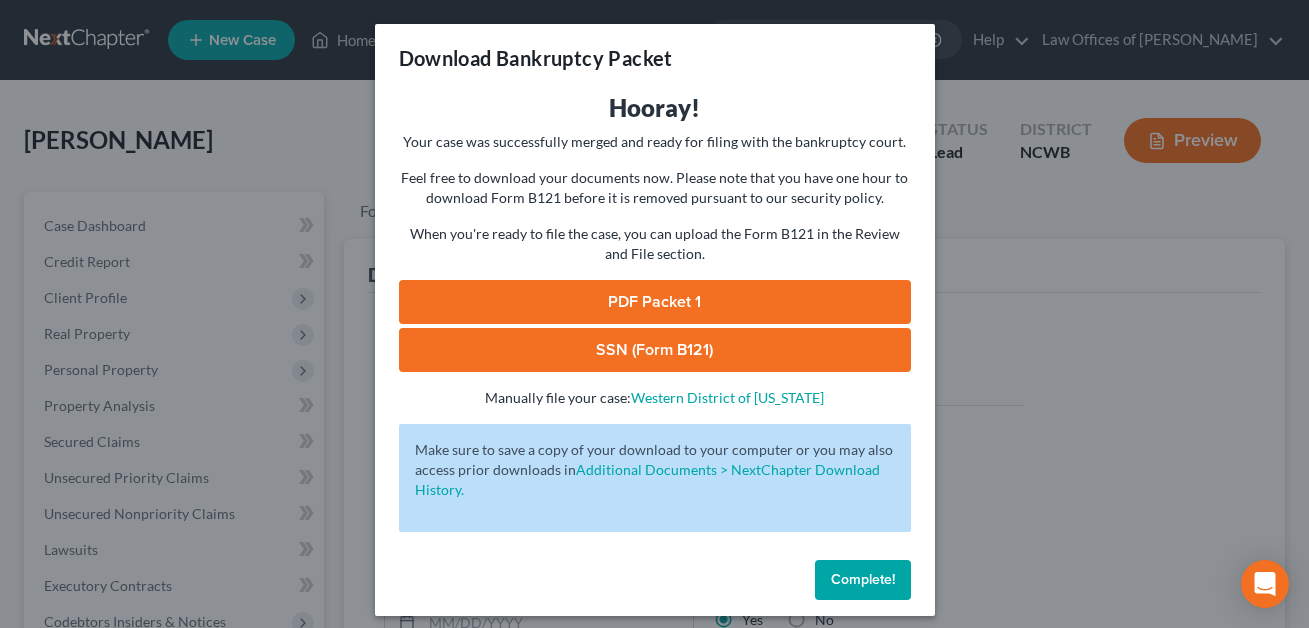 click on "Complete!" at bounding box center [863, 579] 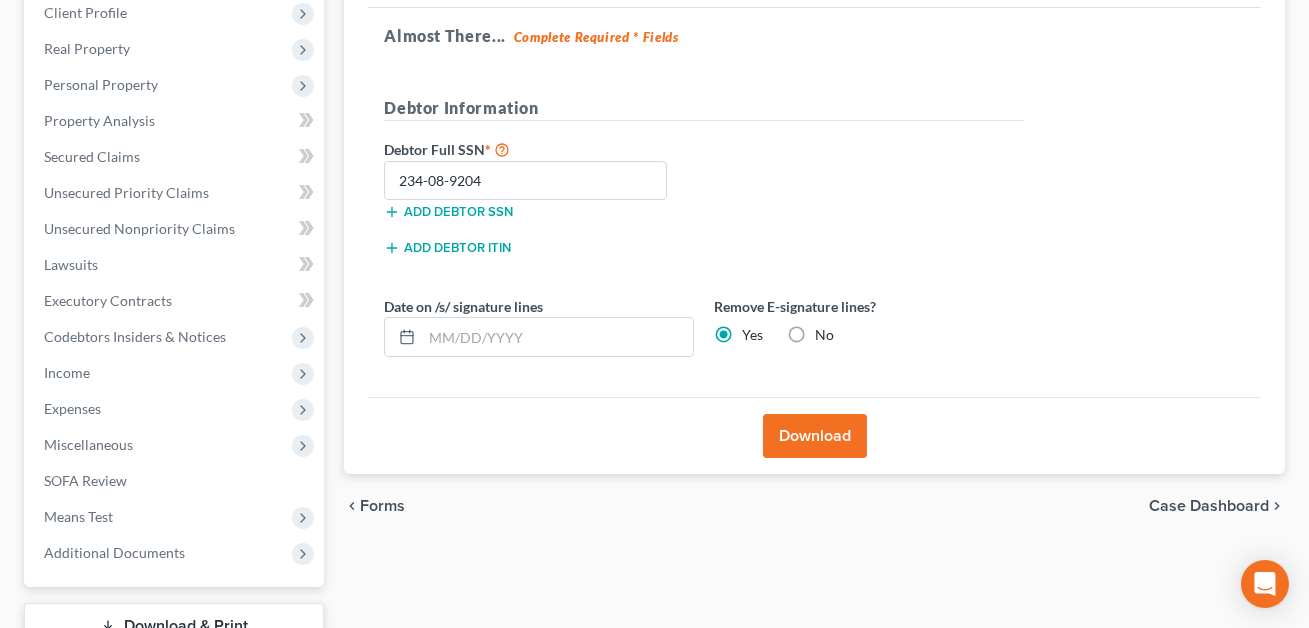 scroll, scrollTop: 0, scrollLeft: 0, axis: both 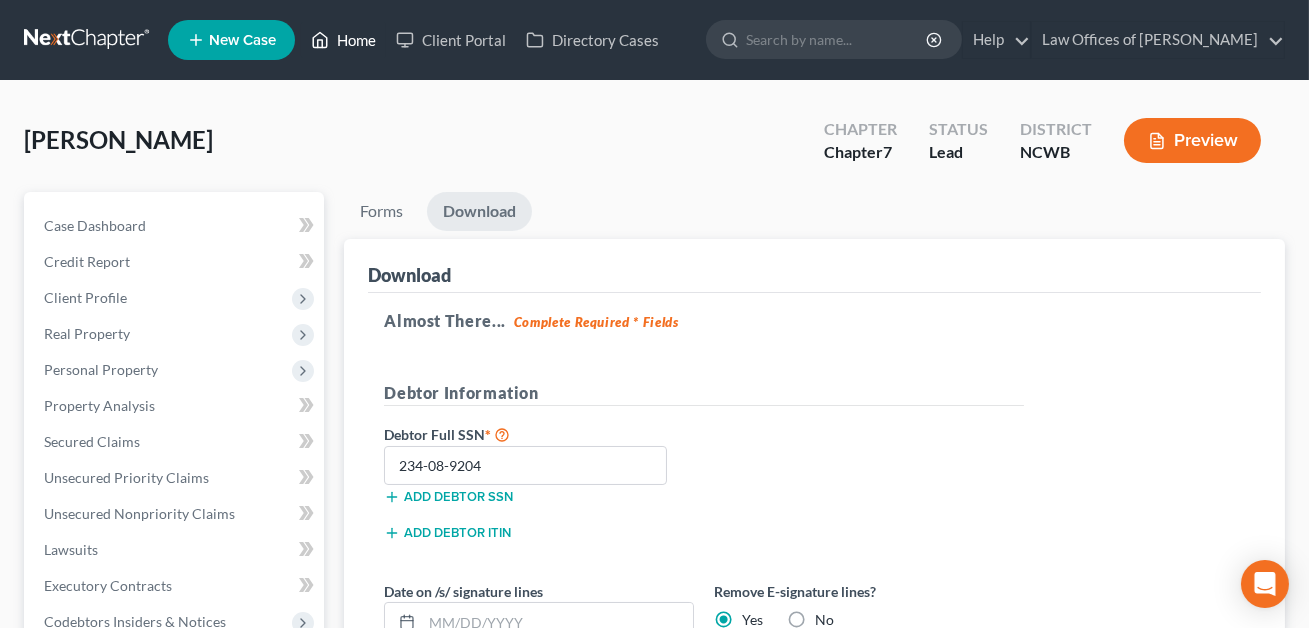 click on "Home" at bounding box center [343, 40] 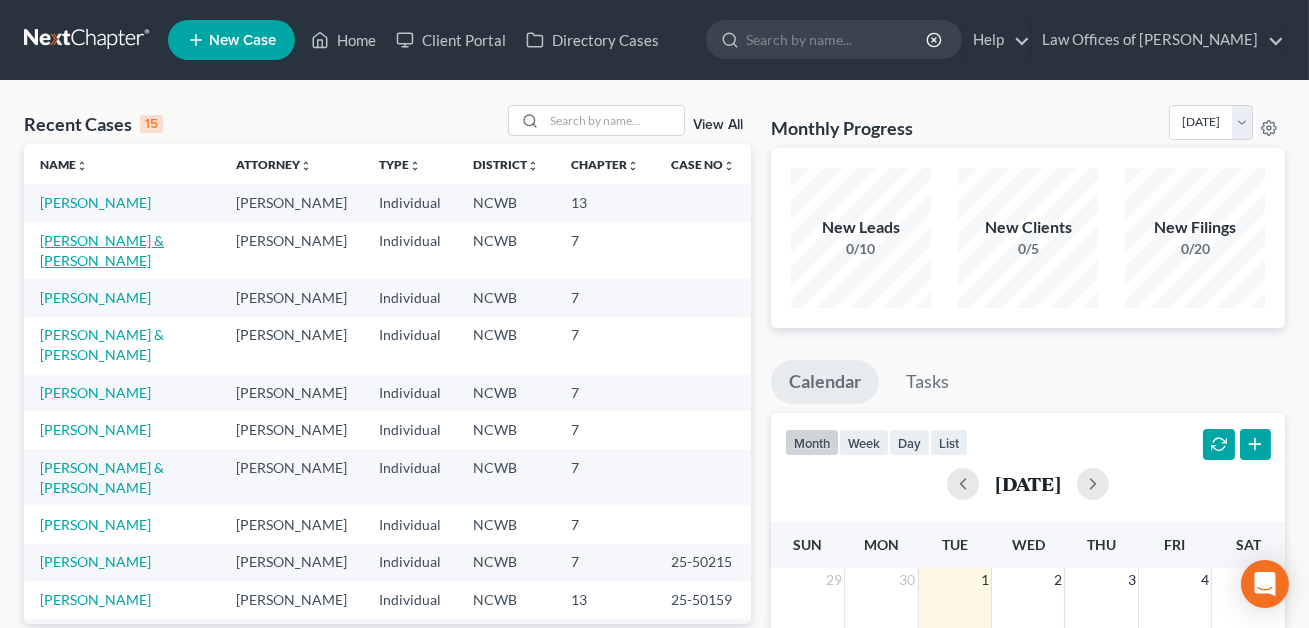 click on "[PERSON_NAME] & [PERSON_NAME]" at bounding box center (102, 250) 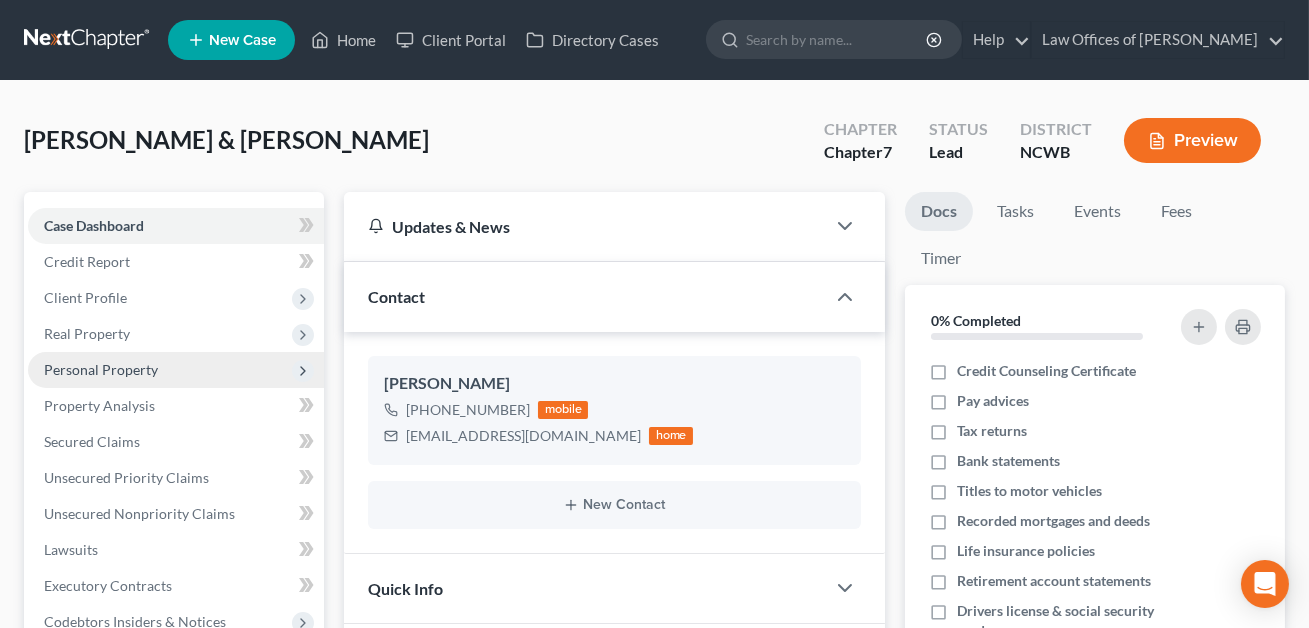click on "Personal Property" at bounding box center [101, 369] 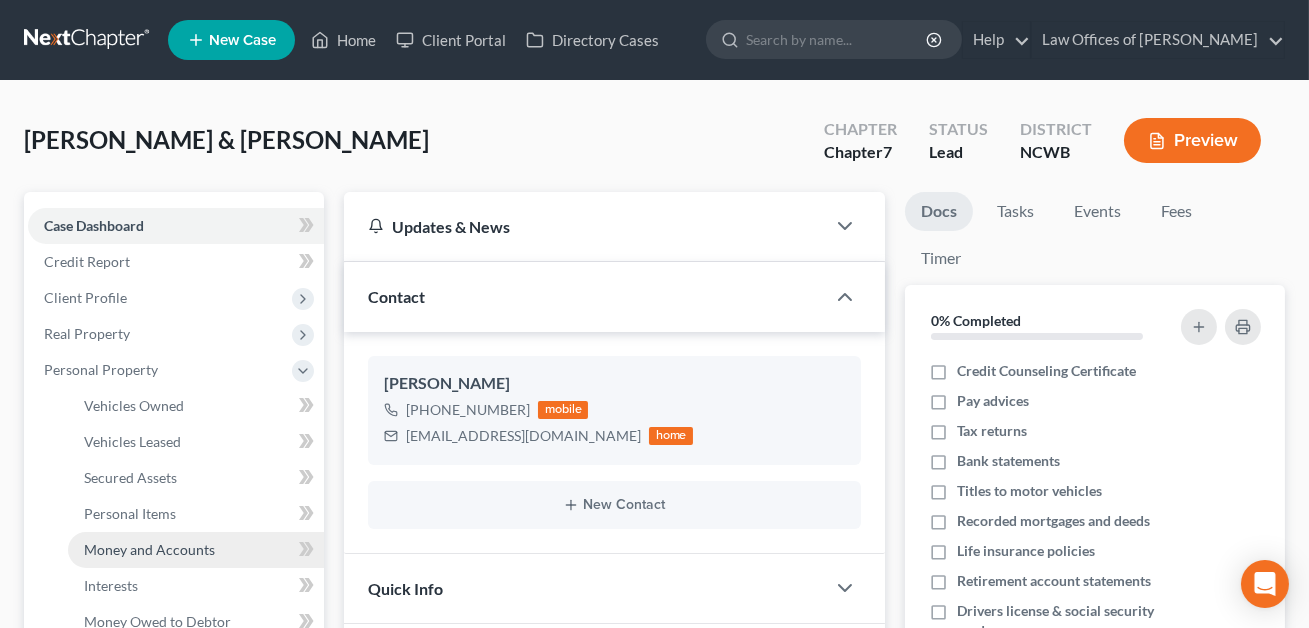 click on "Money and Accounts" at bounding box center [149, 549] 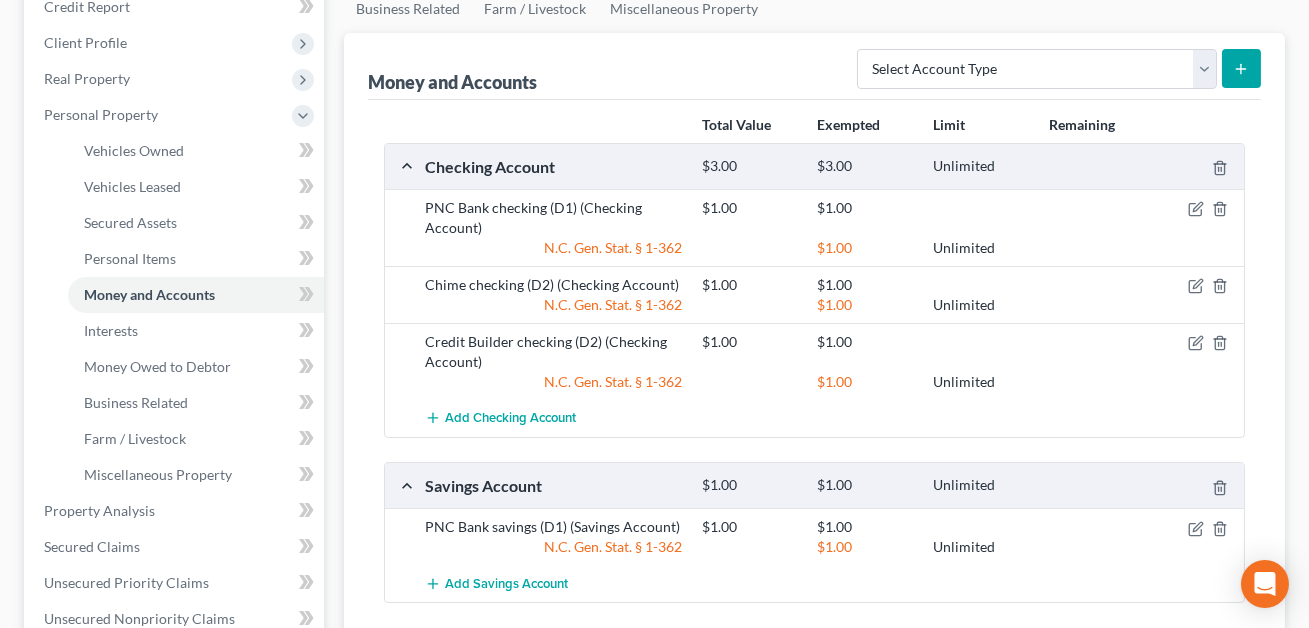 scroll, scrollTop: 250, scrollLeft: 0, axis: vertical 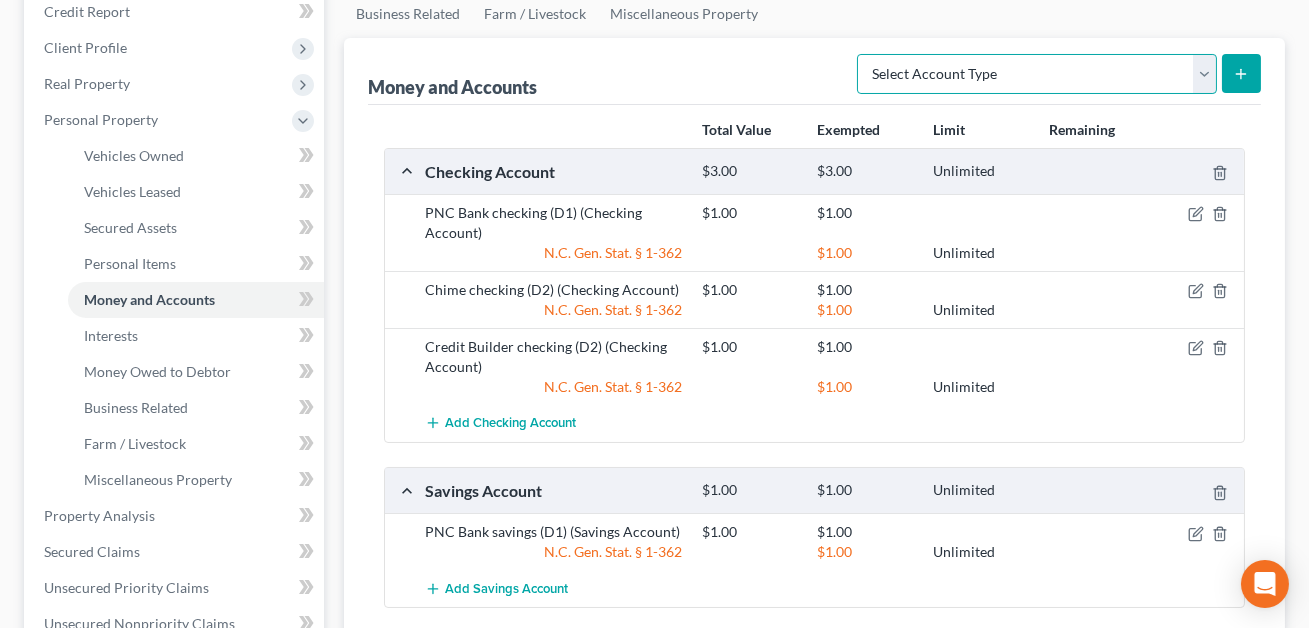 click on "Select Account Type Brokerage Cash on Hand Certificates of Deposit Checking Account Money Market Other (Credit Union, Health Savings Account, etc) Safe Deposit Box Savings Account Security Deposits or Prepayments" at bounding box center (1037, 74) 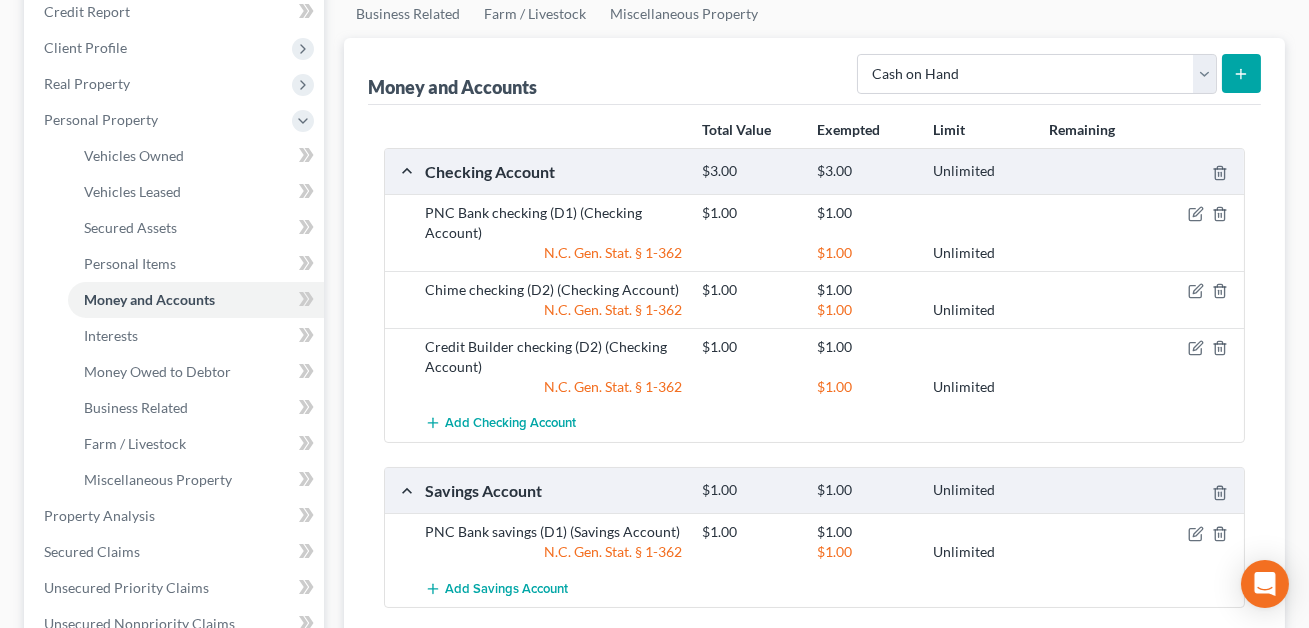 click 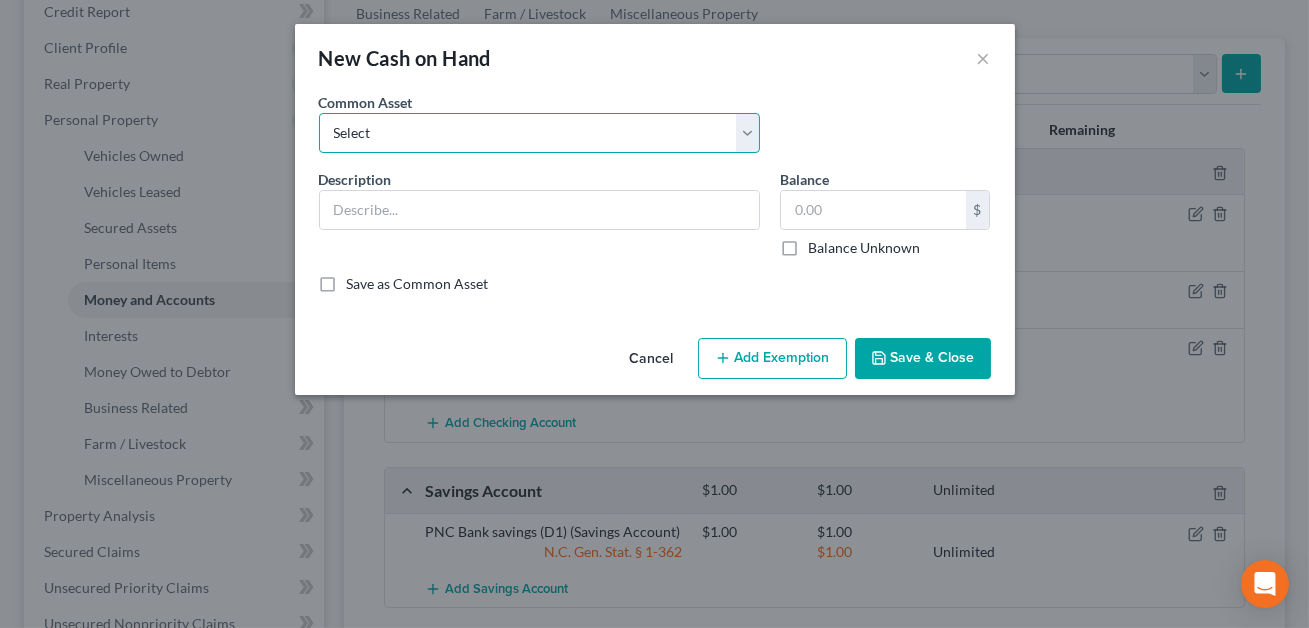 click on "Select Cash on hand Checking Checking- Savings- Cash on hand Cash on hand Cash on hand" at bounding box center (539, 133) 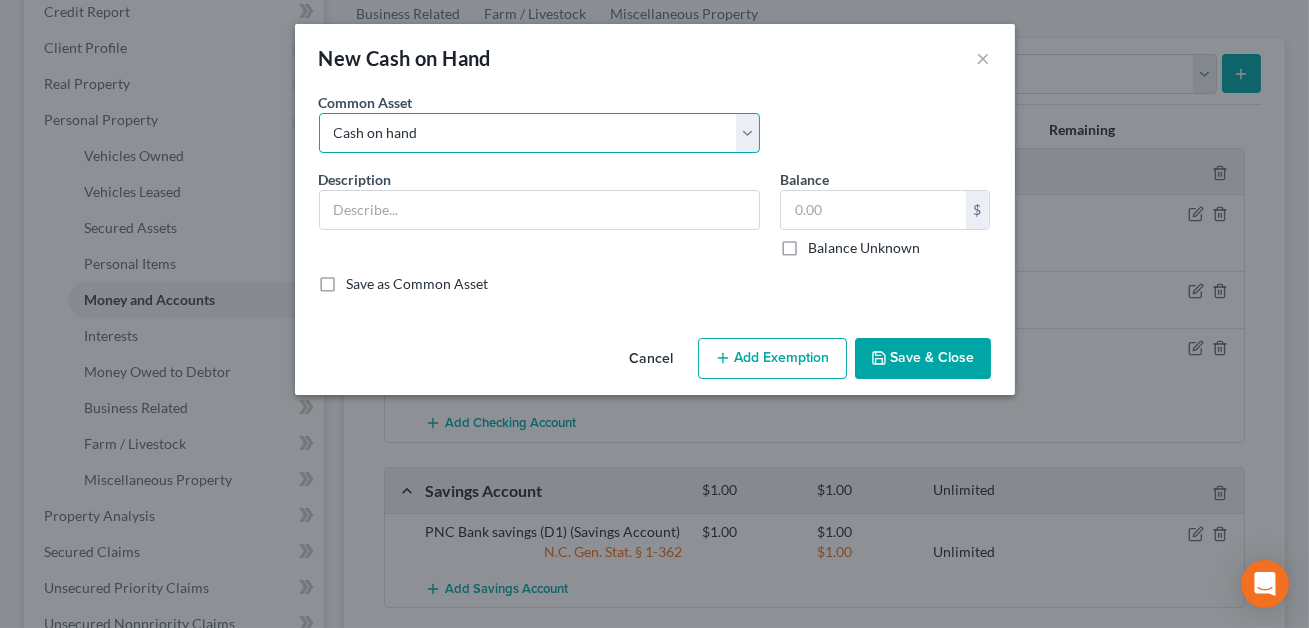 type on "Cash on hand" 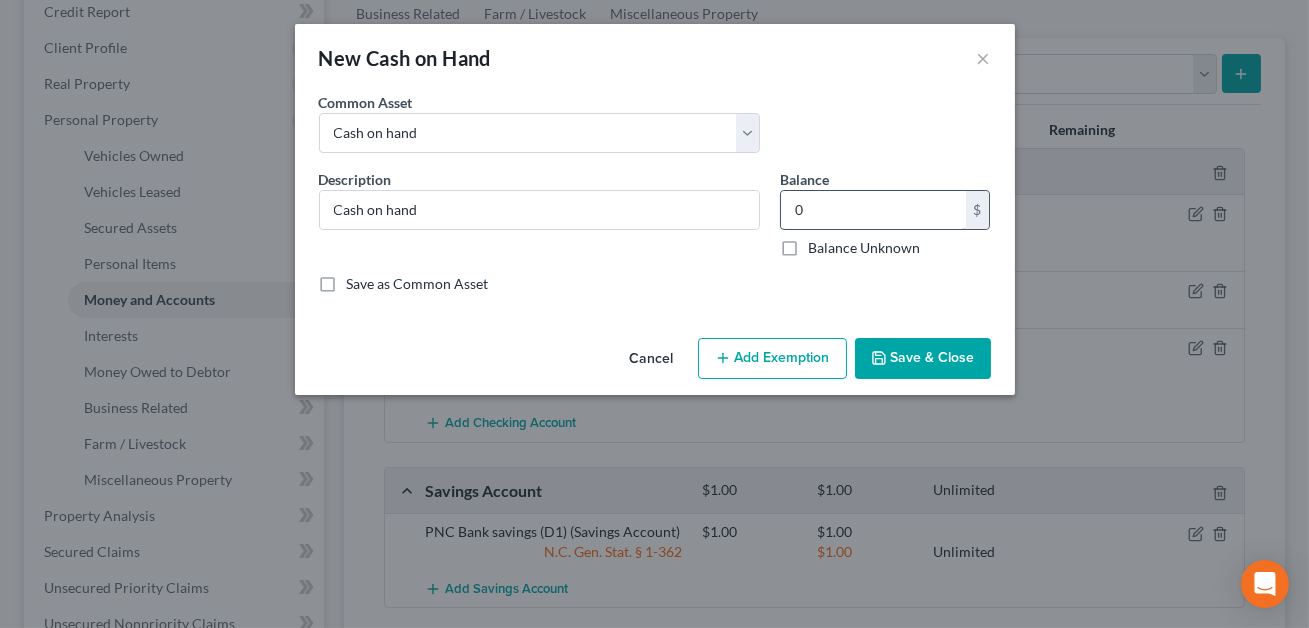 click on "0" at bounding box center [873, 210] 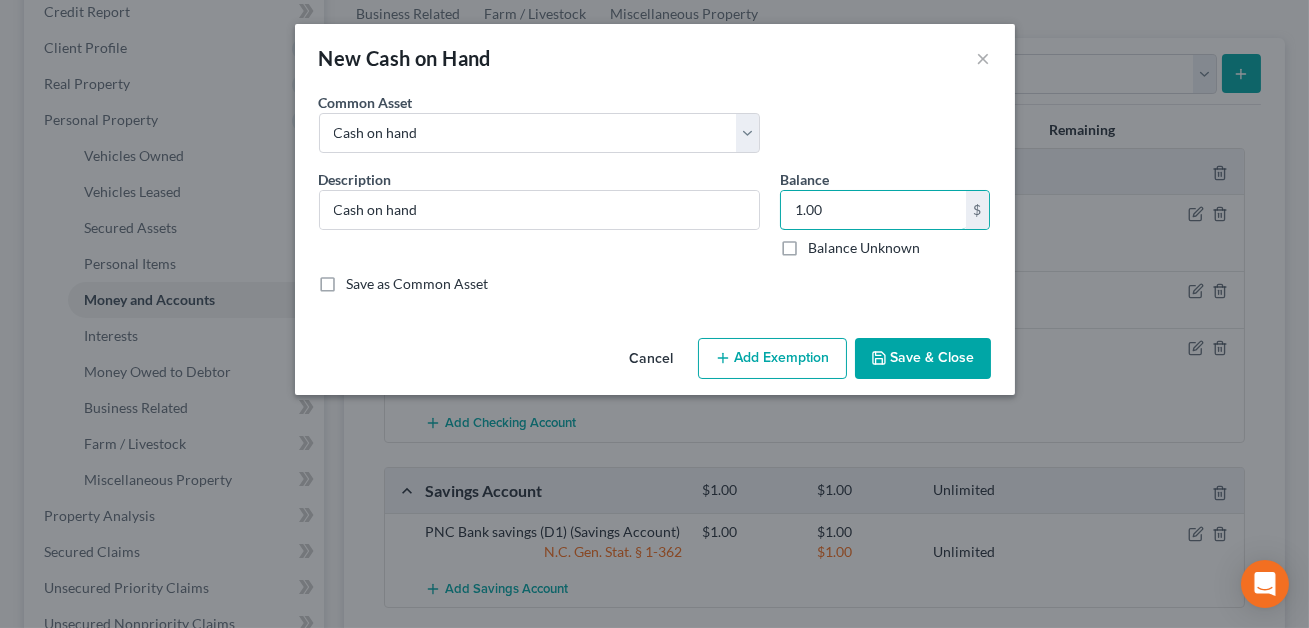 type on "1.00" 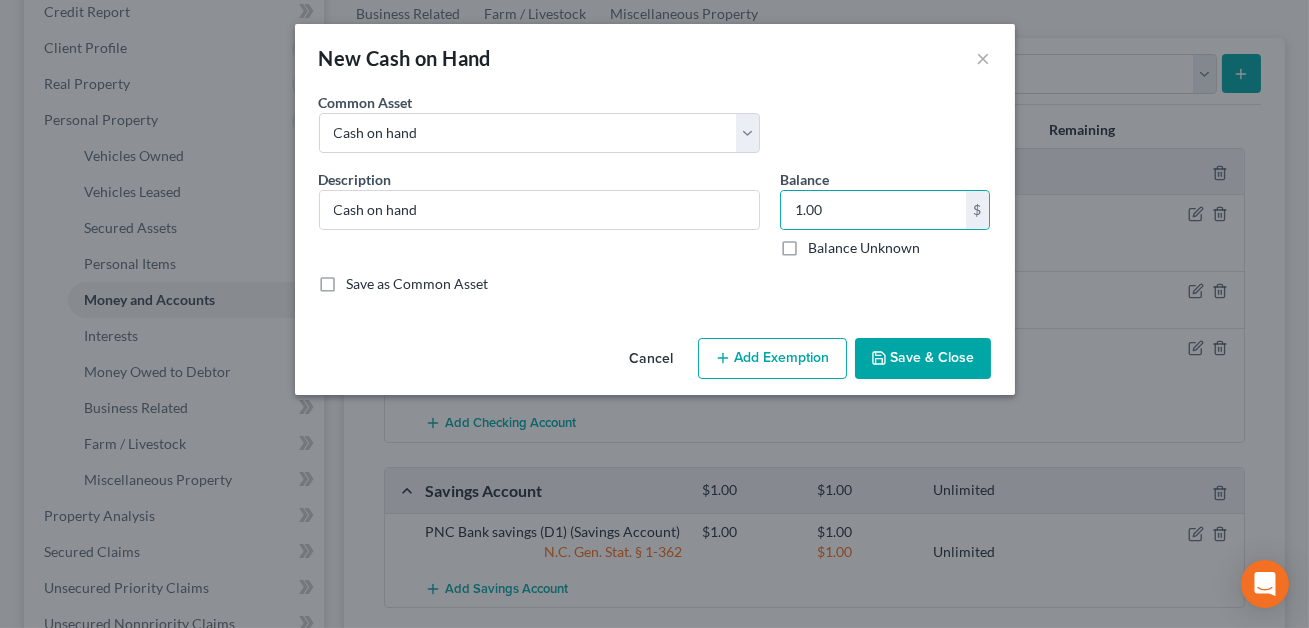 click on "Save & Close" at bounding box center (923, 359) 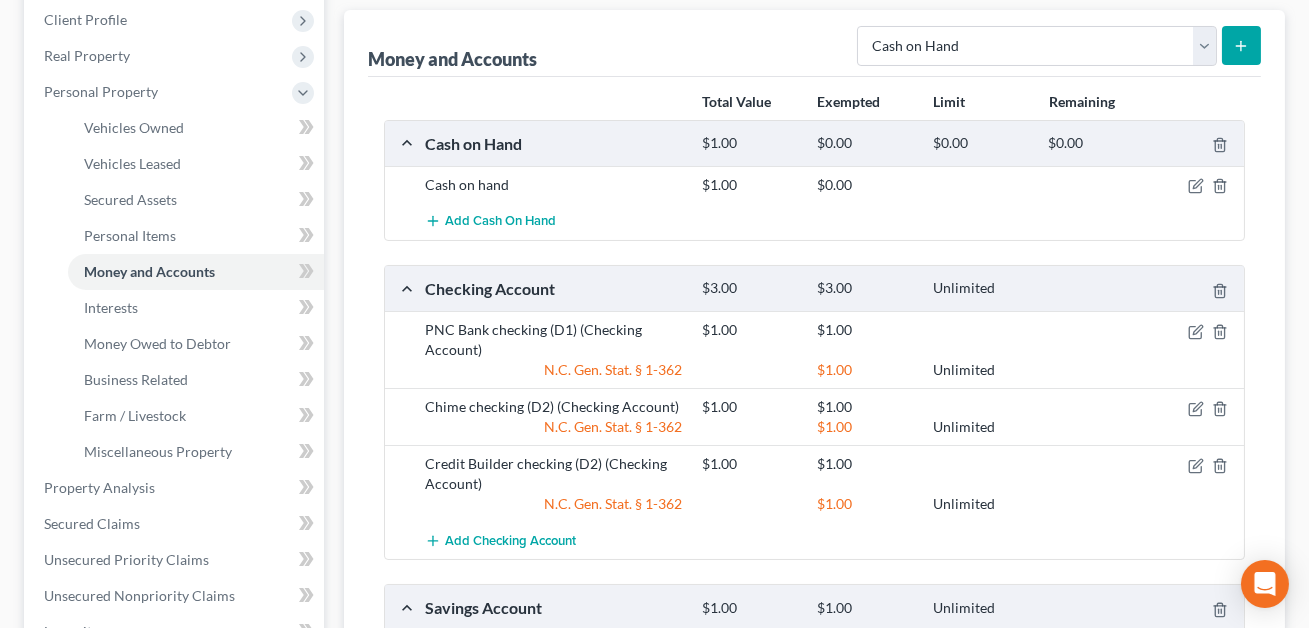 scroll, scrollTop: 242, scrollLeft: 0, axis: vertical 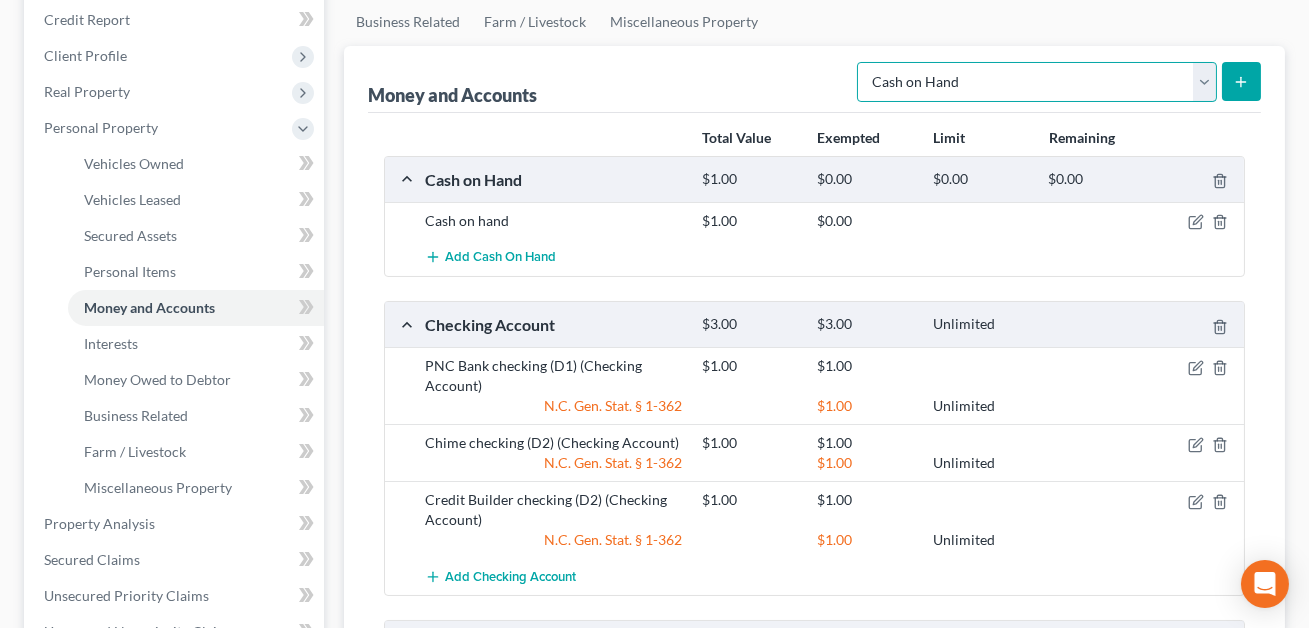 click on "Select Account Type Brokerage Cash on Hand Certificates of Deposit Checking Account Money Market Other (Credit Union, Health Savings Account, etc) Safe Deposit Box Savings Account Security Deposits or Prepayments" at bounding box center (1037, 82) 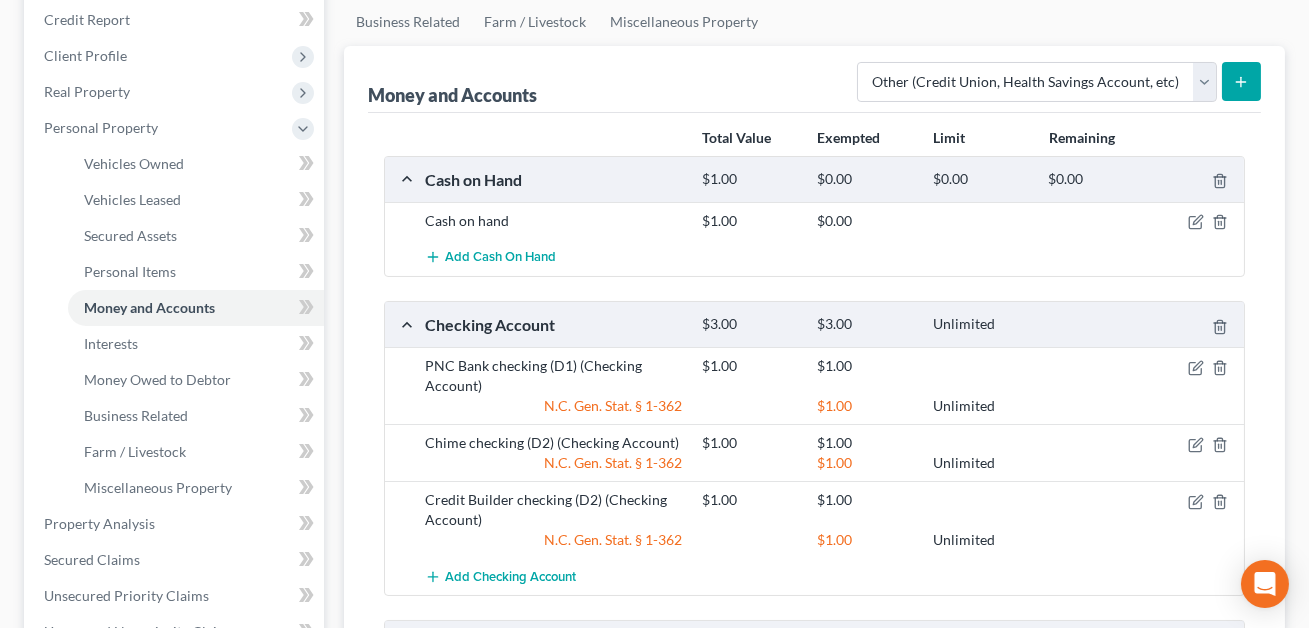 click 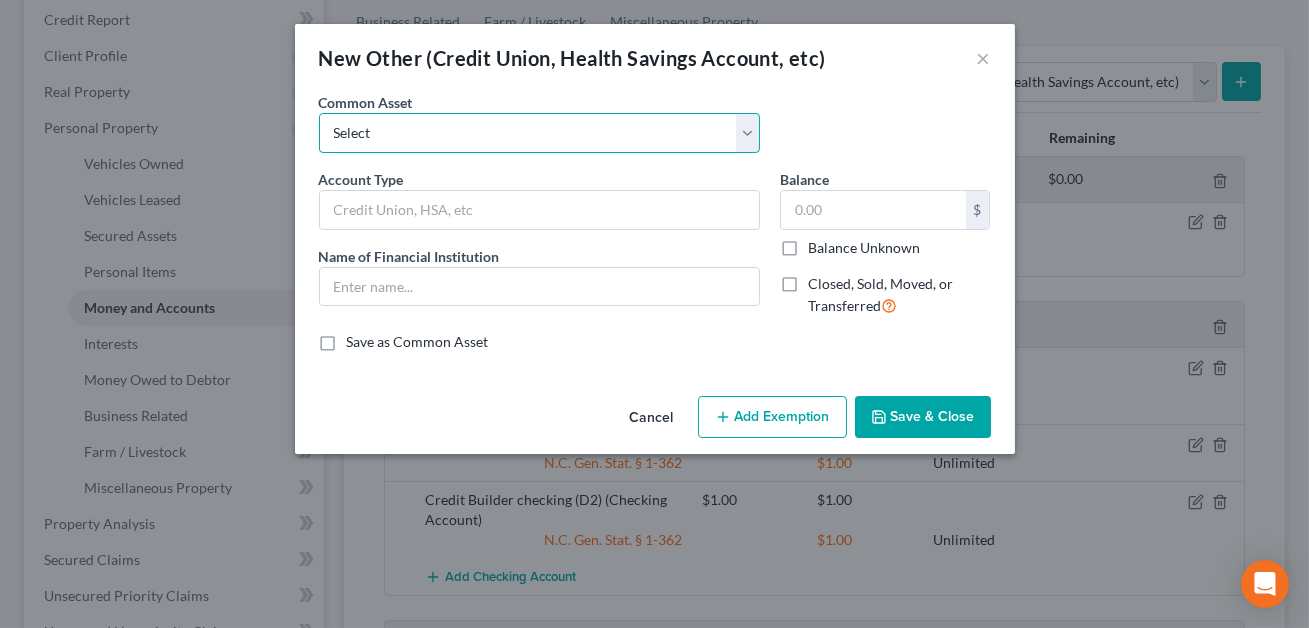 click on "Select PayPal HSA IRA PayPal EFT Venmo Cash App Cryptocurrency Zelle Cryptocurrency: NEED Details Apple Pay EBT  Card" at bounding box center [539, 133] 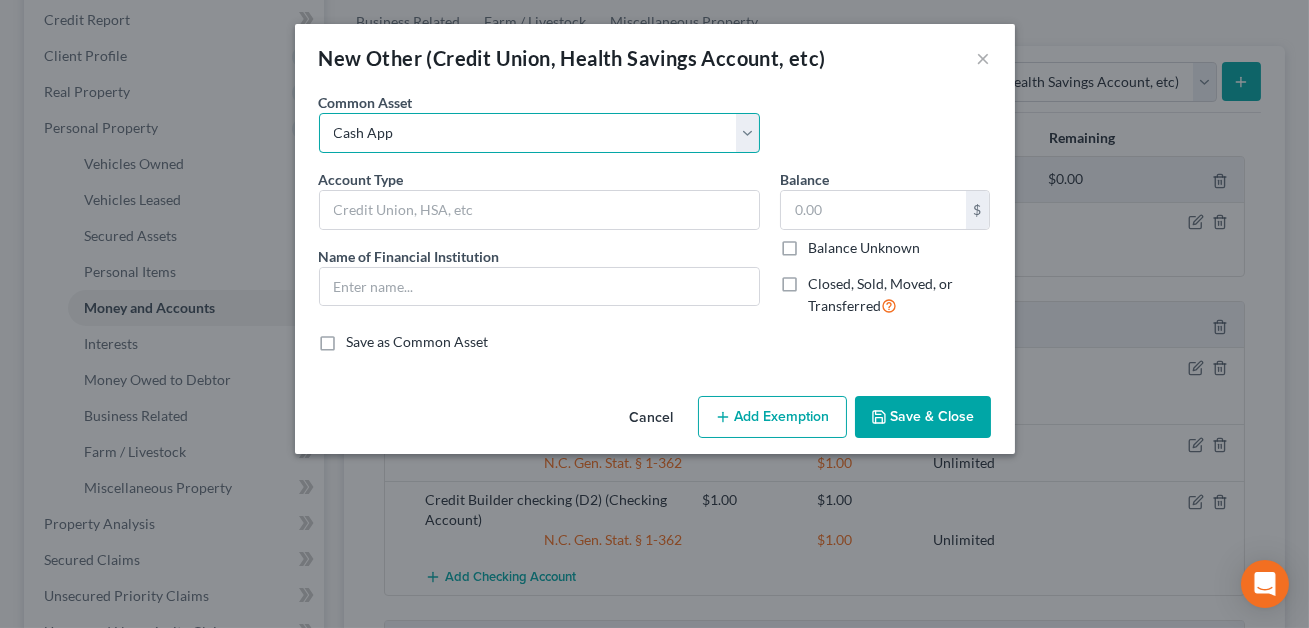 type on "Cash App" 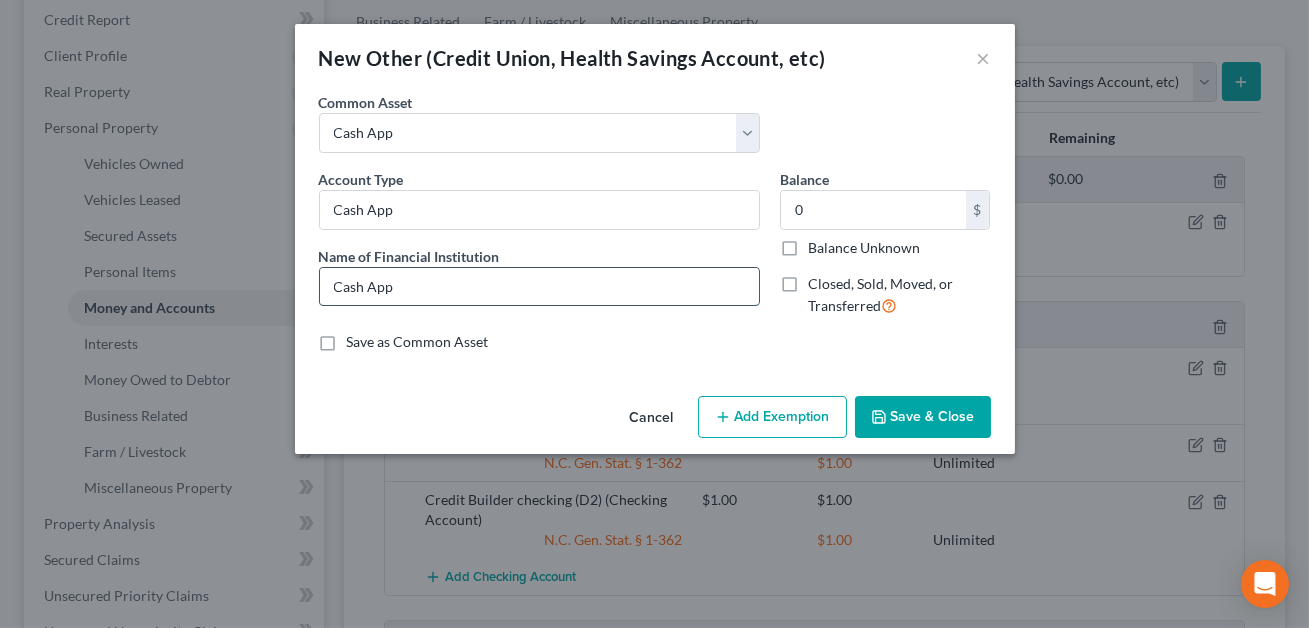 click on "Cash App" at bounding box center [539, 287] 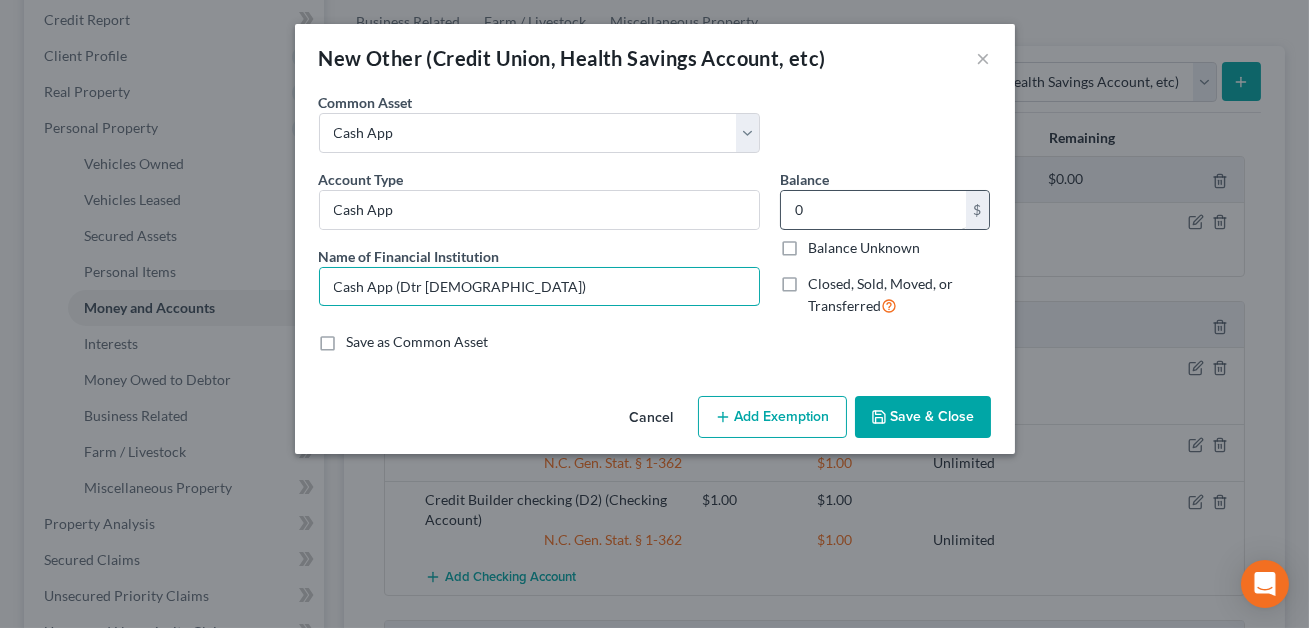 type on "Cash App (Dtr [DEMOGRAPHIC_DATA])" 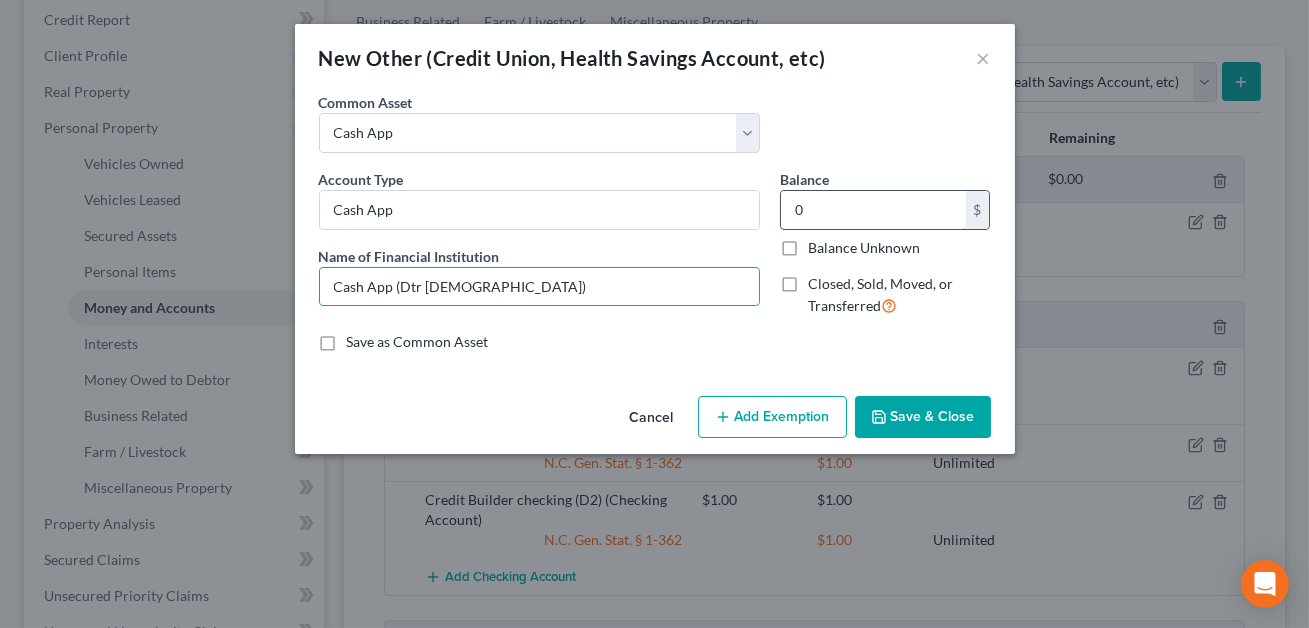 click on "0" at bounding box center [873, 210] 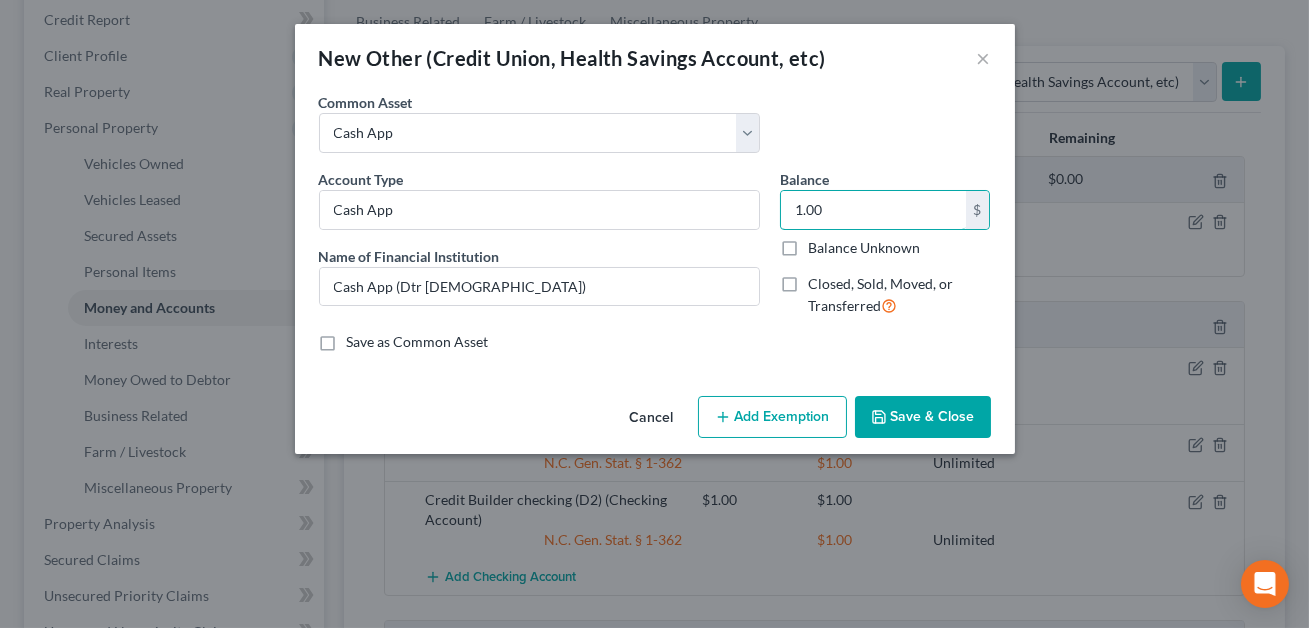 type on "1.00" 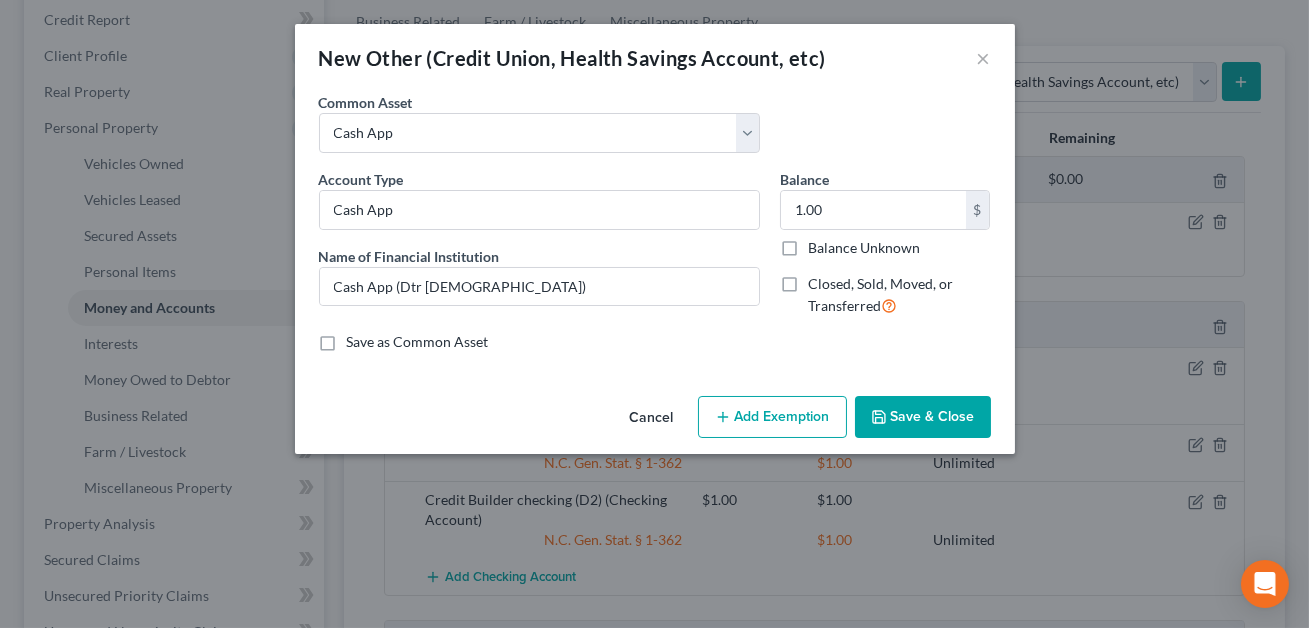 click on "Save & Close" at bounding box center [923, 417] 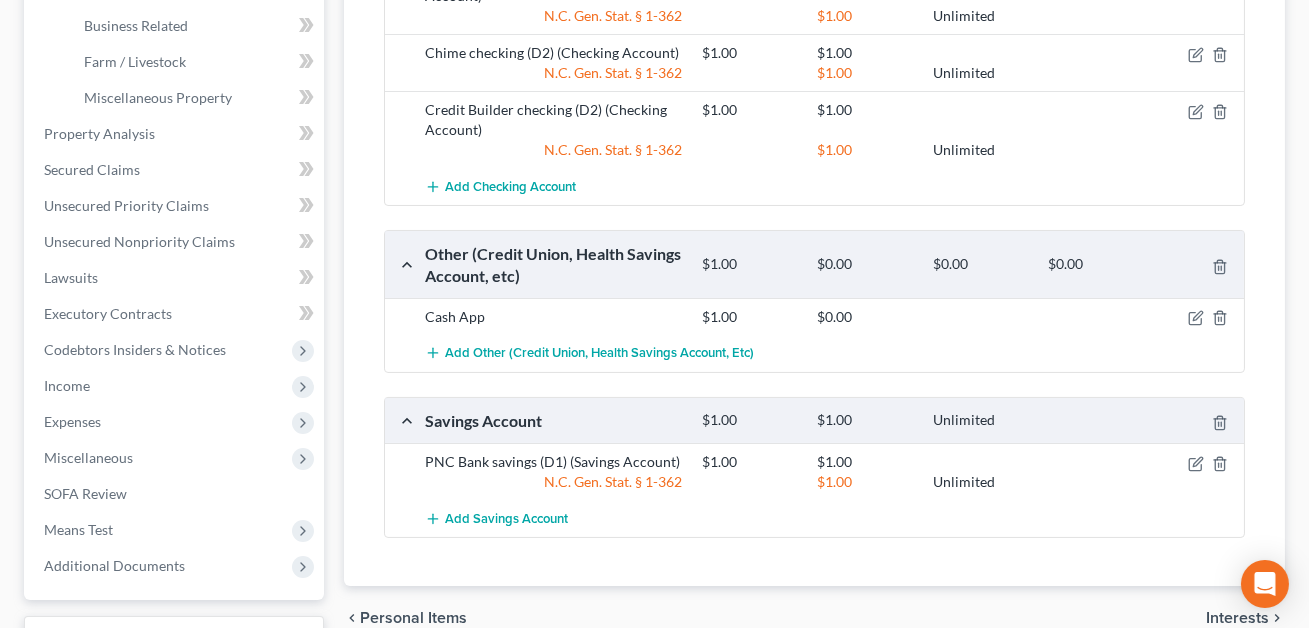 scroll, scrollTop: 637, scrollLeft: 0, axis: vertical 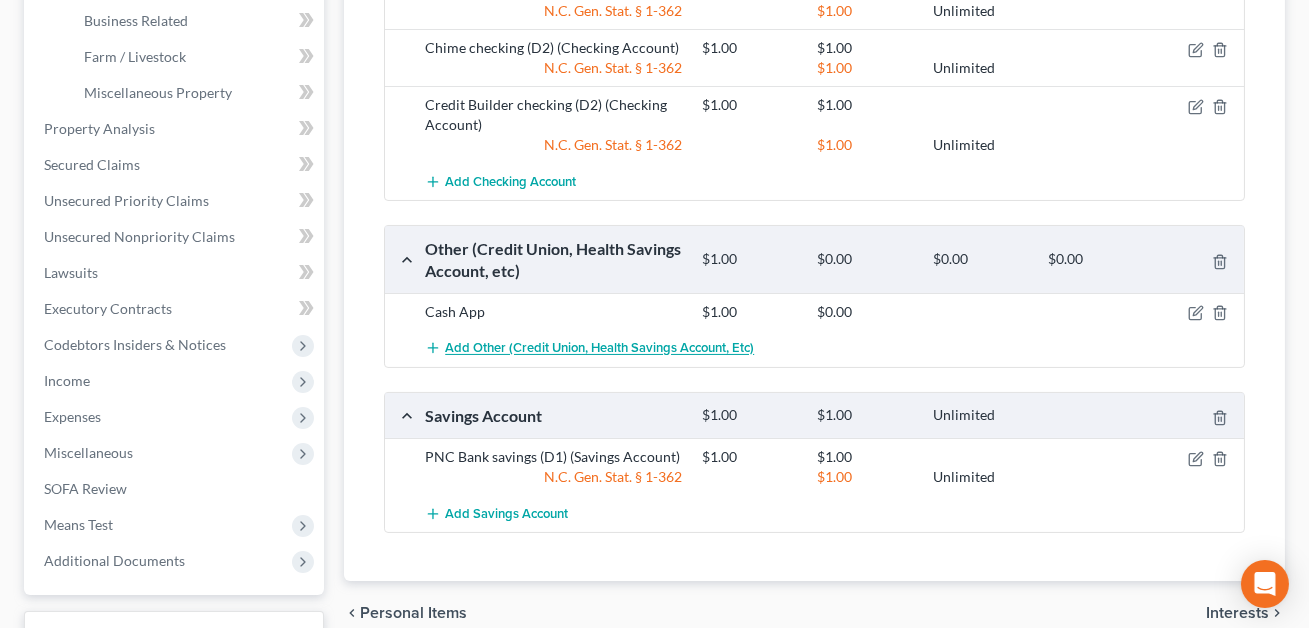 click on "Add Other (Credit Union, Health Savings Account, etc)" at bounding box center [599, 349] 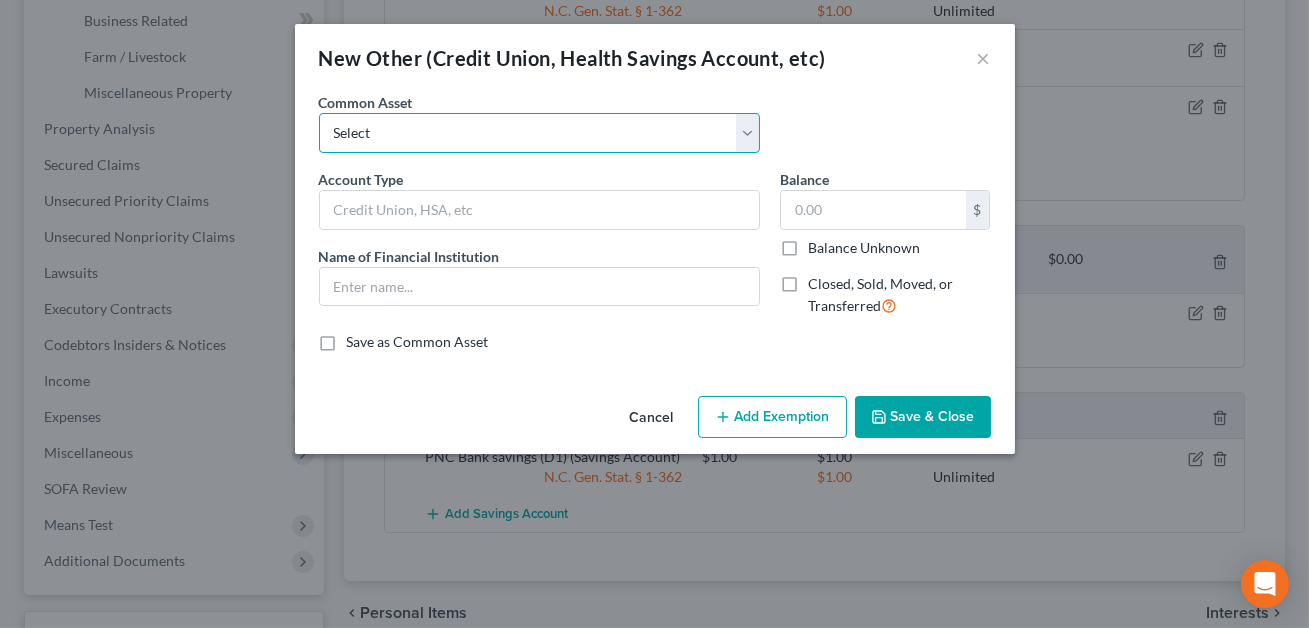 click on "Select PayPal HSA IRA PayPal EFT Venmo Cash App Cryptocurrency Zelle Cryptocurrency: NEED Details Apple Pay EBT  Card" at bounding box center [539, 133] 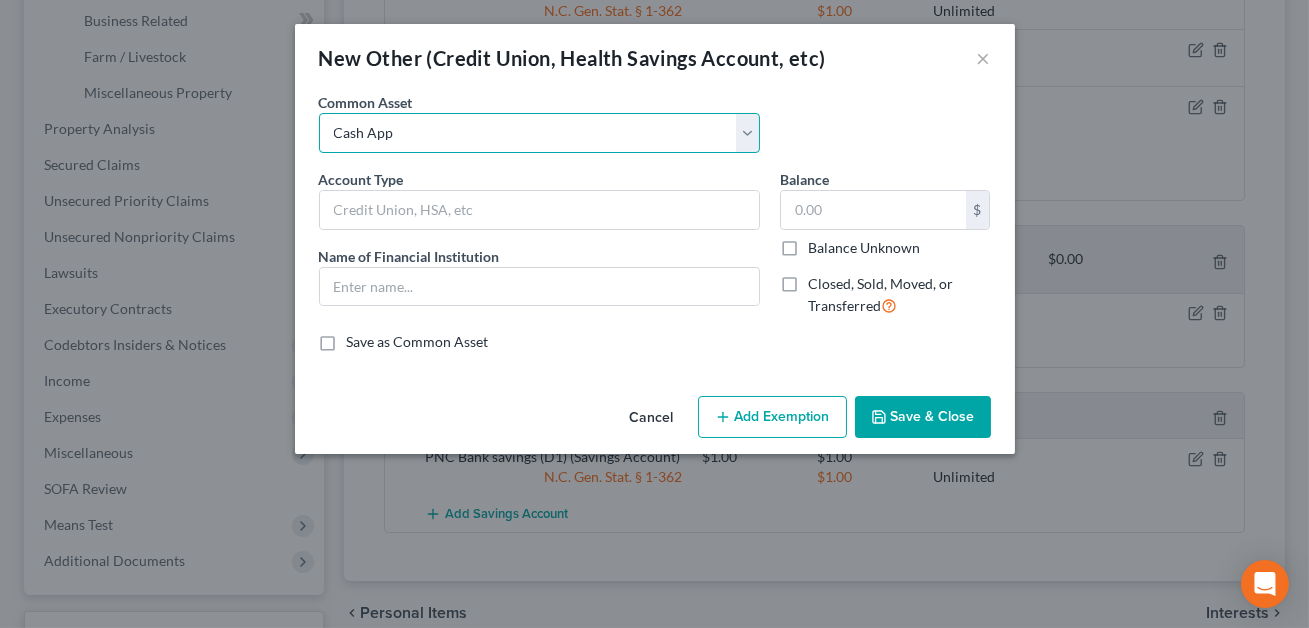 type on "Cash App" 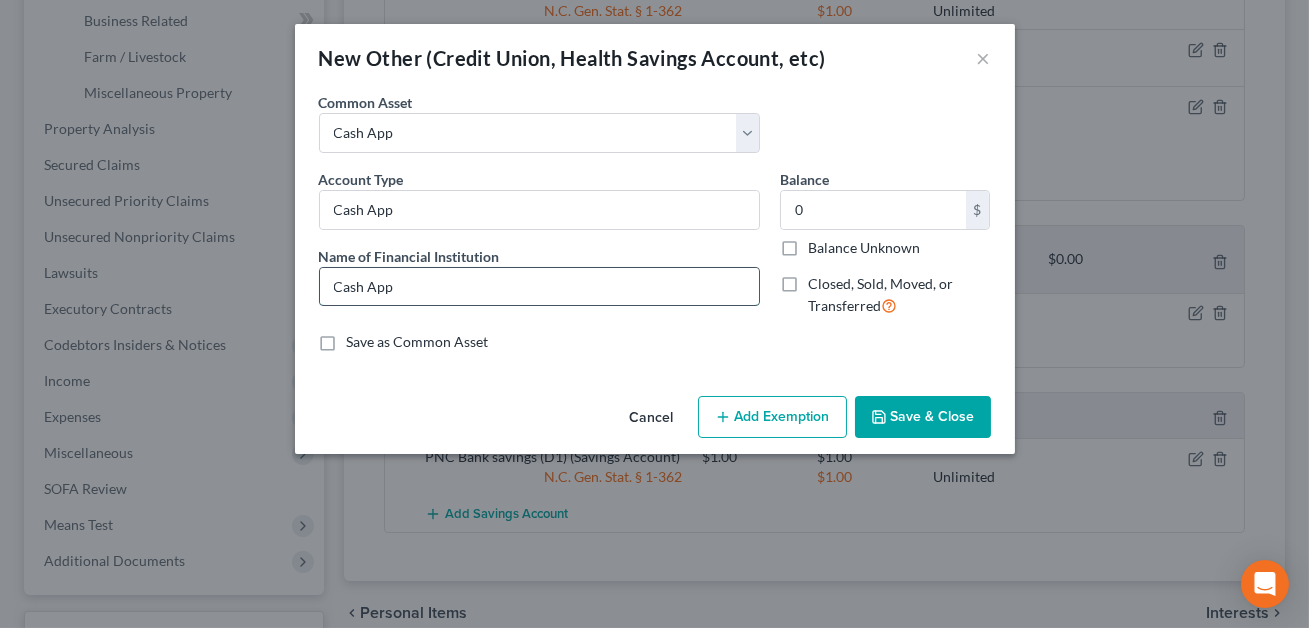 click on "Cash App" at bounding box center [539, 287] 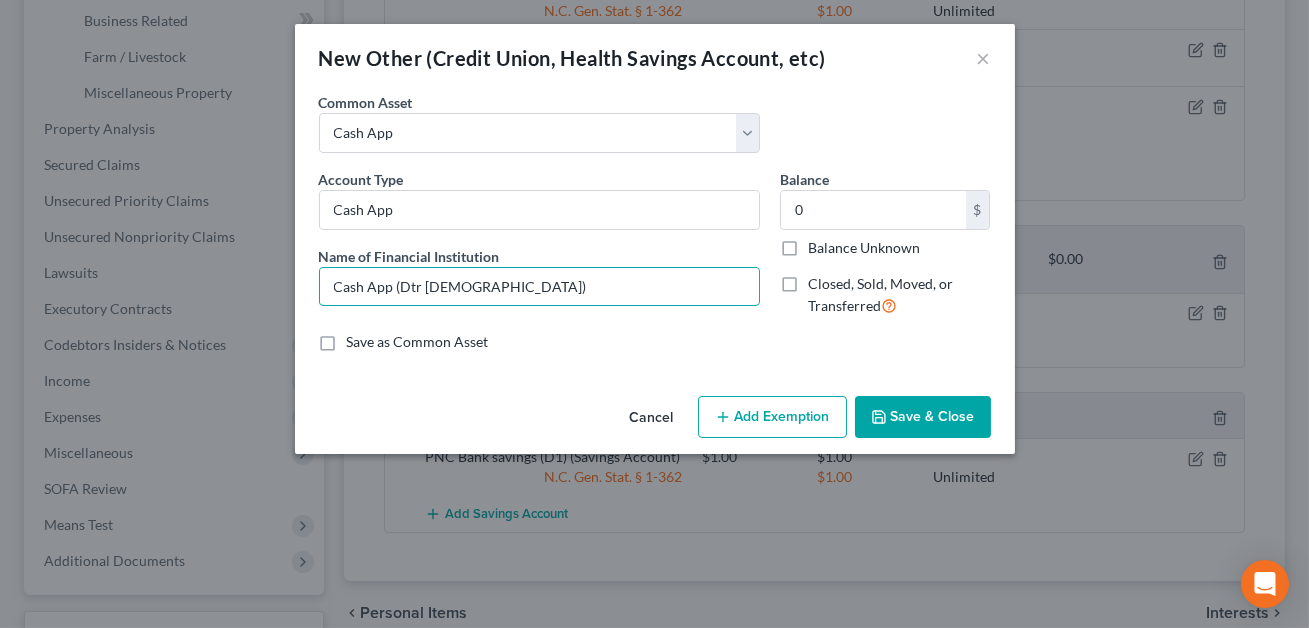 type on "Cash App (Dtr [DEMOGRAPHIC_DATA])" 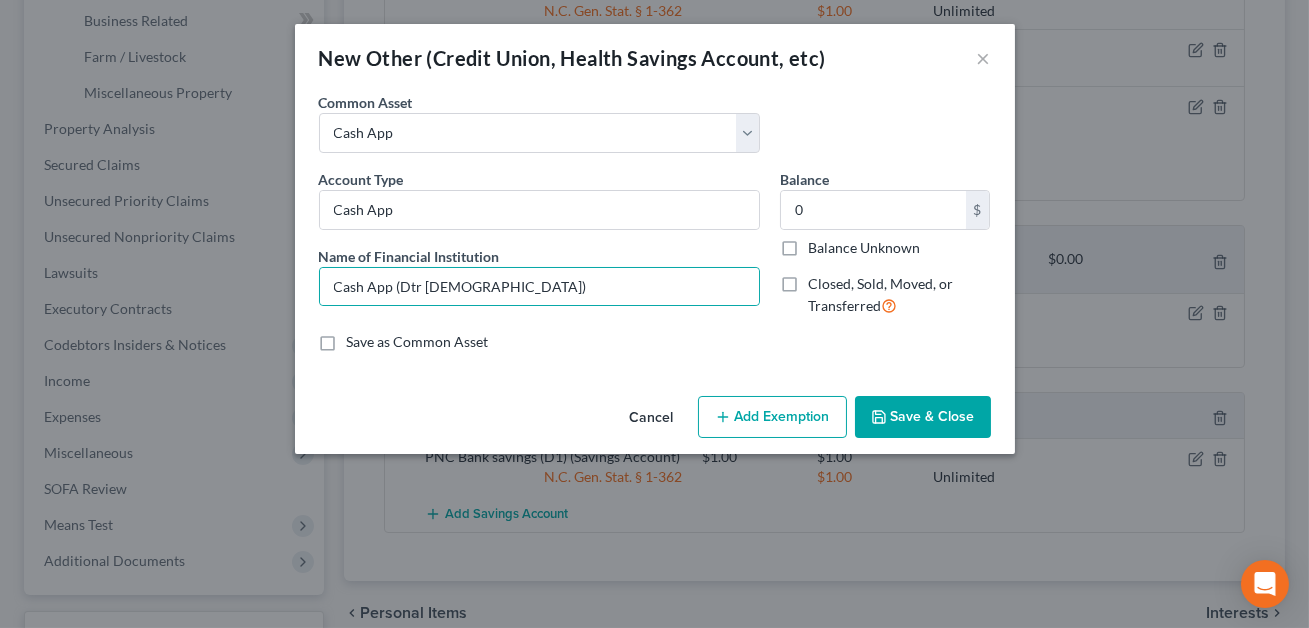 click on "Save & Close" at bounding box center (923, 417) 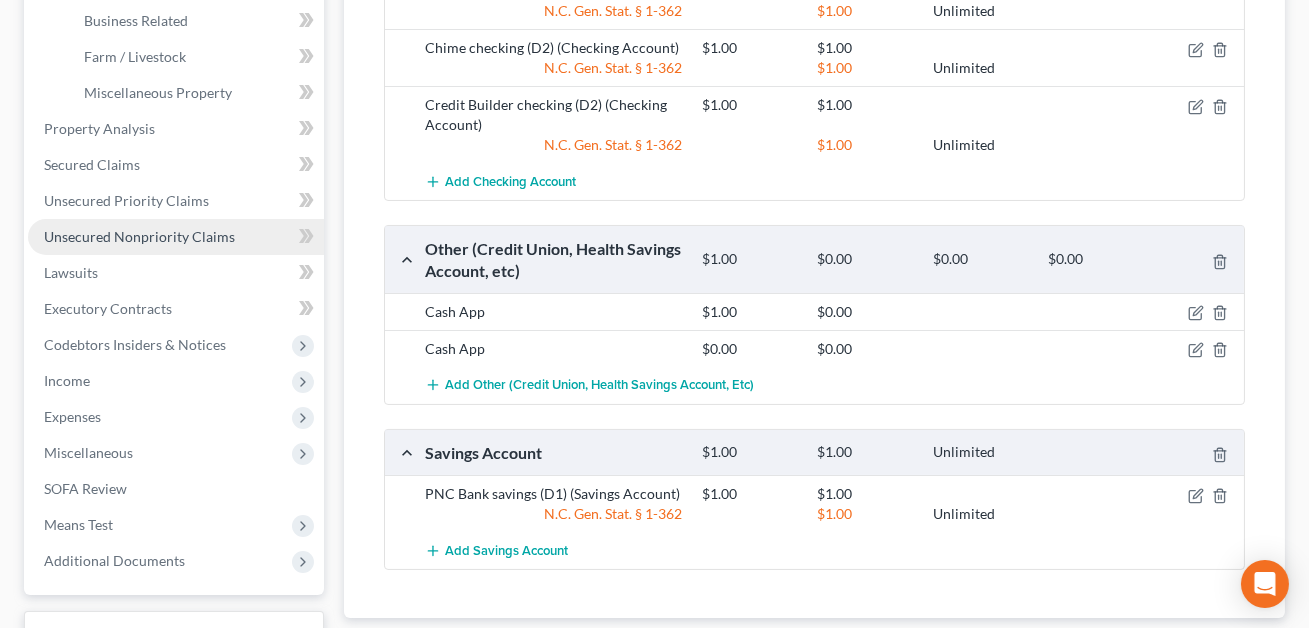scroll, scrollTop: 504, scrollLeft: 0, axis: vertical 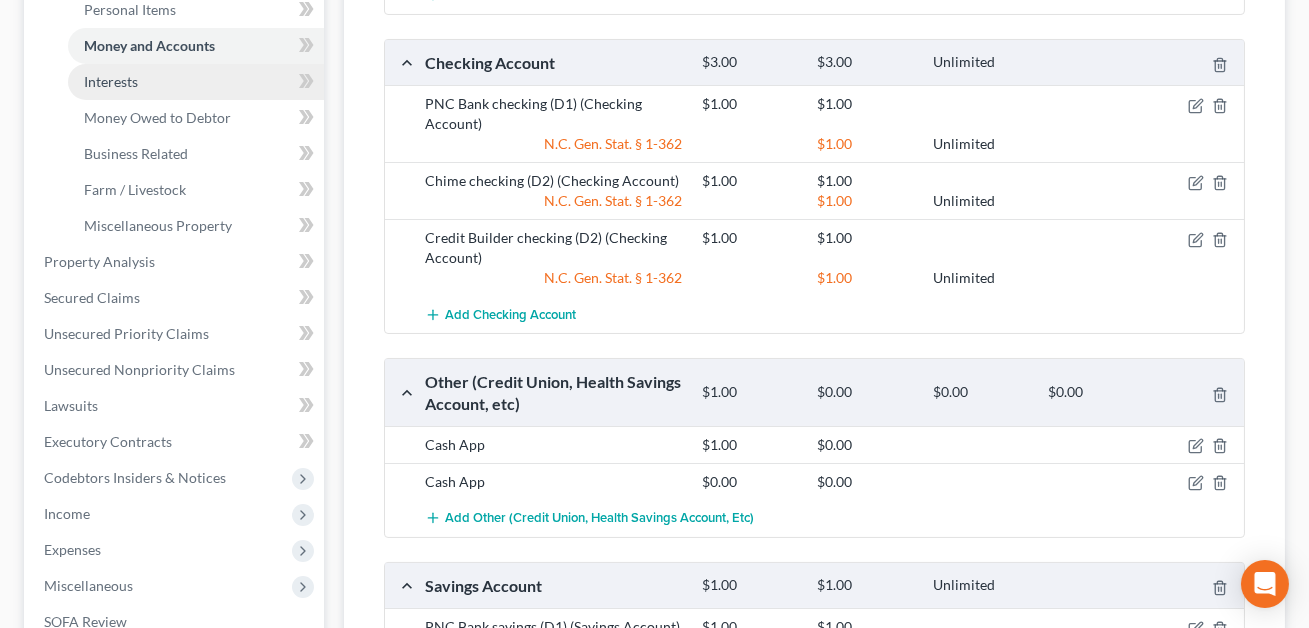 click on "Interests" at bounding box center [111, 81] 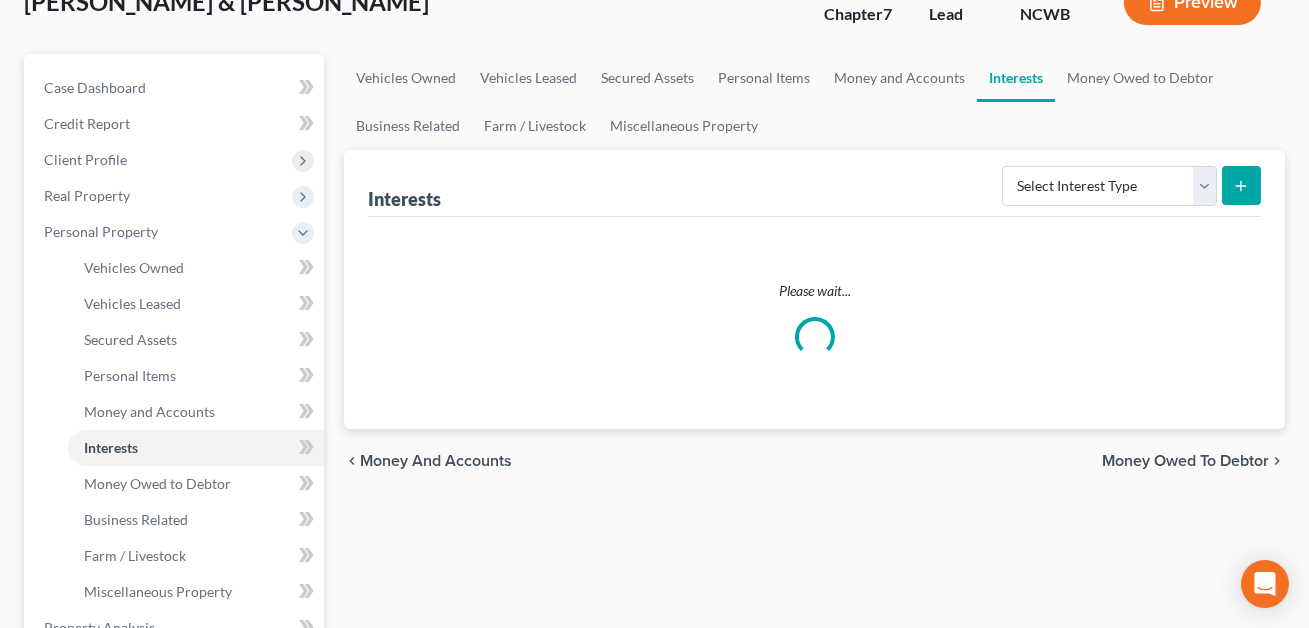scroll, scrollTop: 0, scrollLeft: 0, axis: both 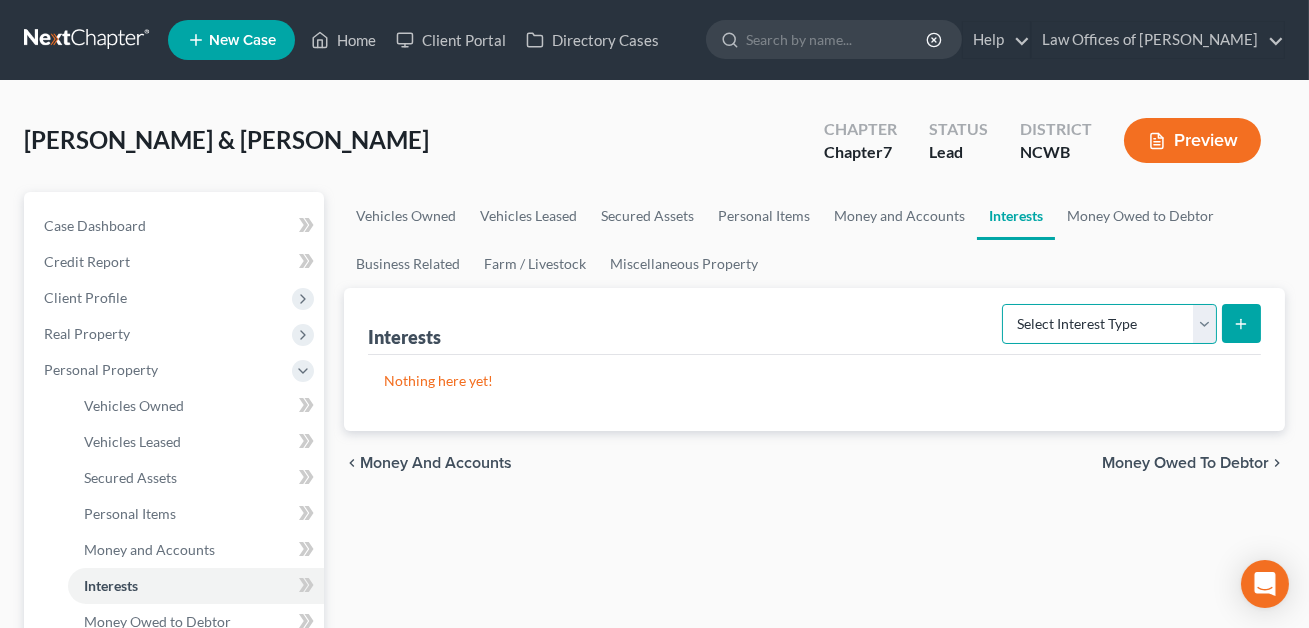 click on "Select Interest Type 401K Annuity Bond Education IRA Government Bond Government Pension Plan Incorporated Business IRA Joint Venture (Active) Joint Venture (Inactive) [PERSON_NAME] Mutual Fund Other Retirement Plan Partnership (Active) Partnership (Inactive) Pension Plan Stock Term Life Insurance Unincorporated Business Whole Life Insurance" at bounding box center (1109, 324) 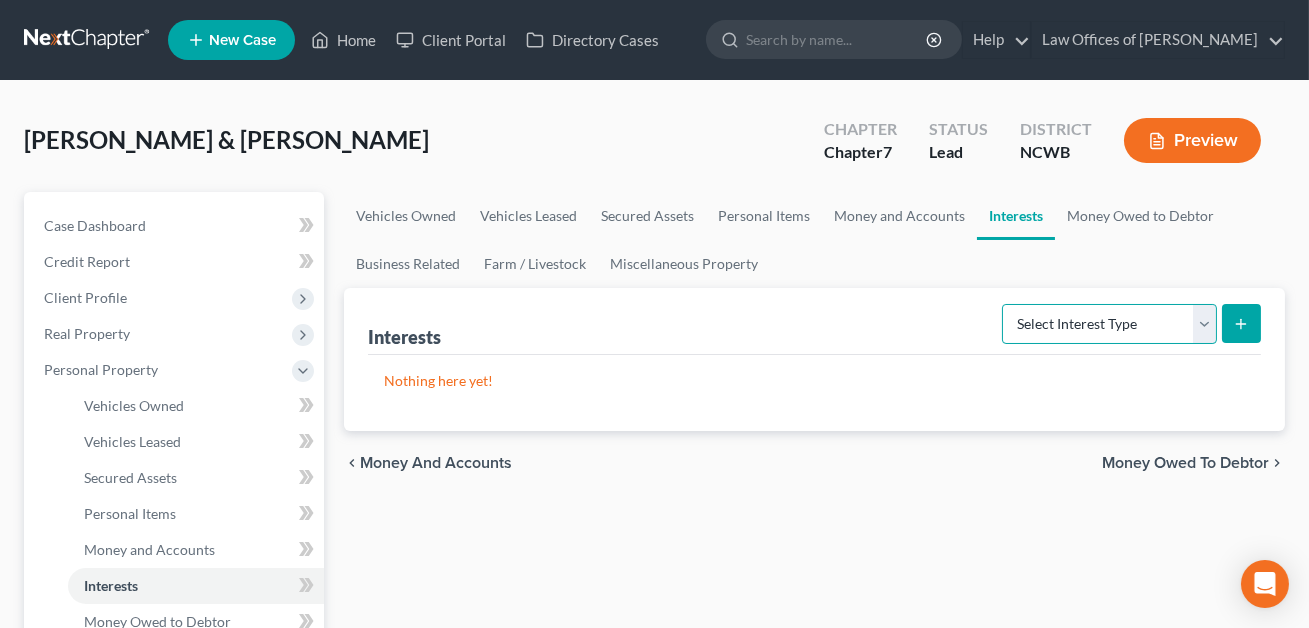 select on "incorporated_business" 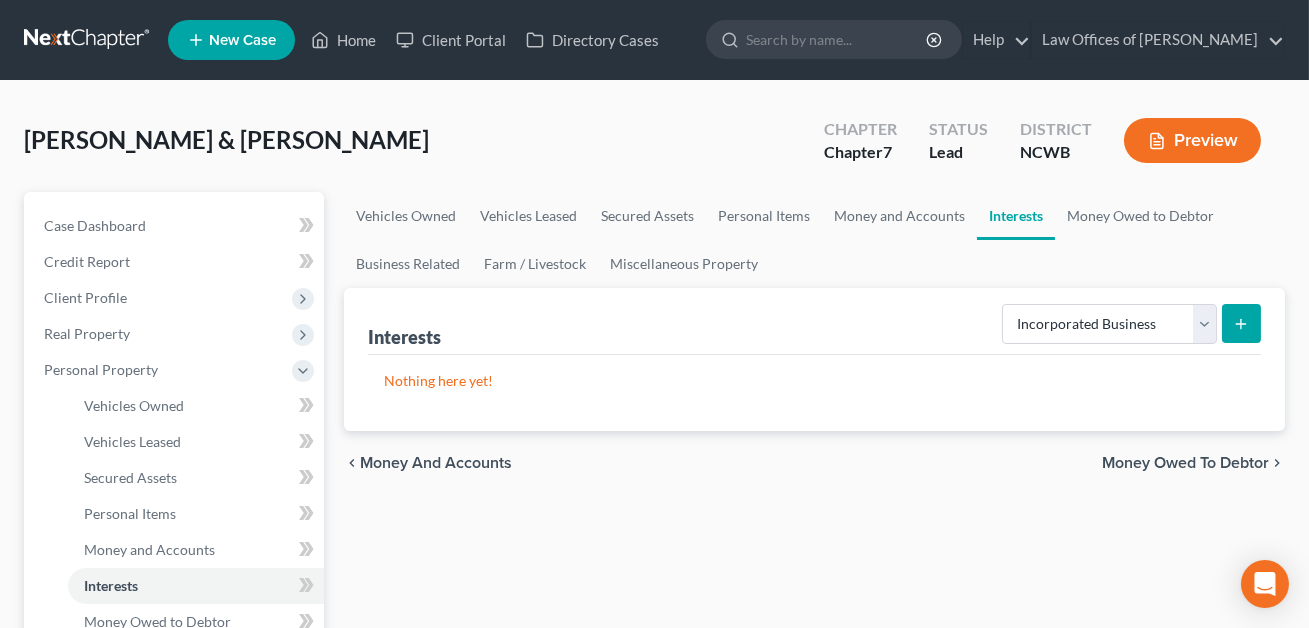 click 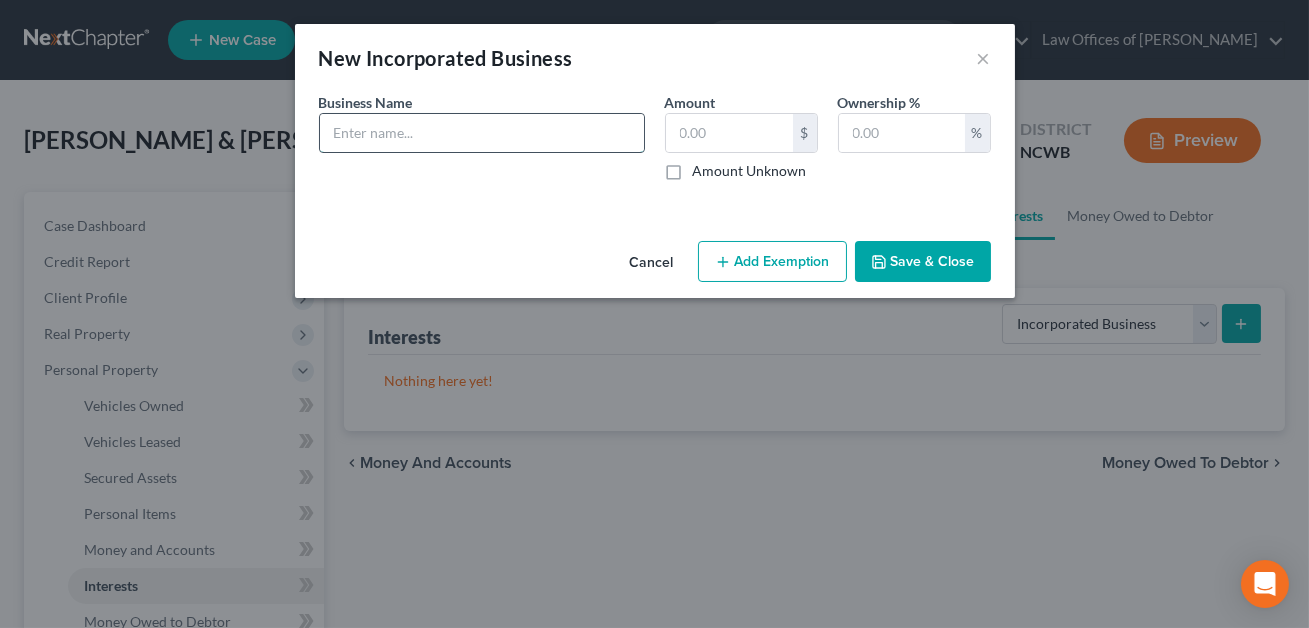 click at bounding box center [482, 133] 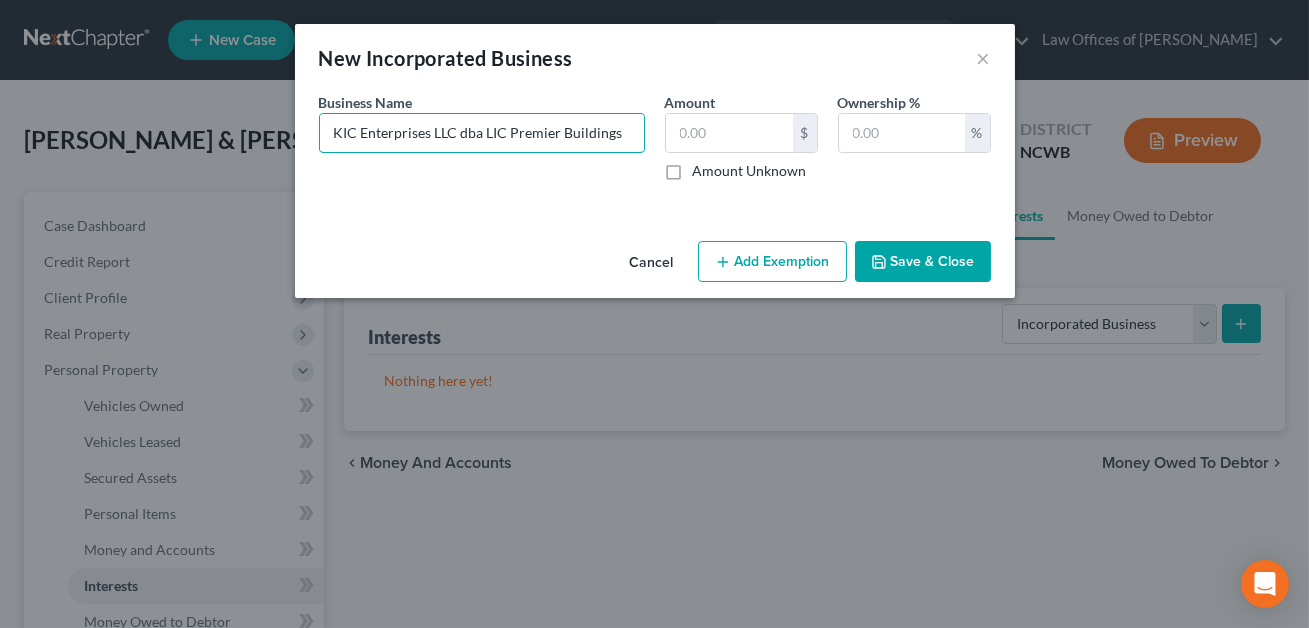 type on "KIC Enterprises LLC dba LIC Premier Buildings" 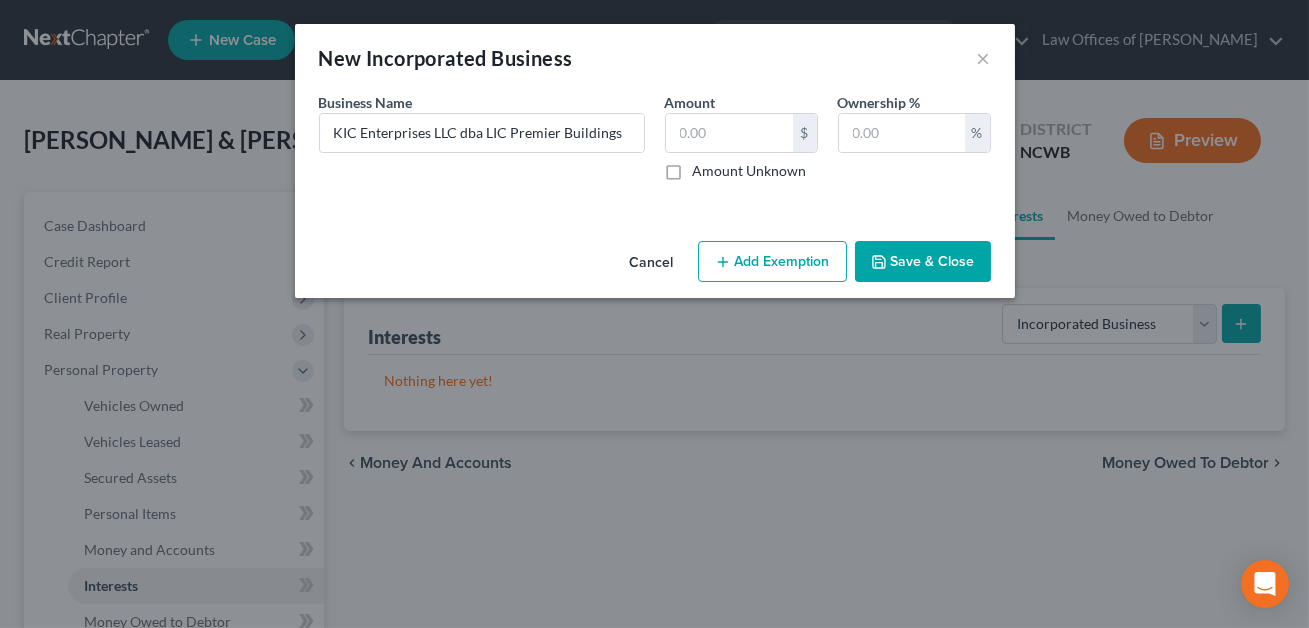 click on "Save & Close" at bounding box center (923, 262) 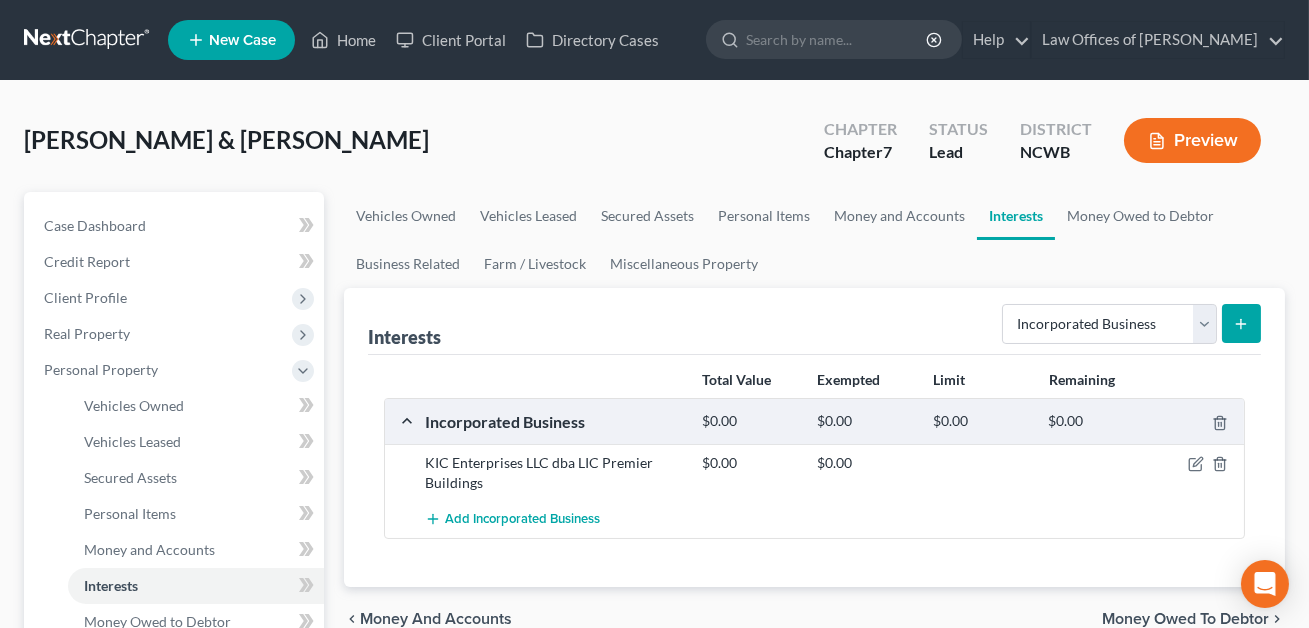 click on "Preview" at bounding box center (1192, 140) 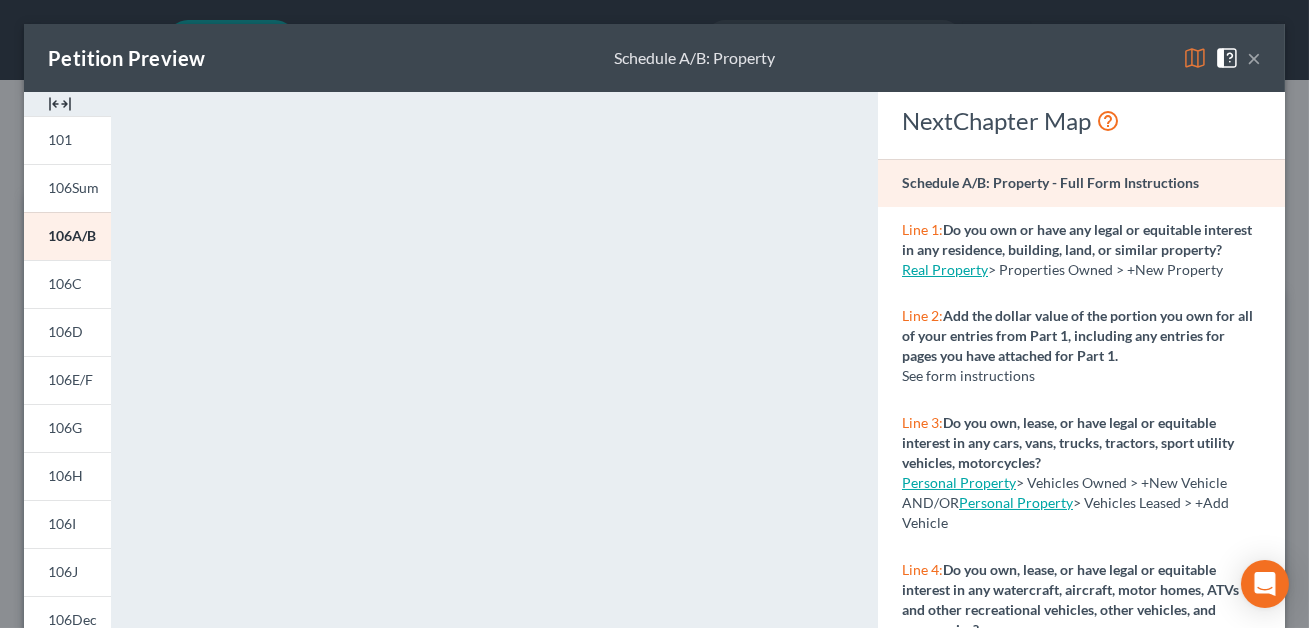 click on "×" at bounding box center (1254, 58) 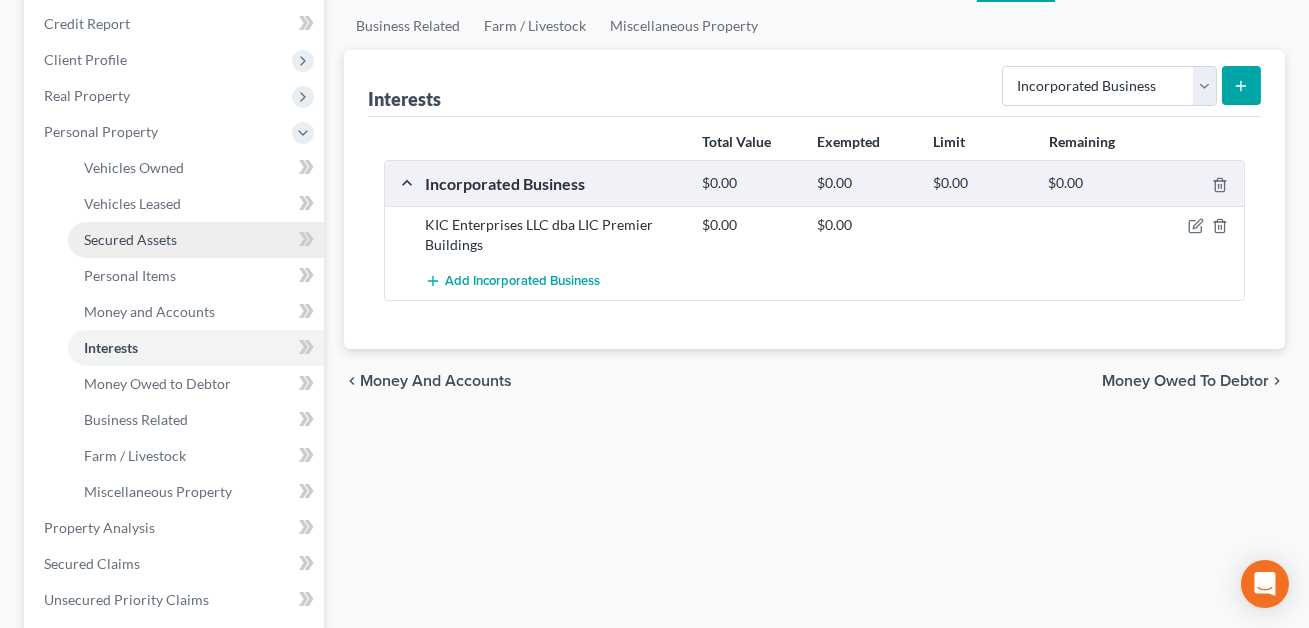 scroll, scrollTop: 261, scrollLeft: 0, axis: vertical 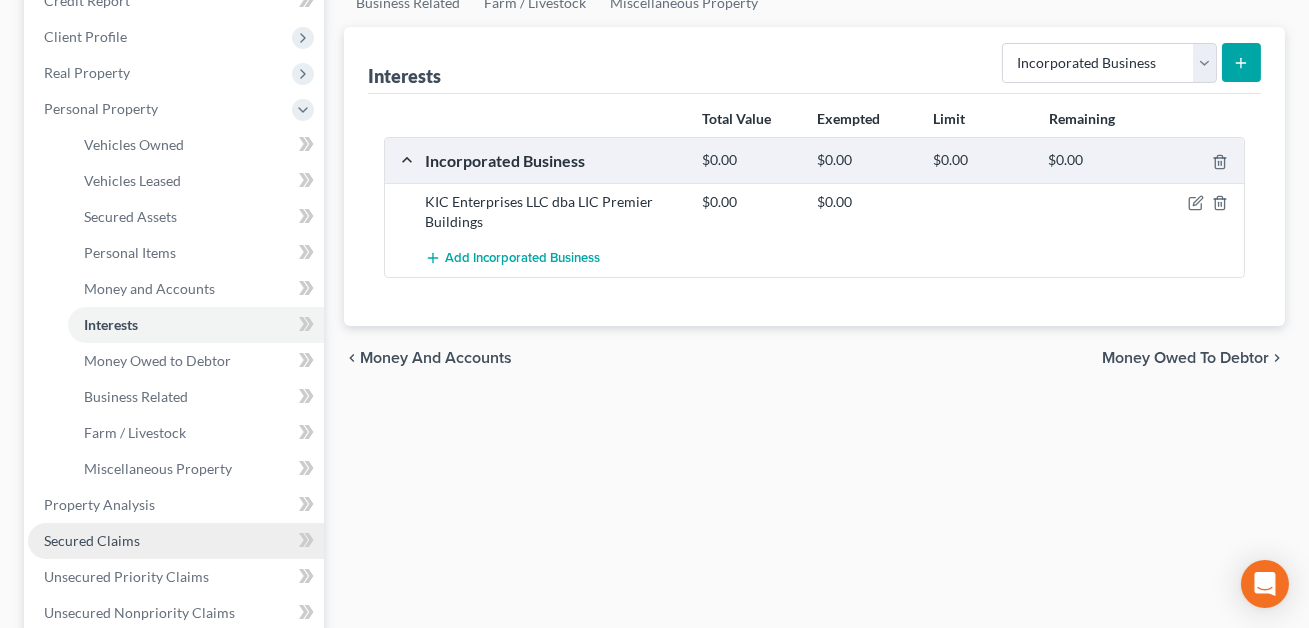 click on "Secured Claims" at bounding box center [92, 540] 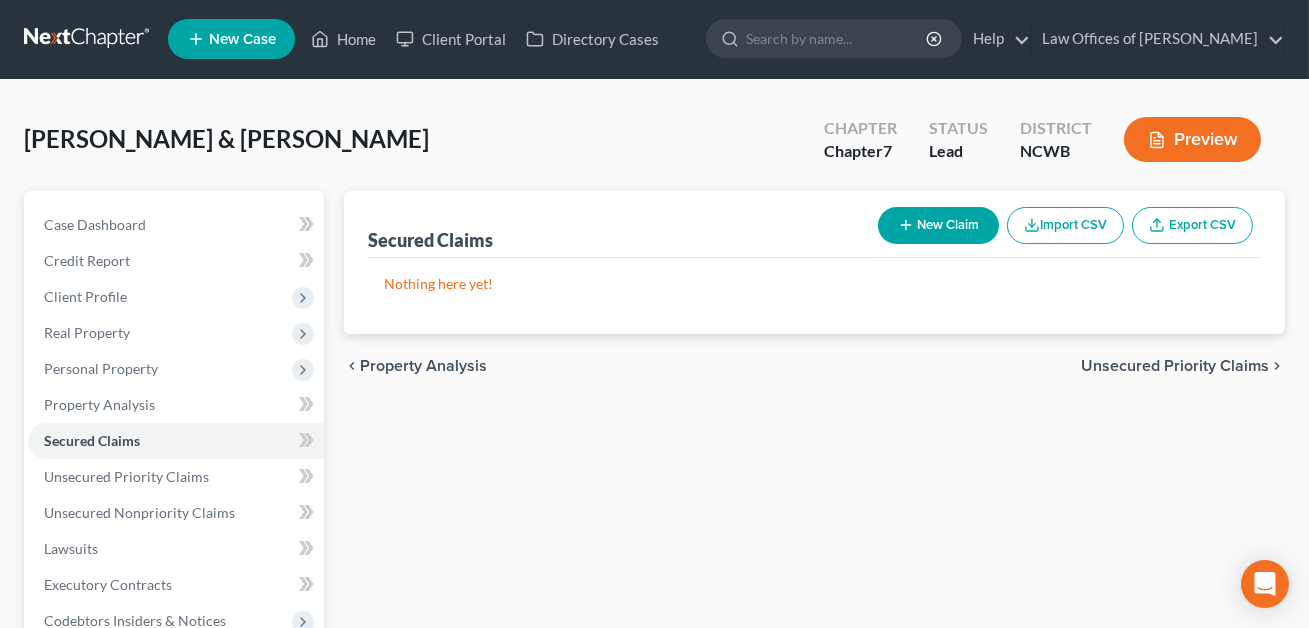 scroll, scrollTop: 0, scrollLeft: 0, axis: both 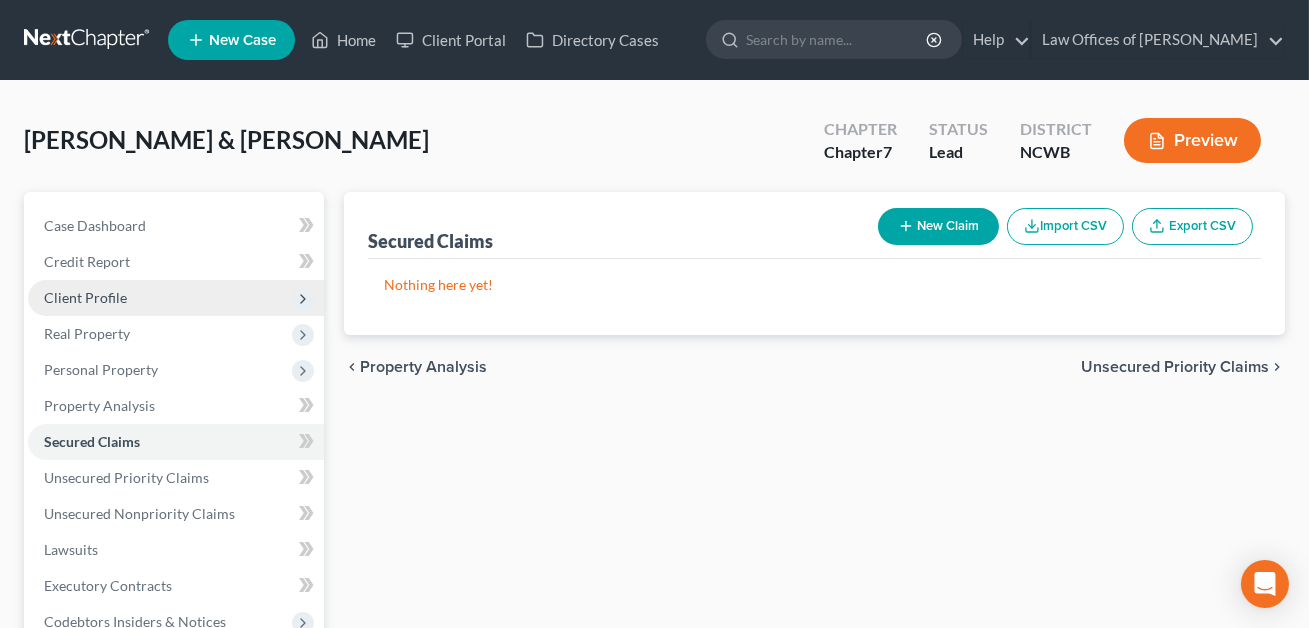click on "Client Profile" at bounding box center [85, 297] 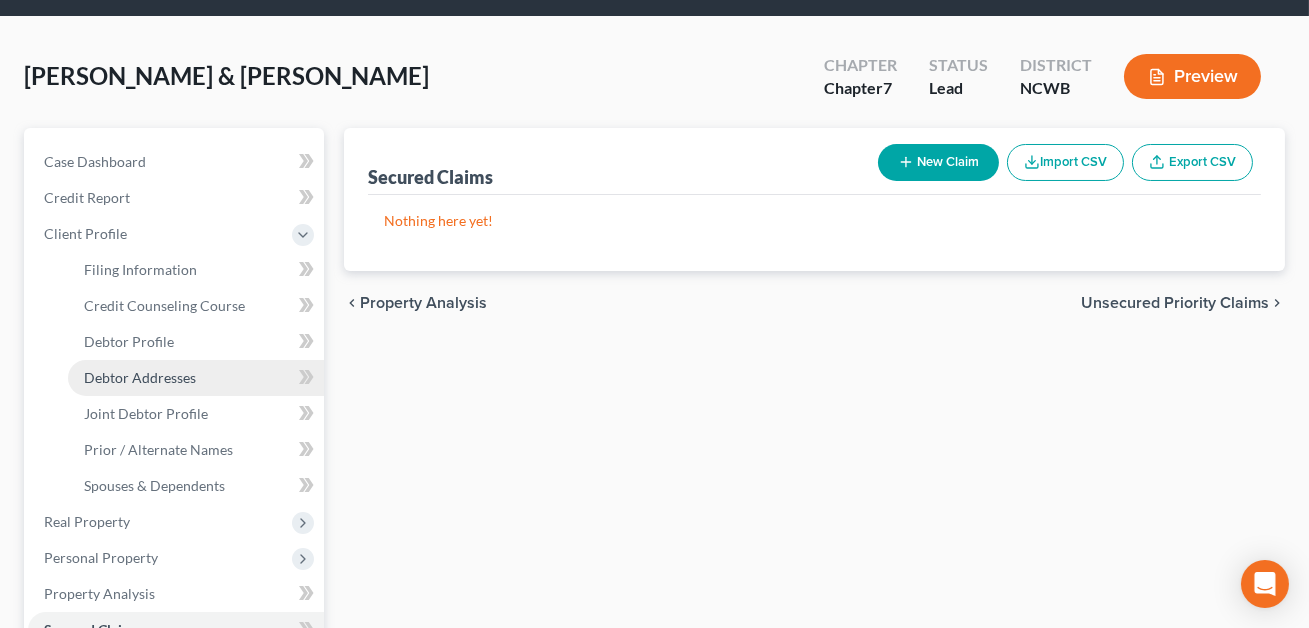scroll, scrollTop: 116, scrollLeft: 0, axis: vertical 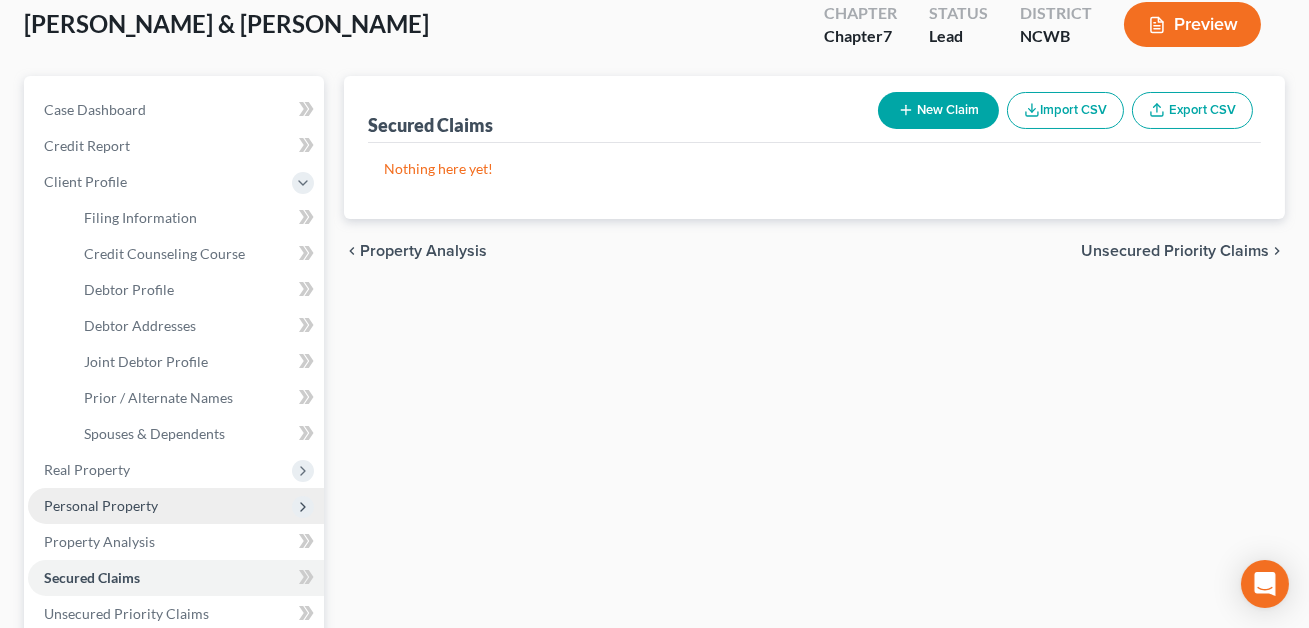 click on "Personal Property" at bounding box center [101, 505] 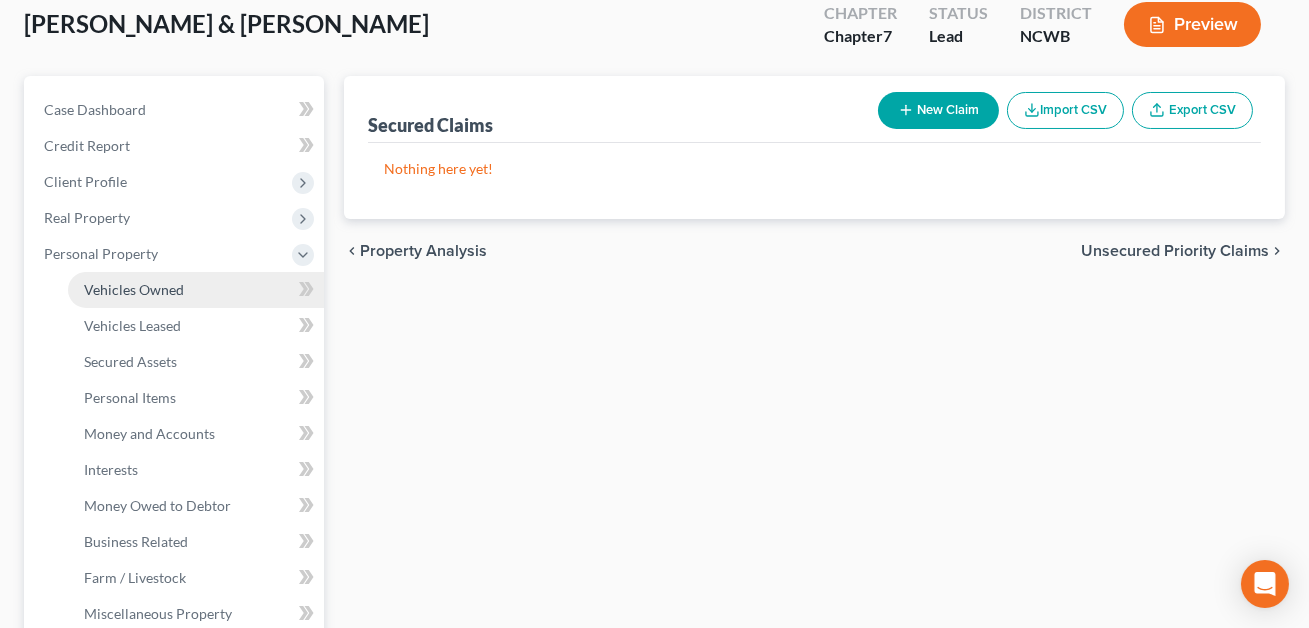 click on "Vehicles Owned" at bounding box center (134, 289) 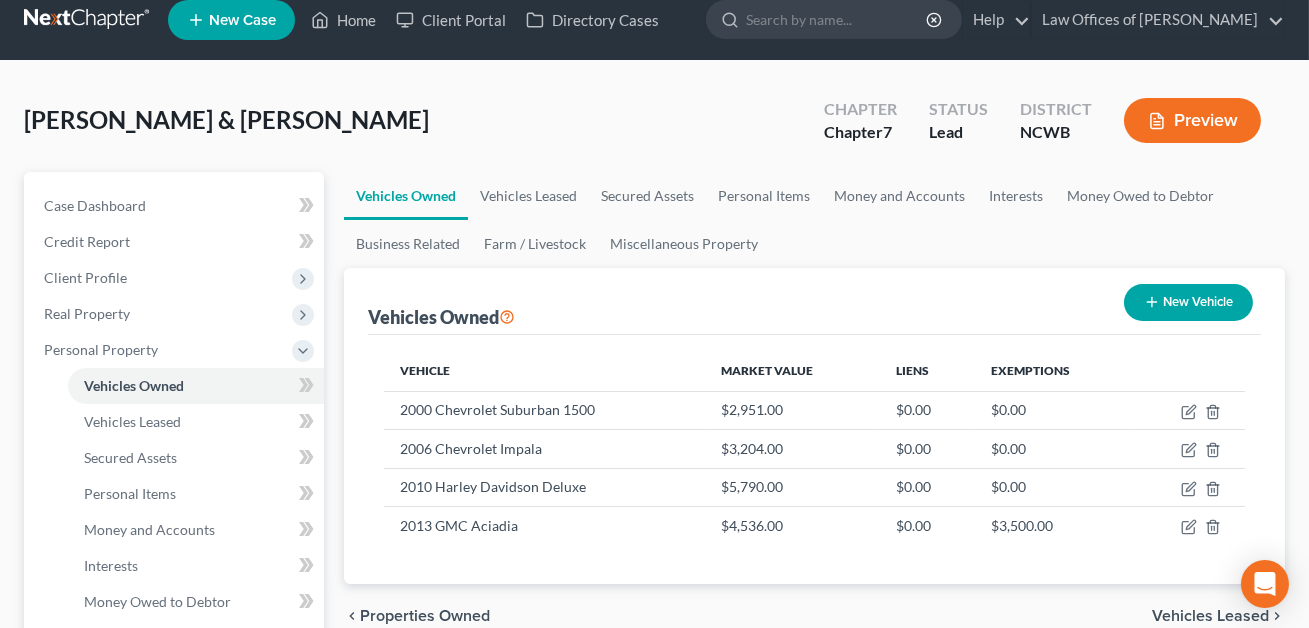 scroll, scrollTop: 0, scrollLeft: 0, axis: both 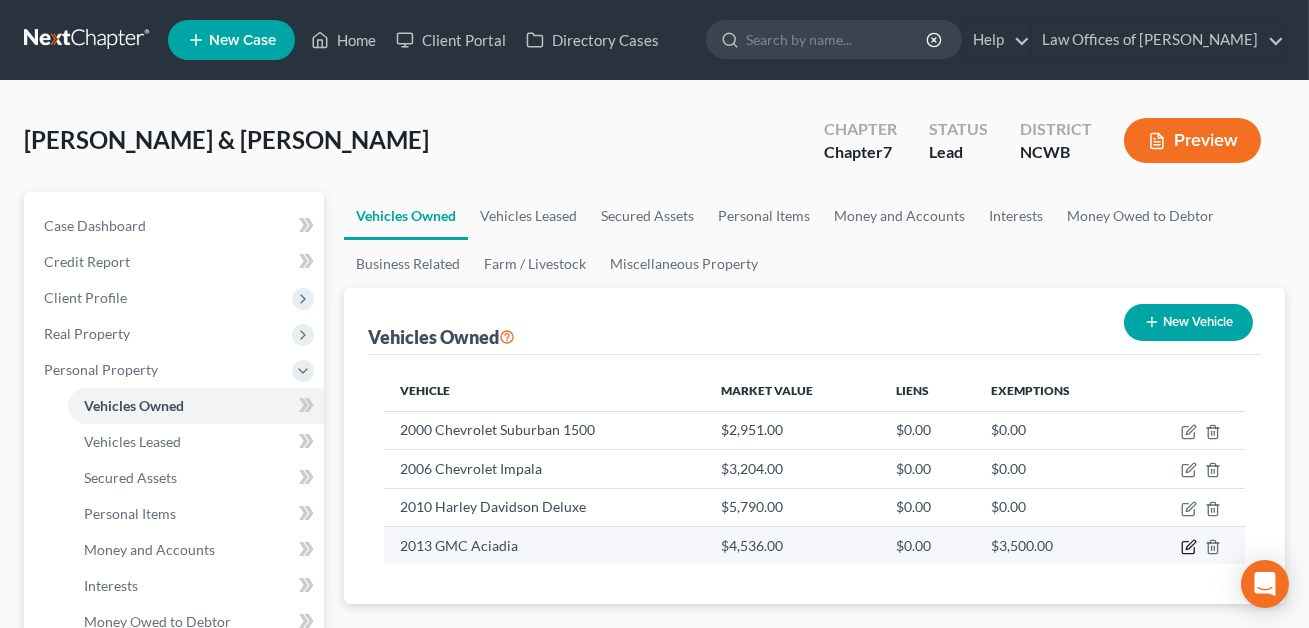 click 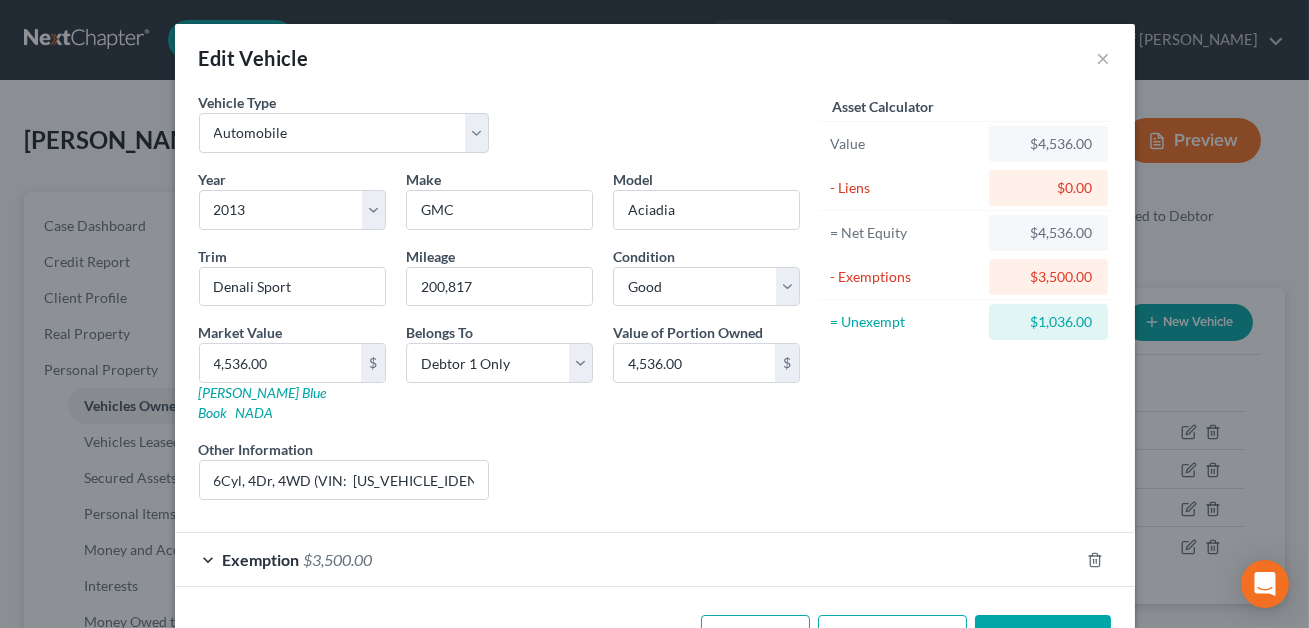 click on "Save & Close" at bounding box center (1043, 636) 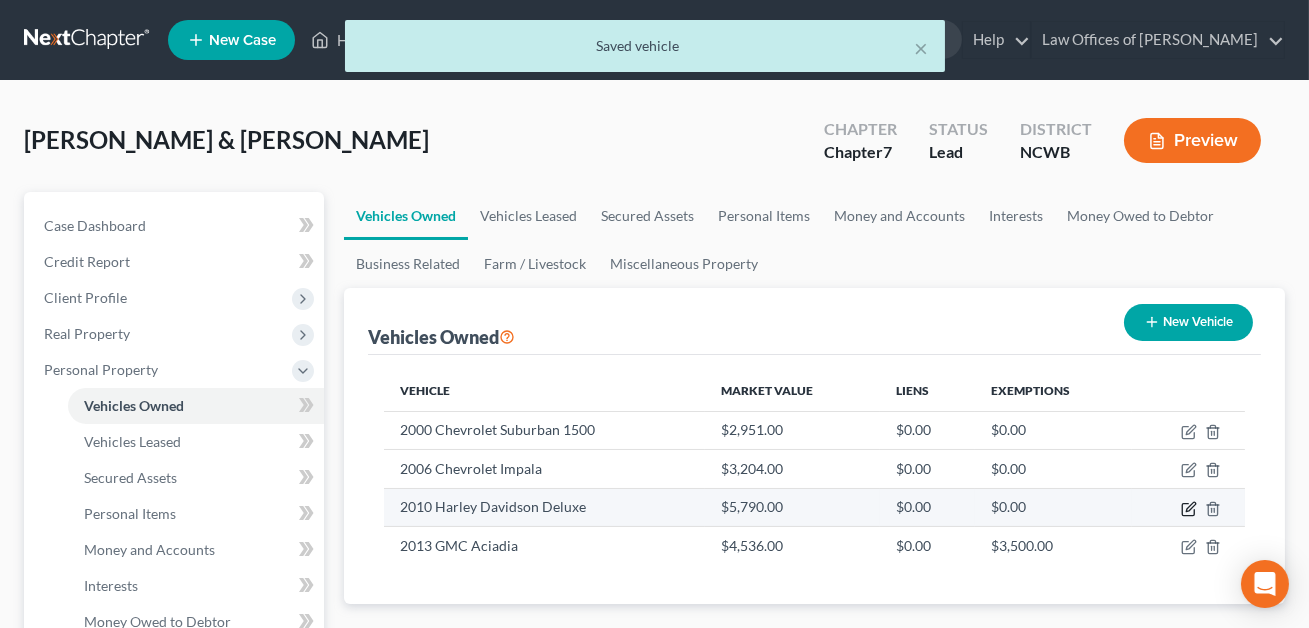 click 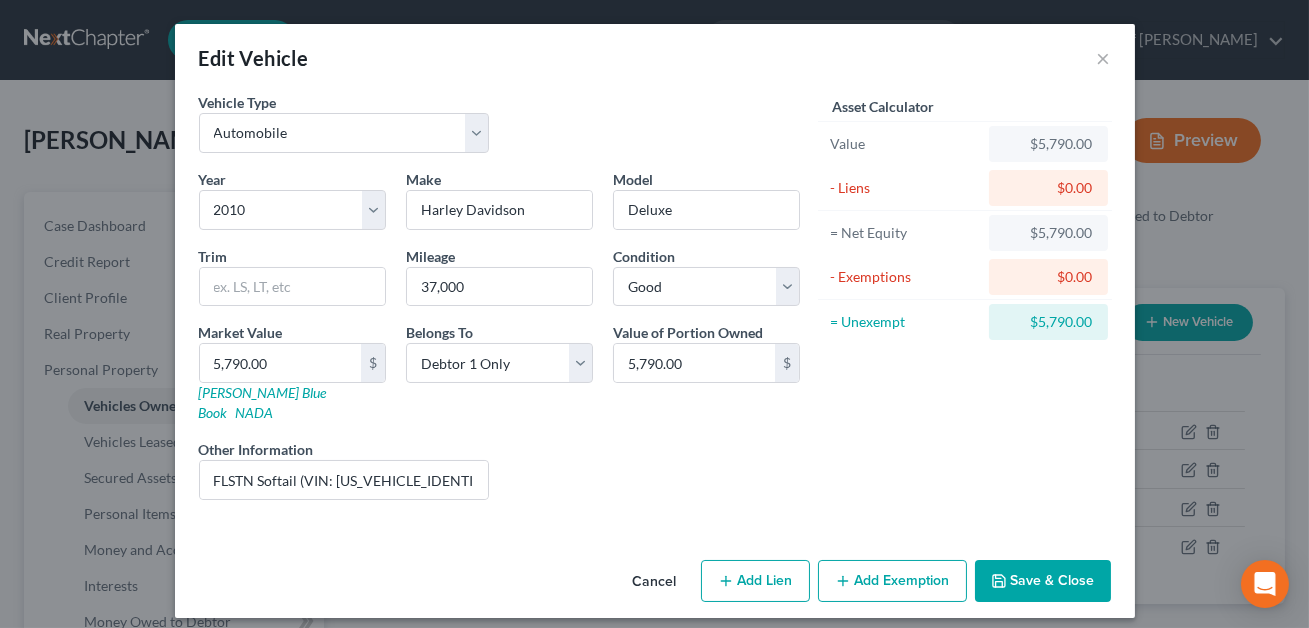 click on "Add Lien" at bounding box center [755, 581] 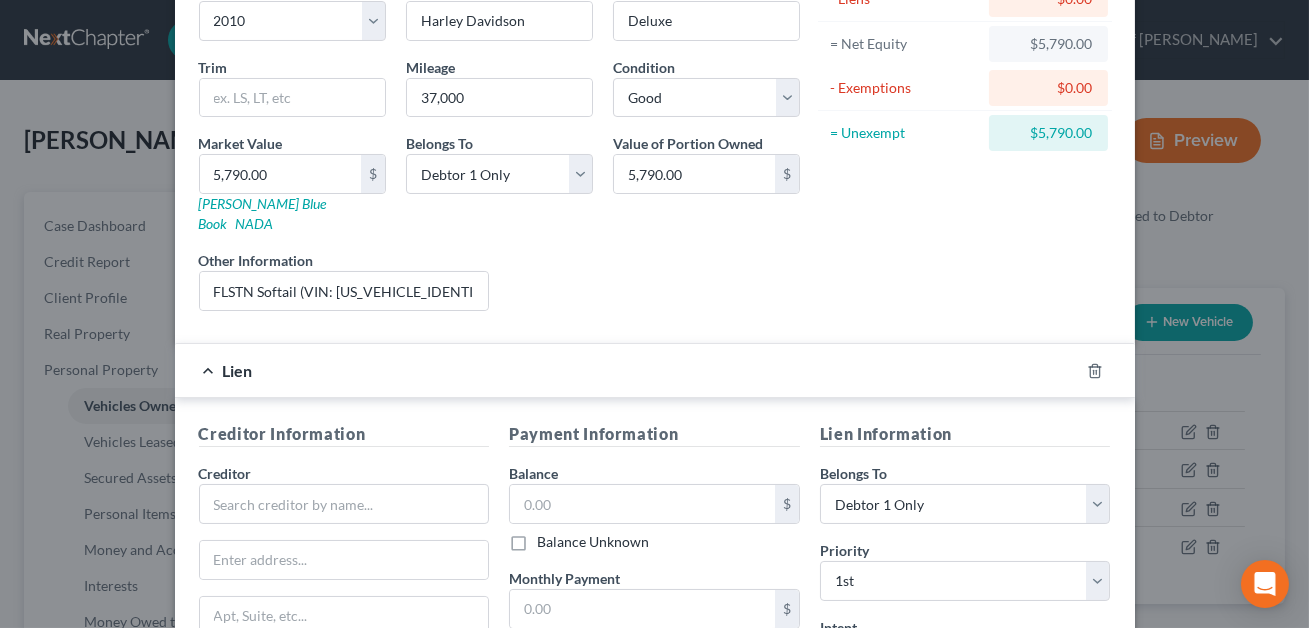 scroll, scrollTop: 231, scrollLeft: 0, axis: vertical 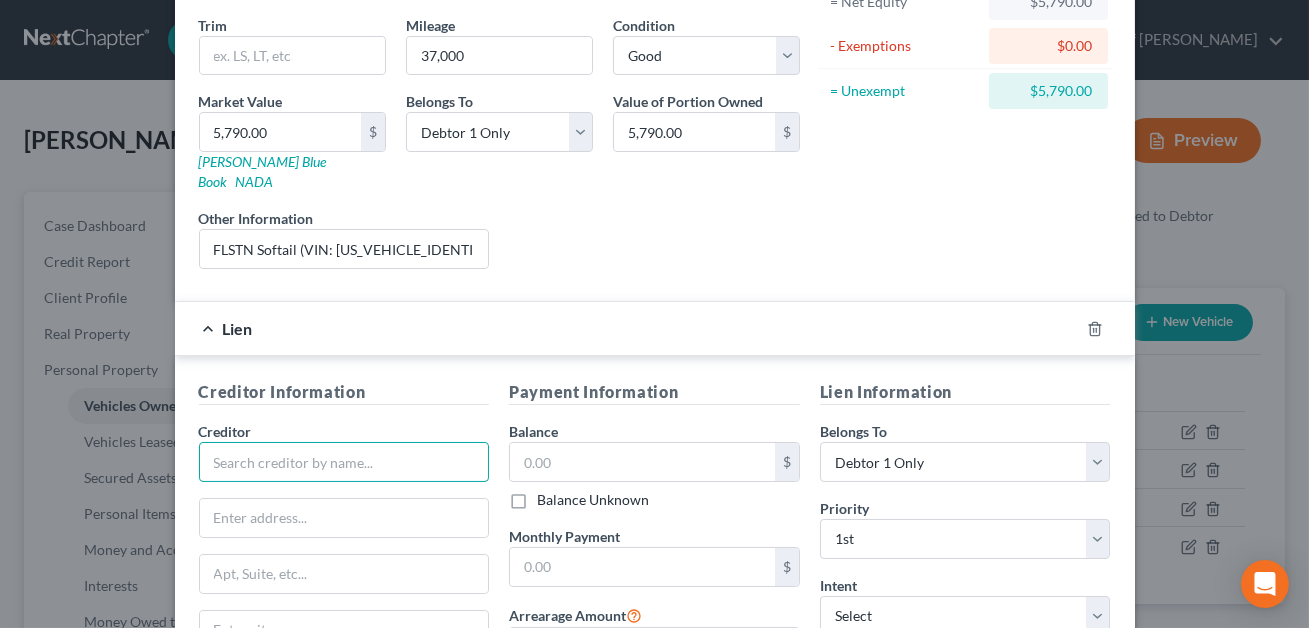 click at bounding box center [344, 462] 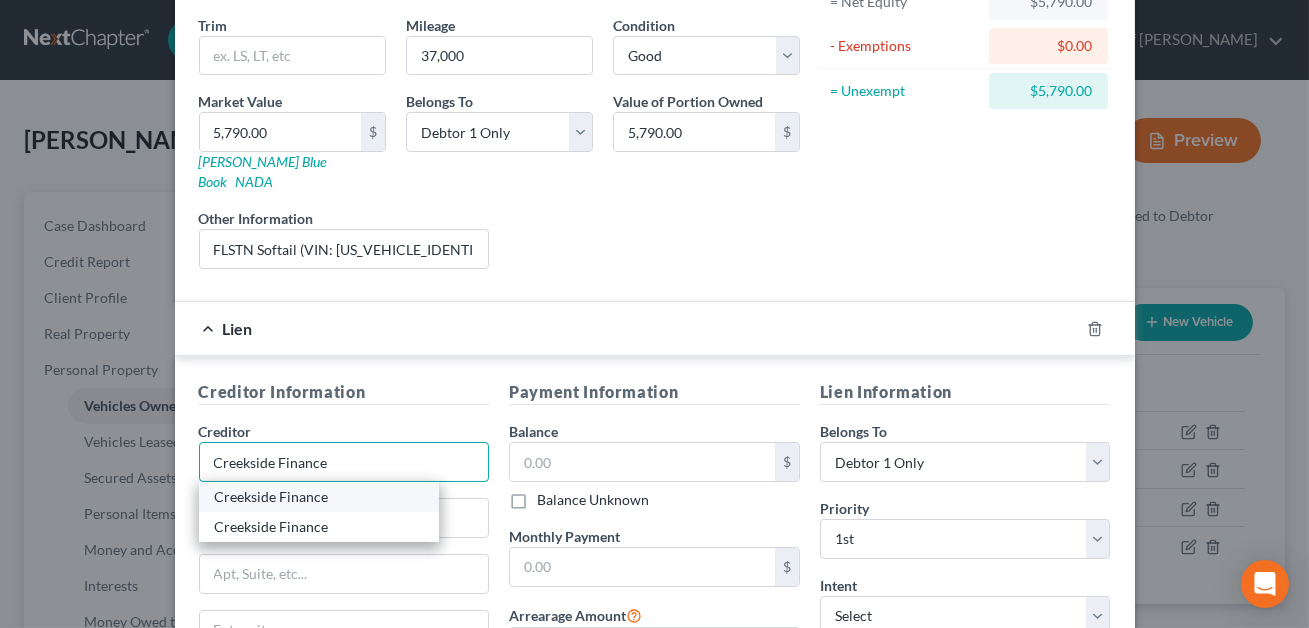 type on "Creekside Finance" 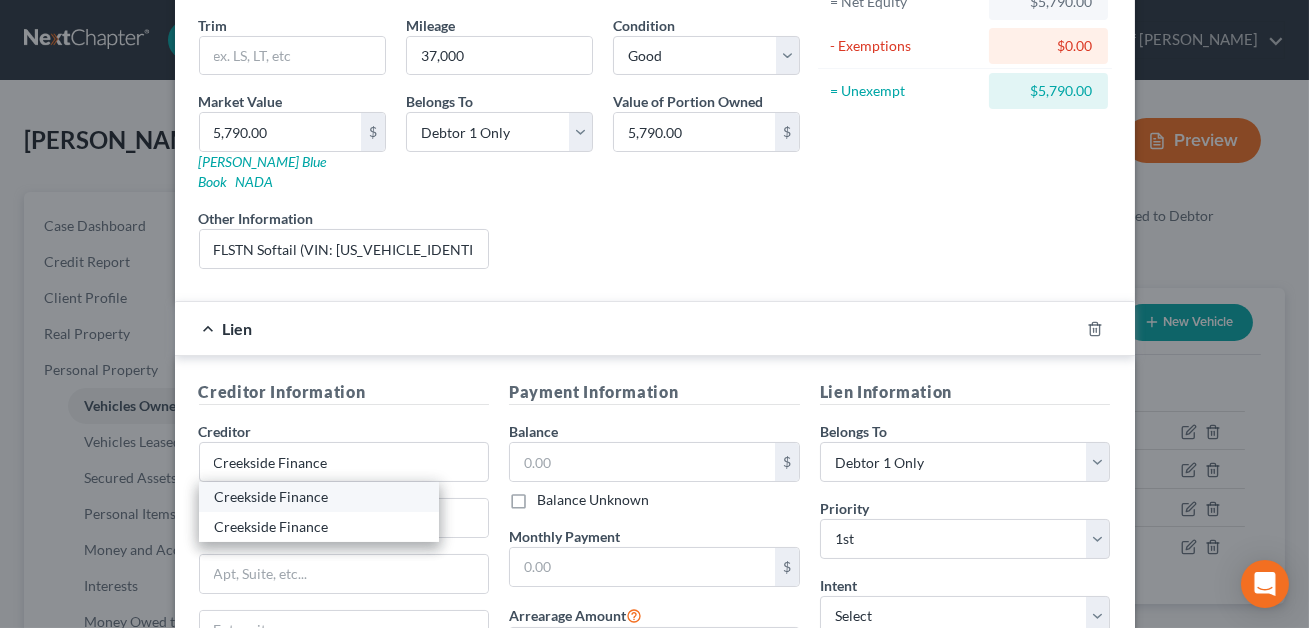 click on "Creekside Finance" at bounding box center (319, 497) 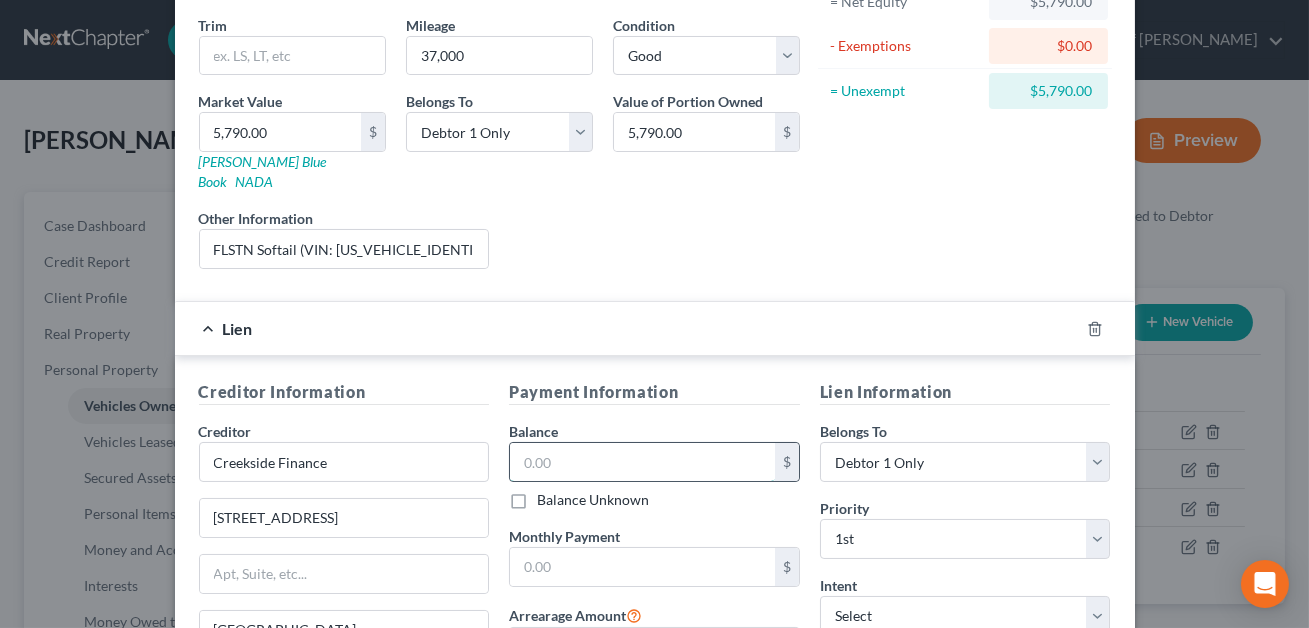 click at bounding box center (642, 462) 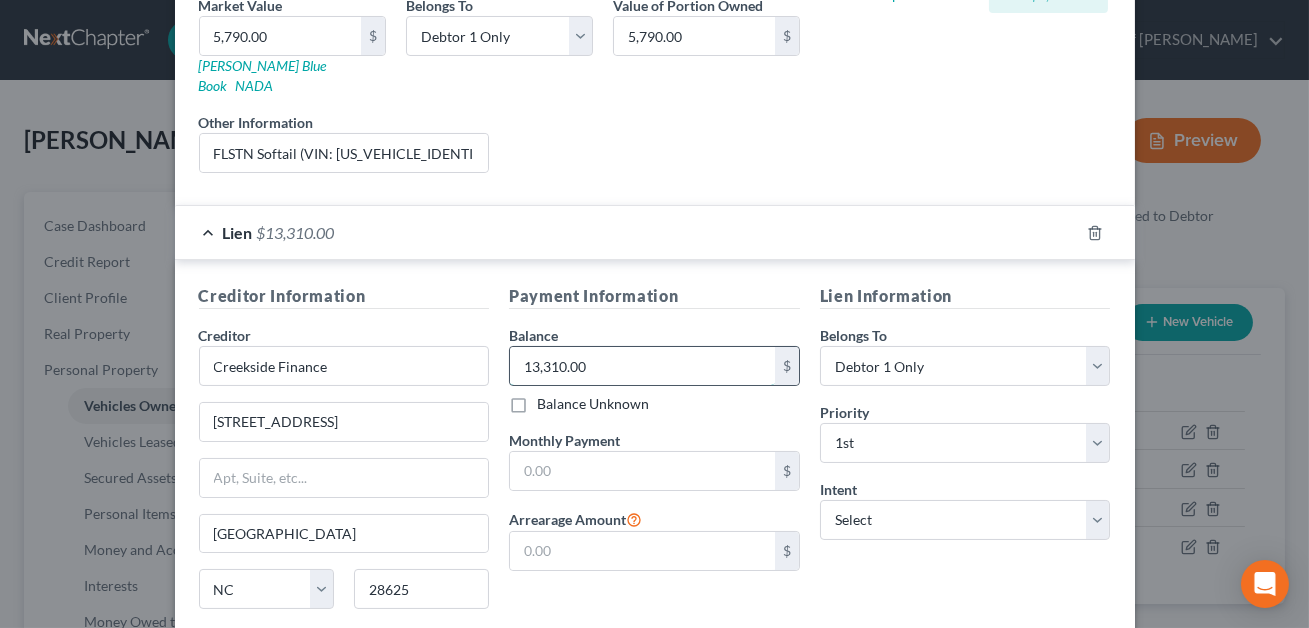 scroll, scrollTop: 325, scrollLeft: 0, axis: vertical 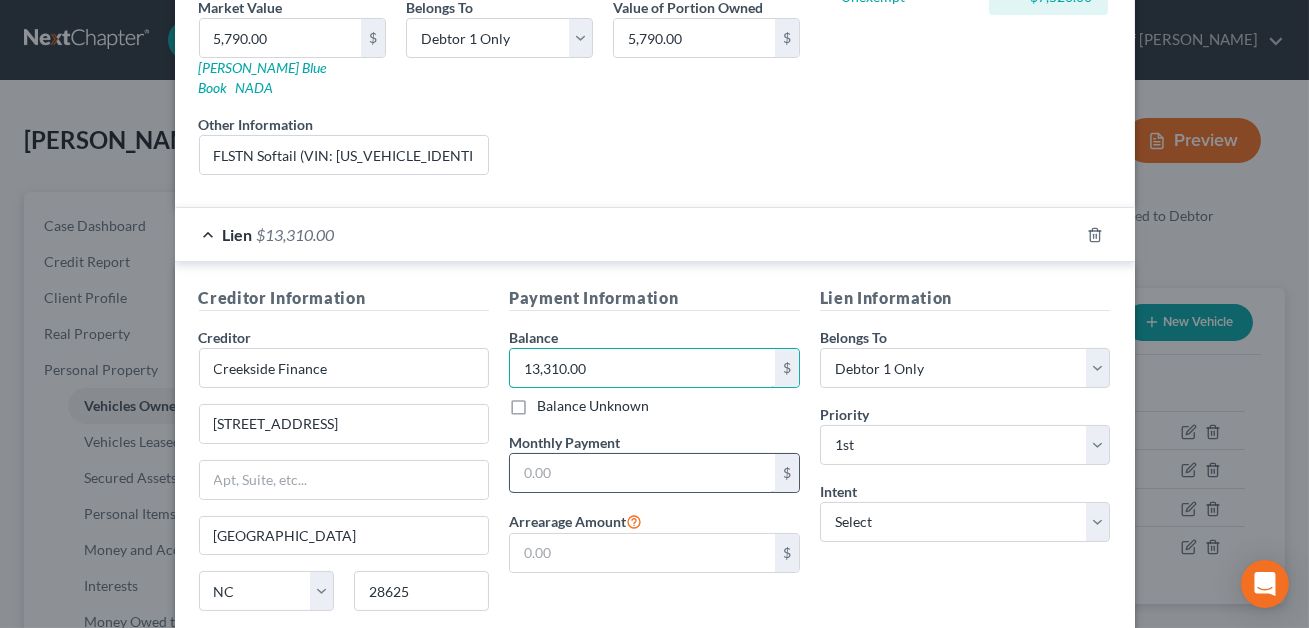type on "13,310.00" 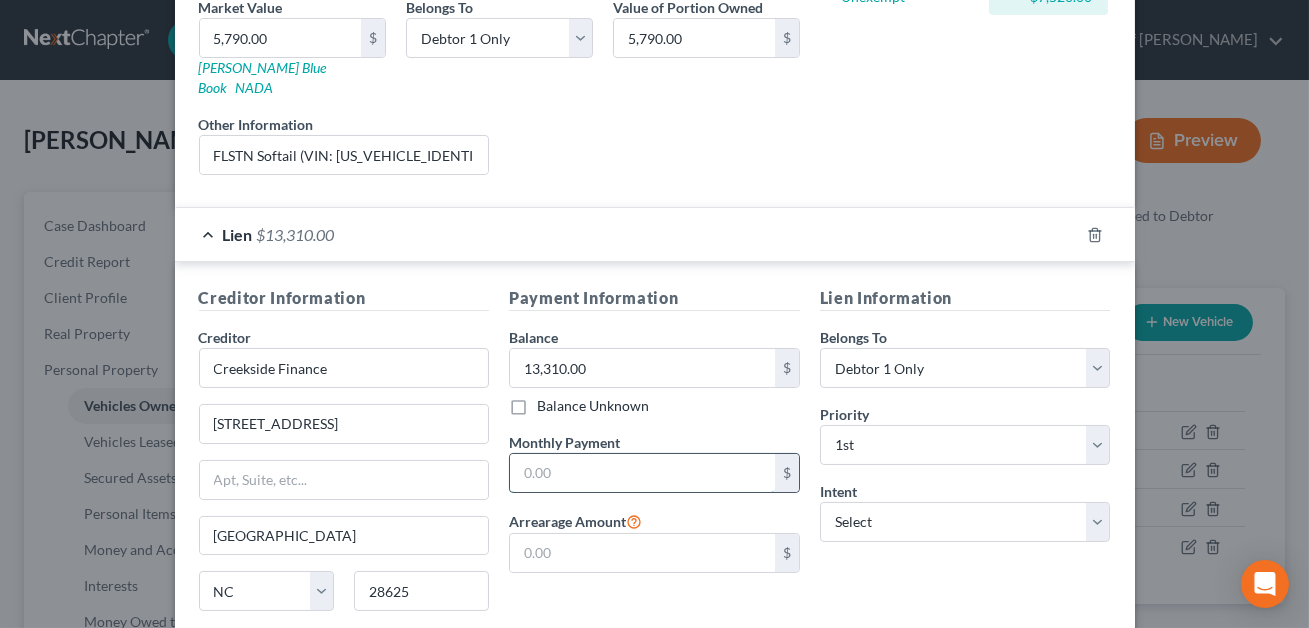 click at bounding box center (642, 473) 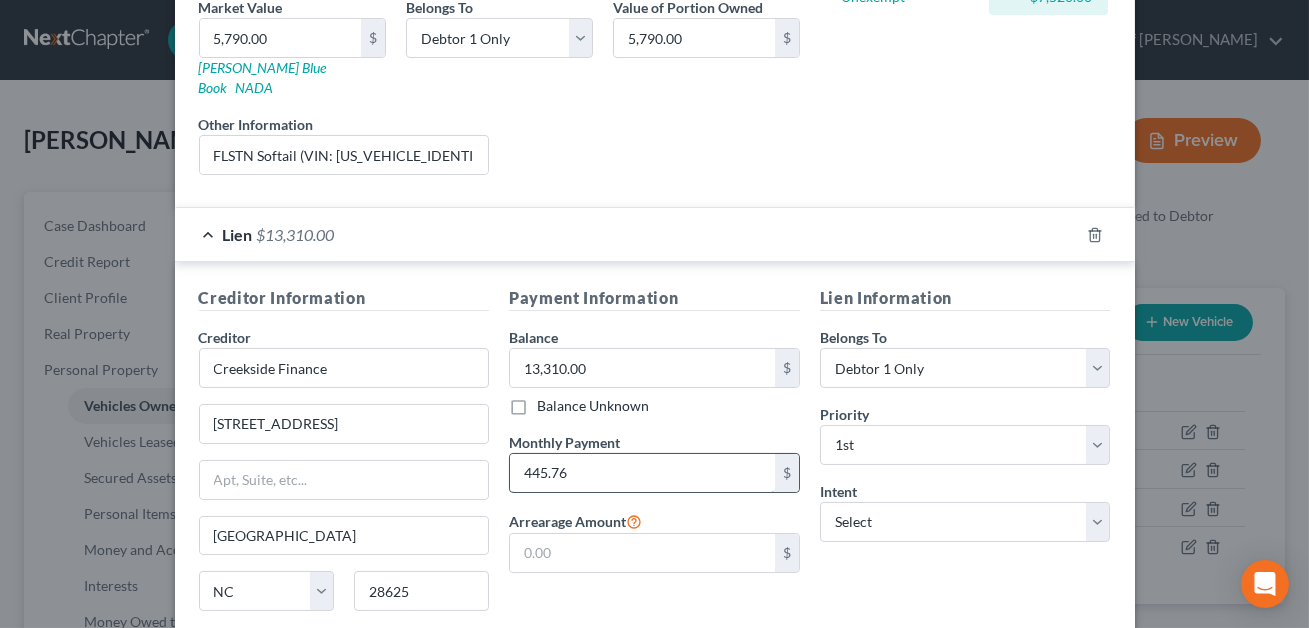 scroll, scrollTop: 463, scrollLeft: 0, axis: vertical 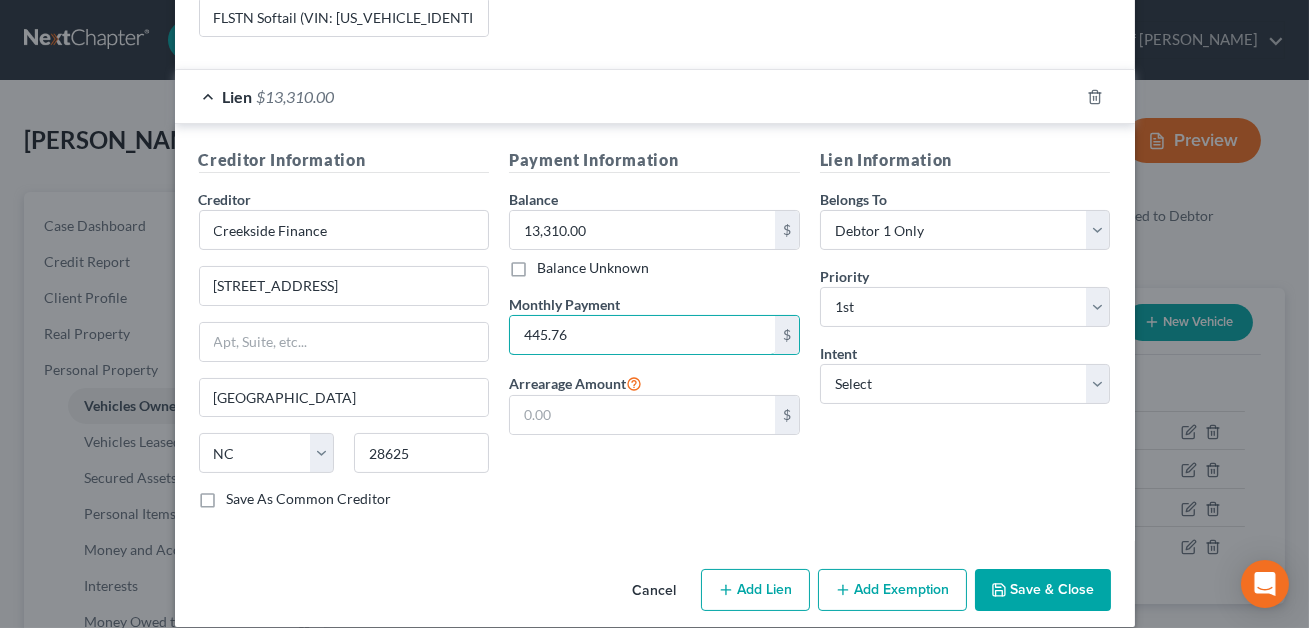 type on "445.76" 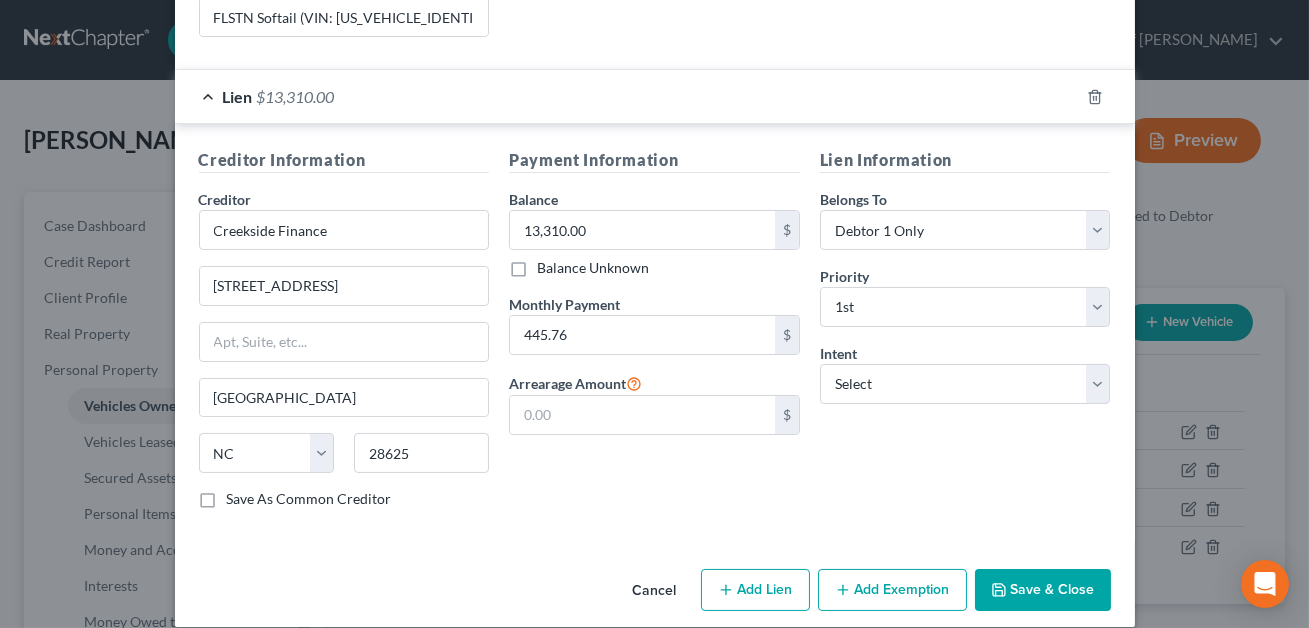 click on "Save & Close" at bounding box center (1043, 590) 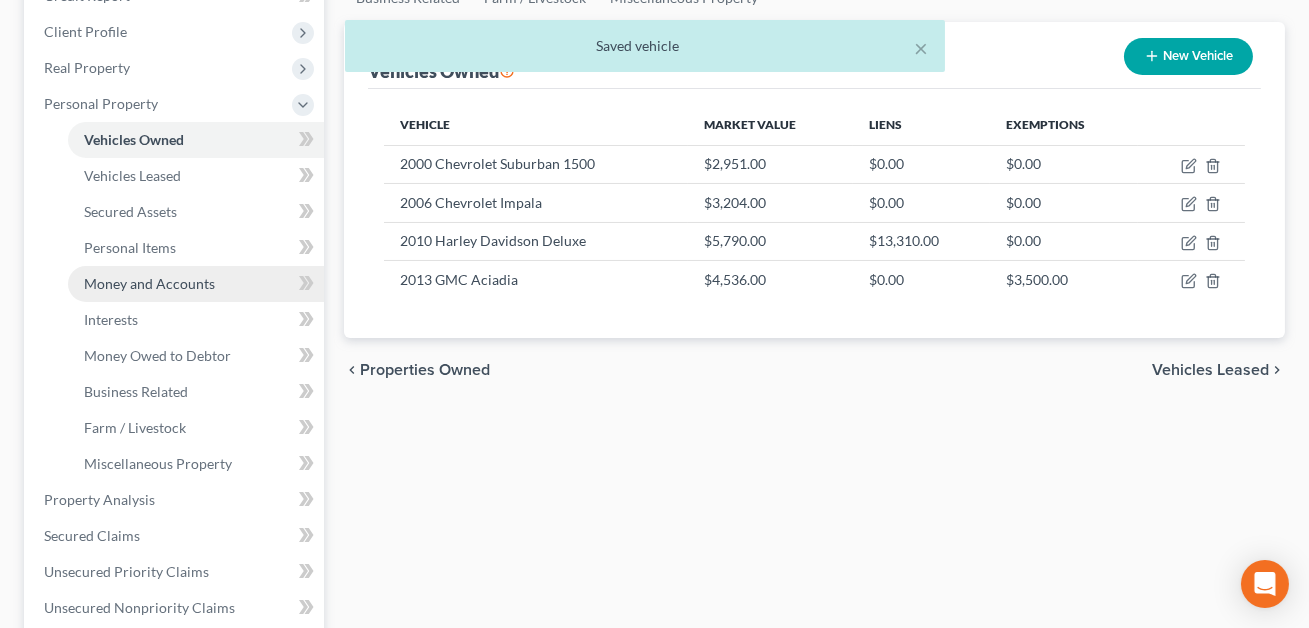 scroll, scrollTop: 291, scrollLeft: 0, axis: vertical 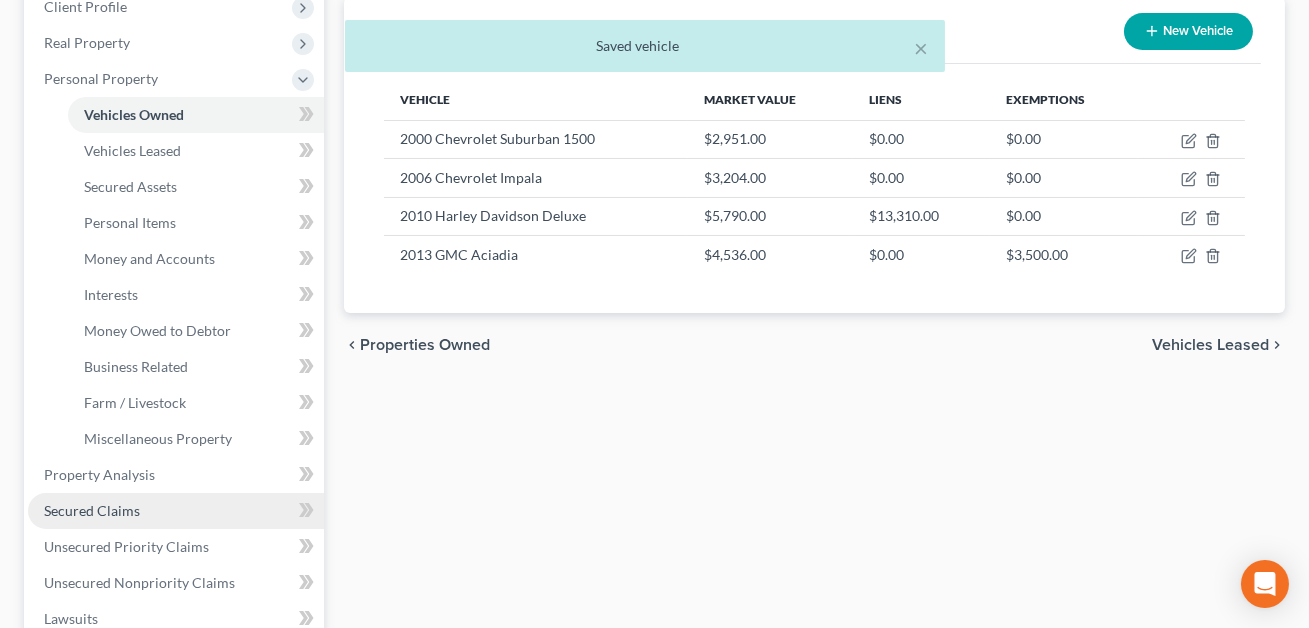 click on "Secured Claims" at bounding box center (92, 510) 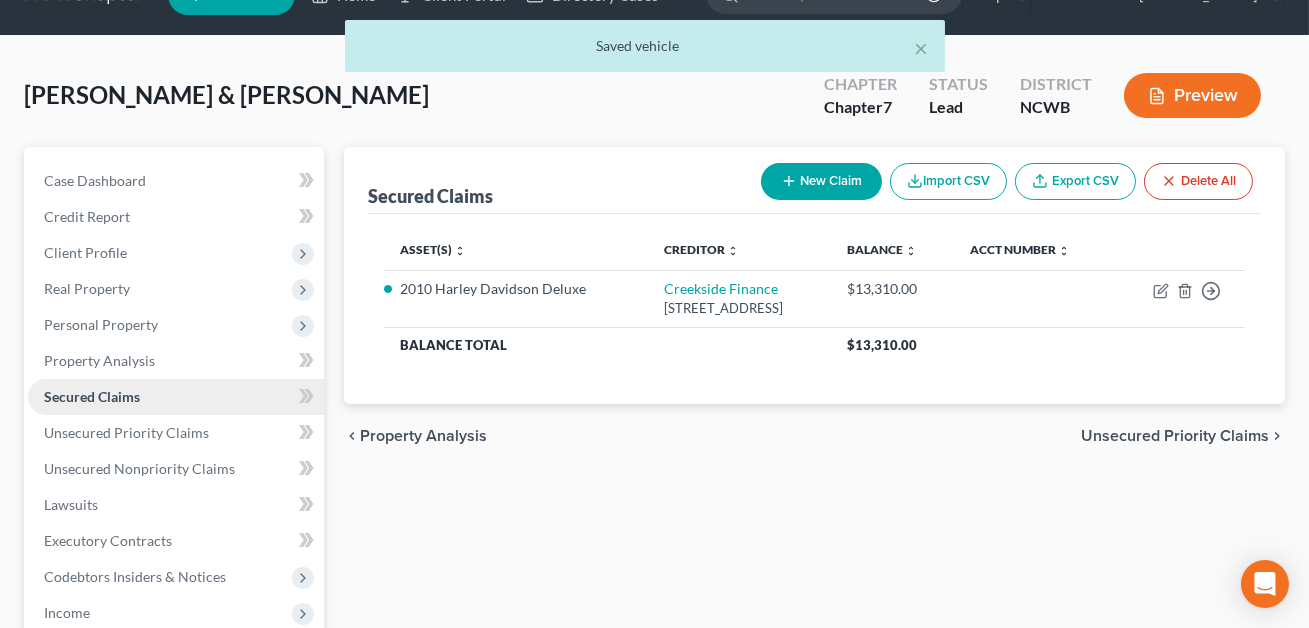 scroll, scrollTop: 0, scrollLeft: 0, axis: both 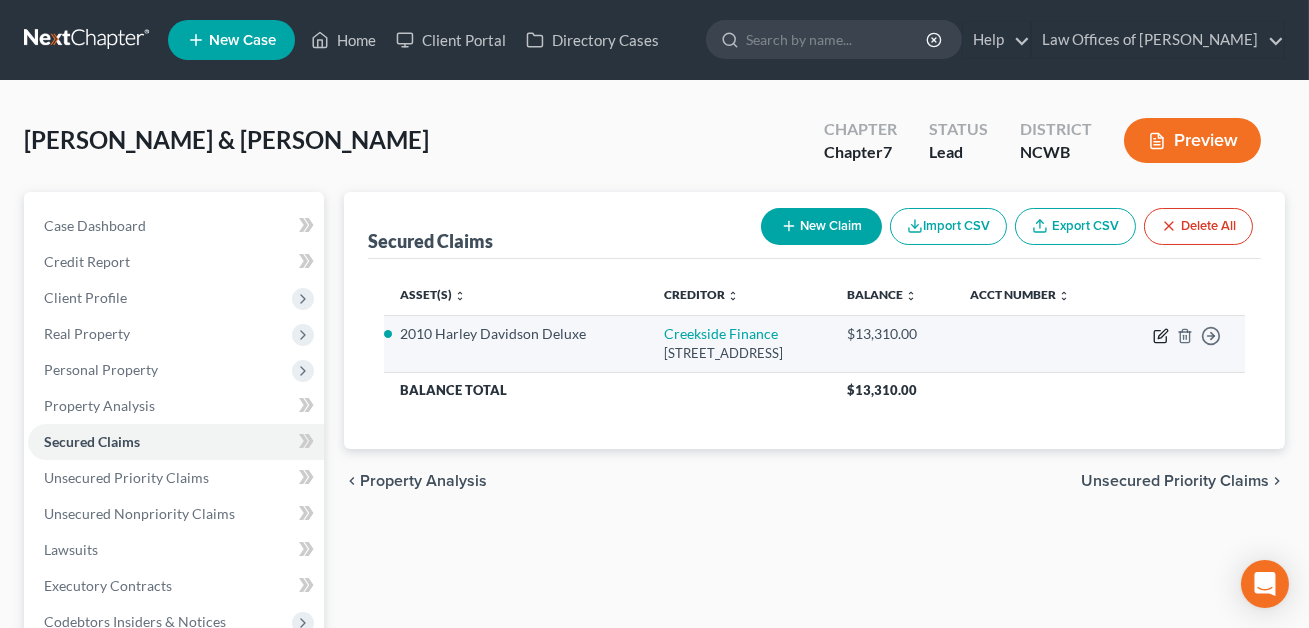 click 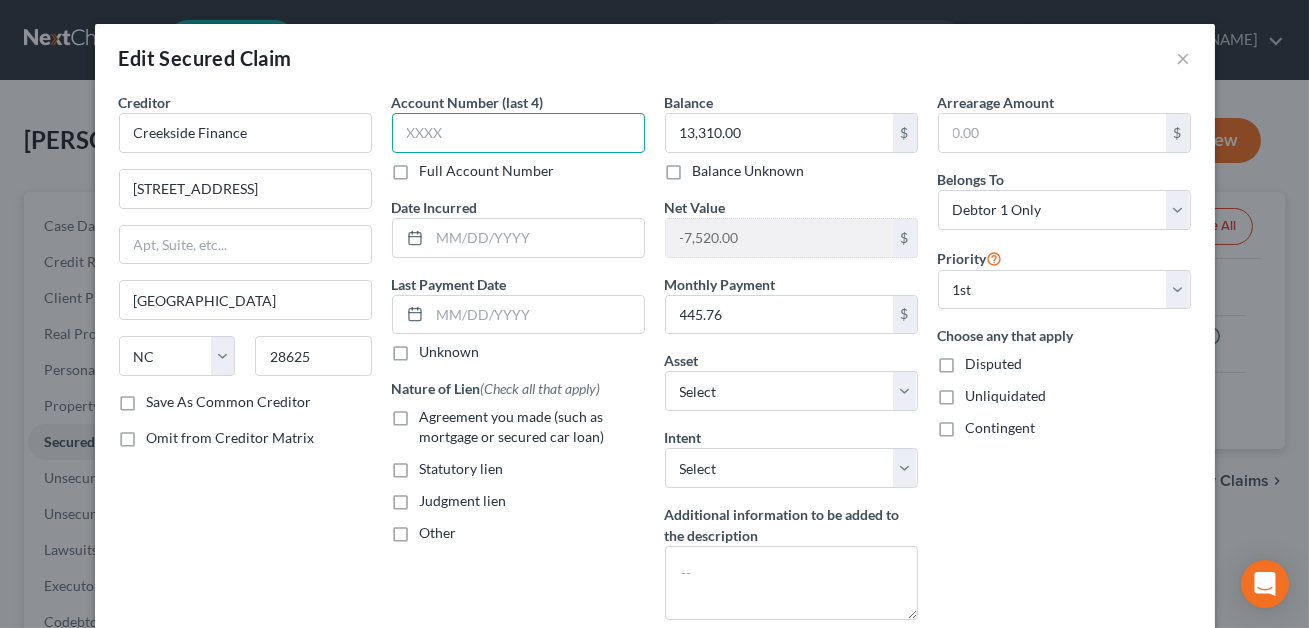 click at bounding box center (518, 133) 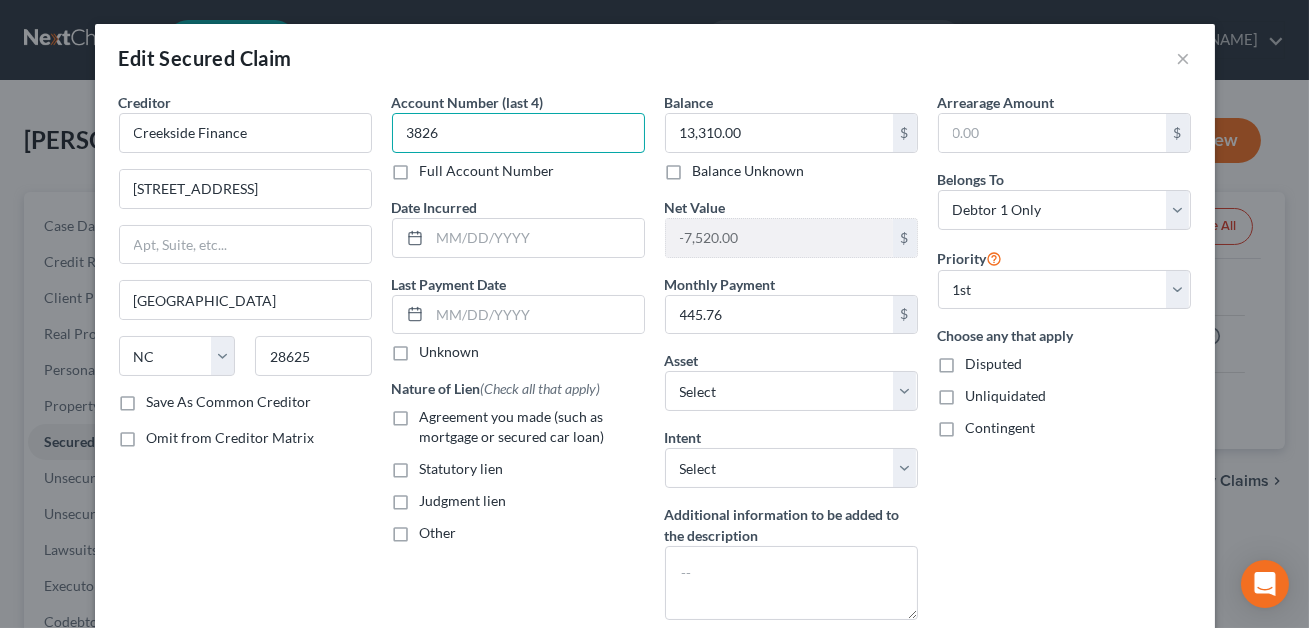 type on "3826" 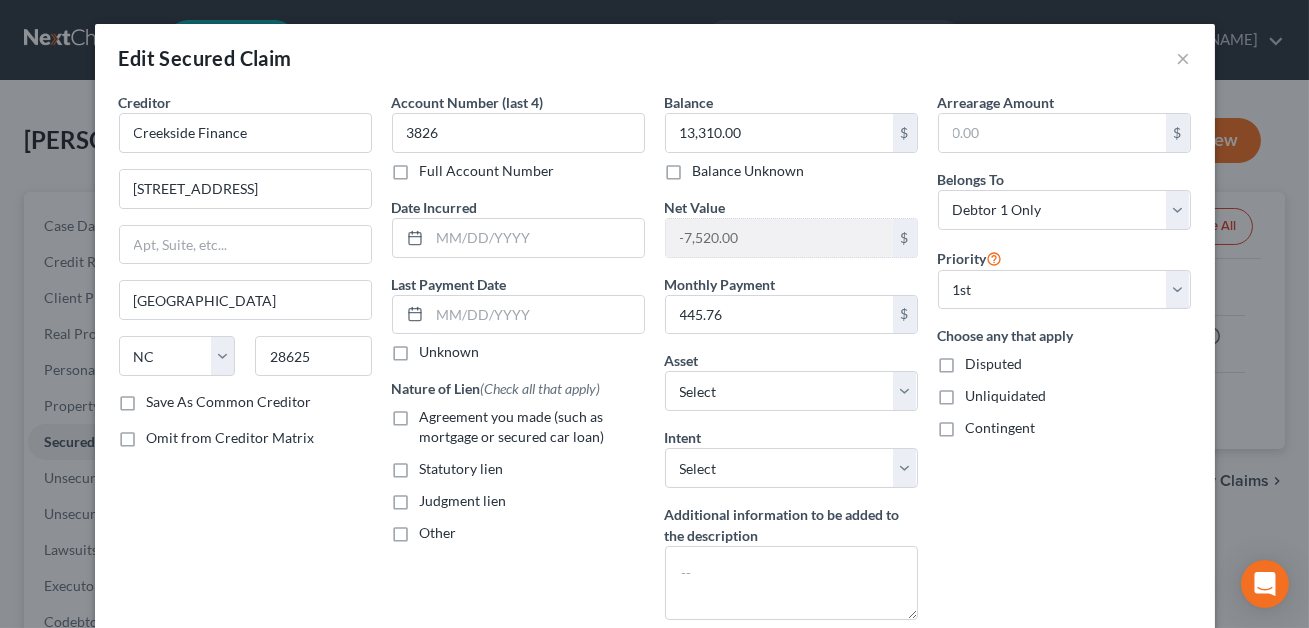 click on "Agreement you made (such as mortgage or secured car loan)" at bounding box center (532, 427) 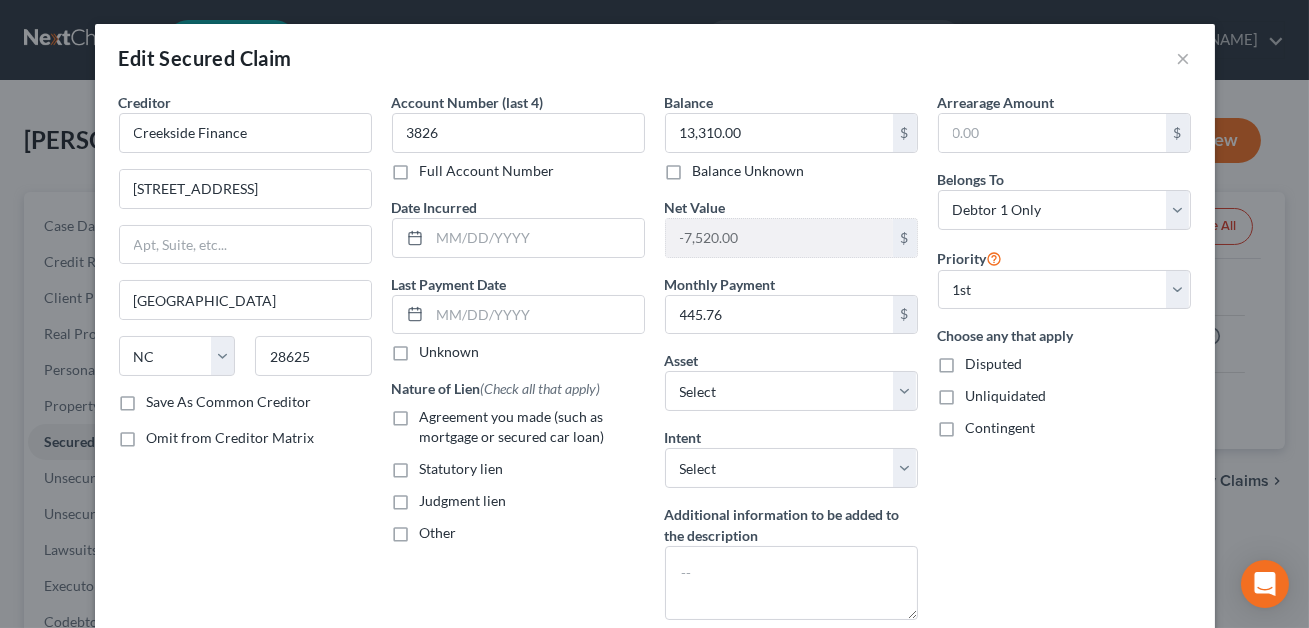click on "Agreement you made (such as mortgage or secured car loan)" at bounding box center (434, 413) 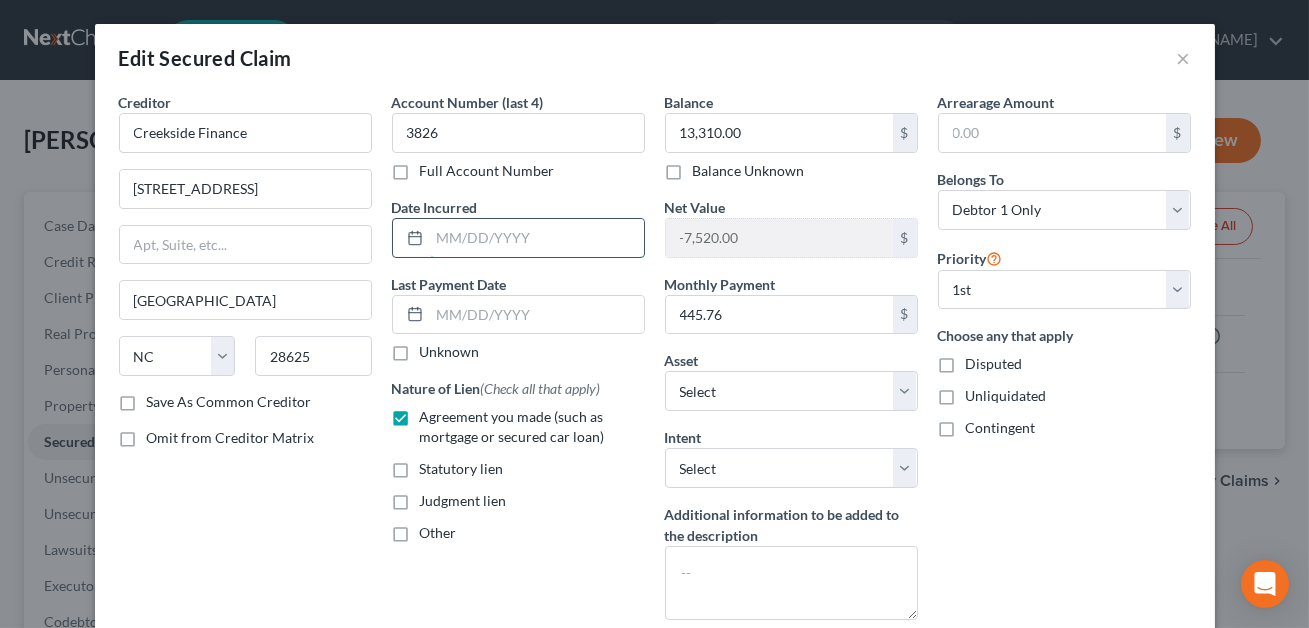 click at bounding box center [537, 238] 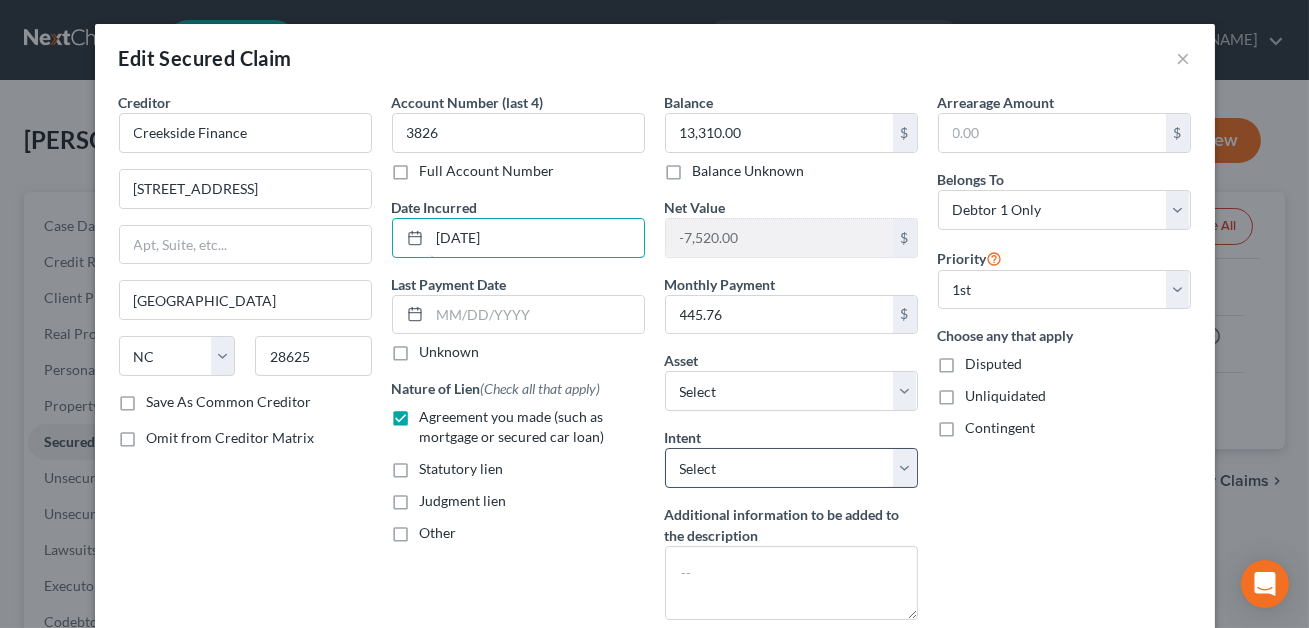 type on "[DATE]" 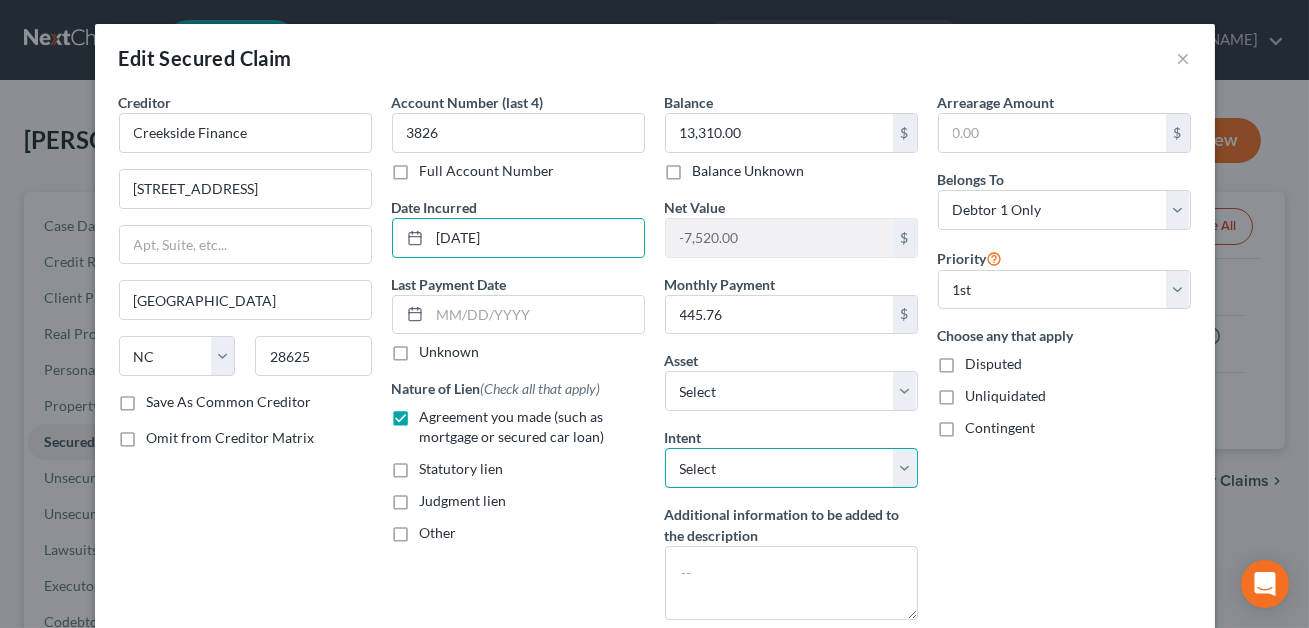 click on "Select Surrender Redeem Reaffirm Avoid Other" at bounding box center [791, 468] 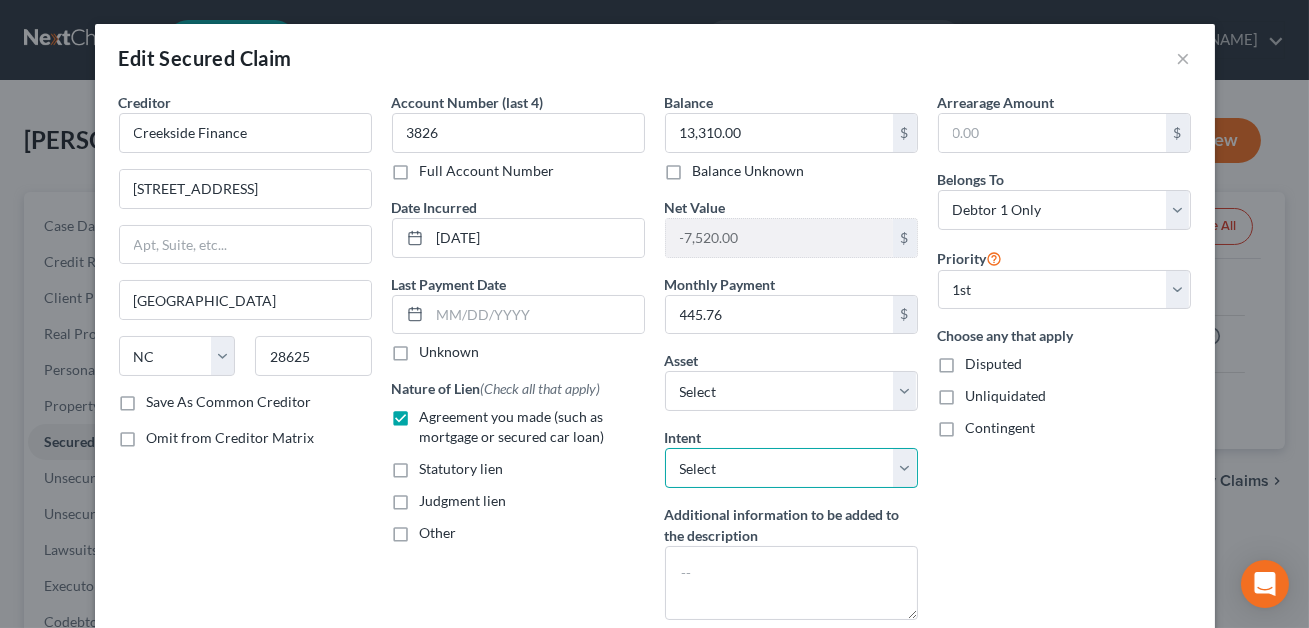 select on "2" 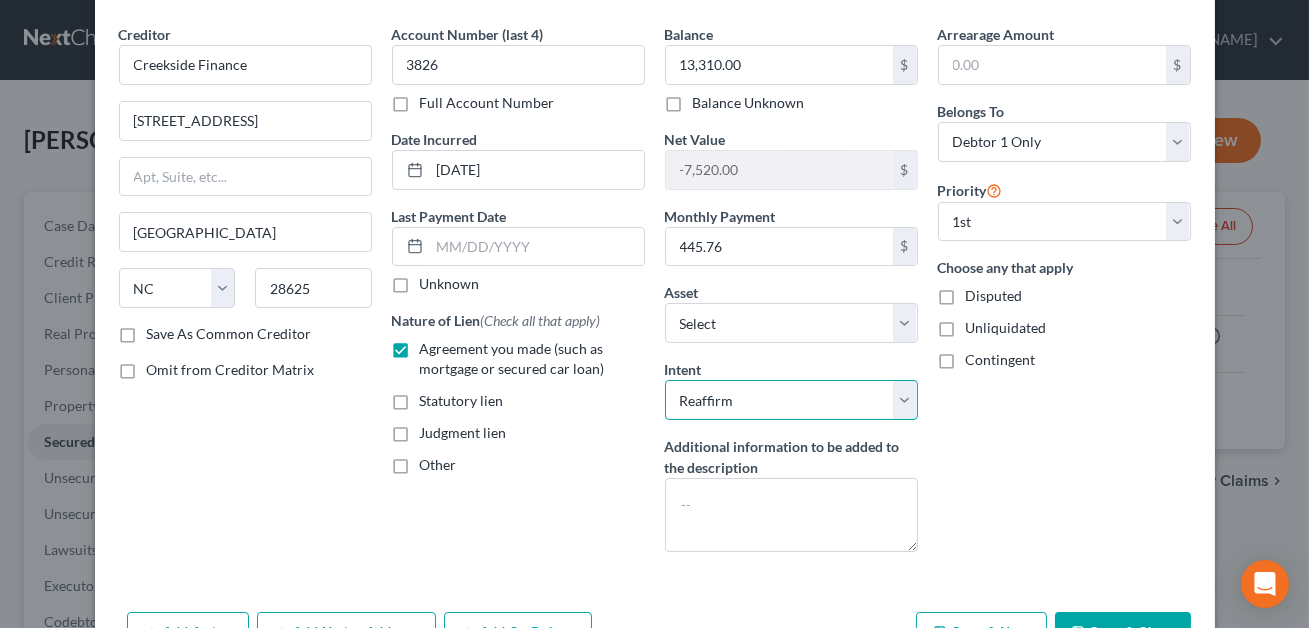 scroll, scrollTop: 148, scrollLeft: 0, axis: vertical 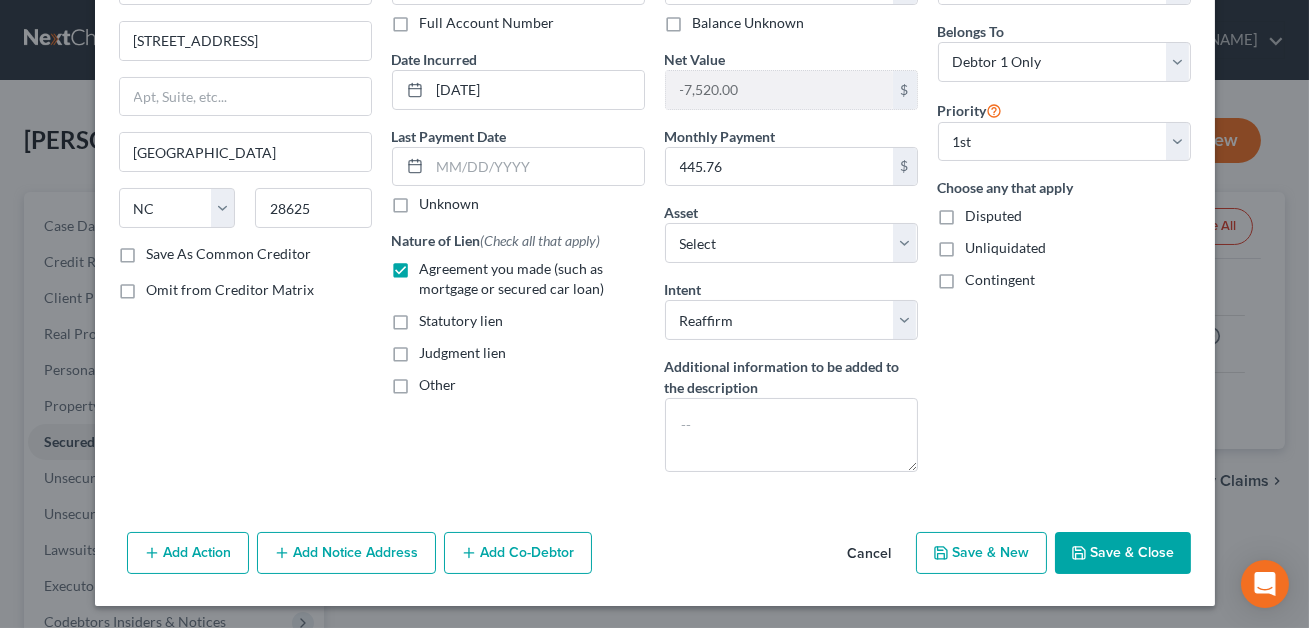 click on "Save & Close" at bounding box center (1123, 553) 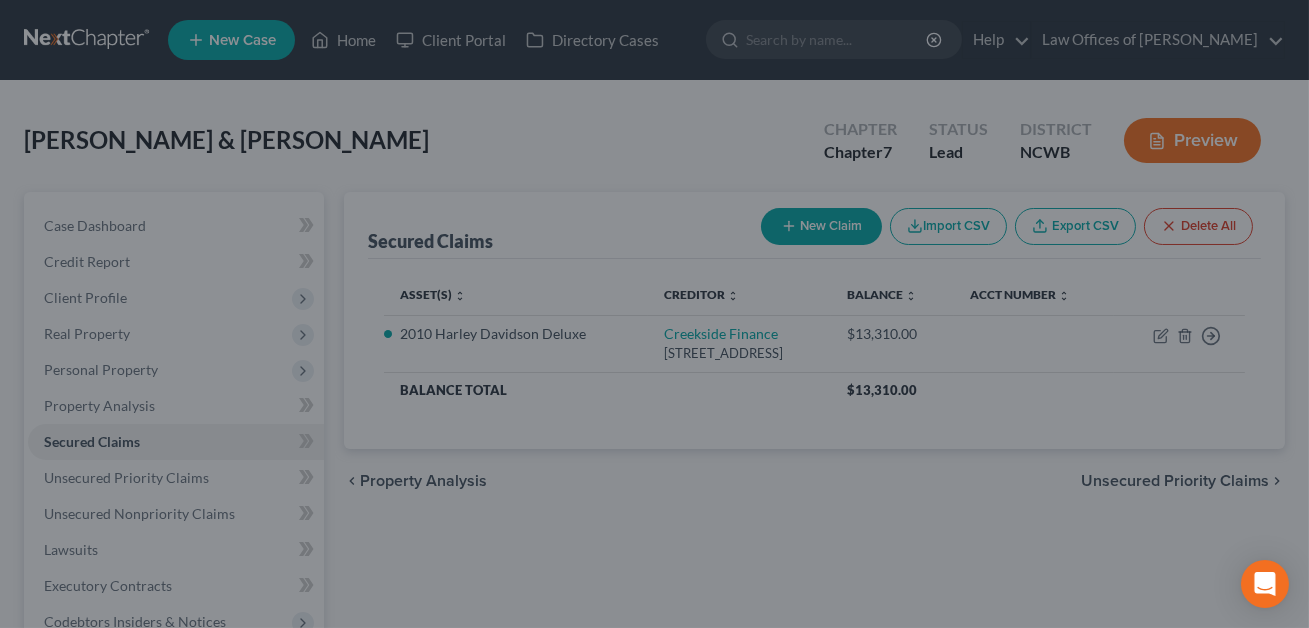 scroll, scrollTop: 0, scrollLeft: 0, axis: both 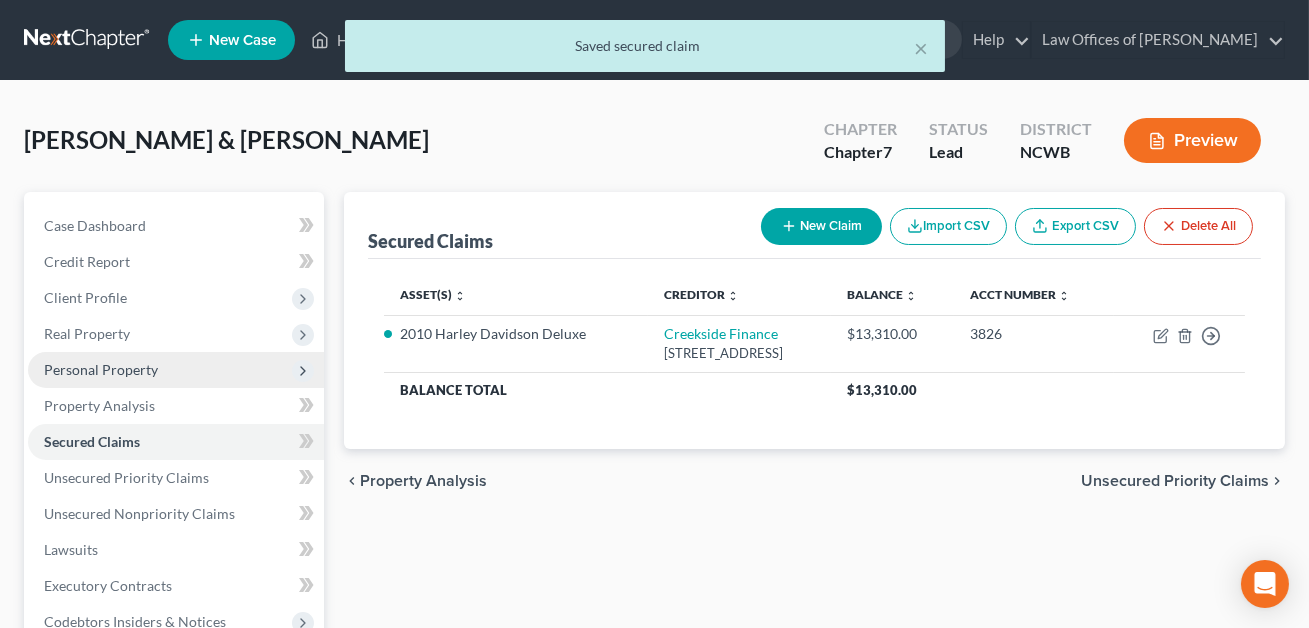 click on "Personal Property" at bounding box center (101, 369) 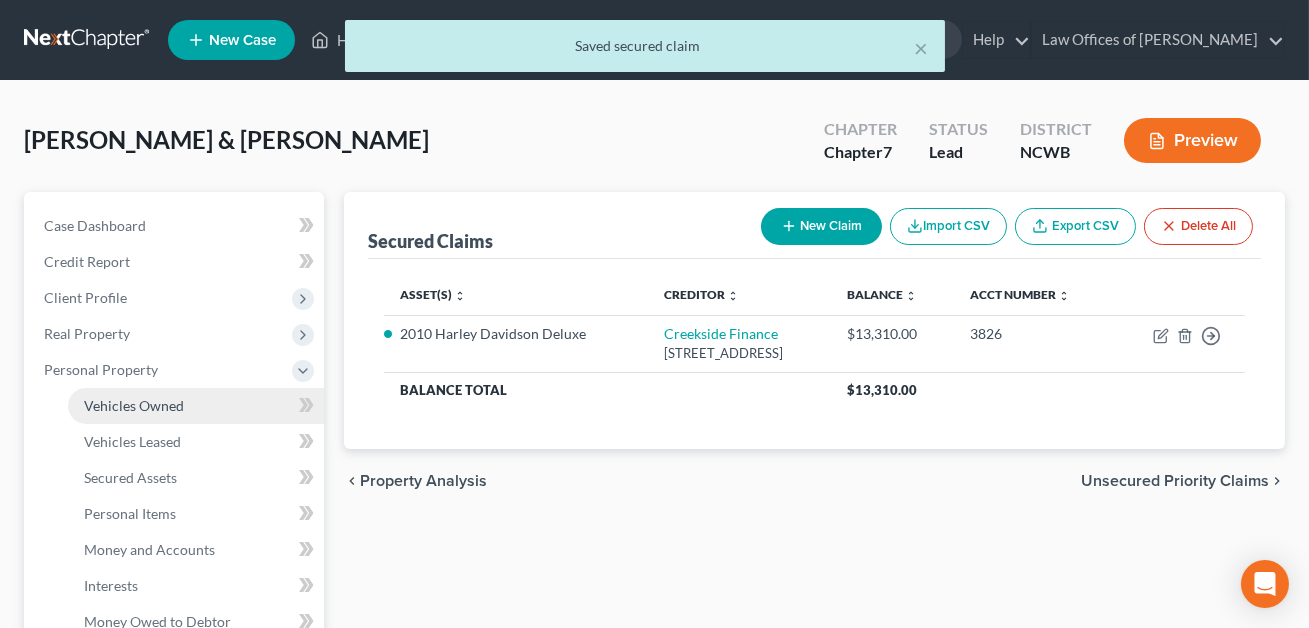 click on "Vehicles Owned" at bounding box center [134, 405] 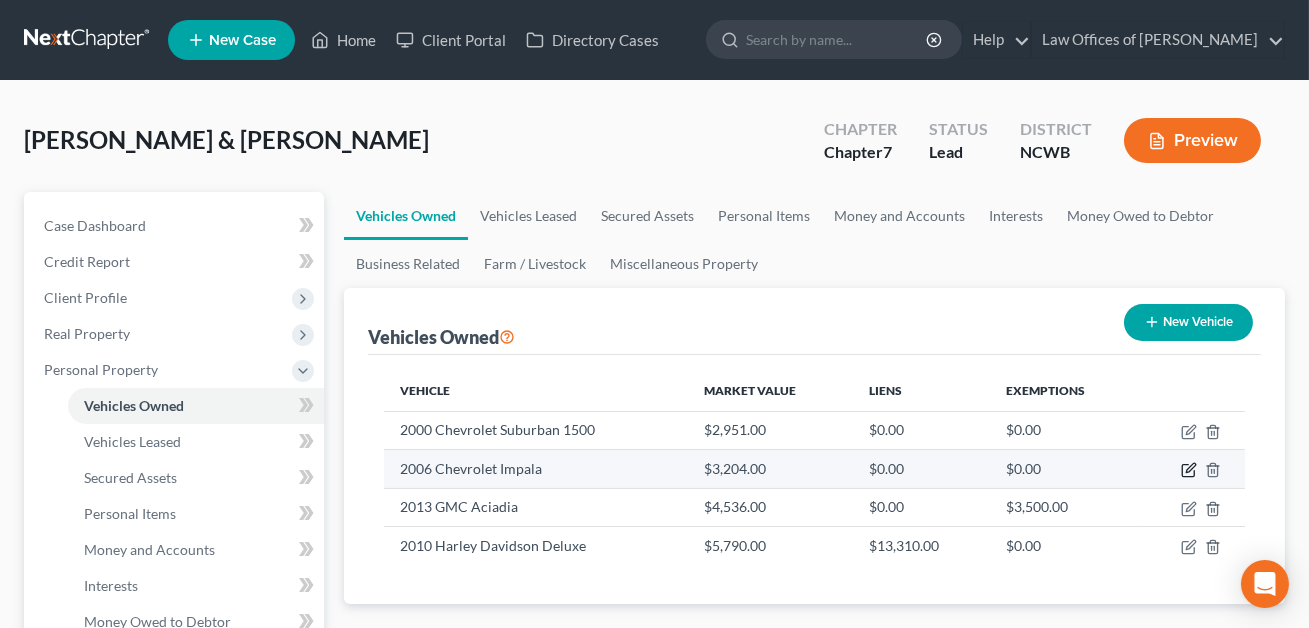 click 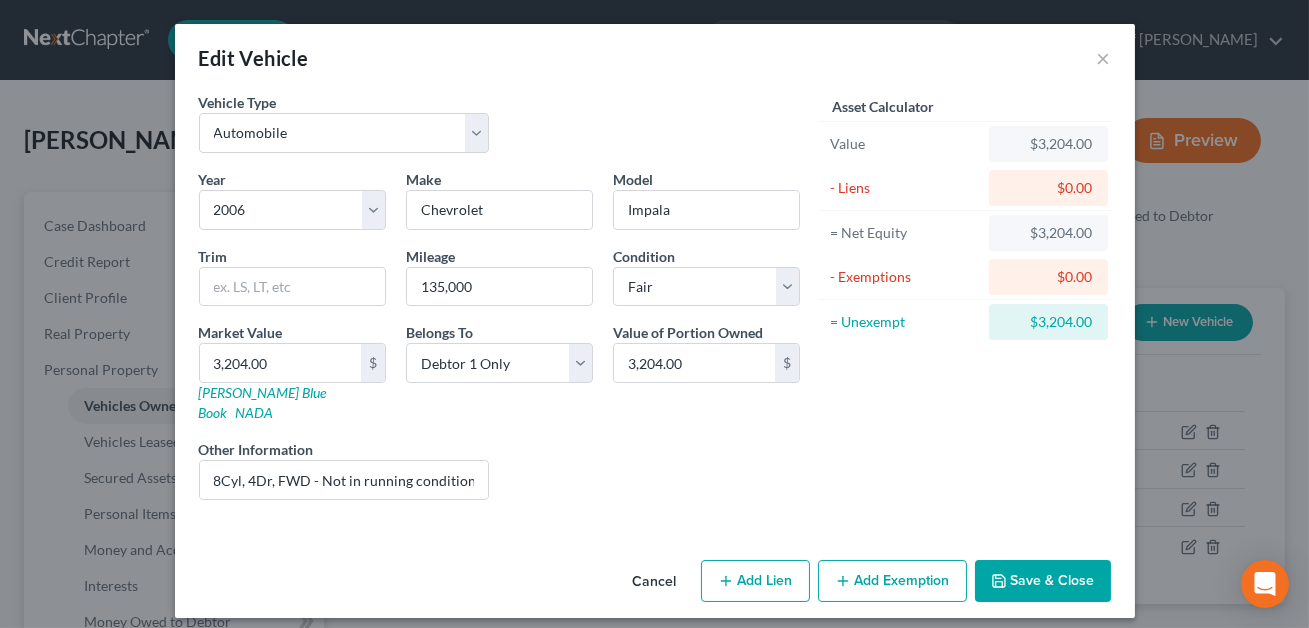 click on "Add Lien" at bounding box center (755, 581) 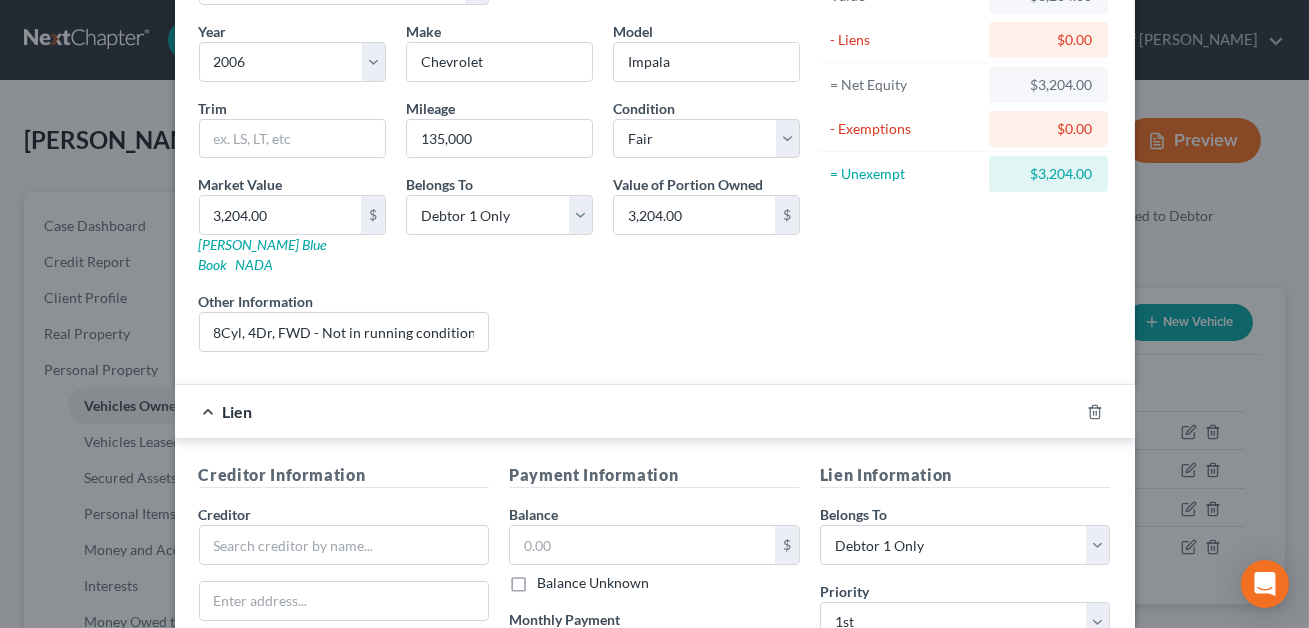scroll, scrollTop: 210, scrollLeft: 0, axis: vertical 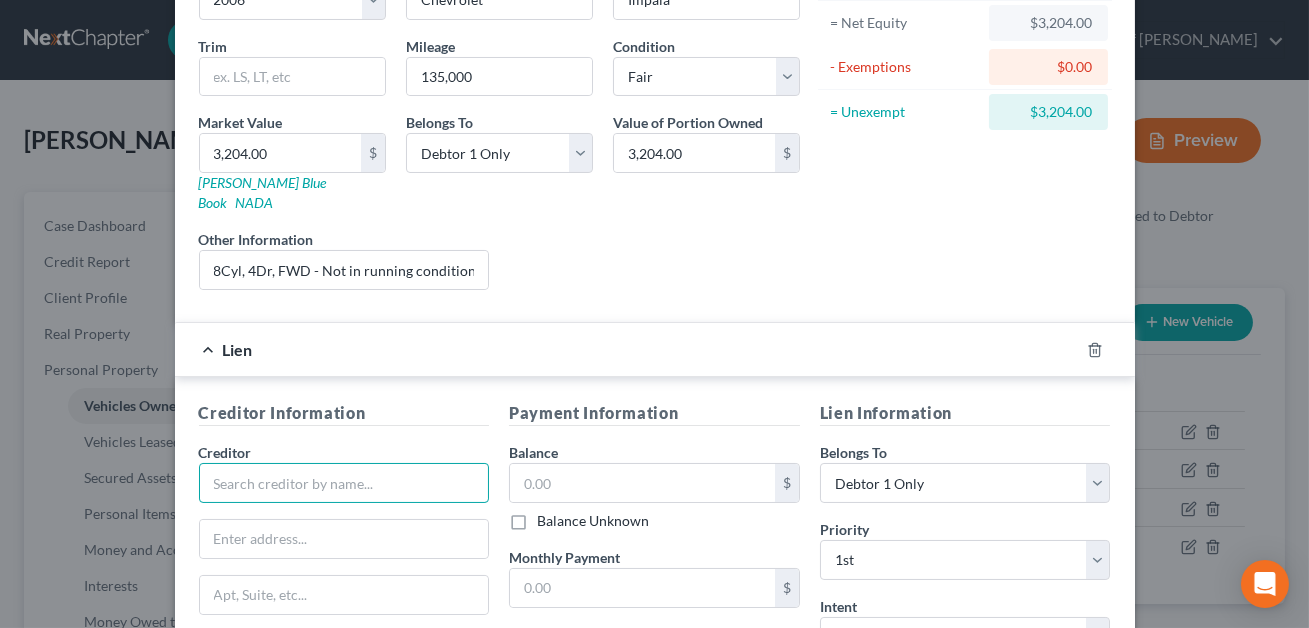 click at bounding box center [344, 483] 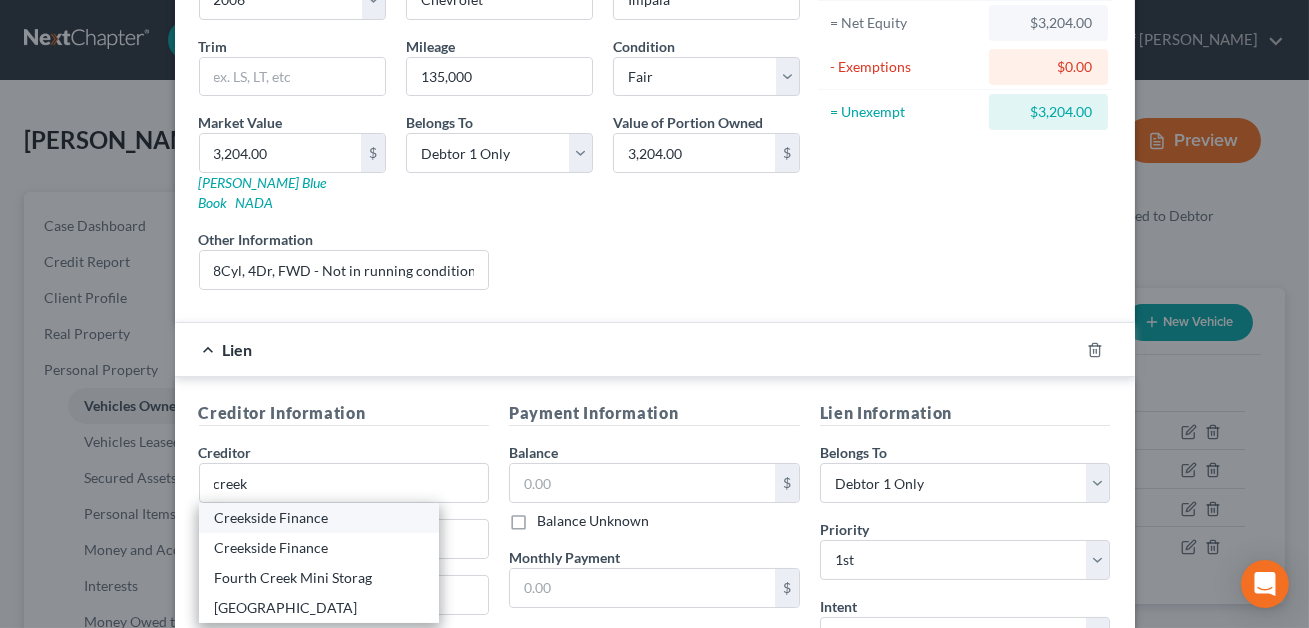 click on "Creekside Finance" at bounding box center (319, 518) 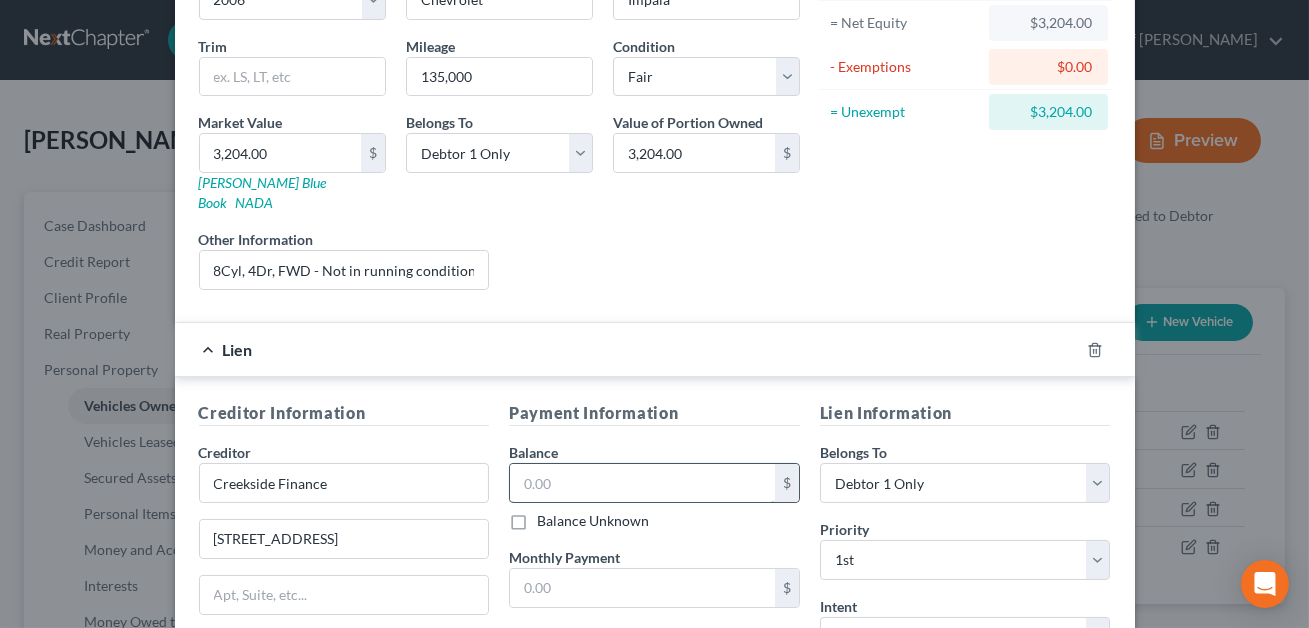 click at bounding box center [642, 483] 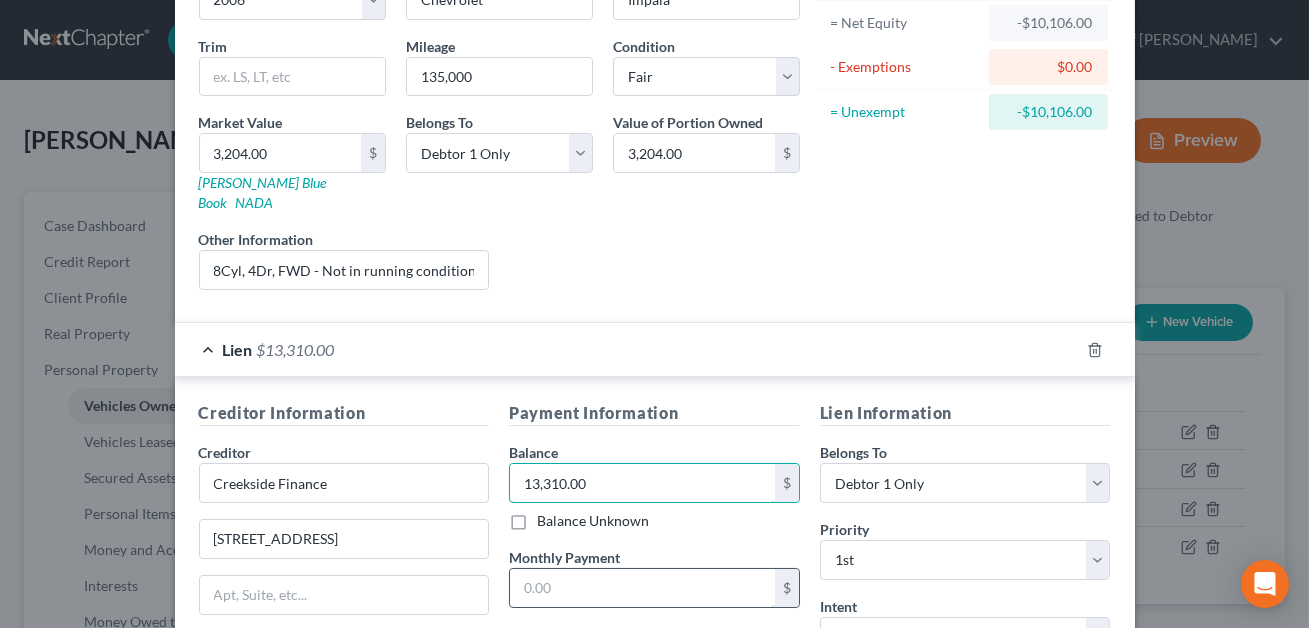 type on "13,310.00" 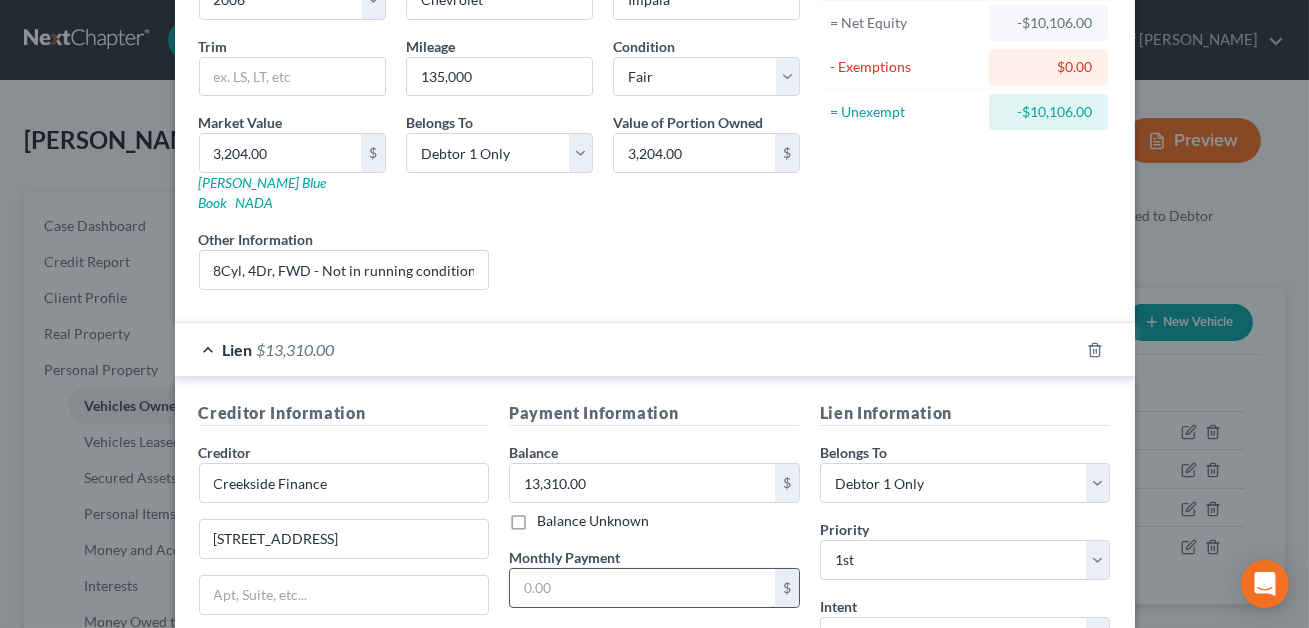 click at bounding box center [642, 588] 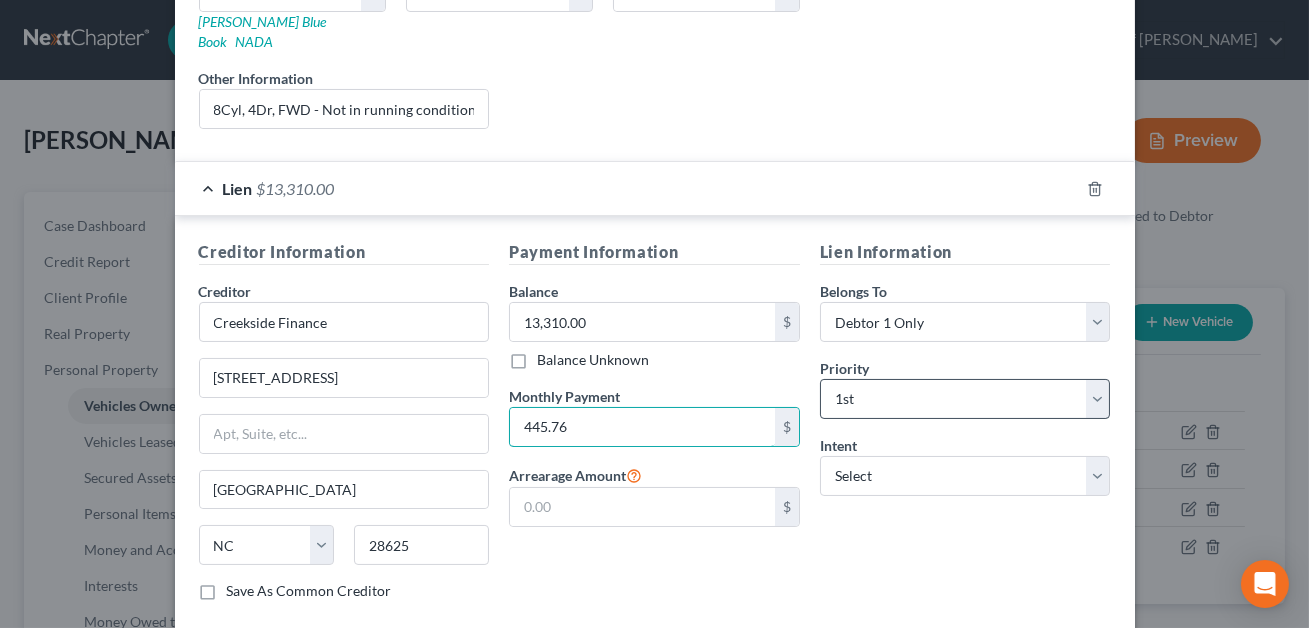 scroll, scrollTop: 430, scrollLeft: 0, axis: vertical 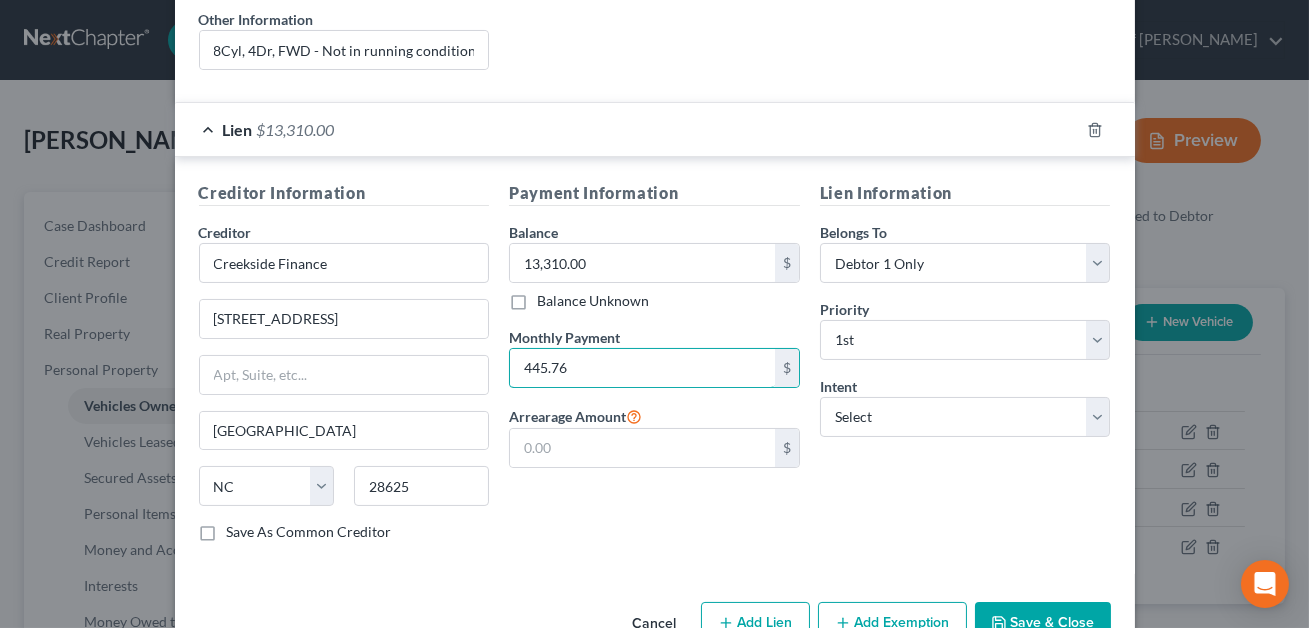 type on "445.76" 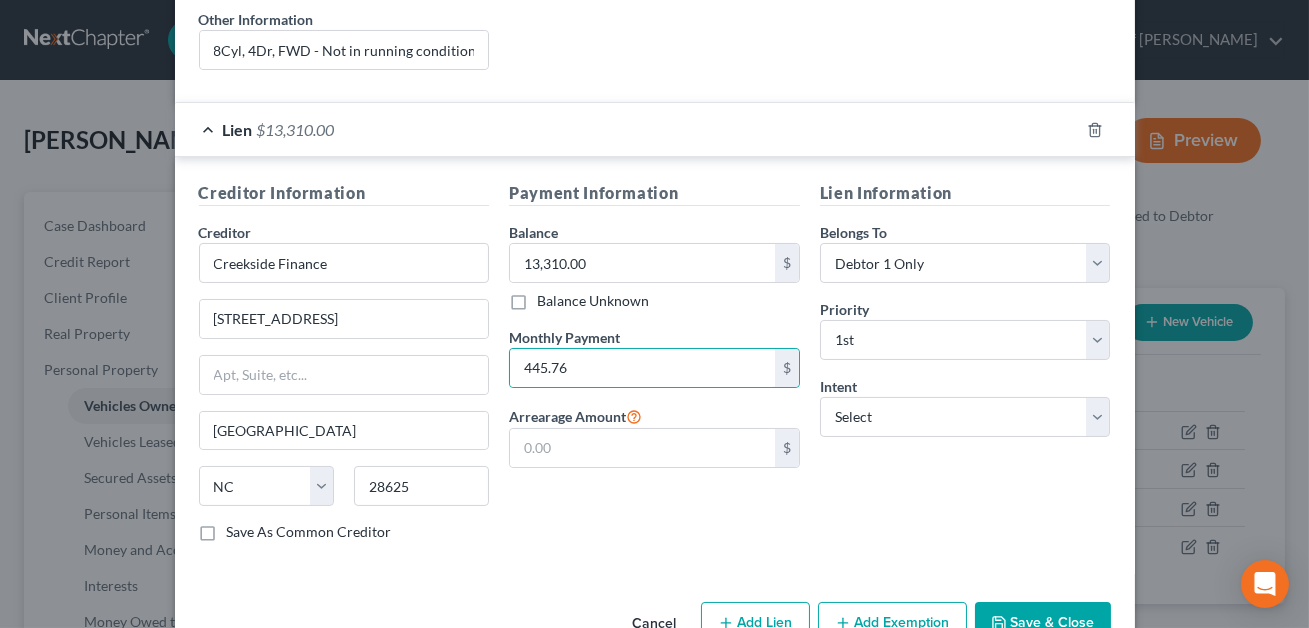 click on "Save & Close" at bounding box center (1043, 623) 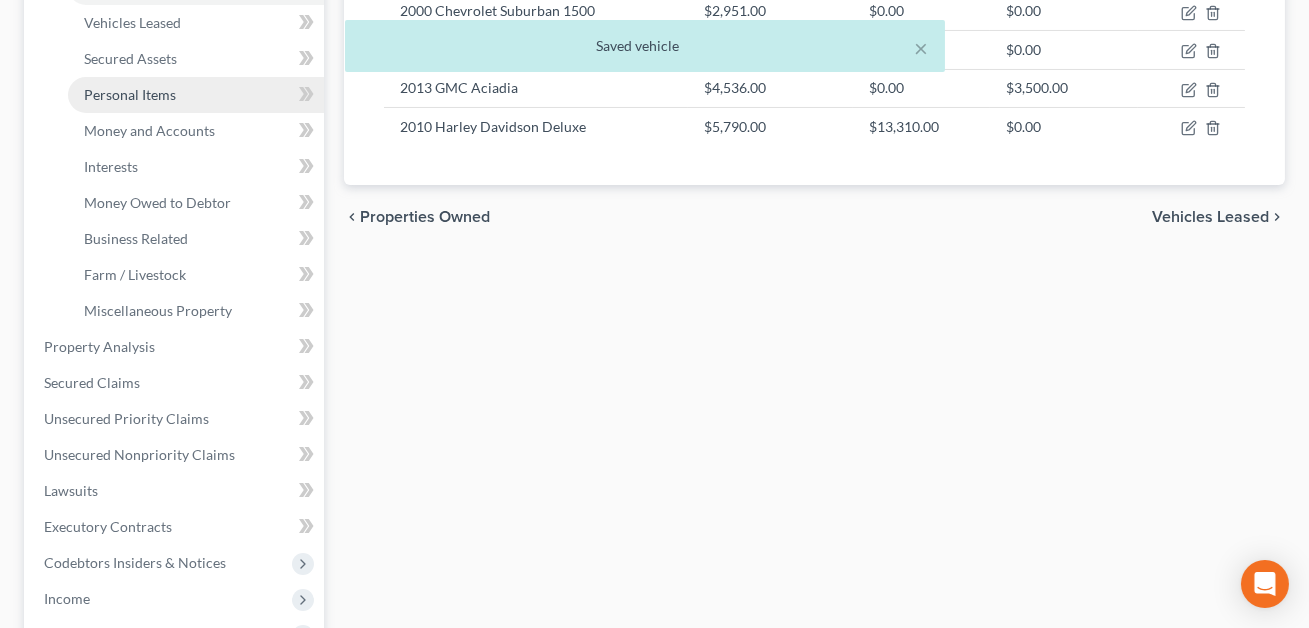 scroll, scrollTop: 431, scrollLeft: 0, axis: vertical 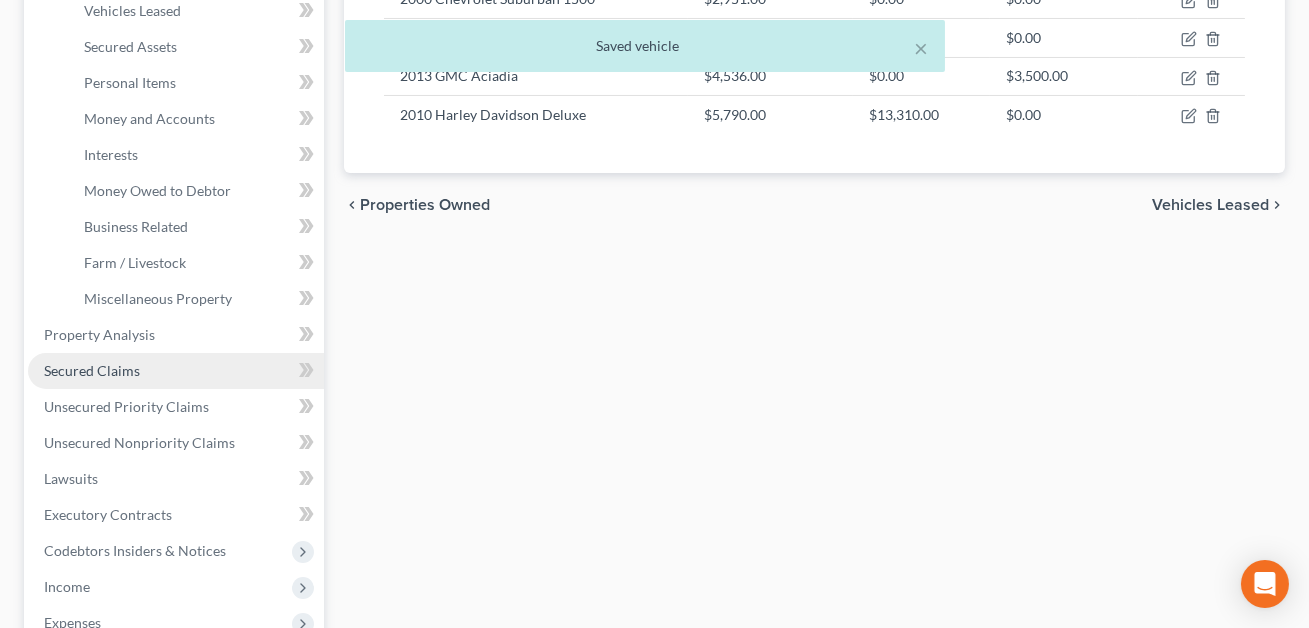 click on "Secured Claims" at bounding box center (92, 370) 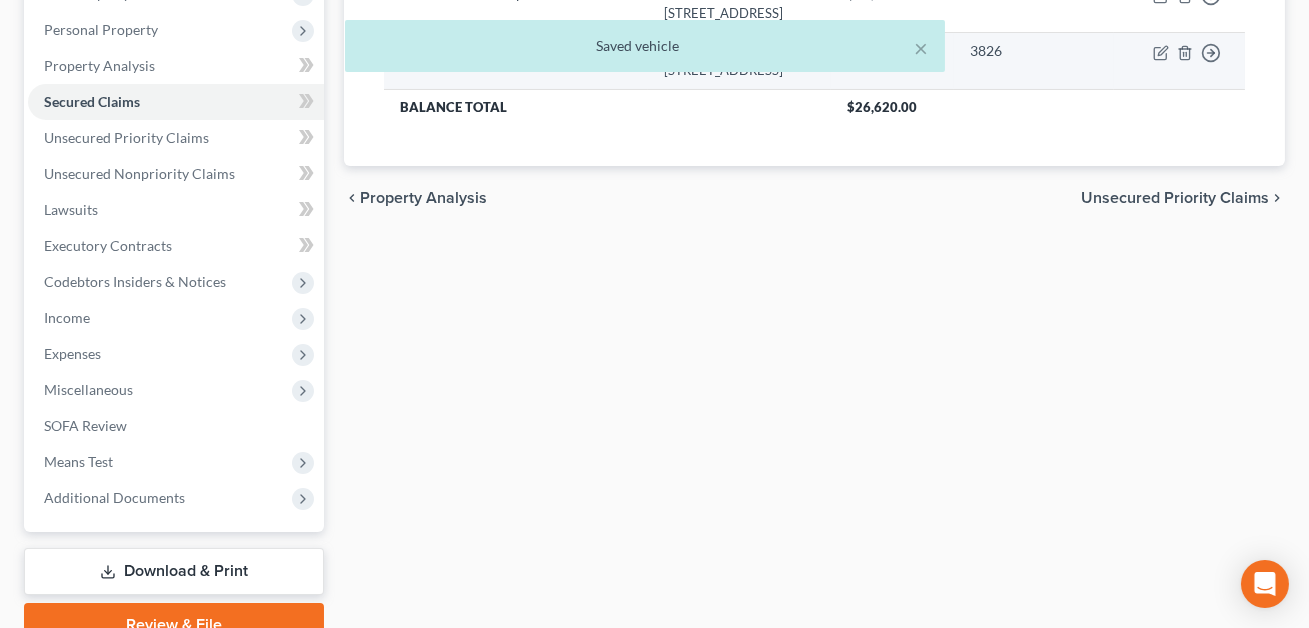 scroll, scrollTop: 0, scrollLeft: 0, axis: both 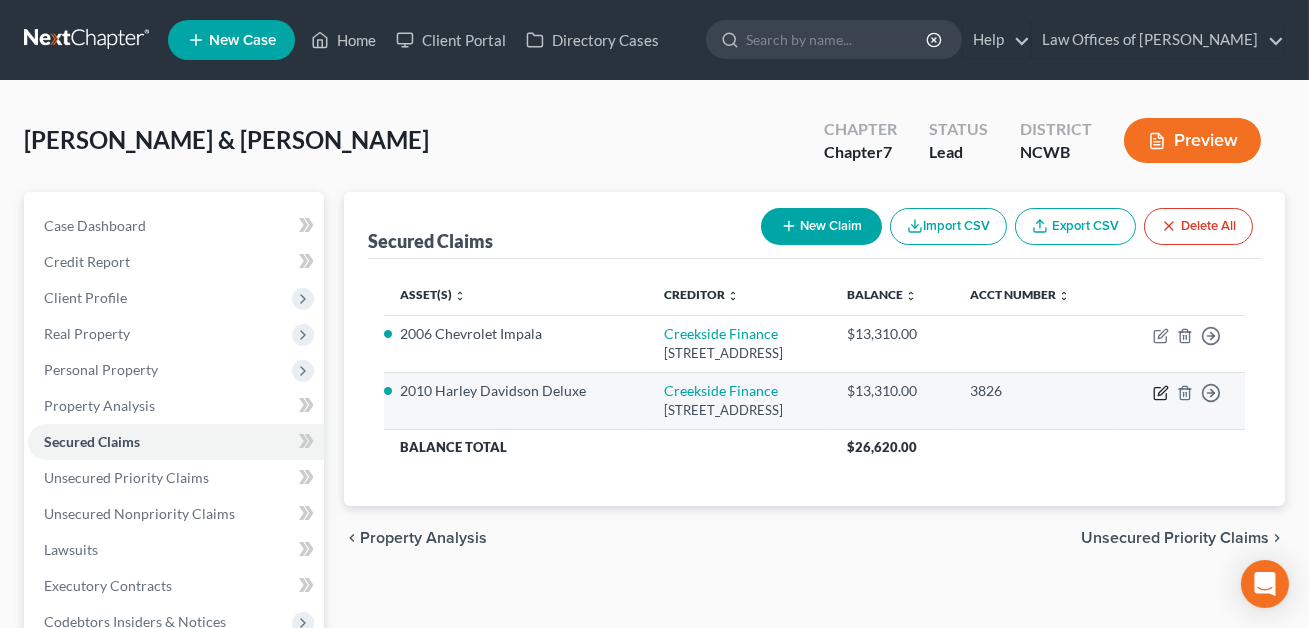 click 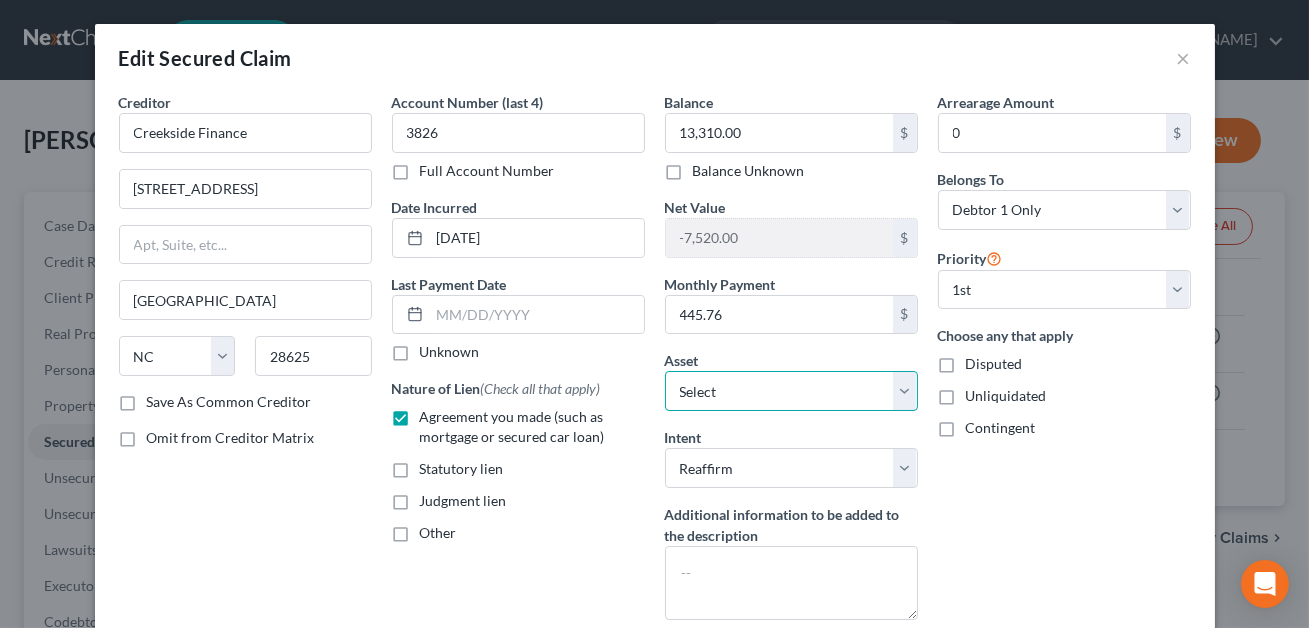 click on "Select Other Multiple Assets 2000 Chevrolet Suburban 1500 - $2951.0 2006 Chevrolet Impala - $3204.0 Clothing - All clothing and personal effects - $200.0 Electronics - 2 TVs;  Cell Phones; Tablet; 2 Computers ??? - $0.0 2013 GMC Aciadia - $4536.0 Jewelry - Wedding Ring (JT) - $150.0 Pet(s) - 1 Mixed Dog (no resale value) - $0.0 PNC Bank savings (D1) (Savings Account) - $1.0 Household Goods - Bedroom & kitchen furniture (Living Room furn. was given to Debtors for free); Washer & Dryer; Small Kitchen appliances; Dishes/Pots/Pans/Linens/Decor; Stove; Refrigerator; Microwave; Toys/children's items; Trampoline;  Misc. household tools (JT) - $1230.0 Residence: [STREET_ADDRESS] - $30000.0 PNC Bank checking (D1) (Checking Account) - $1.0 Chime checking (D2) (Checking Account) - $1.0 Credit Builder checking (D2) (Checking Account) - $1.0 Cash App (Dtr [DEMOGRAPHIC_DATA]) (Other (Credit Union, Health Savings Account, etc)) - $1.0 Cash App (Dtr [DEMOGRAPHIC_DATA]) (Other (Credit Union, Health Savings Account, etc)) - $0.0" at bounding box center (791, 391) 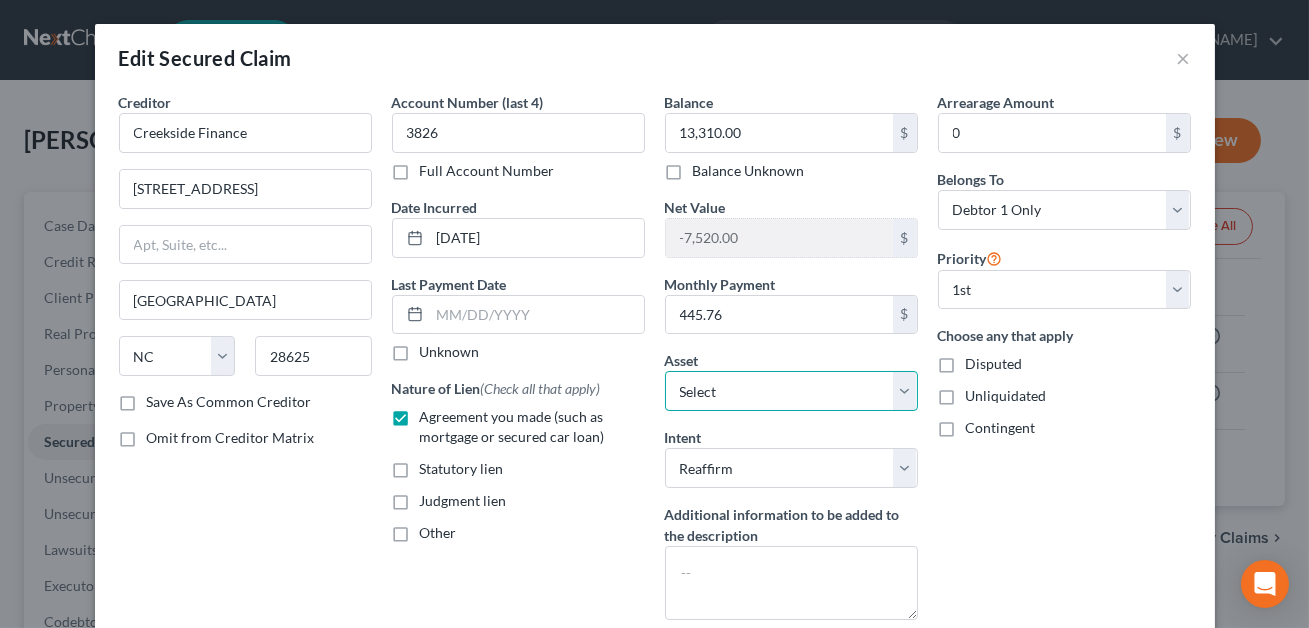 select on "1" 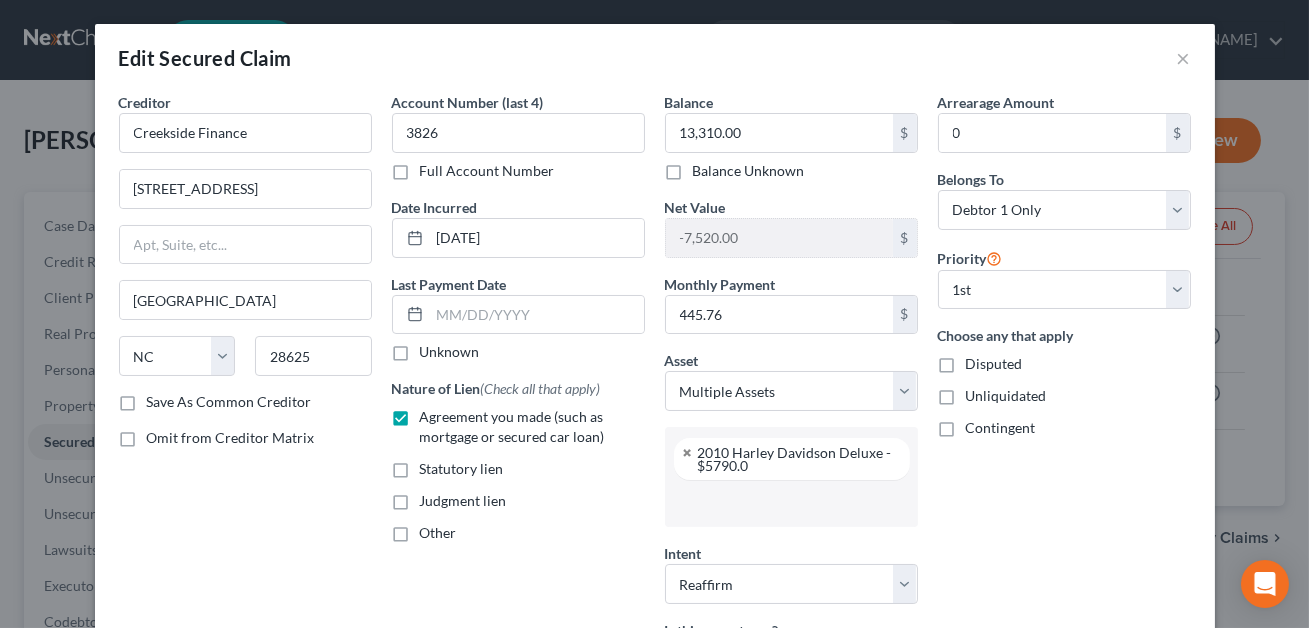 click at bounding box center (789, 503) 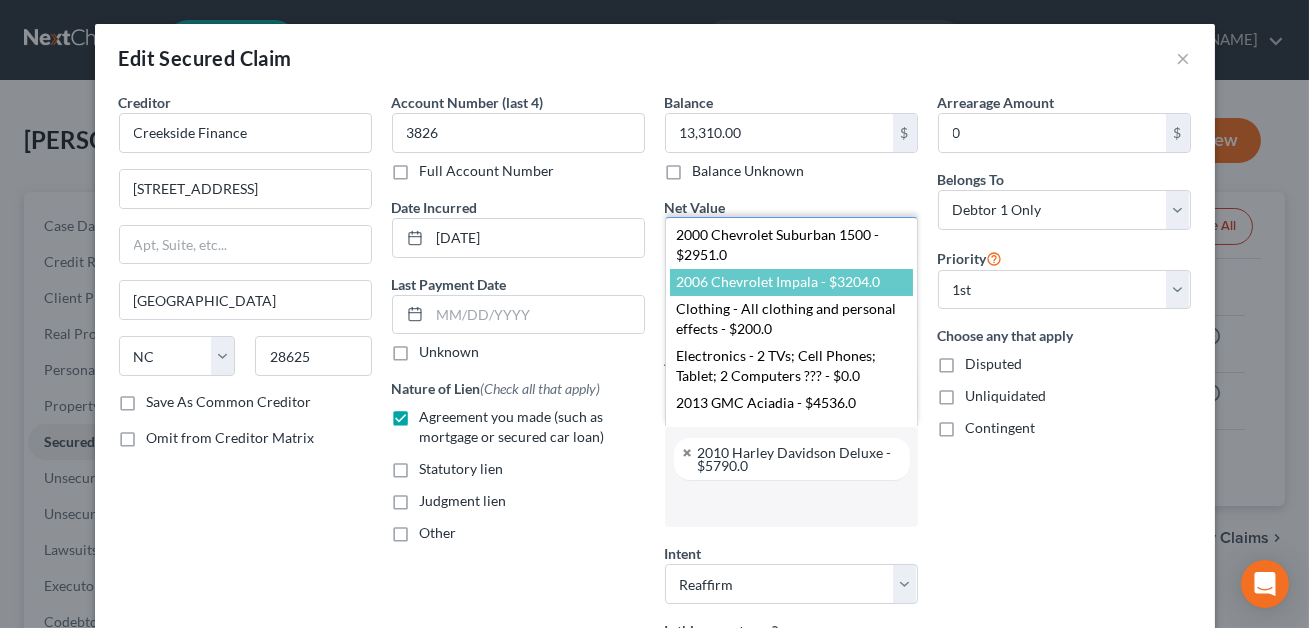 select on "2724687" 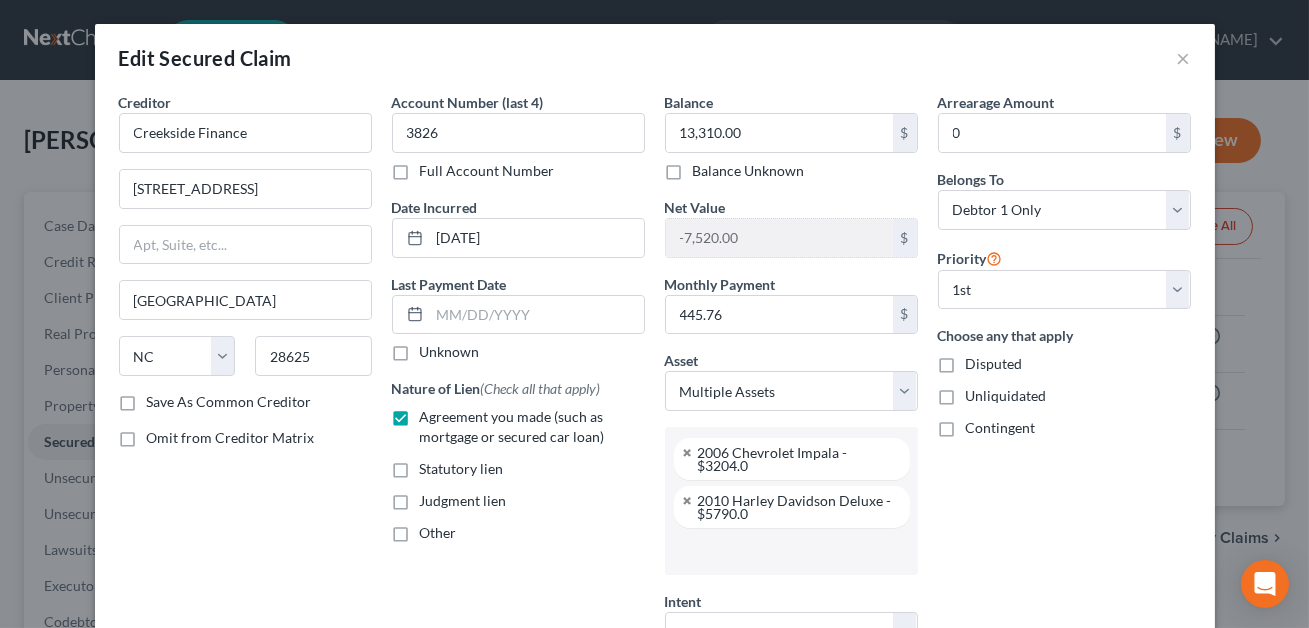 scroll, scrollTop: 295, scrollLeft: 0, axis: vertical 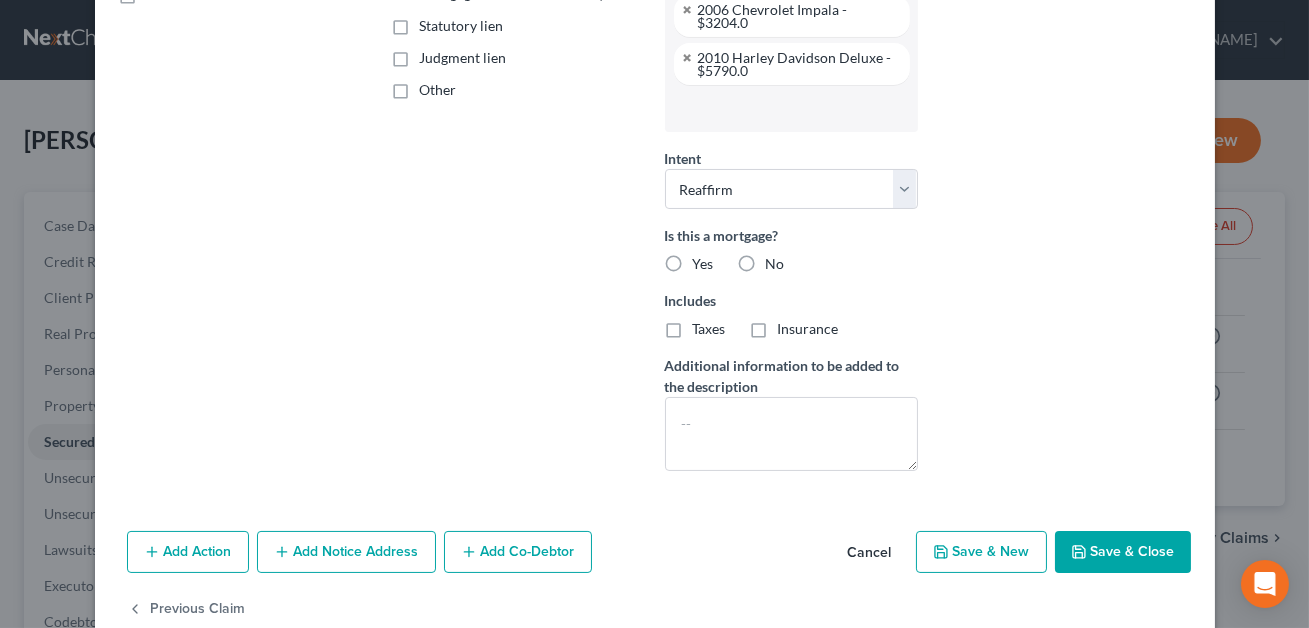 click on "No" at bounding box center (775, 264) 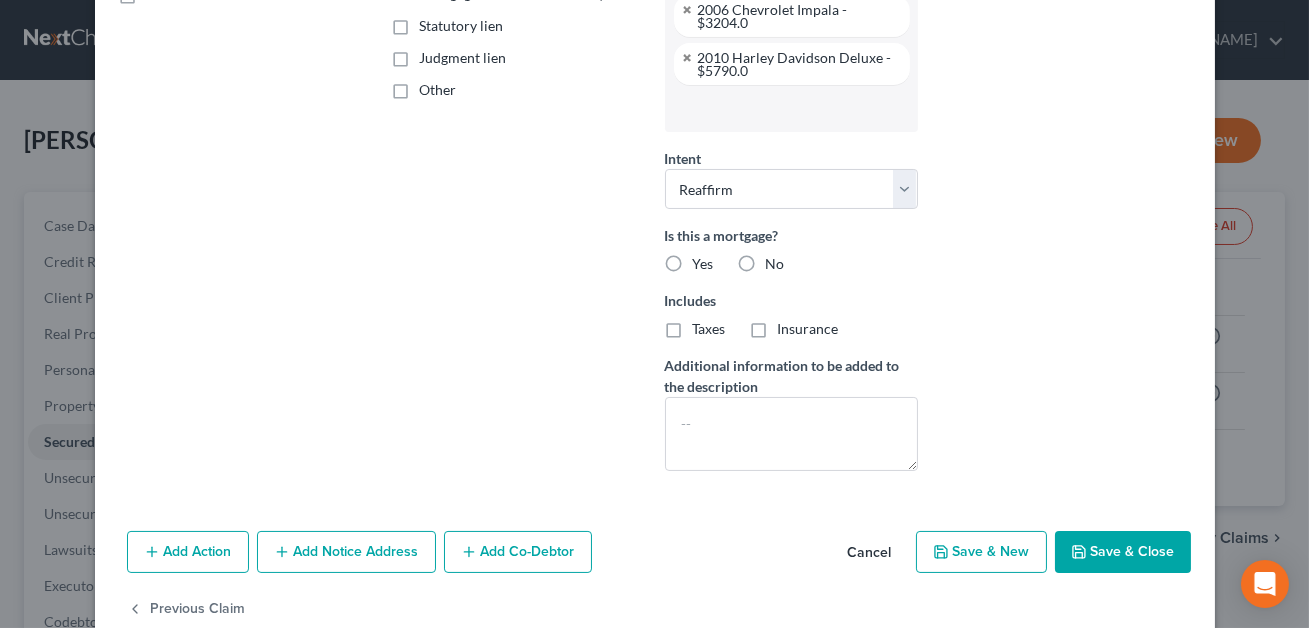 click on "No" at bounding box center [780, 260] 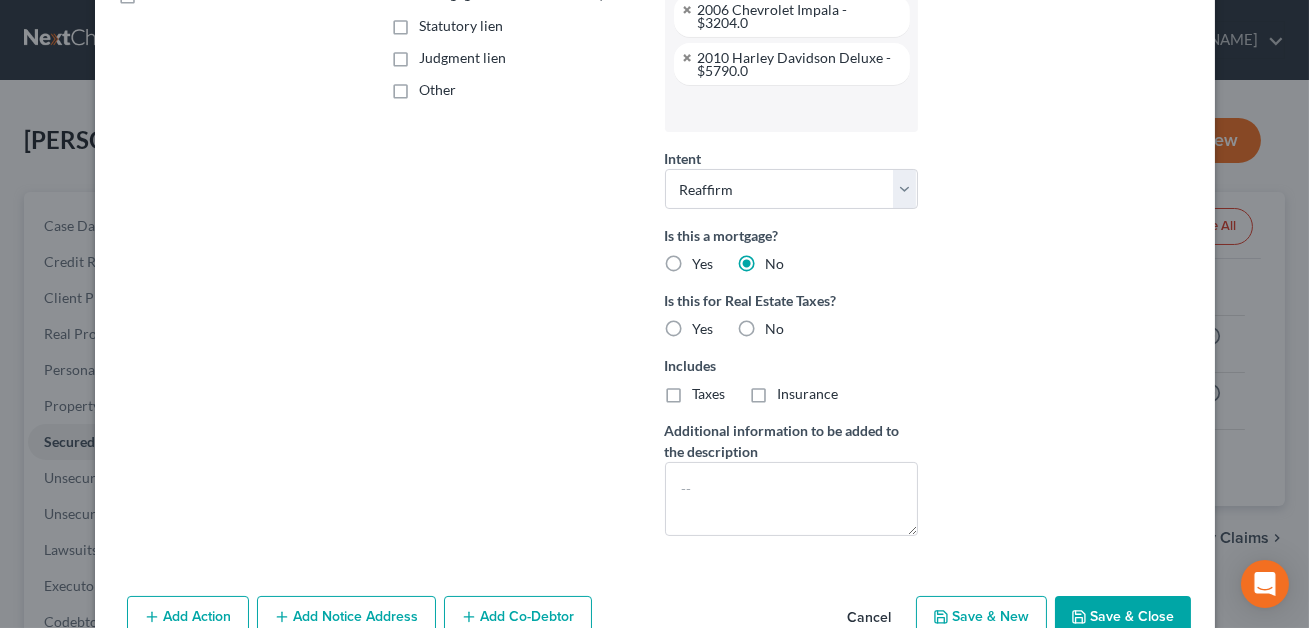 click on "Save & Close" at bounding box center (1123, 617) 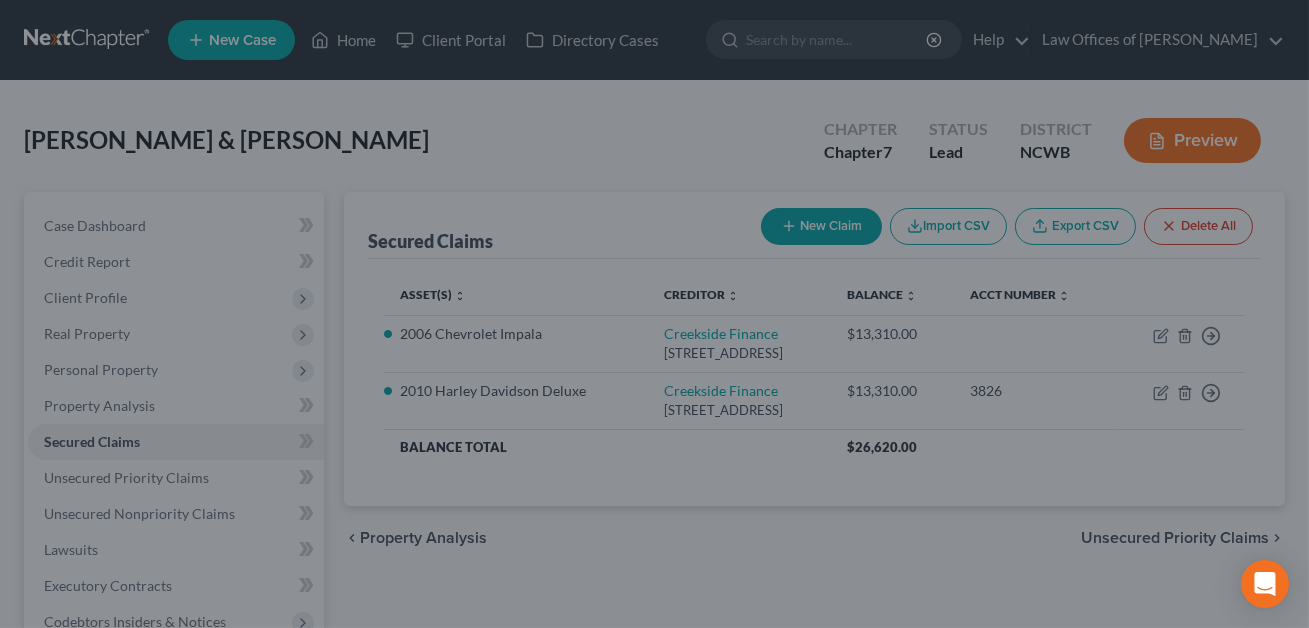 scroll, scrollTop: 384, scrollLeft: 0, axis: vertical 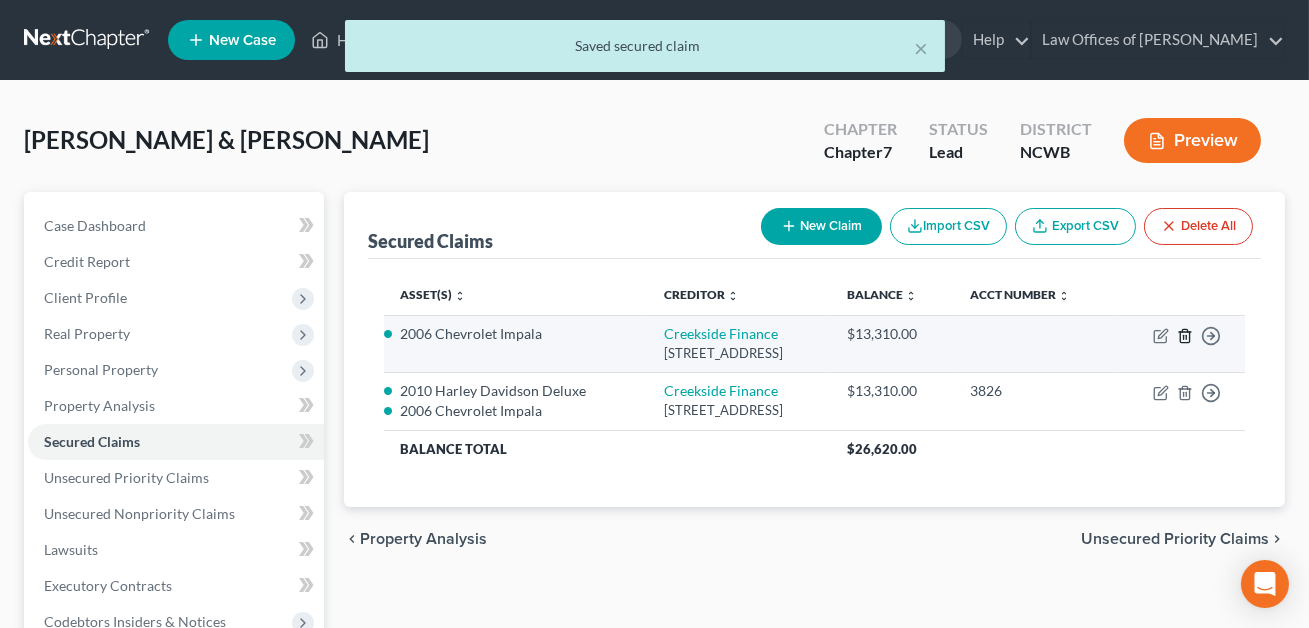 click 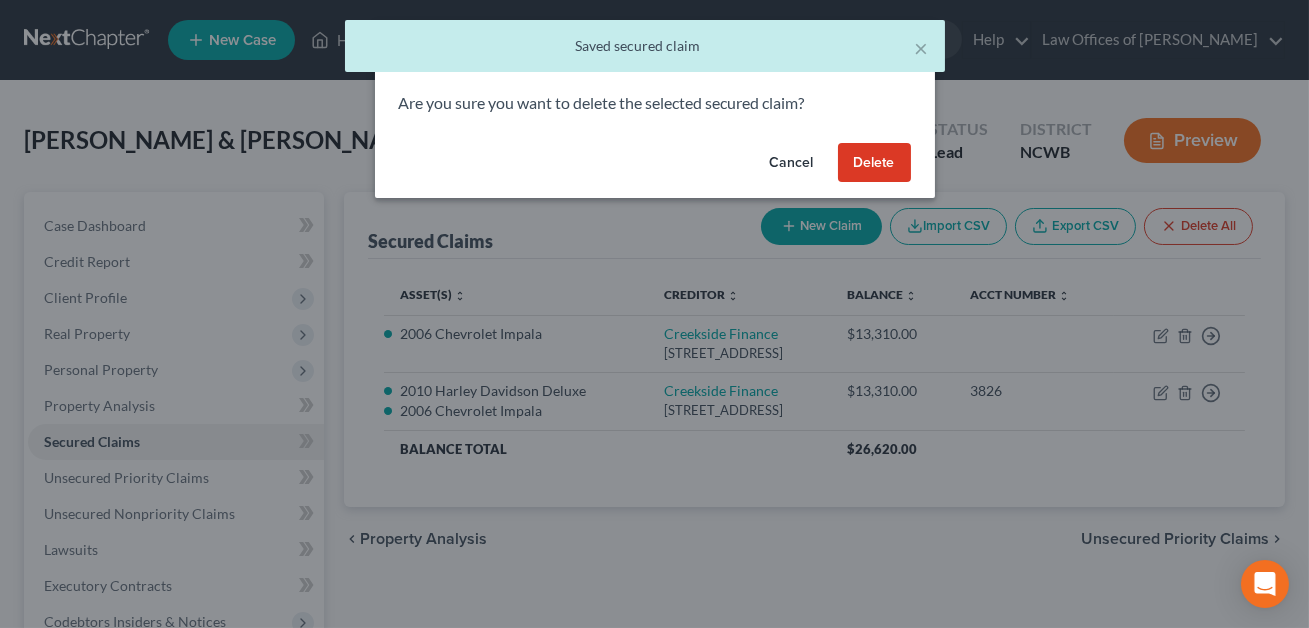 click on "Delete" at bounding box center [874, 163] 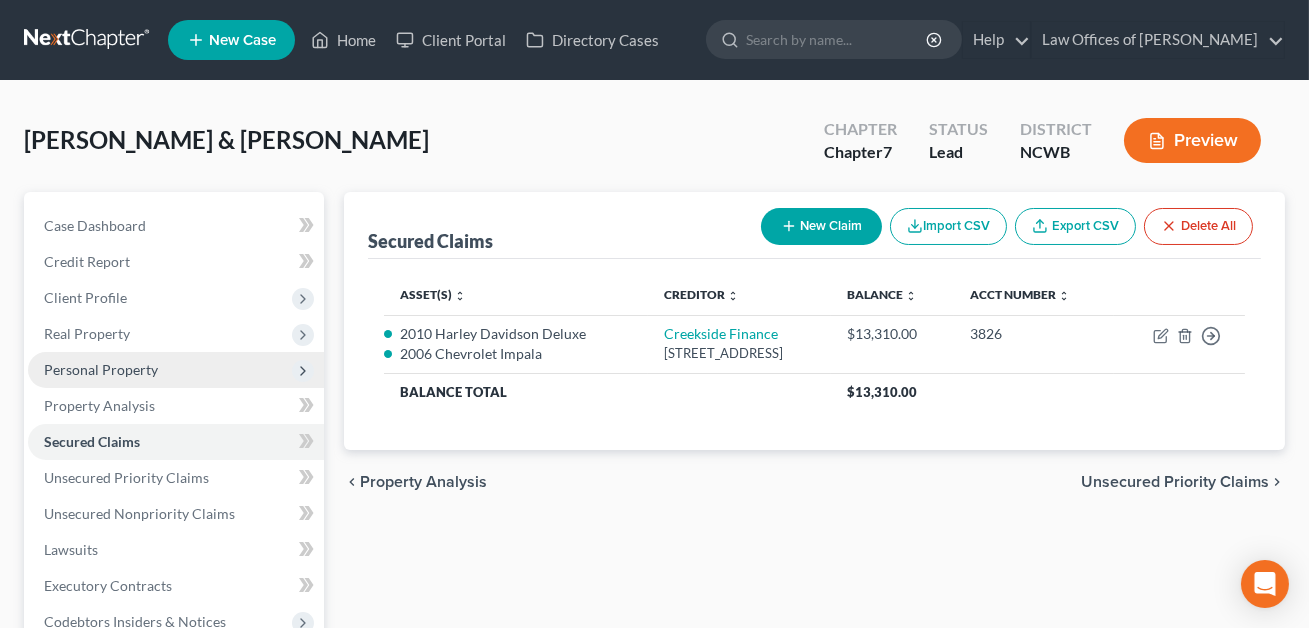 click on "Personal Property" at bounding box center [101, 369] 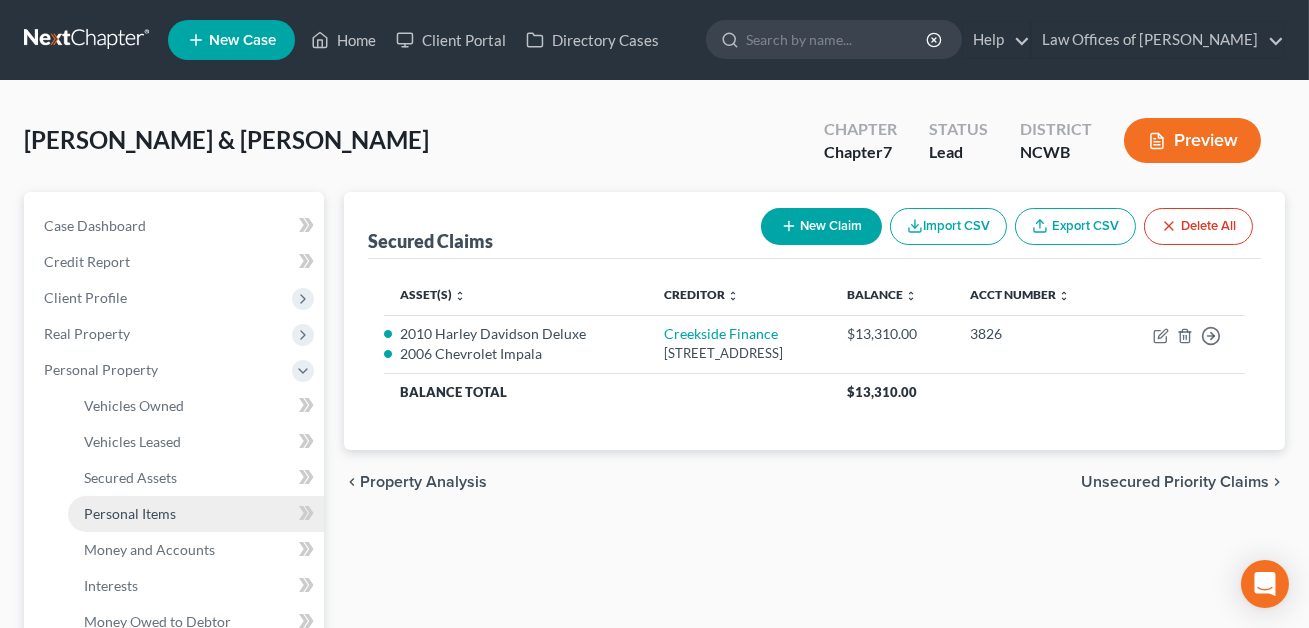 click on "Personal Items" at bounding box center [196, 514] 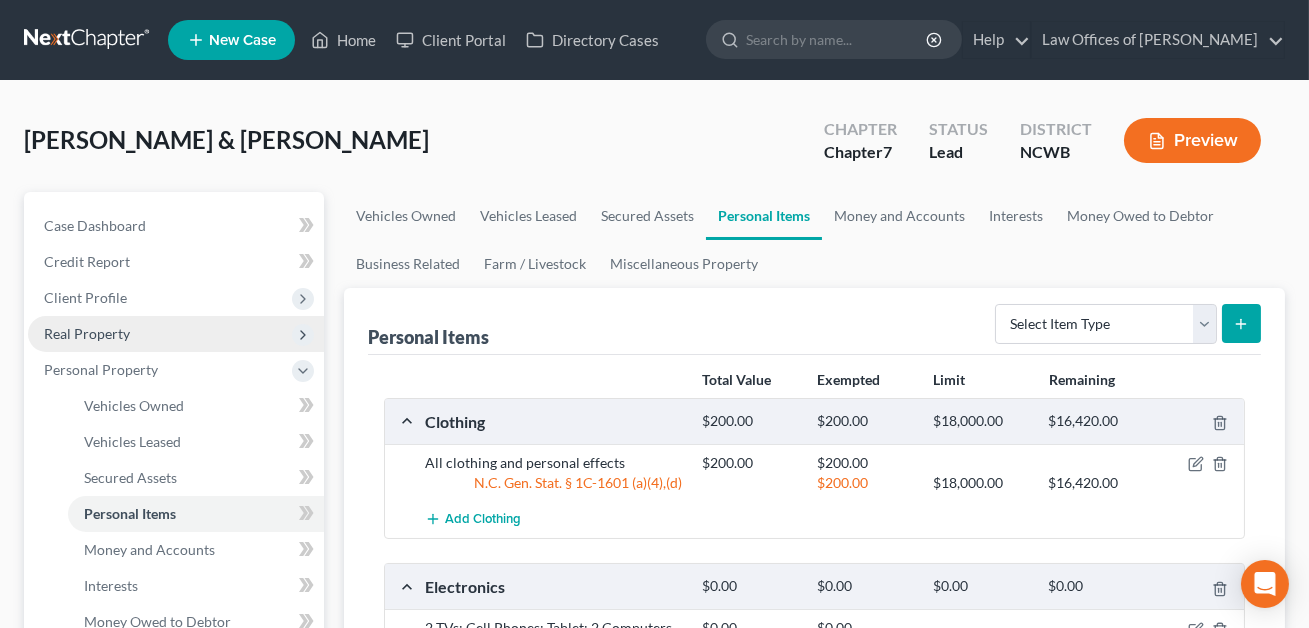 click on "Real Property" at bounding box center [87, 333] 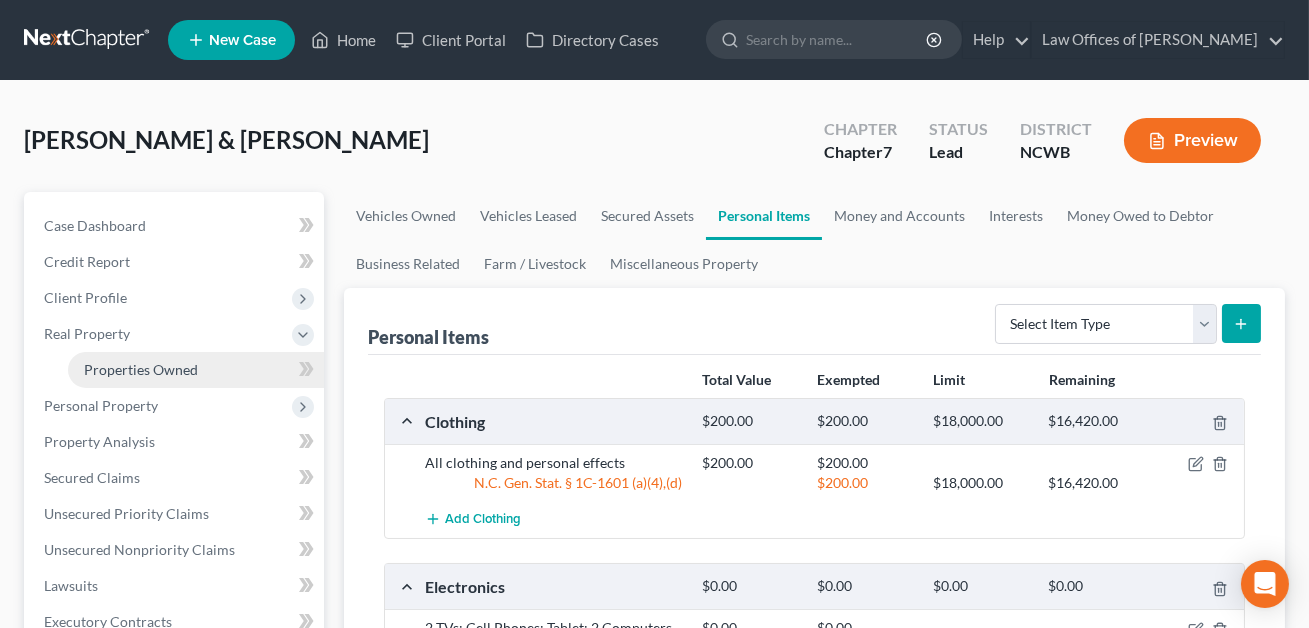 click on "Properties Owned" at bounding box center [141, 369] 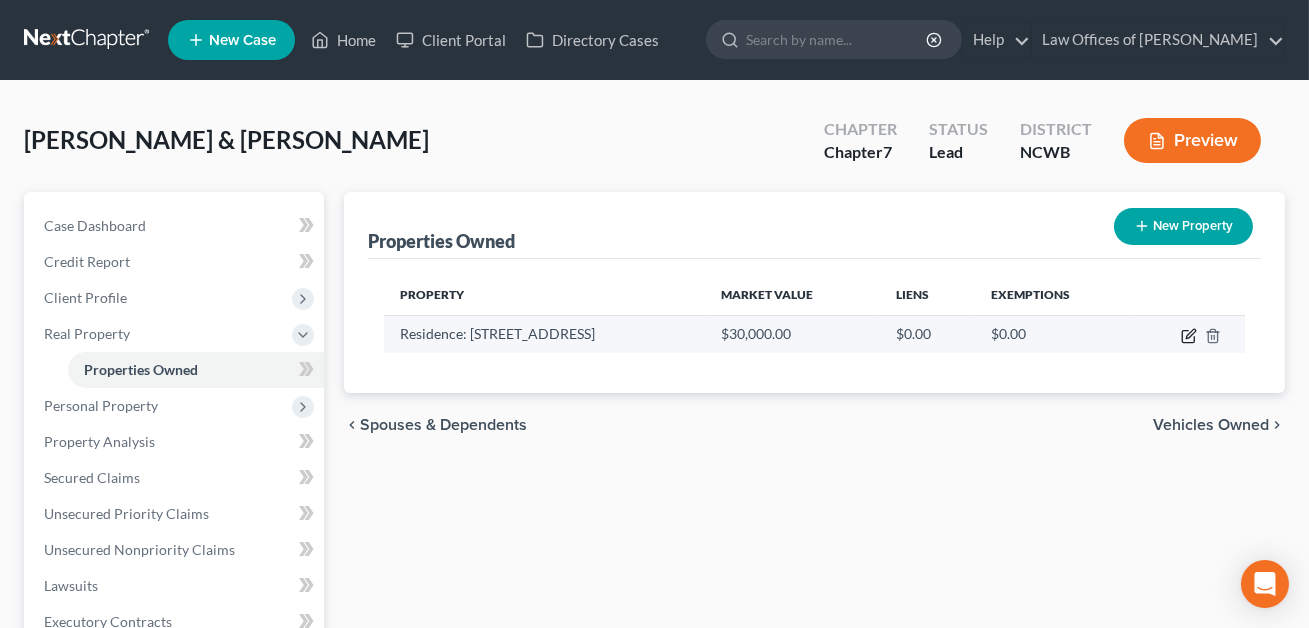 click 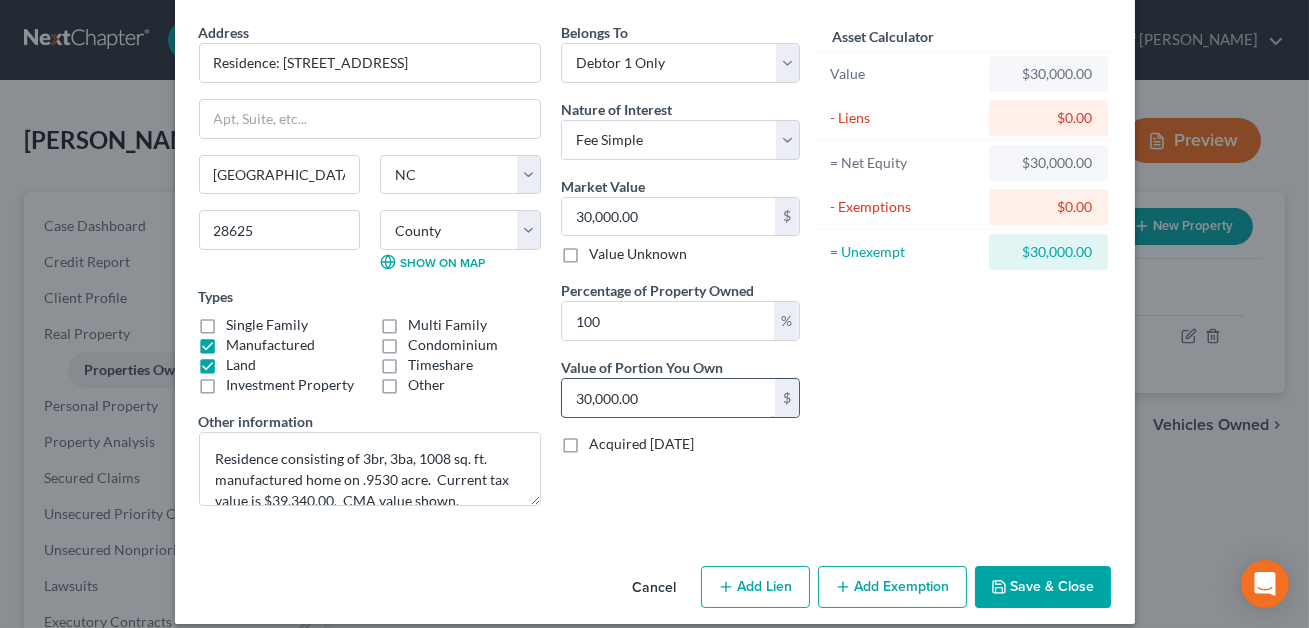 scroll, scrollTop: 88, scrollLeft: 0, axis: vertical 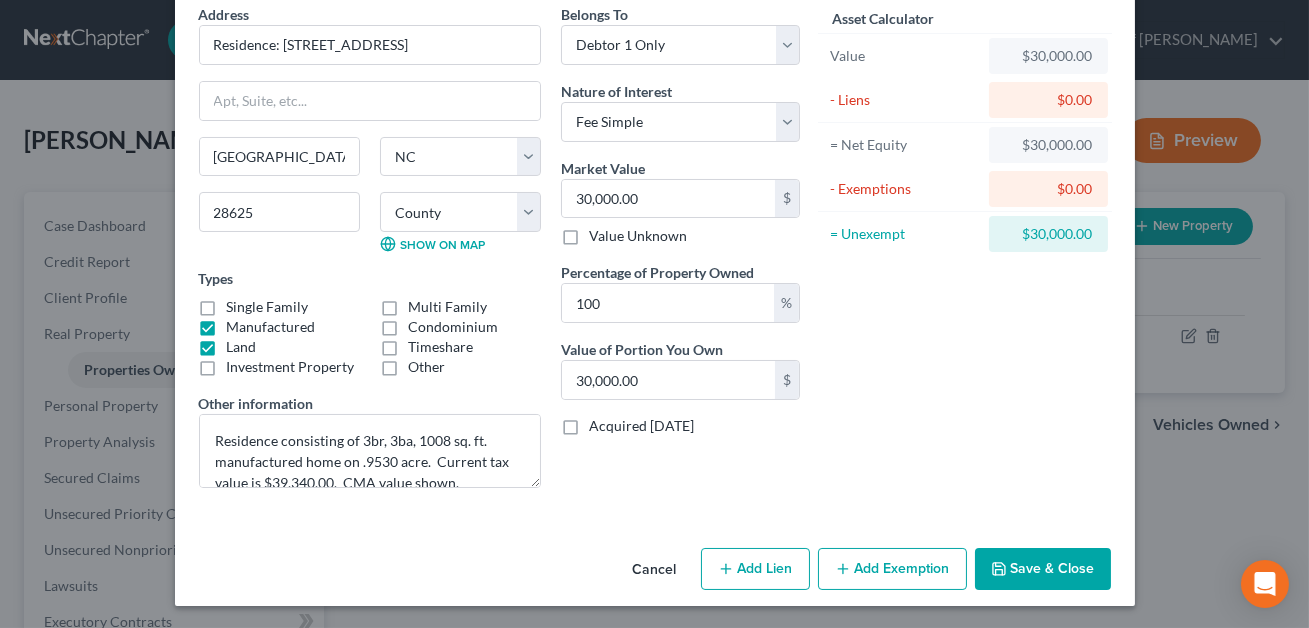 click on "Add Lien" at bounding box center (755, 569) 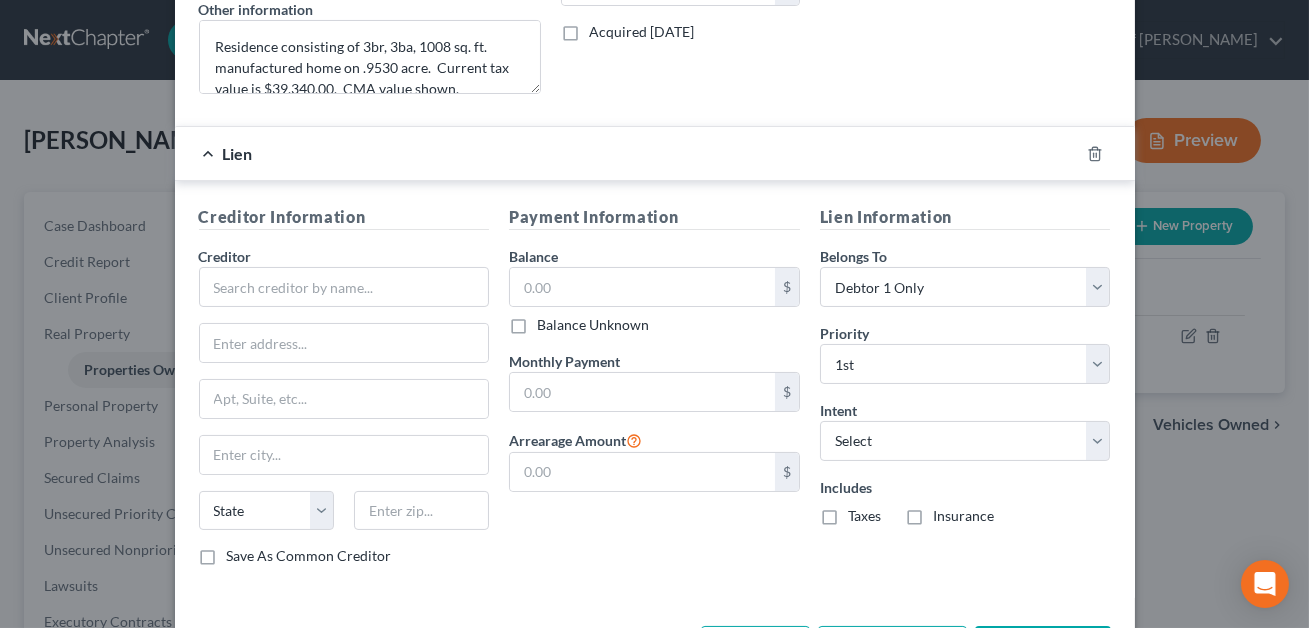 scroll, scrollTop: 501, scrollLeft: 0, axis: vertical 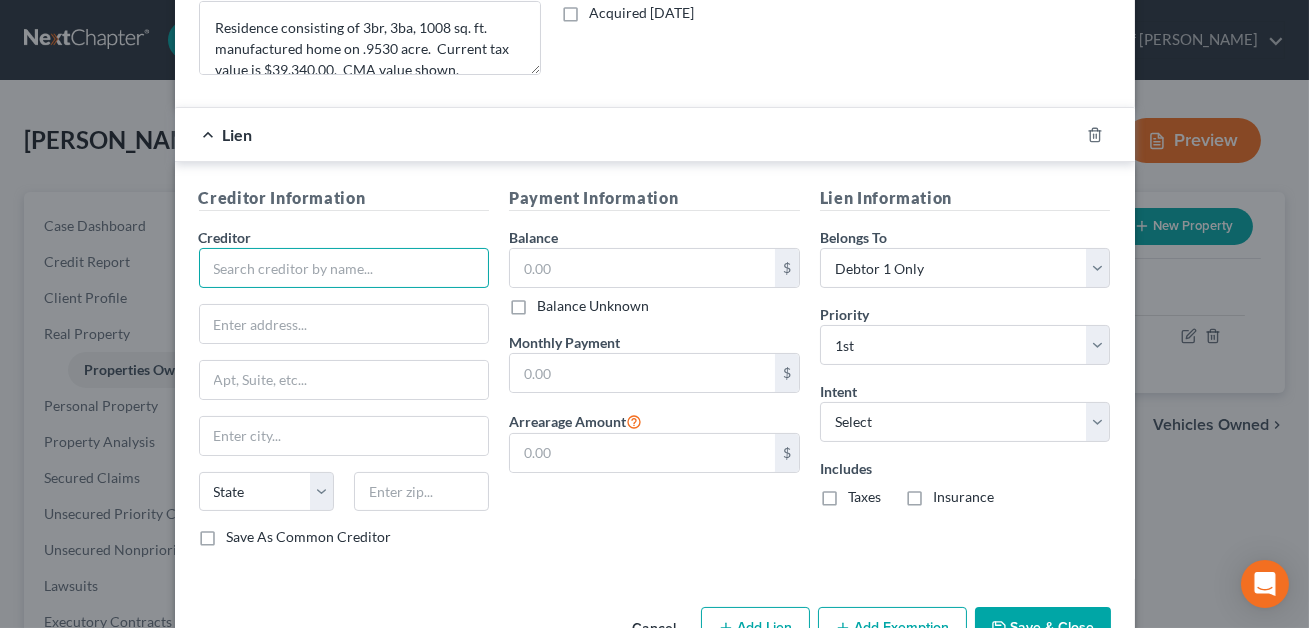 click at bounding box center (344, 268) 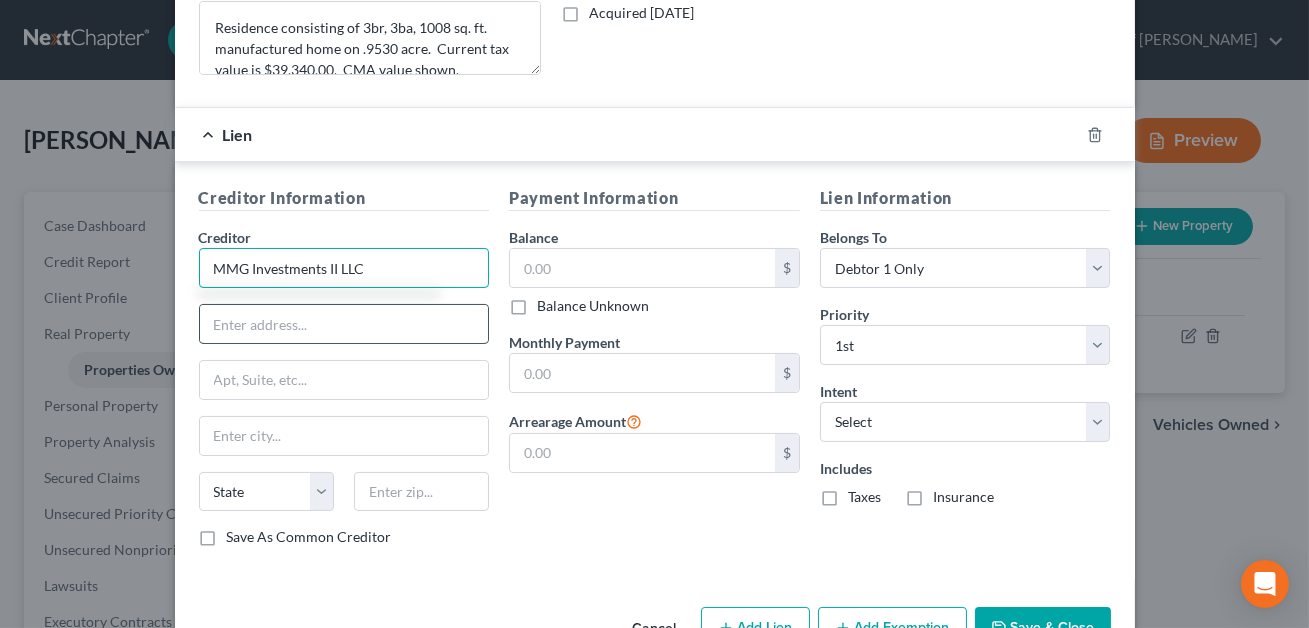 type on "MMG Investments II LLC" 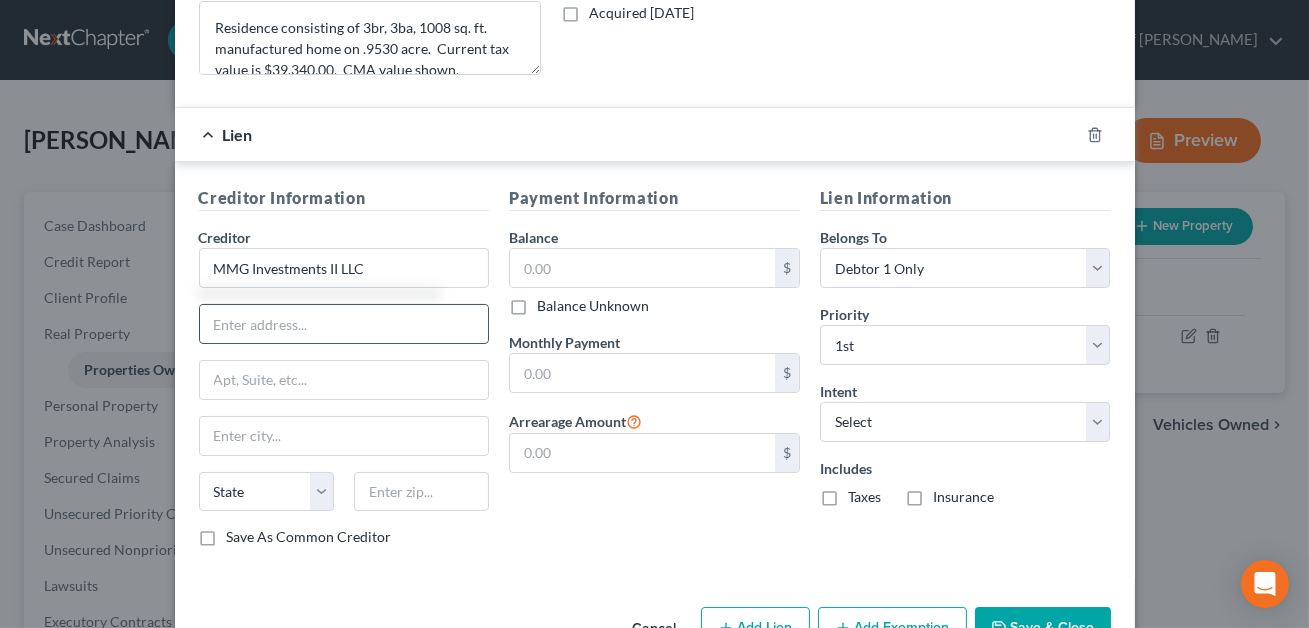 click at bounding box center [344, 324] 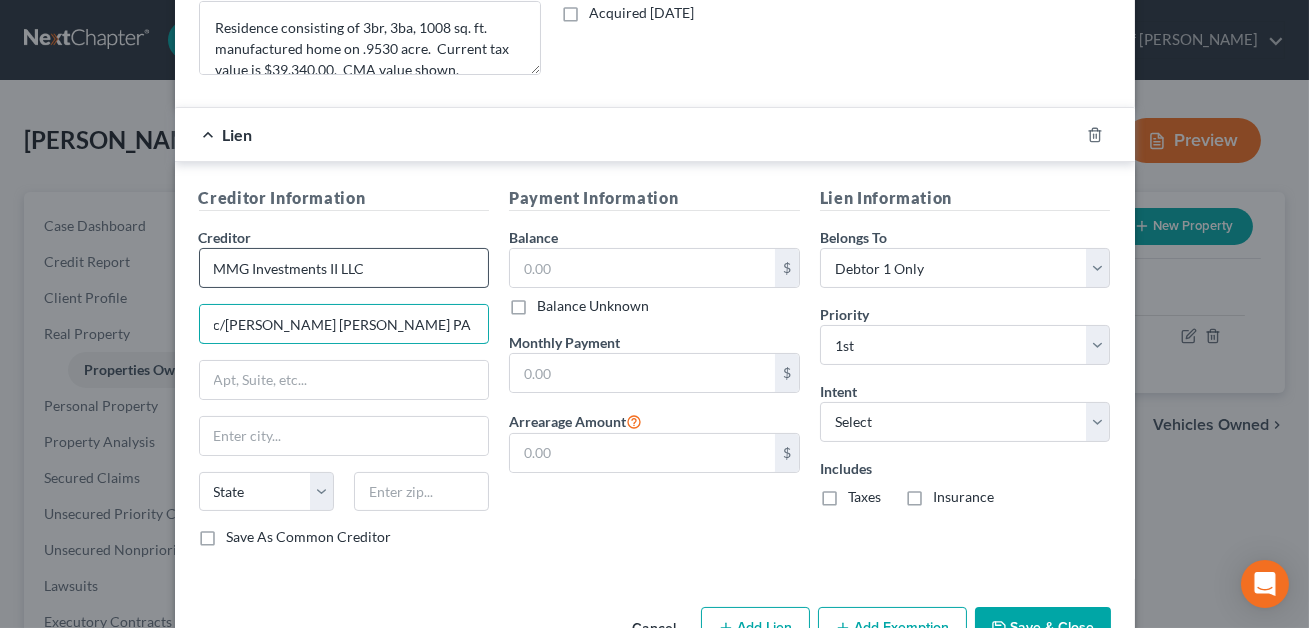 type on "c/[PERSON_NAME] [PERSON_NAME] PA" 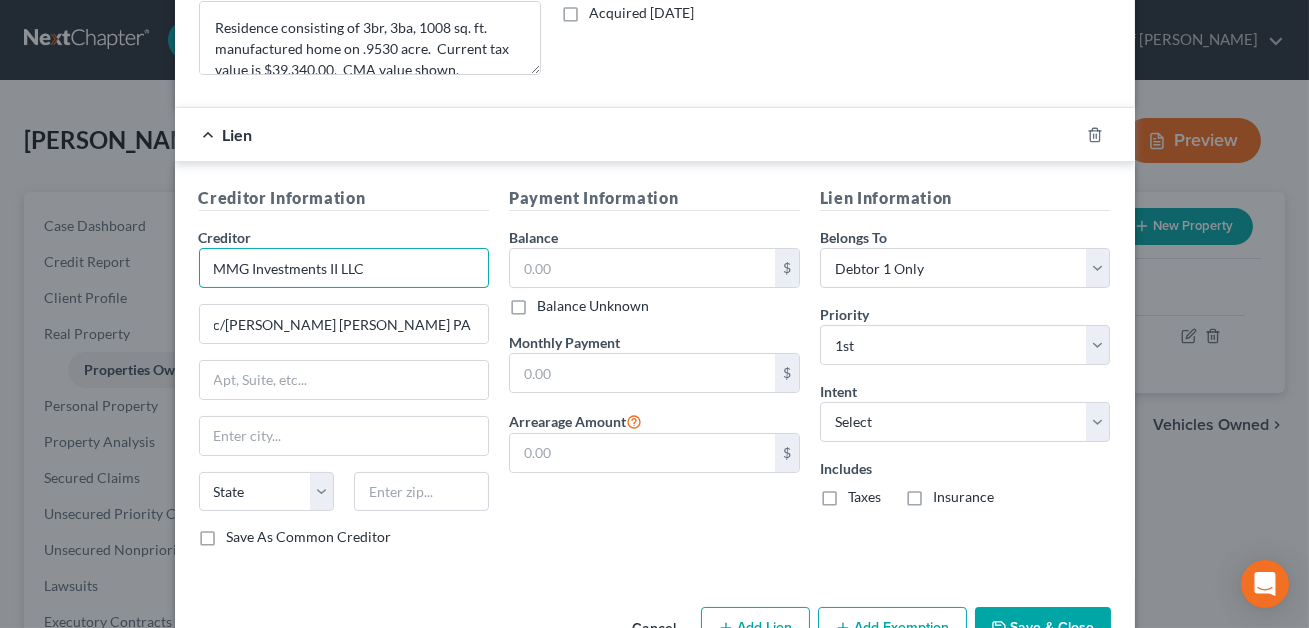 drag, startPoint x: 373, startPoint y: 262, endPoint x: 217, endPoint y: 255, distance: 156.15697 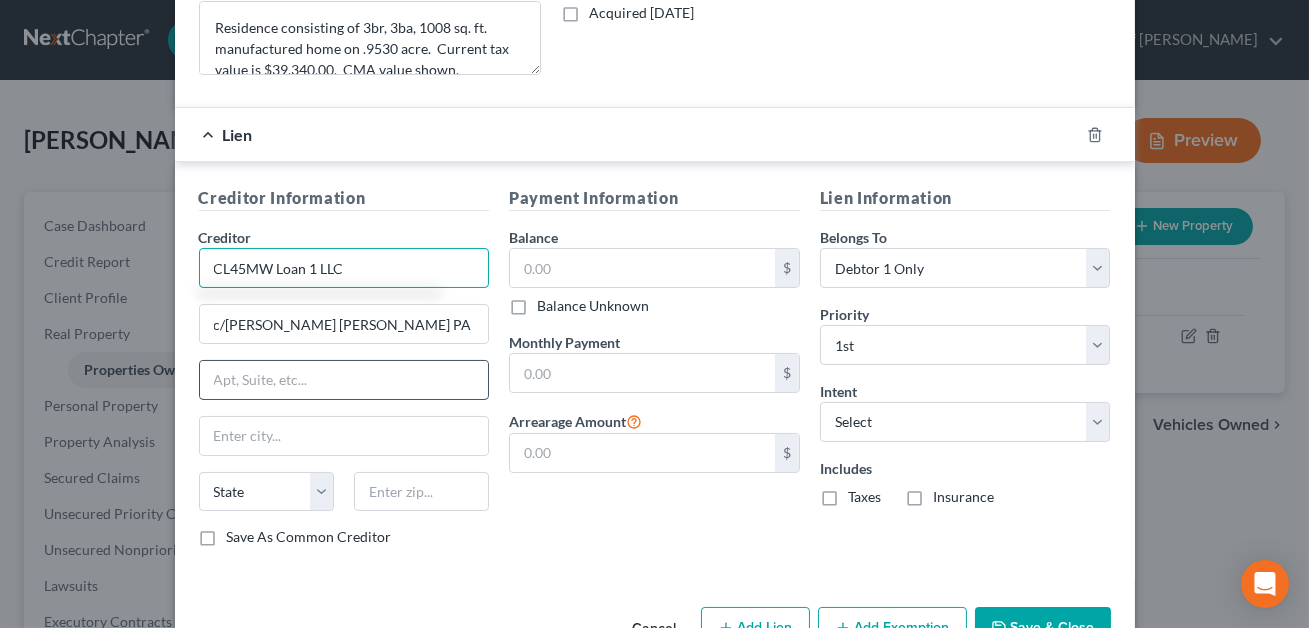 type on "CL45MW Loan 1 LLC" 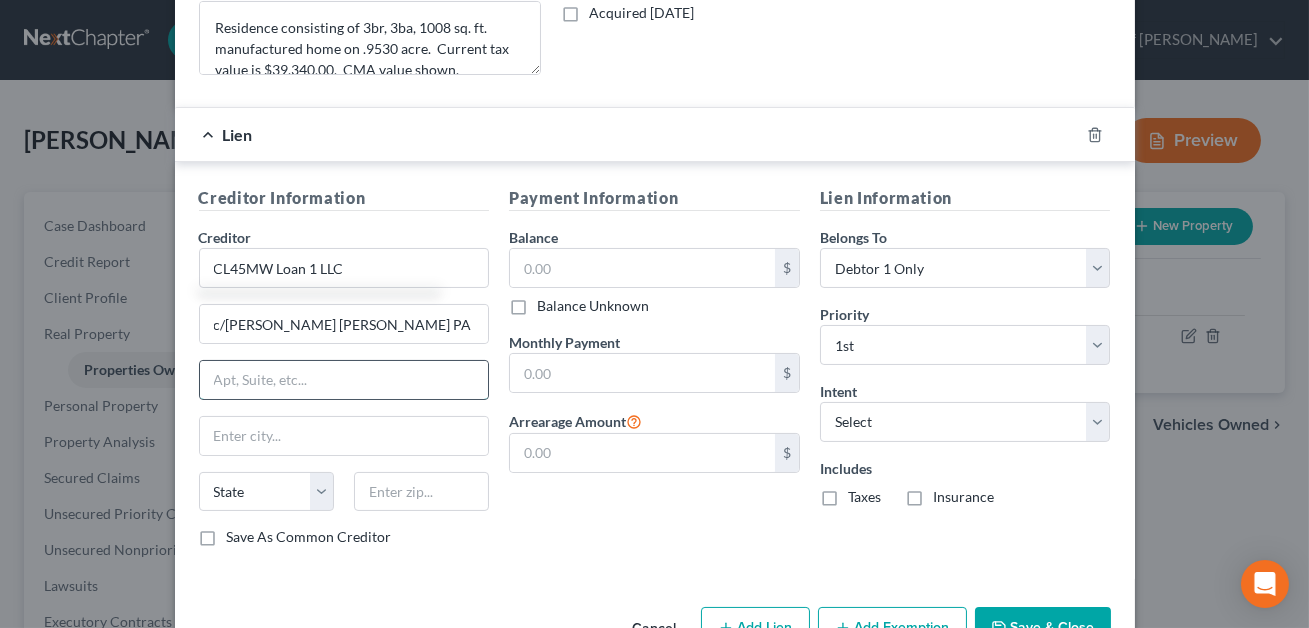 click at bounding box center [344, 380] 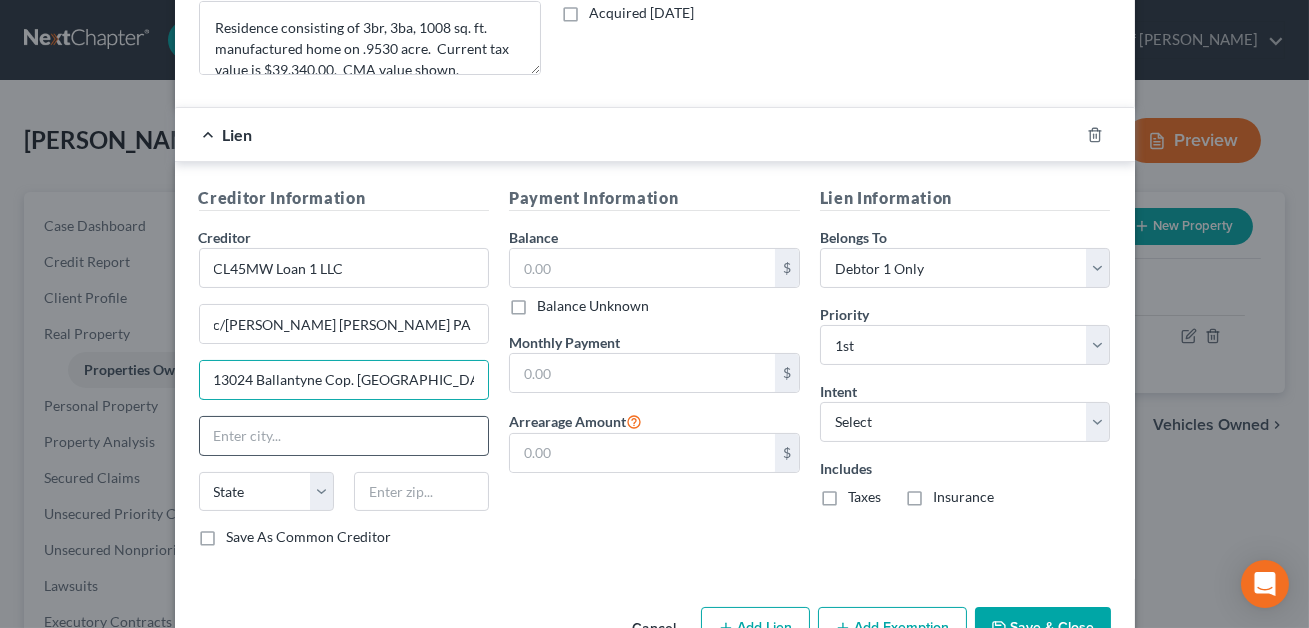 type on "13024 Ballantyne Cop. [GEOGRAPHIC_DATA] 375" 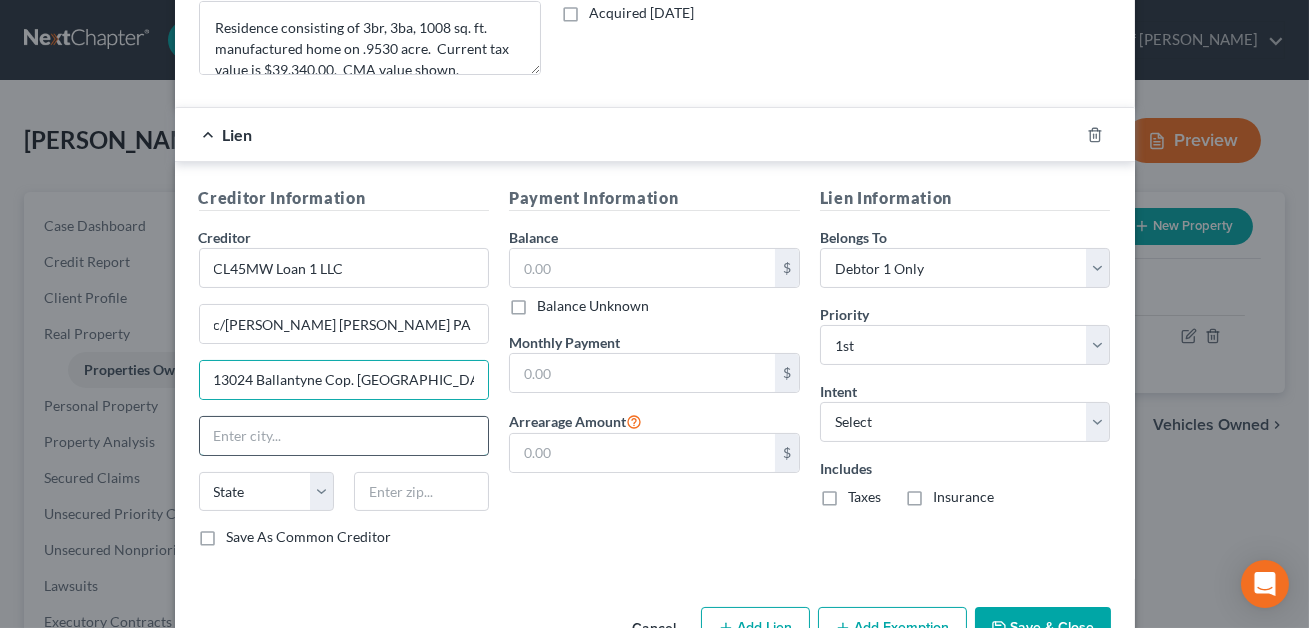 click at bounding box center (344, 436) 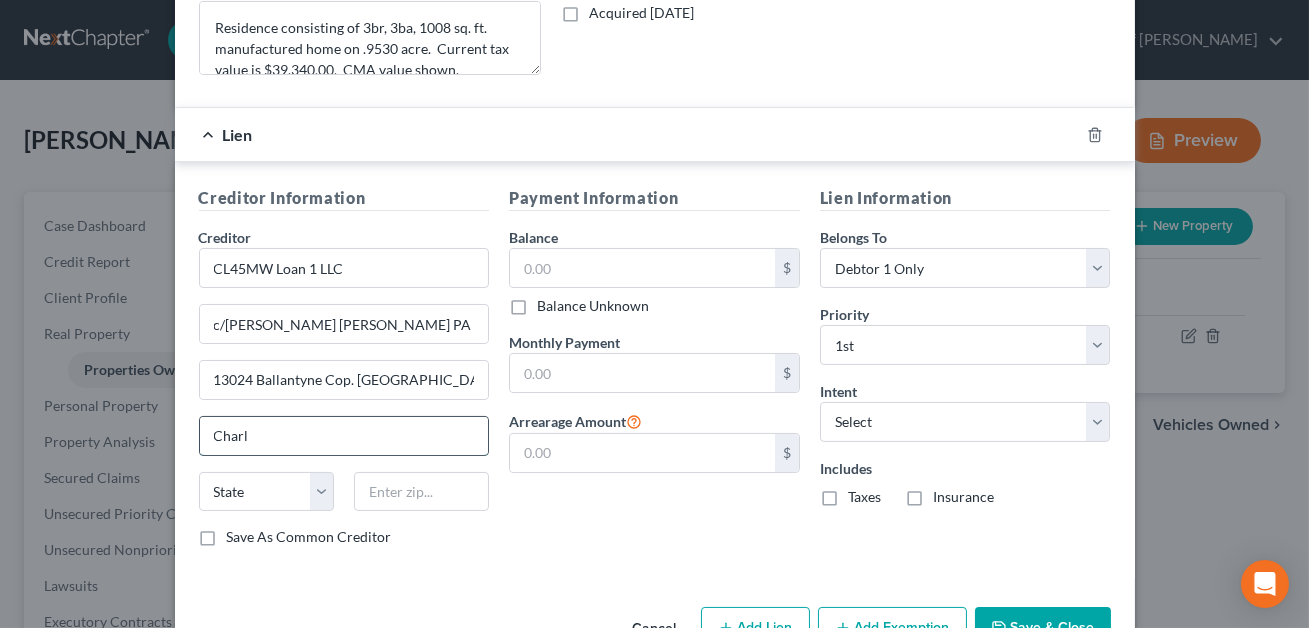 type on "Charlotte" 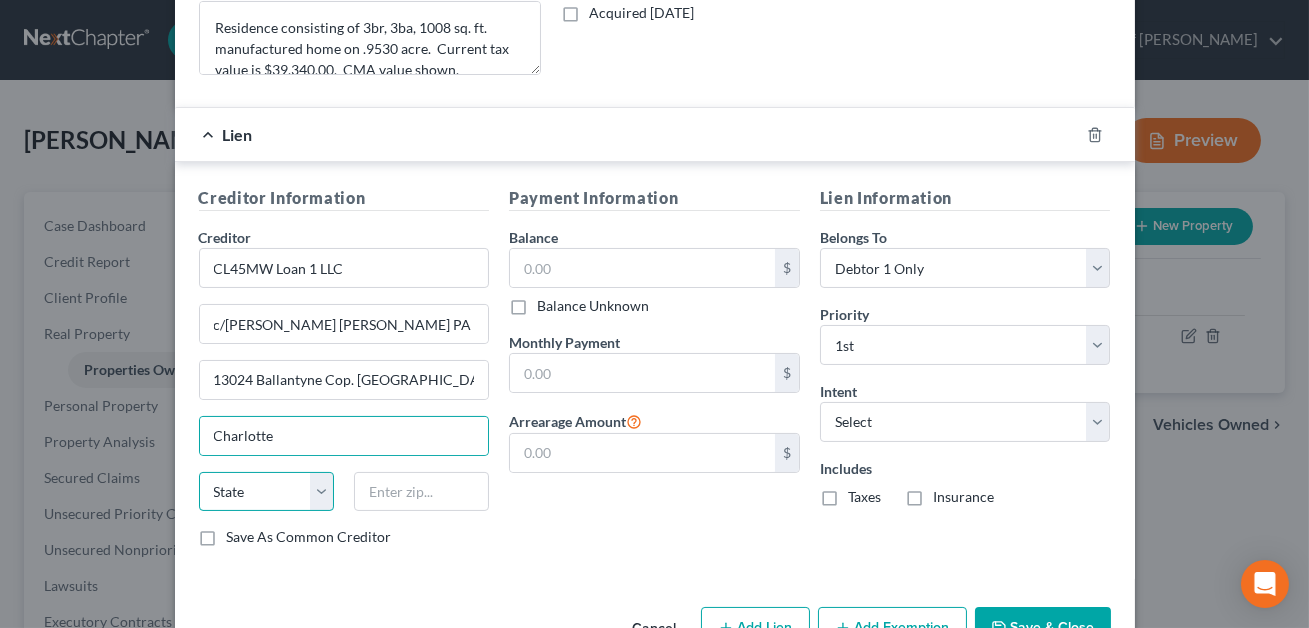 click on "State [US_STATE] AK AR AZ CA CO CT DE DC [GEOGRAPHIC_DATA] [GEOGRAPHIC_DATA] GU HI ID IL IN [GEOGRAPHIC_DATA] [GEOGRAPHIC_DATA] [GEOGRAPHIC_DATA] LA ME MD [GEOGRAPHIC_DATA] [GEOGRAPHIC_DATA] [GEOGRAPHIC_DATA] [GEOGRAPHIC_DATA] [GEOGRAPHIC_DATA] MT NC [GEOGRAPHIC_DATA] [GEOGRAPHIC_DATA] [GEOGRAPHIC_DATA] NH [GEOGRAPHIC_DATA] [GEOGRAPHIC_DATA] [GEOGRAPHIC_DATA] [GEOGRAPHIC_DATA] [GEOGRAPHIC_DATA] [GEOGRAPHIC_DATA] [GEOGRAPHIC_DATA] PR RI SC SD [GEOGRAPHIC_DATA] [GEOGRAPHIC_DATA] [GEOGRAPHIC_DATA] VI [GEOGRAPHIC_DATA] [GEOGRAPHIC_DATA] [GEOGRAPHIC_DATA] WV WI WY" at bounding box center [266, 492] 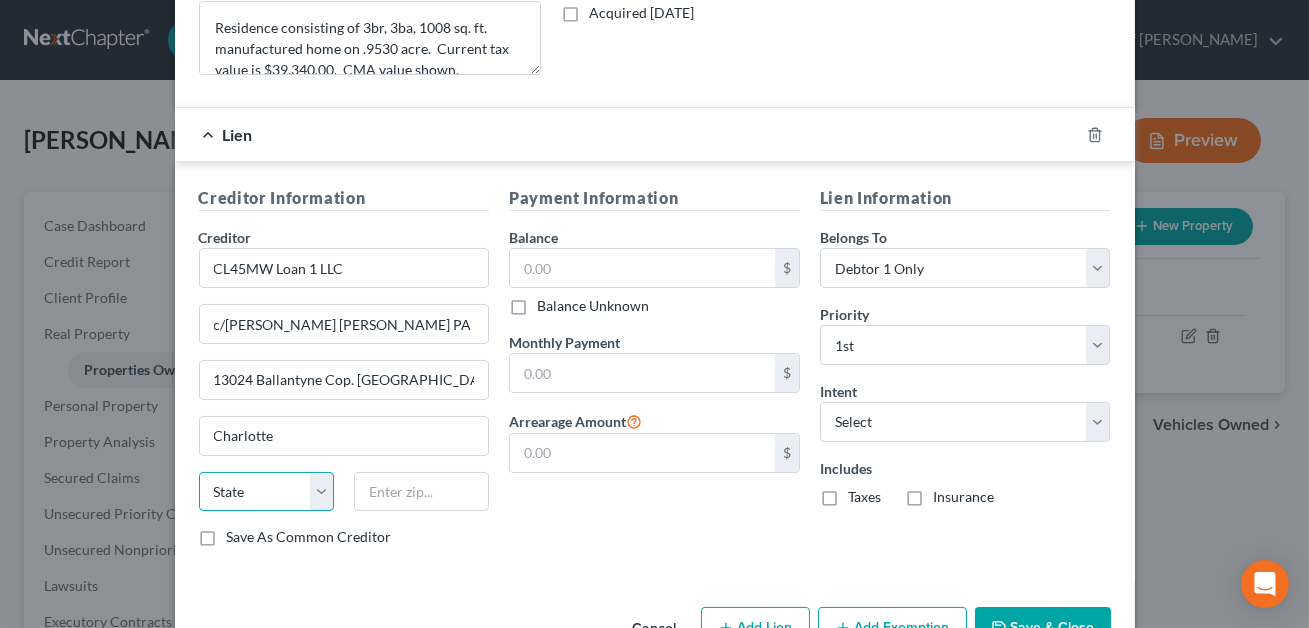 click on "State [US_STATE] AK AR AZ CA CO CT DE DC [GEOGRAPHIC_DATA] [GEOGRAPHIC_DATA] GU HI ID IL IN [GEOGRAPHIC_DATA] [GEOGRAPHIC_DATA] [GEOGRAPHIC_DATA] LA ME MD [GEOGRAPHIC_DATA] [GEOGRAPHIC_DATA] [GEOGRAPHIC_DATA] [GEOGRAPHIC_DATA] [GEOGRAPHIC_DATA] MT NC [GEOGRAPHIC_DATA] [GEOGRAPHIC_DATA] [GEOGRAPHIC_DATA] NH [GEOGRAPHIC_DATA] [GEOGRAPHIC_DATA] [GEOGRAPHIC_DATA] [GEOGRAPHIC_DATA] [GEOGRAPHIC_DATA] [GEOGRAPHIC_DATA] [GEOGRAPHIC_DATA] PR RI SC SD [GEOGRAPHIC_DATA] [GEOGRAPHIC_DATA] [GEOGRAPHIC_DATA] VI [GEOGRAPHIC_DATA] [GEOGRAPHIC_DATA] [GEOGRAPHIC_DATA] WV WI WY" at bounding box center [266, 492] 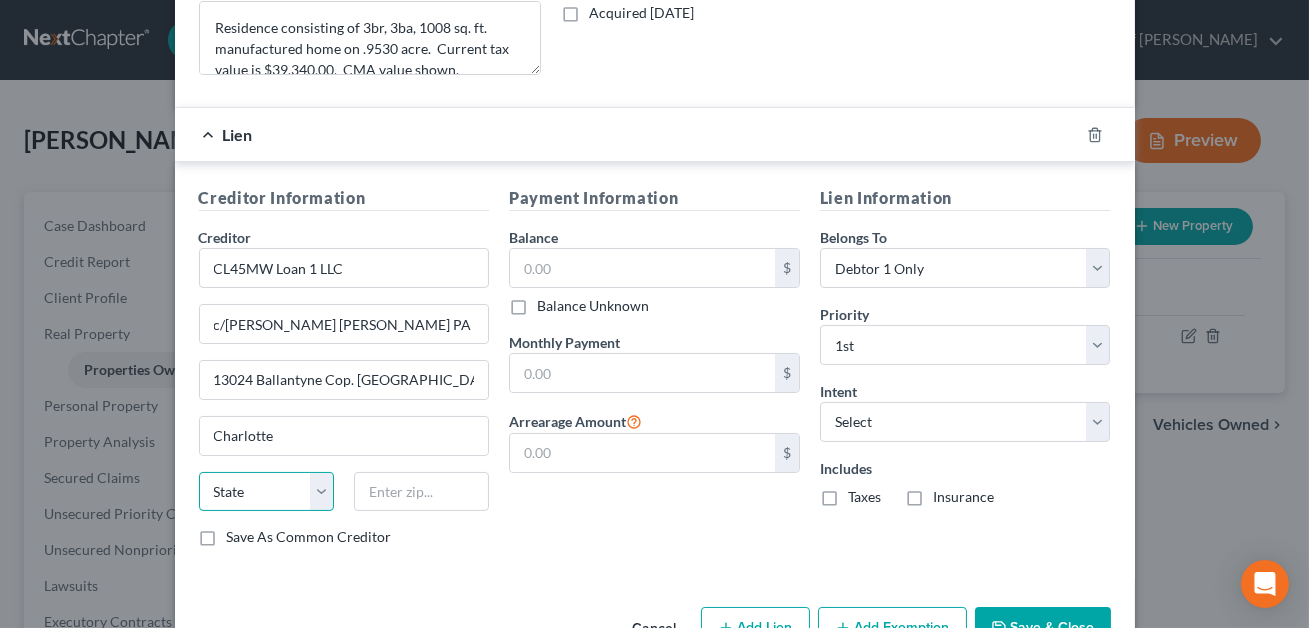 select on "28" 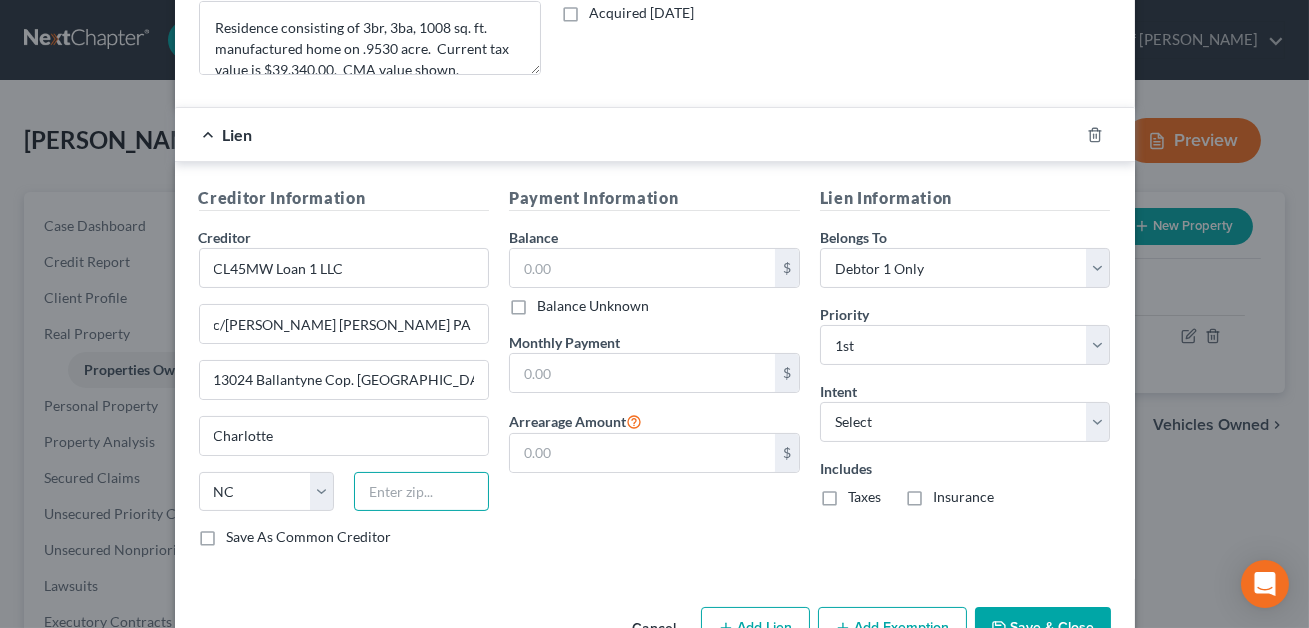 click at bounding box center (421, 492) 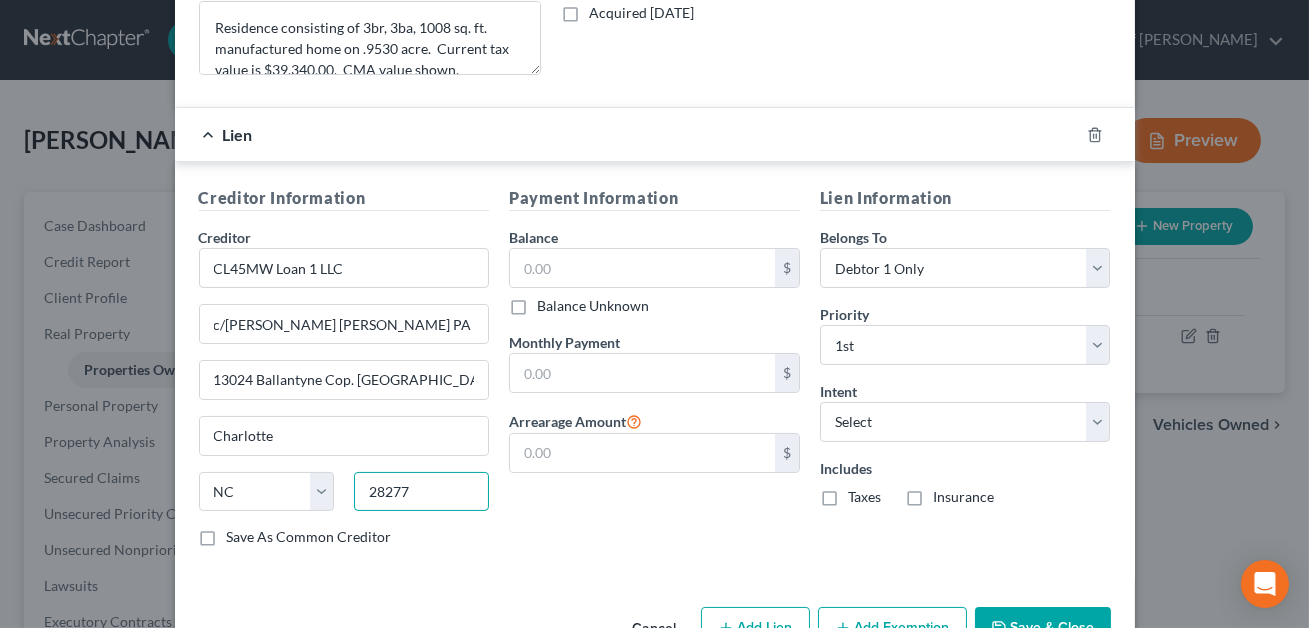 type on "28277" 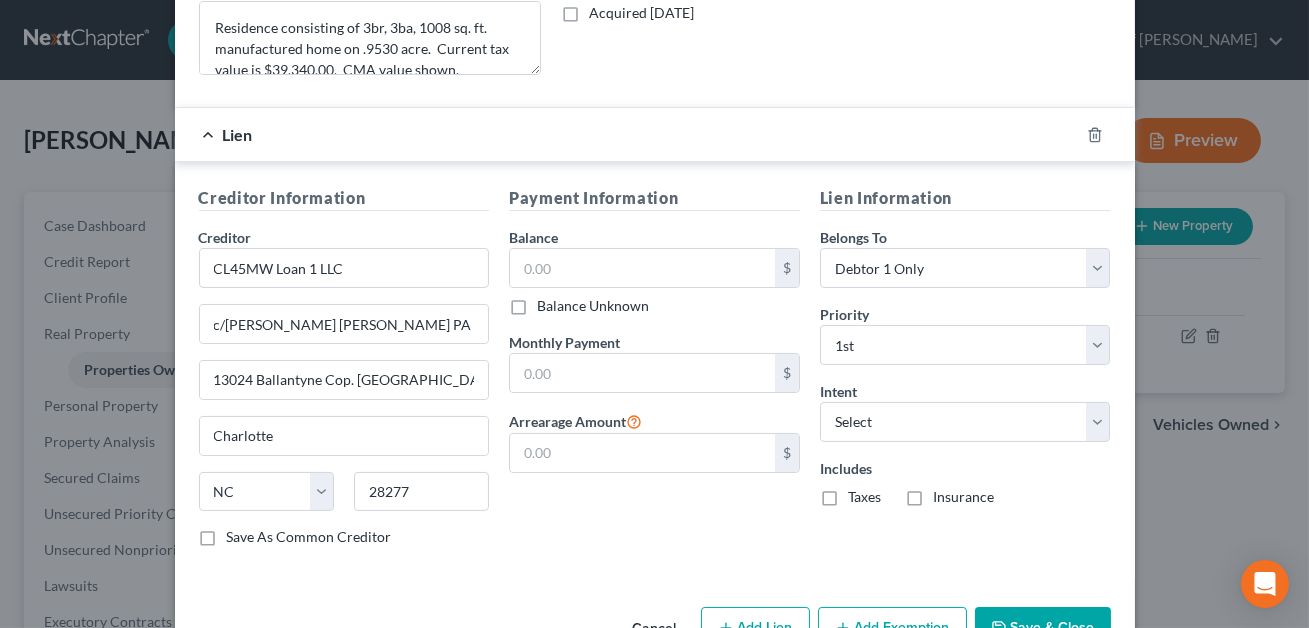click on "Payment Information Balance
$
Balance Unknown
Balance Undetermined
$
Balance Unknown
Monthly Payment $ Arrearage Amount  $" at bounding box center [654, 374] 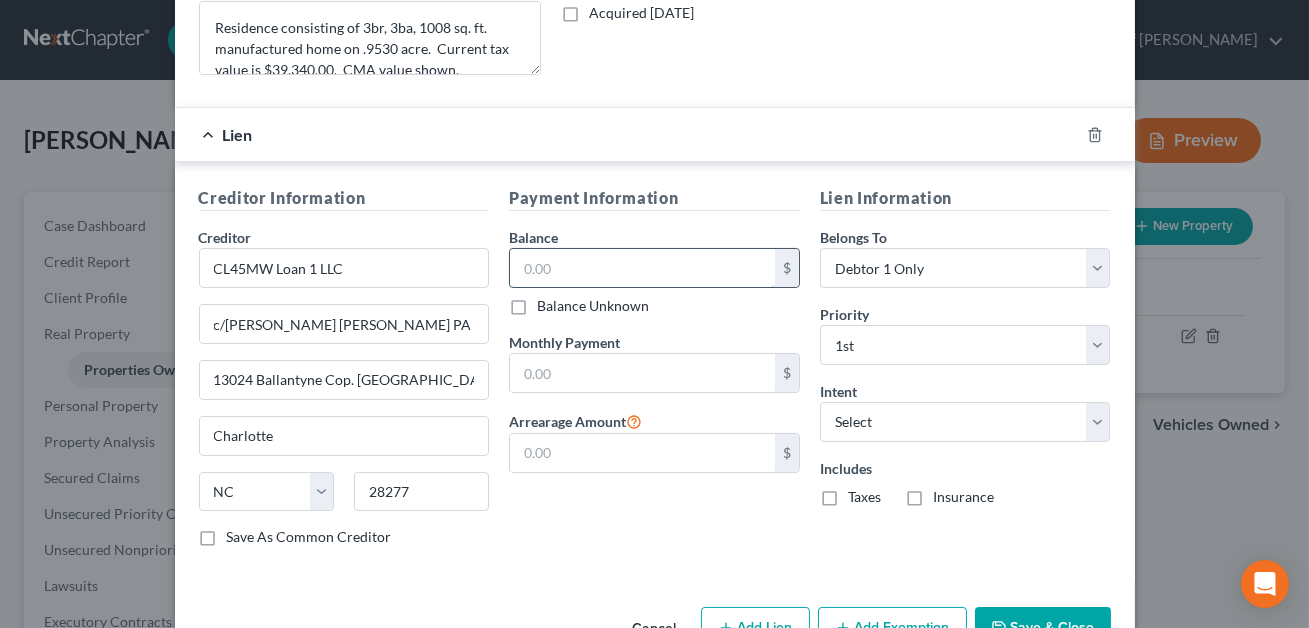 click at bounding box center [642, 268] 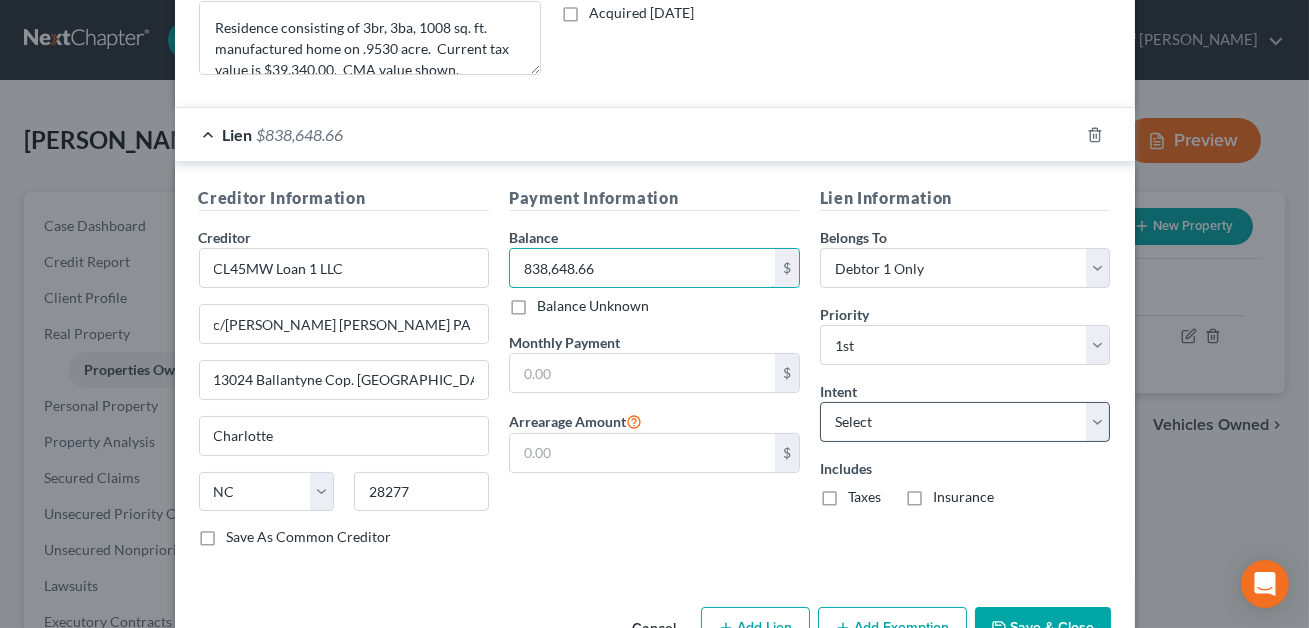 type on "838,648.66" 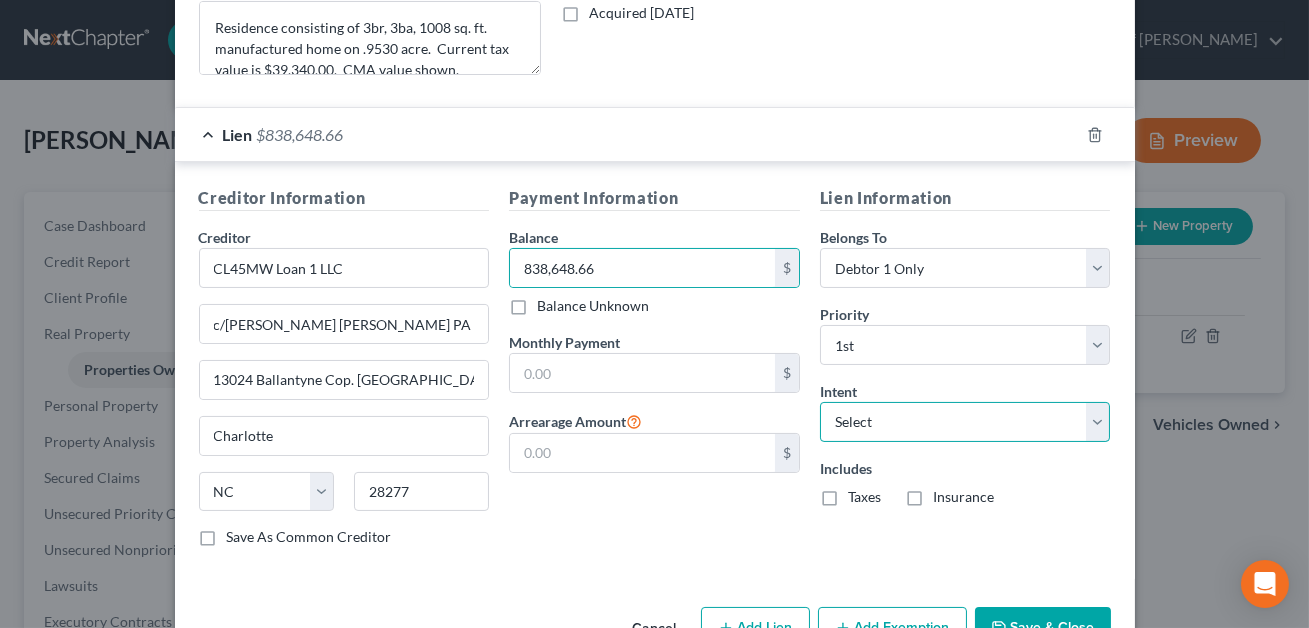 click on "Select Surrender Redeem Reaffirm Avoid Other" at bounding box center [965, 422] 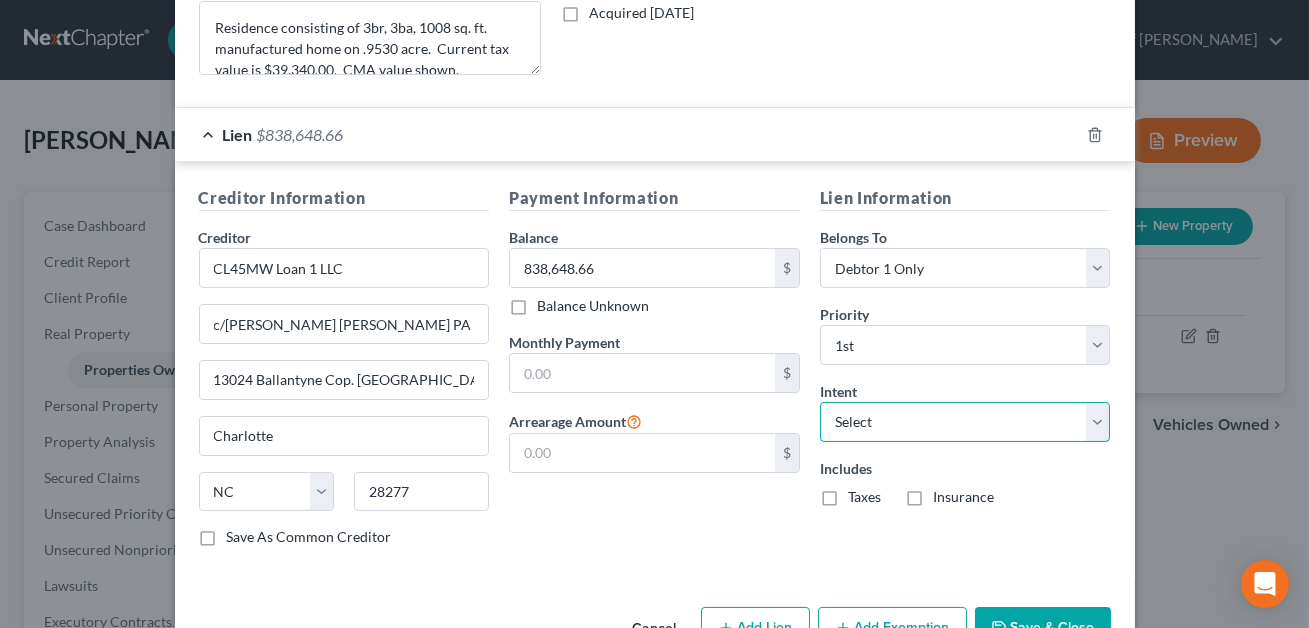 select on "3" 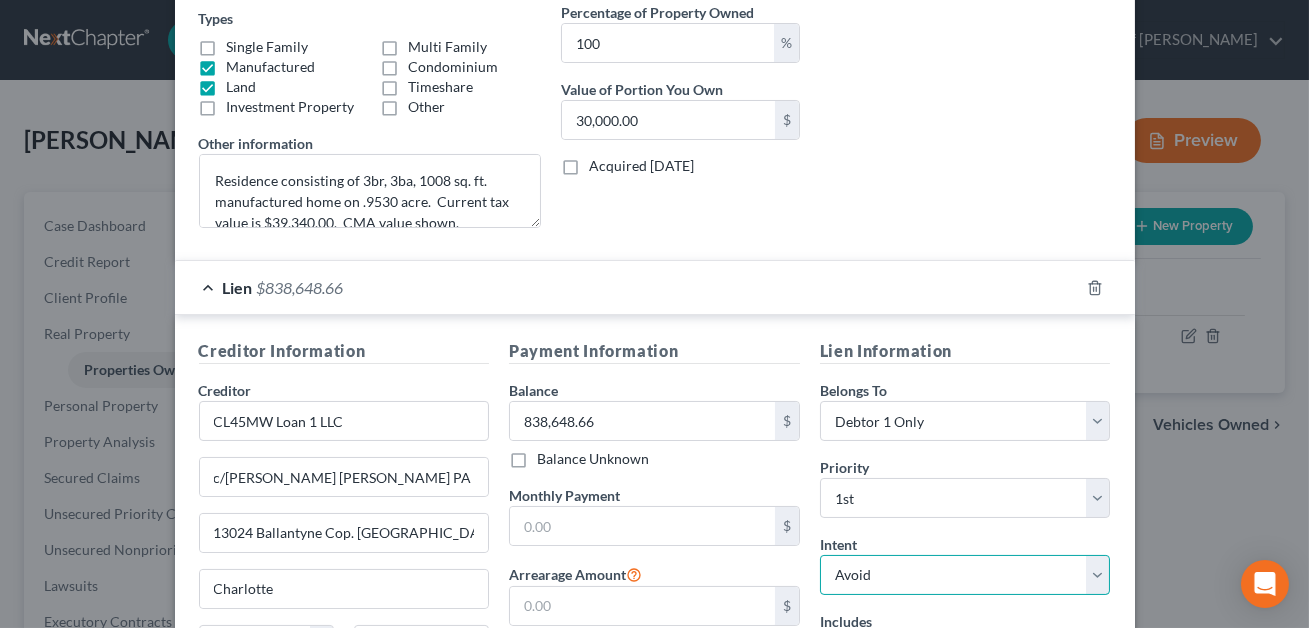 scroll, scrollTop: 559, scrollLeft: 0, axis: vertical 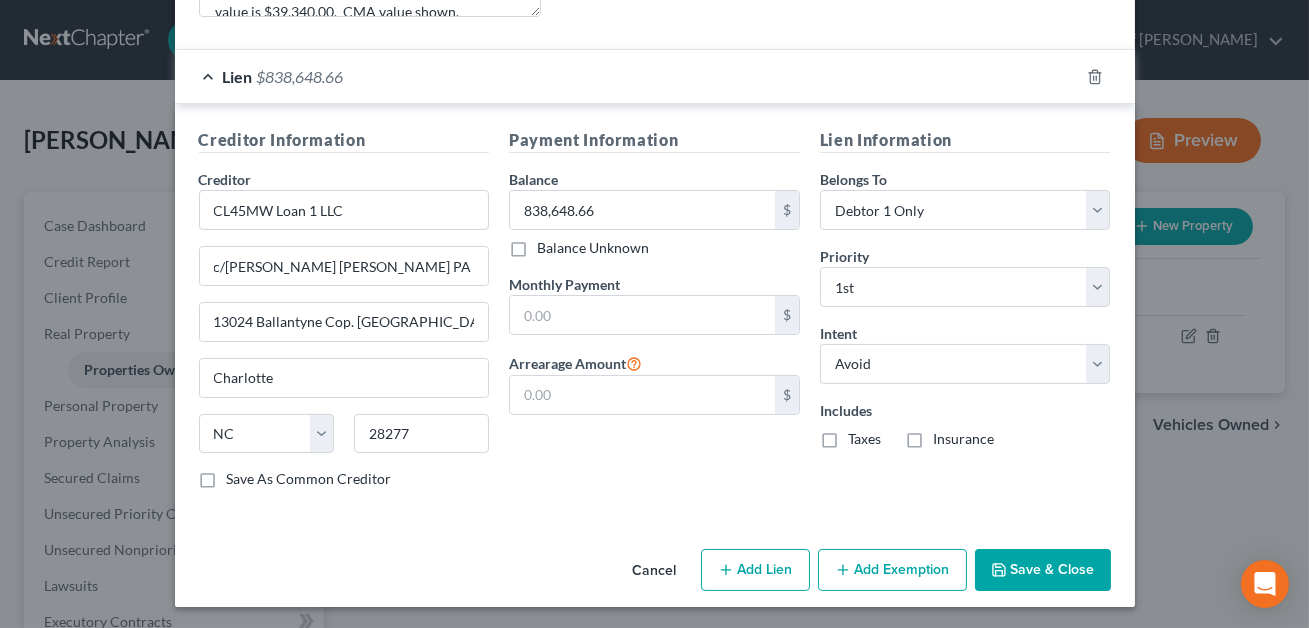 click on "Save & Close" at bounding box center [1043, 570] 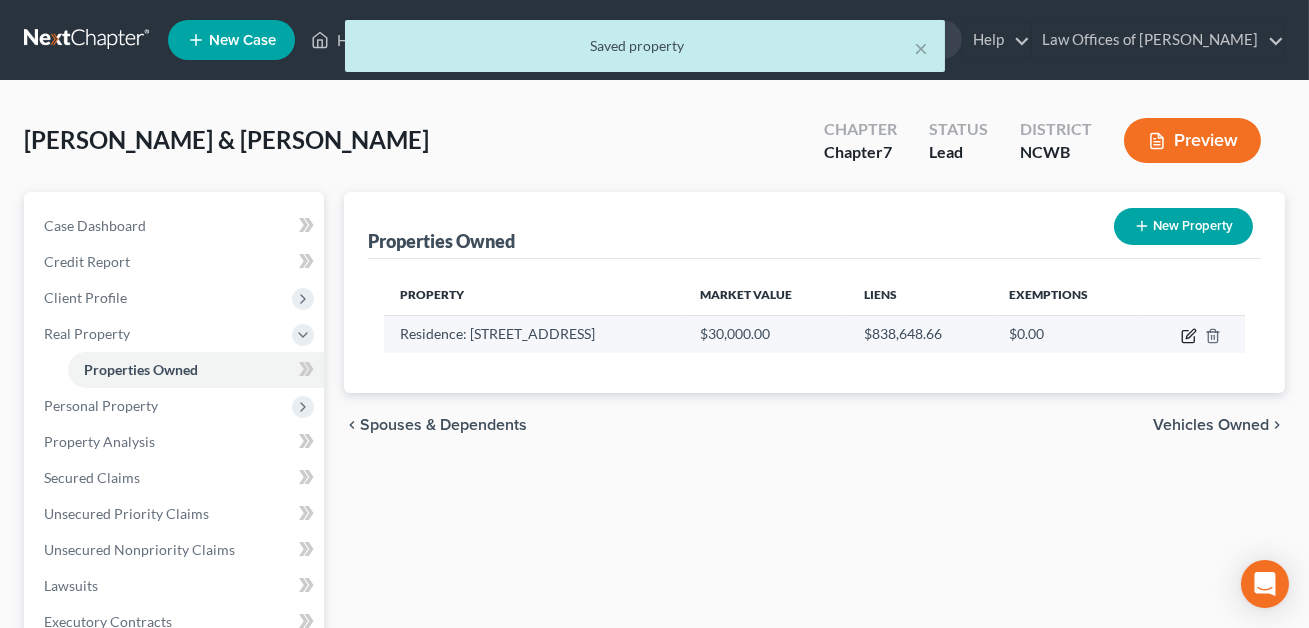 click 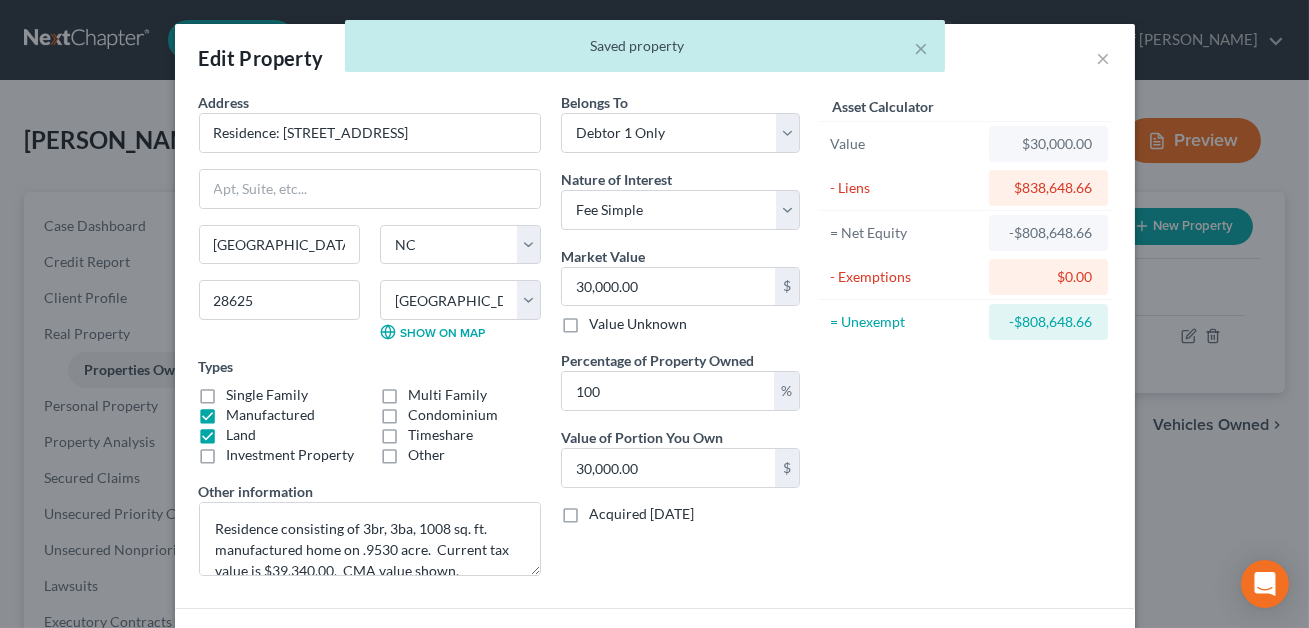 scroll, scrollTop: 143, scrollLeft: 0, axis: vertical 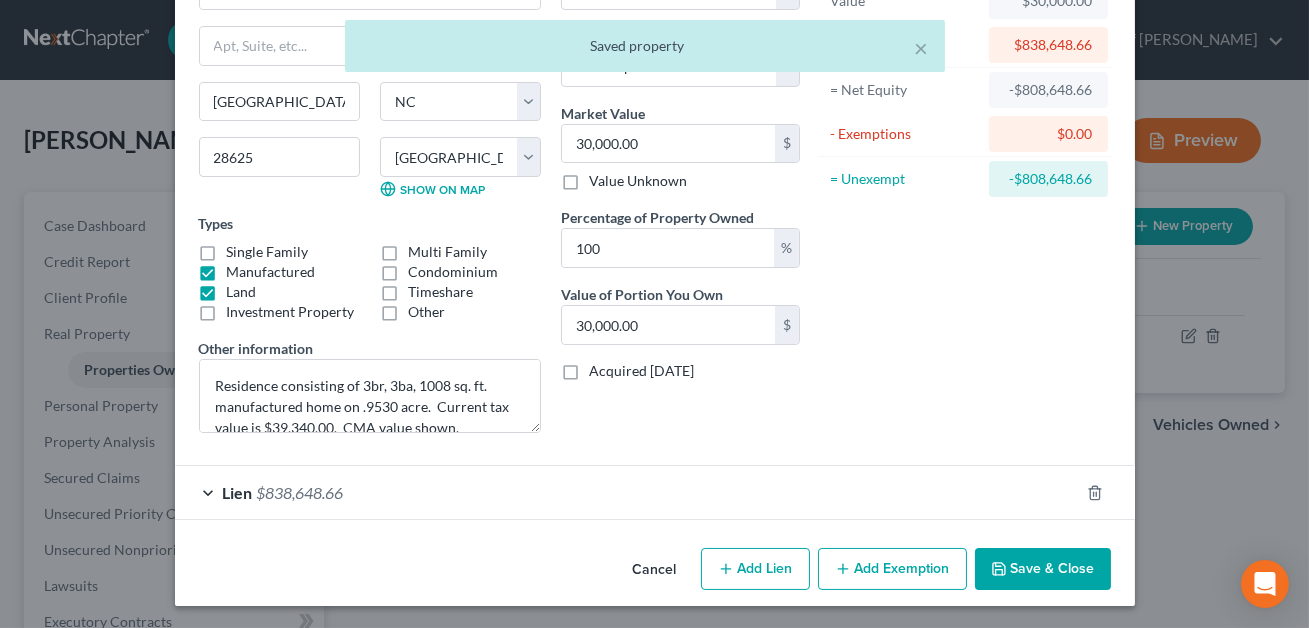 click on "Add Exemption" at bounding box center (892, 569) 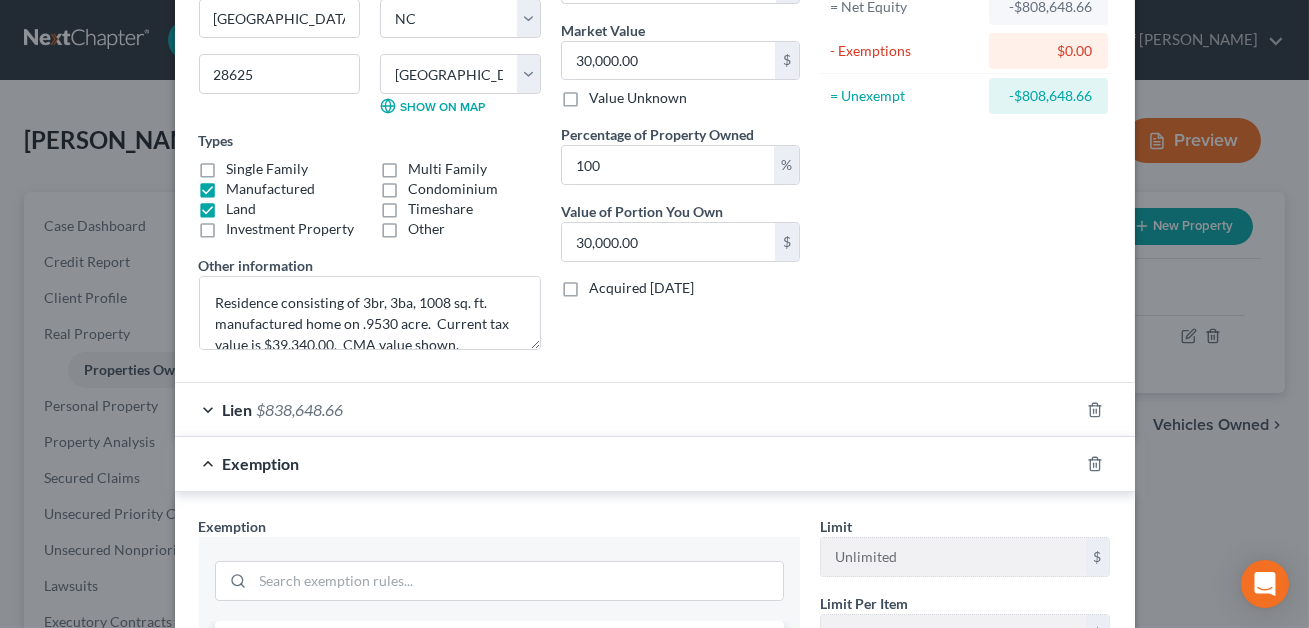 scroll, scrollTop: 376, scrollLeft: 0, axis: vertical 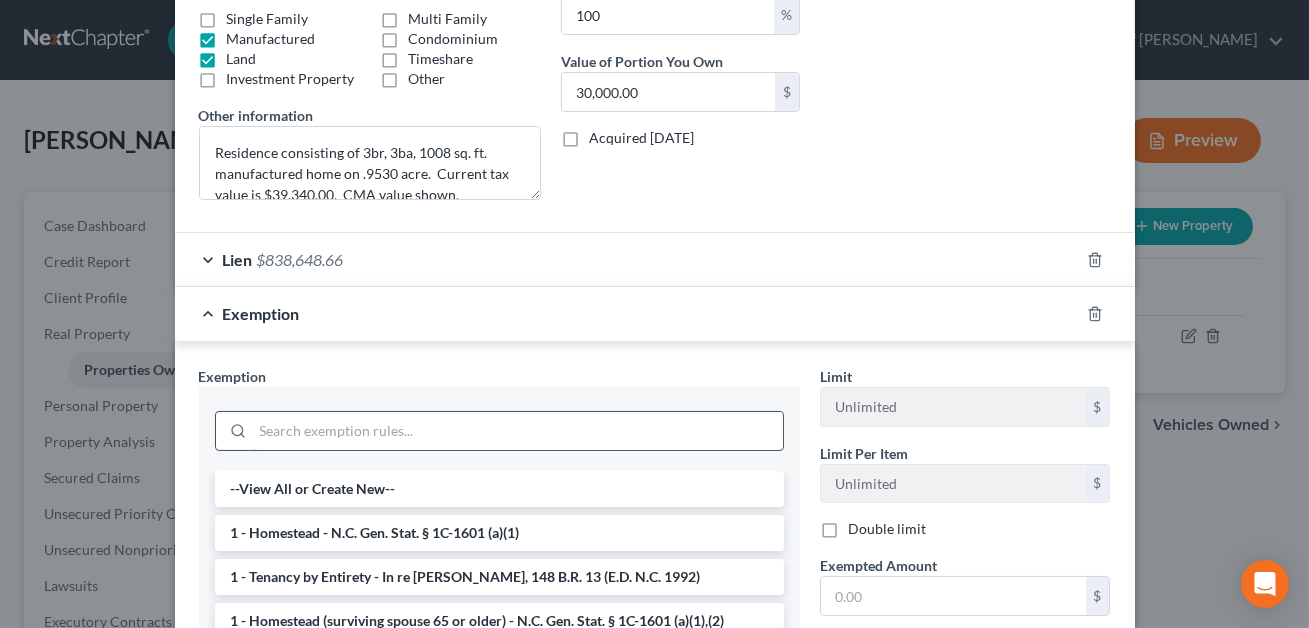 click at bounding box center (518, 431) 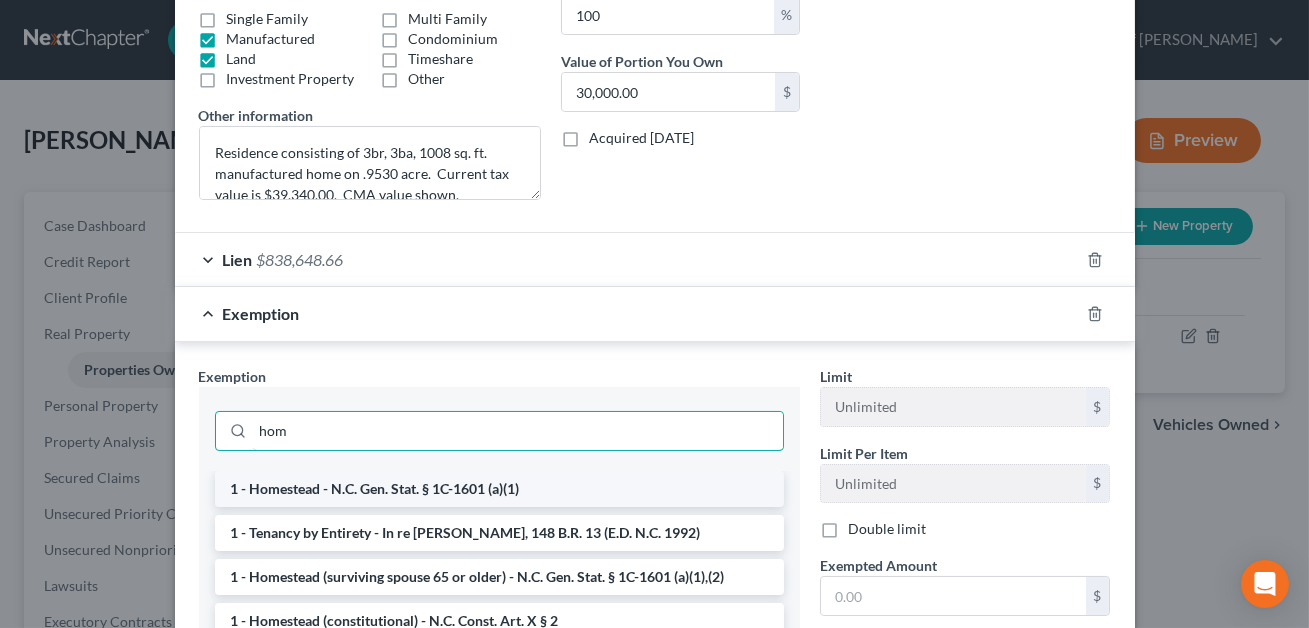 type on "hom" 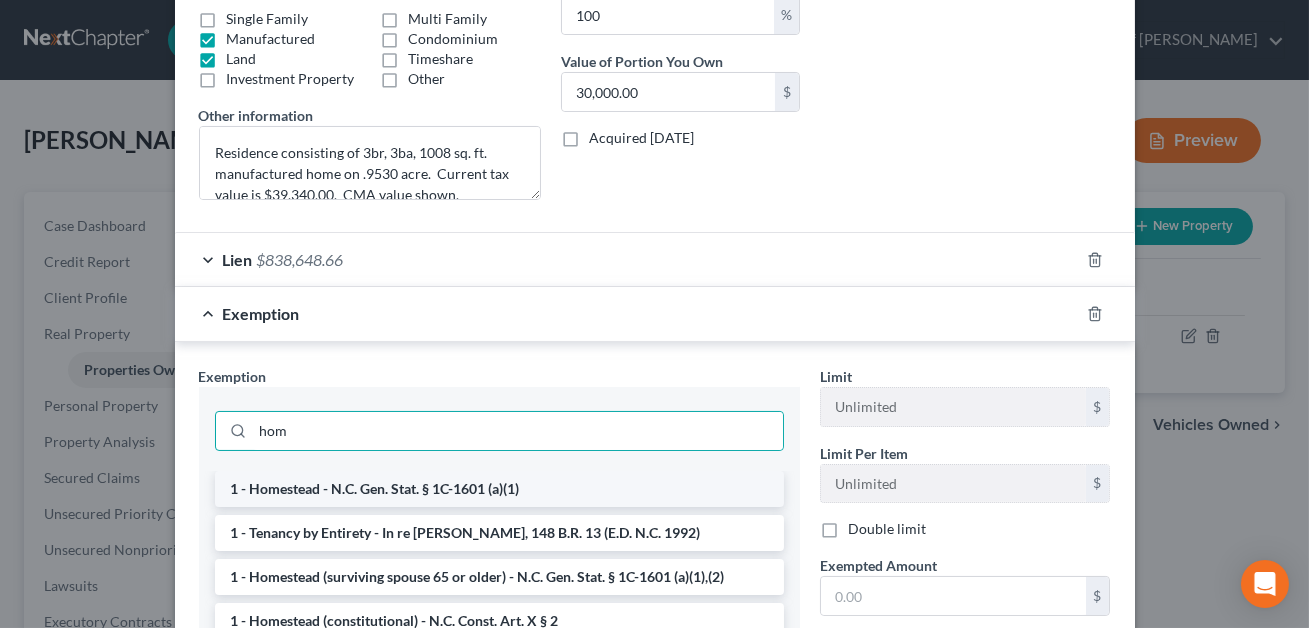 click on "1 - Homestead - N.C. Gen. Stat. § 1C-1601 (a)(1)" at bounding box center [499, 489] 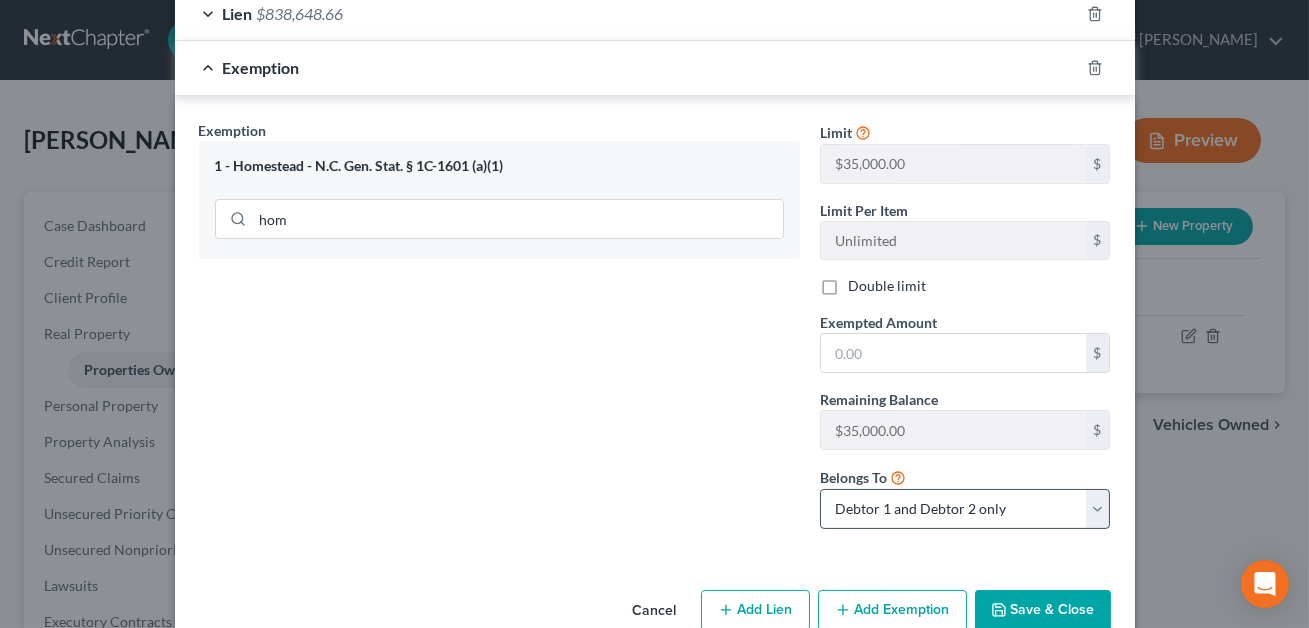 scroll, scrollTop: 642, scrollLeft: 0, axis: vertical 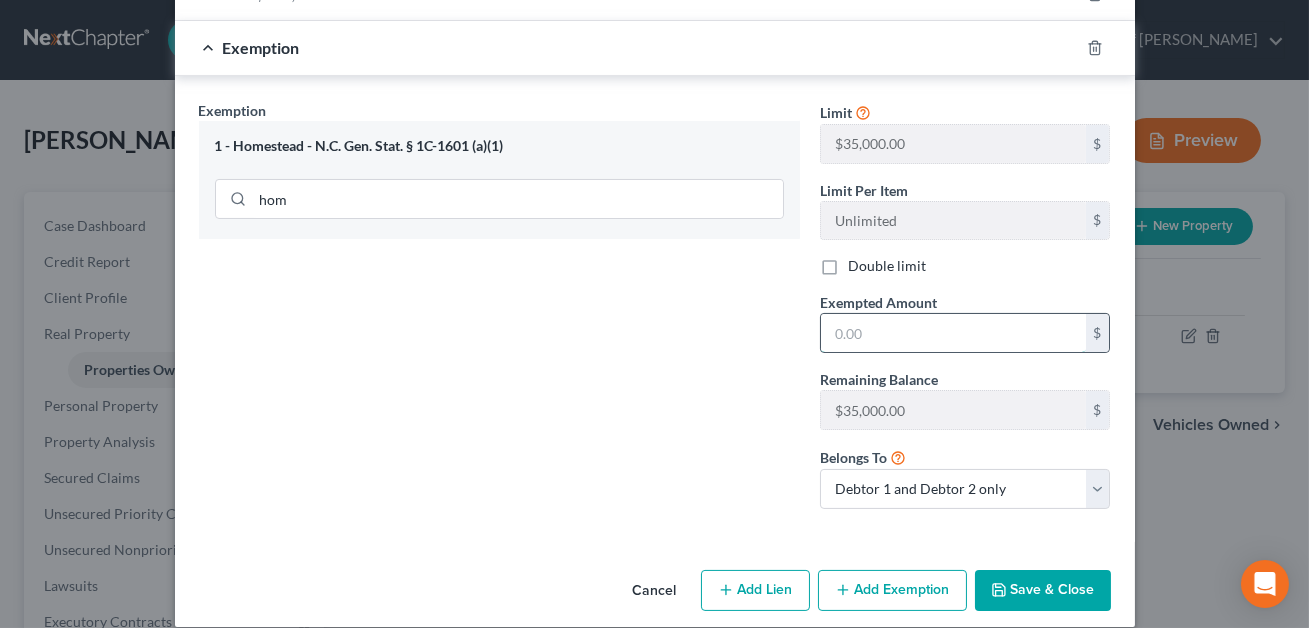 click at bounding box center [953, 333] 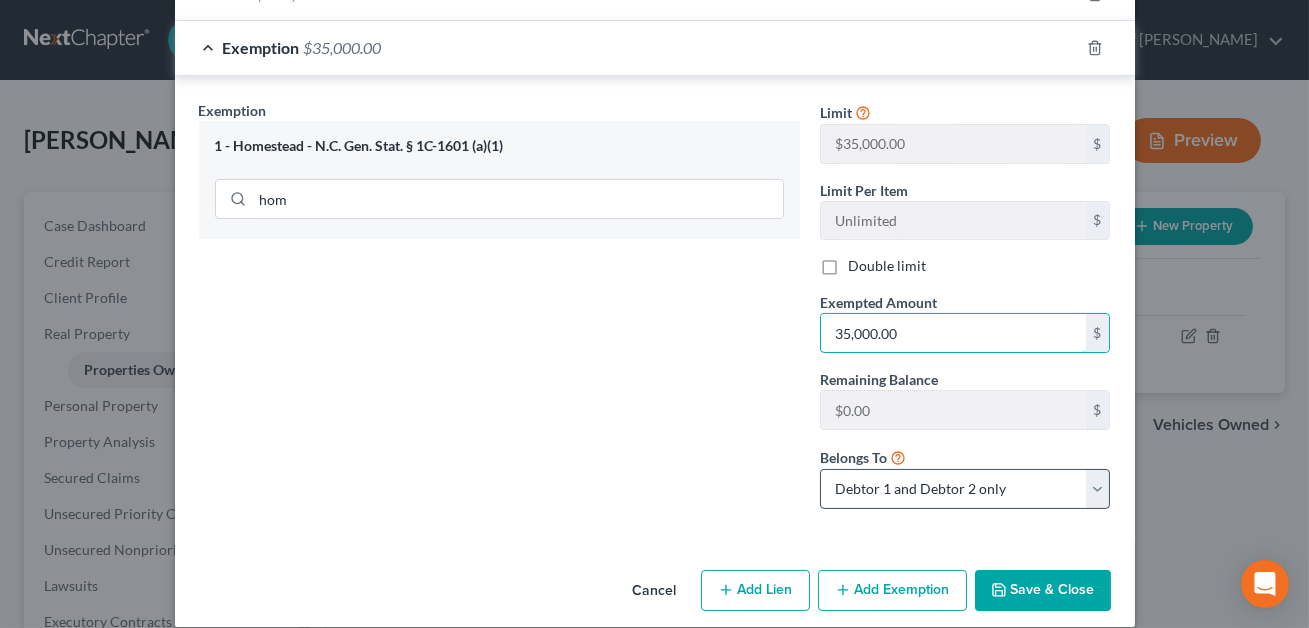 type on "35,000.00" 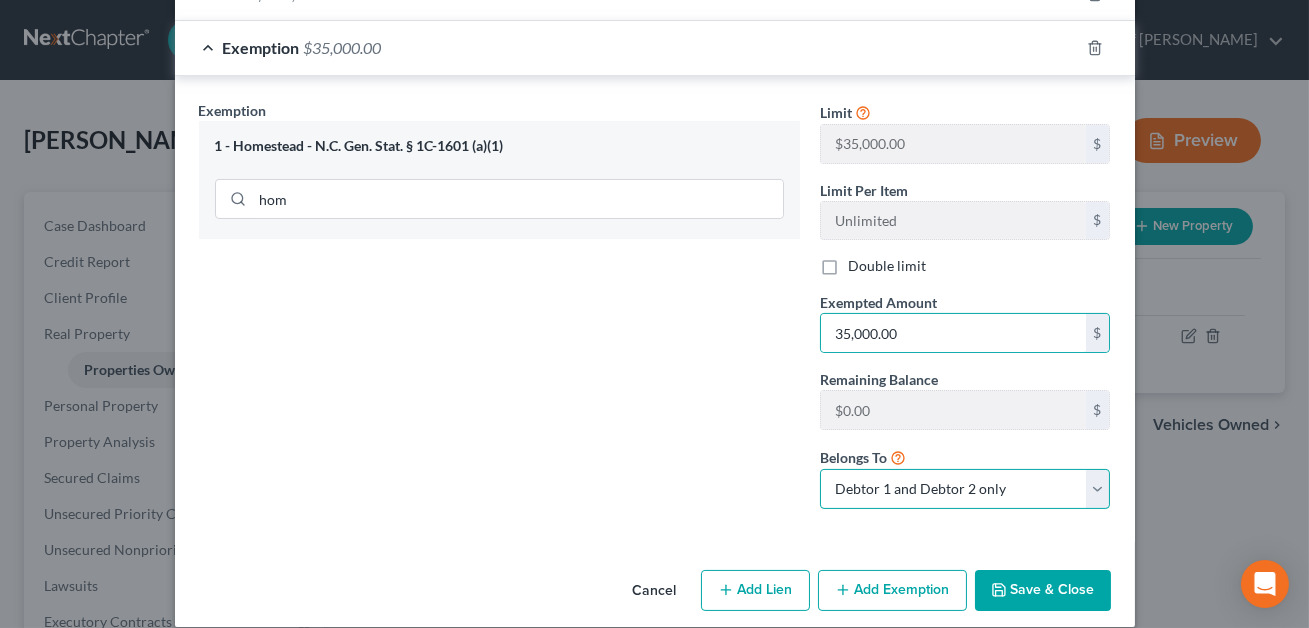 click on "Debtor 1 only Debtor 2 only Debtor 1 and Debtor 2 only" at bounding box center (965, 489) 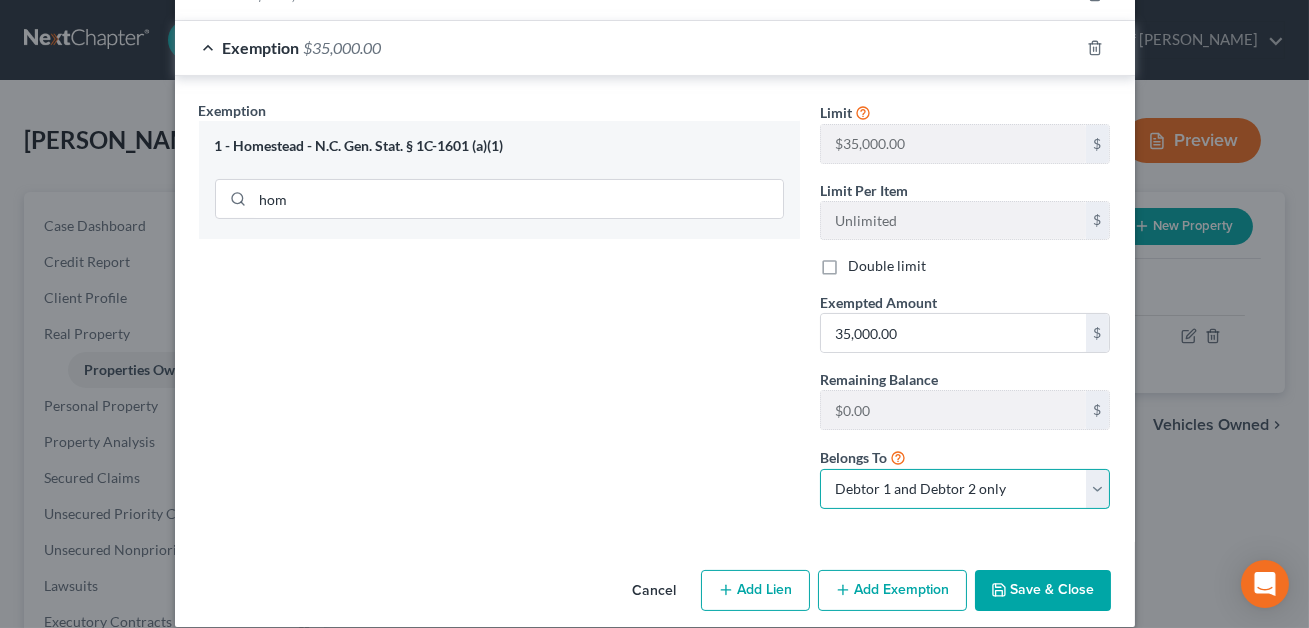 select on "0" 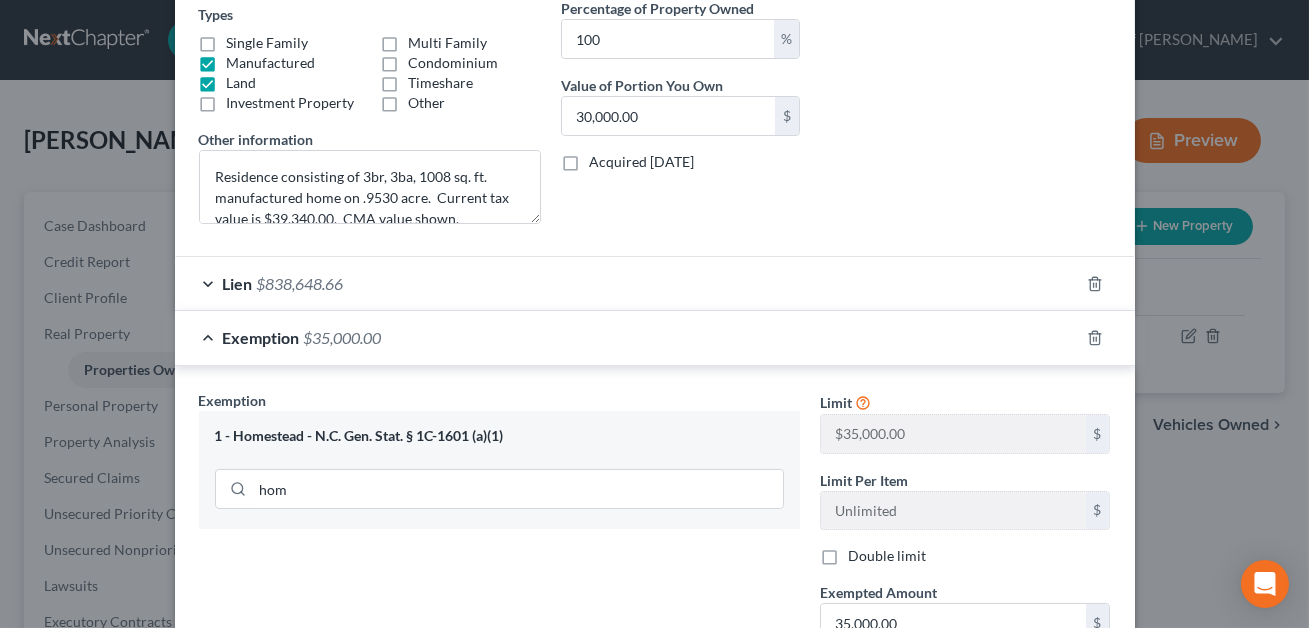 scroll, scrollTop: 290, scrollLeft: 0, axis: vertical 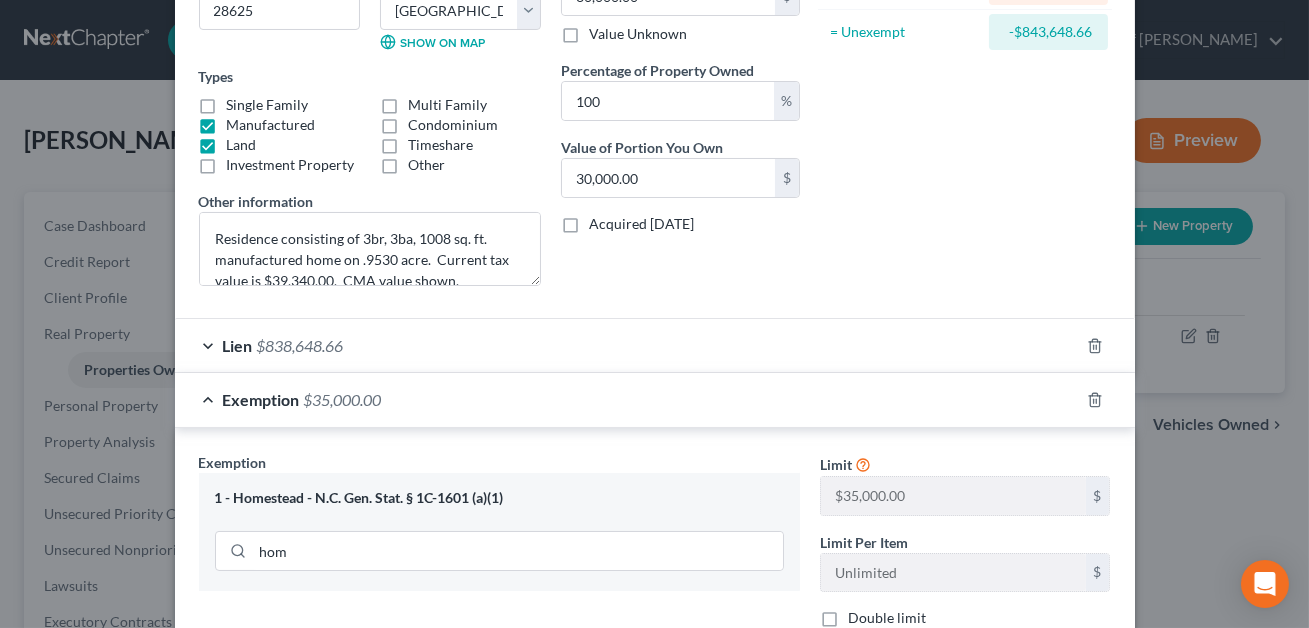 click on "Lien $838,648.66" at bounding box center (627, 345) 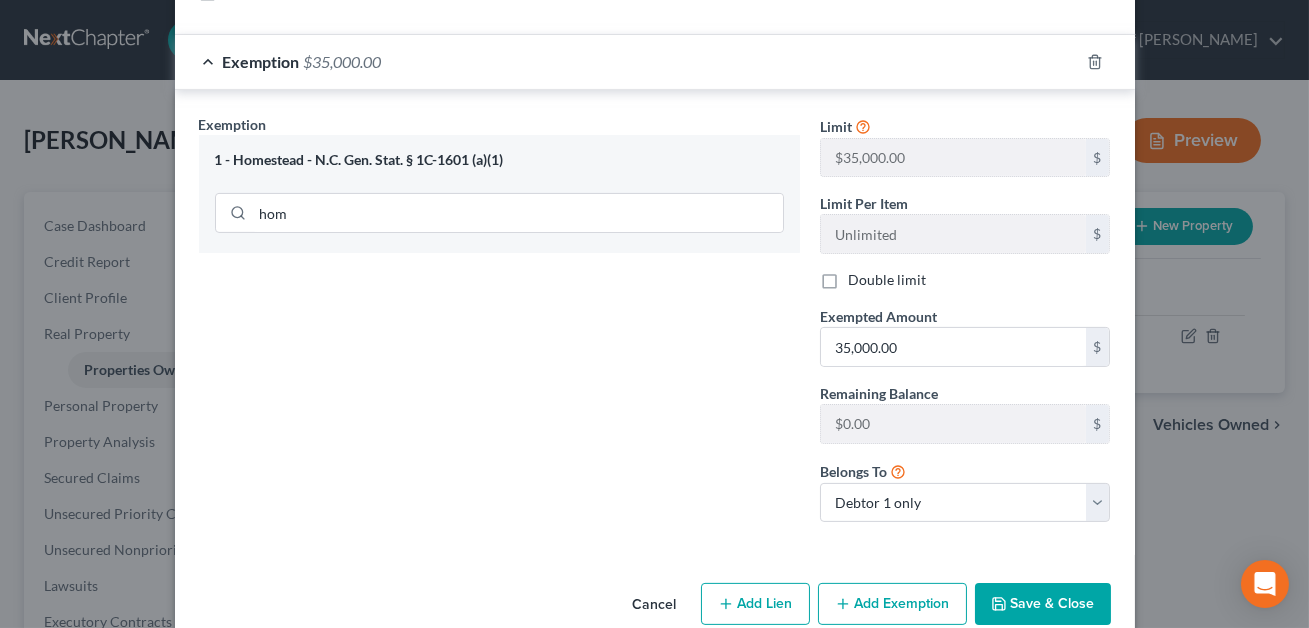 scroll, scrollTop: 1079, scrollLeft: 0, axis: vertical 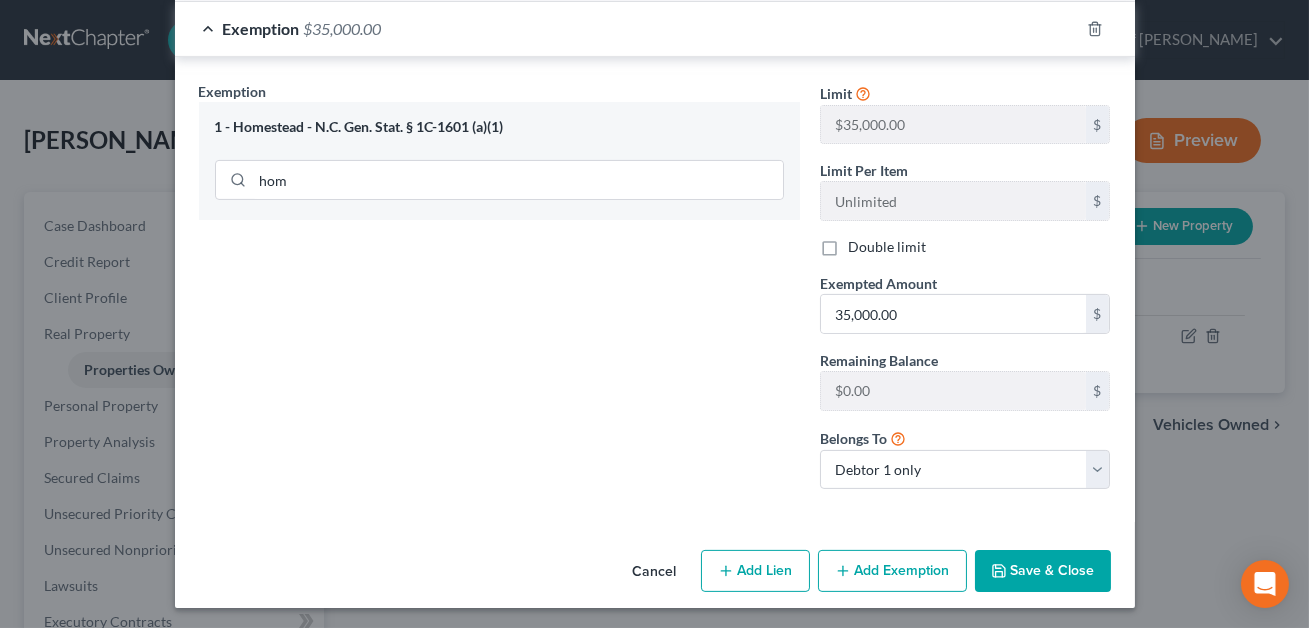 click on "Save & Close" at bounding box center (1043, 571) 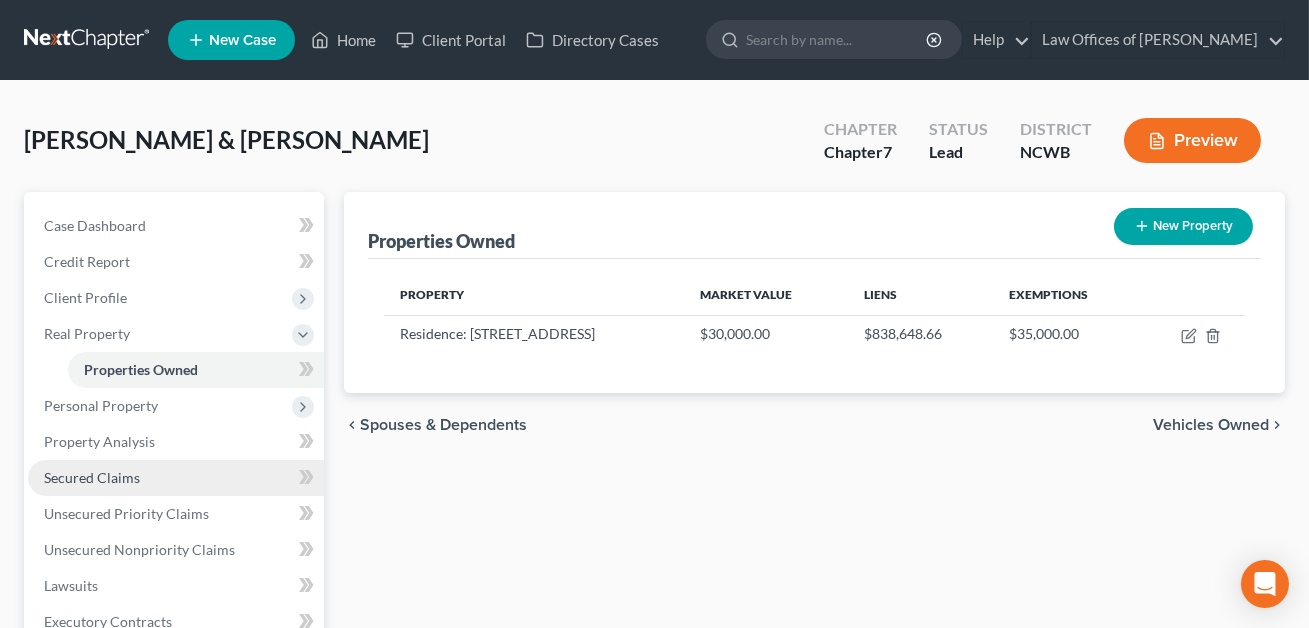 click on "Secured Claims" at bounding box center [92, 477] 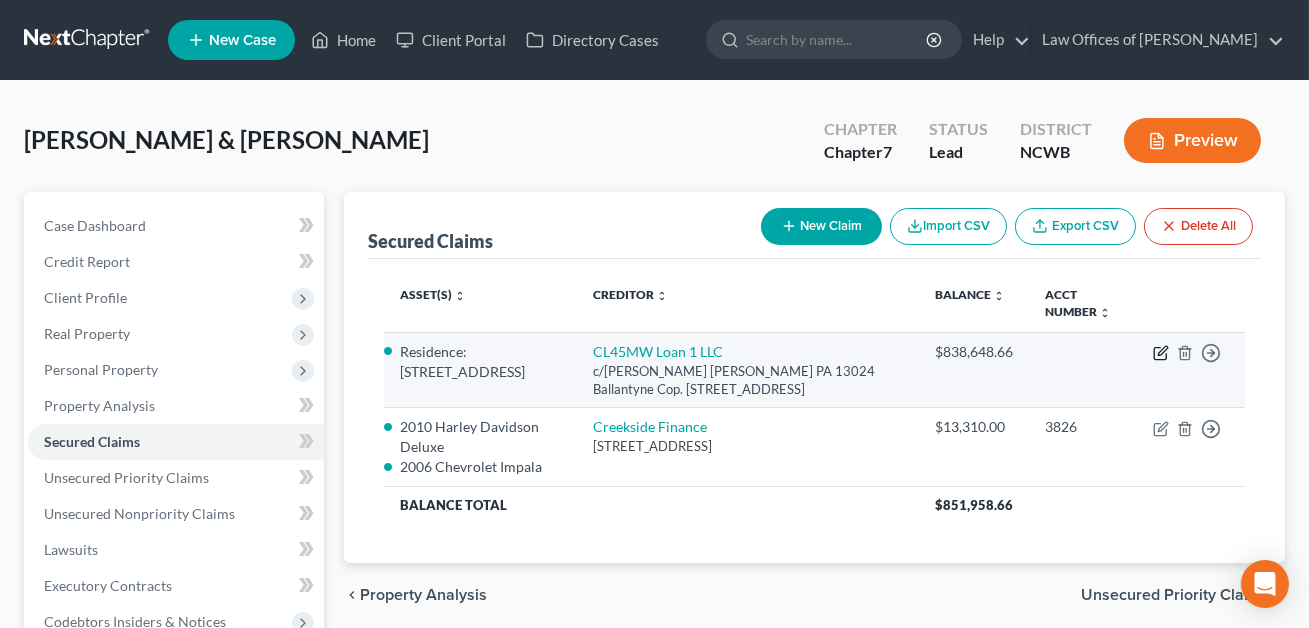 click 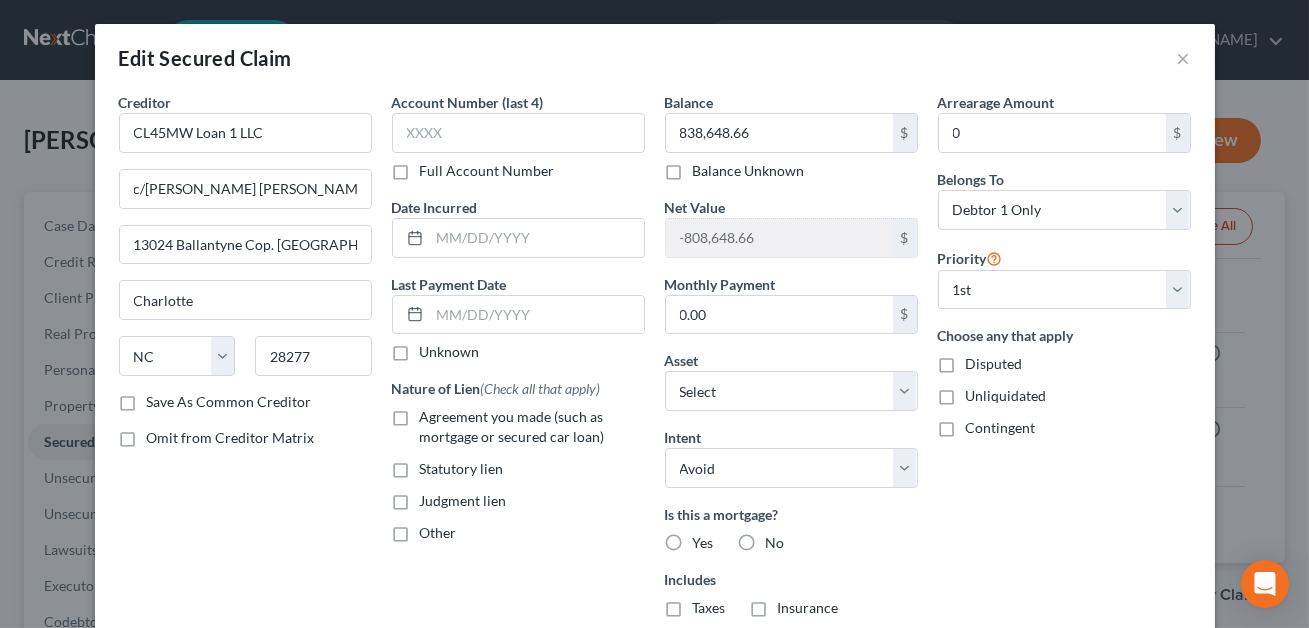 click on "Judgment lien" at bounding box center [463, 501] 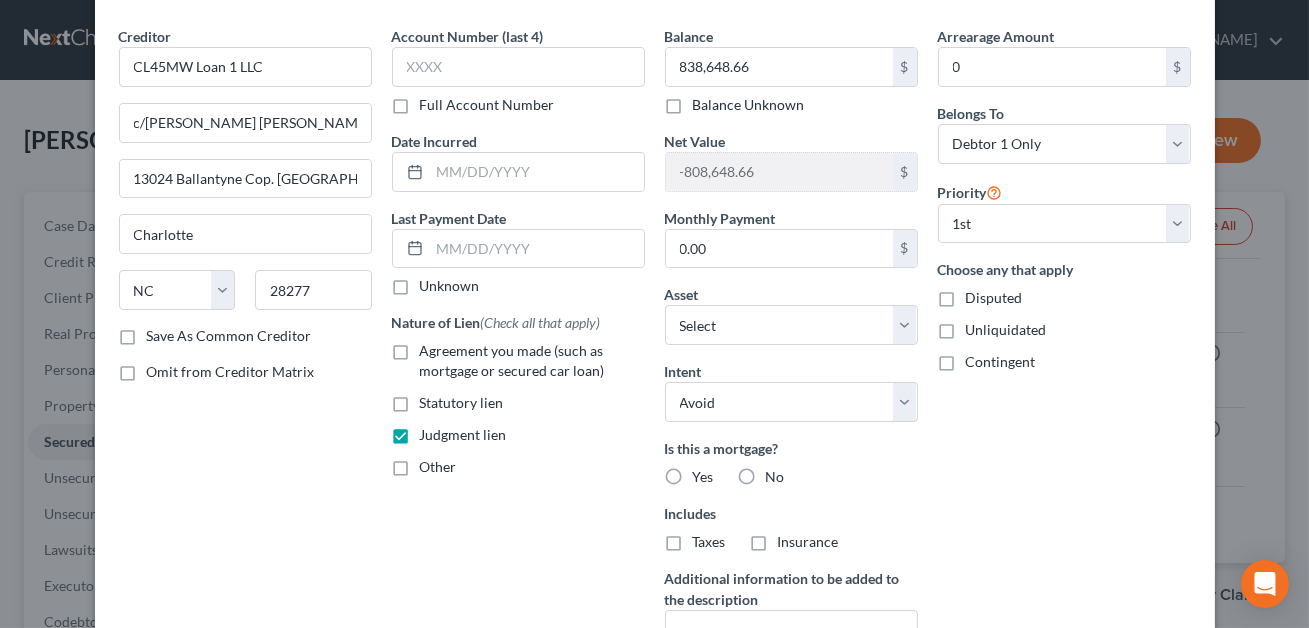 scroll, scrollTop: 320, scrollLeft: 0, axis: vertical 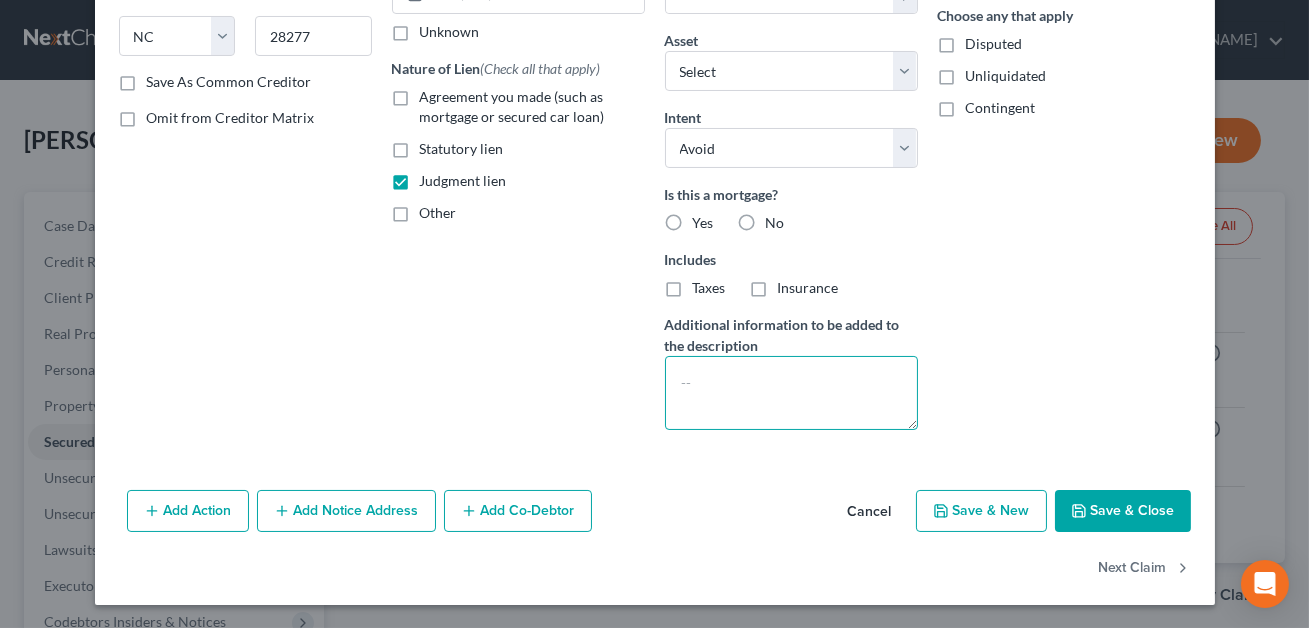 click at bounding box center [791, 393] 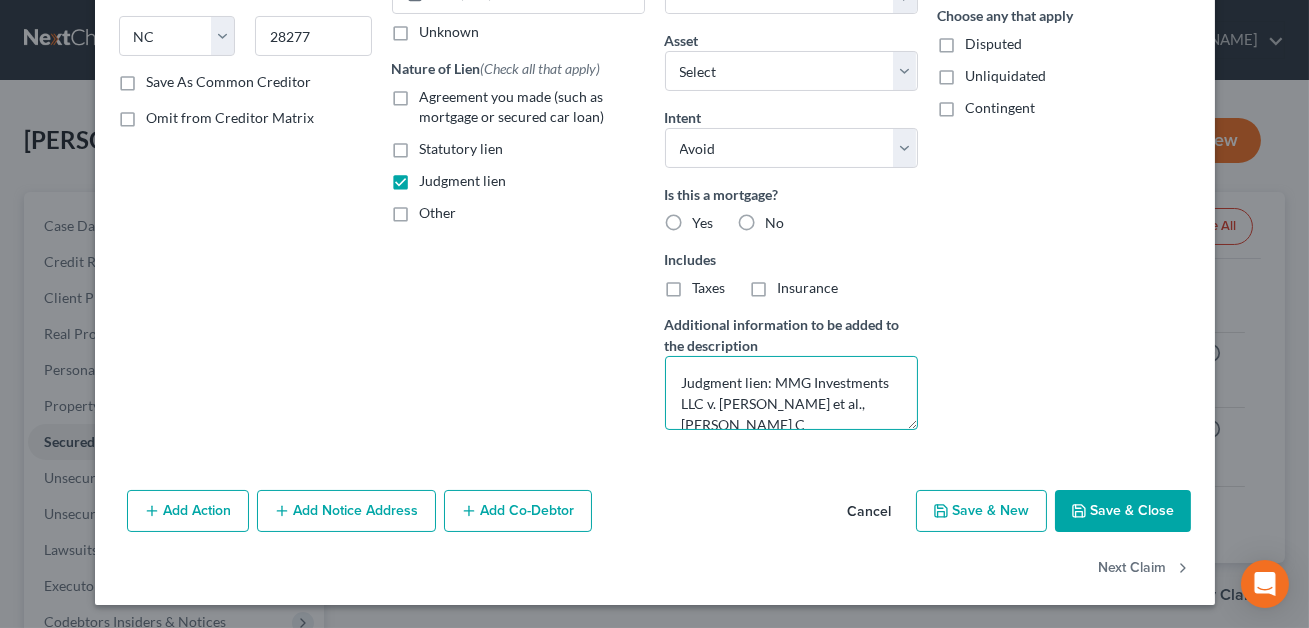 scroll, scrollTop: 3, scrollLeft: 0, axis: vertical 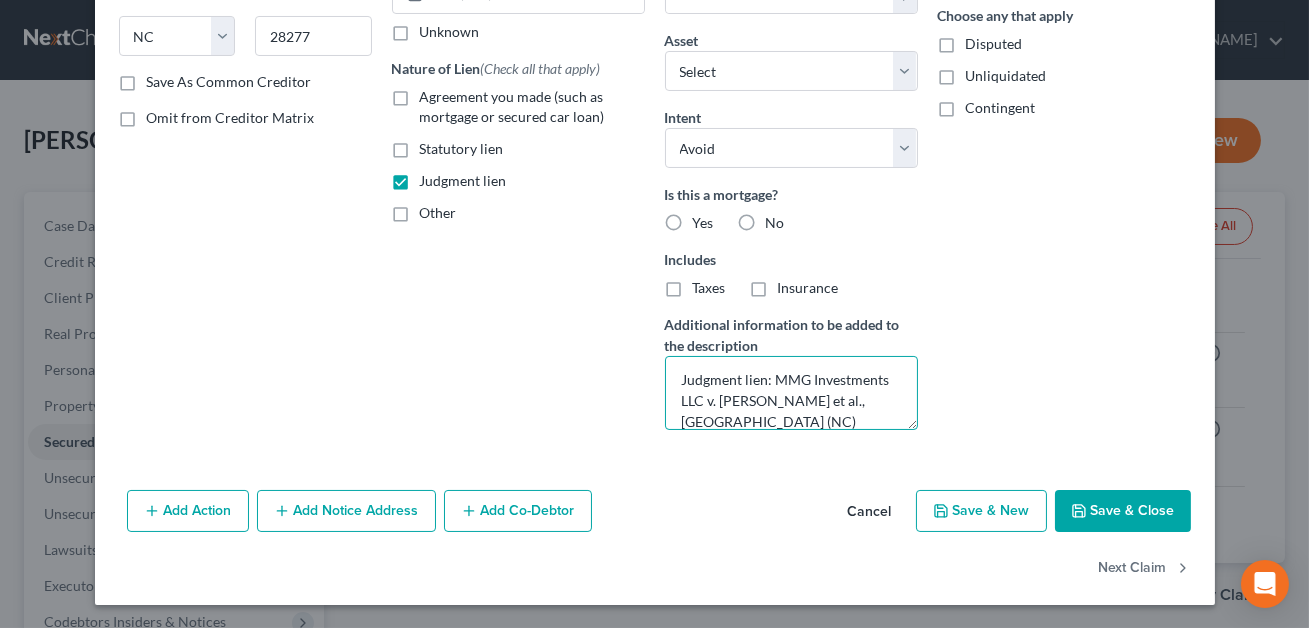 click on "Judgment lien: MMG Investments LLC v. [PERSON_NAME] et al., [GEOGRAPHIC_DATA] (NC) superior Court" at bounding box center (791, 393) 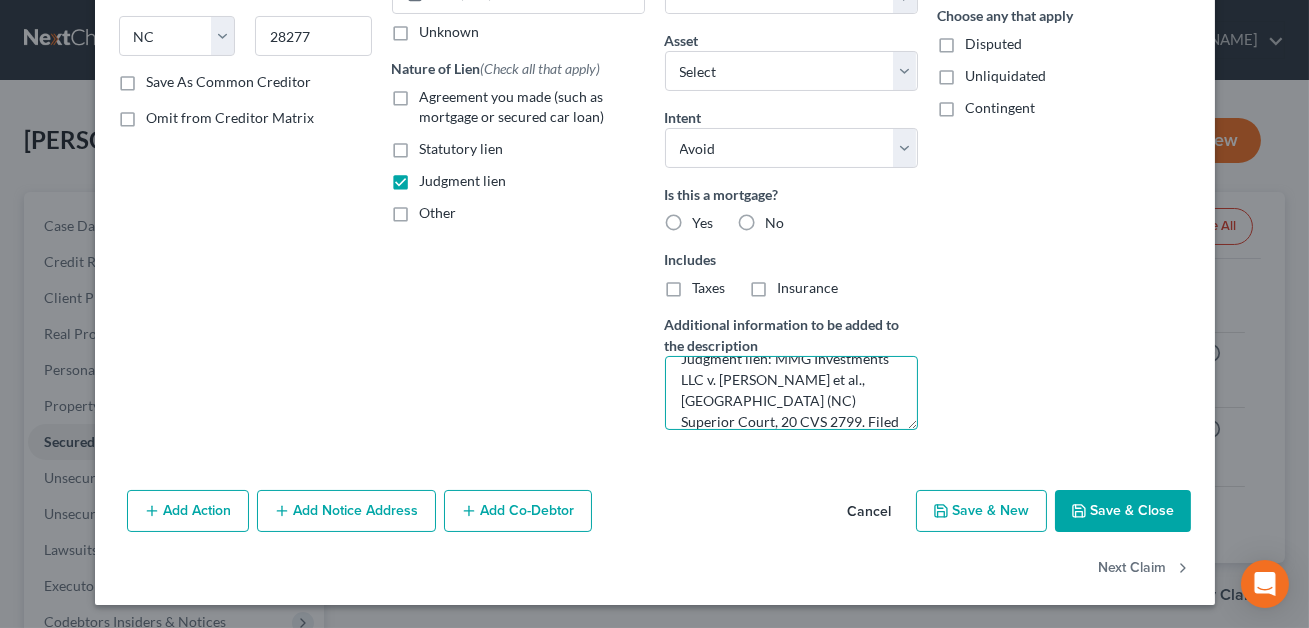 type on "Judgment lien: MMG Investments LLC v. [PERSON_NAME] et al., [GEOGRAPHIC_DATA] (NC) Superior Court, 20 CVS 2799. Filed [DATE]." 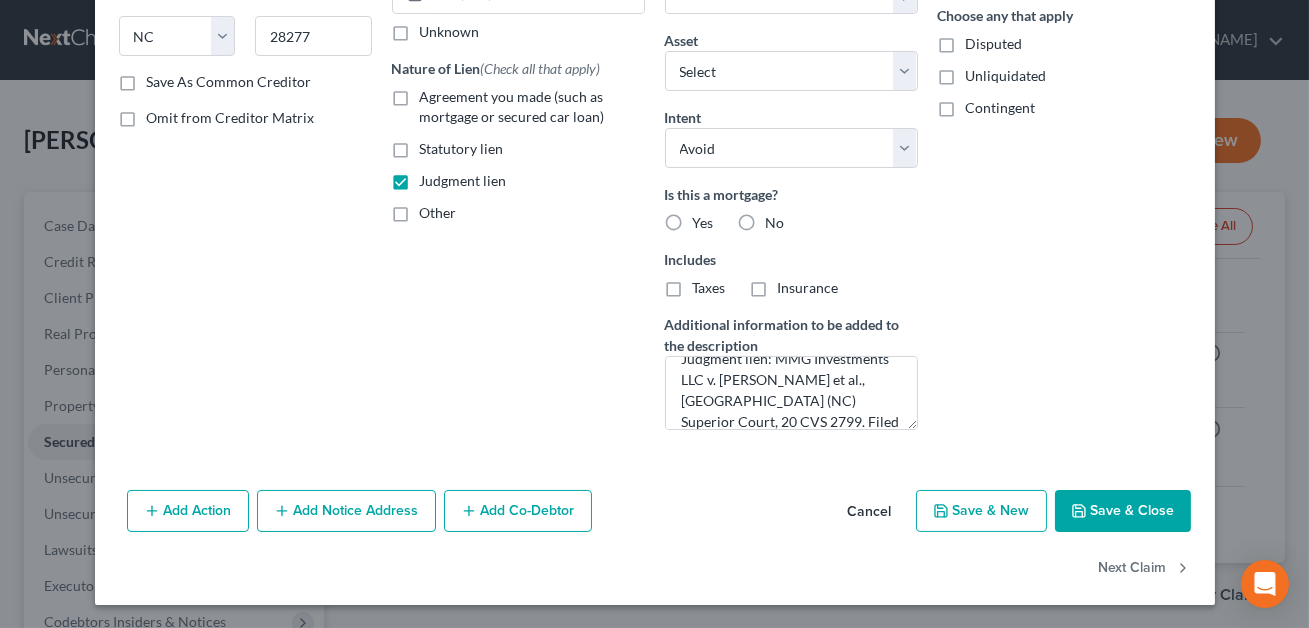 click on "Save & Close" at bounding box center (1123, 511) 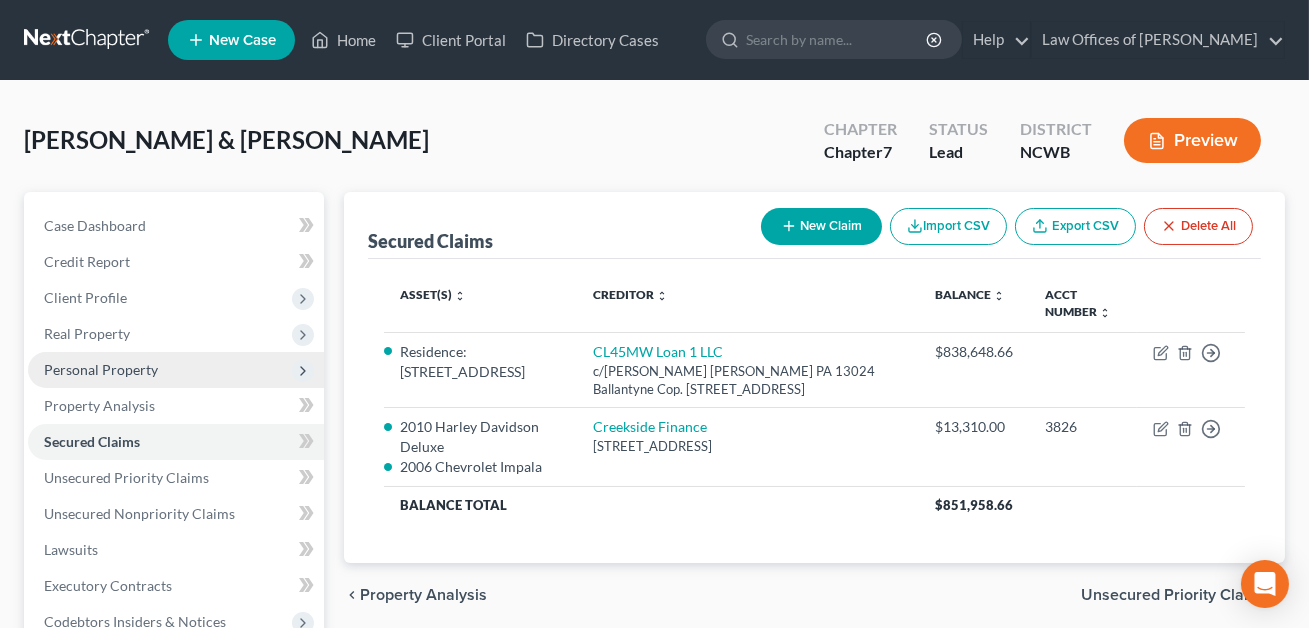 click on "Personal Property" at bounding box center (176, 370) 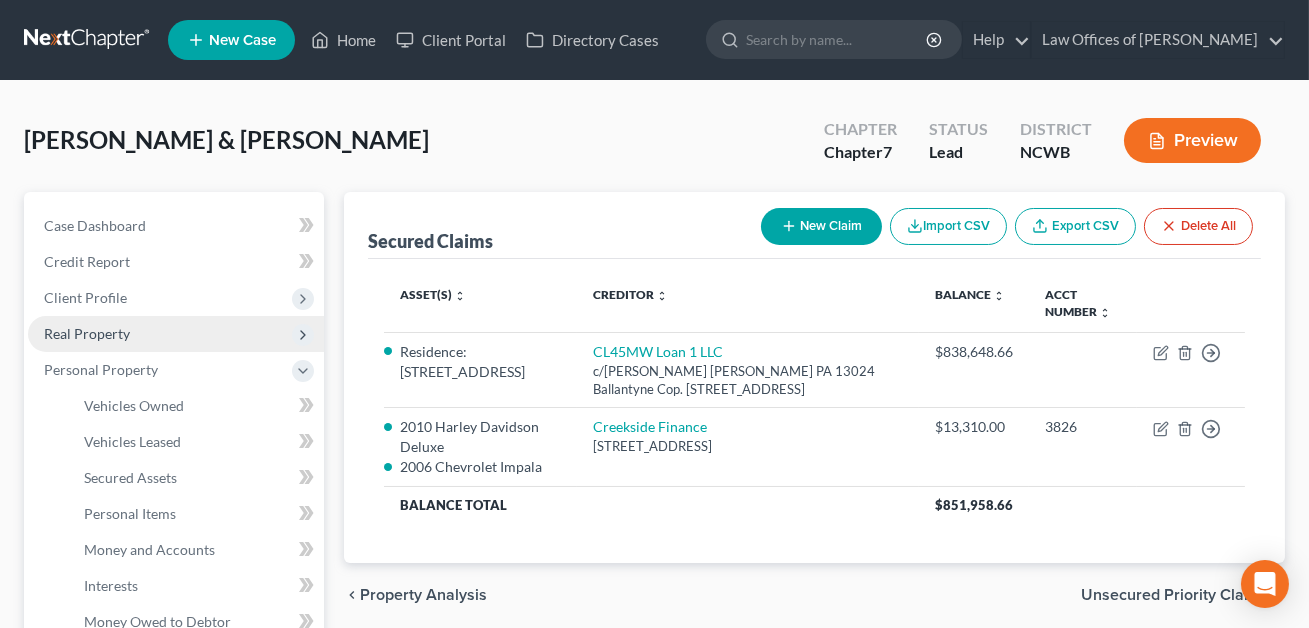click on "Real Property" at bounding box center (87, 333) 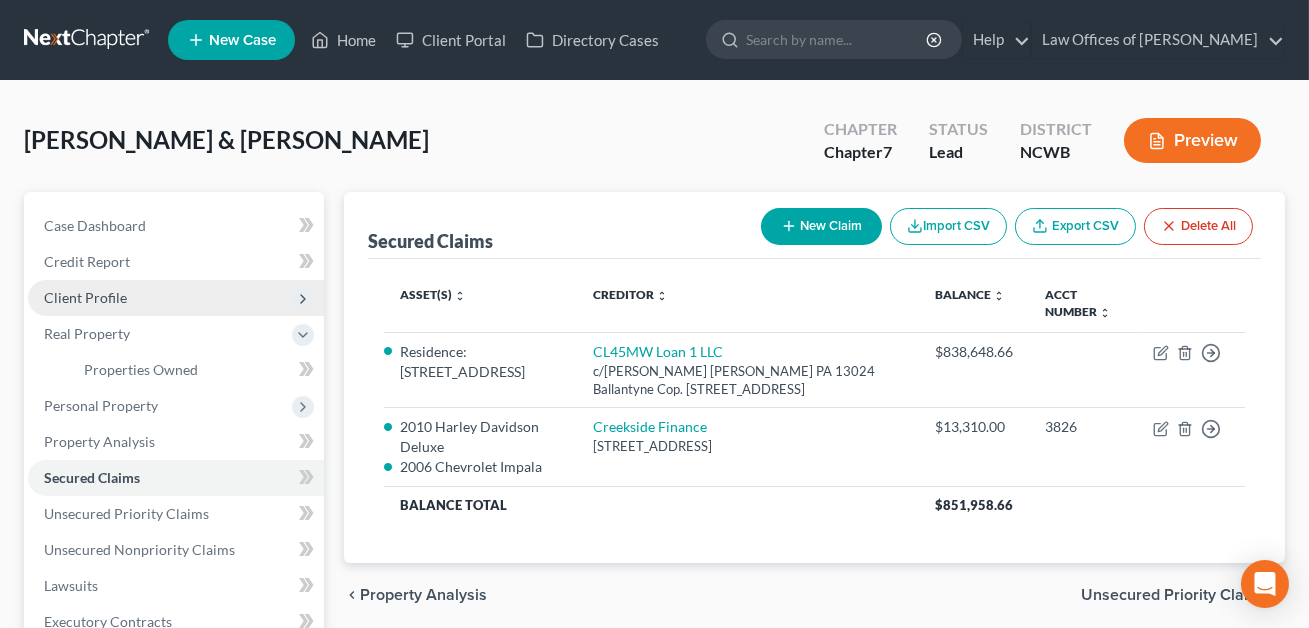 click on "Client Profile" at bounding box center (85, 297) 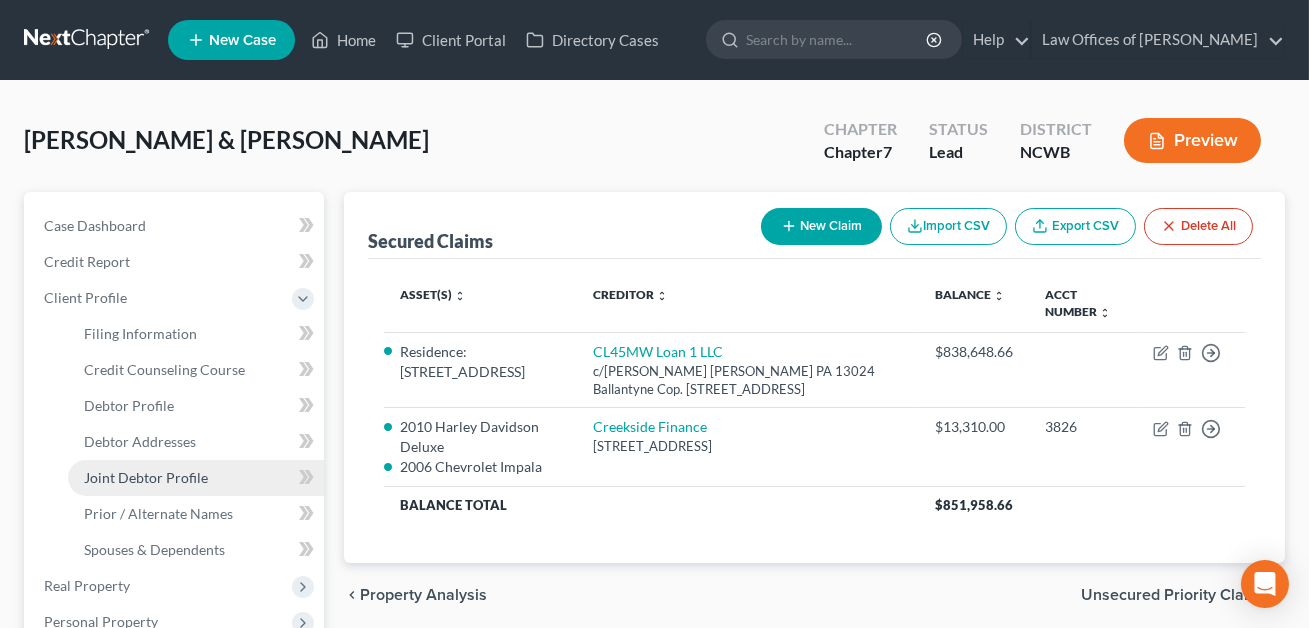 click on "Joint Debtor Profile" at bounding box center (146, 477) 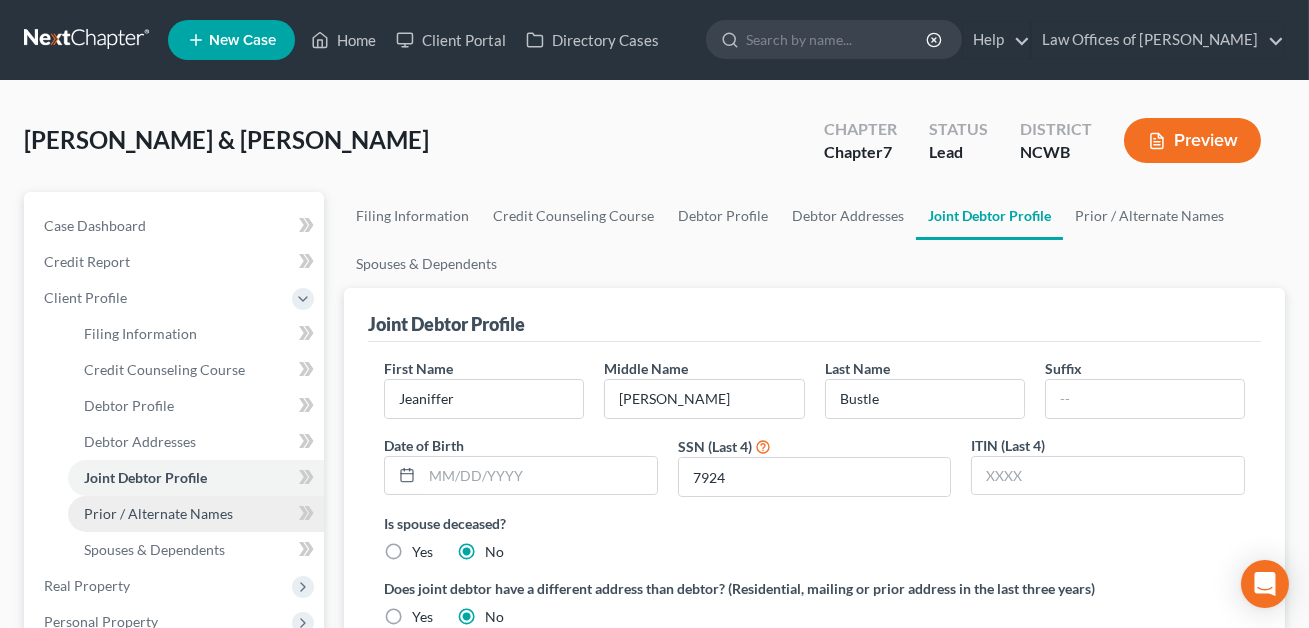 click on "Prior / Alternate Names" at bounding box center (158, 513) 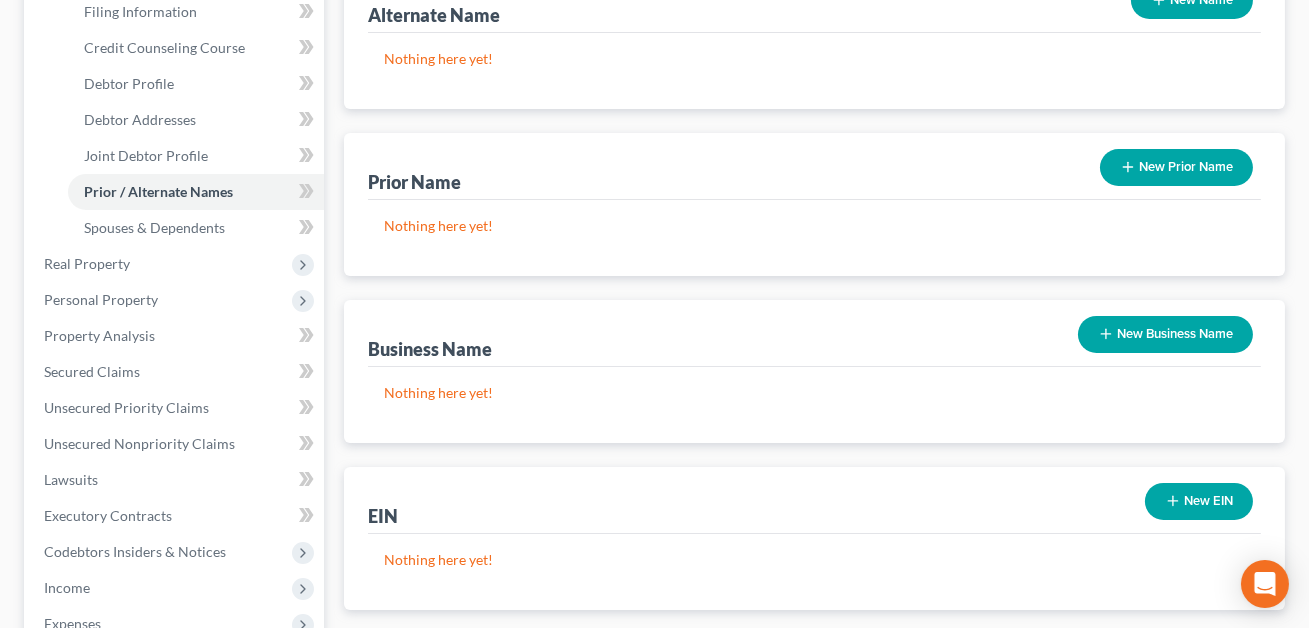 scroll, scrollTop: 330, scrollLeft: 0, axis: vertical 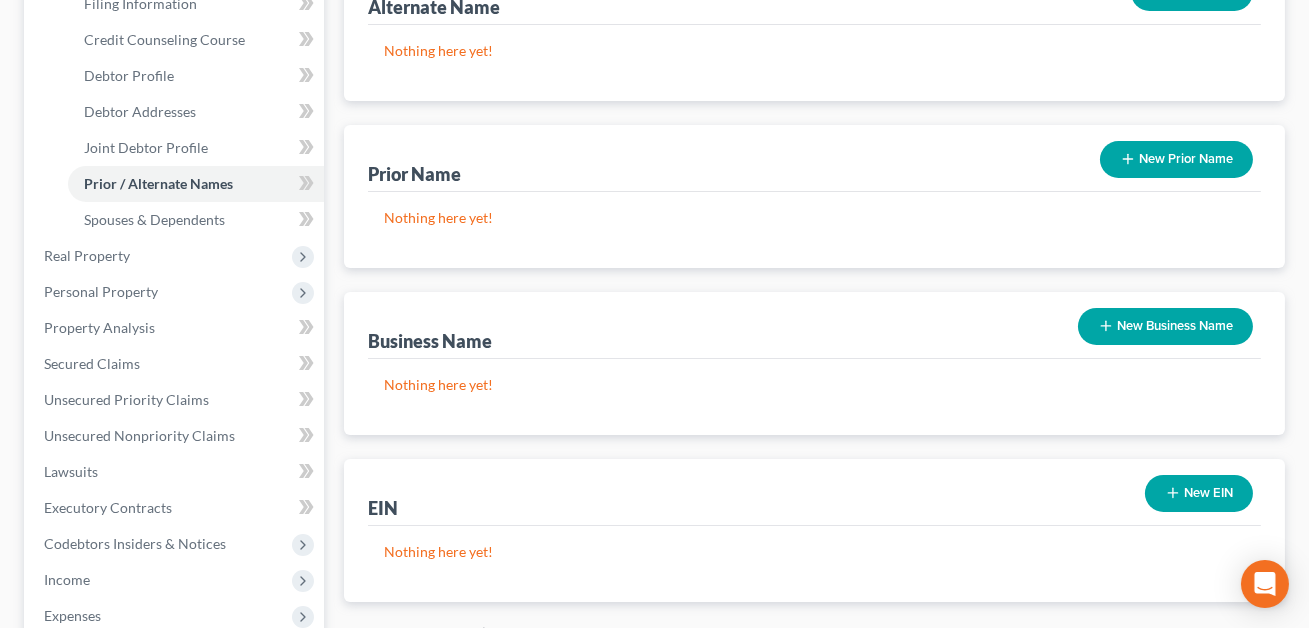 click on "New Prior Name" at bounding box center [1176, 159] 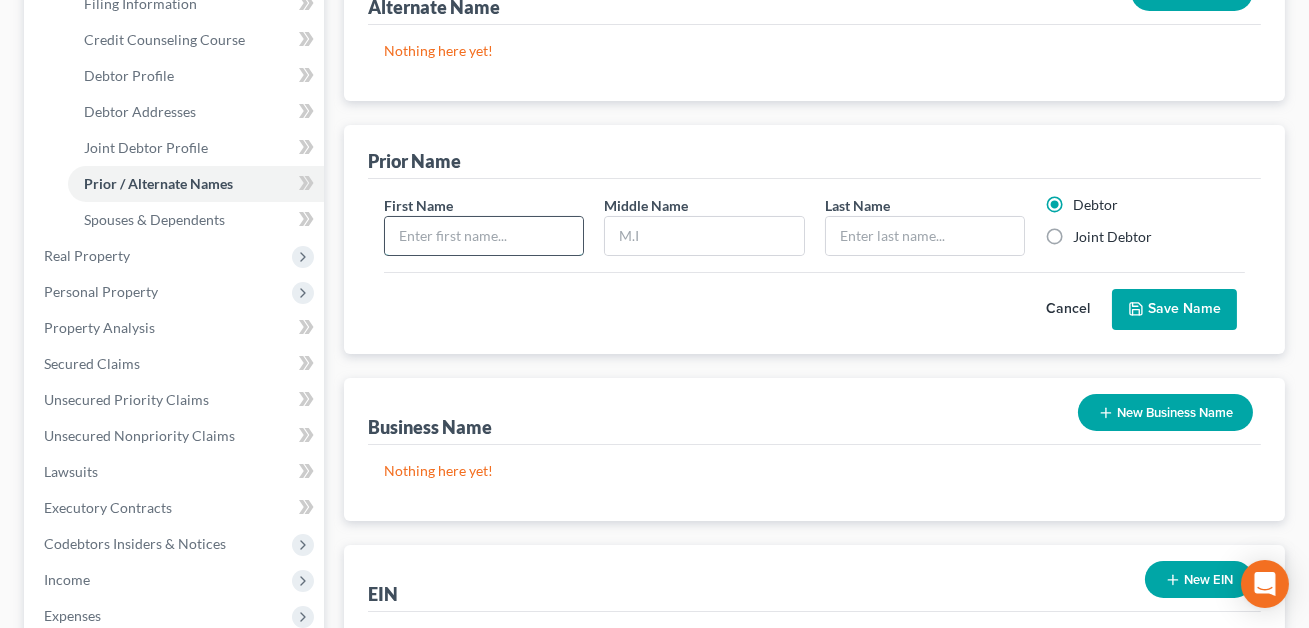 click at bounding box center (484, 236) 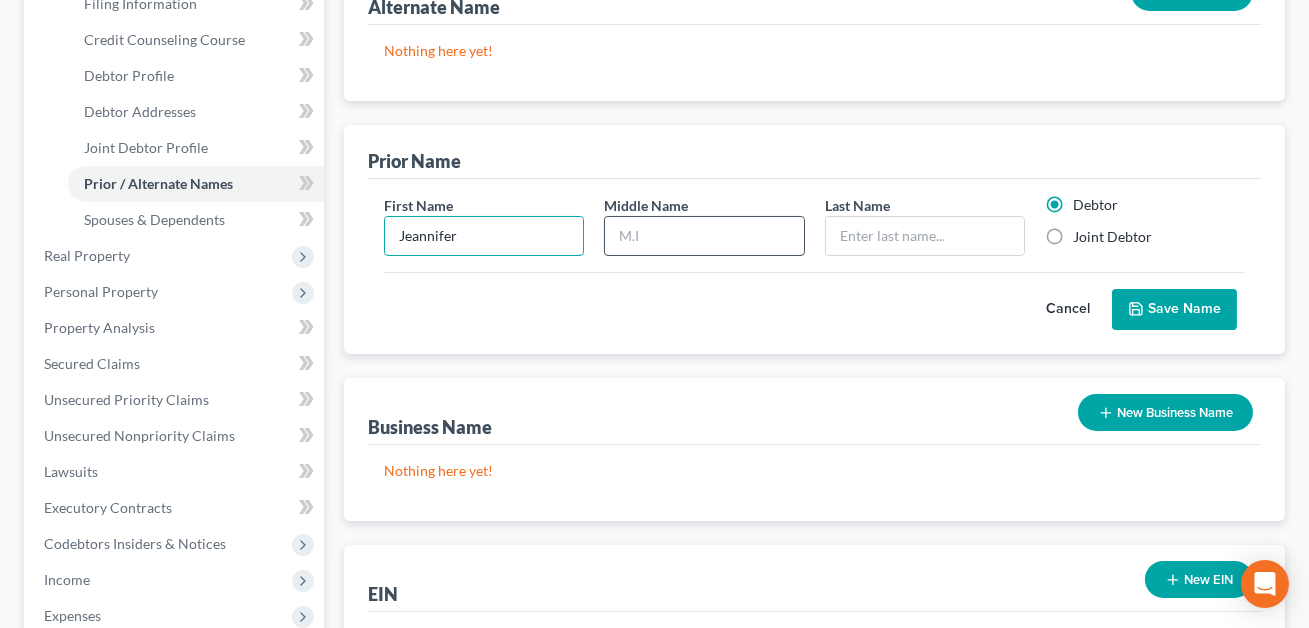 type on "Jeannifer" 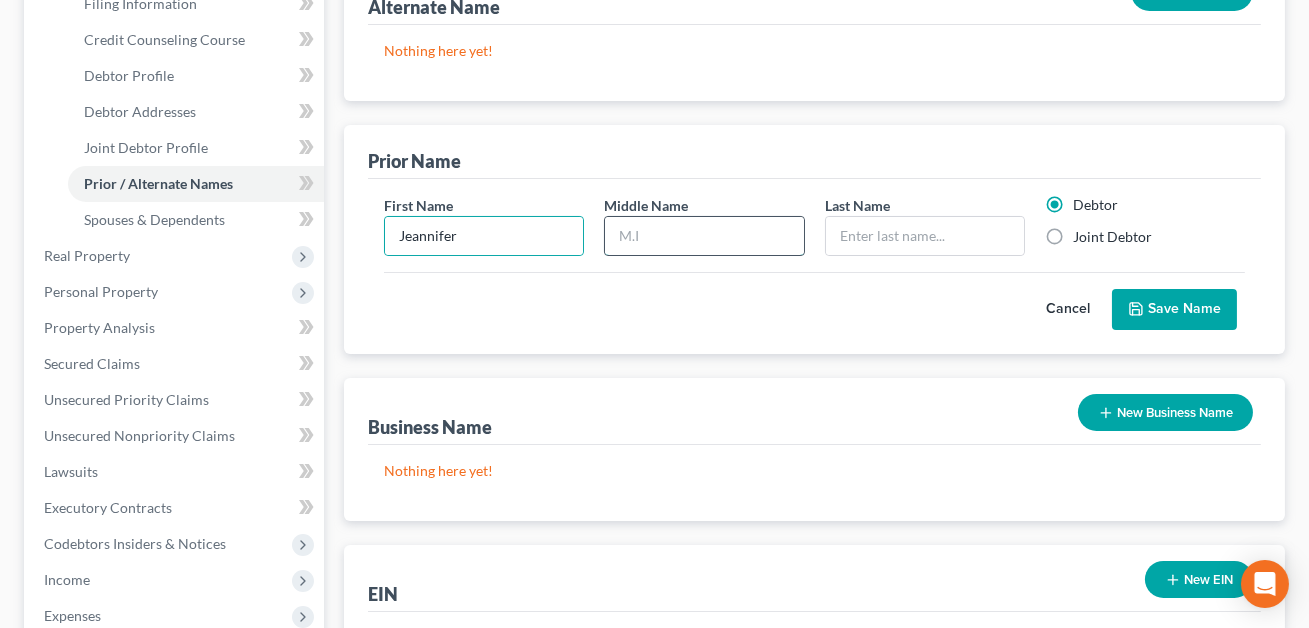 click at bounding box center (704, 236) 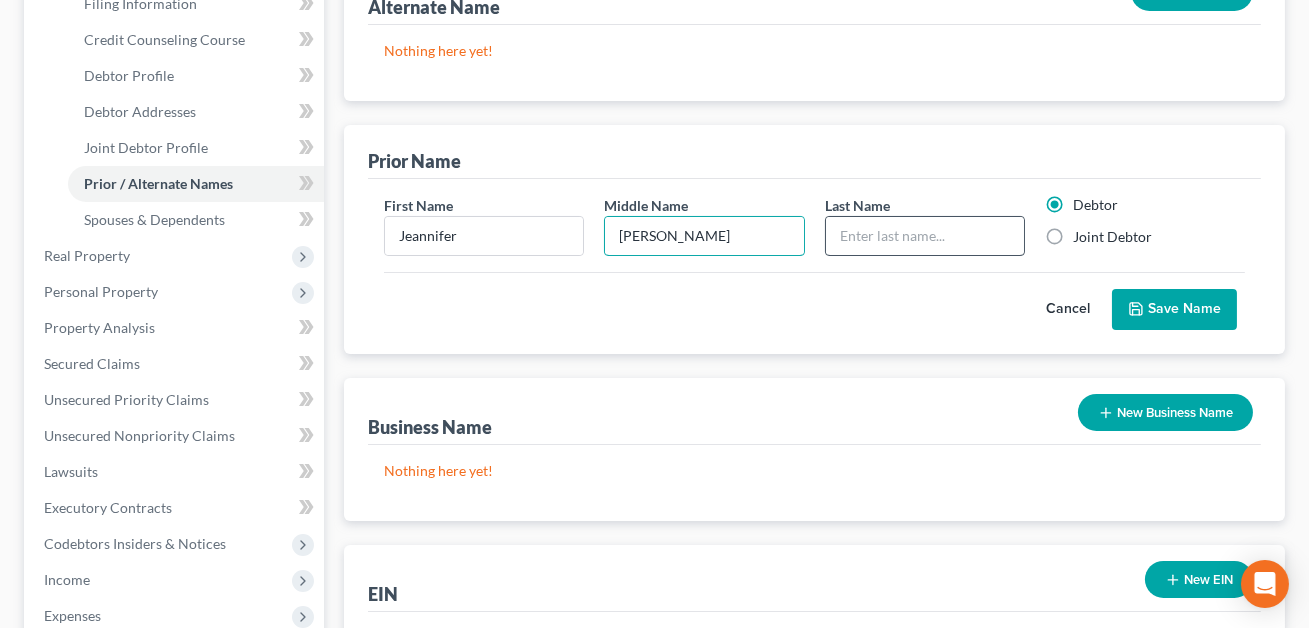 type on "[PERSON_NAME]" 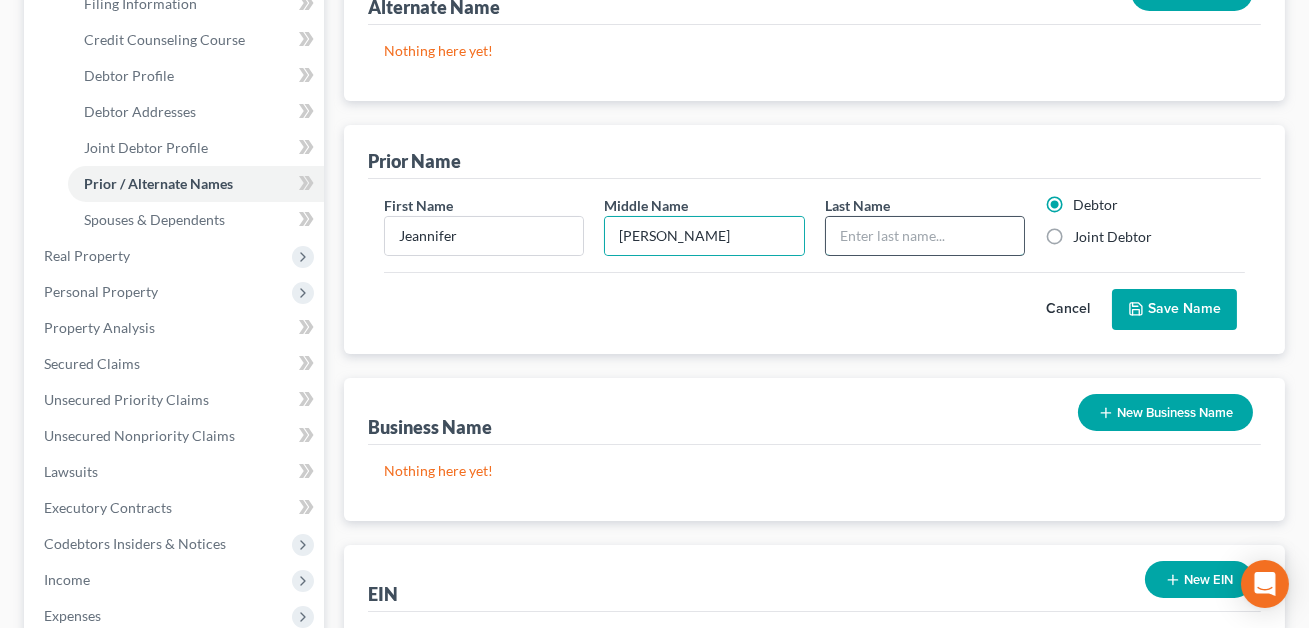 click at bounding box center [925, 236] 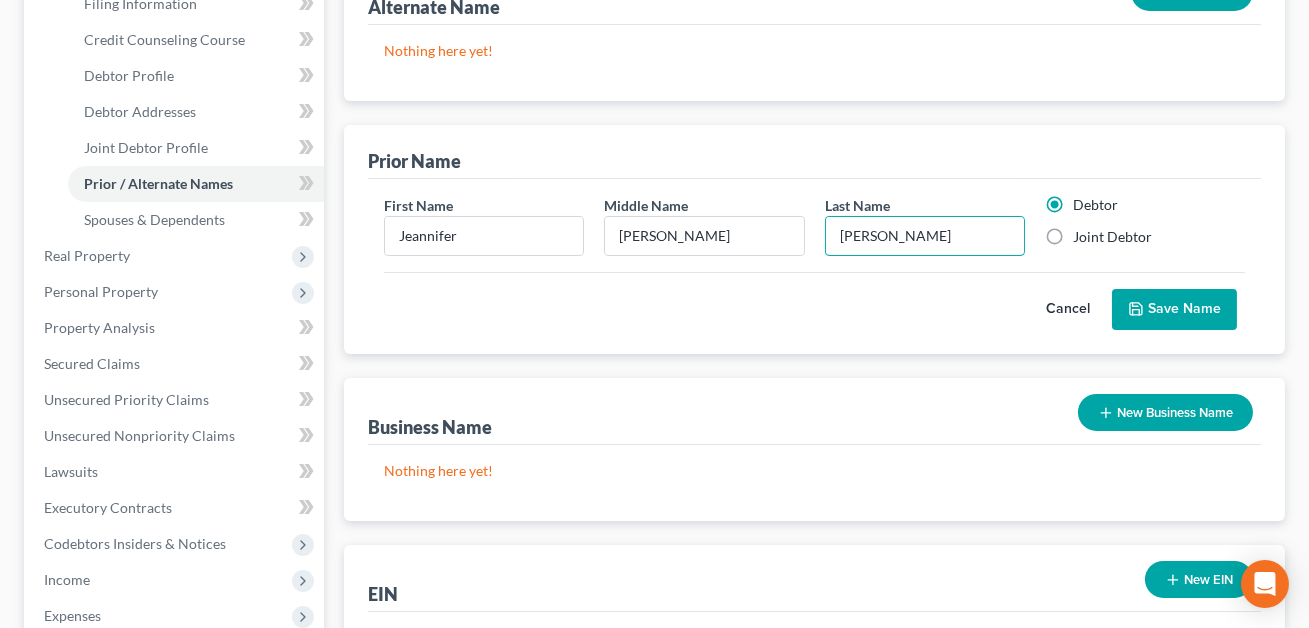type on "[PERSON_NAME]" 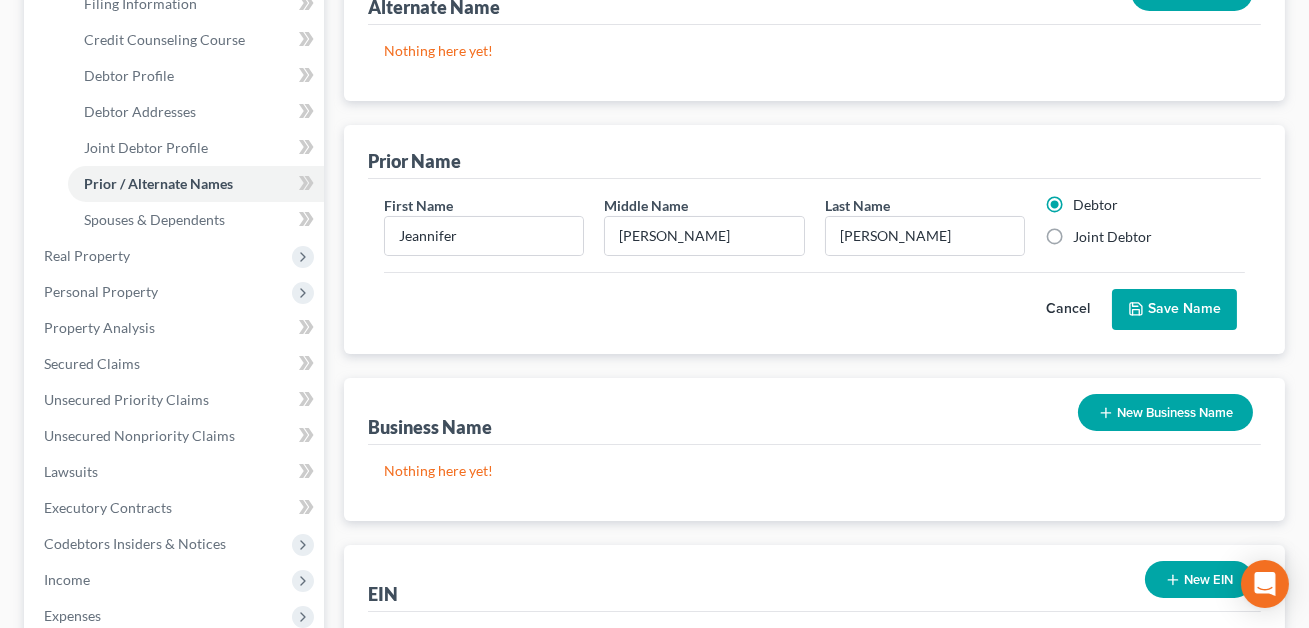 click on "Joint Debtor" at bounding box center (1112, 237) 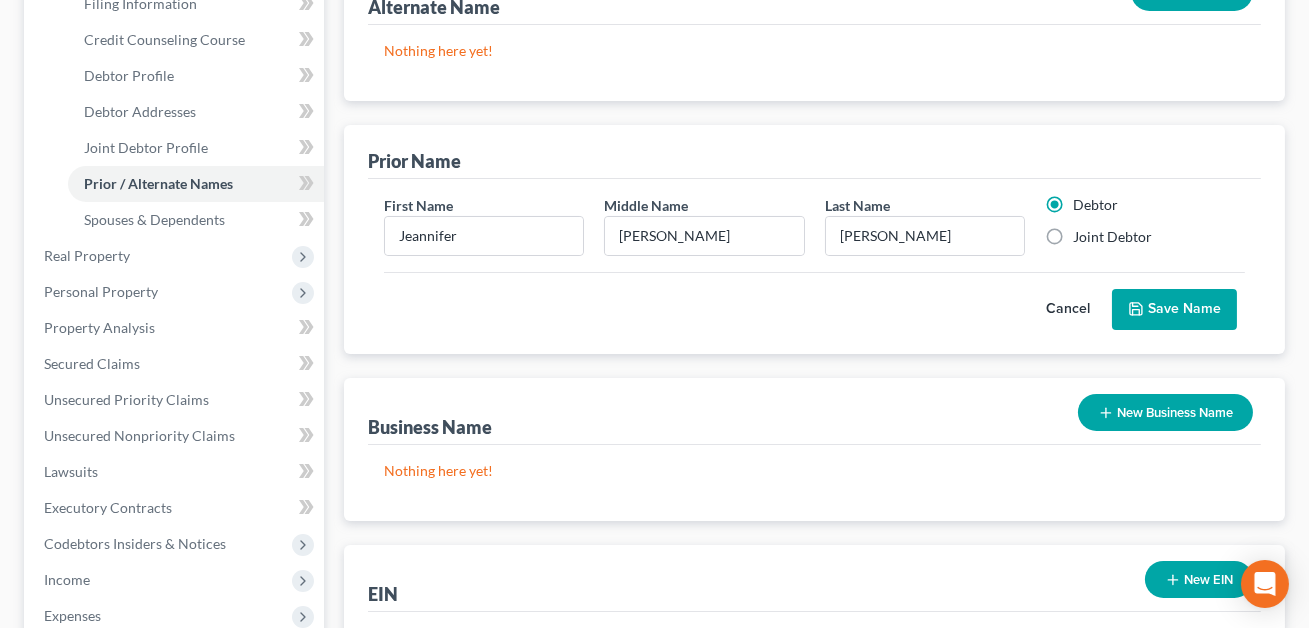 radio on "true" 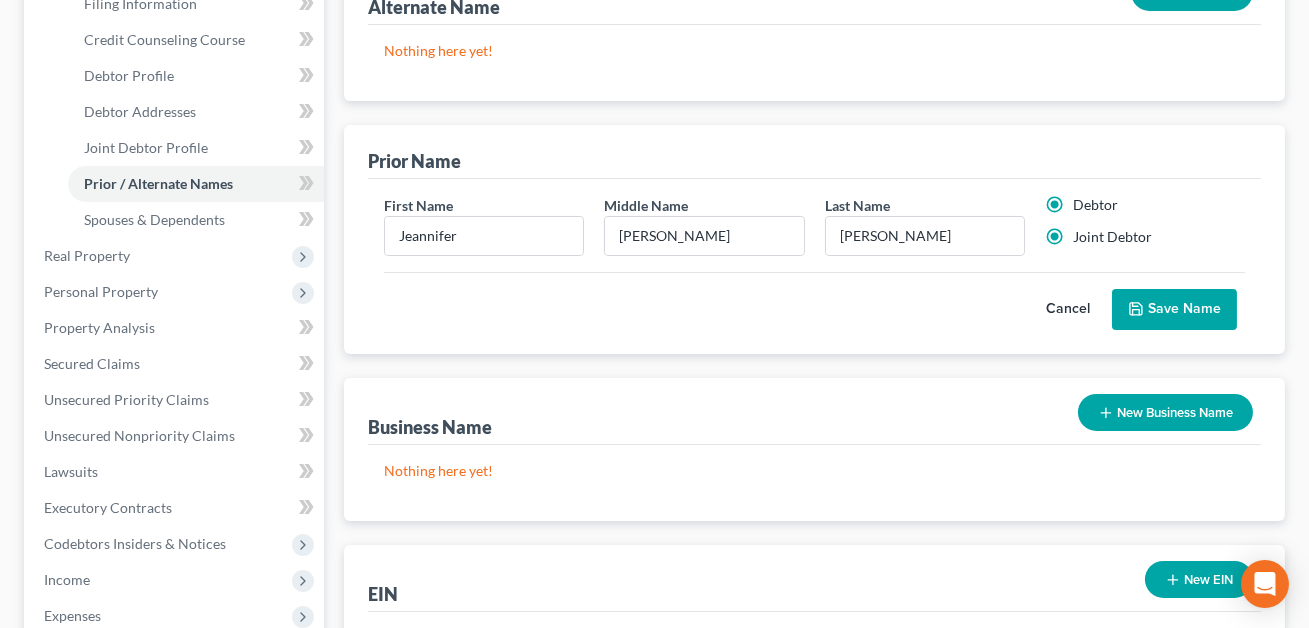 radio on "false" 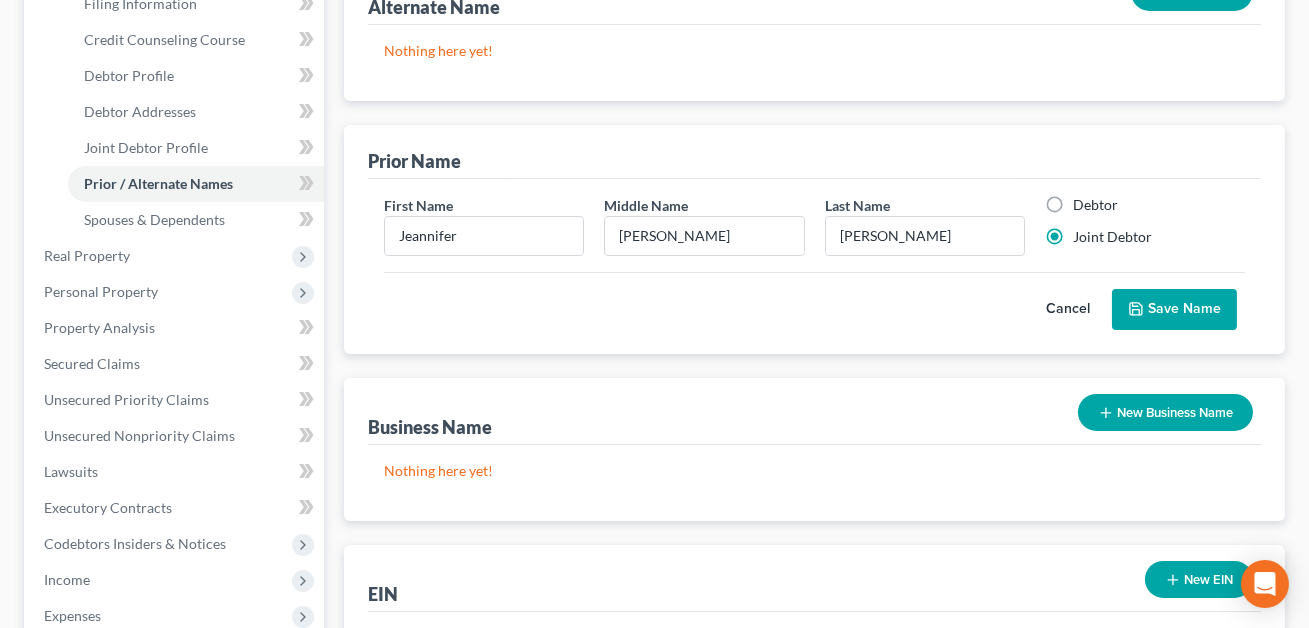 click on "Save Name" at bounding box center (1174, 310) 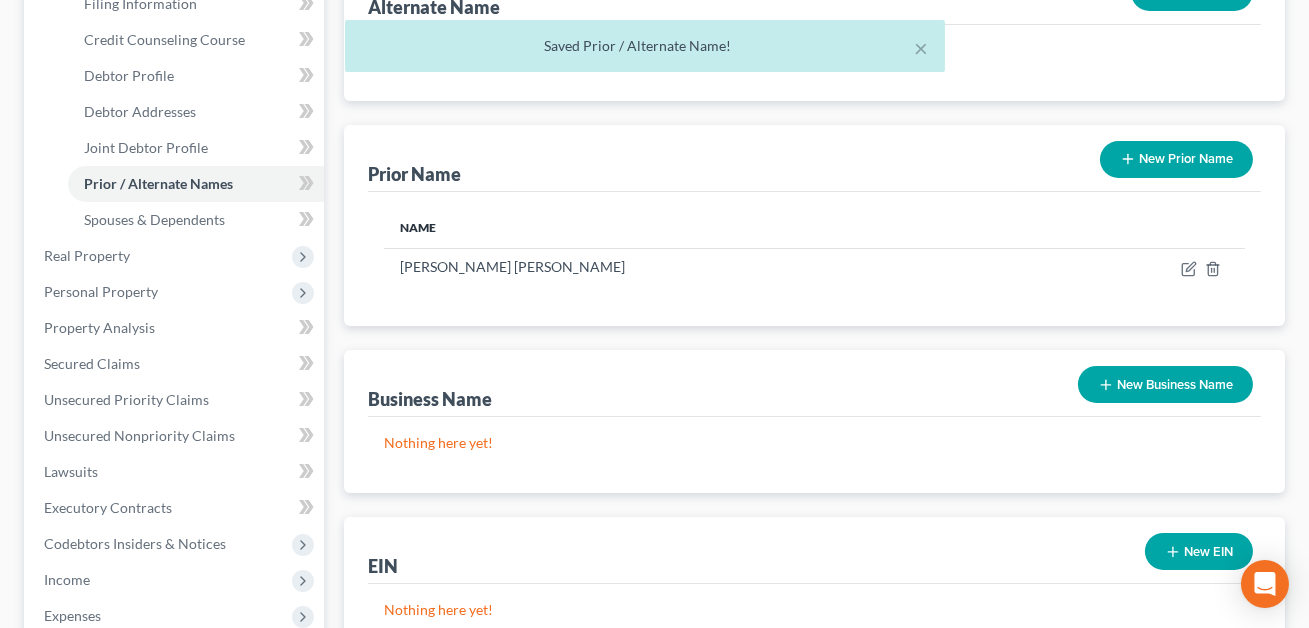 click on "New Prior Name" at bounding box center (1176, 159) 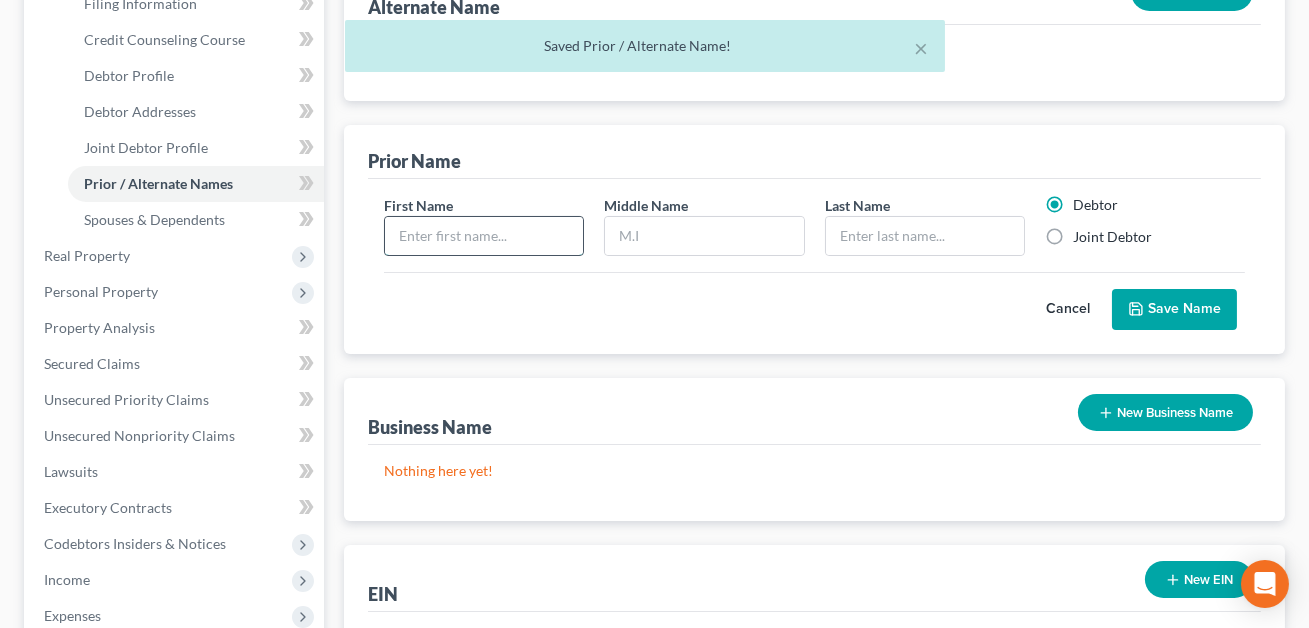 click at bounding box center (484, 236) 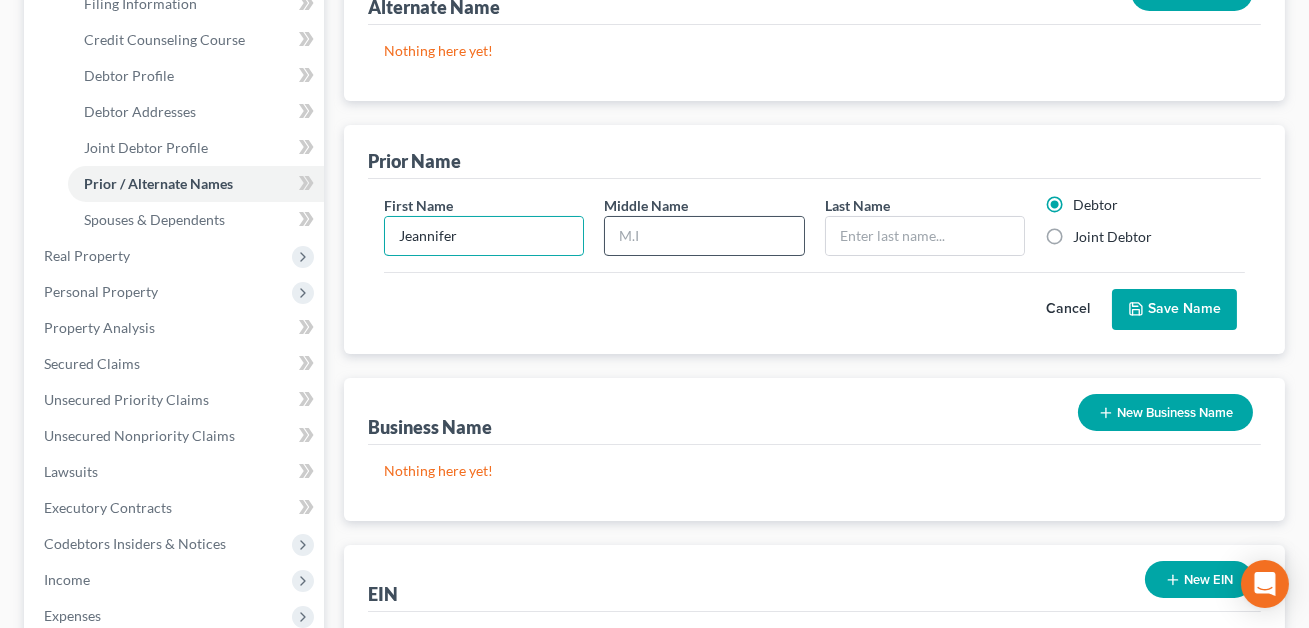 type on "Jeannifer" 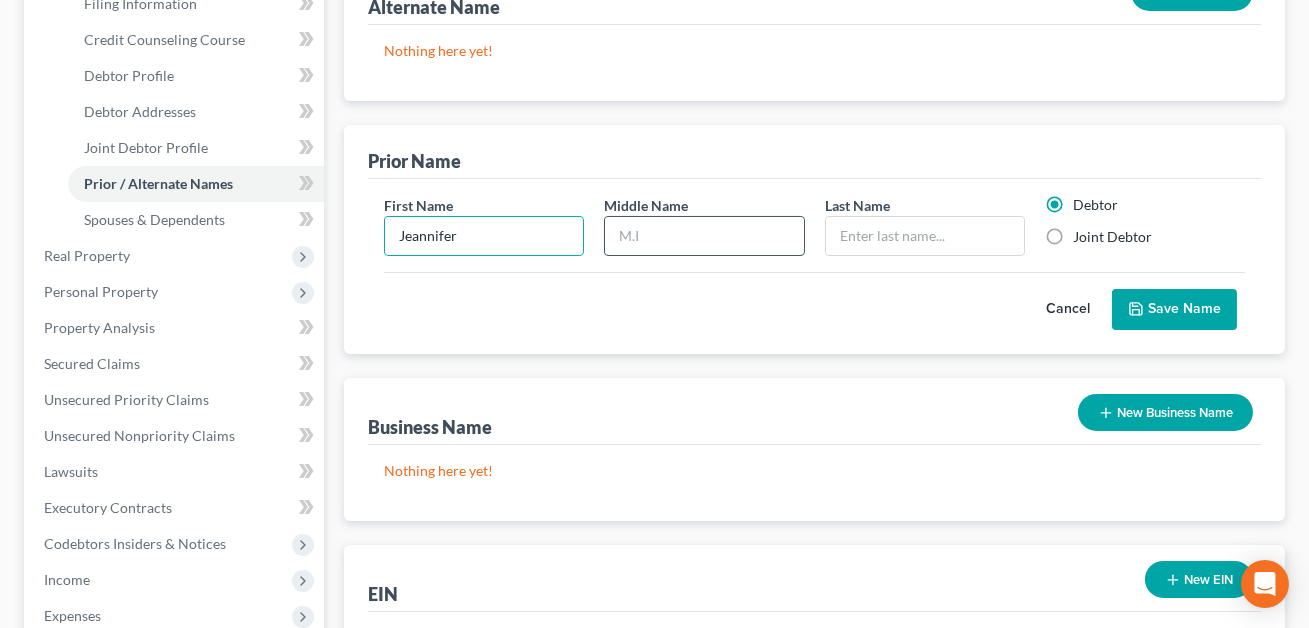 click at bounding box center [704, 236] 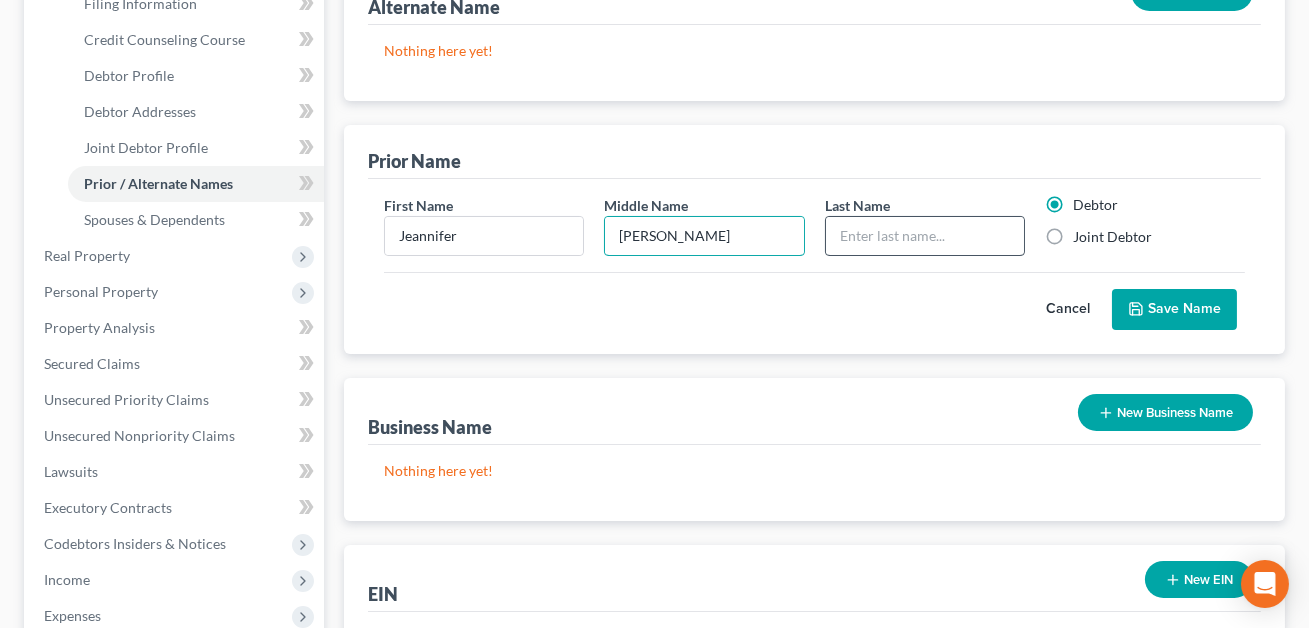 type on "[PERSON_NAME]" 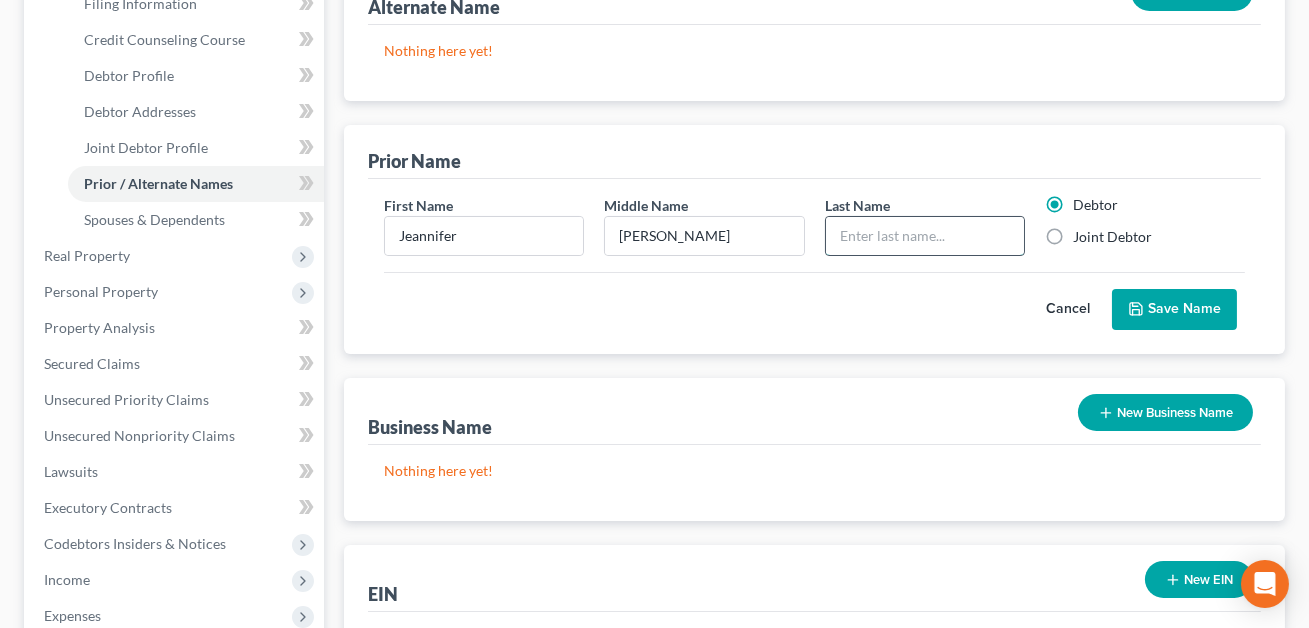 click at bounding box center [925, 236] 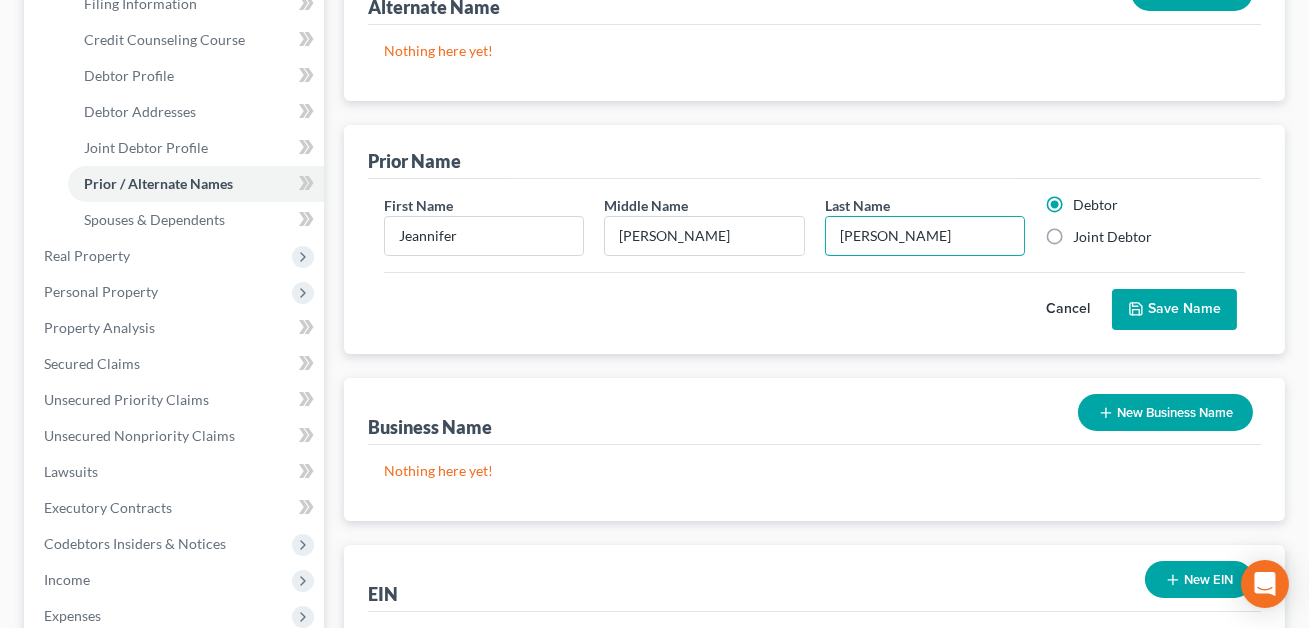 type on "[PERSON_NAME]" 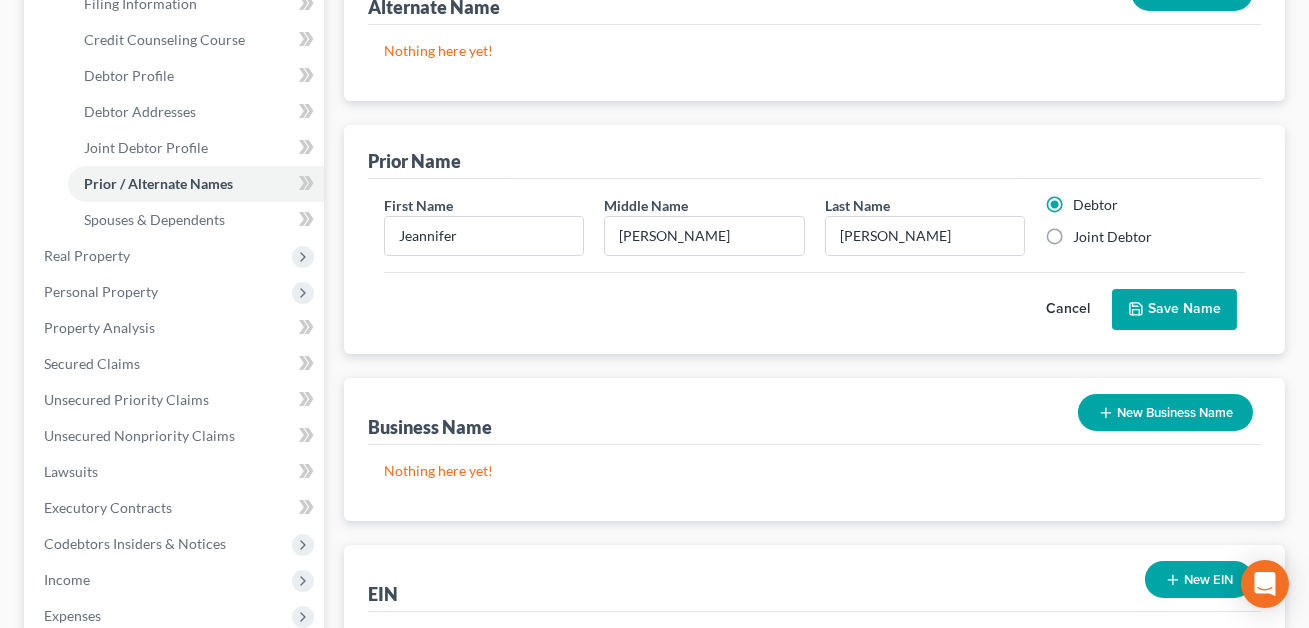 click on "Save Name" at bounding box center [1174, 310] 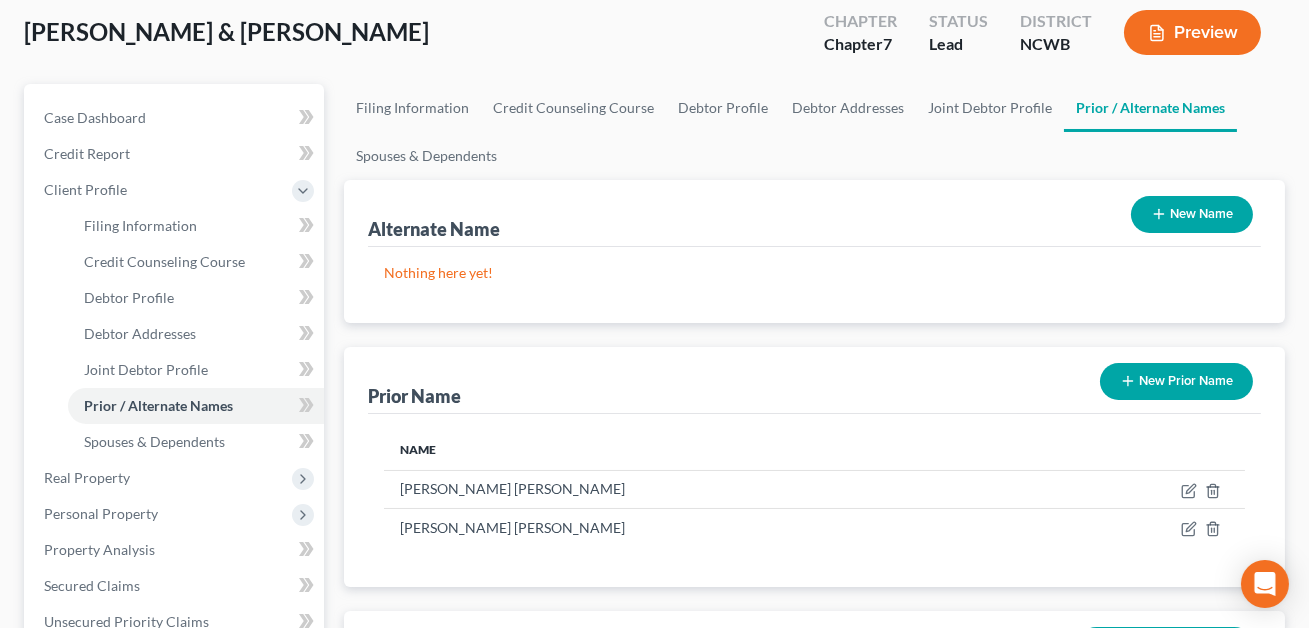 scroll, scrollTop: 88, scrollLeft: 0, axis: vertical 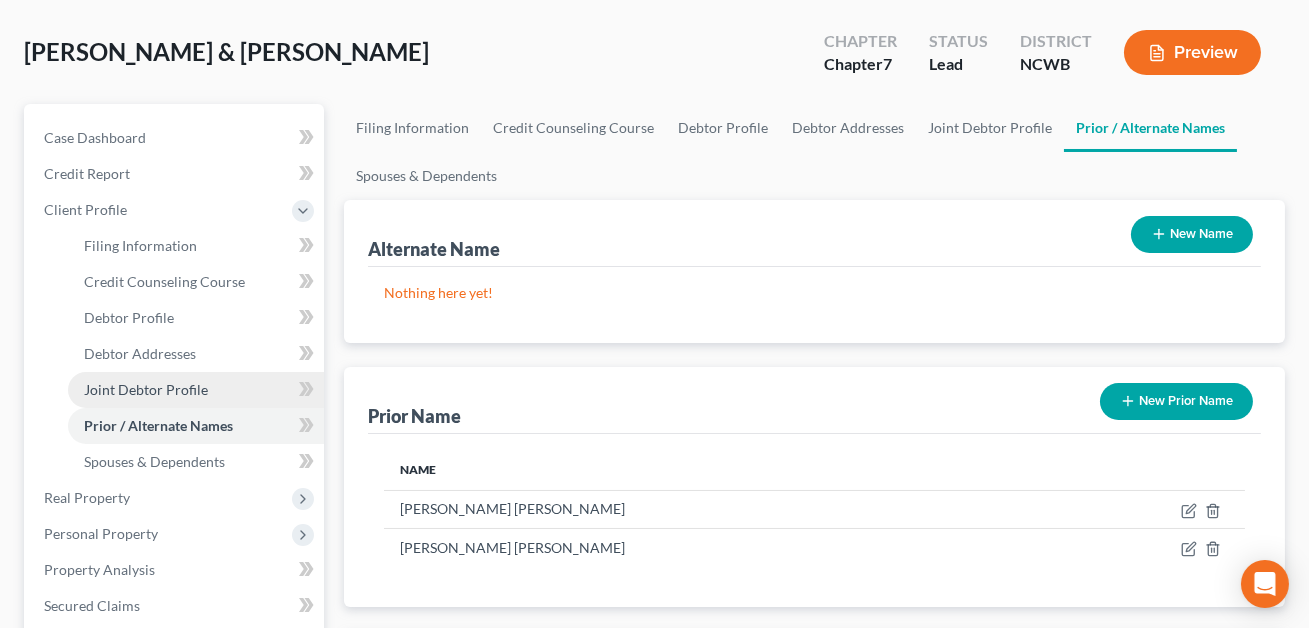 click on "Joint Debtor Profile" at bounding box center [146, 389] 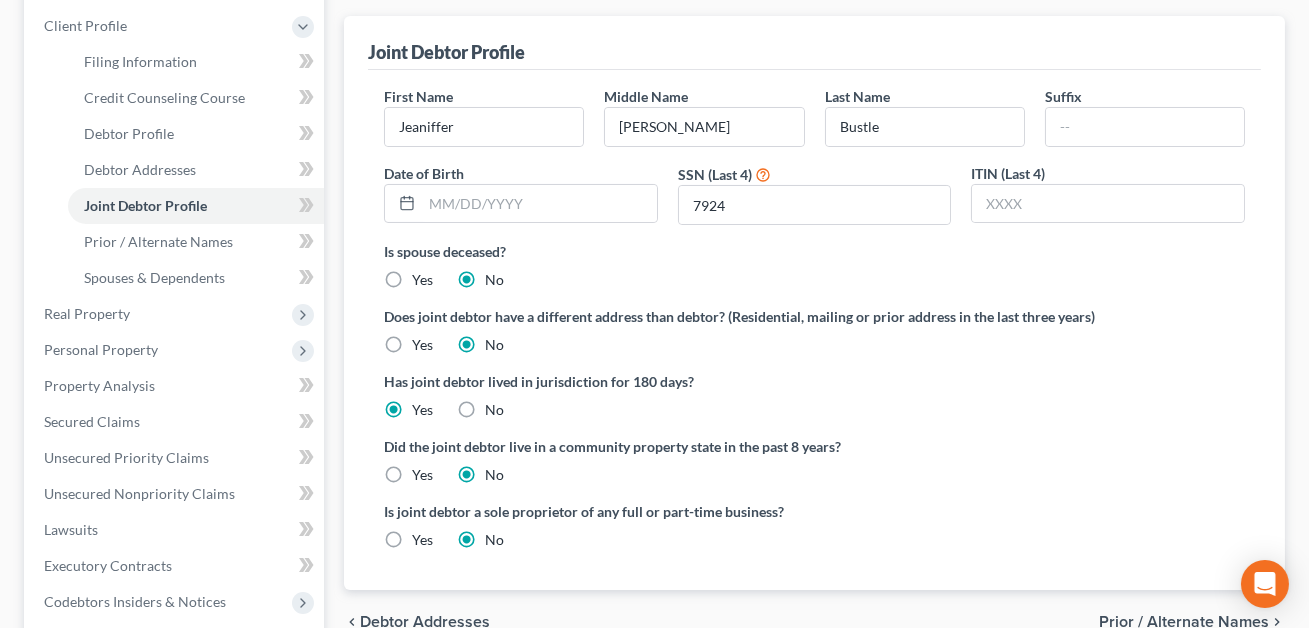 scroll, scrollTop: 382, scrollLeft: 0, axis: vertical 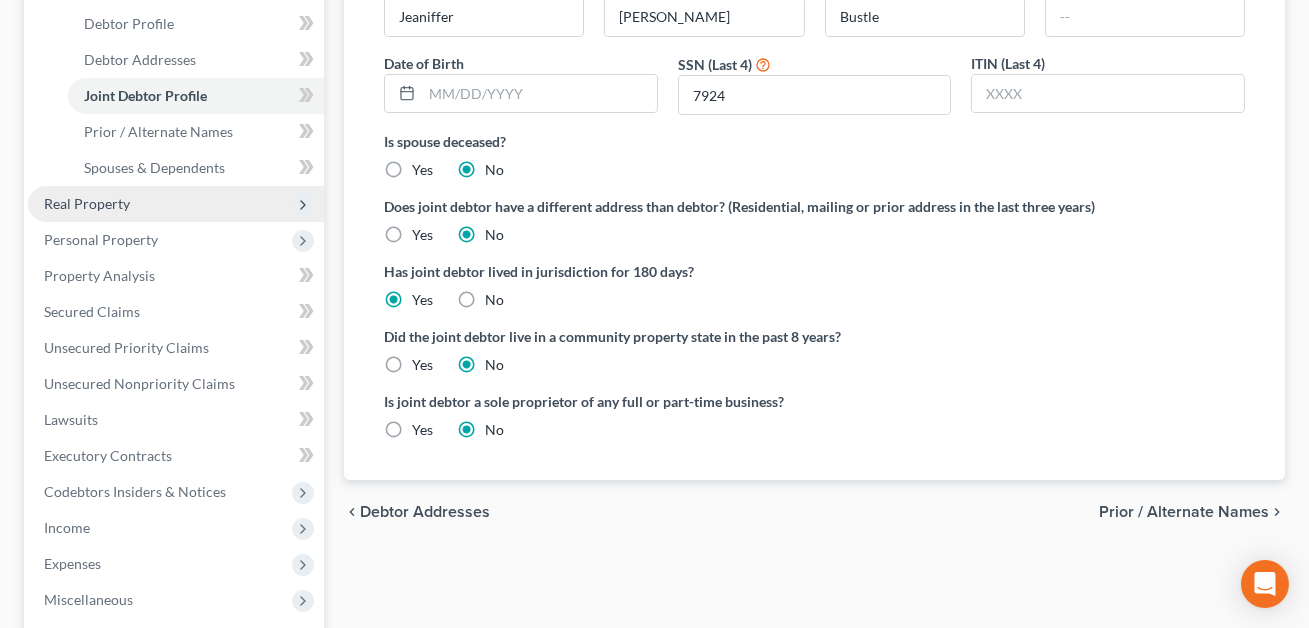 click on "Real Property" at bounding box center [87, 203] 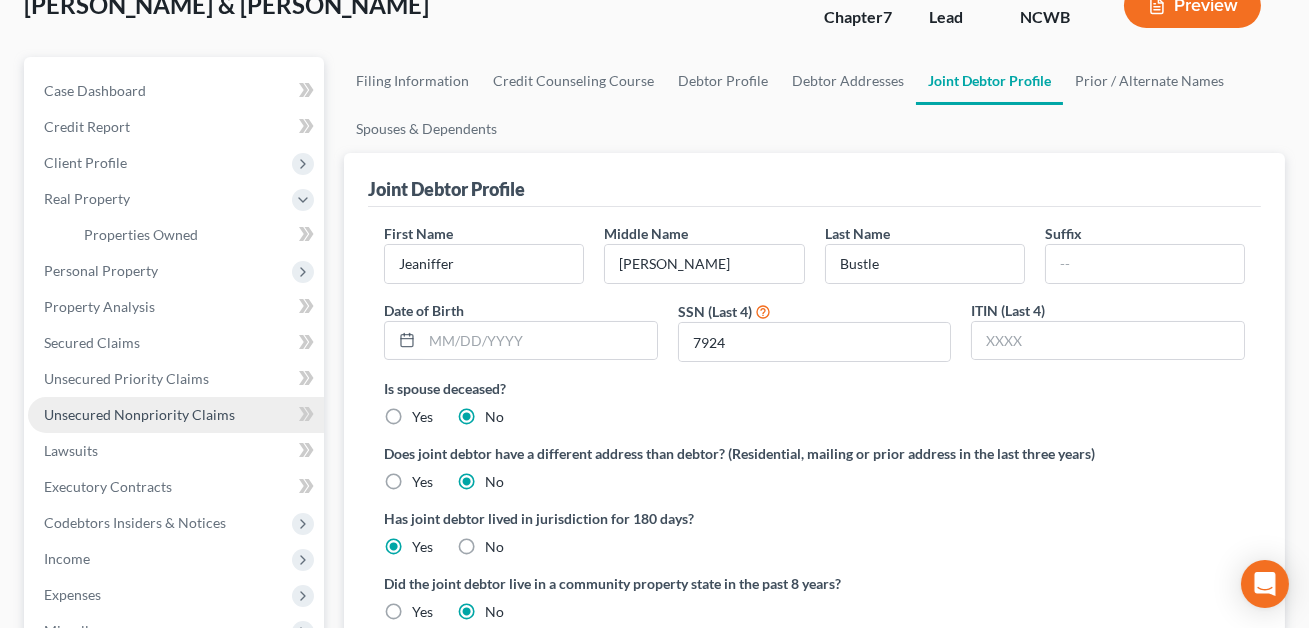 scroll, scrollTop: 130, scrollLeft: 0, axis: vertical 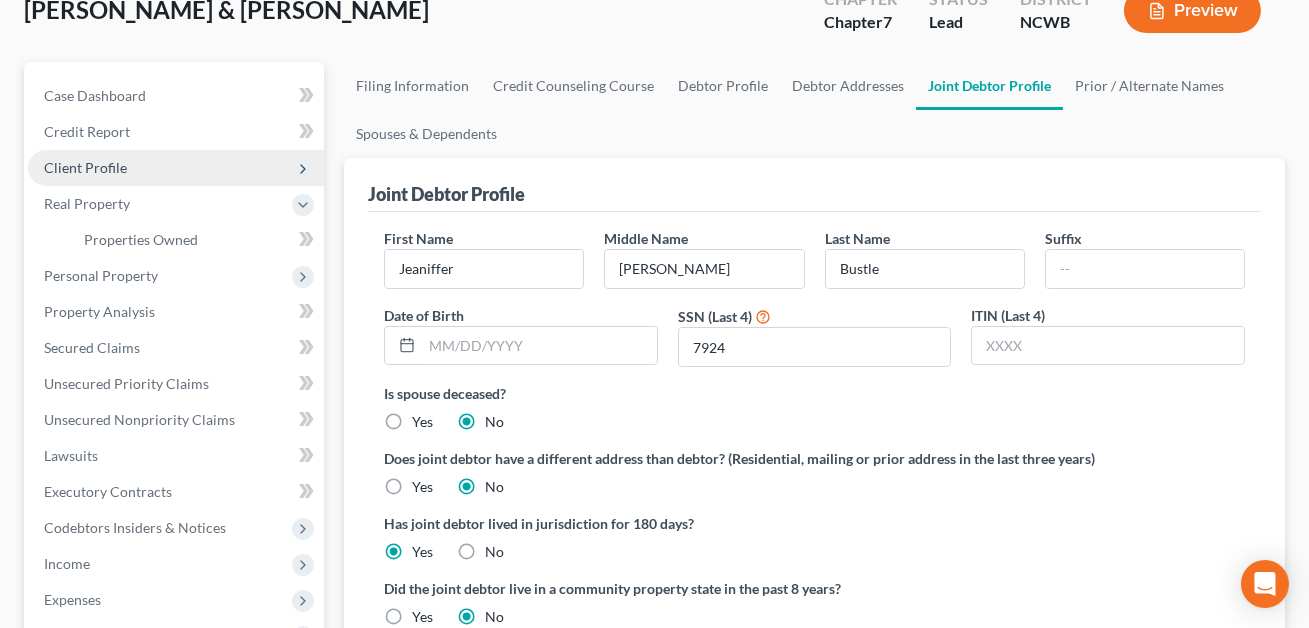 click on "Client Profile" at bounding box center [85, 167] 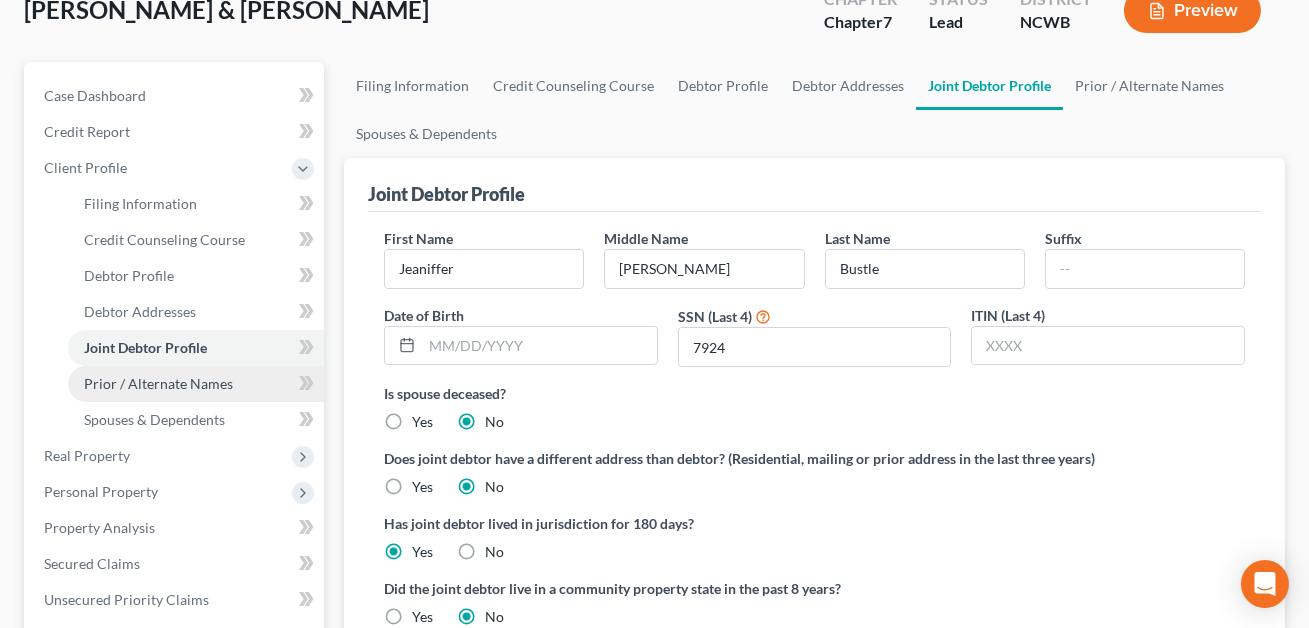 click on "Prior / Alternate Names" at bounding box center [158, 383] 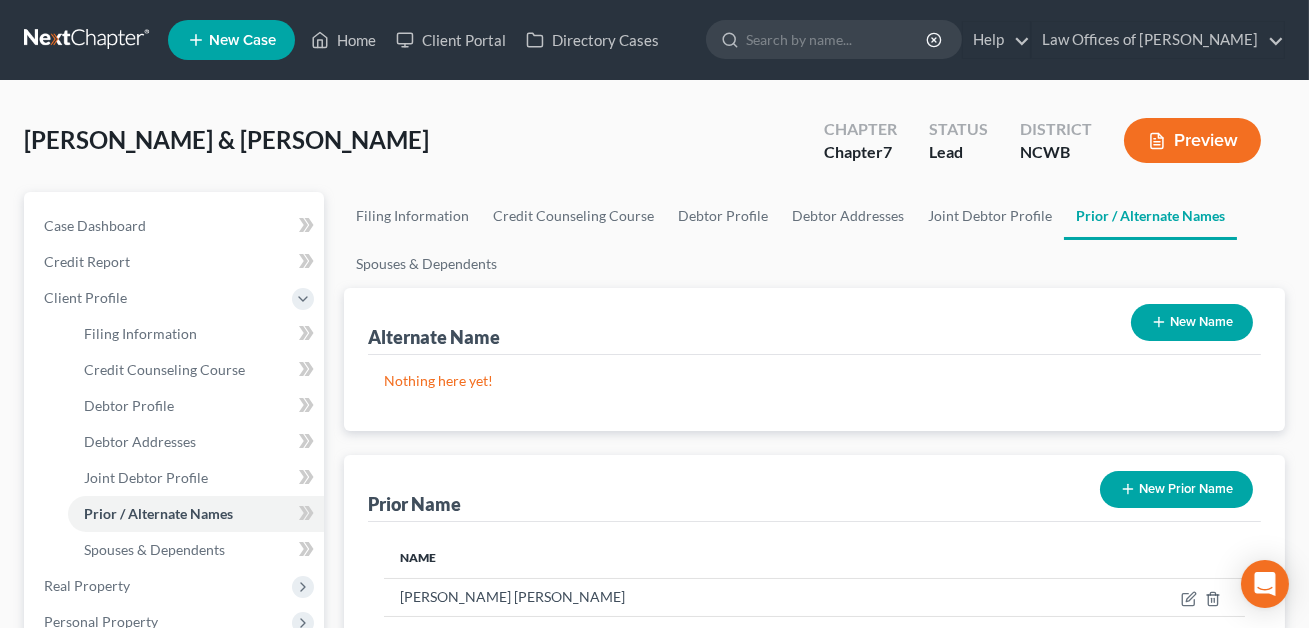 scroll, scrollTop: 248, scrollLeft: 0, axis: vertical 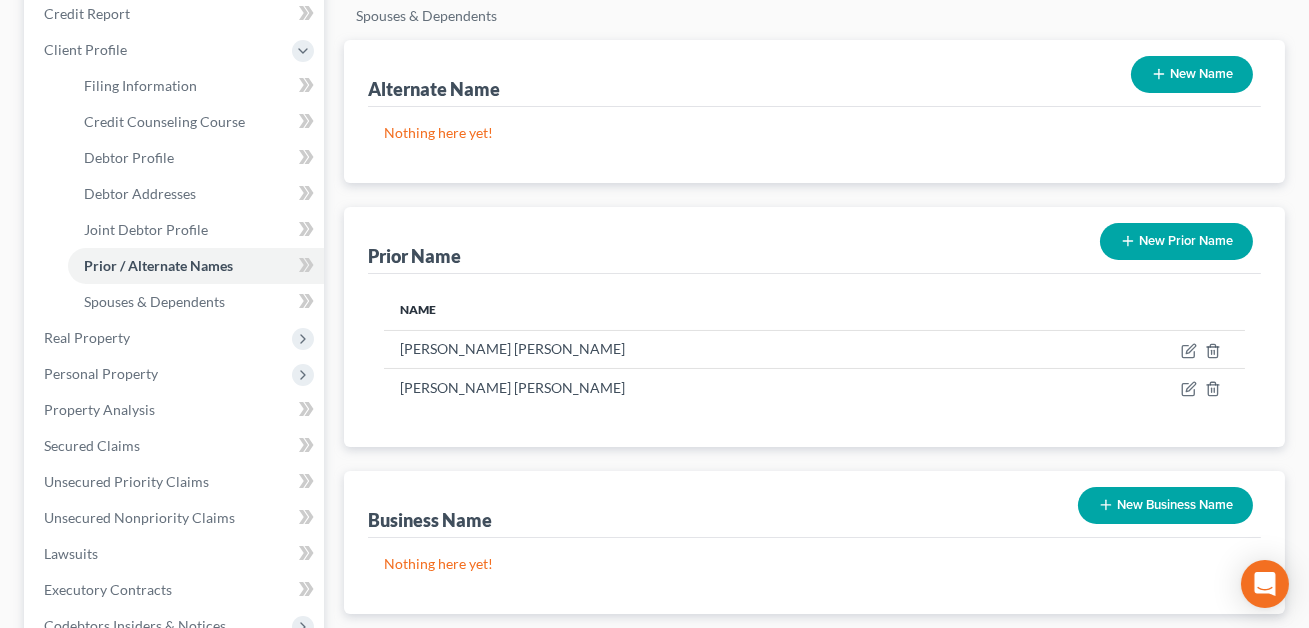 click on "New Name" at bounding box center (1192, 74) 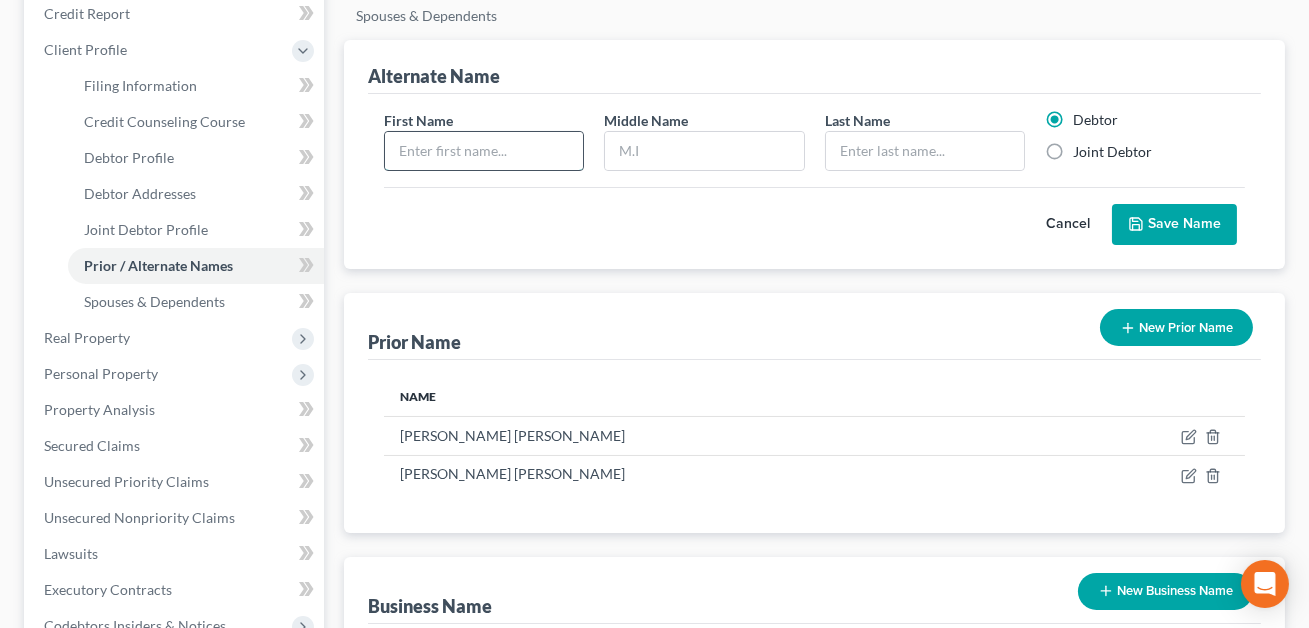 click at bounding box center [484, 151] 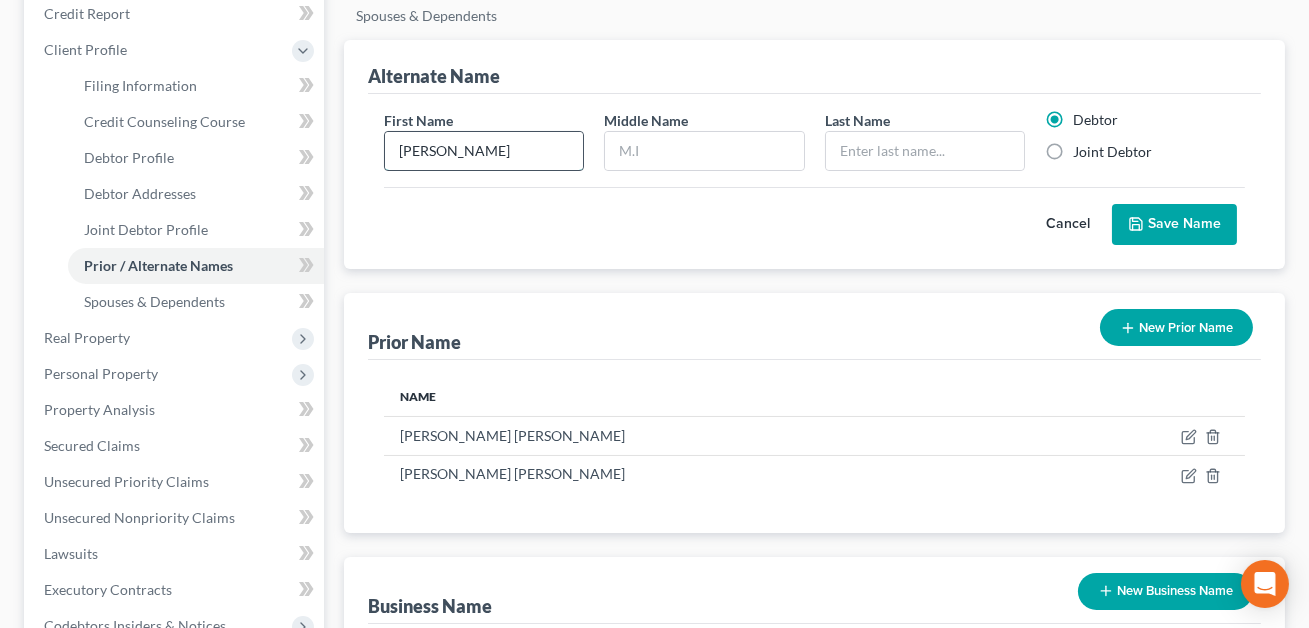 drag, startPoint x: 482, startPoint y: 153, endPoint x: 428, endPoint y: 149, distance: 54.147945 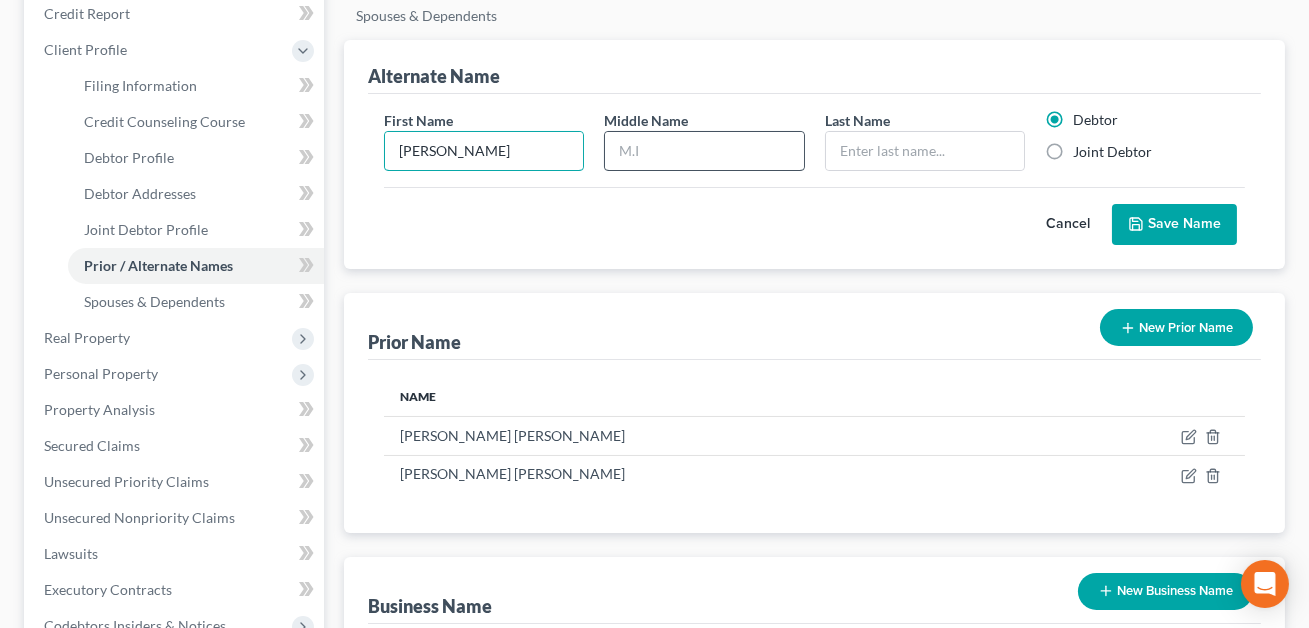 type on "[PERSON_NAME]" 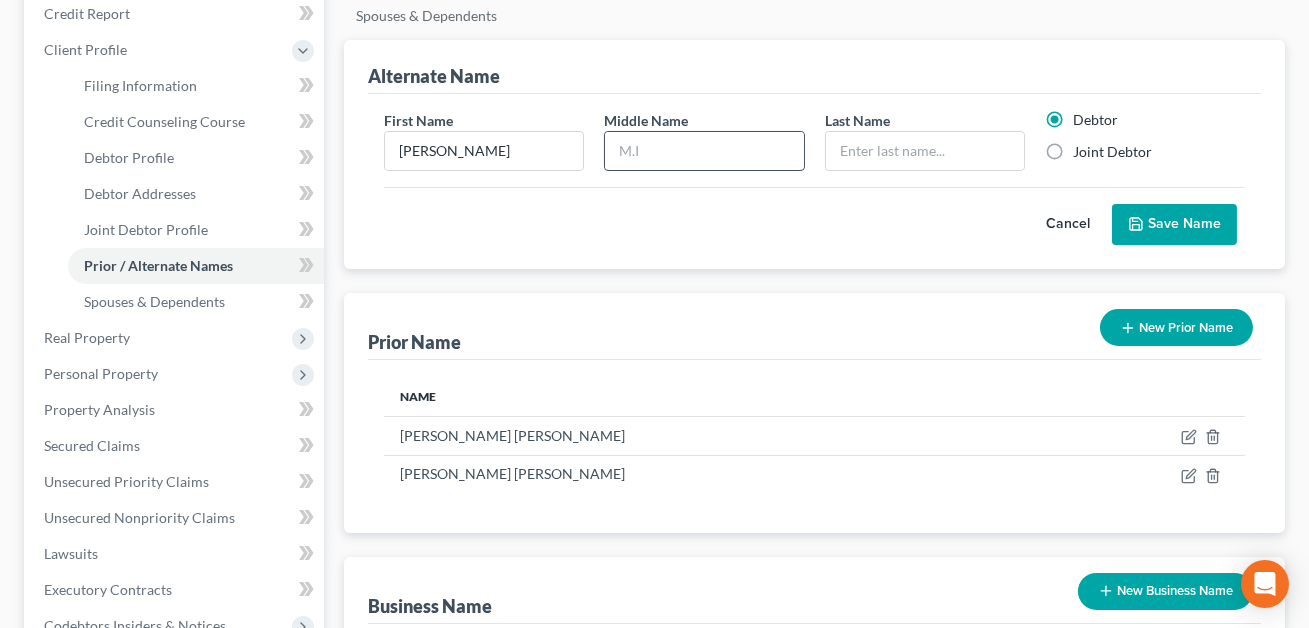 click at bounding box center (704, 151) 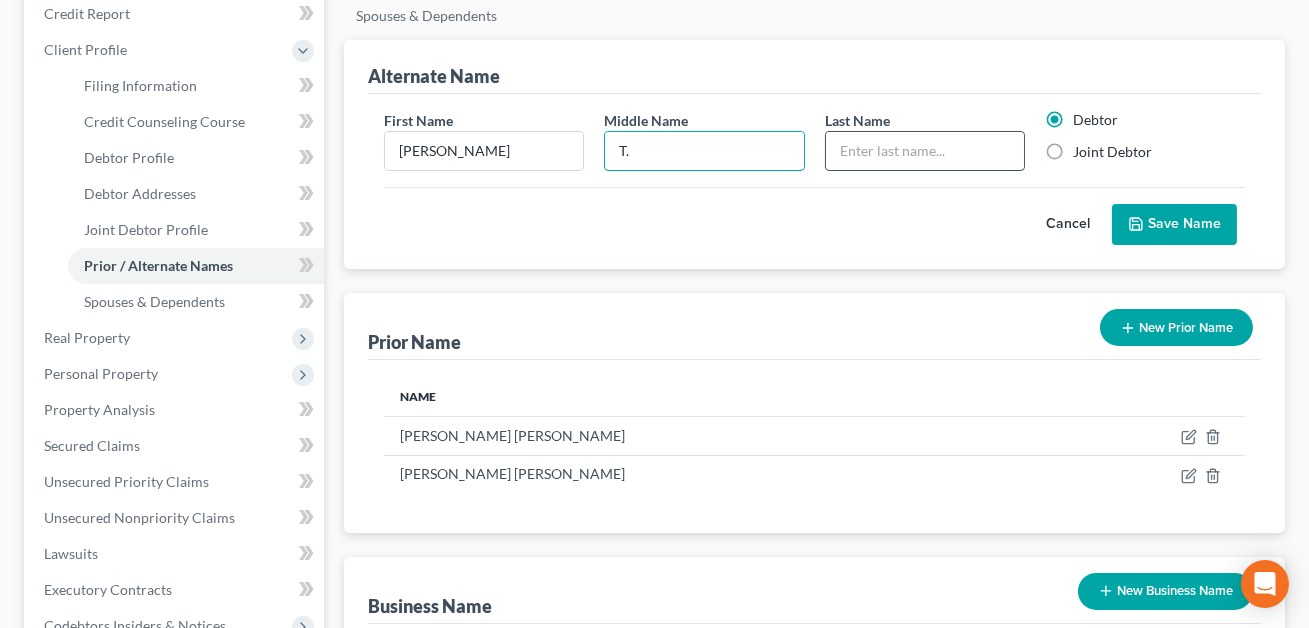 type on "T." 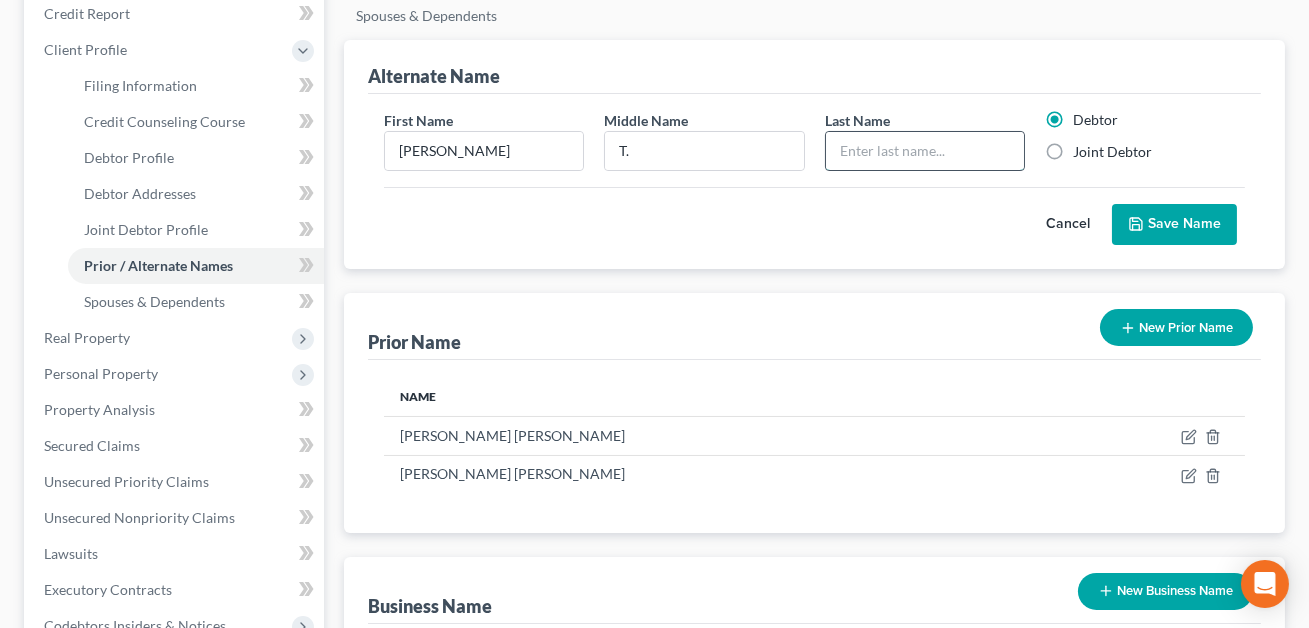 click at bounding box center (925, 151) 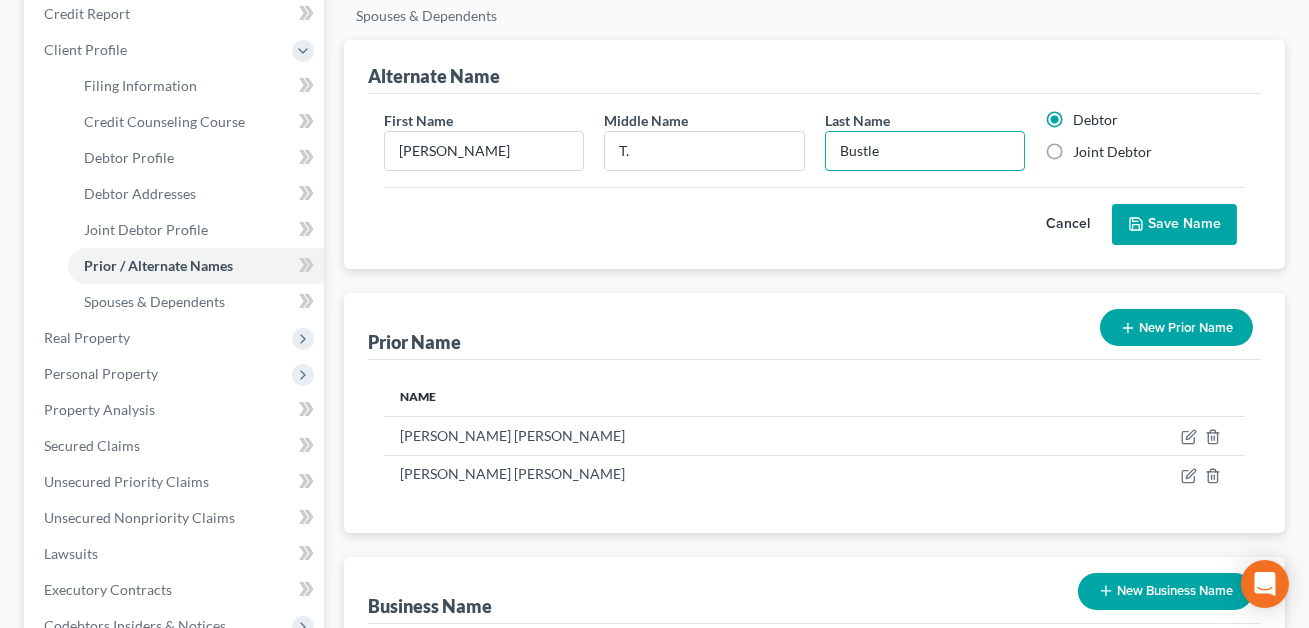 type on "Bustle" 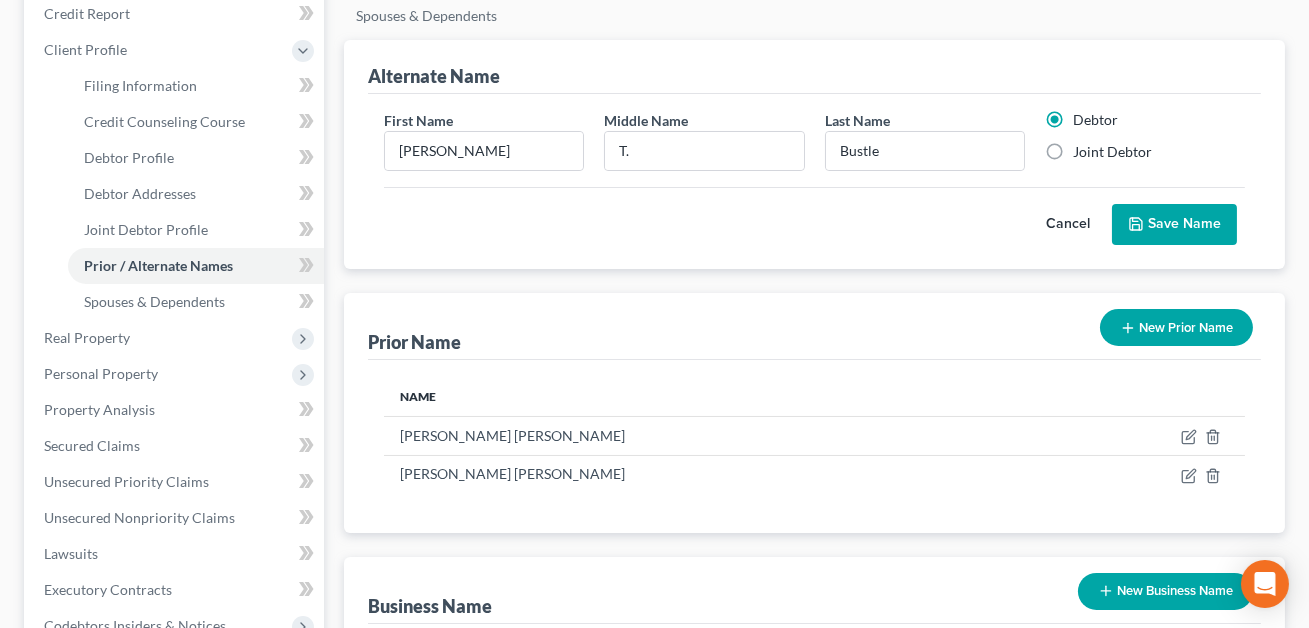 click on "Save Name" at bounding box center [1174, 225] 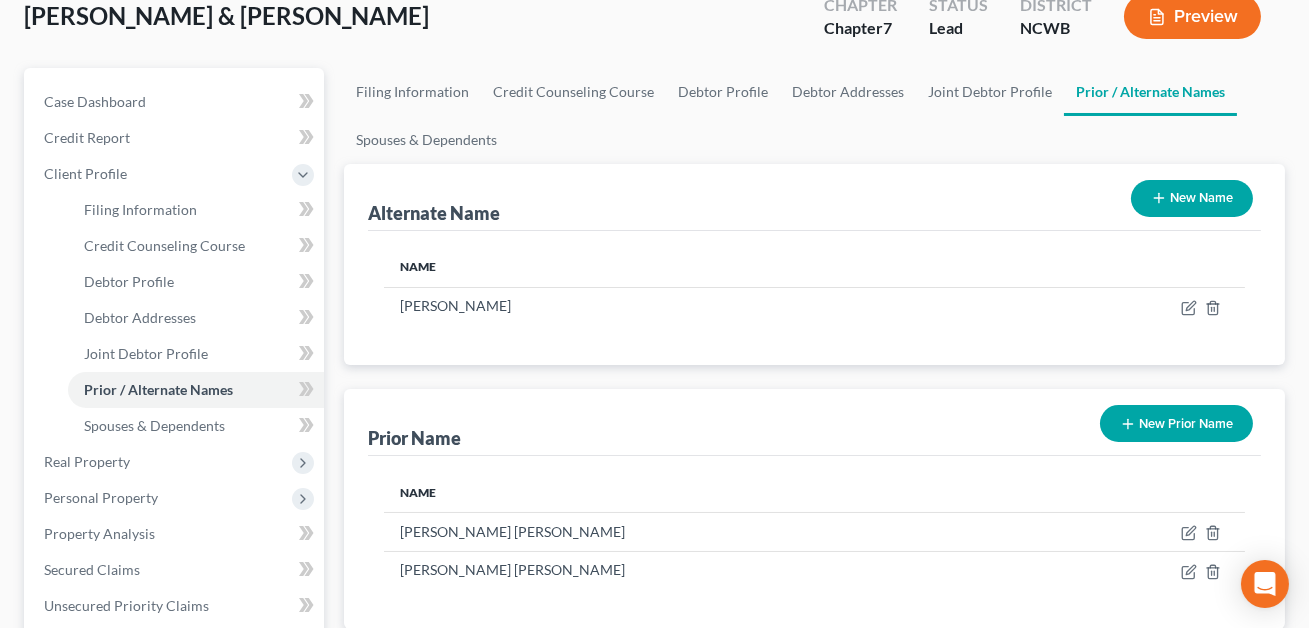 scroll, scrollTop: 120, scrollLeft: 0, axis: vertical 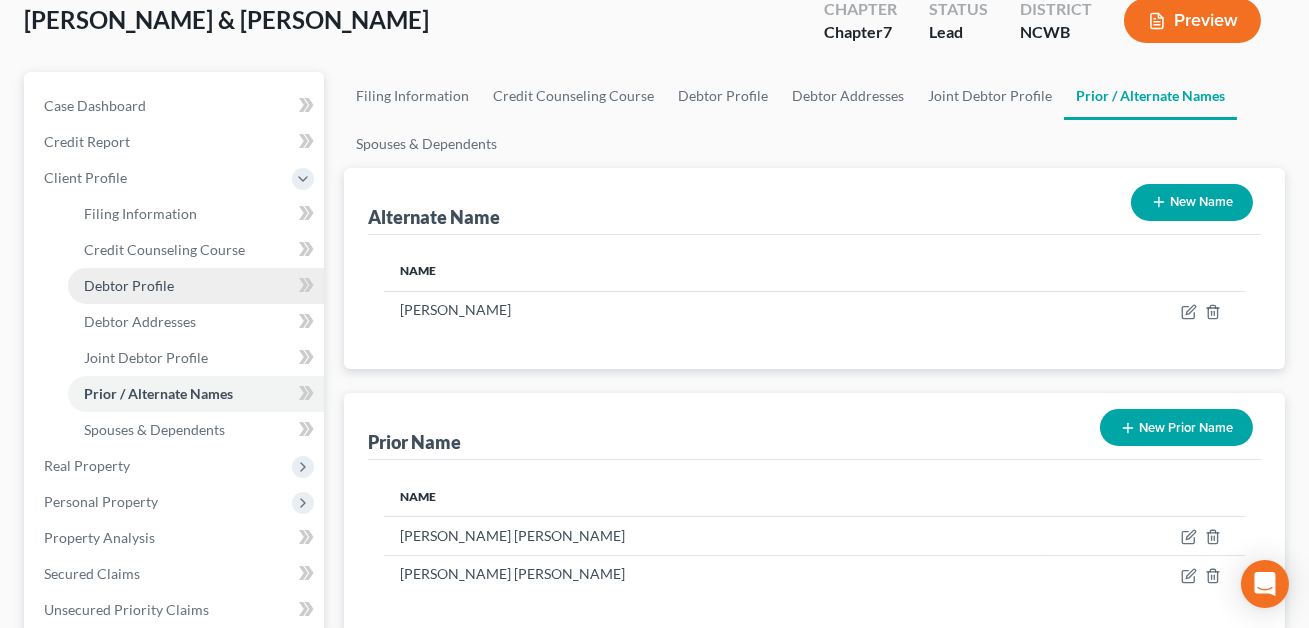 click on "Debtor Profile" at bounding box center [129, 285] 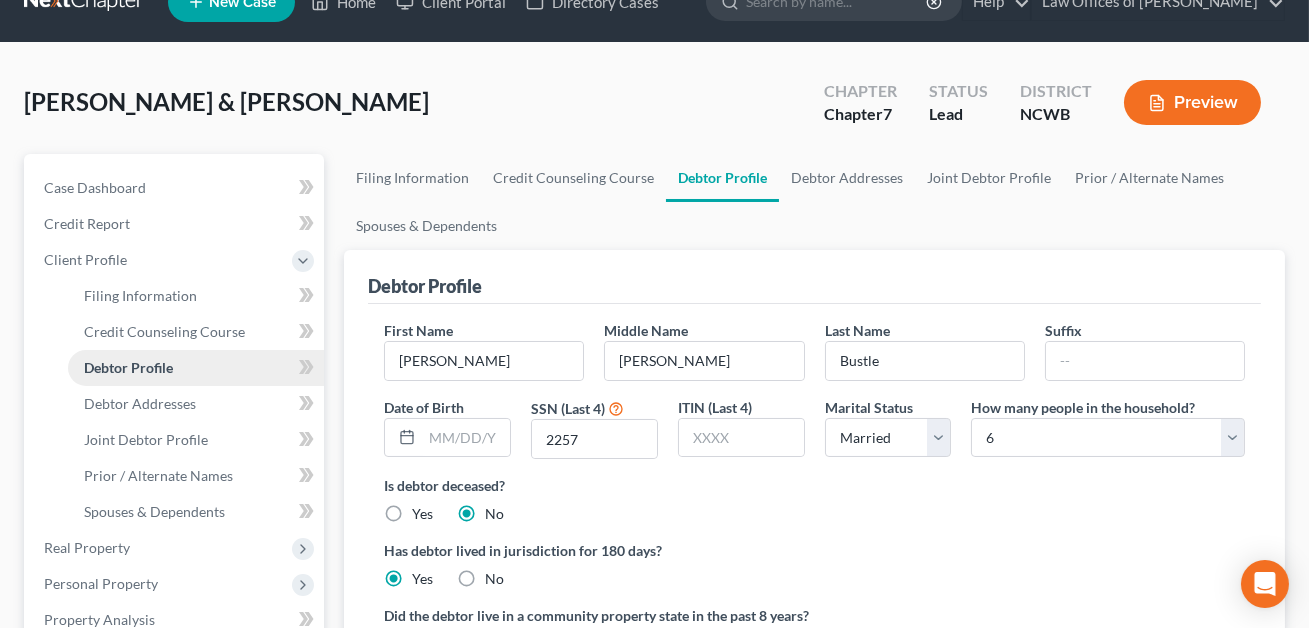 scroll, scrollTop: 0, scrollLeft: 0, axis: both 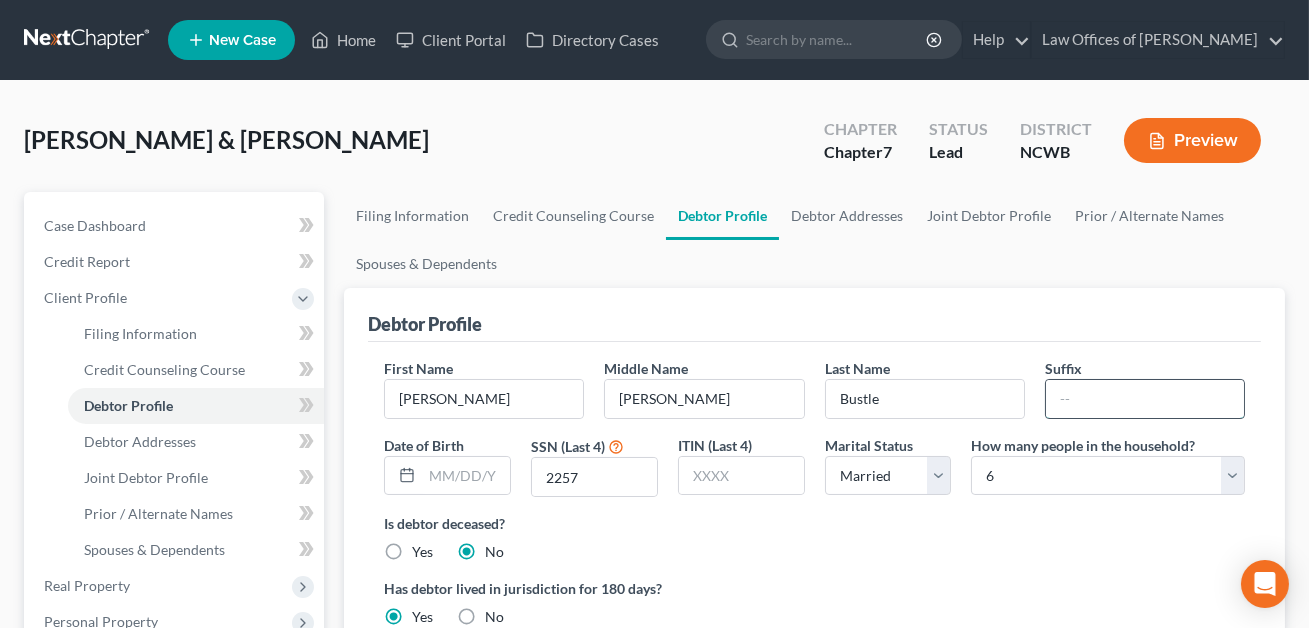 click at bounding box center [1145, 399] 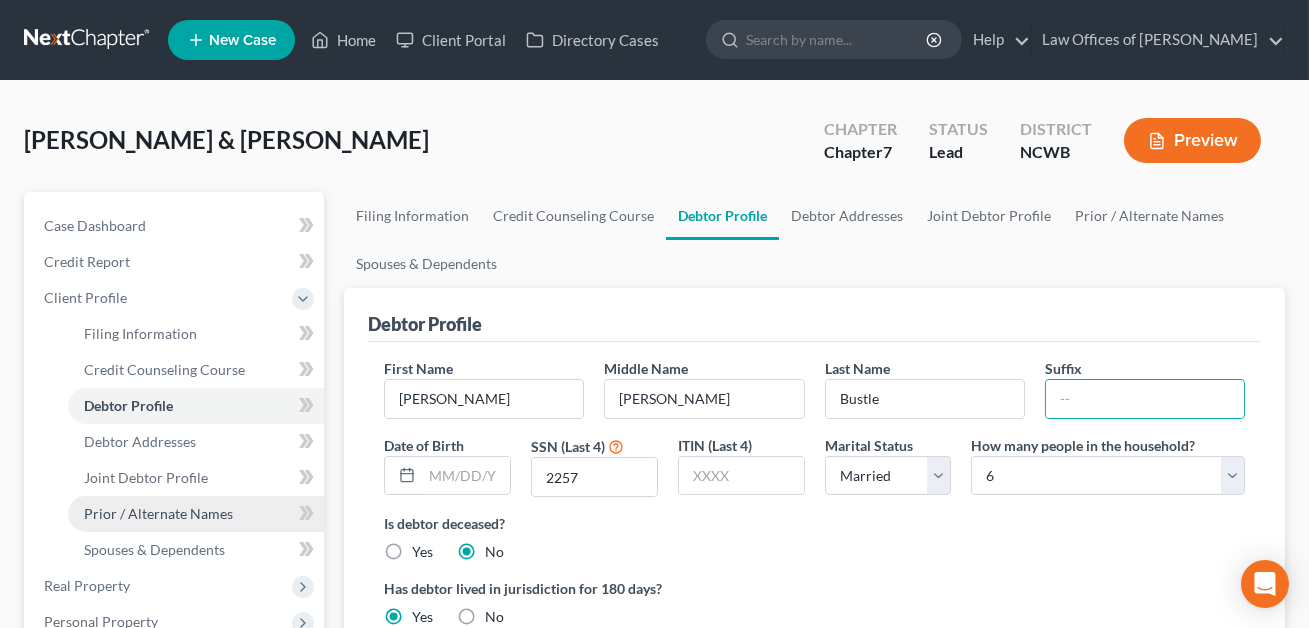 click on "Prior / Alternate Names" at bounding box center (158, 513) 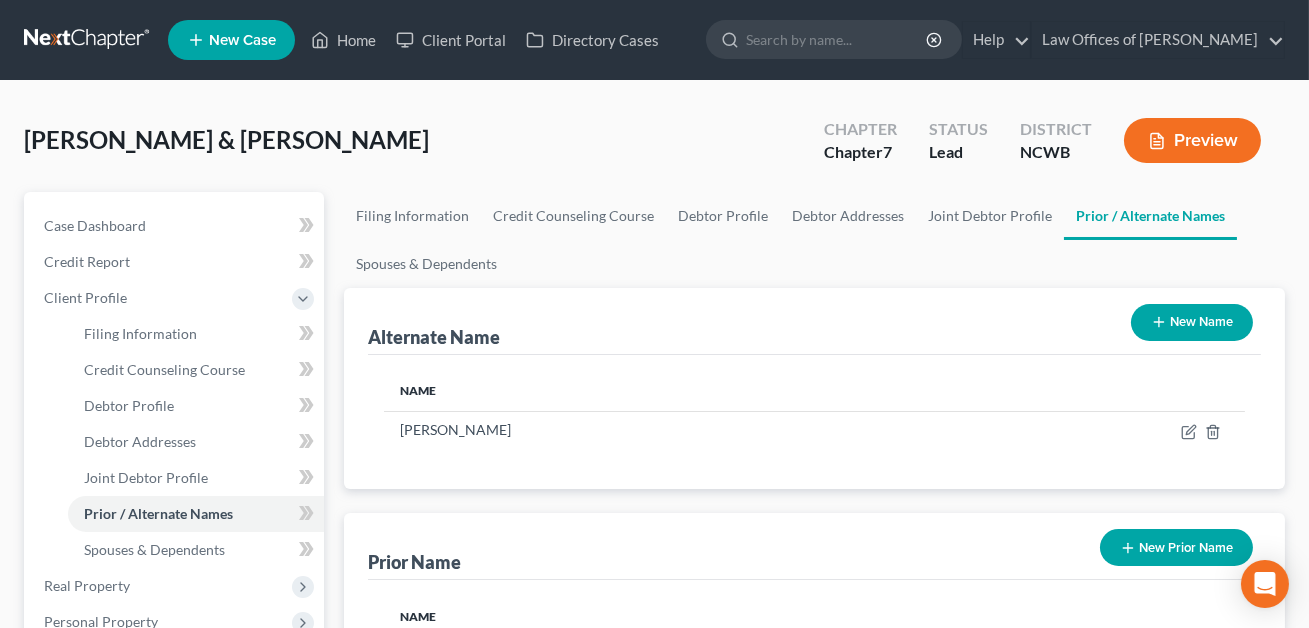 click on "New Name" at bounding box center (1192, 322) 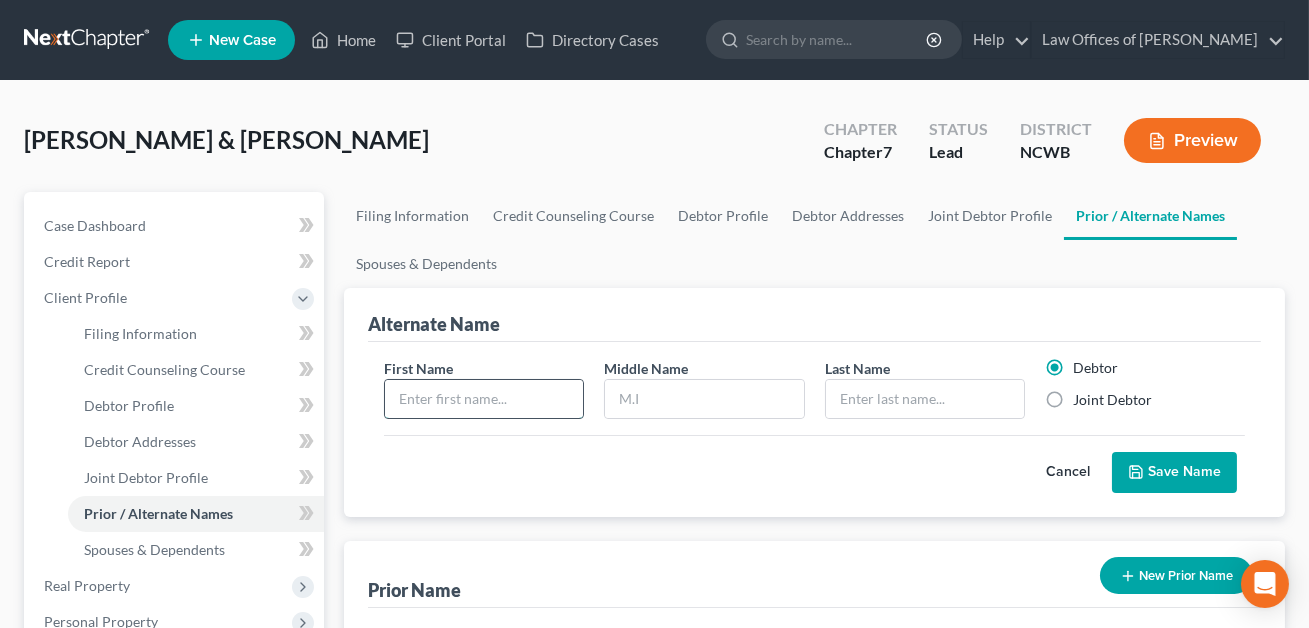 click at bounding box center (484, 399) 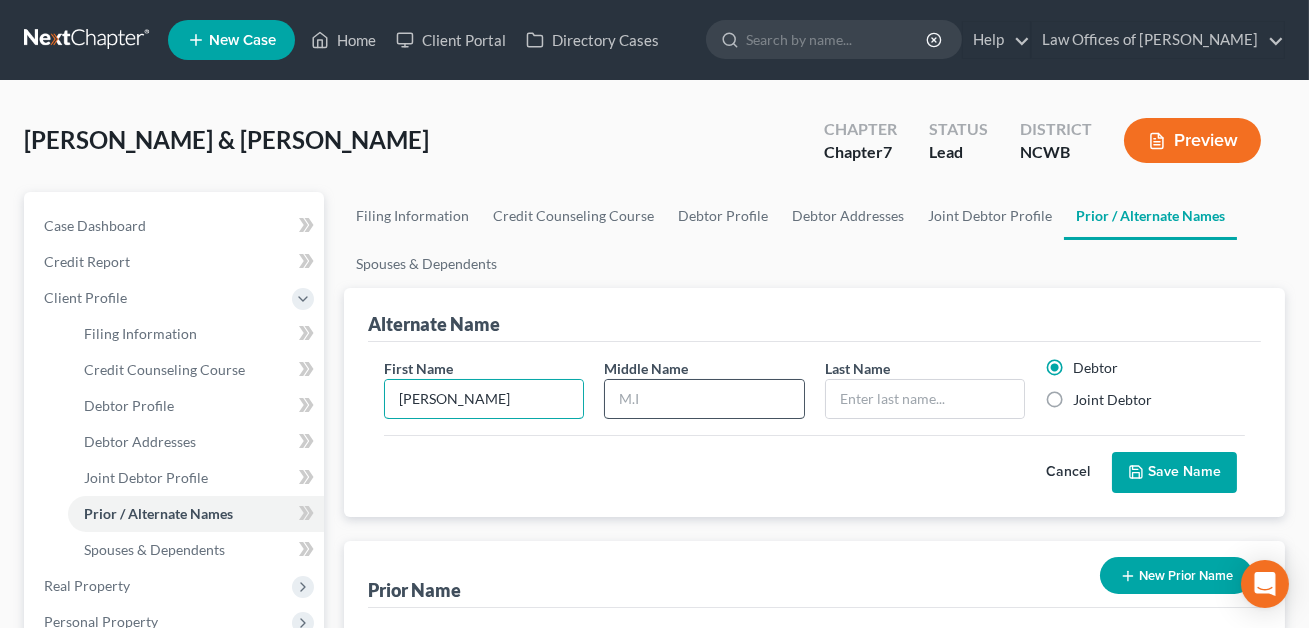type on "[PERSON_NAME]" 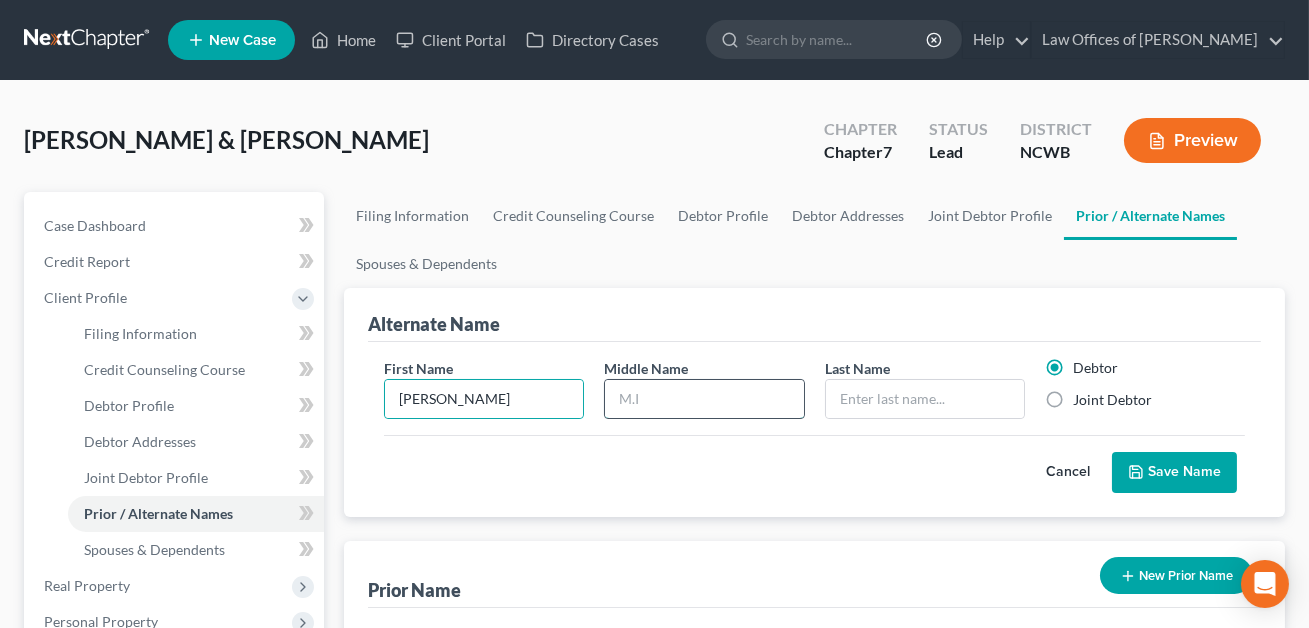 click at bounding box center [704, 399] 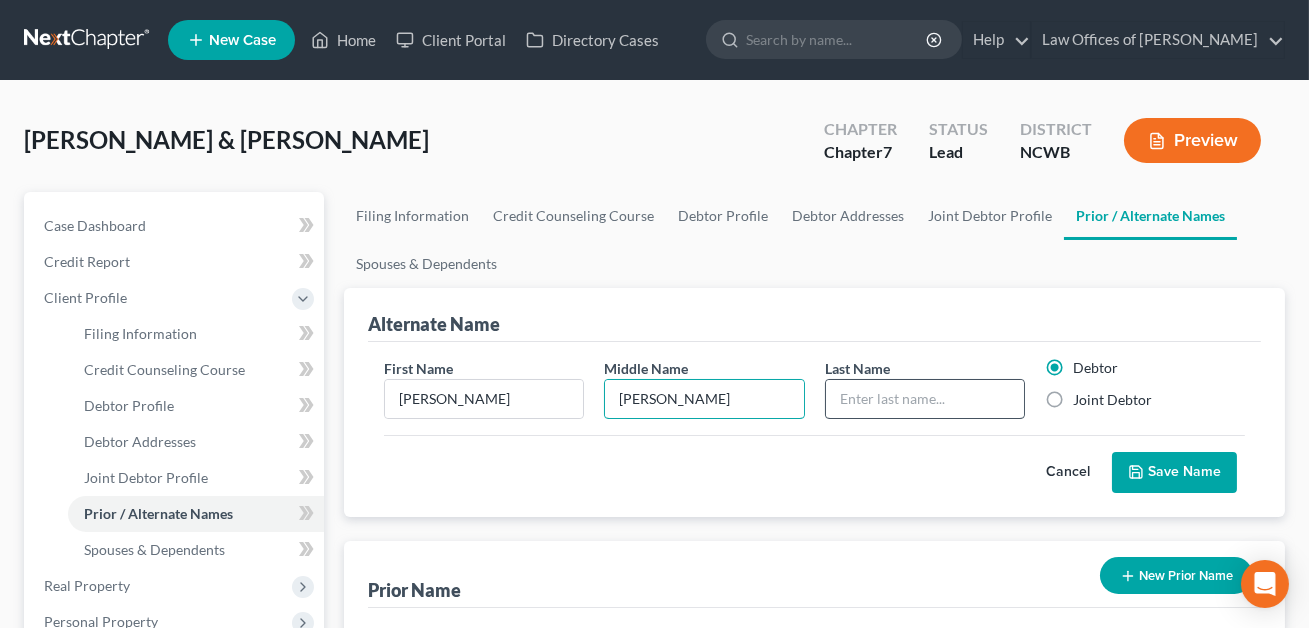 type on "[PERSON_NAME]" 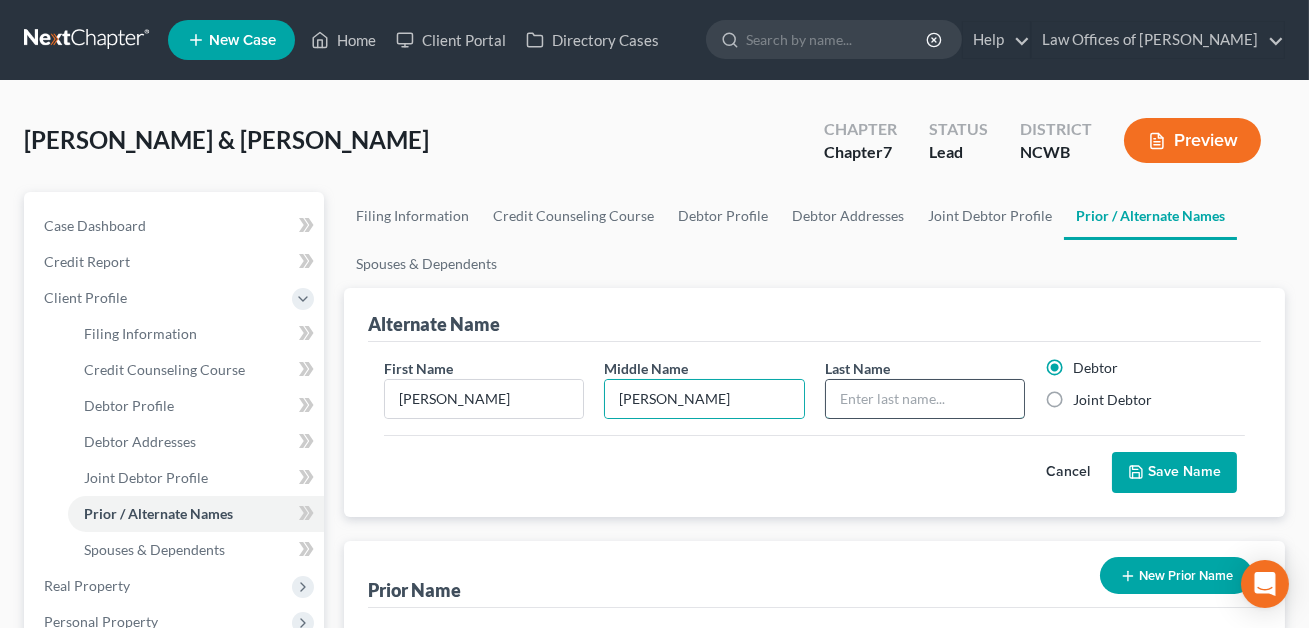click at bounding box center (925, 399) 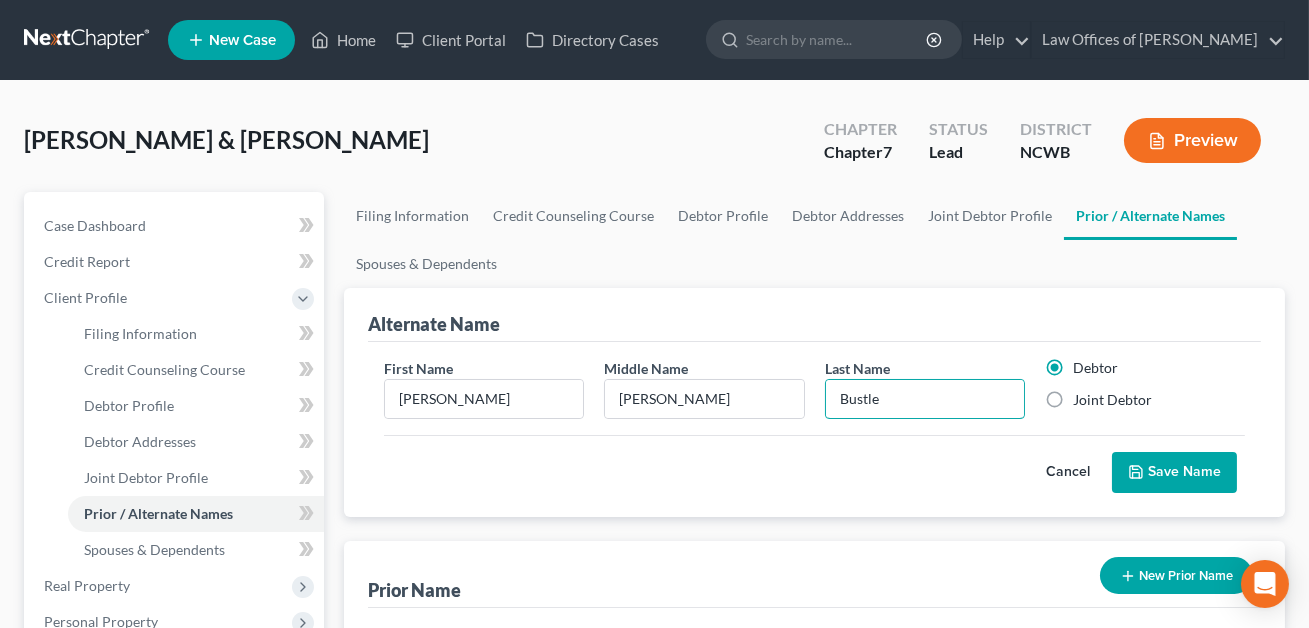 type on "Bustle" 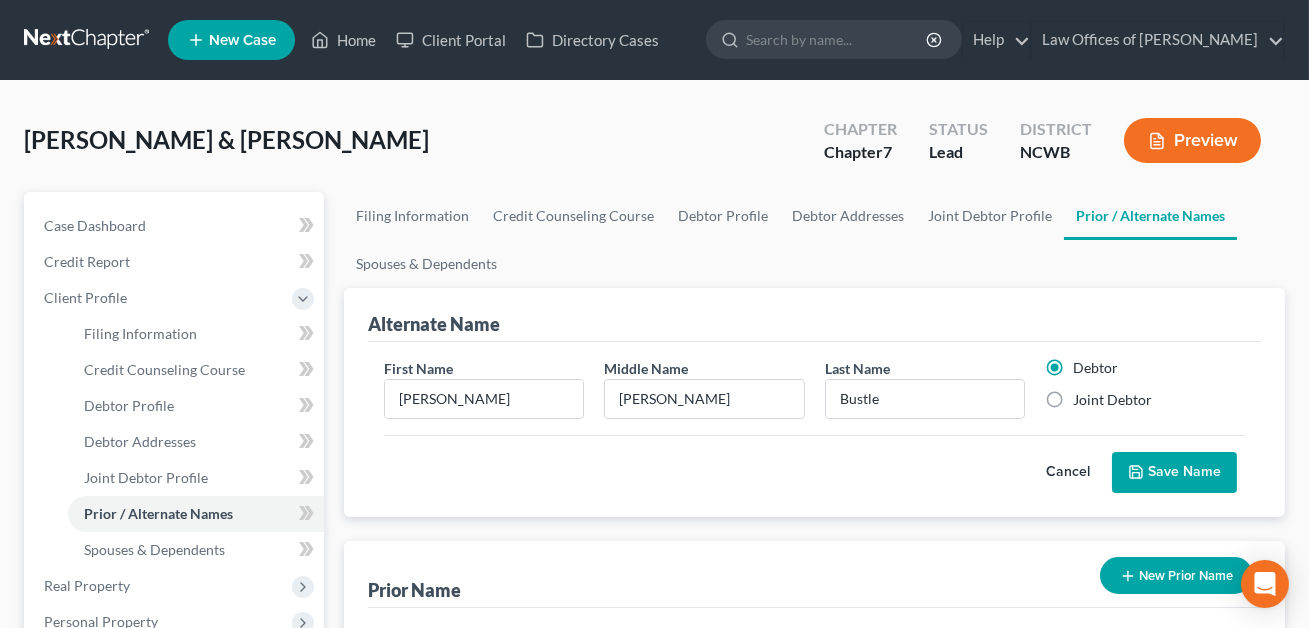 click on "Save Name" at bounding box center [1174, 473] 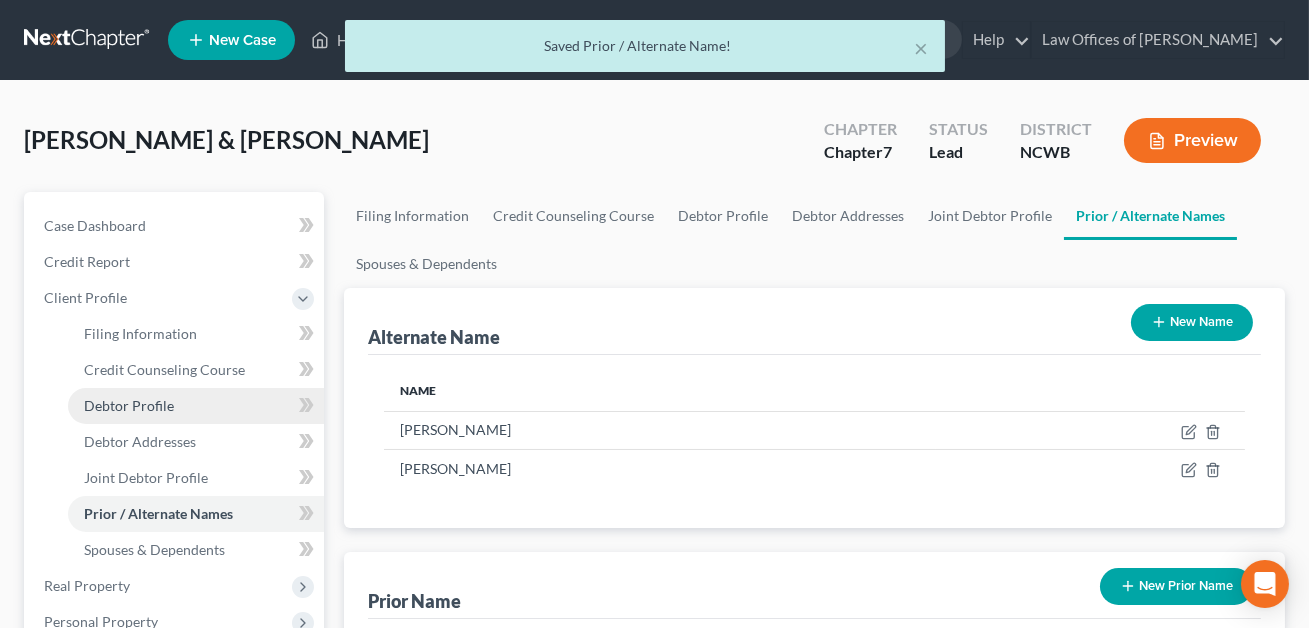 click on "Debtor Profile" at bounding box center (129, 405) 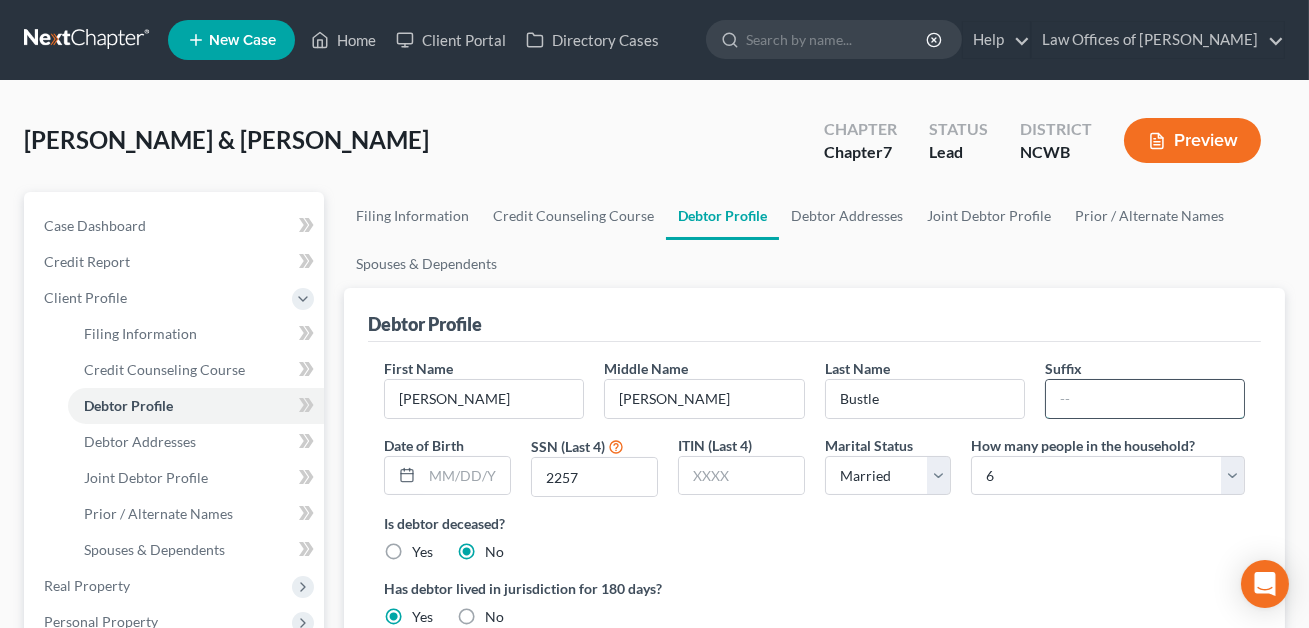 click at bounding box center [1145, 399] 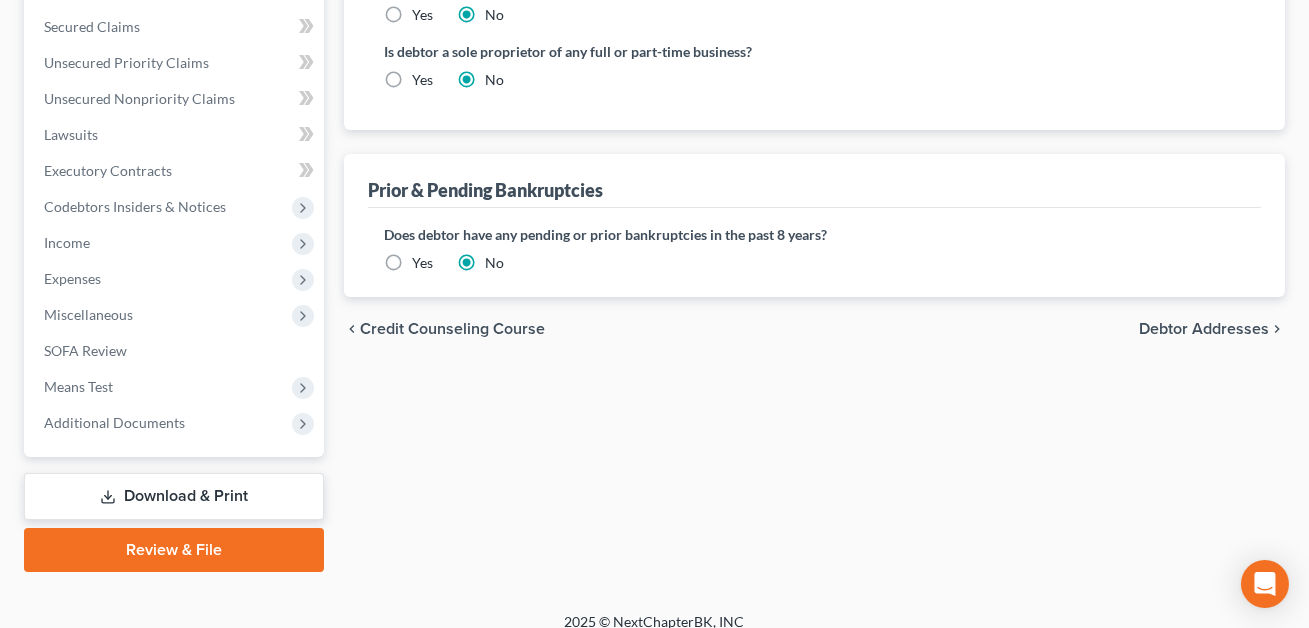scroll, scrollTop: 684, scrollLeft: 0, axis: vertical 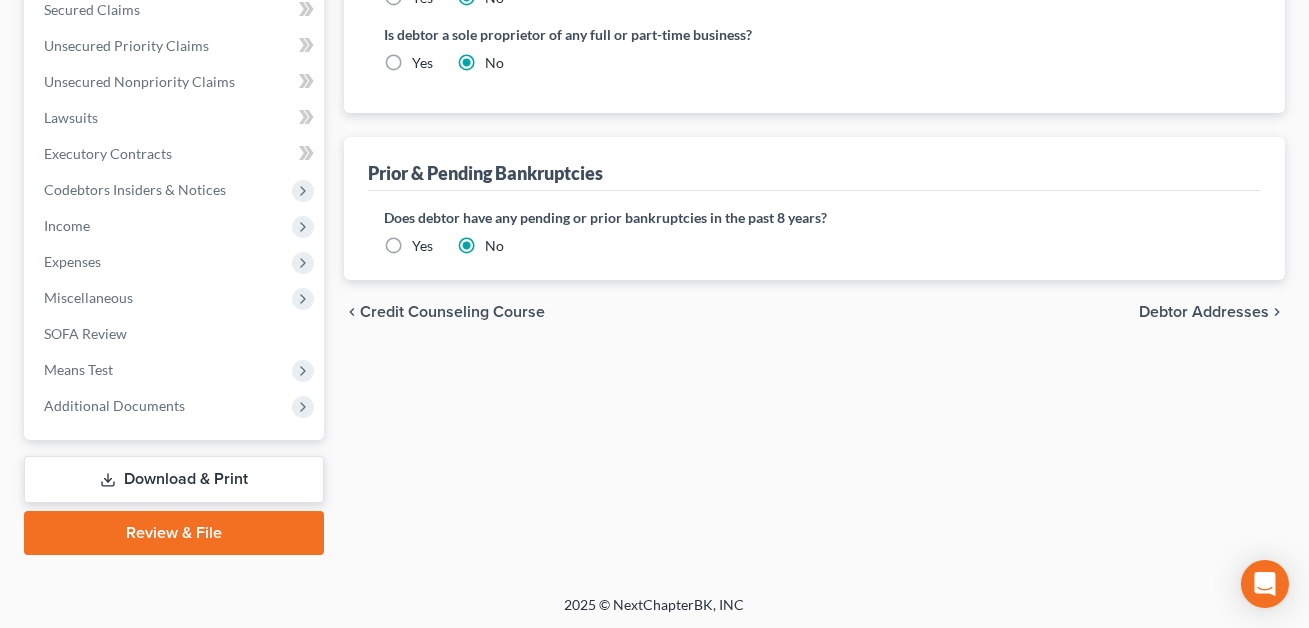type on "Sr." 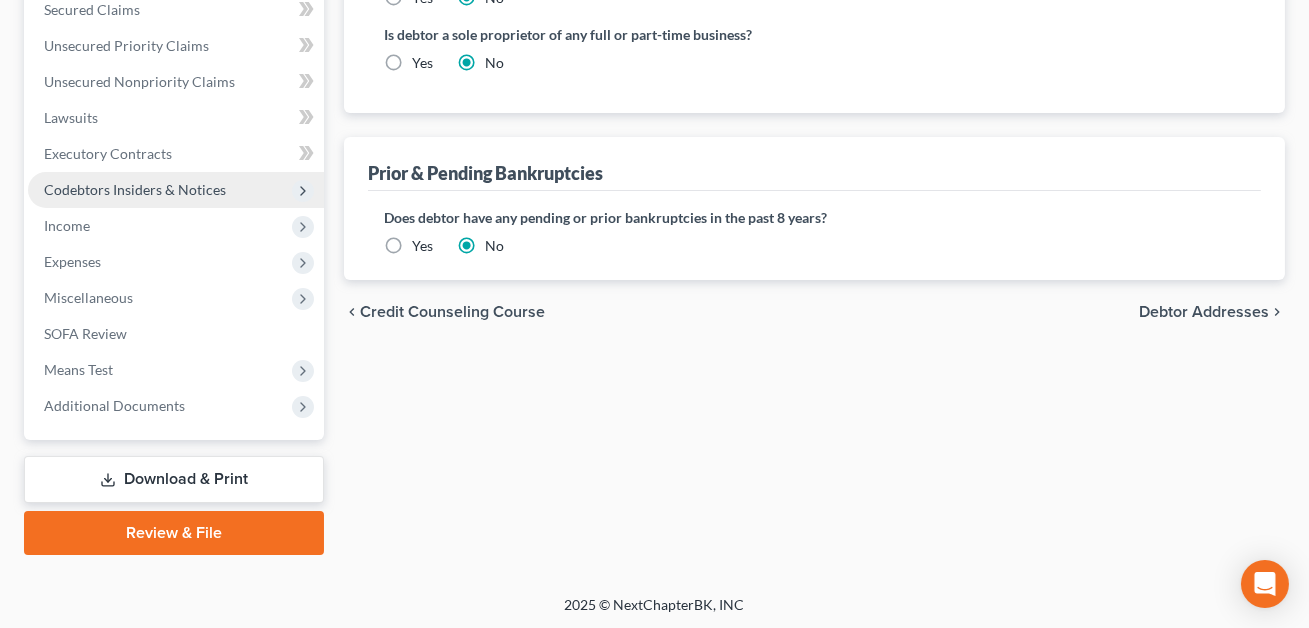 scroll, scrollTop: 589, scrollLeft: 0, axis: vertical 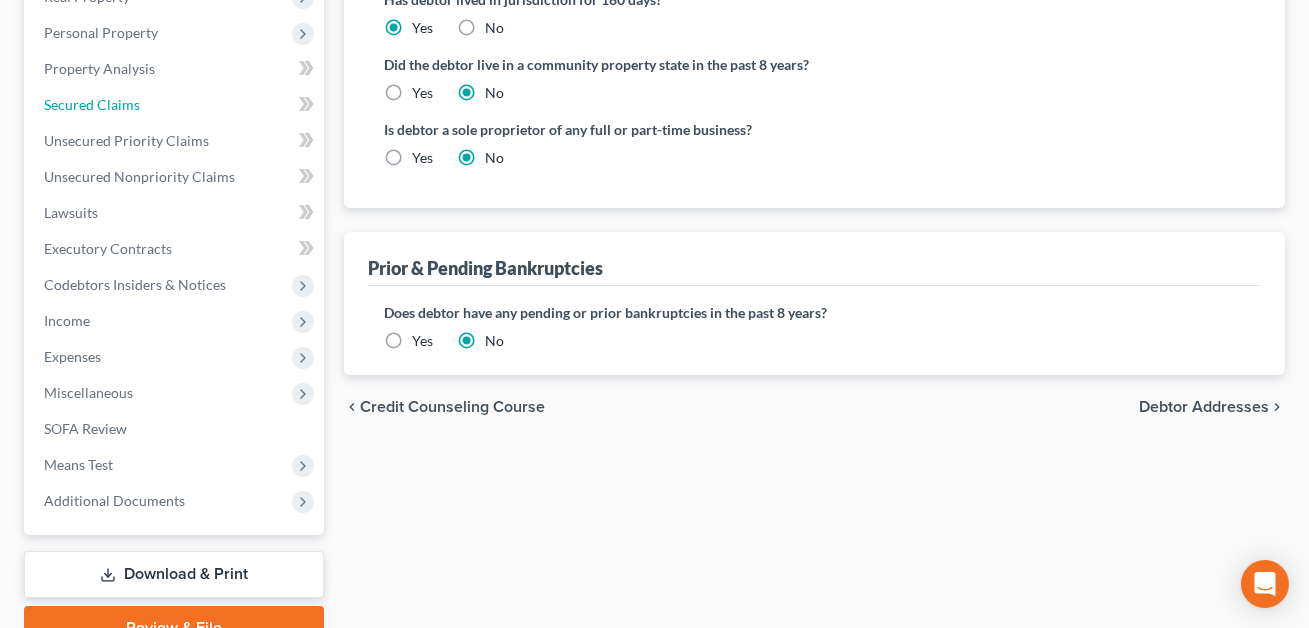 click on "Secured Claims" at bounding box center [92, 104] 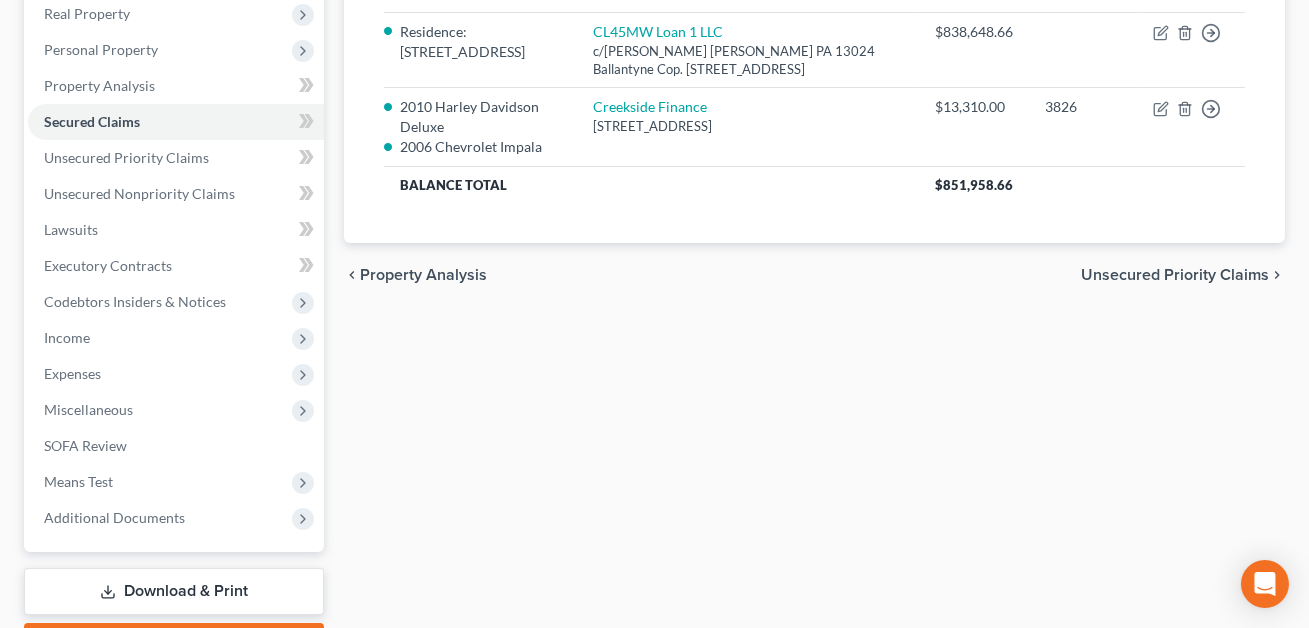 scroll, scrollTop: 0, scrollLeft: 0, axis: both 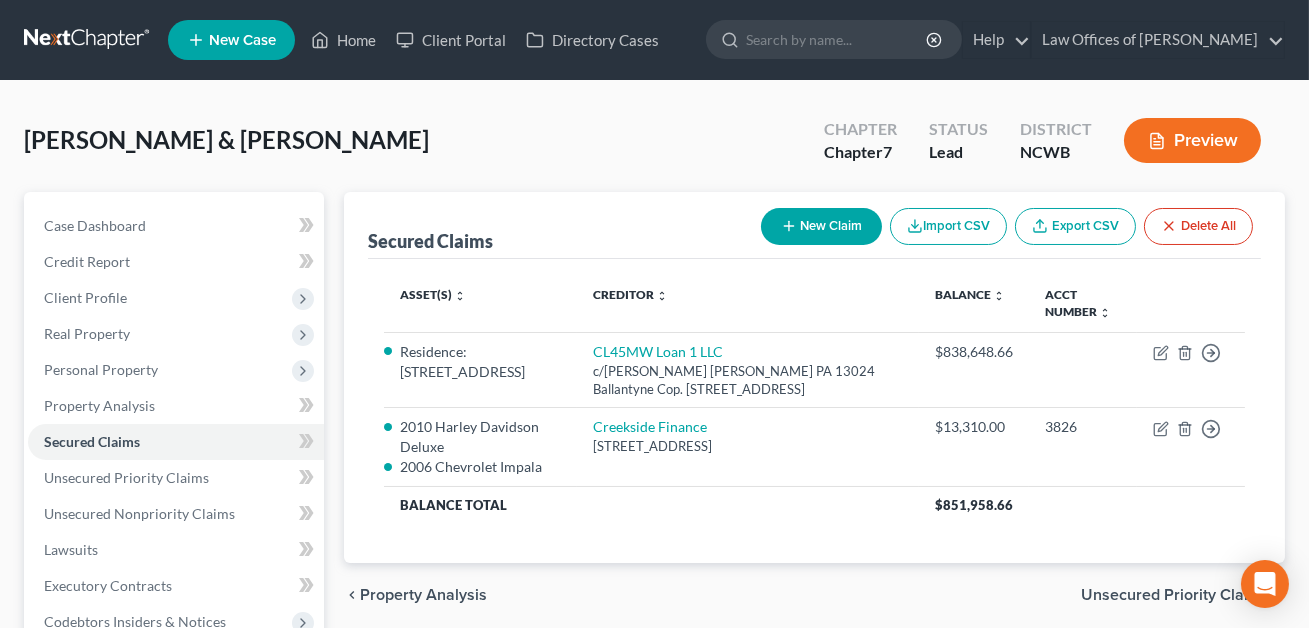 click on "New Claim" at bounding box center (821, 226) 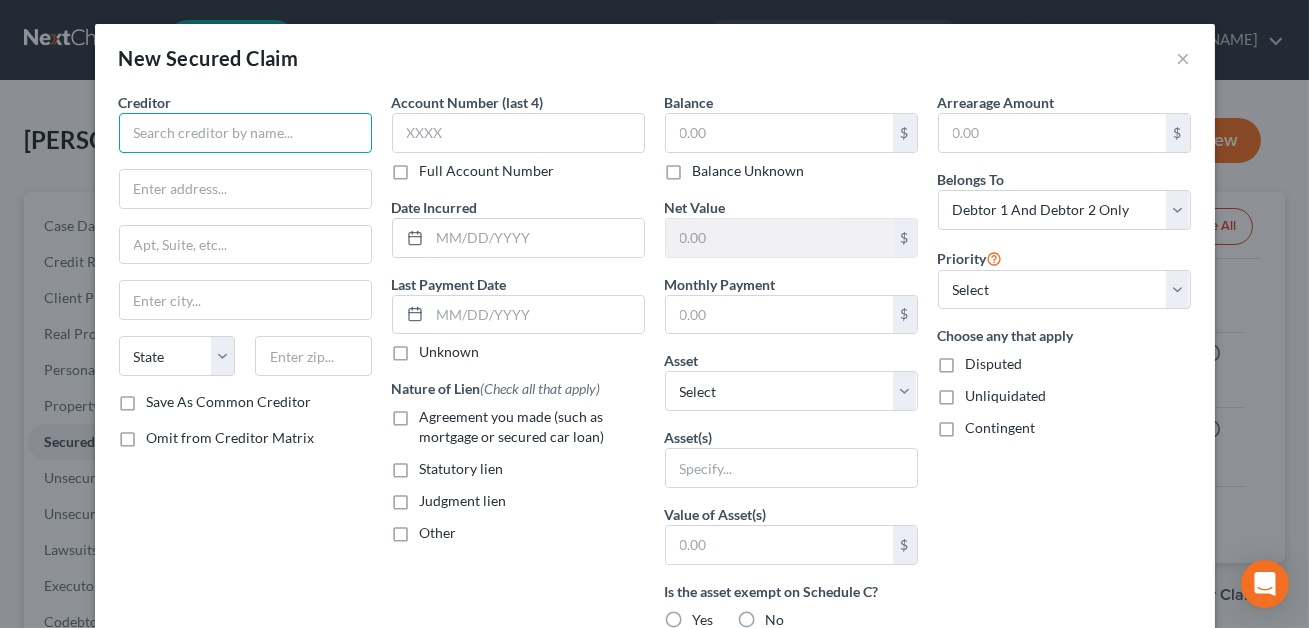 click at bounding box center [245, 133] 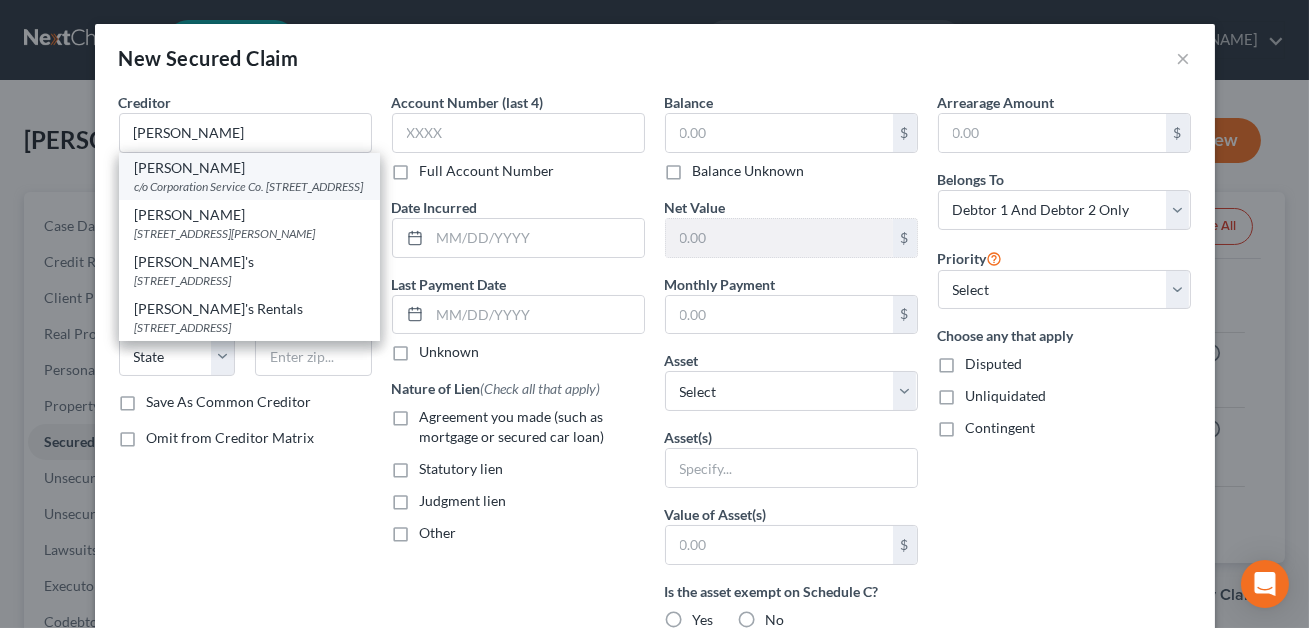 click on "c/o Corporation Service Co. [STREET_ADDRESS]" at bounding box center (249, 186) 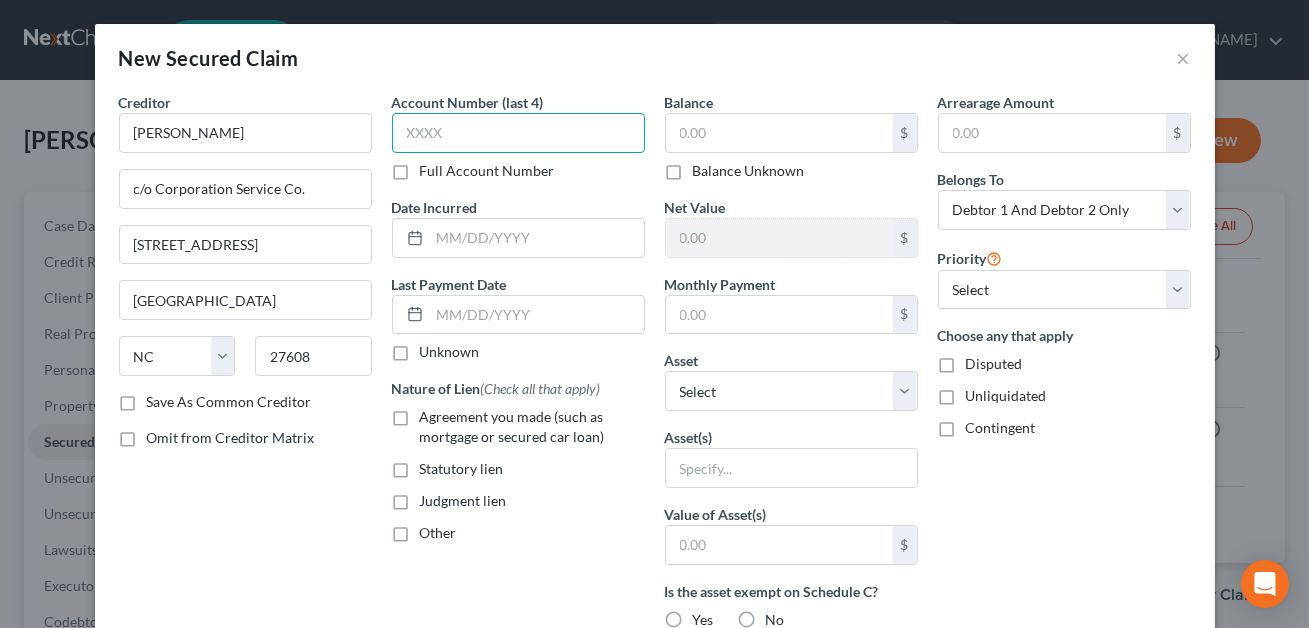 click at bounding box center (518, 133) 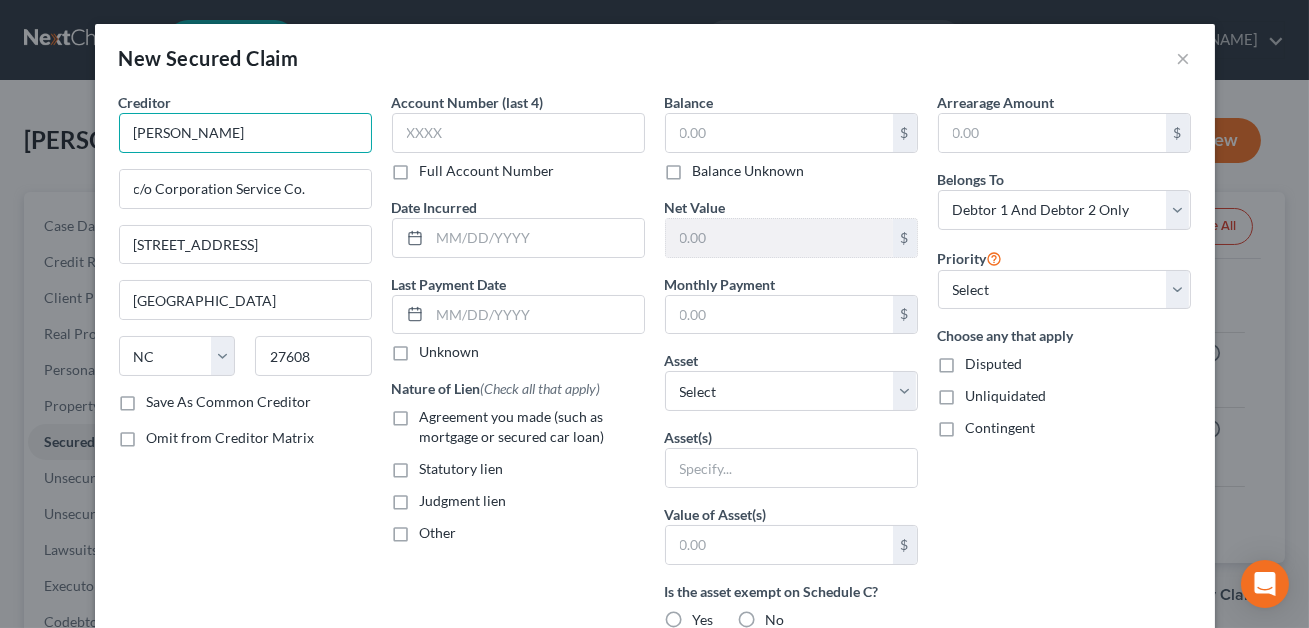 click on "[PERSON_NAME]" at bounding box center [245, 133] 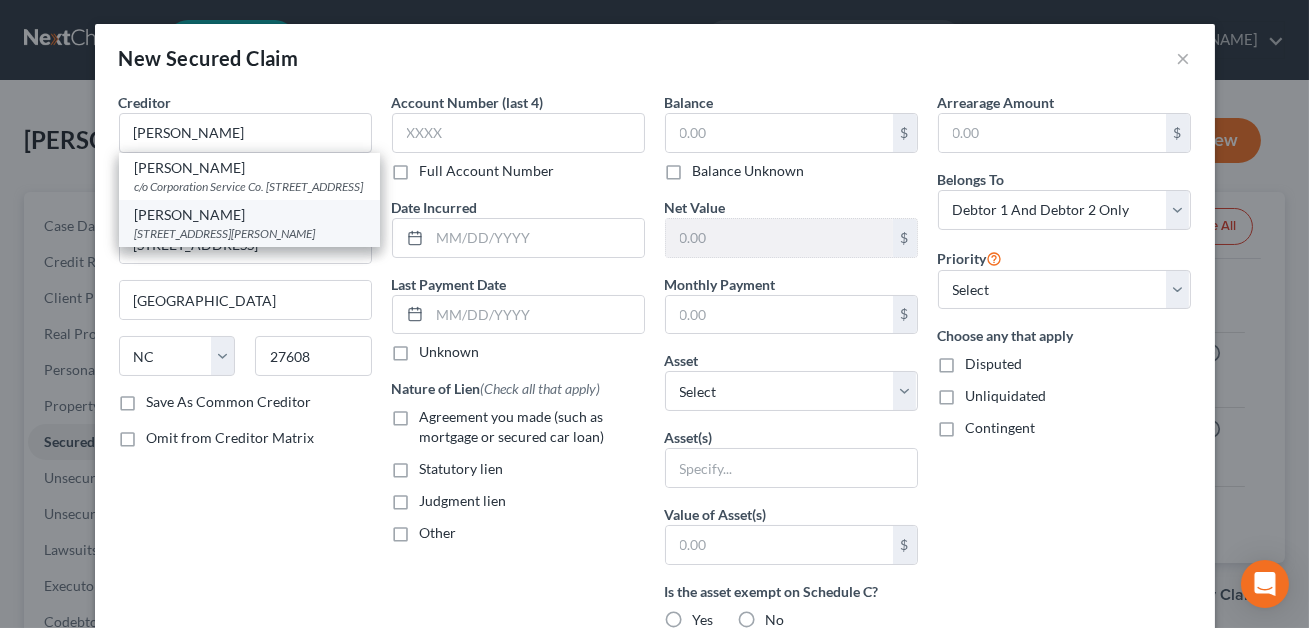 click on "[STREET_ADDRESS][PERSON_NAME]" at bounding box center [249, 233] 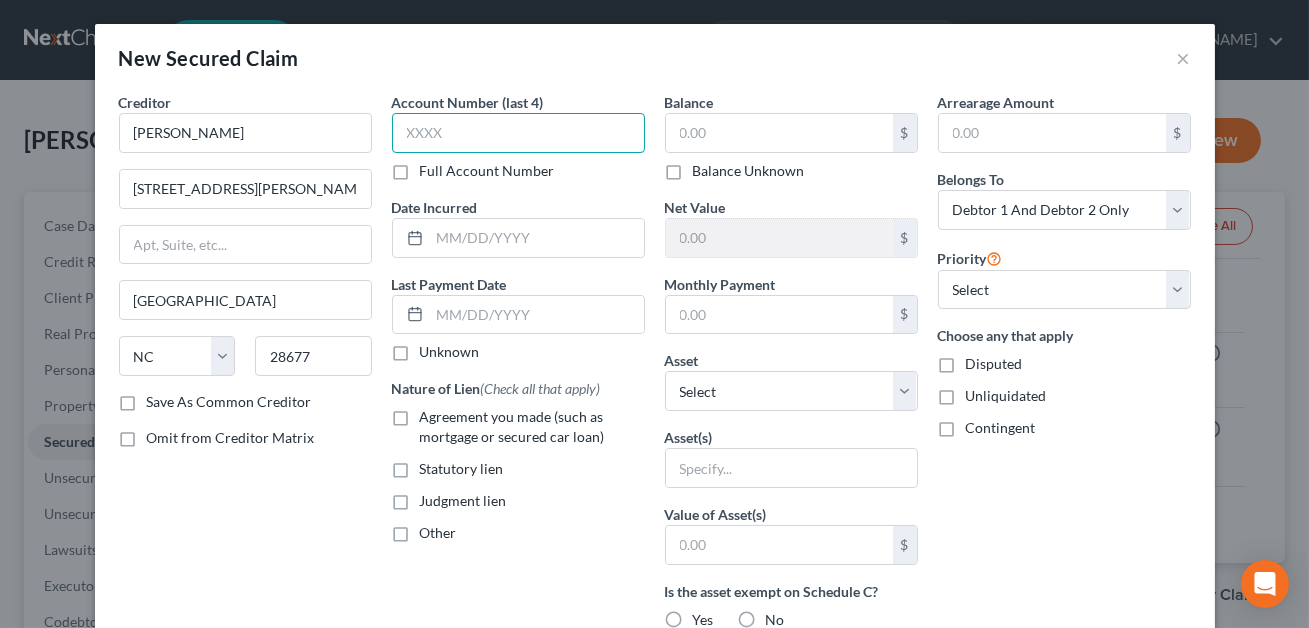 click at bounding box center (518, 133) 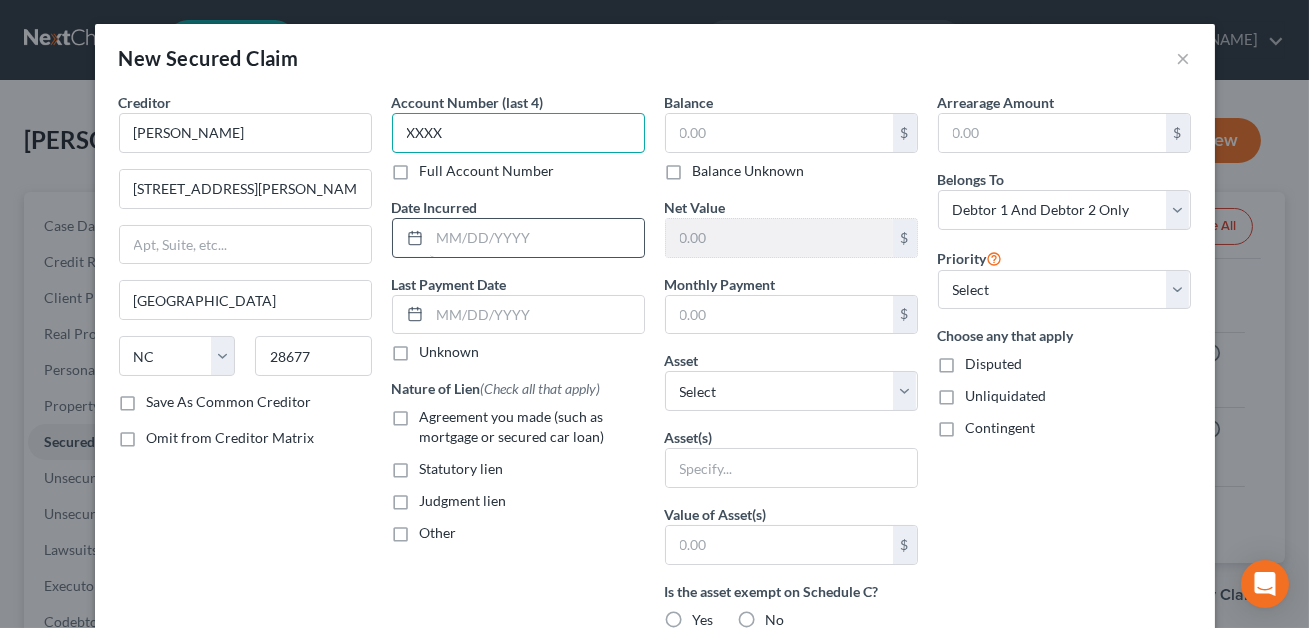 type on "XXXX" 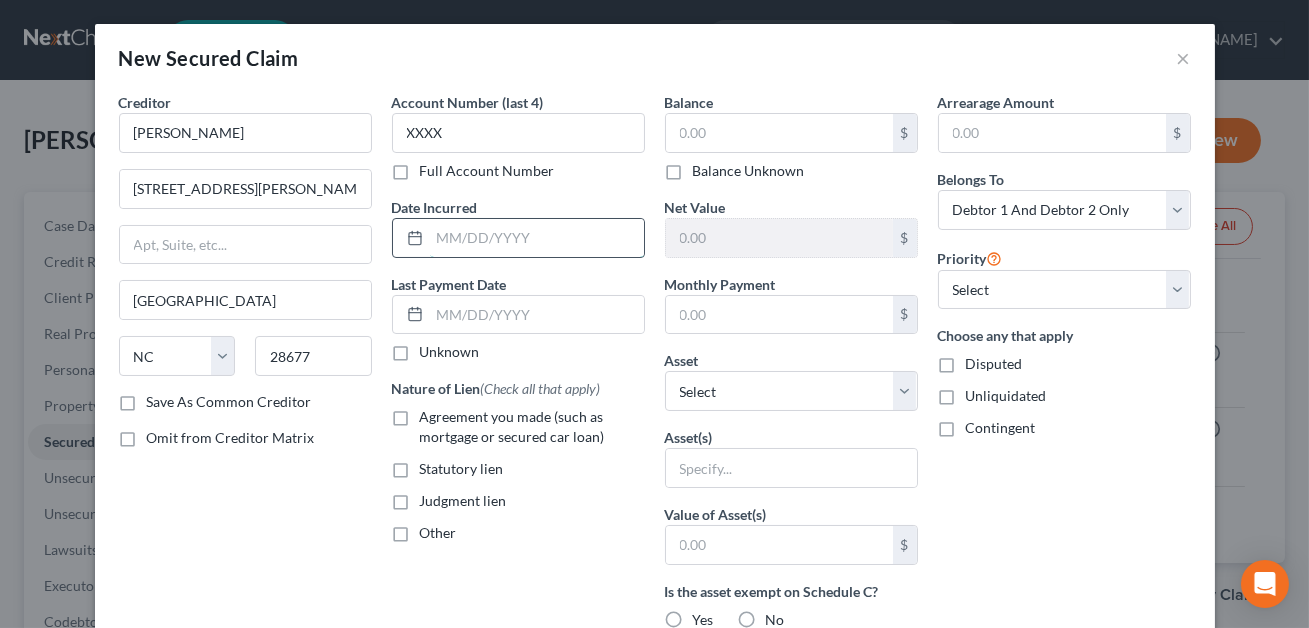 click at bounding box center [537, 238] 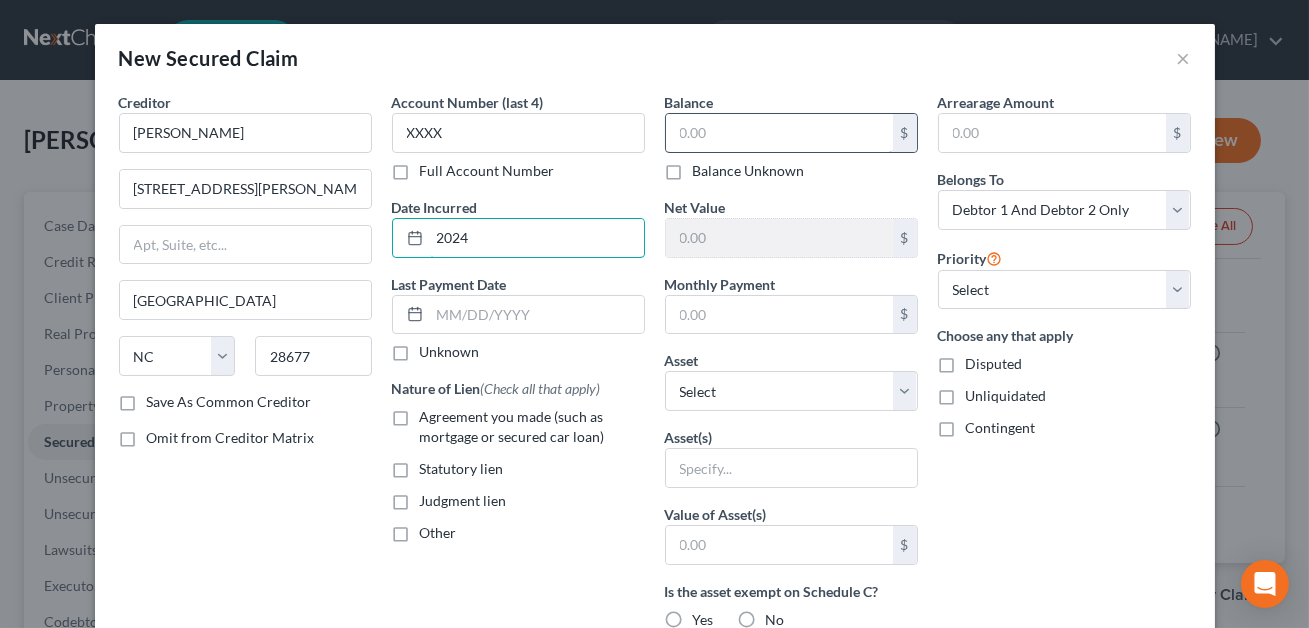 type on "2024" 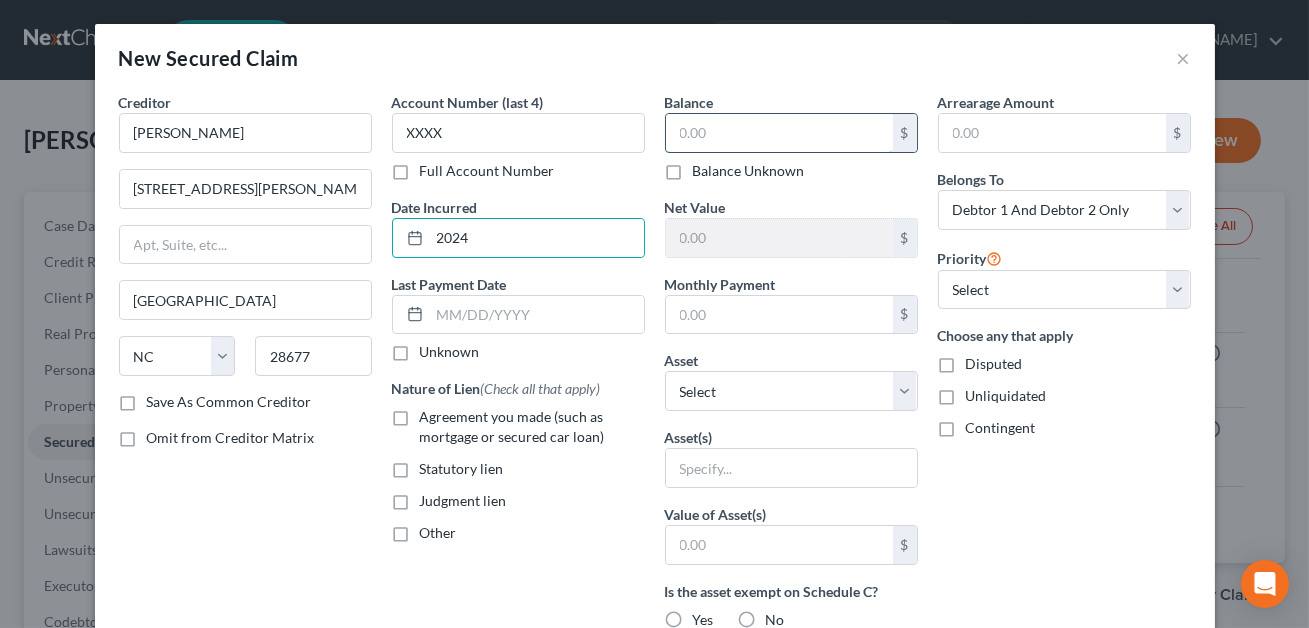 click at bounding box center [779, 133] 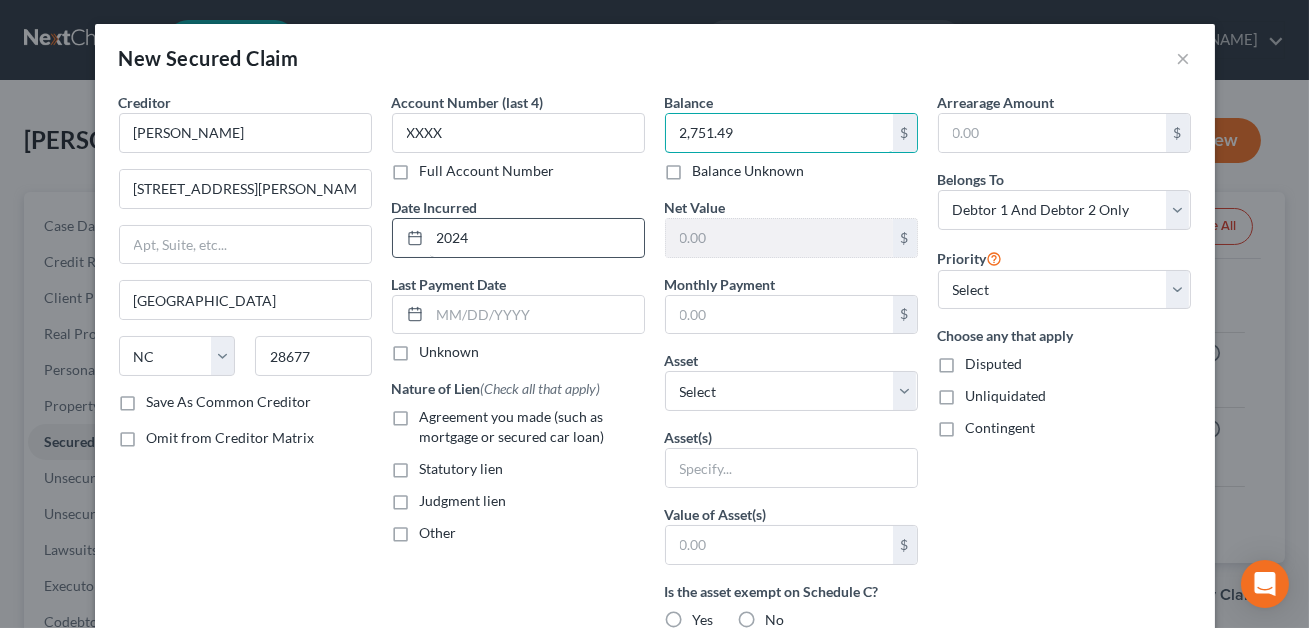 type on "2,751.49" 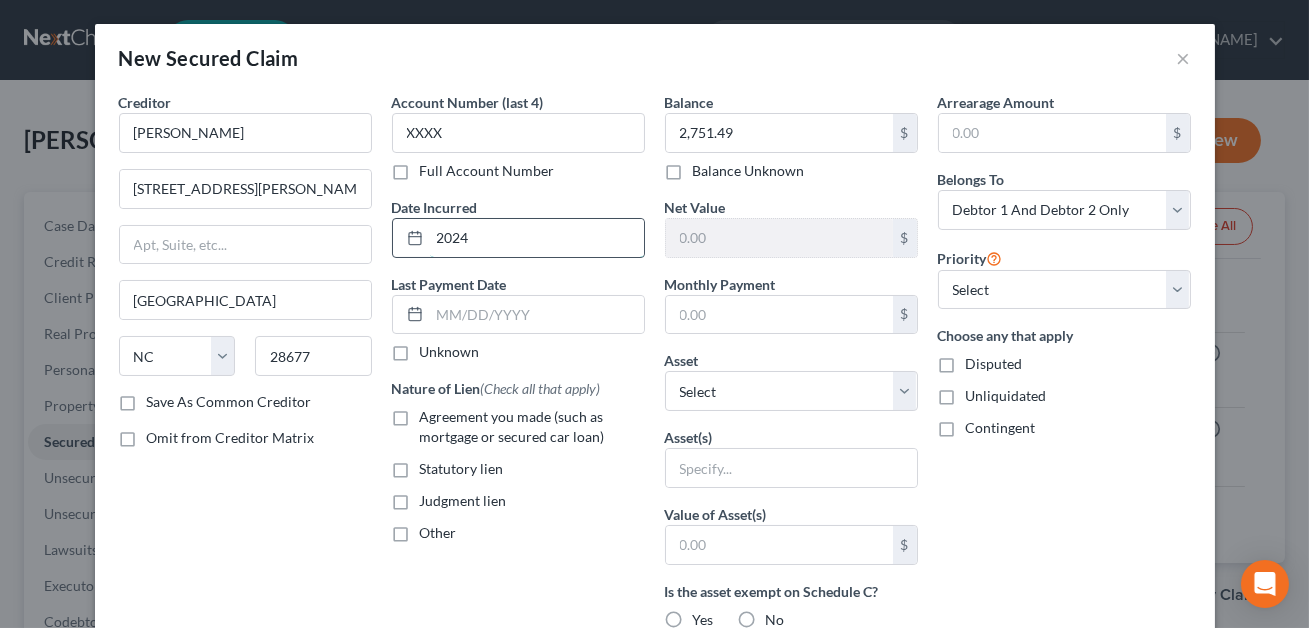 click on "2024" at bounding box center [537, 238] 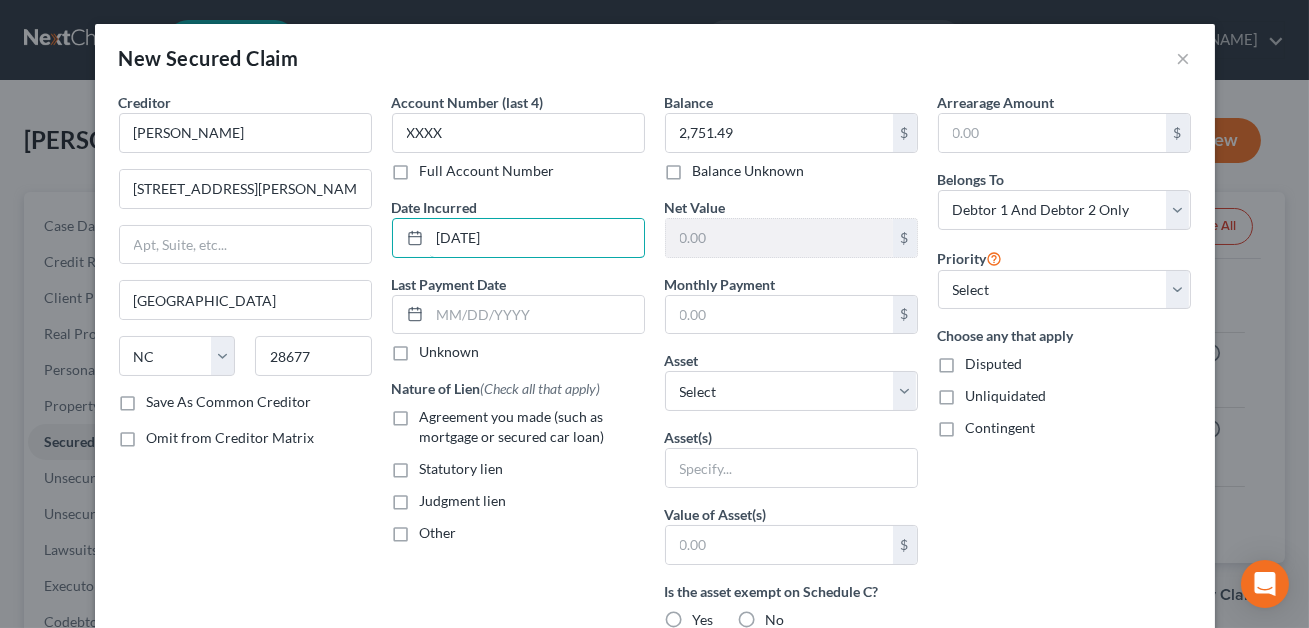 type on "[DATE]" 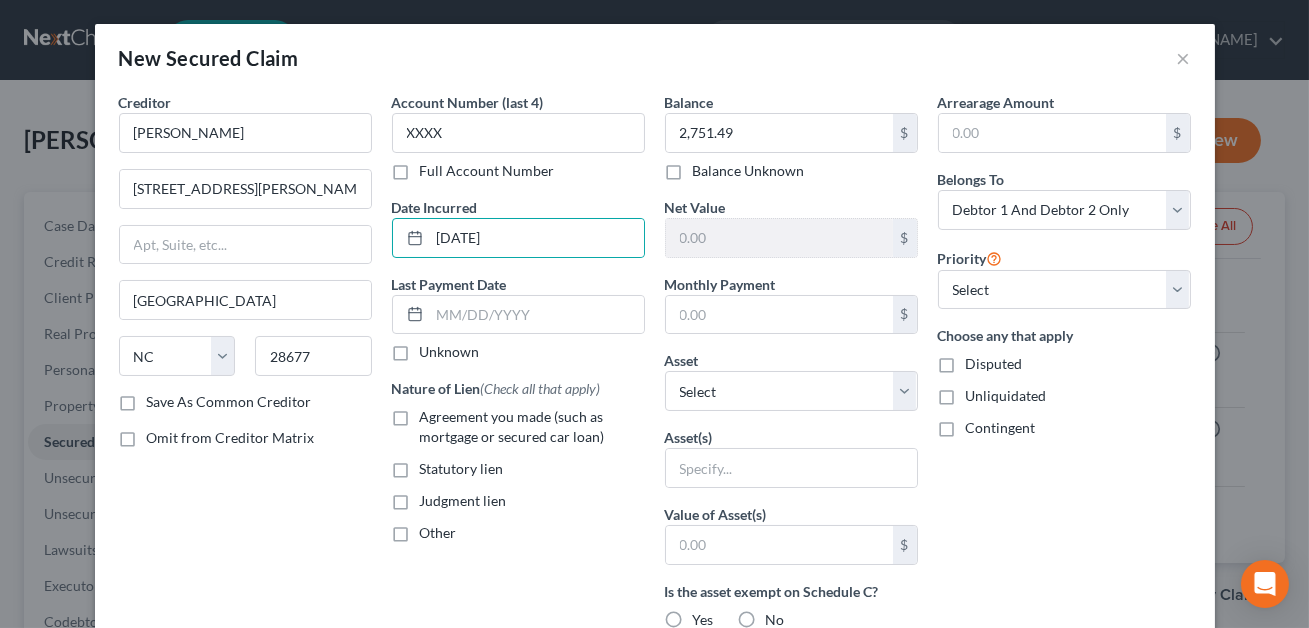 click on "Other" at bounding box center (438, 533) 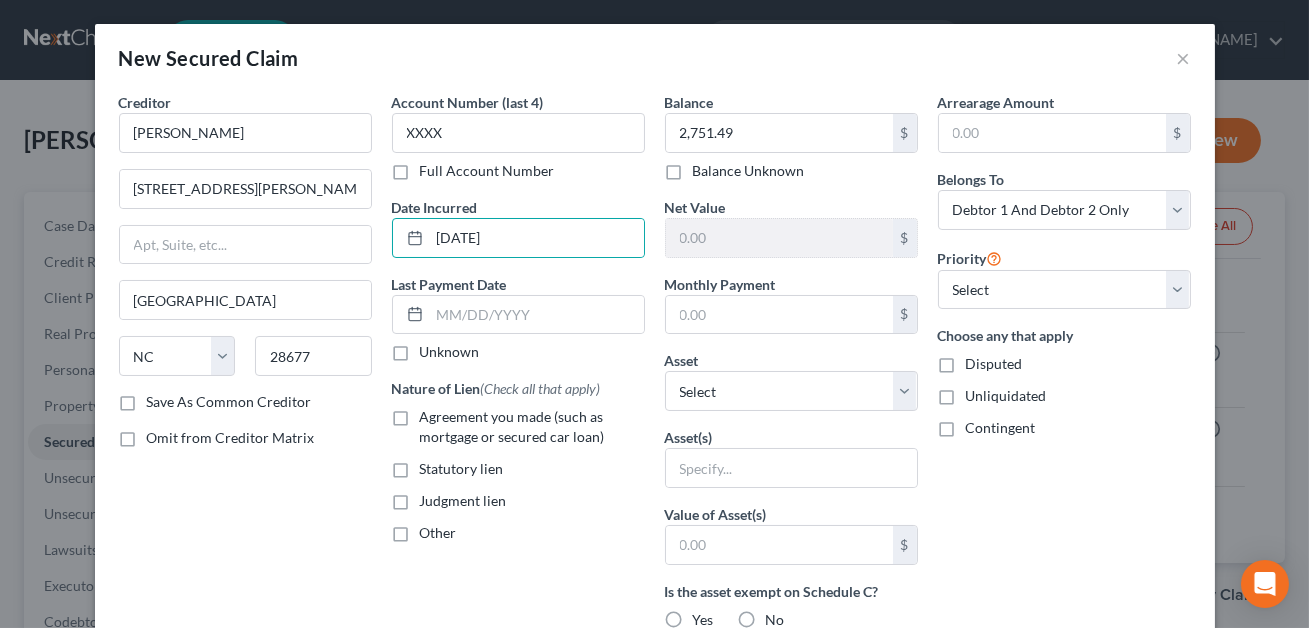 click on "Other" at bounding box center [434, 529] 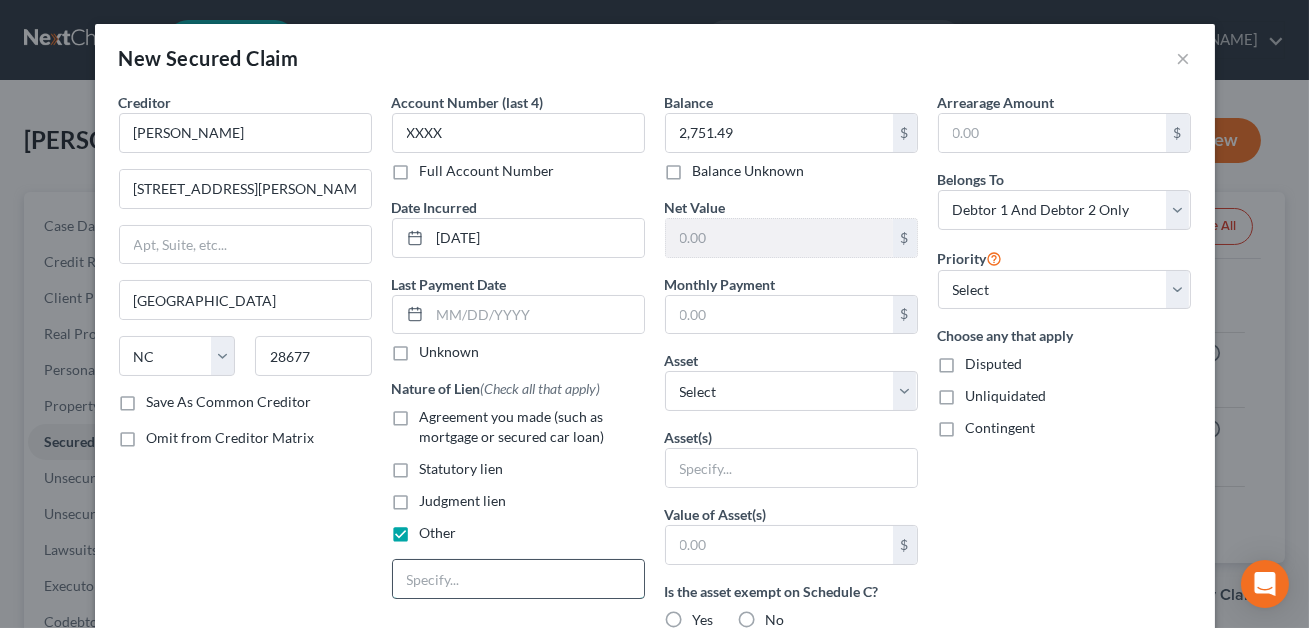 click at bounding box center (518, 579) 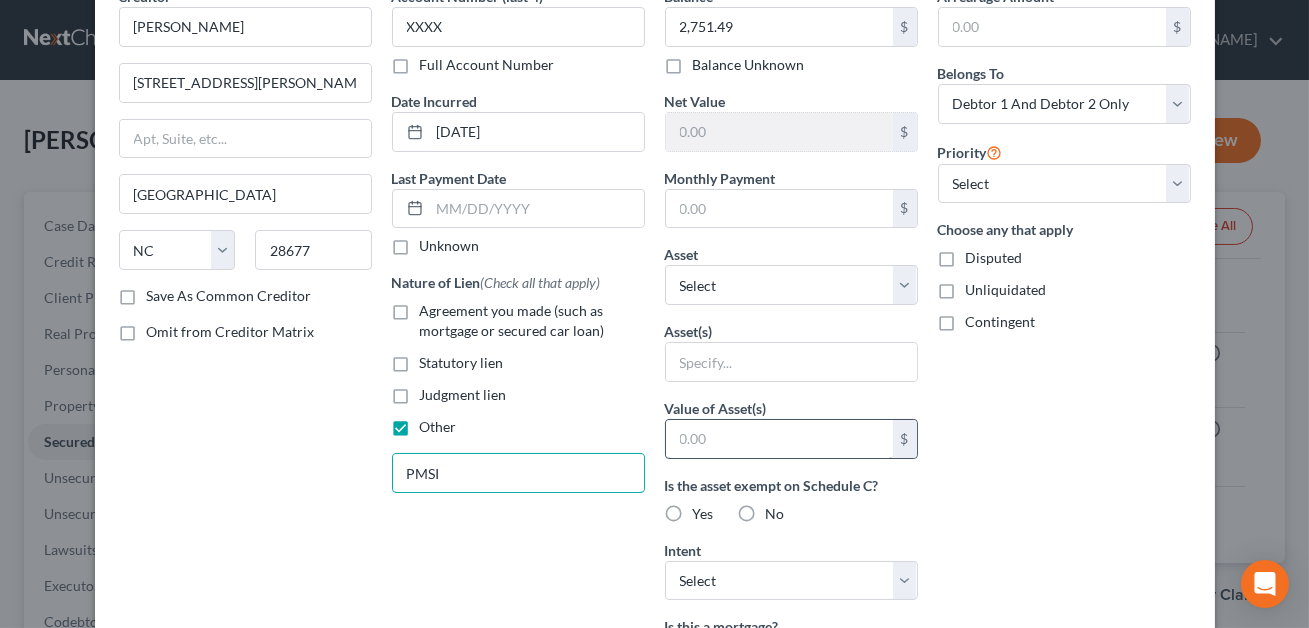 scroll, scrollTop: 134, scrollLeft: 0, axis: vertical 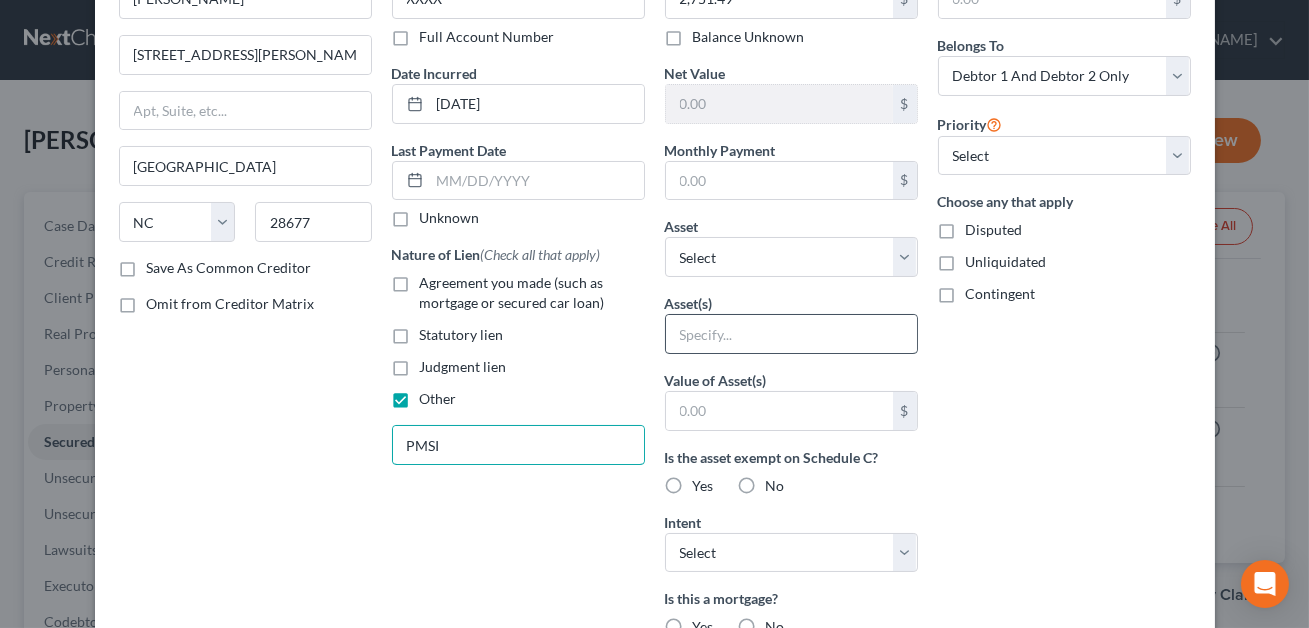 type on "PMSI" 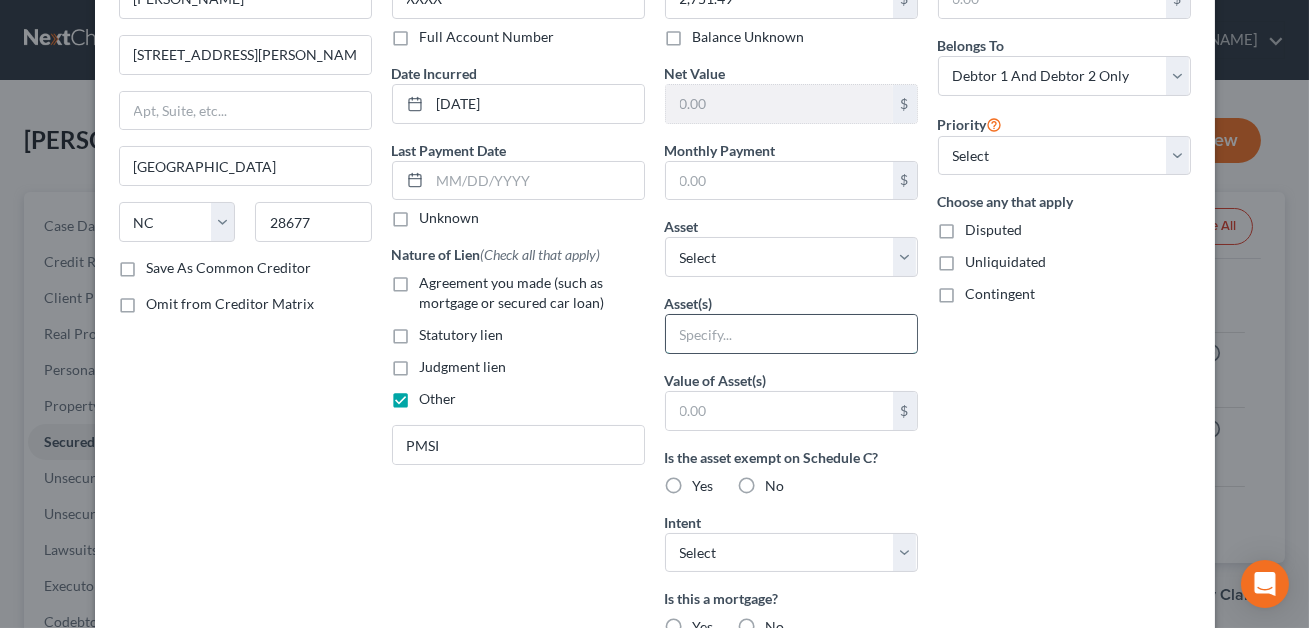click at bounding box center (791, 334) 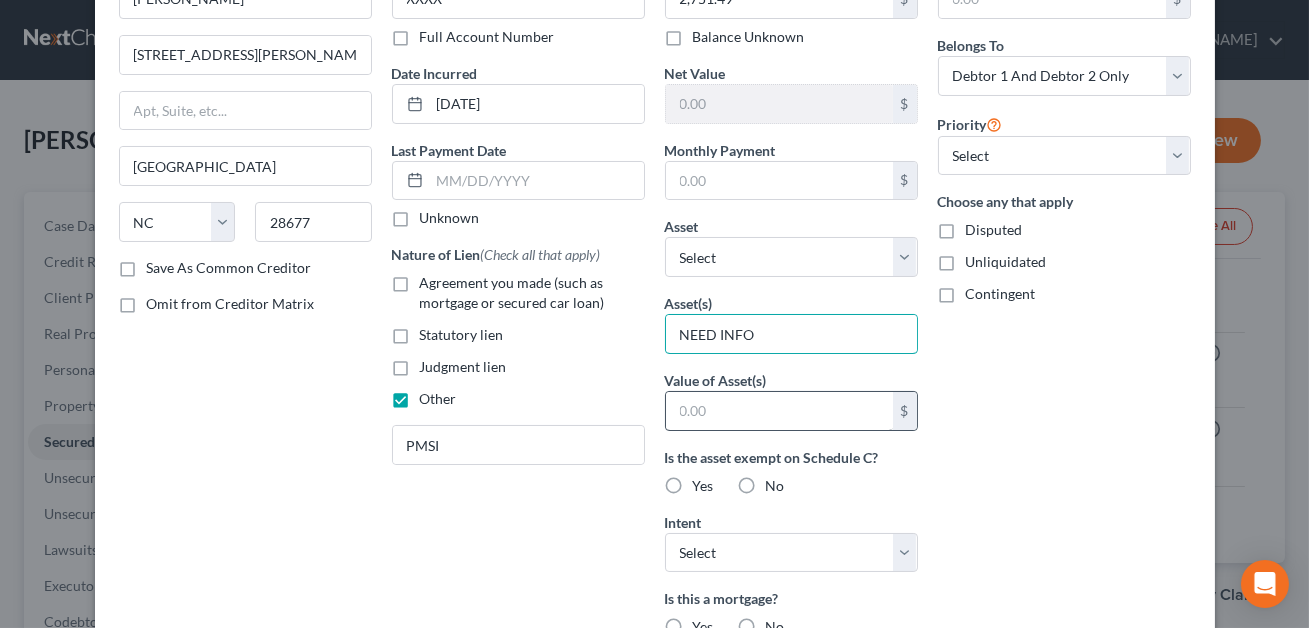 type on "NEED INFO" 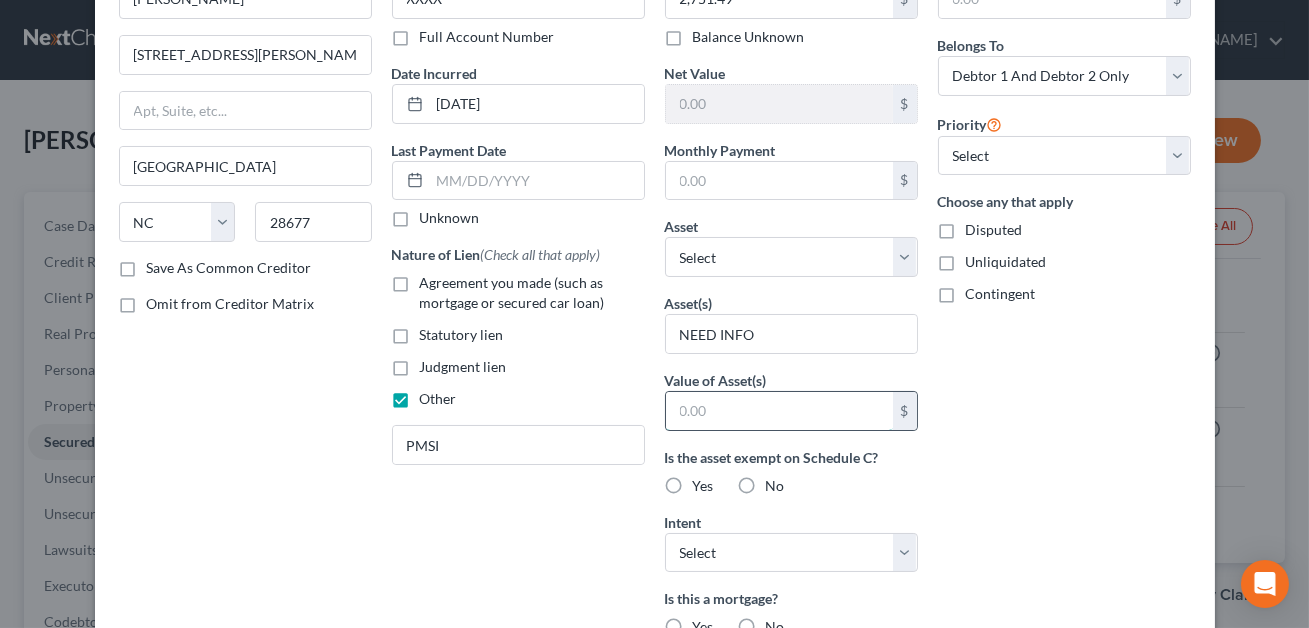 click at bounding box center (779, 411) 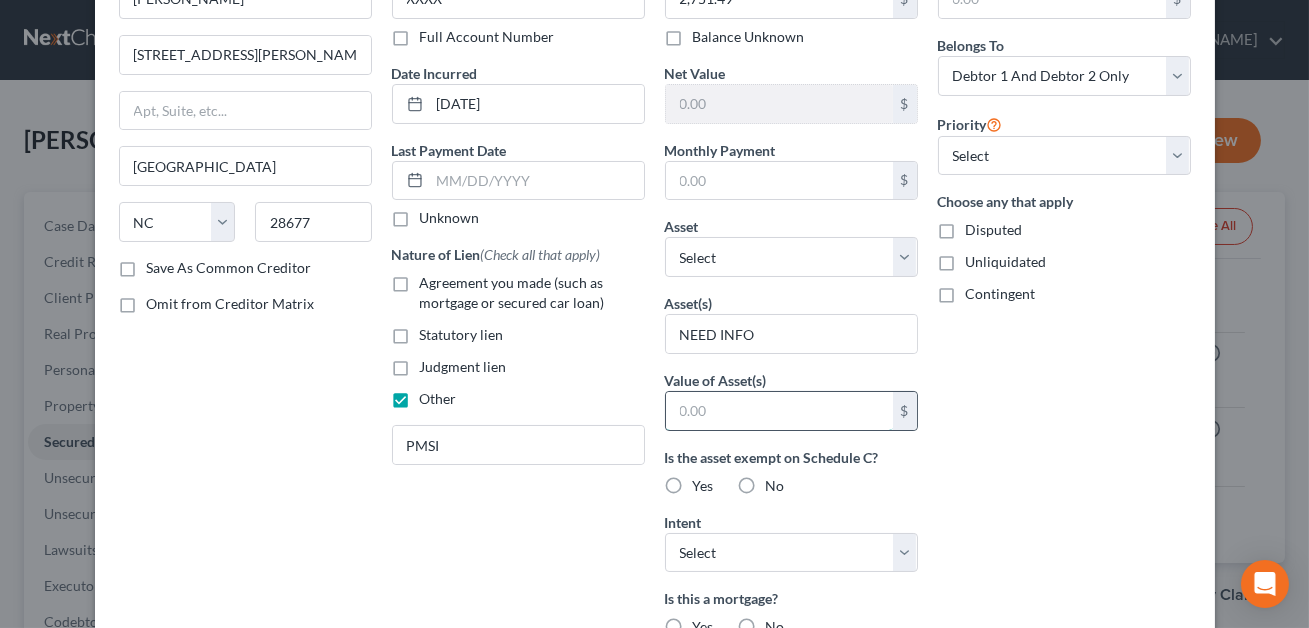 type on "1.00" 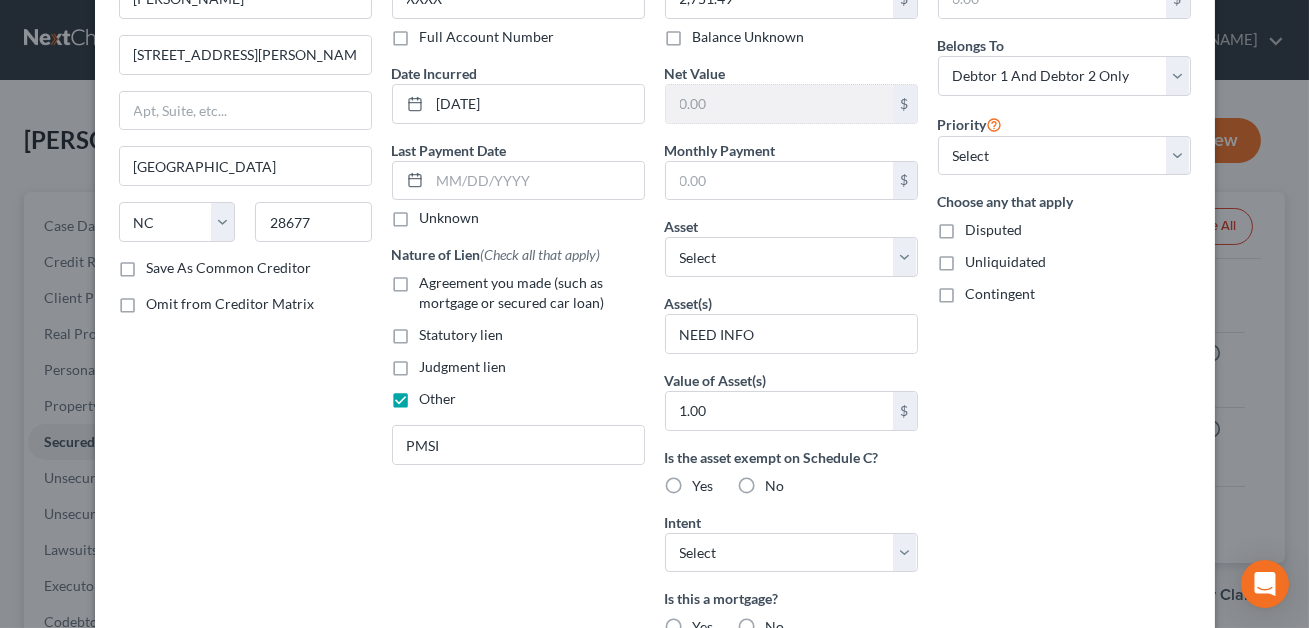 click on "Yes" at bounding box center (703, 486) 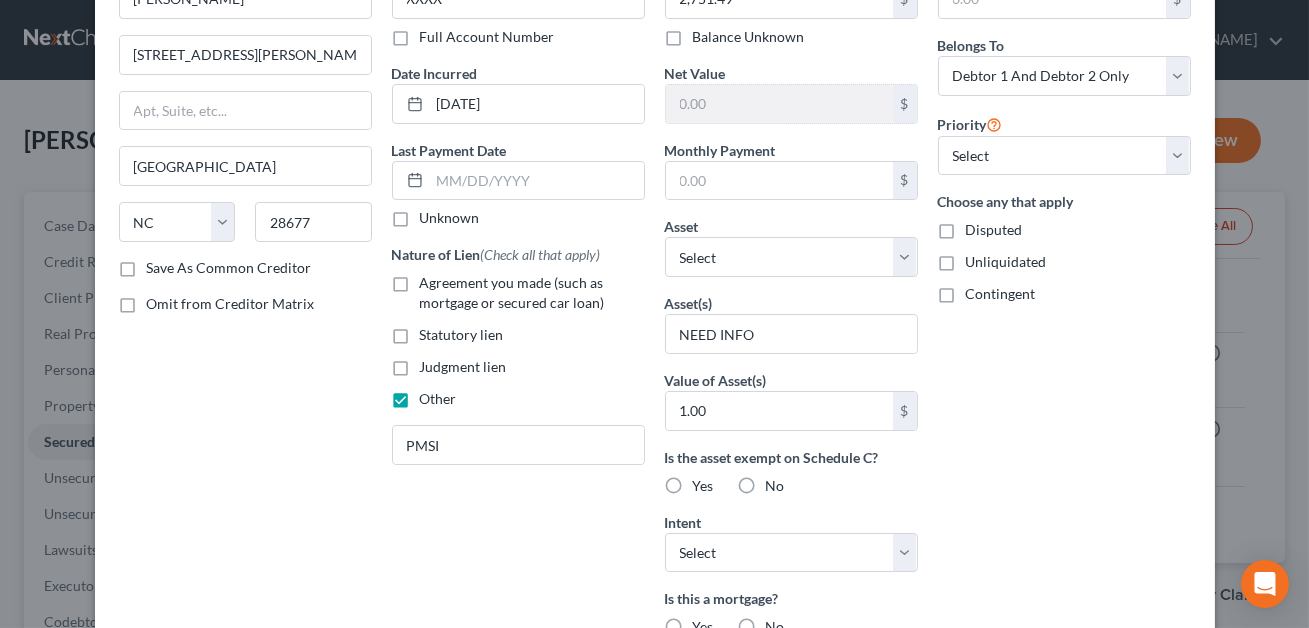 click on "Yes" at bounding box center (707, 482) 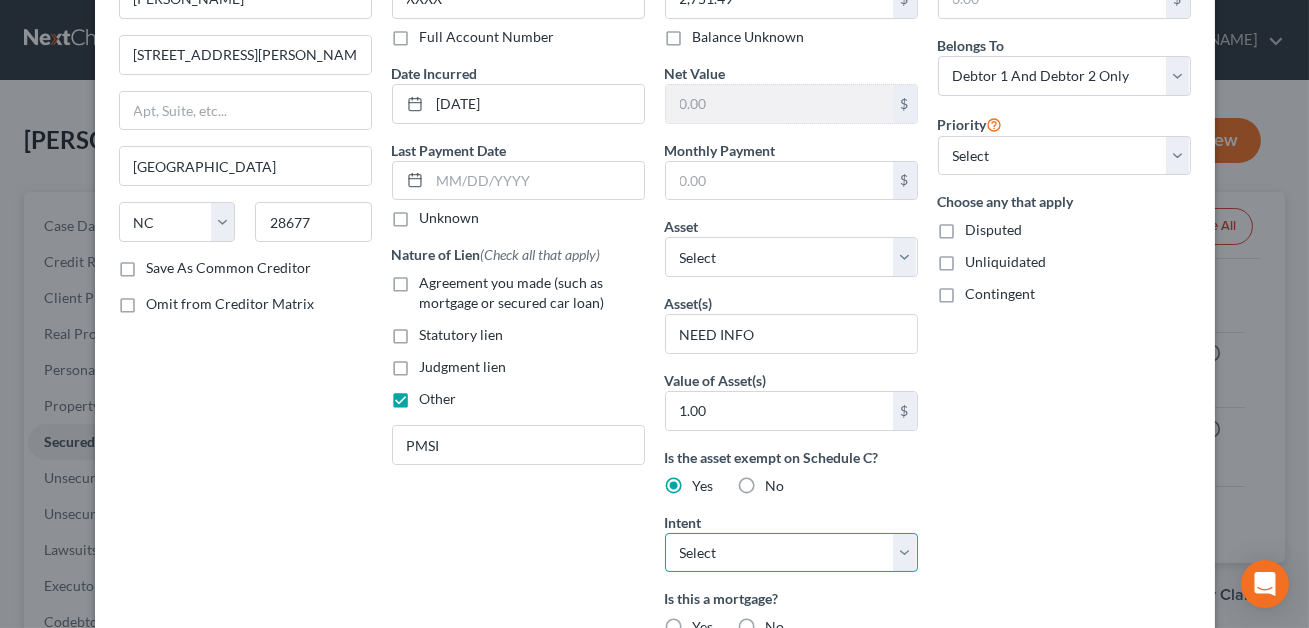 click on "Select Surrender Redeem Reaffirm Avoid Other" at bounding box center (791, 553) 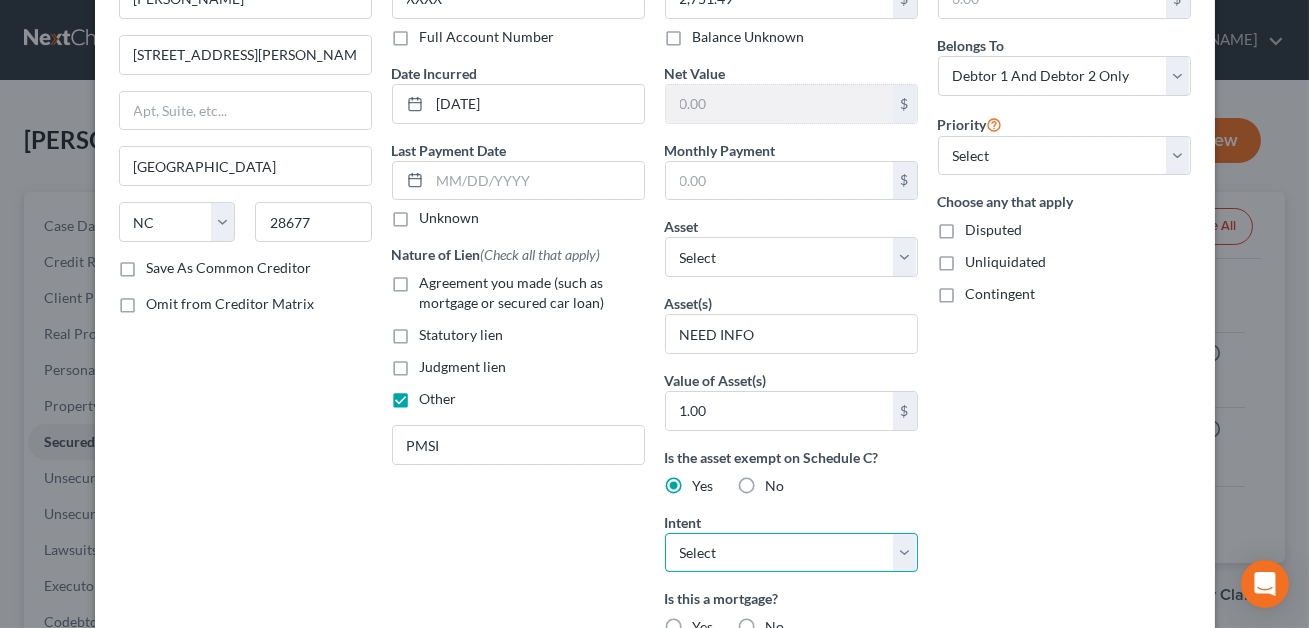 select on "1" 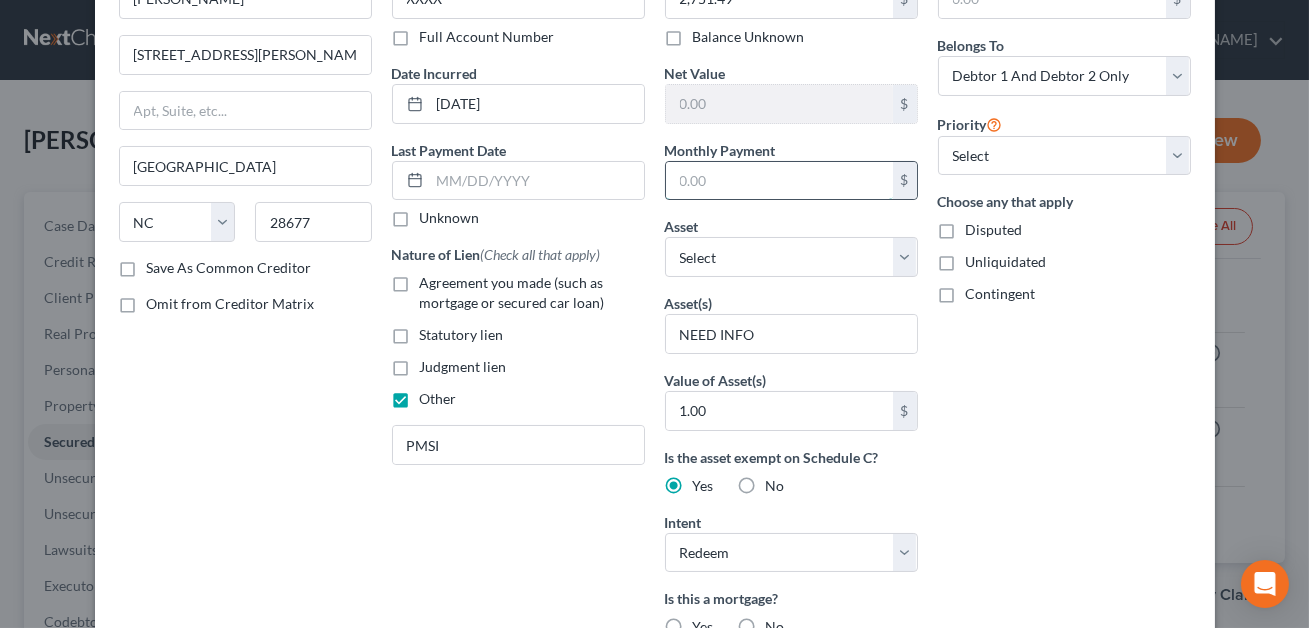 click at bounding box center (779, 181) 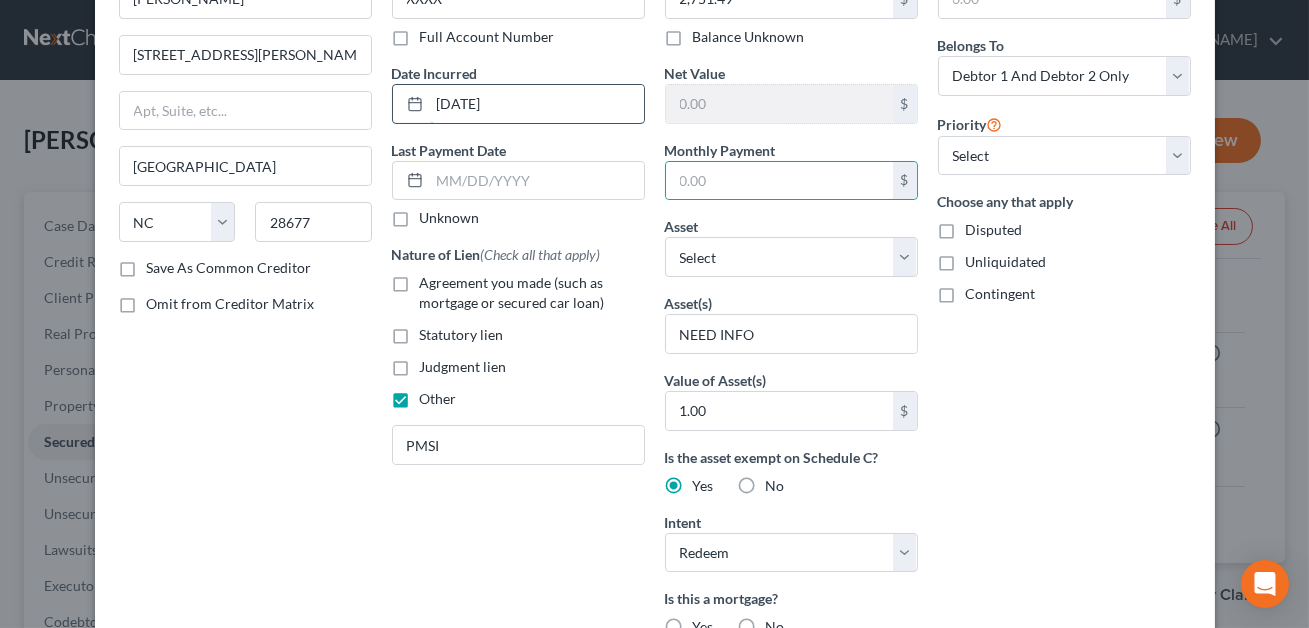 click on "[DATE]" at bounding box center (537, 104) 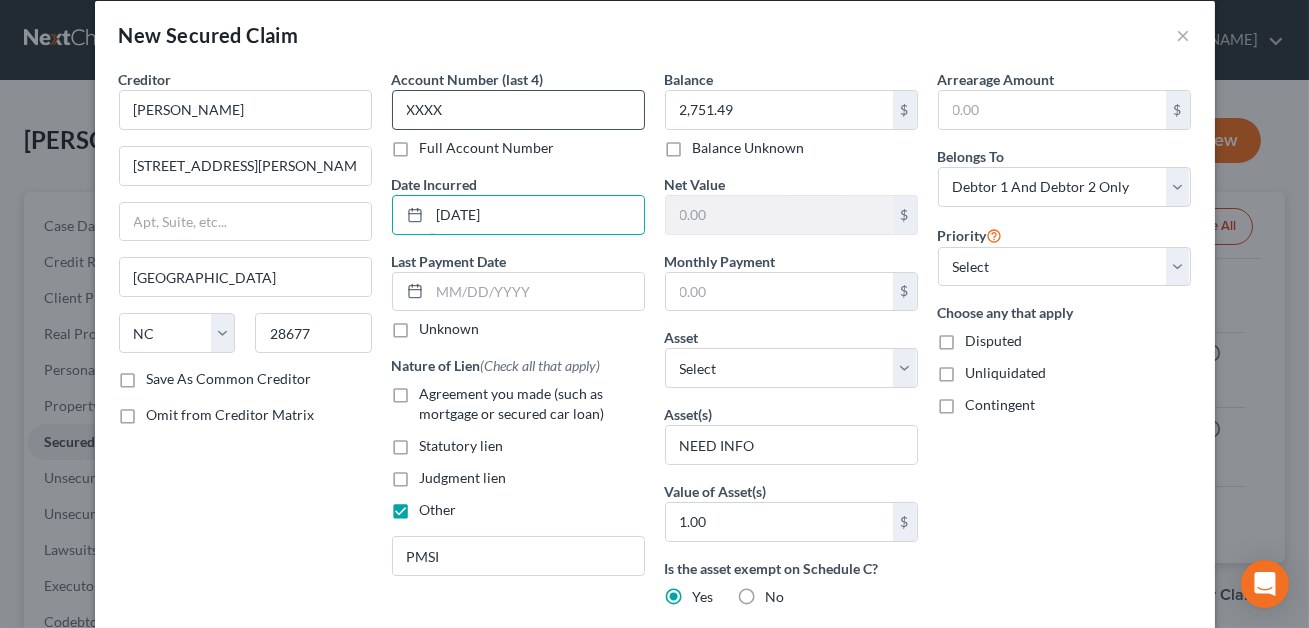 scroll, scrollTop: 0, scrollLeft: 0, axis: both 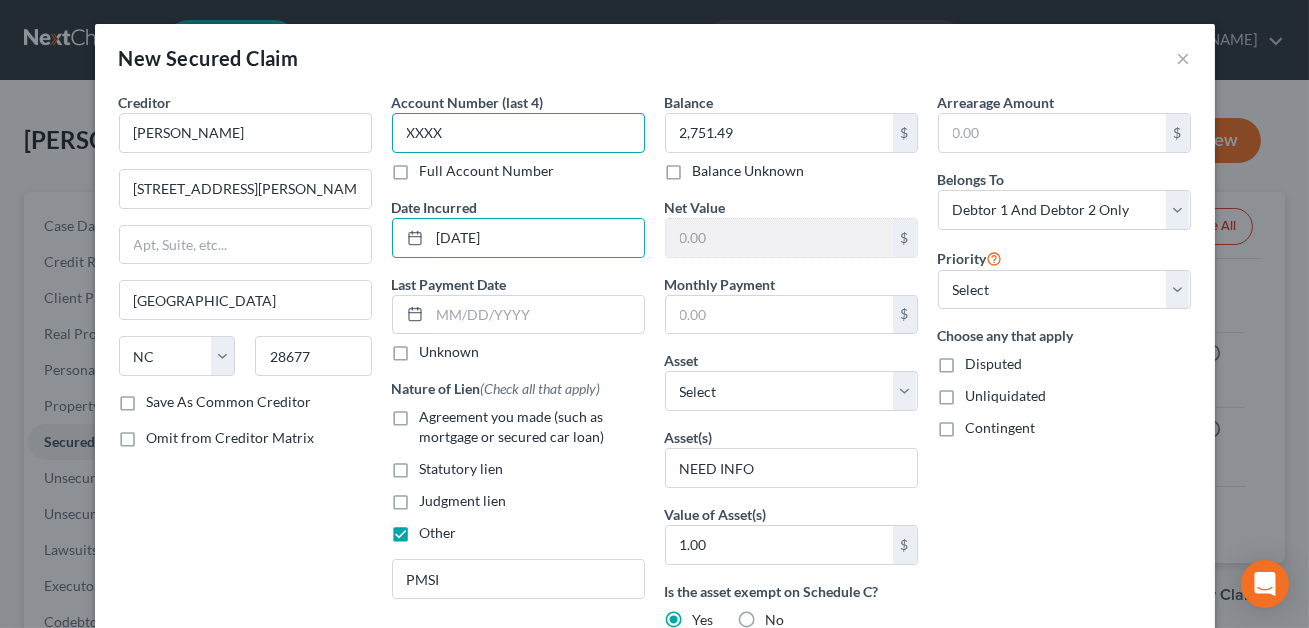 click on "XXXX" at bounding box center [518, 133] 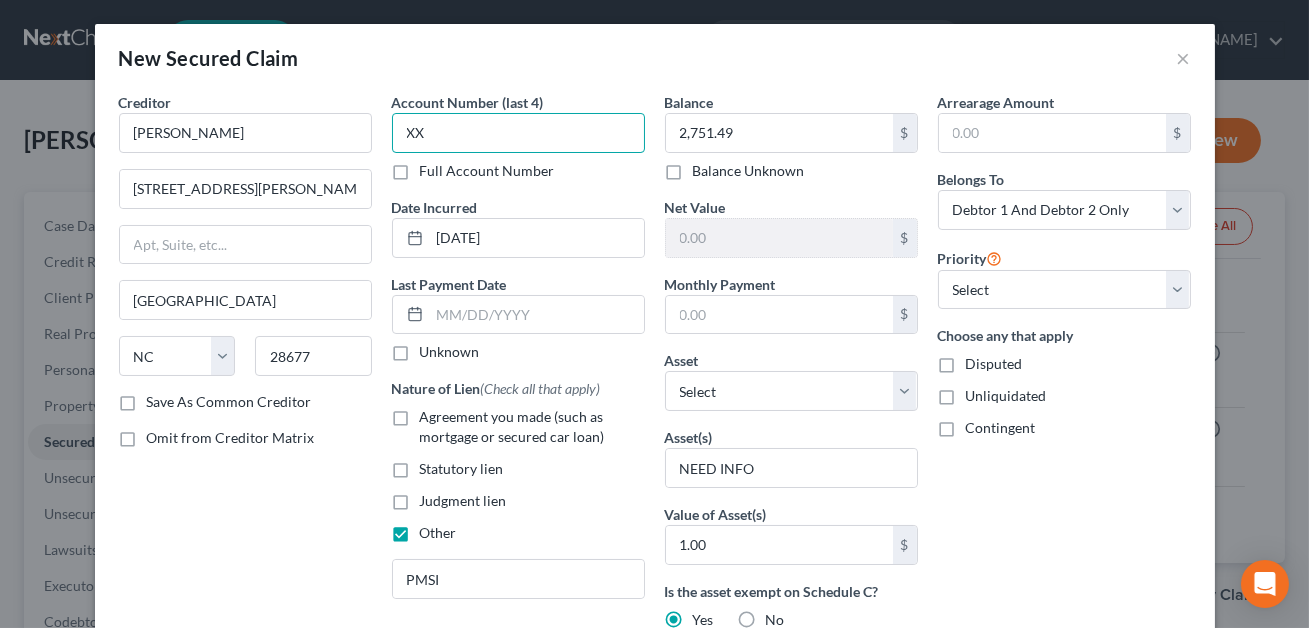 type on "X" 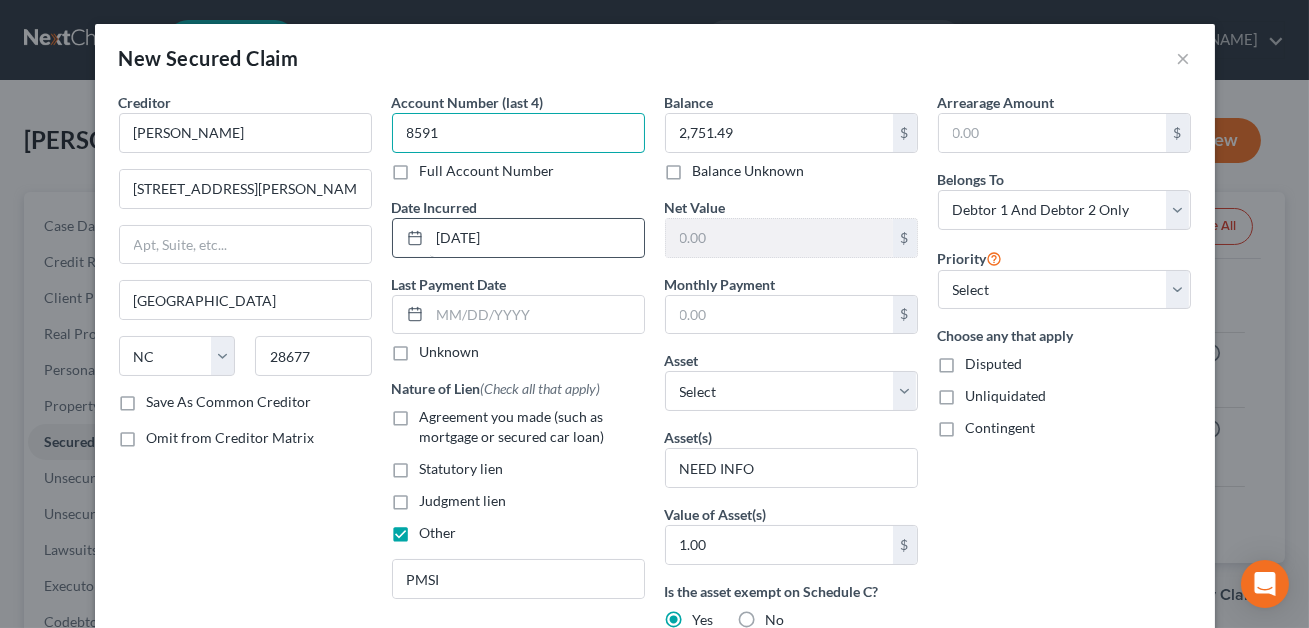 type on "8591" 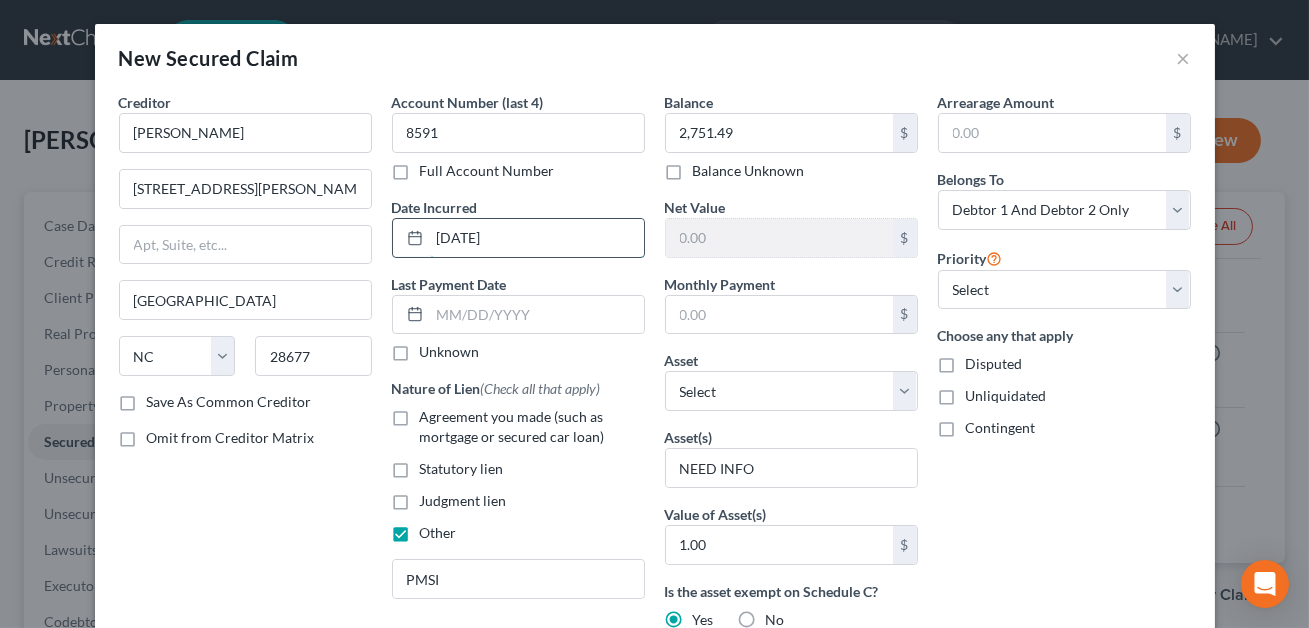 click on "[DATE]" at bounding box center (537, 238) 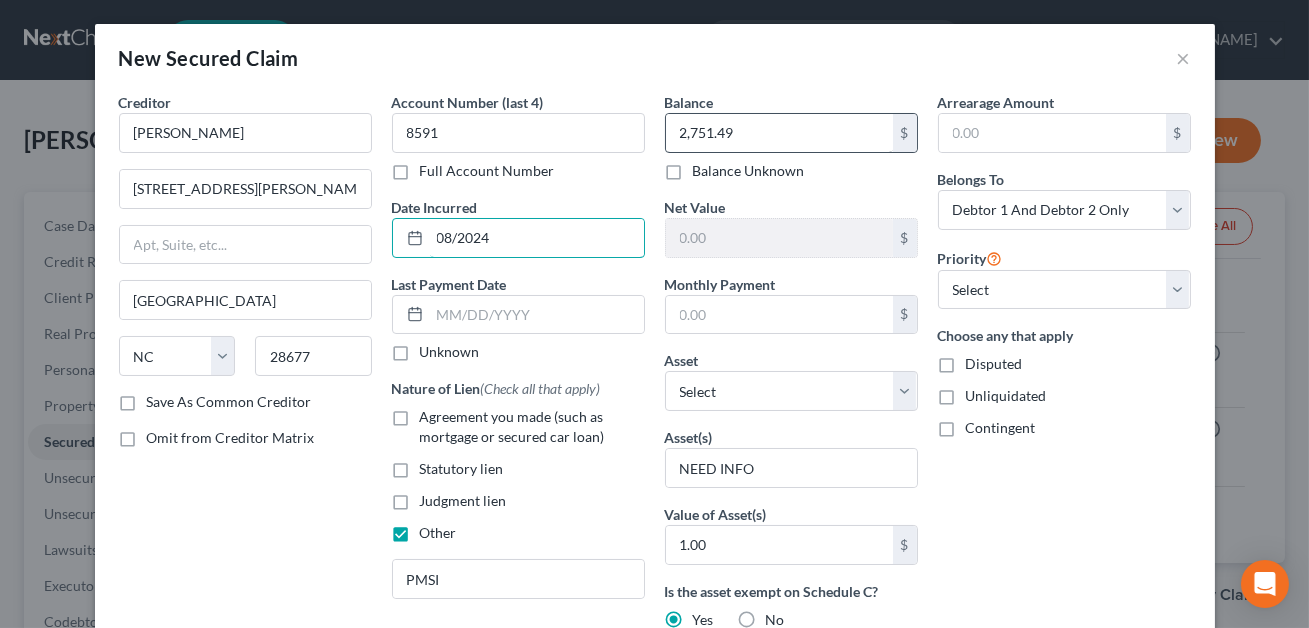 type on "08/2024" 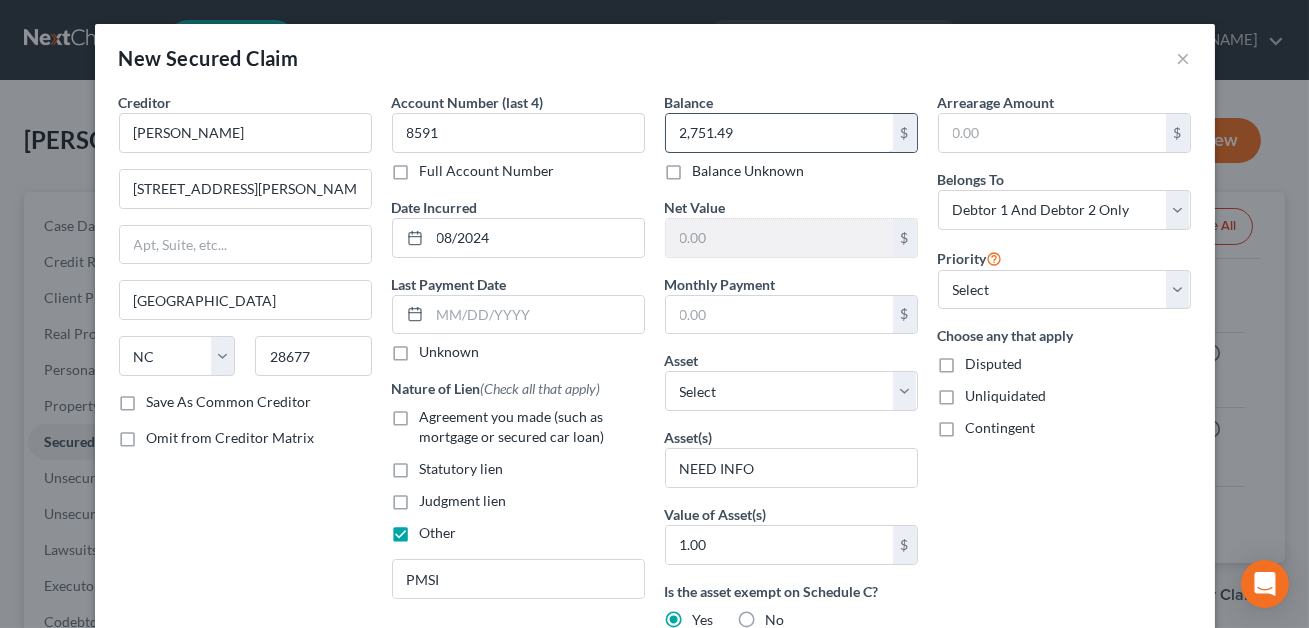click on "2,751.49" at bounding box center (779, 133) 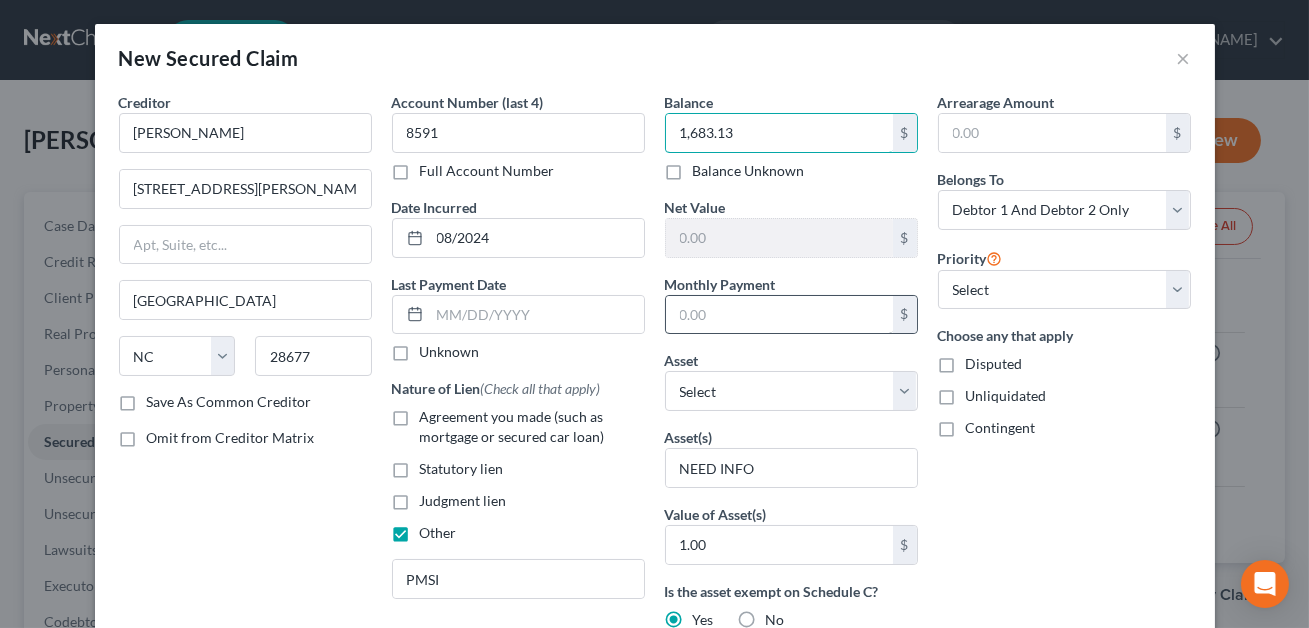 type on "1,683.13" 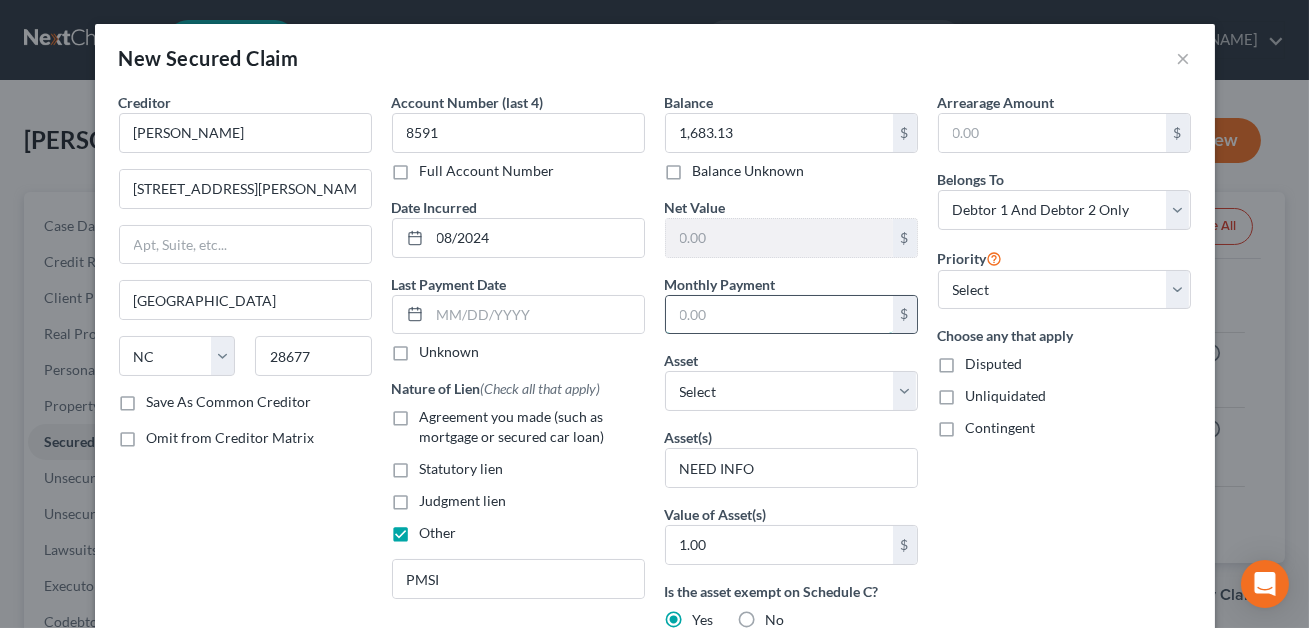 click at bounding box center (779, 315) 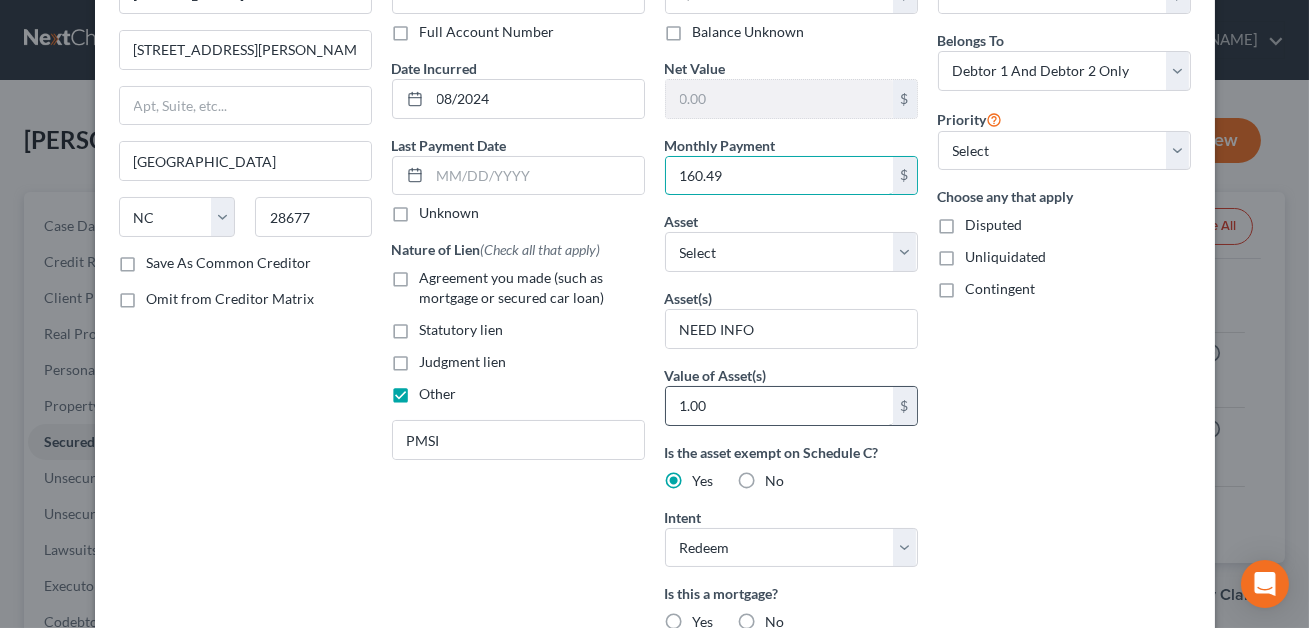 scroll, scrollTop: 153, scrollLeft: 0, axis: vertical 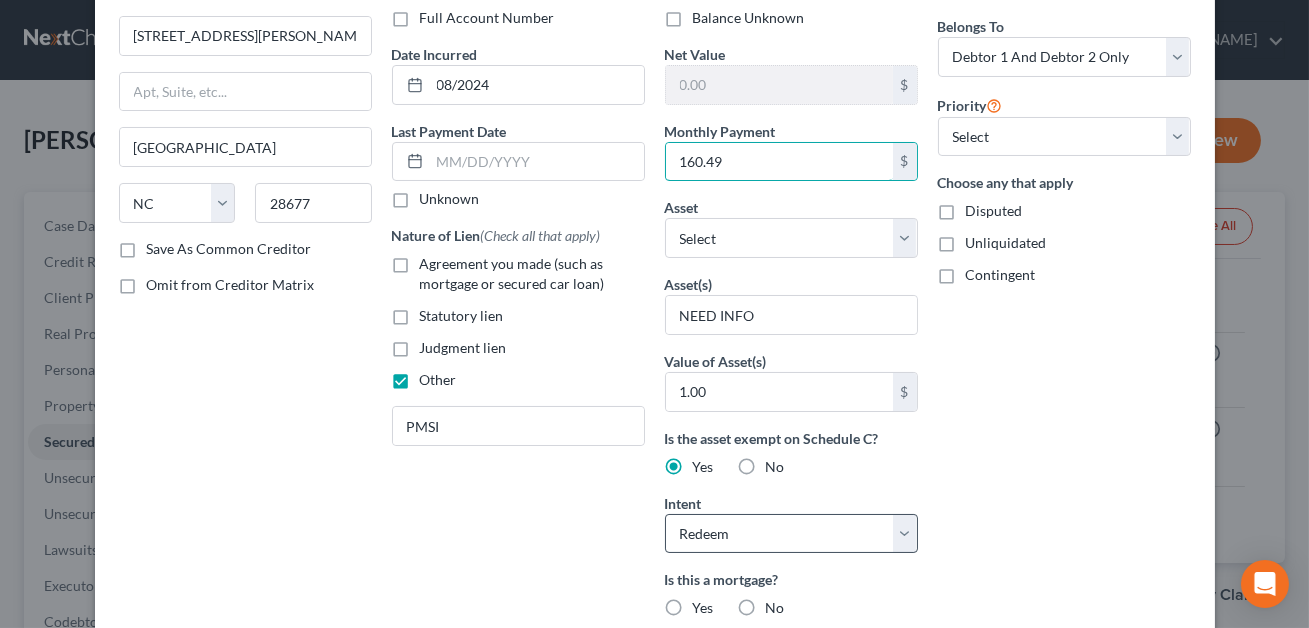 type on "160.49" 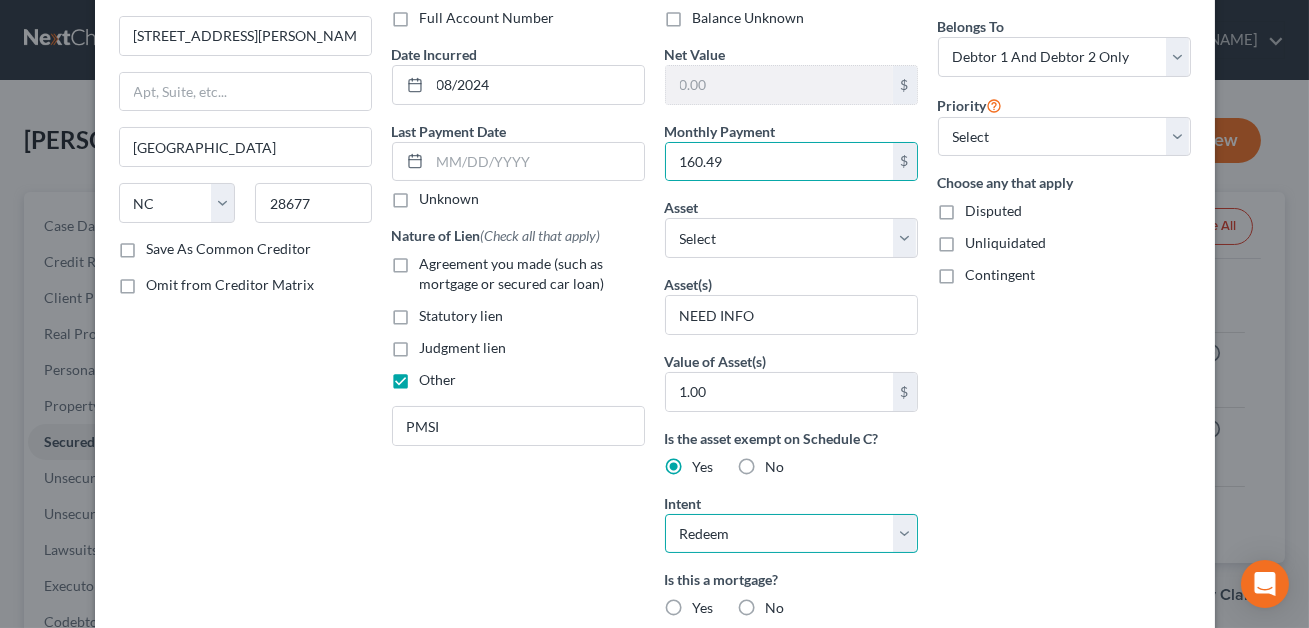 click on "Select Surrender Redeem Reaffirm Avoid Other" at bounding box center (791, 534) 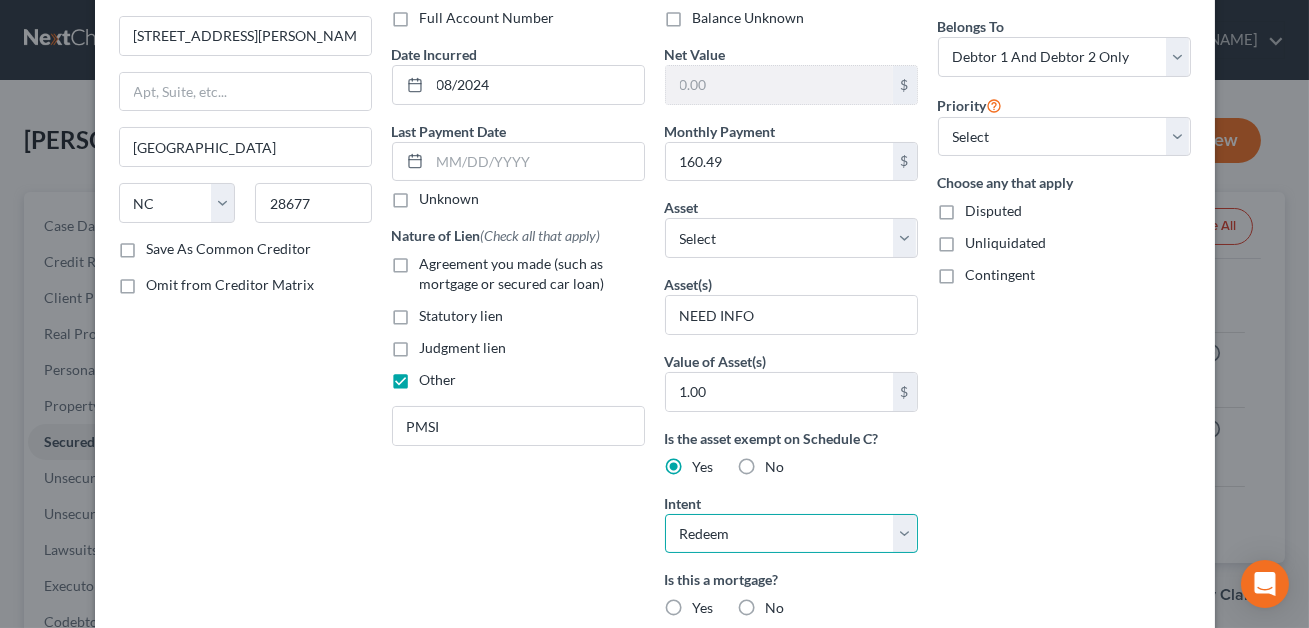 select on "2" 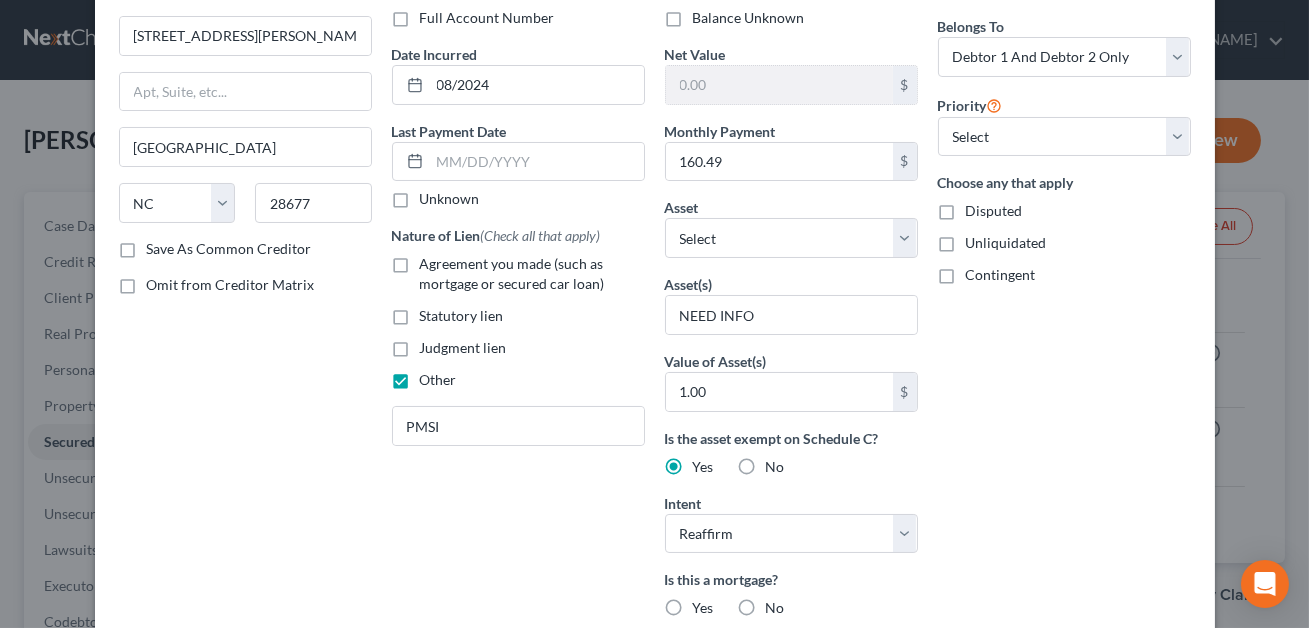 click on "No" at bounding box center (775, 608) 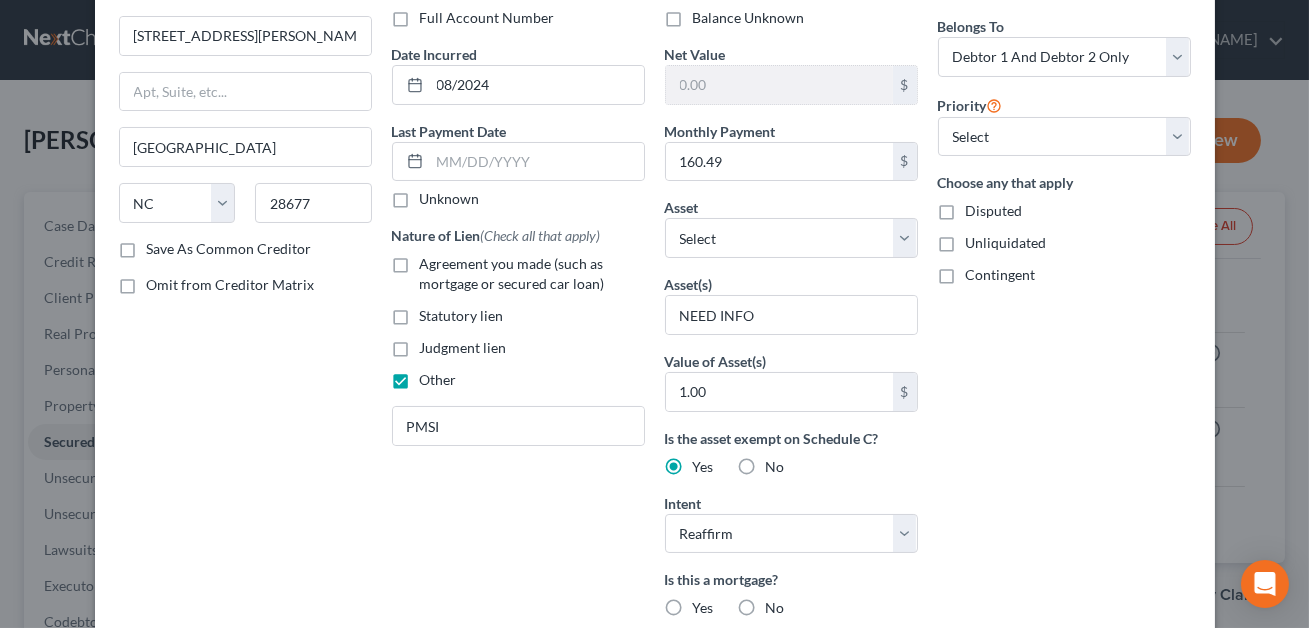 click on "No" at bounding box center (780, 604) 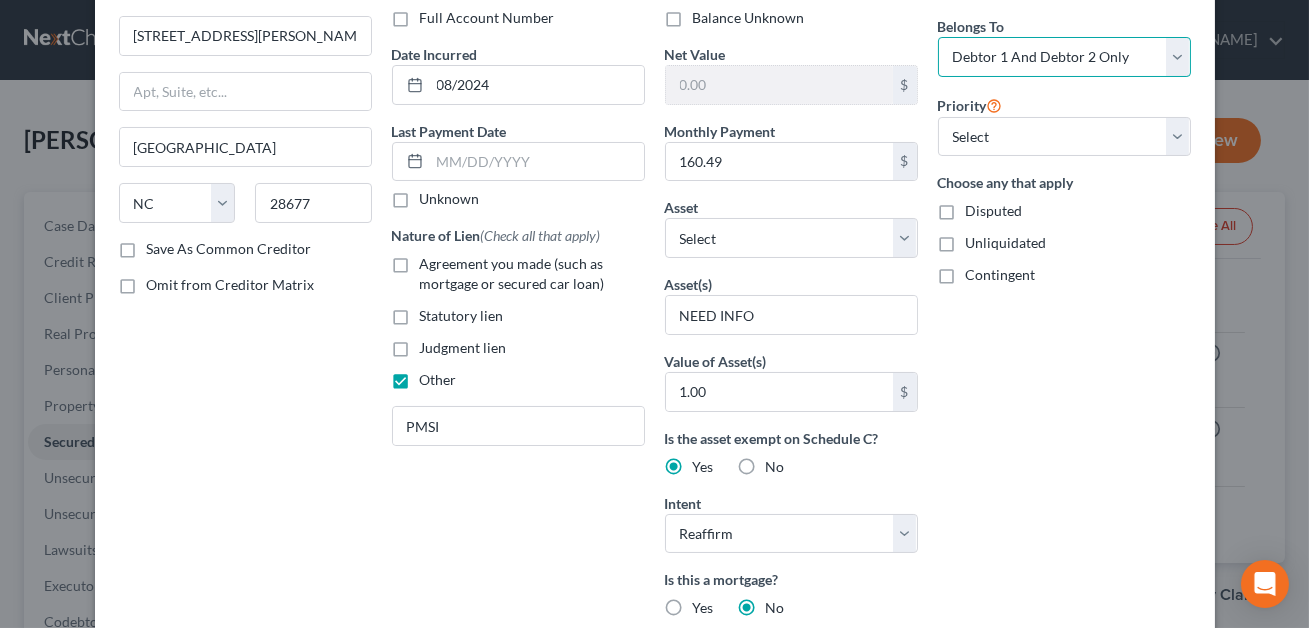 click on "Select Debtor 1 Only Debtor 2 Only Debtor 1 And Debtor 2 Only At Least One Of The Debtors And Another Community Property" at bounding box center (1064, 57) 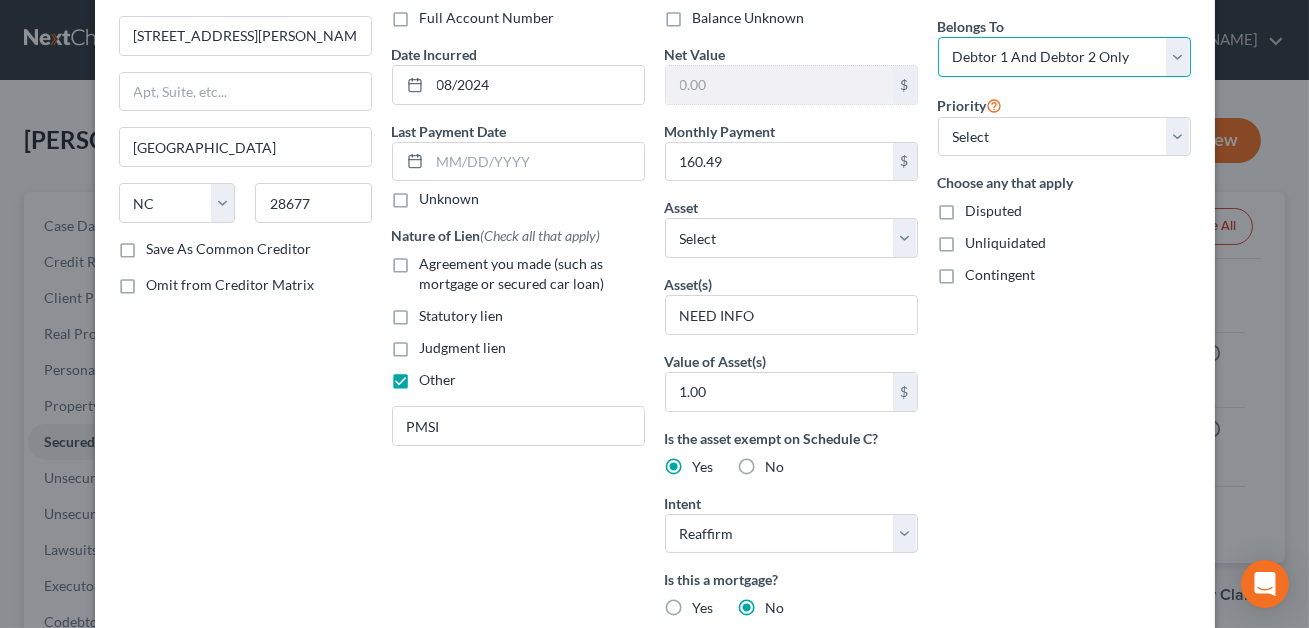 select on "0" 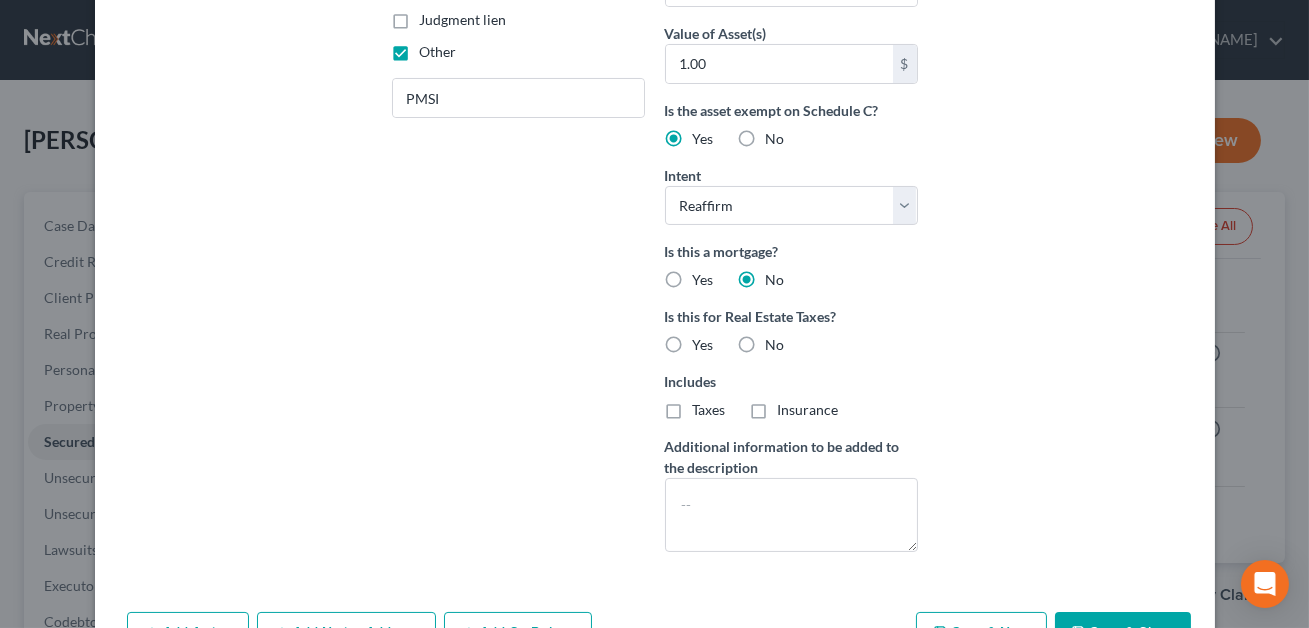 scroll, scrollTop: 545, scrollLeft: 0, axis: vertical 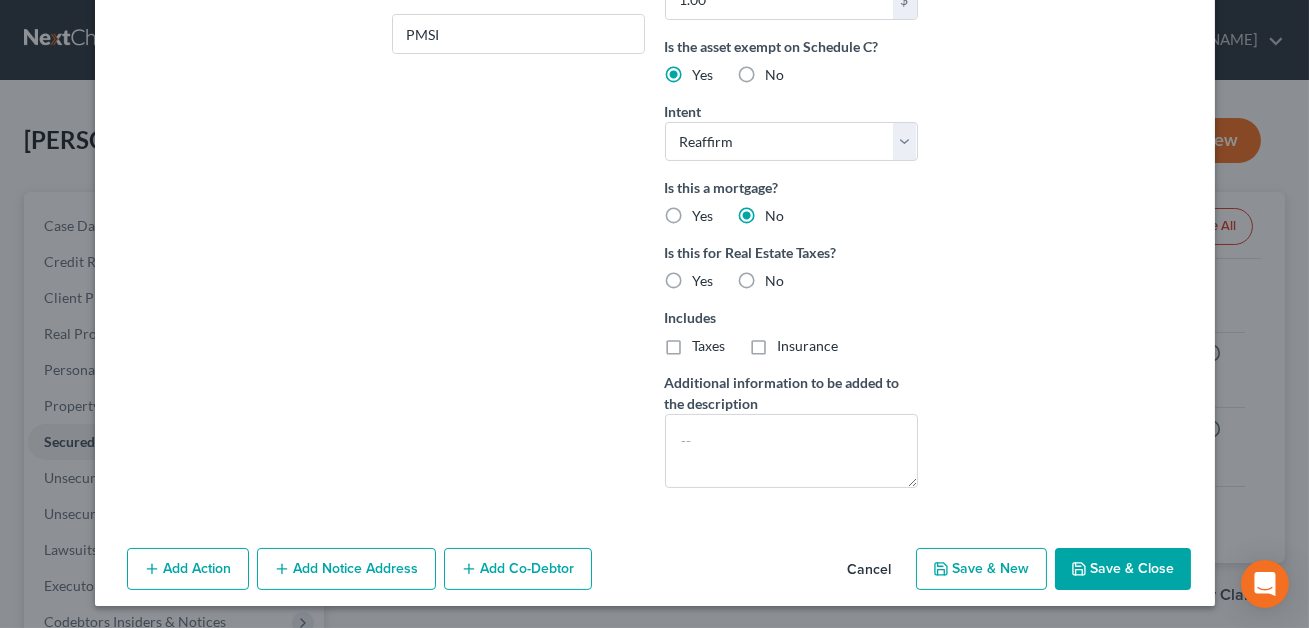 click on "Save & Close" at bounding box center (1123, 569) 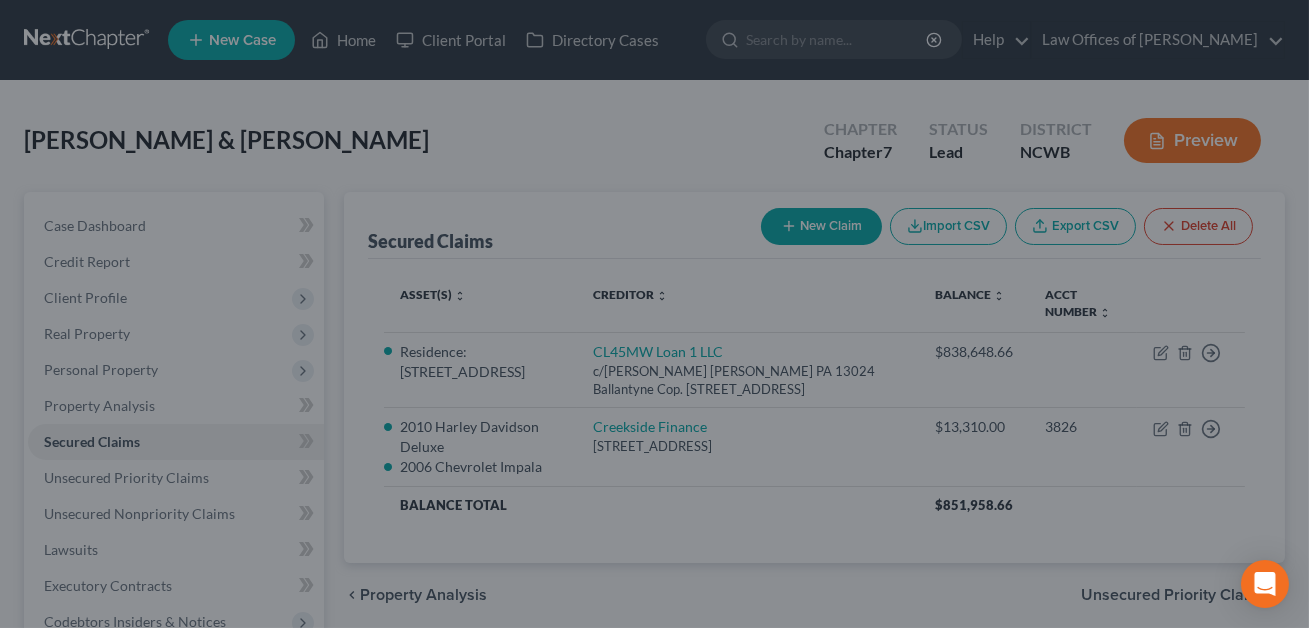 scroll, scrollTop: 327, scrollLeft: 0, axis: vertical 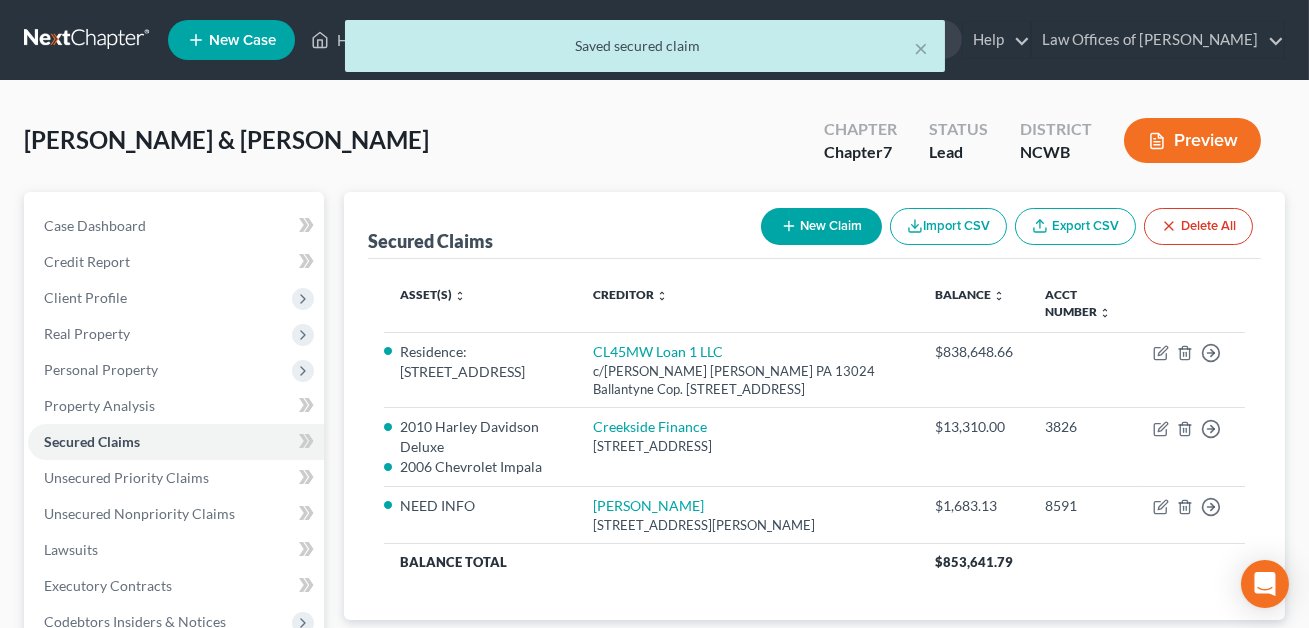 click on "New Claim" at bounding box center (821, 226) 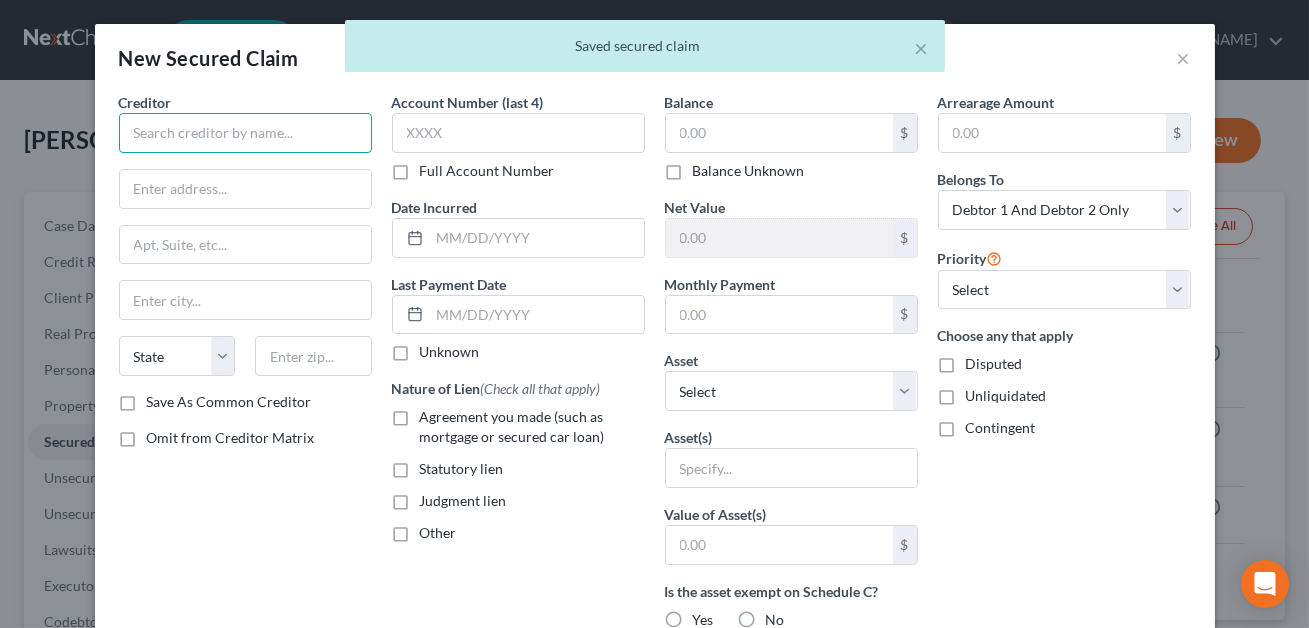 click at bounding box center [245, 133] 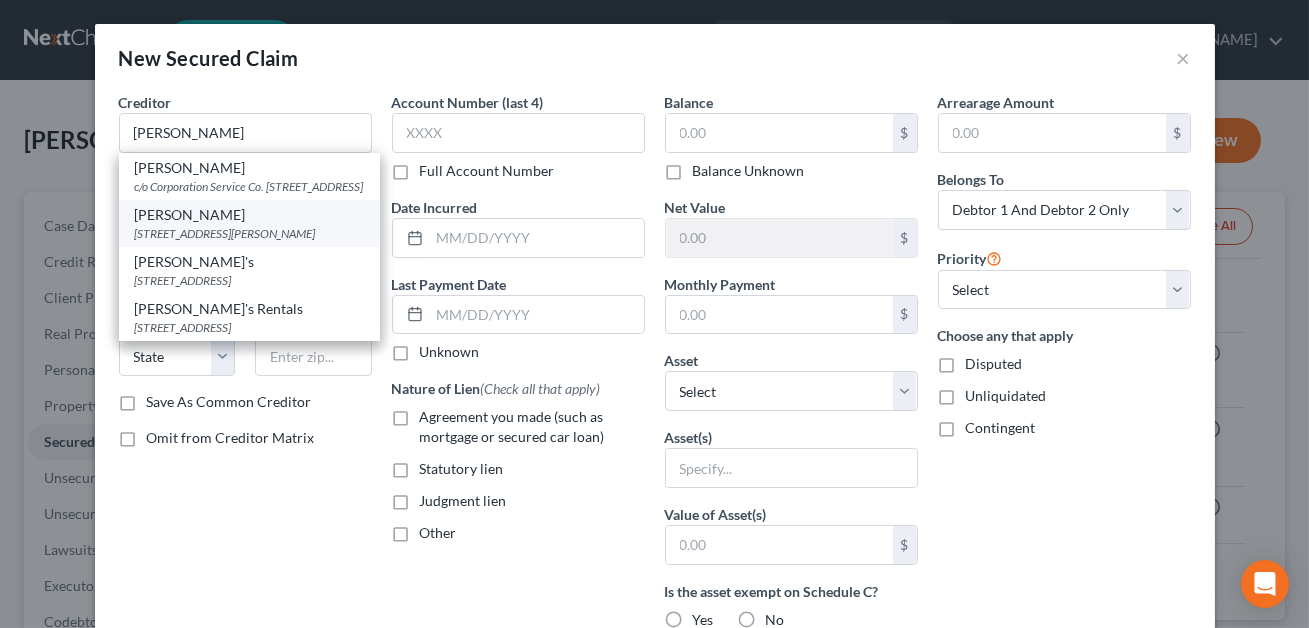 click on "[STREET_ADDRESS][PERSON_NAME]" at bounding box center [249, 233] 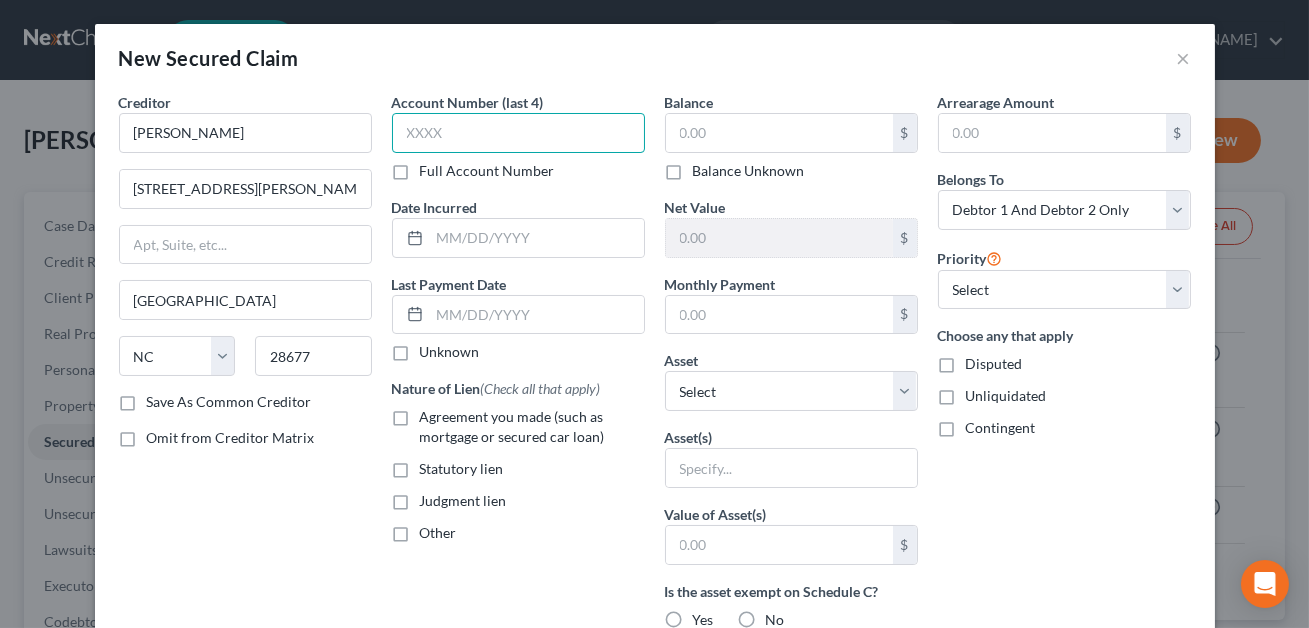 click at bounding box center [518, 133] 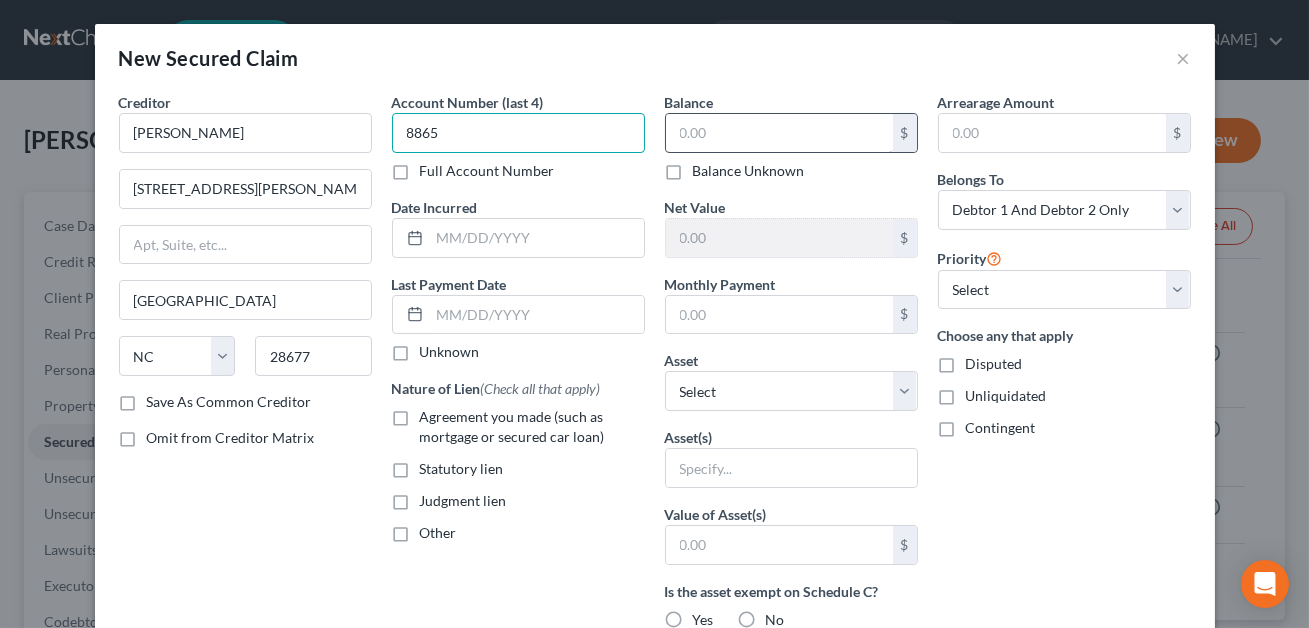 type on "8865" 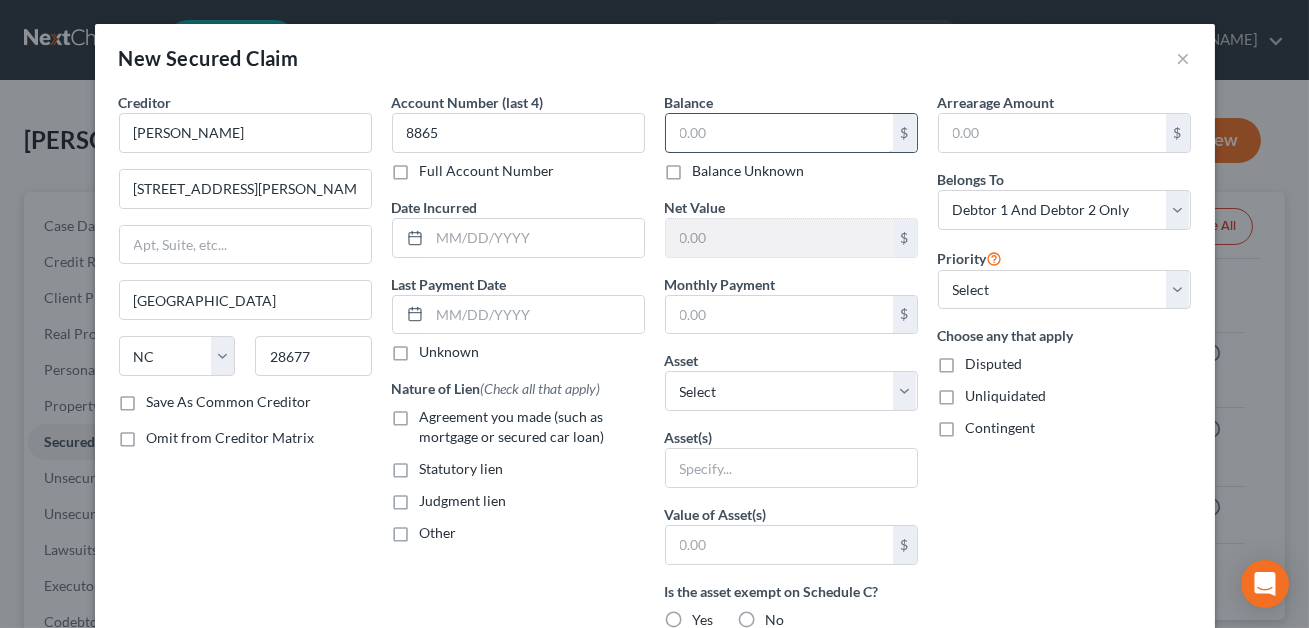 click at bounding box center [779, 133] 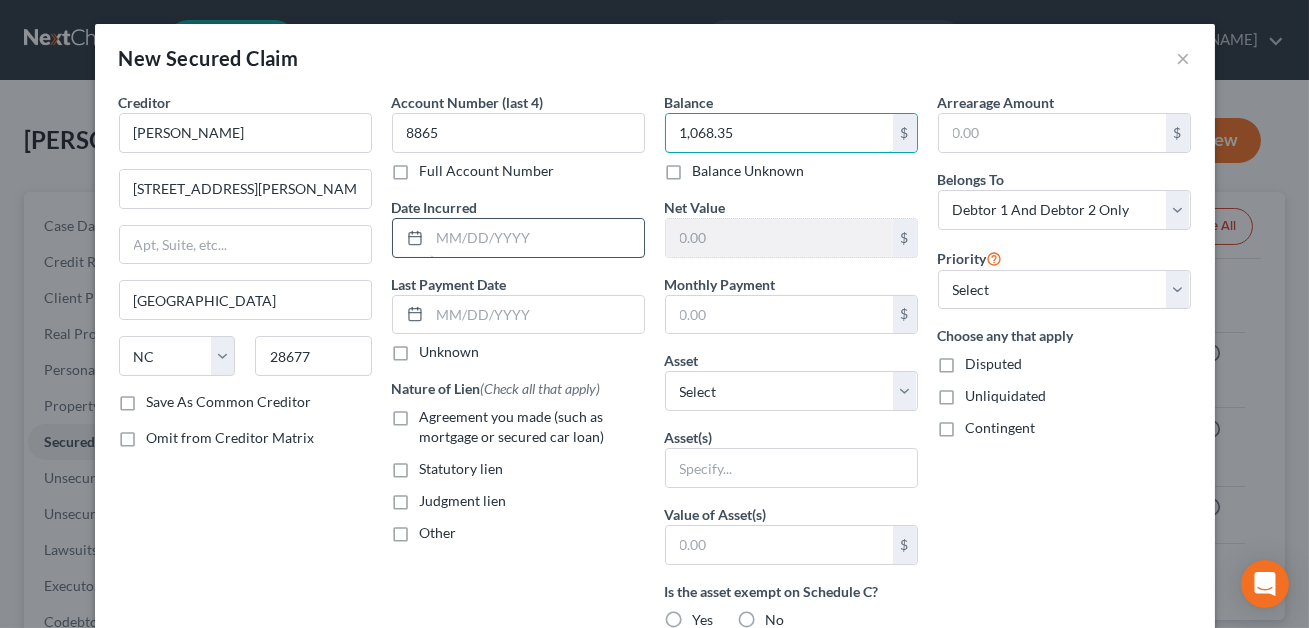 type on "1,068.35" 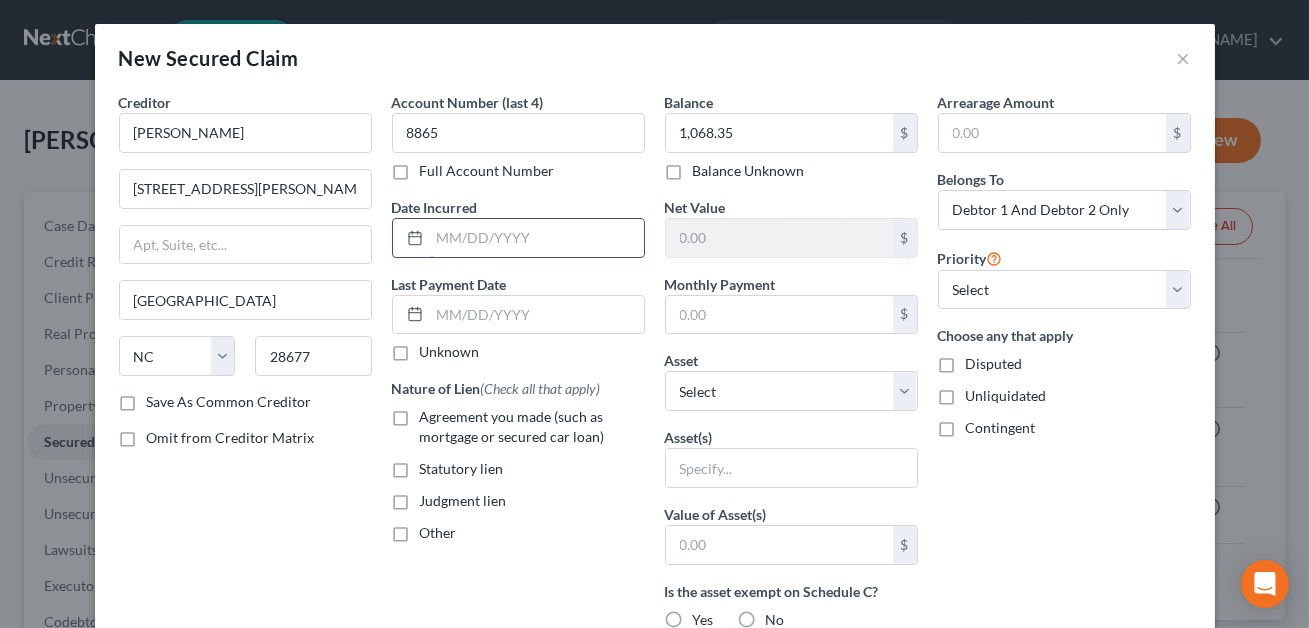 click at bounding box center (537, 238) 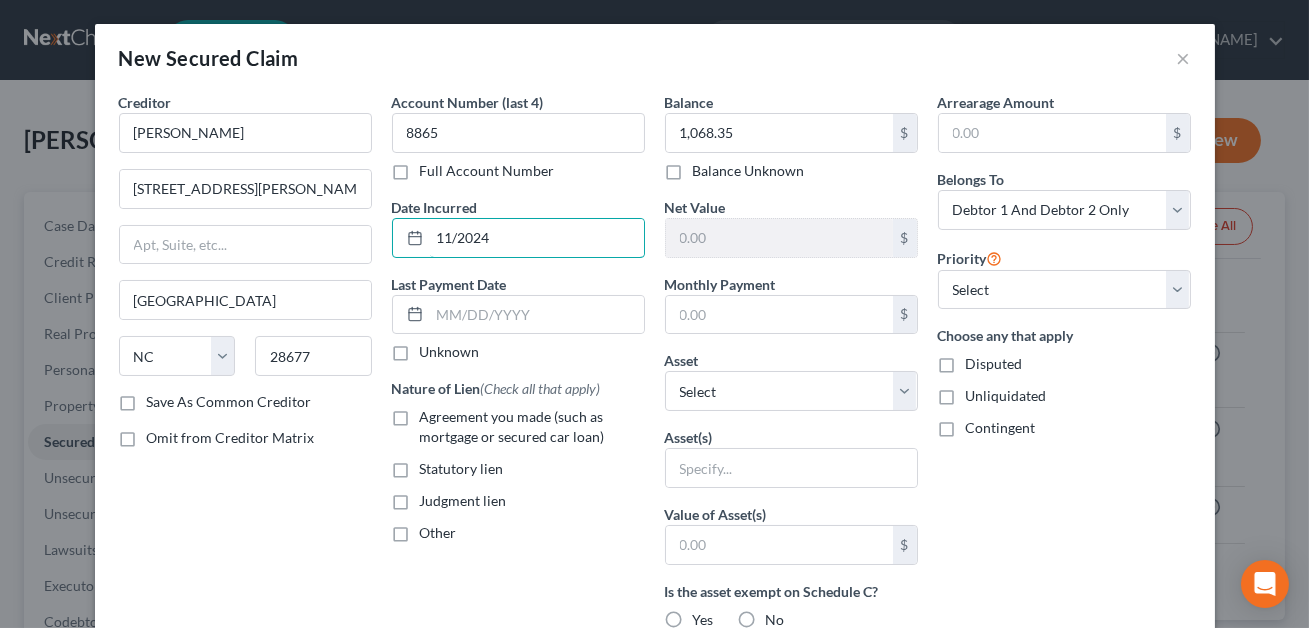 type on "11/2024" 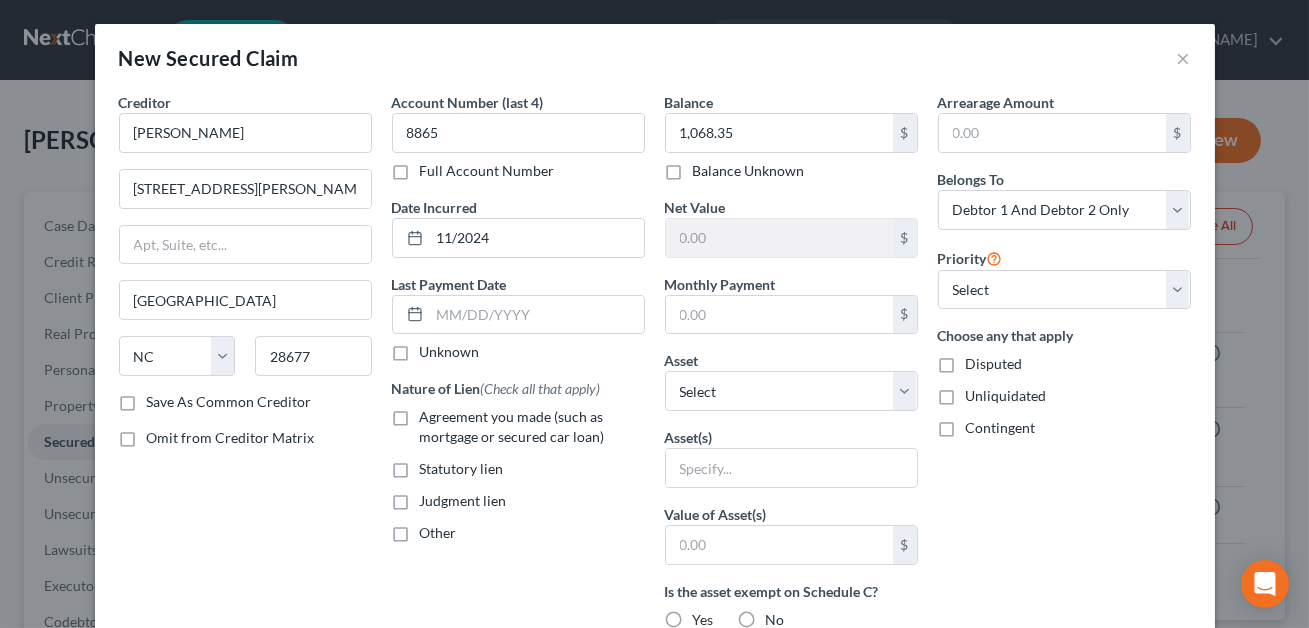 click on "Other" at bounding box center (438, 533) 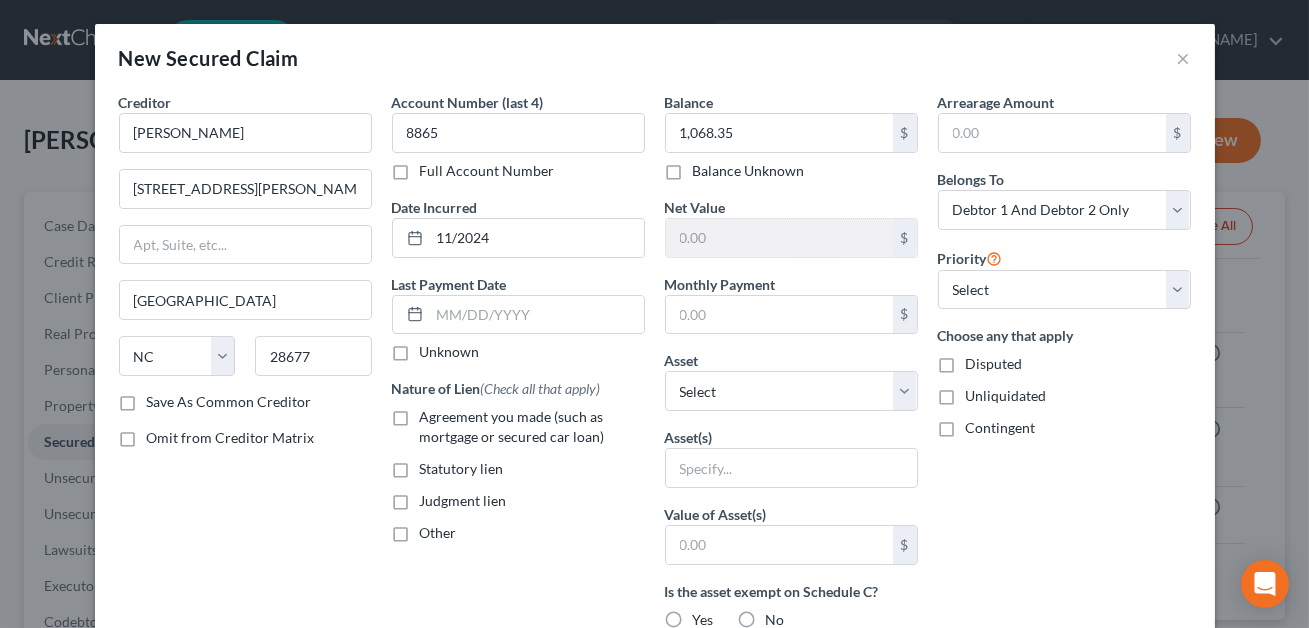 click on "Other" at bounding box center [434, 529] 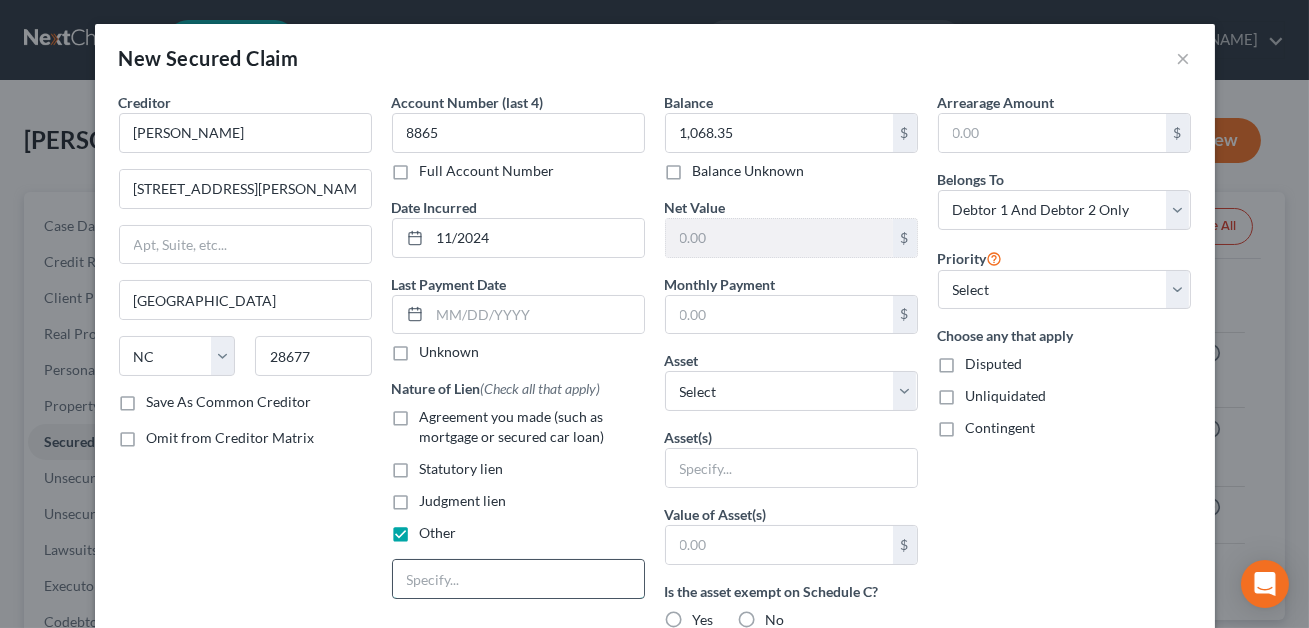 click at bounding box center [518, 579] 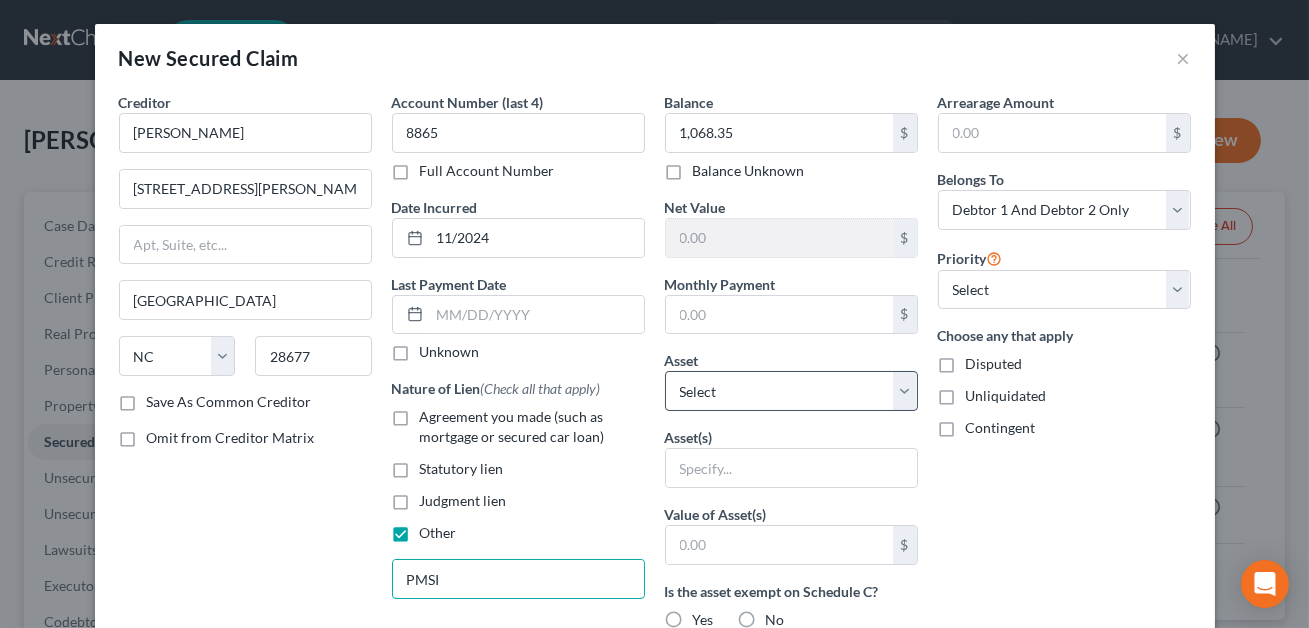 type on "PMSI" 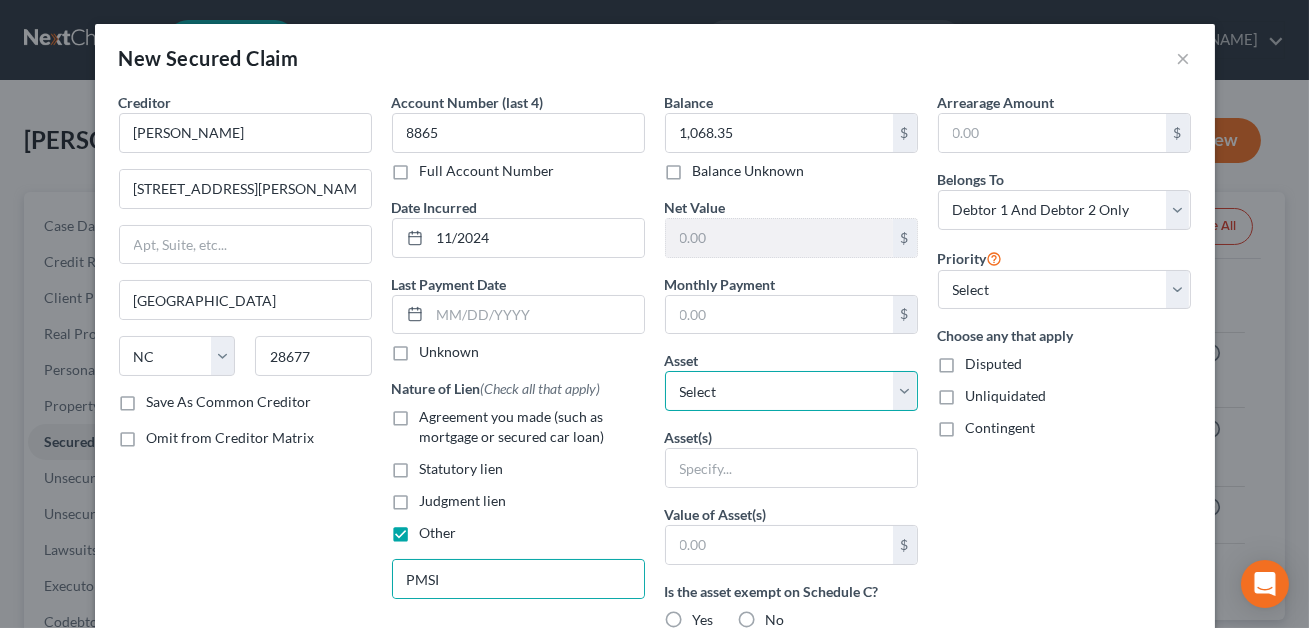 click on "Select Other Multiple Assets 2000 Chevrolet Suburban 1500 - $2951.0 2006 Chevrolet Impala - $3204.0 Clothing - All clothing and personal effects - $200.0 Electronics - 2 TVs;  Cell Phones; Tablet; 2 Computers ??? - $0.0 2013 GMC Aciadia - $4536.0 Jewelry - Wedding Ring (JT) - $150.0 Pet(s) - 1 Mixed Dog (no resale value) - $0.0 PNC Bank savings (D1) (Savings Account) - $1.0 Household Goods - Bedroom & kitchen furniture (Living Room furn. was given to Debtors for free); Washer & Dryer; Small Kitchen appliances; Dishes/Pots/Pans/Linens/Decor; Stove; Refrigerator; Microwave; Toys/children's items; Trampoline;  Misc. household tools (JT) - $1230.0 Residence: [STREET_ADDRESS] - $30000.0 PNC Bank checking (D1) (Checking Account) - $1.0 Chime checking (D2) (Checking Account) - $1.0 Credit Builder checking (D2) (Checking Account) - $1.0 Cash App (Dtr [DEMOGRAPHIC_DATA]) (Other (Credit Union, Health Savings Account, etc)) - $1.0 Cash App (Dtr [DEMOGRAPHIC_DATA]) (Other (Credit Union, Health Savings Account, etc)) - $0.0" at bounding box center [791, 391] 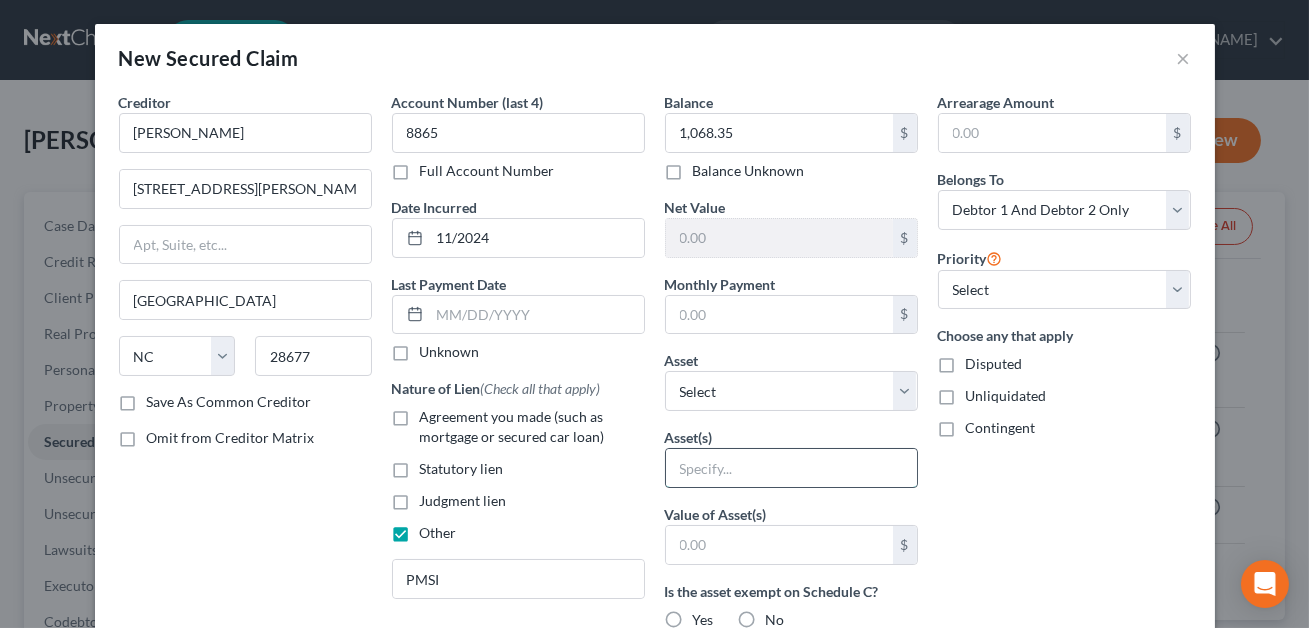 click at bounding box center [791, 468] 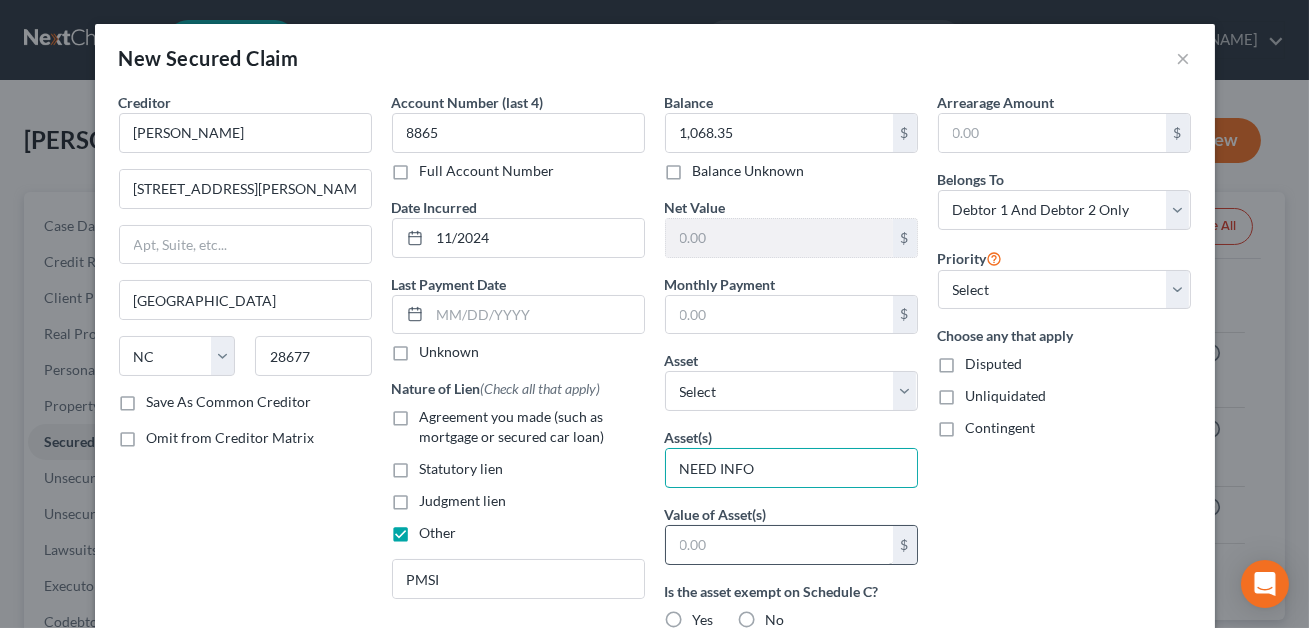 type on "NEED INFO" 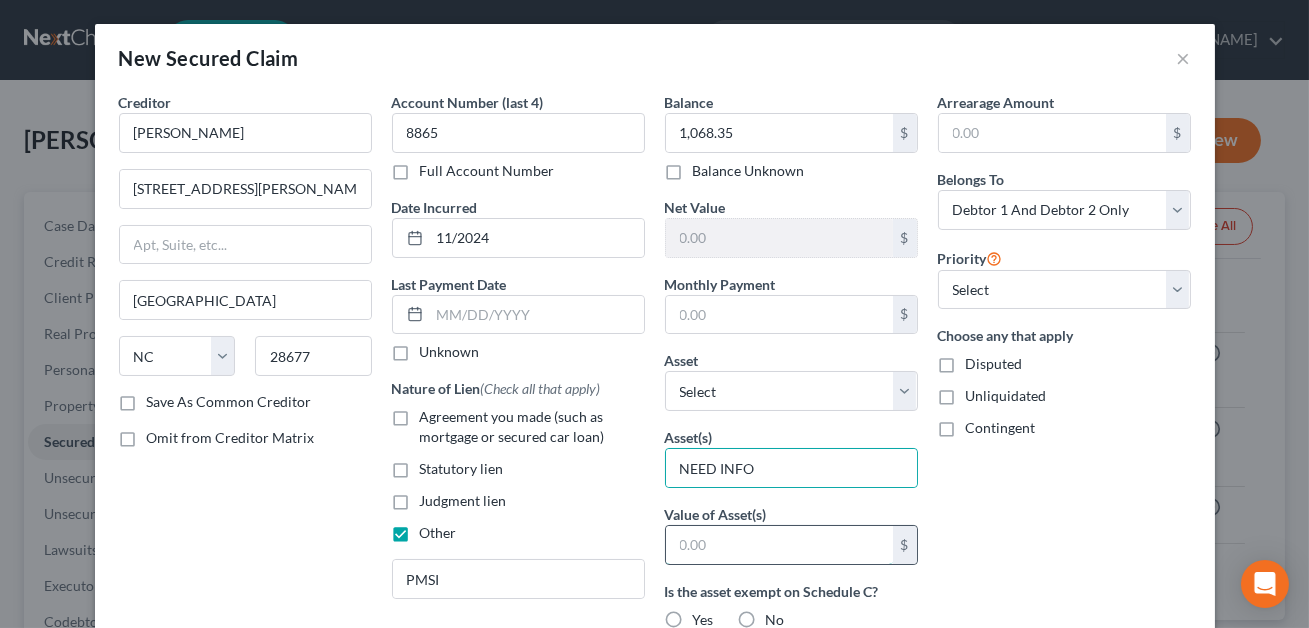click at bounding box center [779, 545] 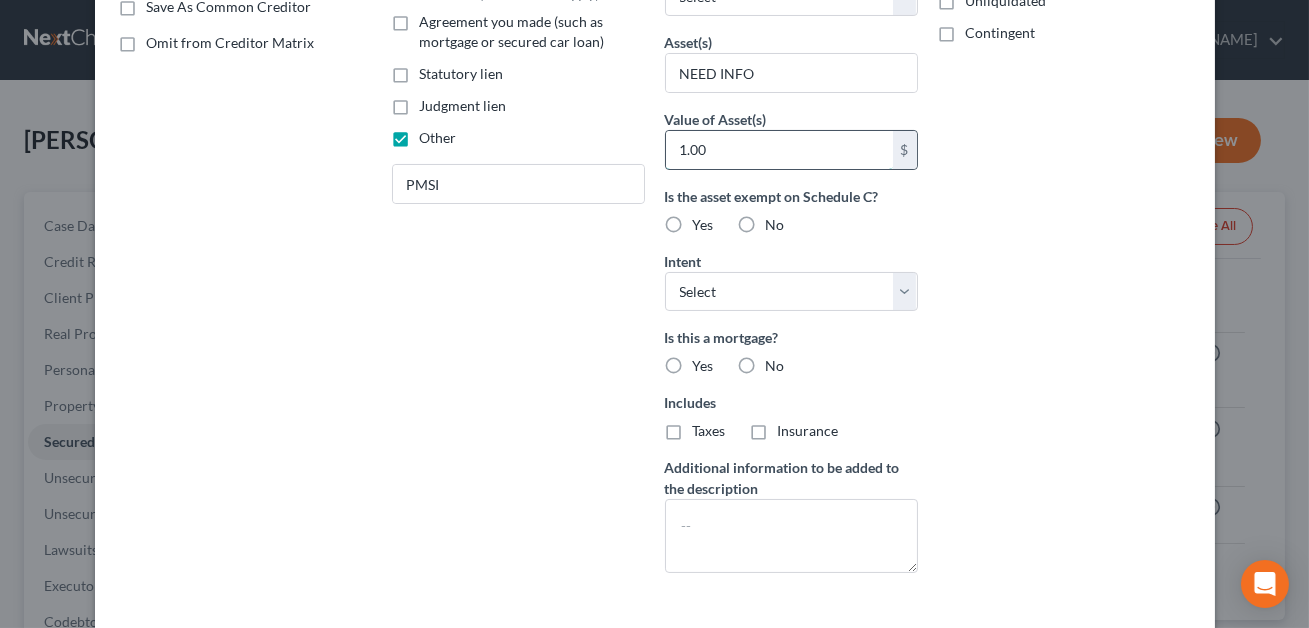 scroll, scrollTop: 480, scrollLeft: 0, axis: vertical 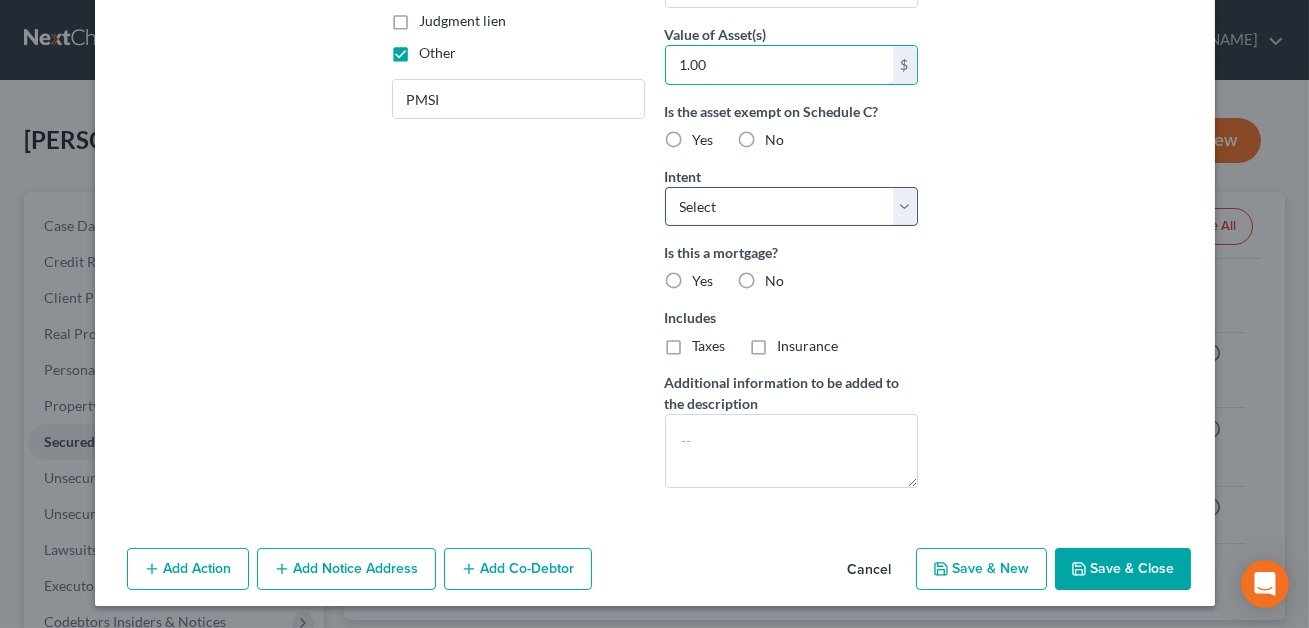 type on "1.00" 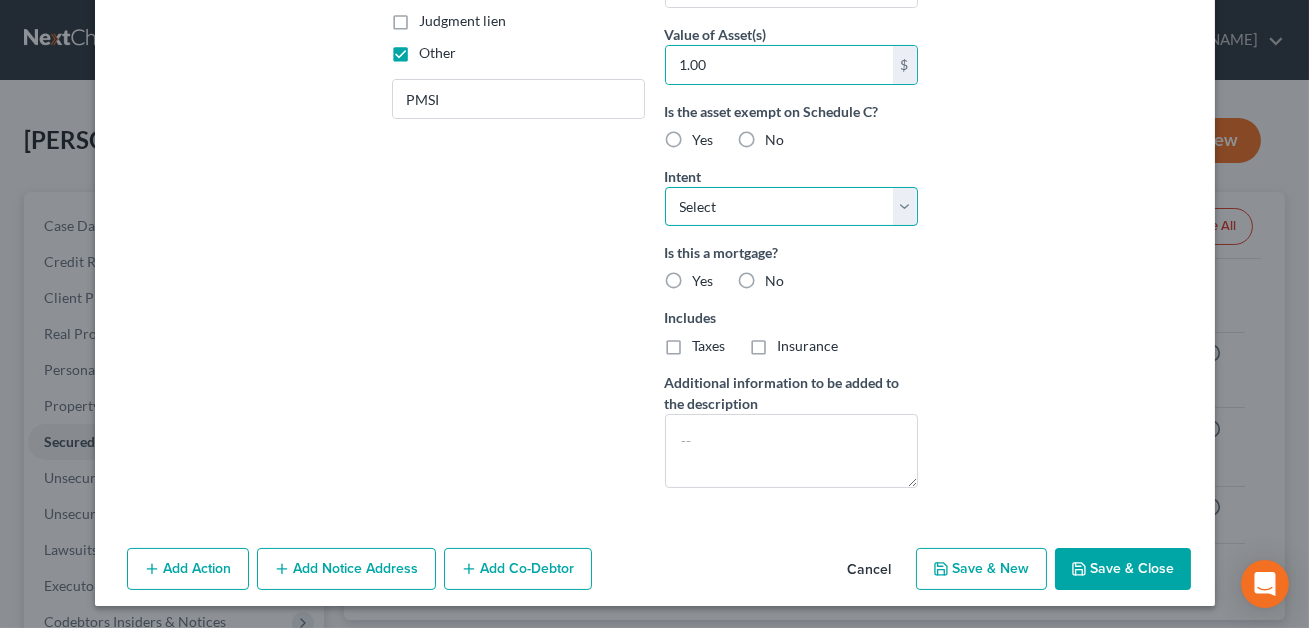 click on "Select Surrender Redeem Reaffirm Avoid Other" at bounding box center [791, 207] 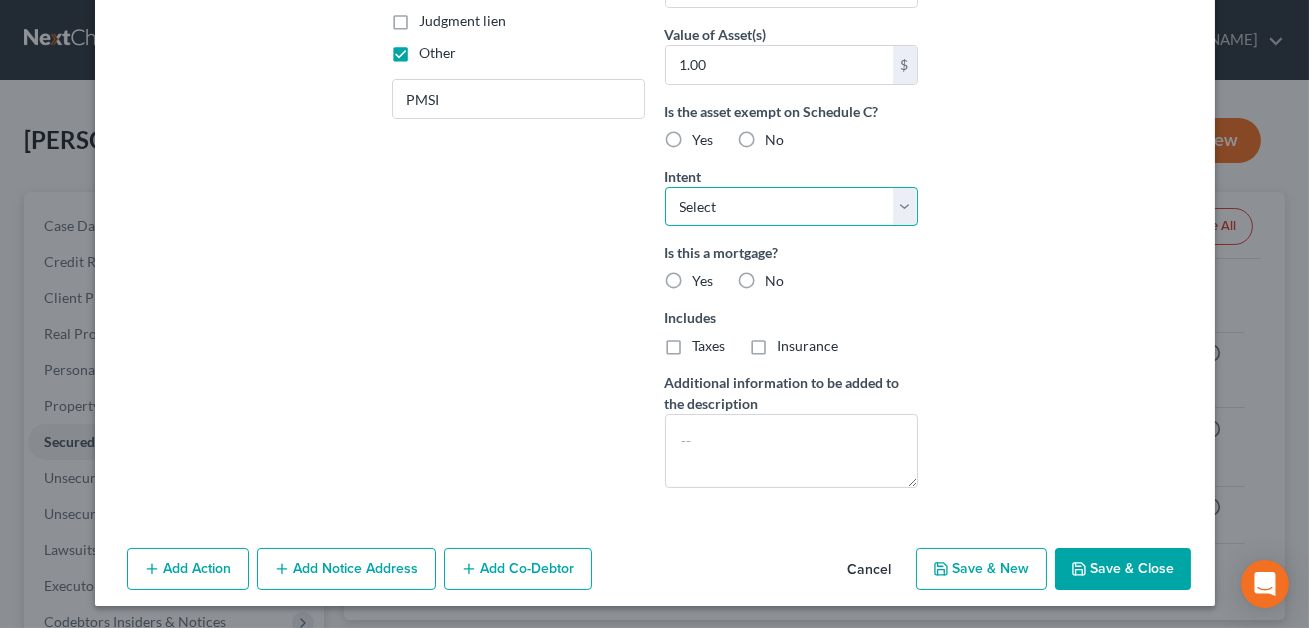 select on "2" 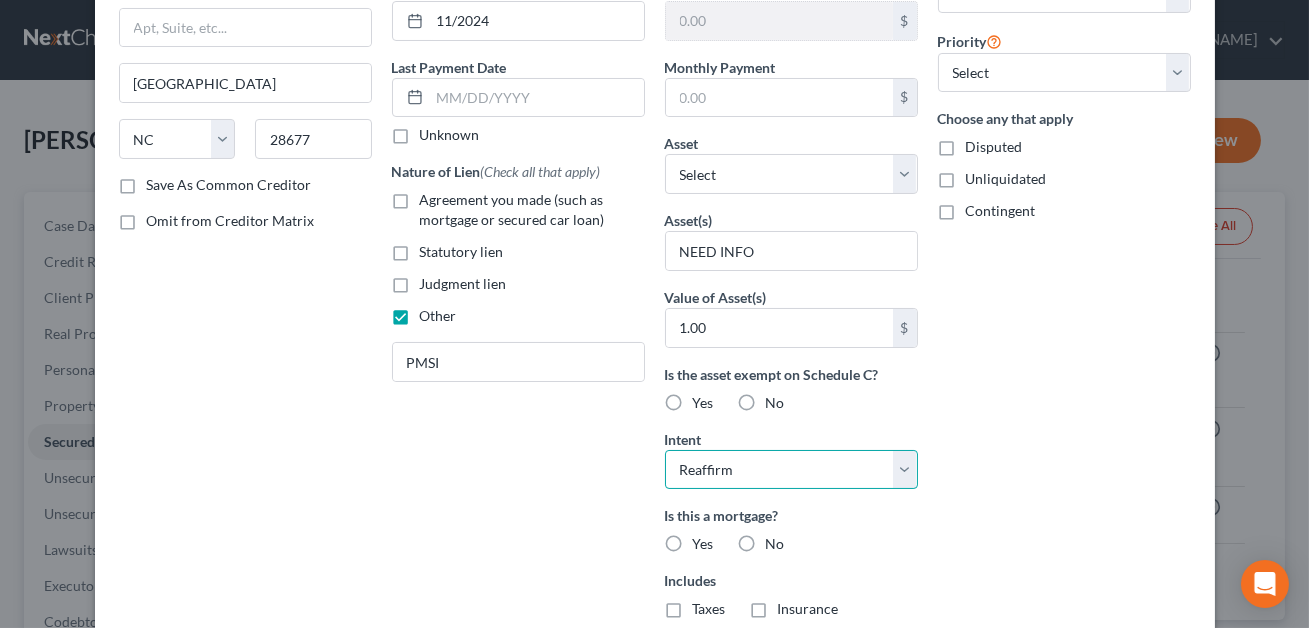 scroll, scrollTop: 35, scrollLeft: 0, axis: vertical 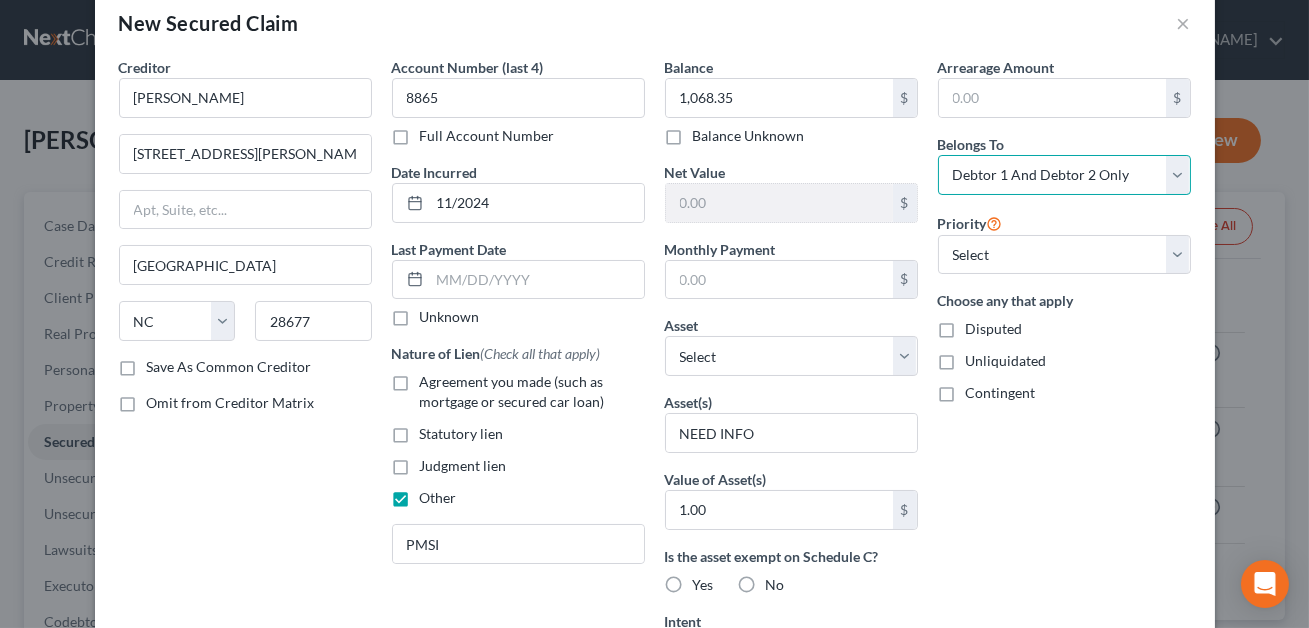 click on "Select Debtor 1 Only Debtor 2 Only Debtor 1 And Debtor 2 Only At Least One Of The Debtors And Another Community Property" at bounding box center [1064, 175] 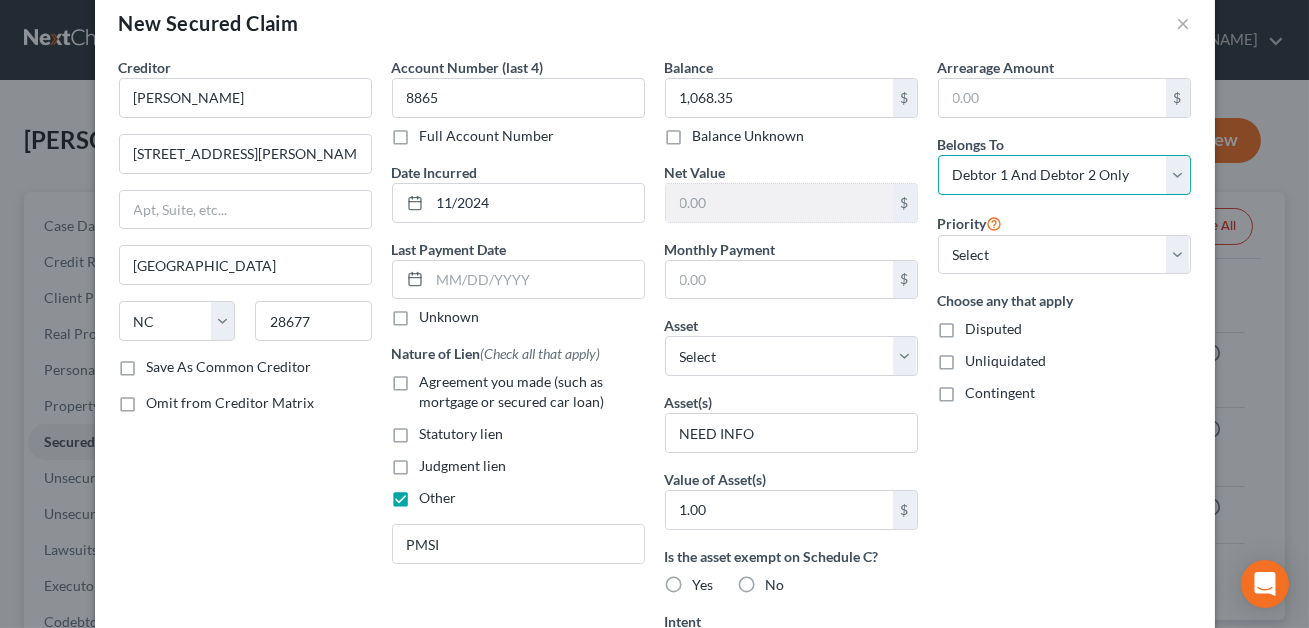 select on "0" 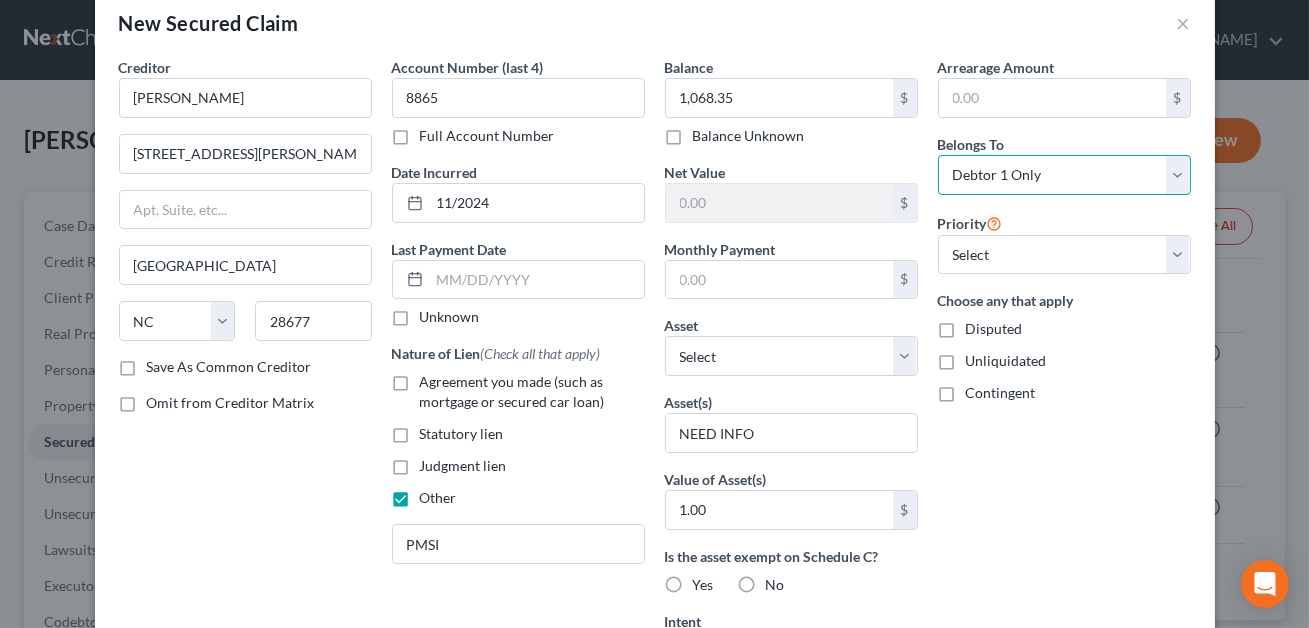 scroll, scrollTop: 480, scrollLeft: 0, axis: vertical 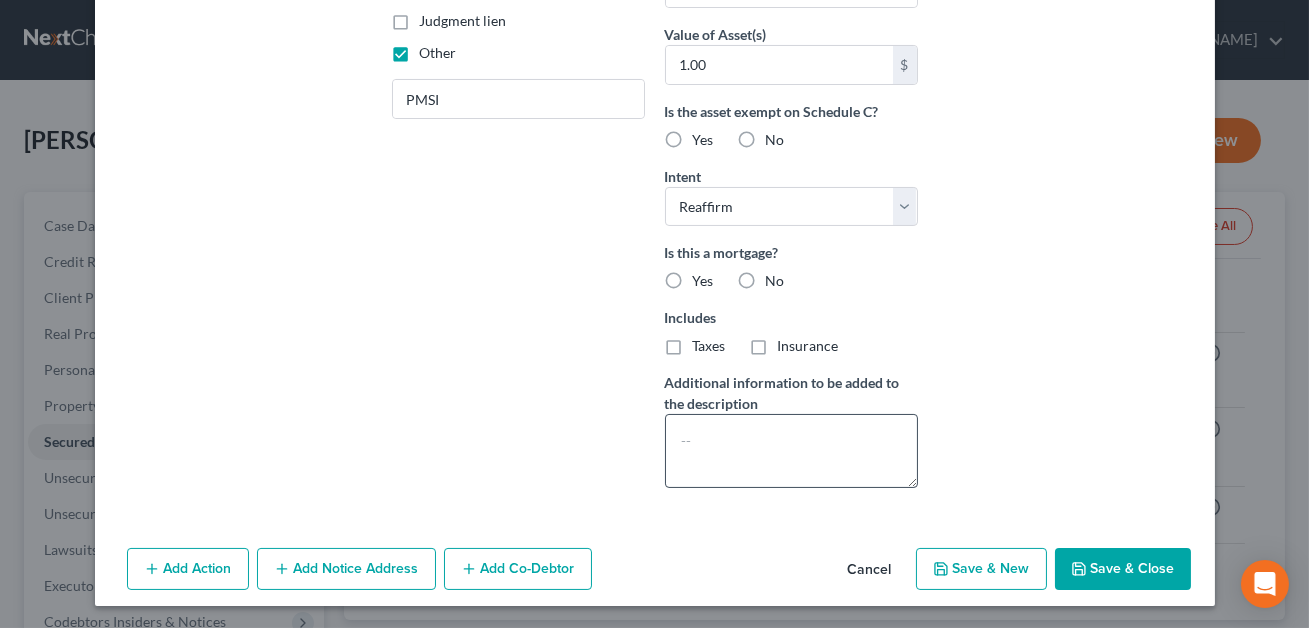 click on "Save & Close" at bounding box center (1123, 569) 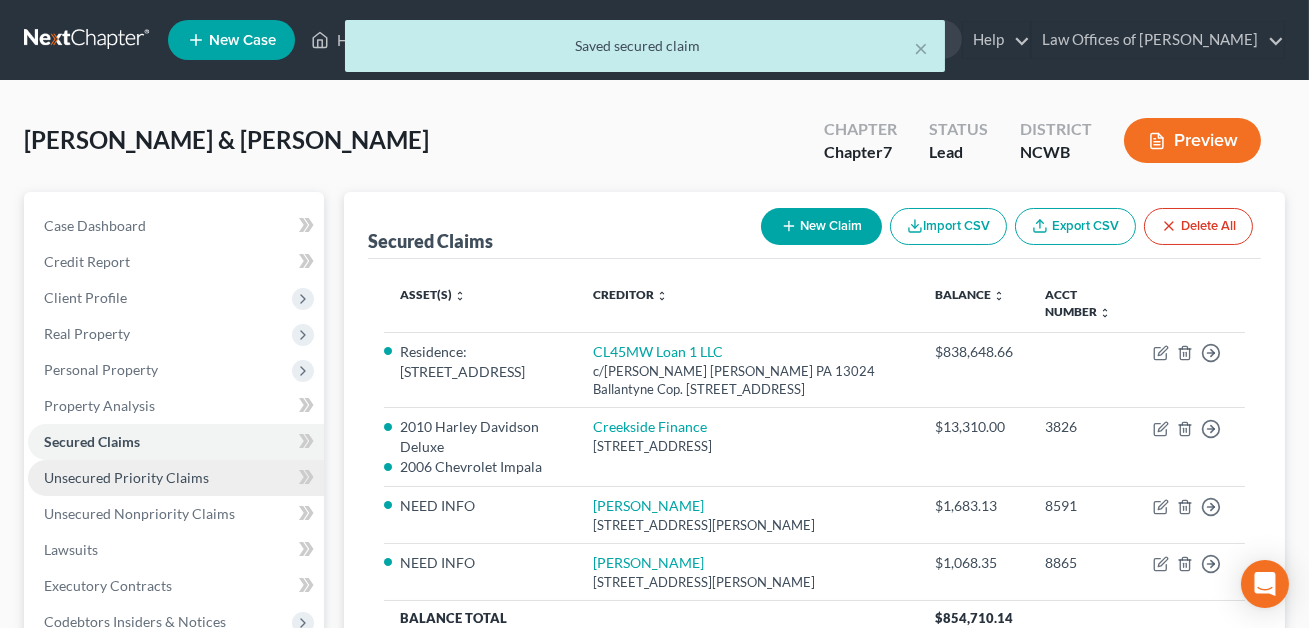 click on "Unsecured Priority Claims" at bounding box center [126, 477] 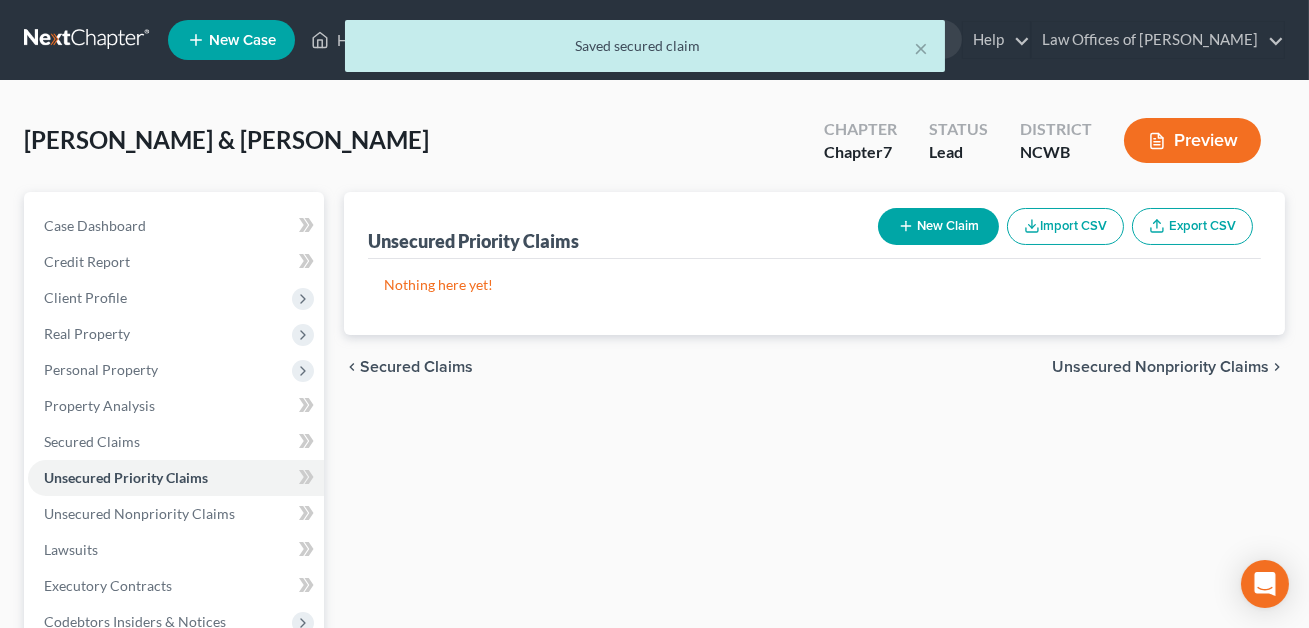 click on "New Claim" at bounding box center [938, 226] 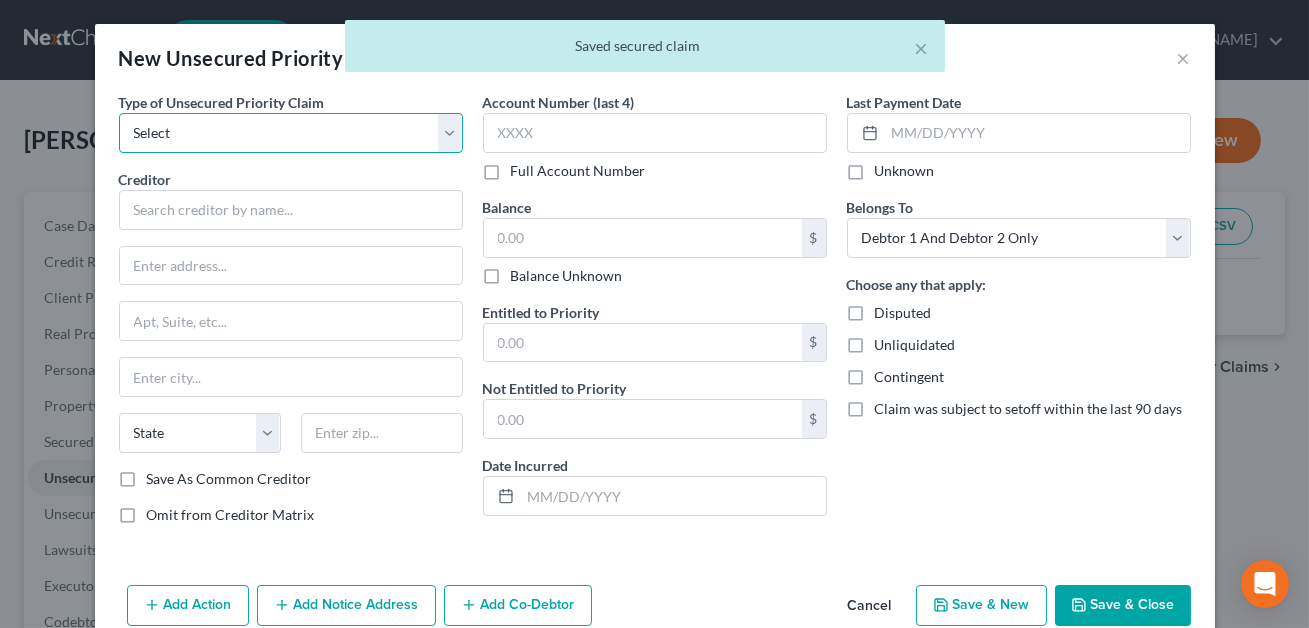 click on "Select Taxes & Other Government Units Domestic Support Obligations Extensions of credit in an involuntary case Wages, Salaries, Commissions Contributions to employee benefits Certain farmers and fisherman Deposits by individuals Commitments to maintain capitals Claims for death or injury while intoxicated Other" at bounding box center (291, 133) 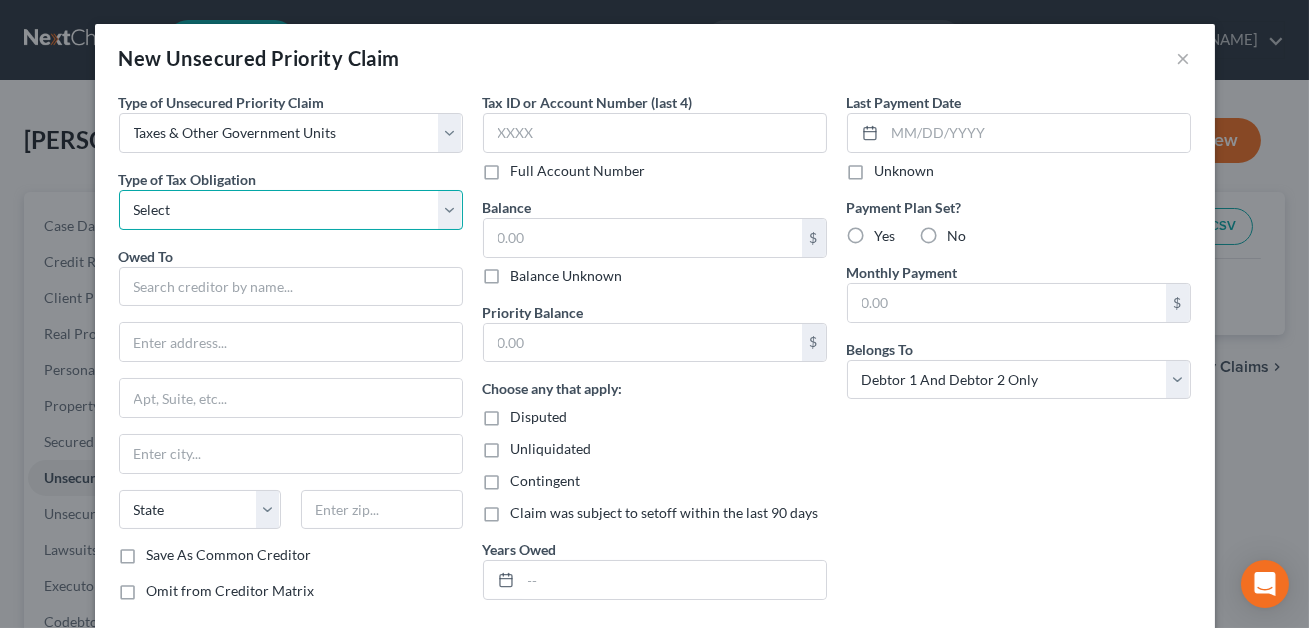 click on "Select Federal City State Franchise Tax Board Other" at bounding box center (291, 210) 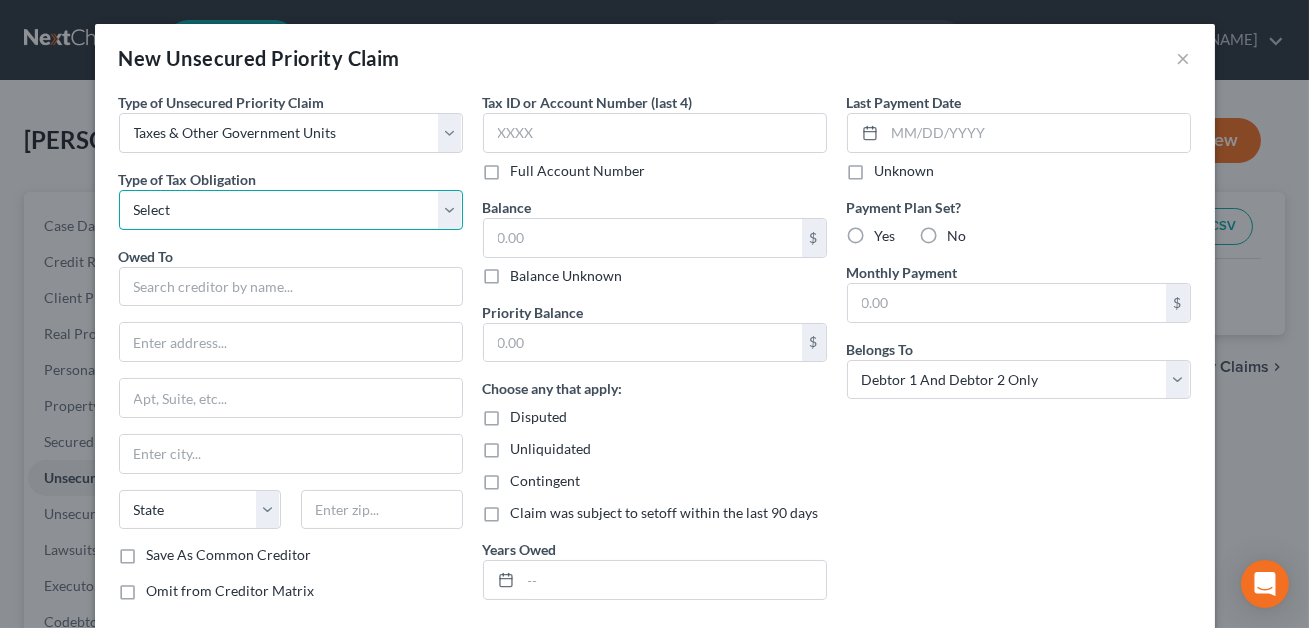 select on "4" 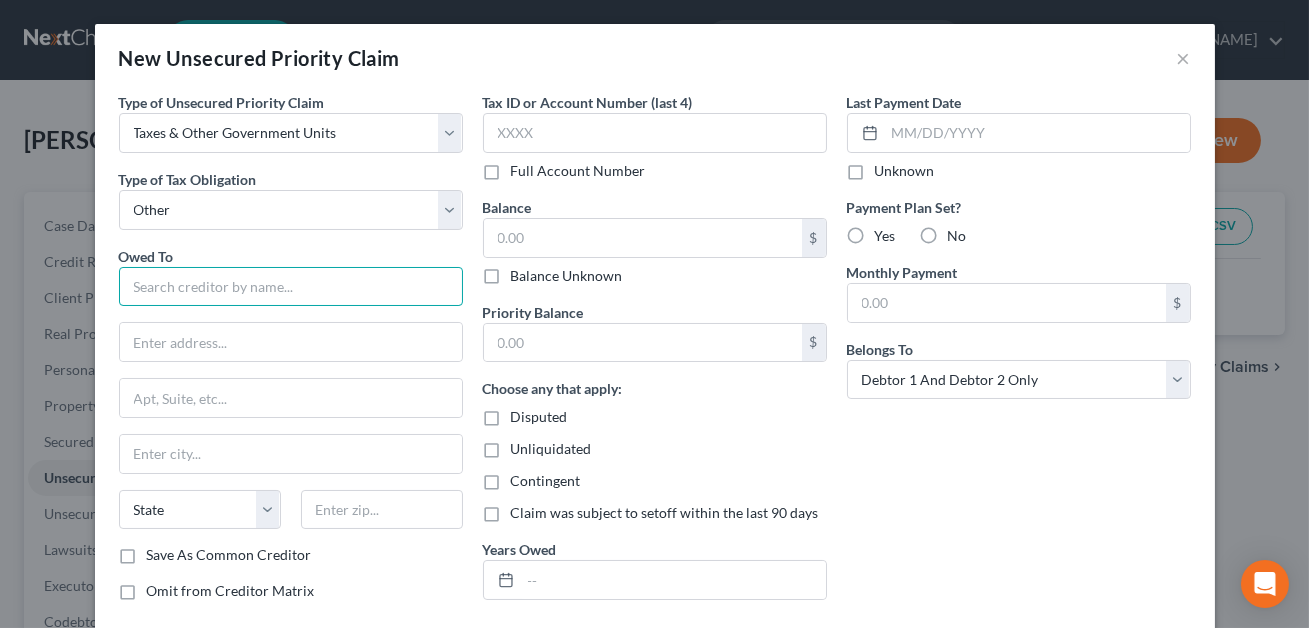 click at bounding box center [291, 287] 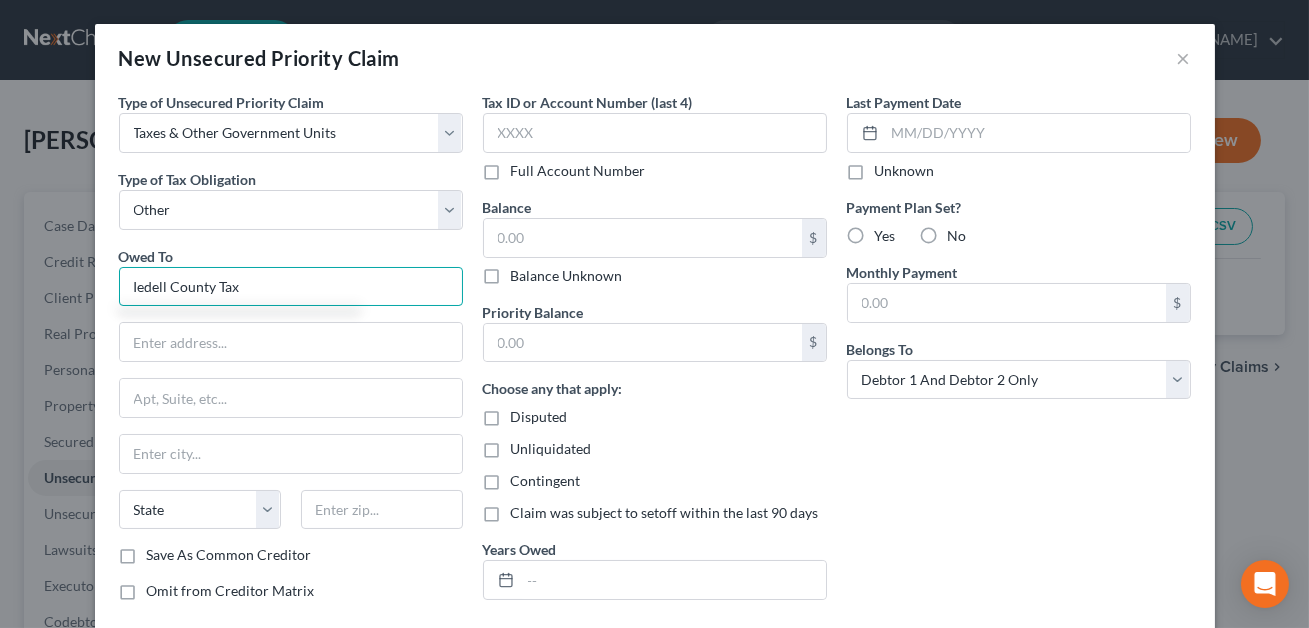 click on "Iedell County Tax" at bounding box center (291, 287) 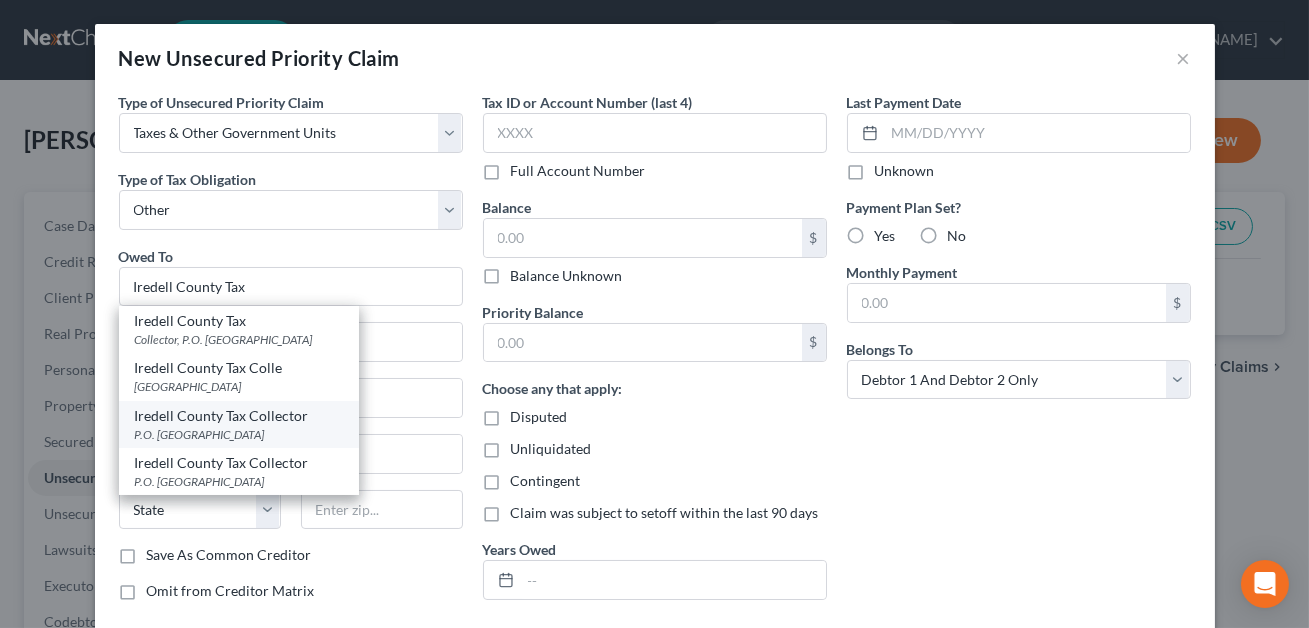 click on "P.O. [GEOGRAPHIC_DATA]" at bounding box center [239, 434] 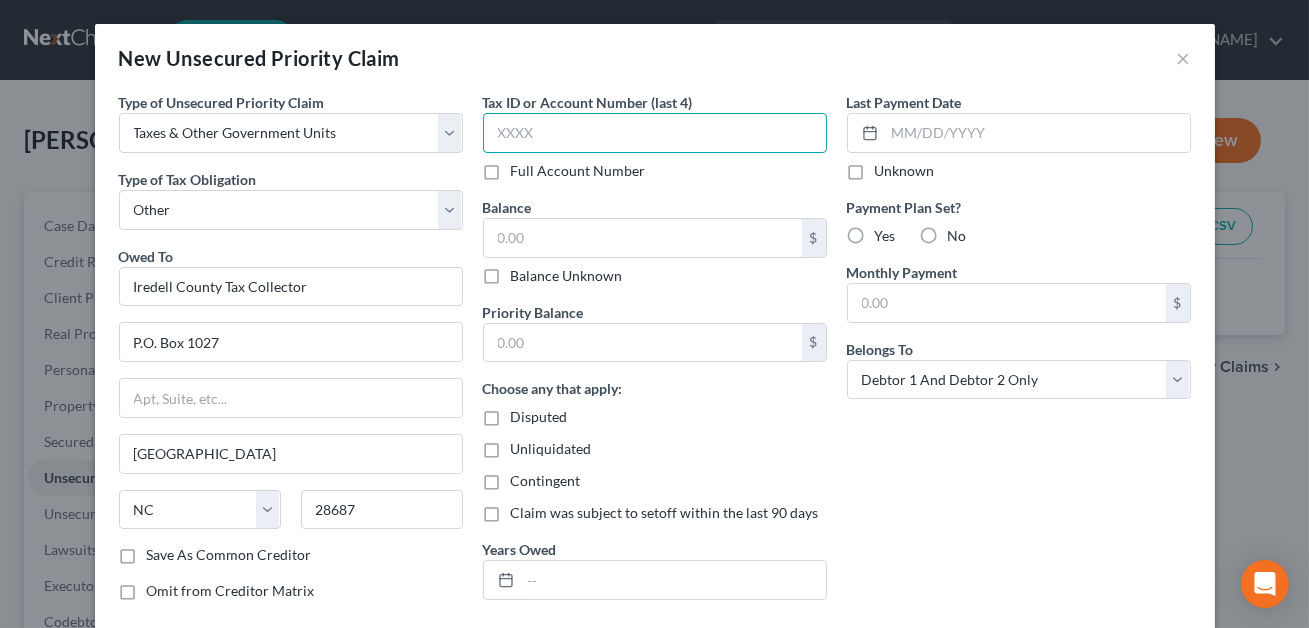 click at bounding box center (655, 133) 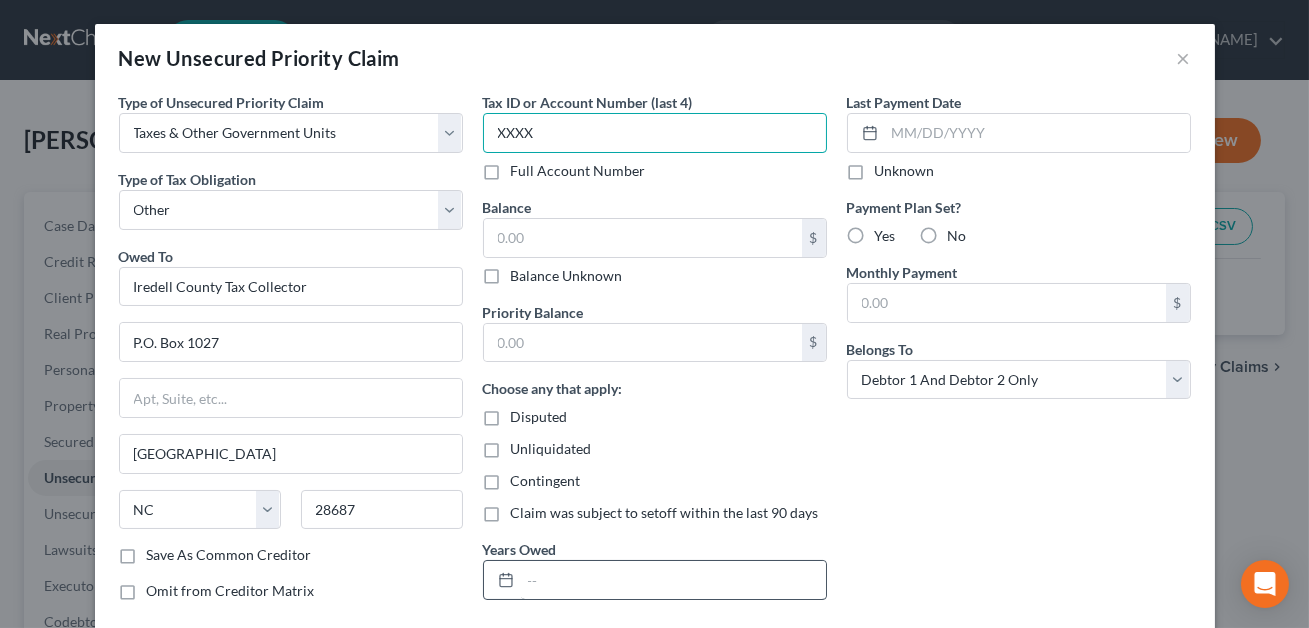 type on "XXXX" 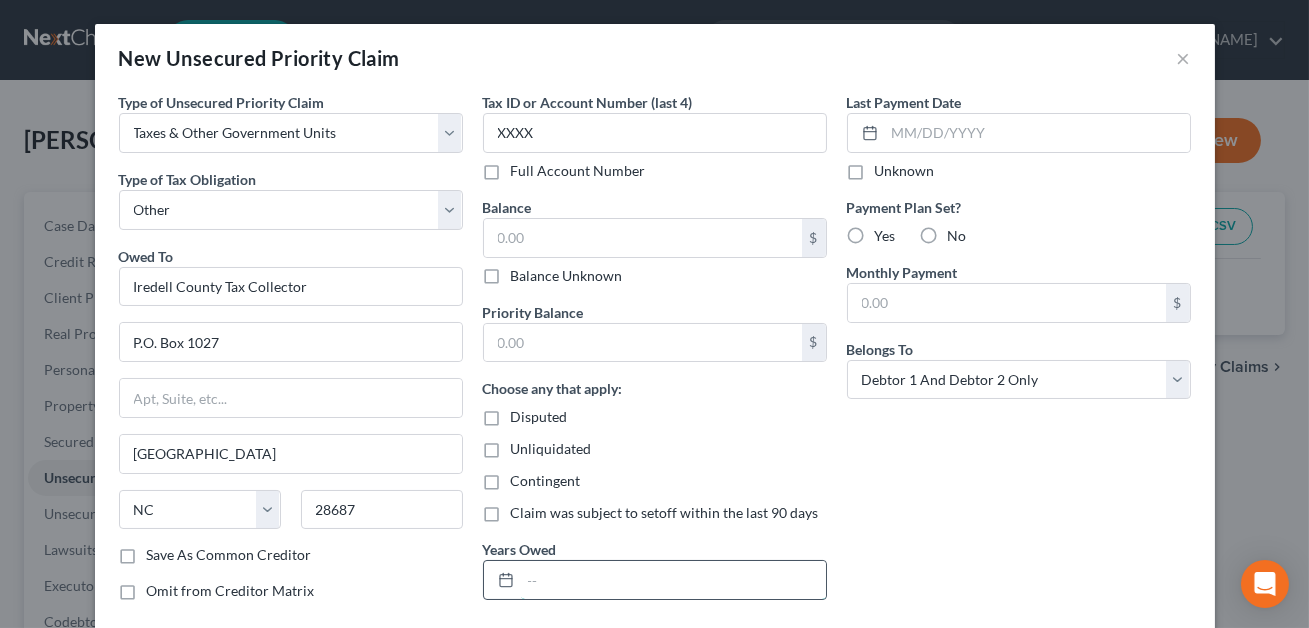 click at bounding box center (673, 580) 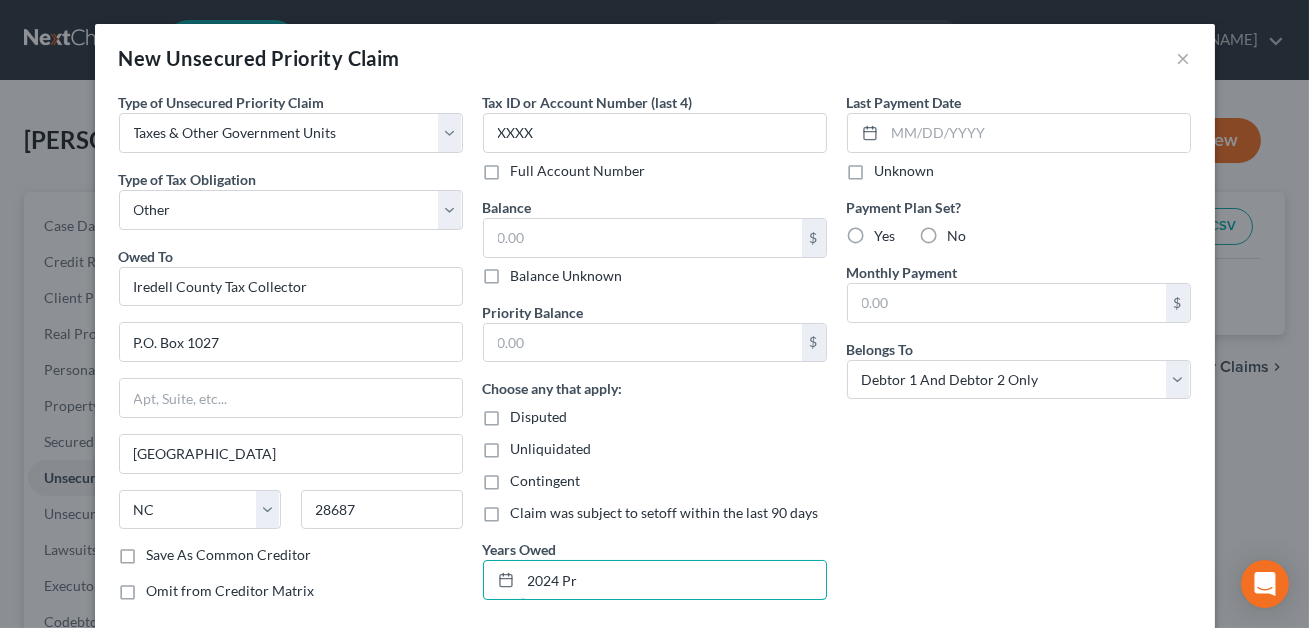 type on "2024 Property tax" 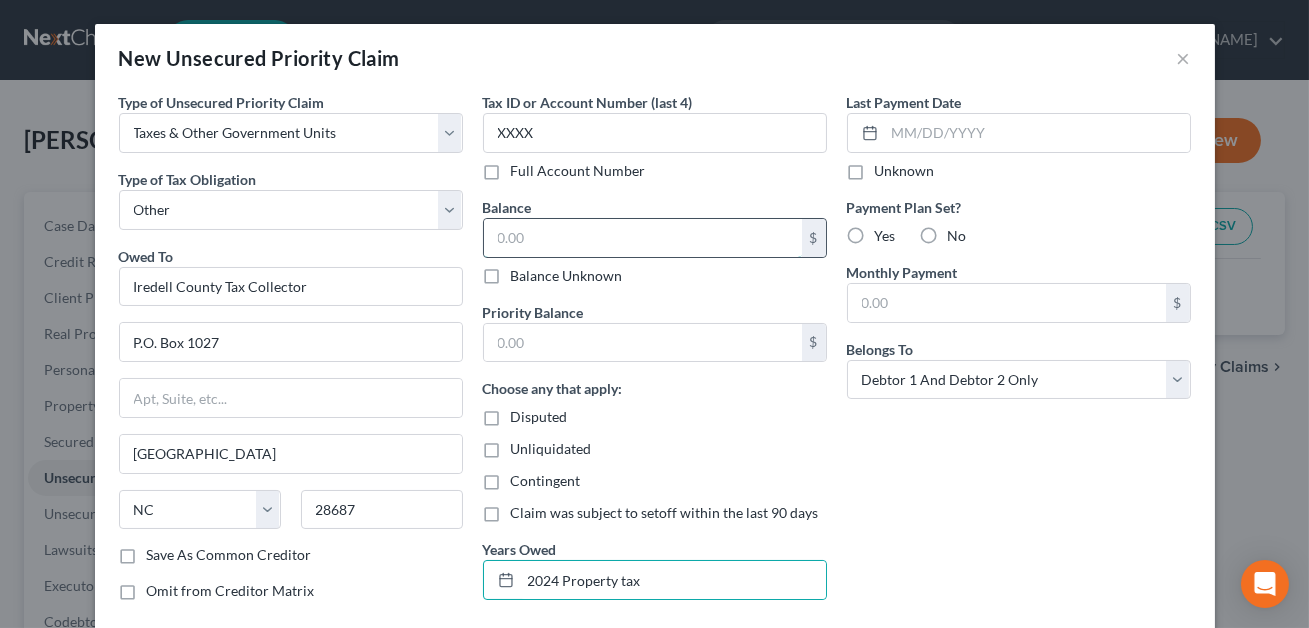 click at bounding box center [643, 238] 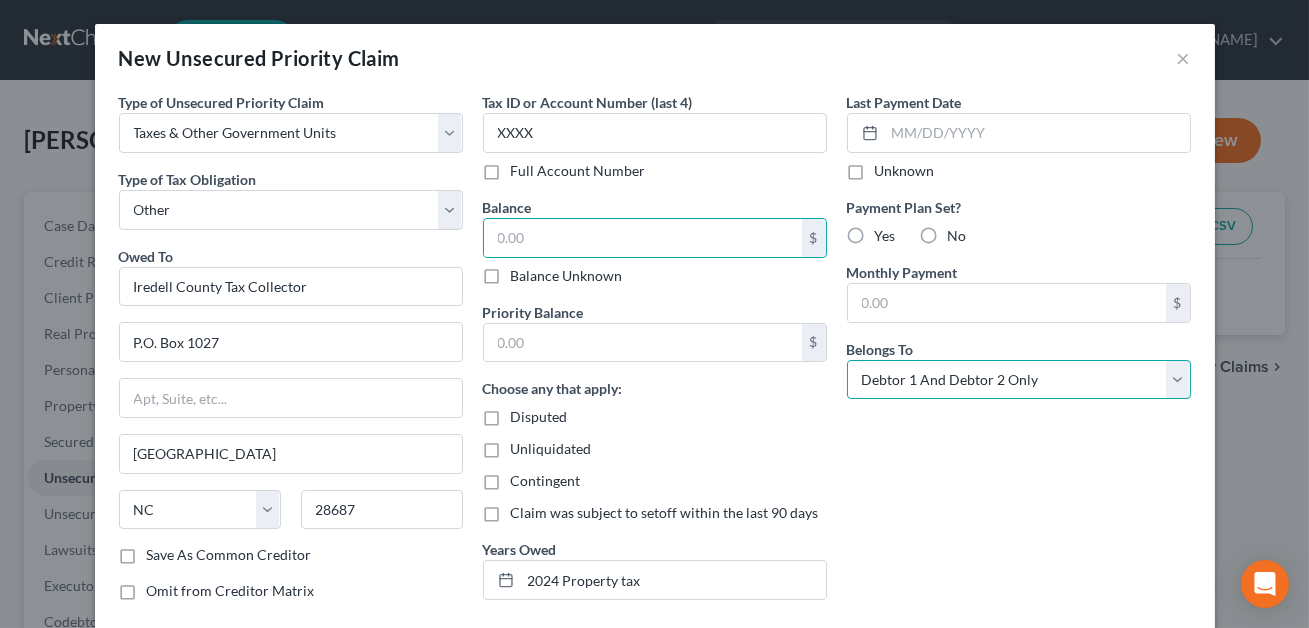 click on "Select Debtor 1 Only Debtor 2 Only Debtor 1 And Debtor 2 Only At Least One Of The Debtors And Another Community Property" at bounding box center (1019, 380) 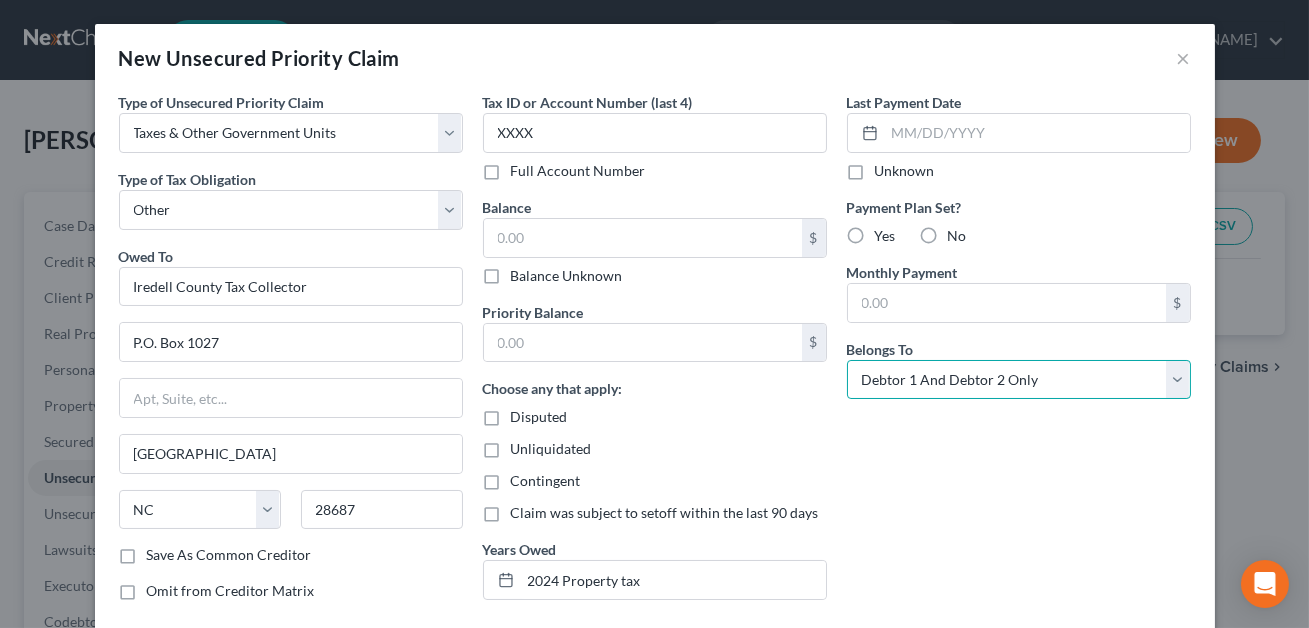 select on "0" 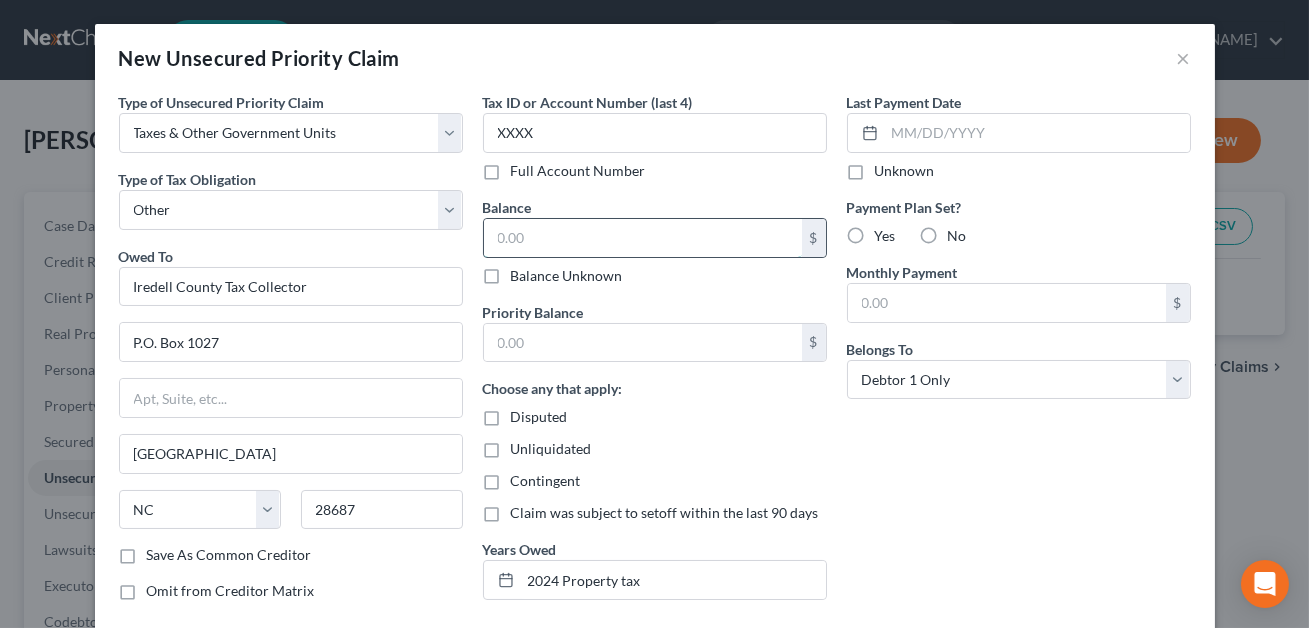 click at bounding box center [643, 238] 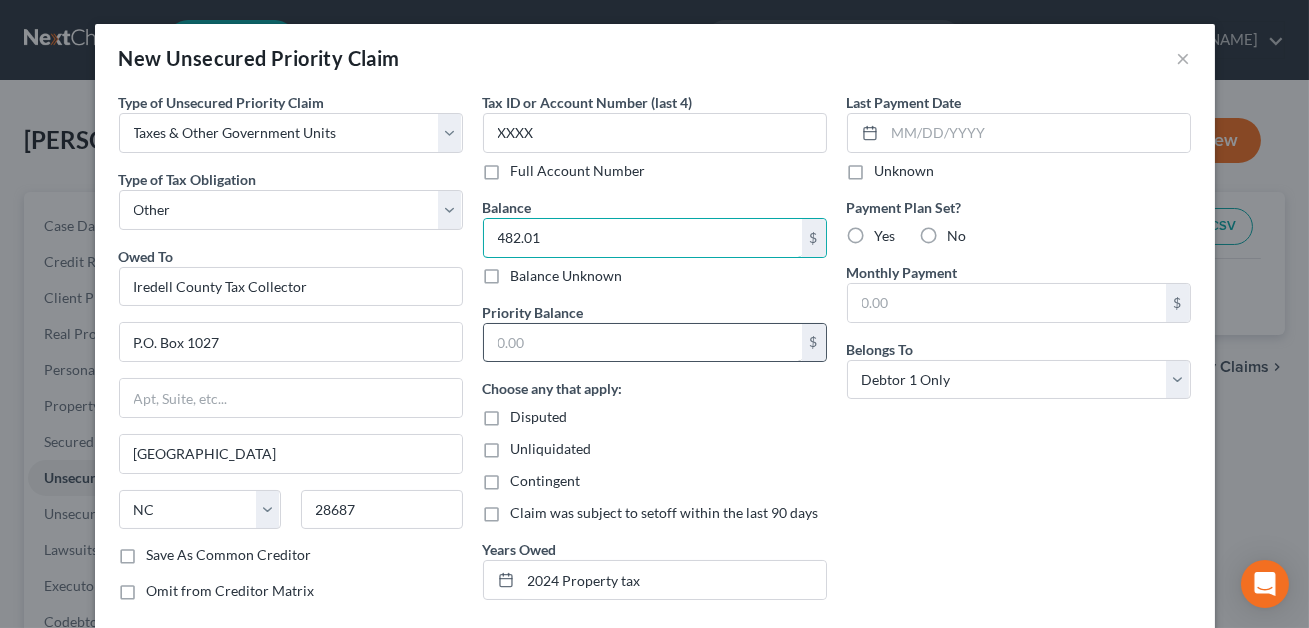 type on "482.01" 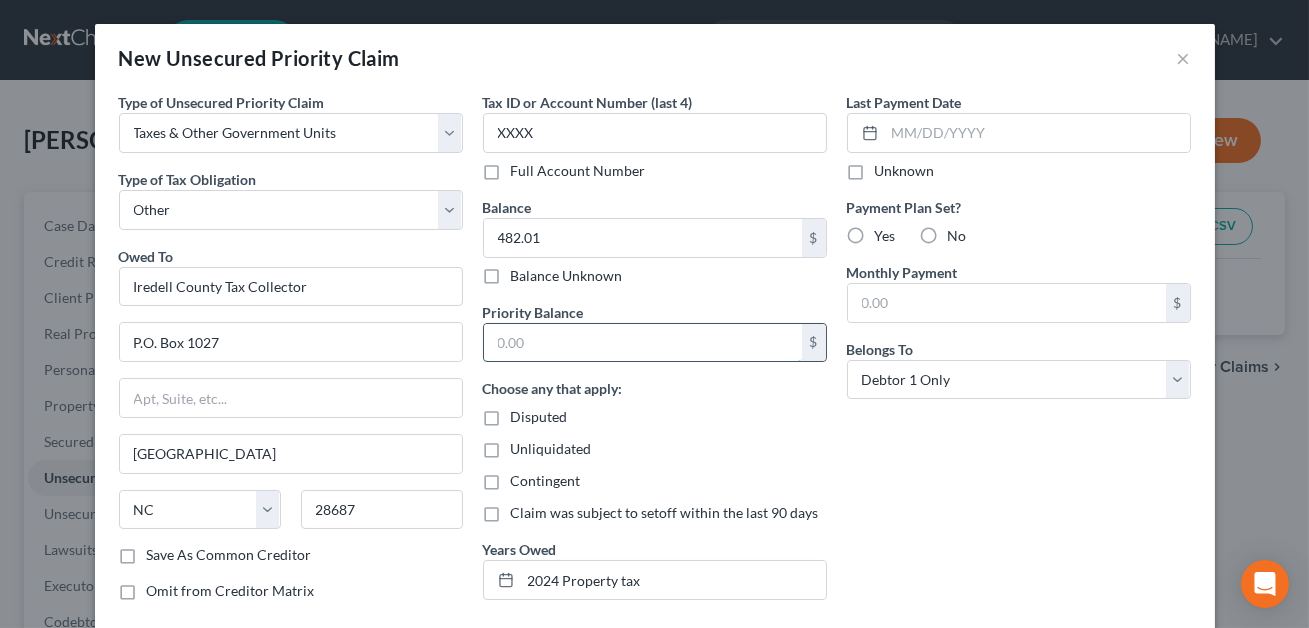click at bounding box center [643, 343] 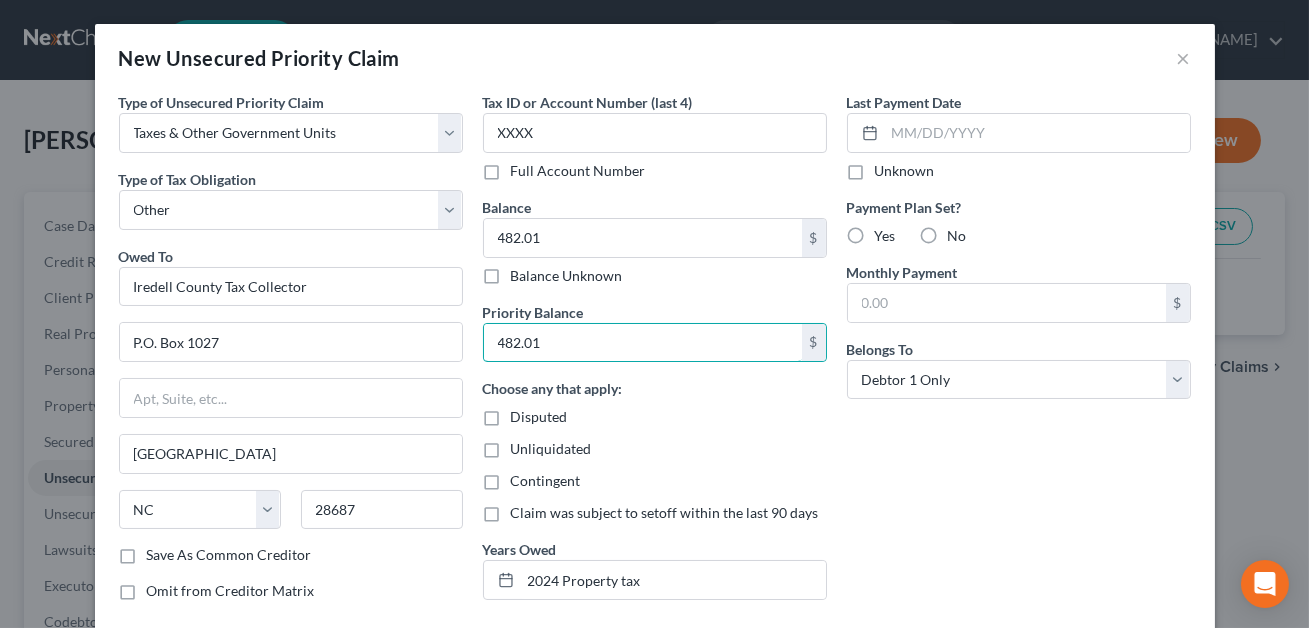 scroll, scrollTop: 113, scrollLeft: 0, axis: vertical 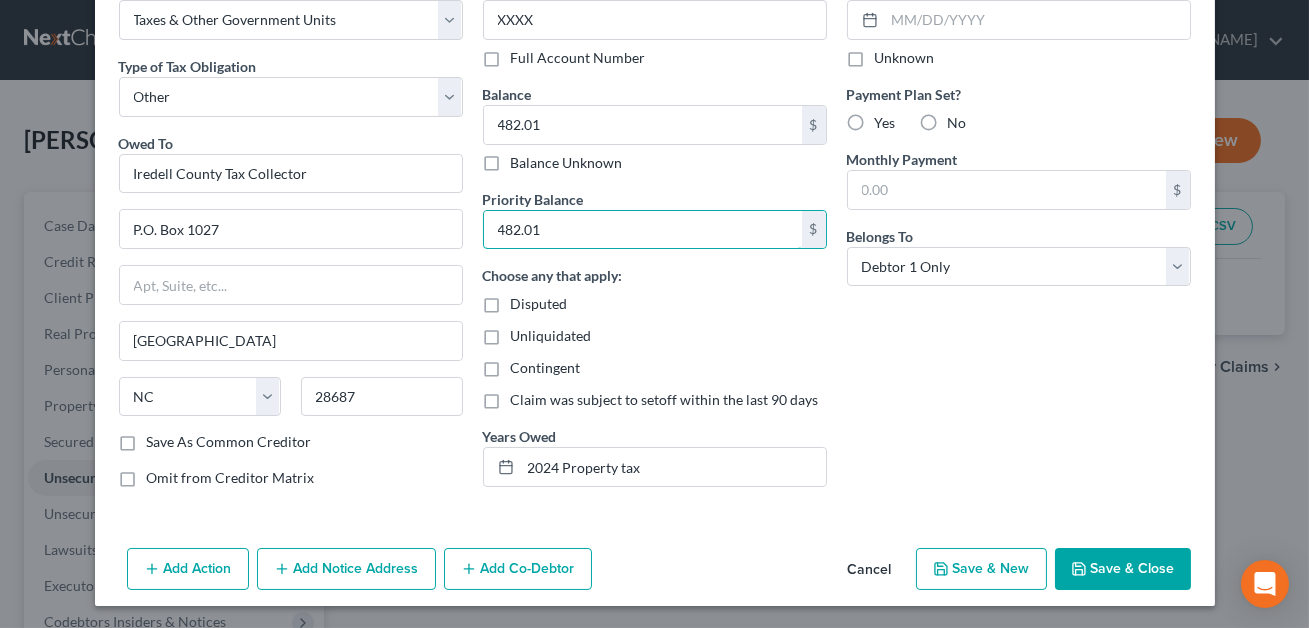 type on "482.01" 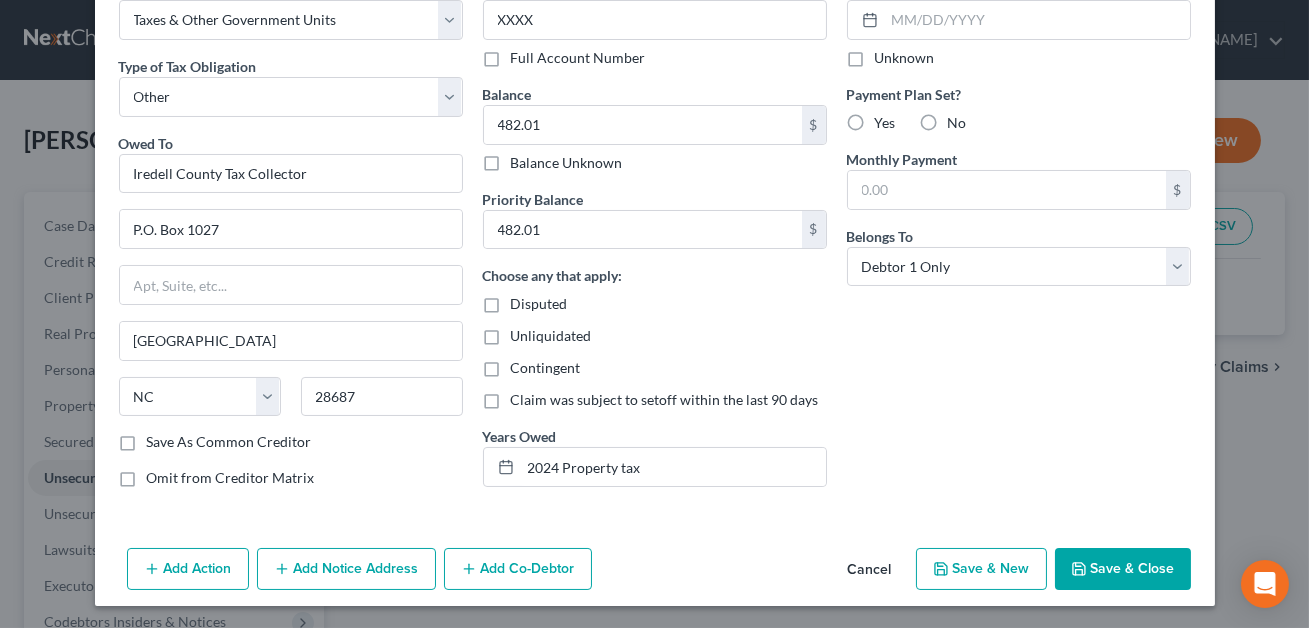 click on "Save & Close" at bounding box center [1123, 569] 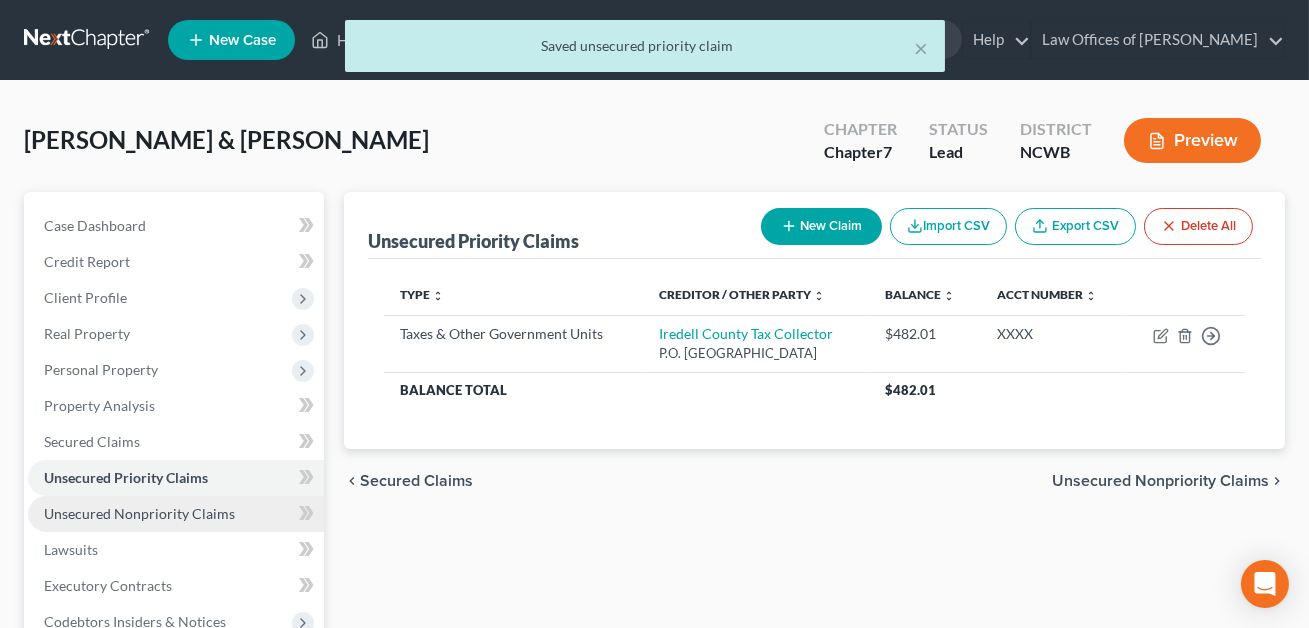 click on "Unsecured Nonpriority Claims" at bounding box center (139, 513) 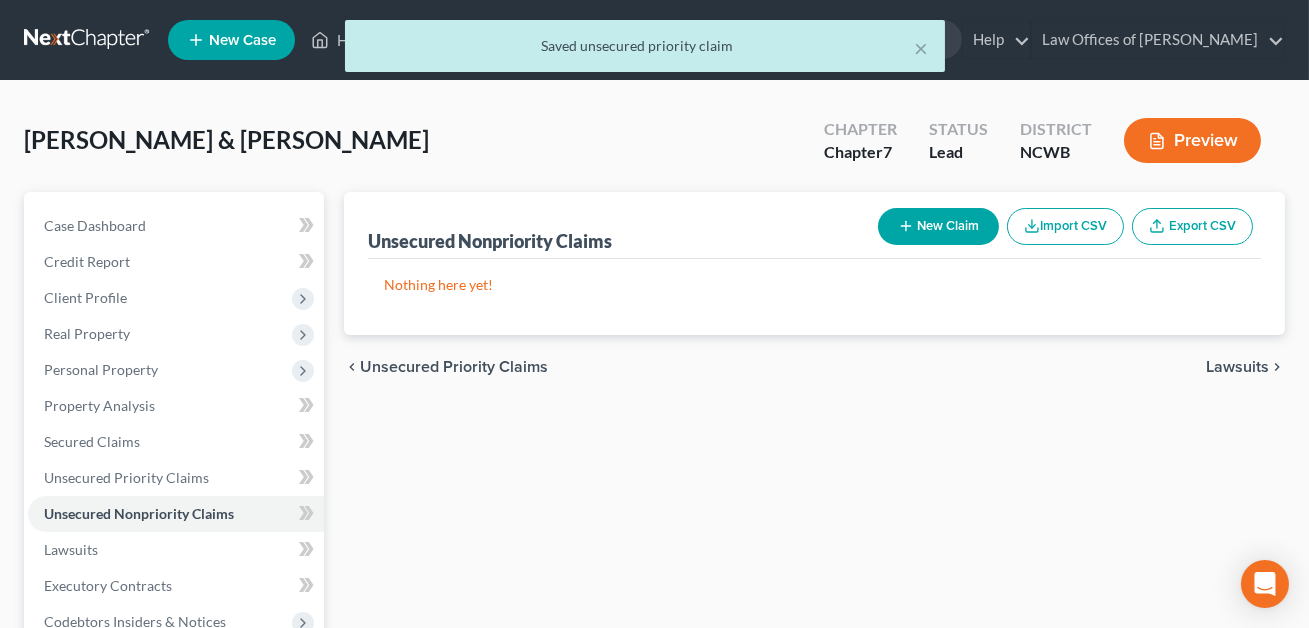 click on "New Claim" at bounding box center [938, 226] 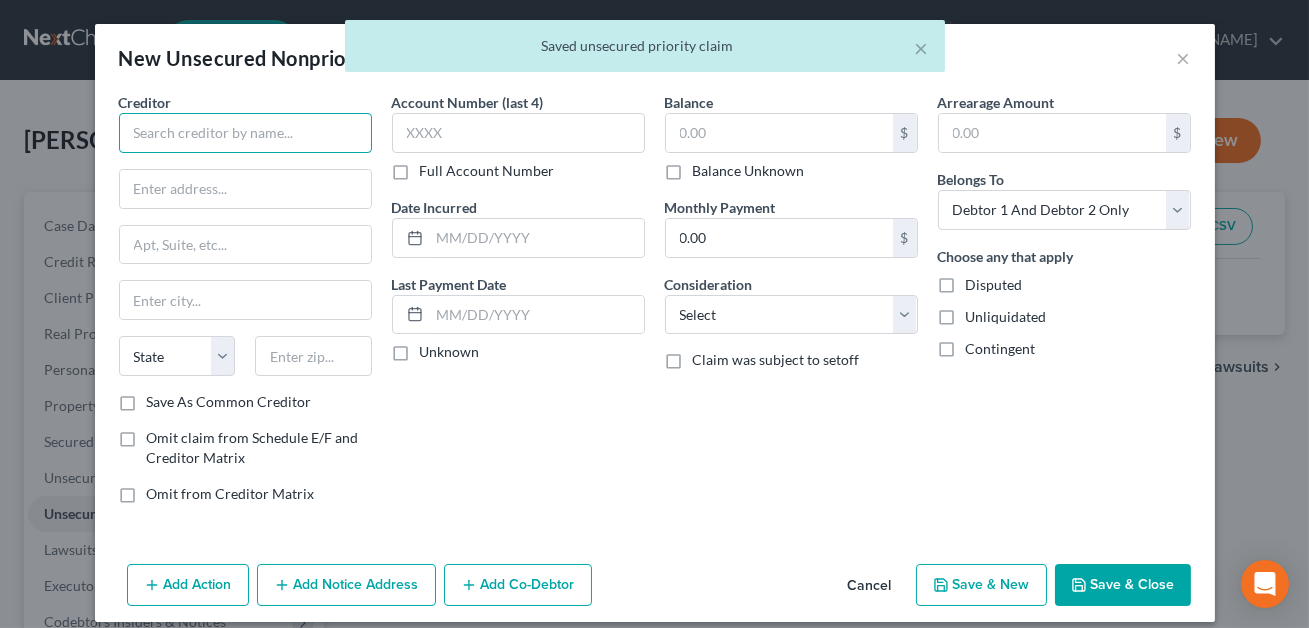 click at bounding box center (245, 133) 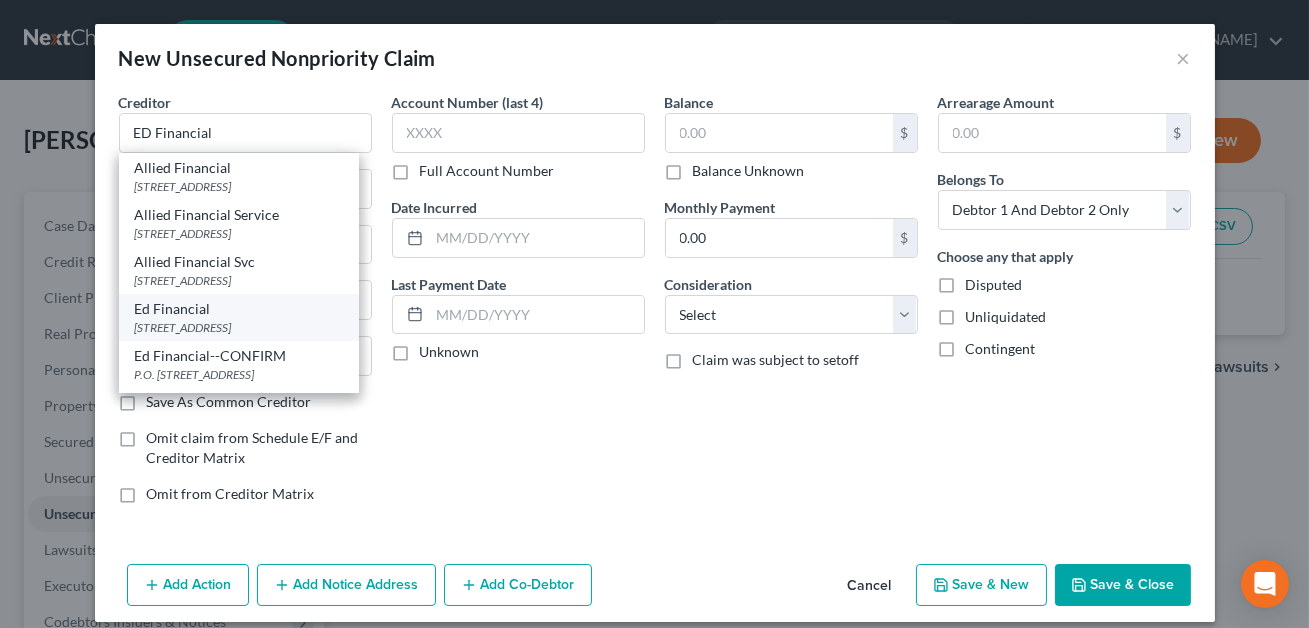 click on "[STREET_ADDRESS]" at bounding box center [239, 327] 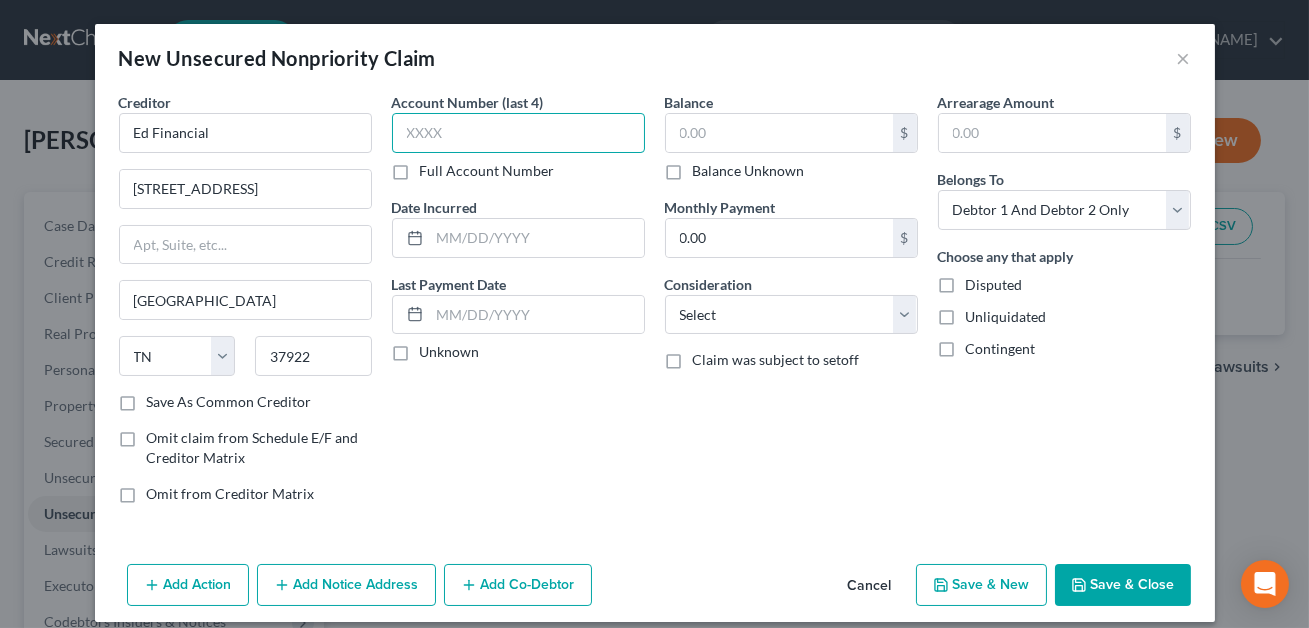 click at bounding box center (518, 133) 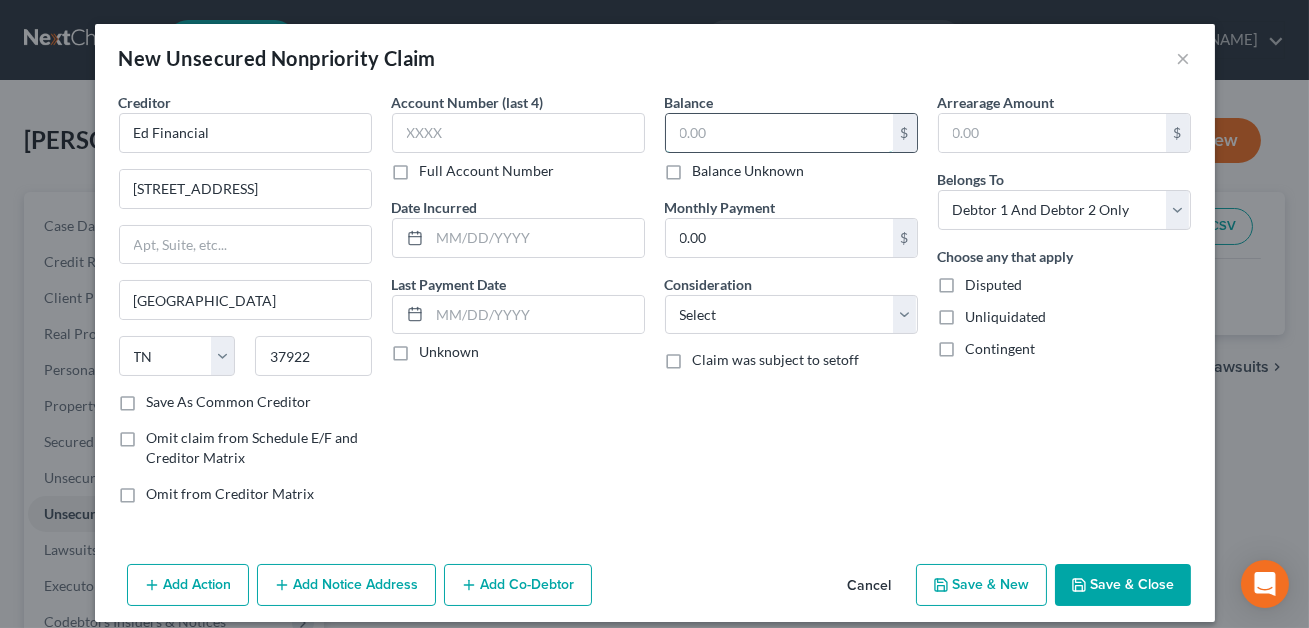 click at bounding box center (779, 133) 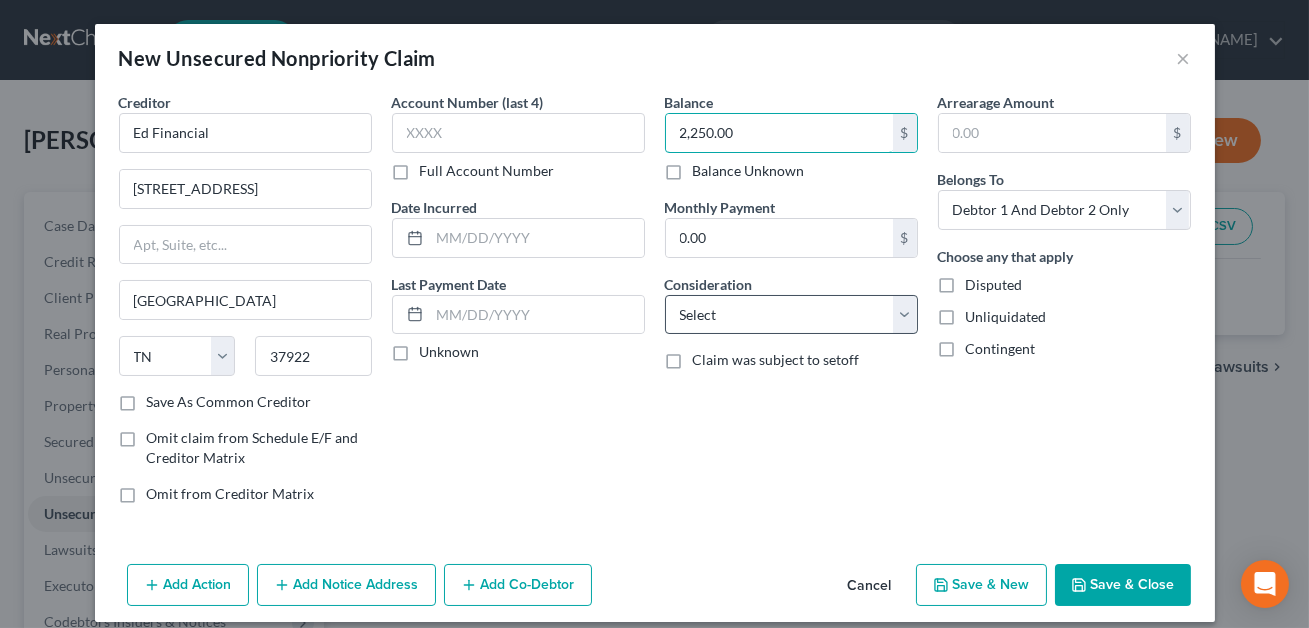 type on "2,250.00" 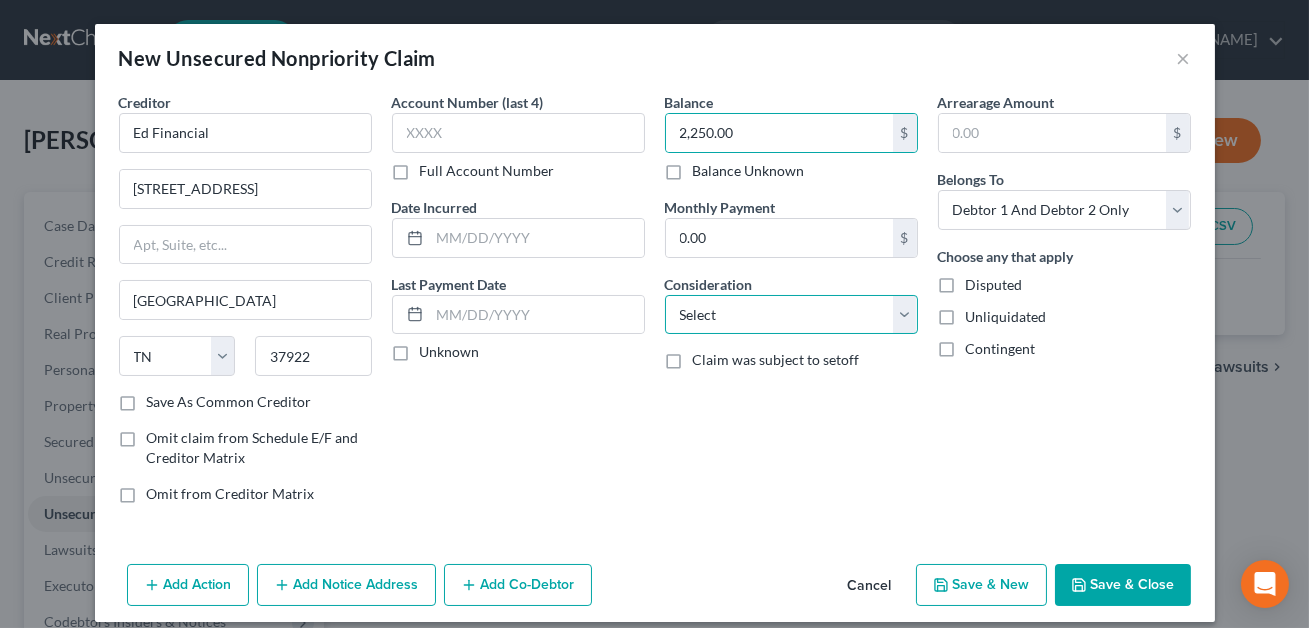 click on "Select Cable / Satellite Services Collection Agency Credit Card Debt Debt Counseling / Attorneys Deficiency Balance Domestic Support Obligations Home / Car Repairs Income Taxes Judgment Liens Medical Services Monies Loaned / Advanced Mortgage Obligation From Divorce Or Separation Obligation To Pensions Other Overdrawn Bank Account Promised To Help Pay Creditors Student Loans Suppliers And Vendors Telephone / Internet Services Utility Services" at bounding box center (791, 315) 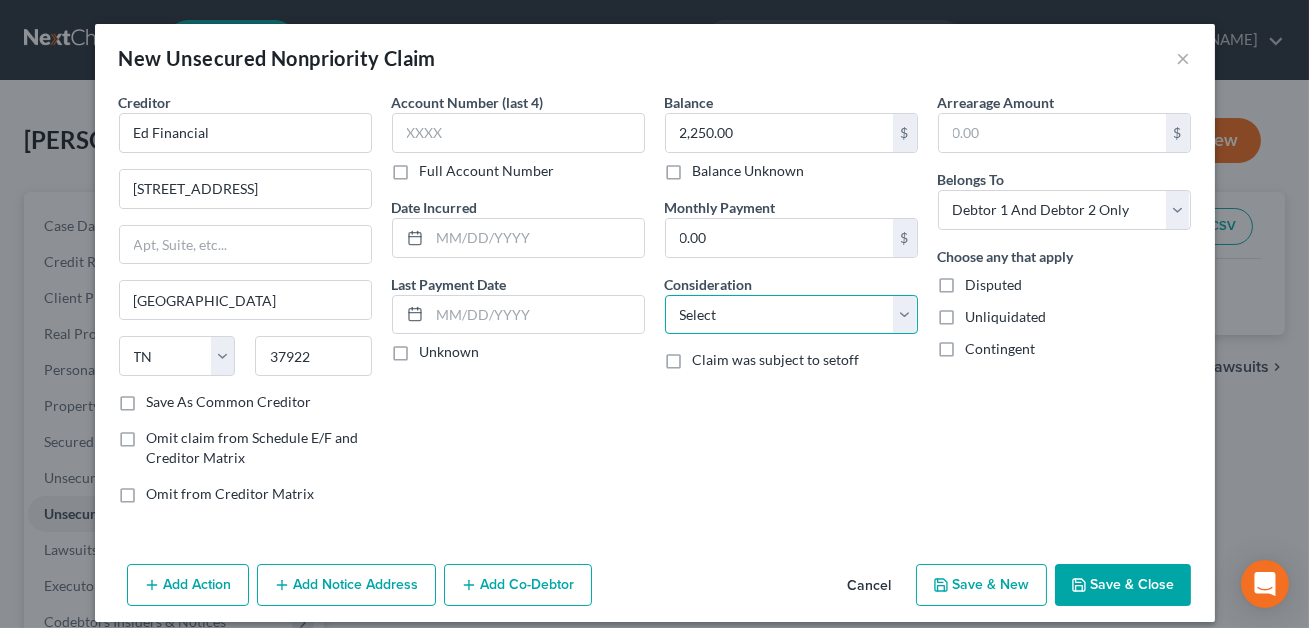 select on "17" 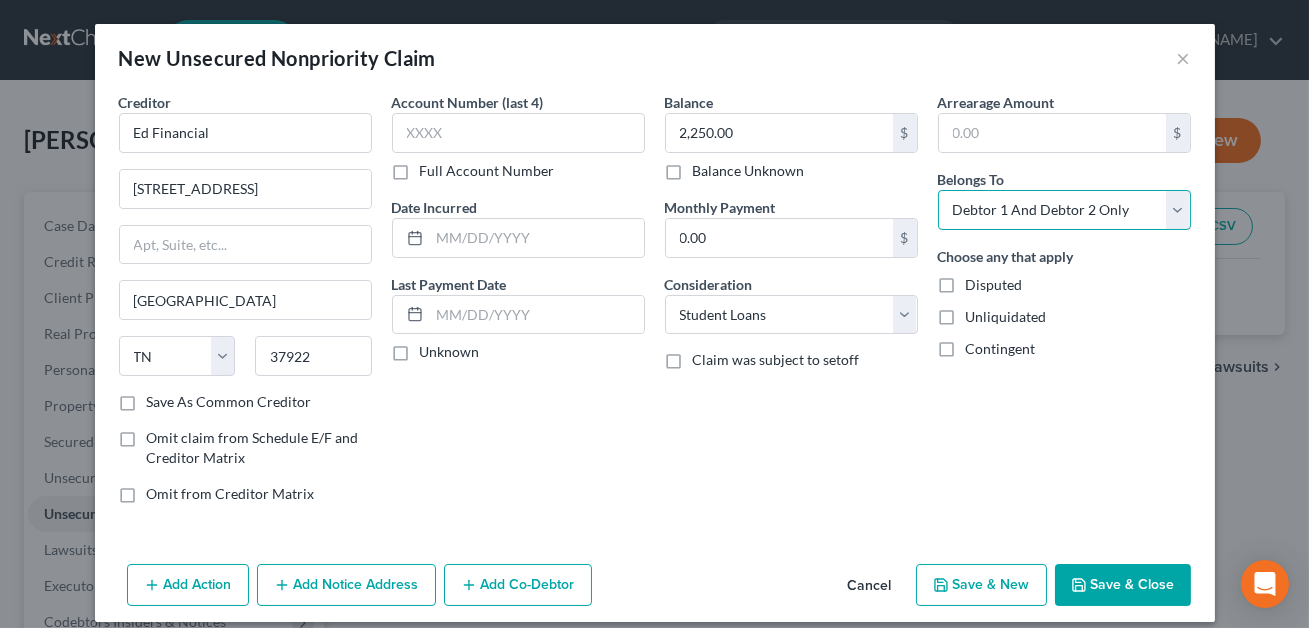 click on "Select Debtor 1 Only Debtor 2 Only Debtor 1 And Debtor 2 Only At Least One Of The Debtors And Another Community Property" at bounding box center (1064, 210) 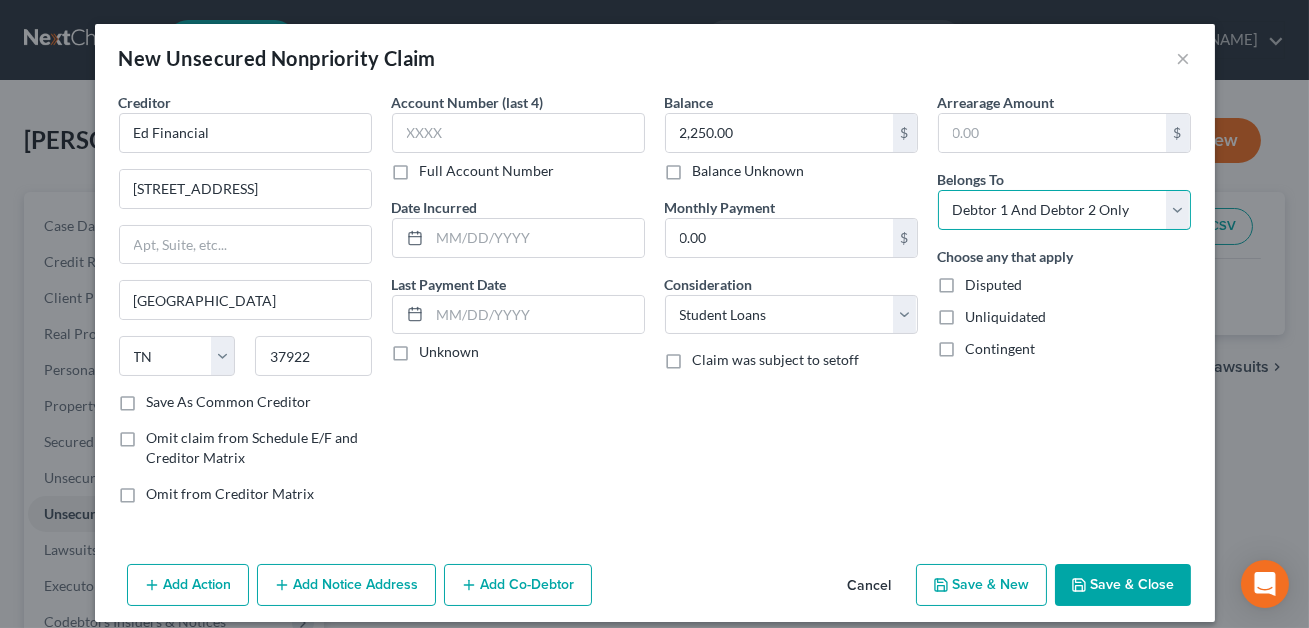select on "1" 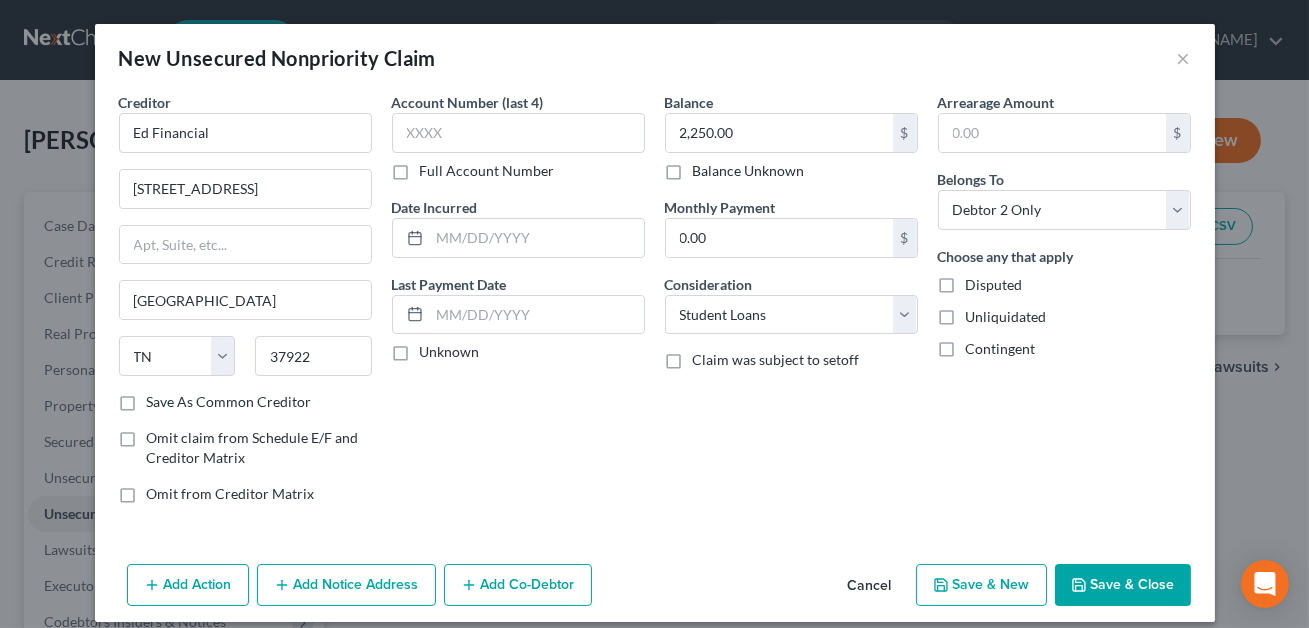 click on "Save & Close" at bounding box center (1123, 585) 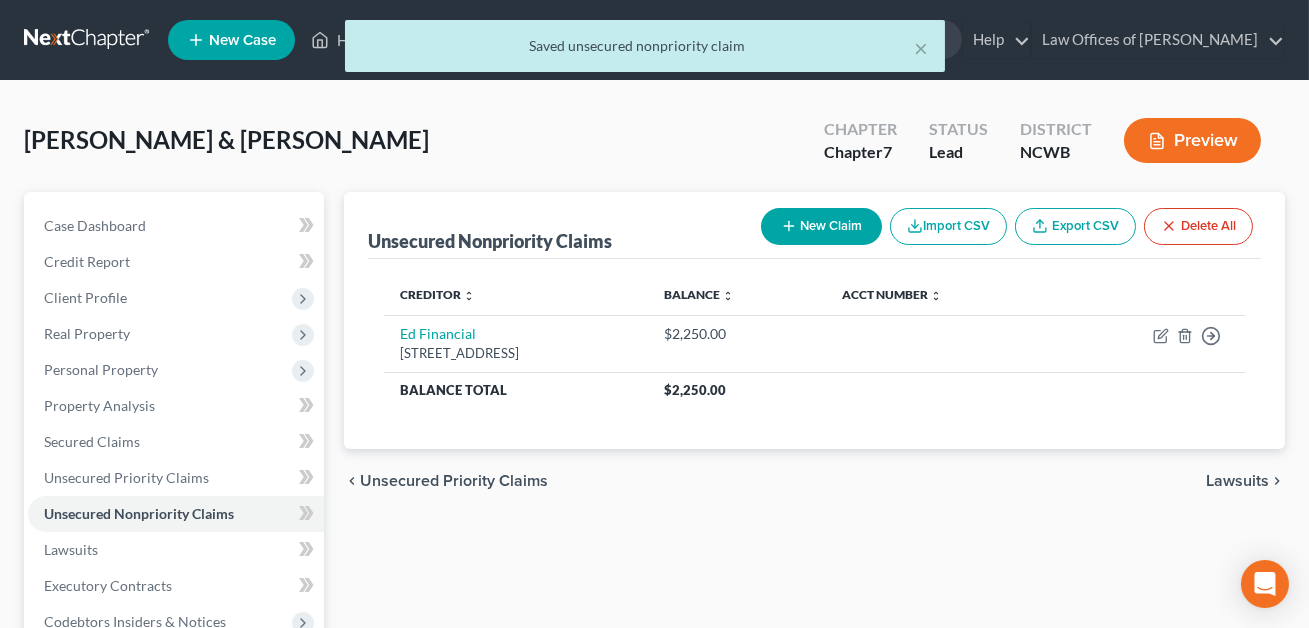 click on "New Claim" at bounding box center [821, 226] 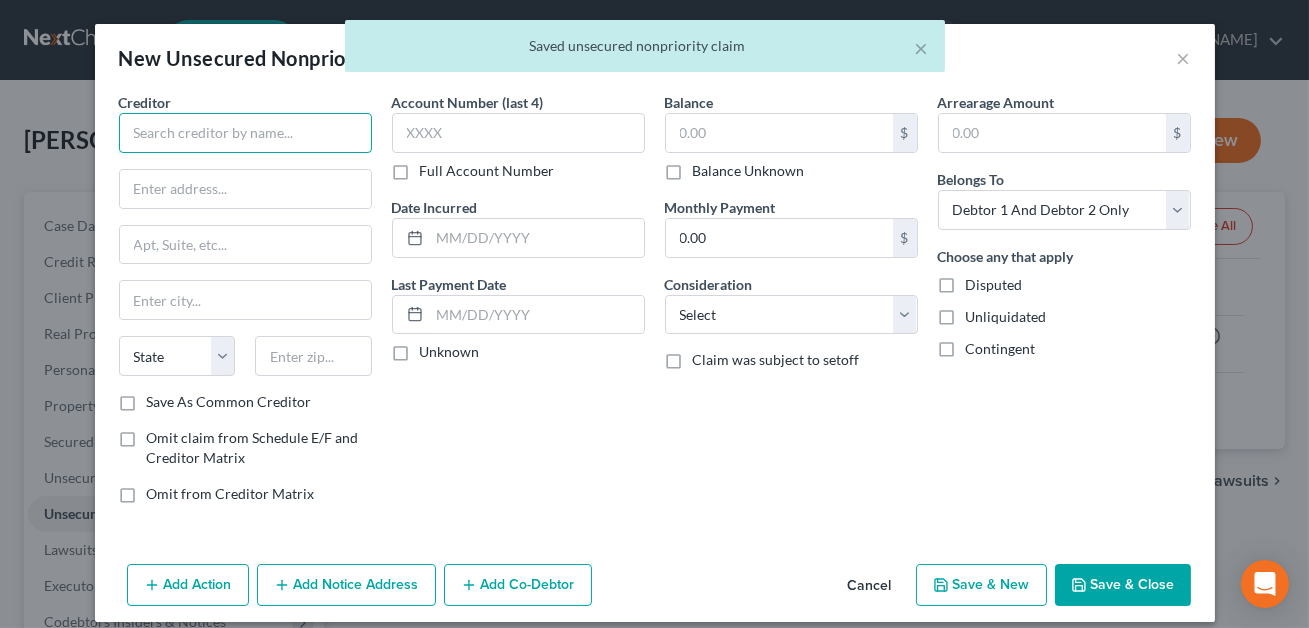click at bounding box center (245, 133) 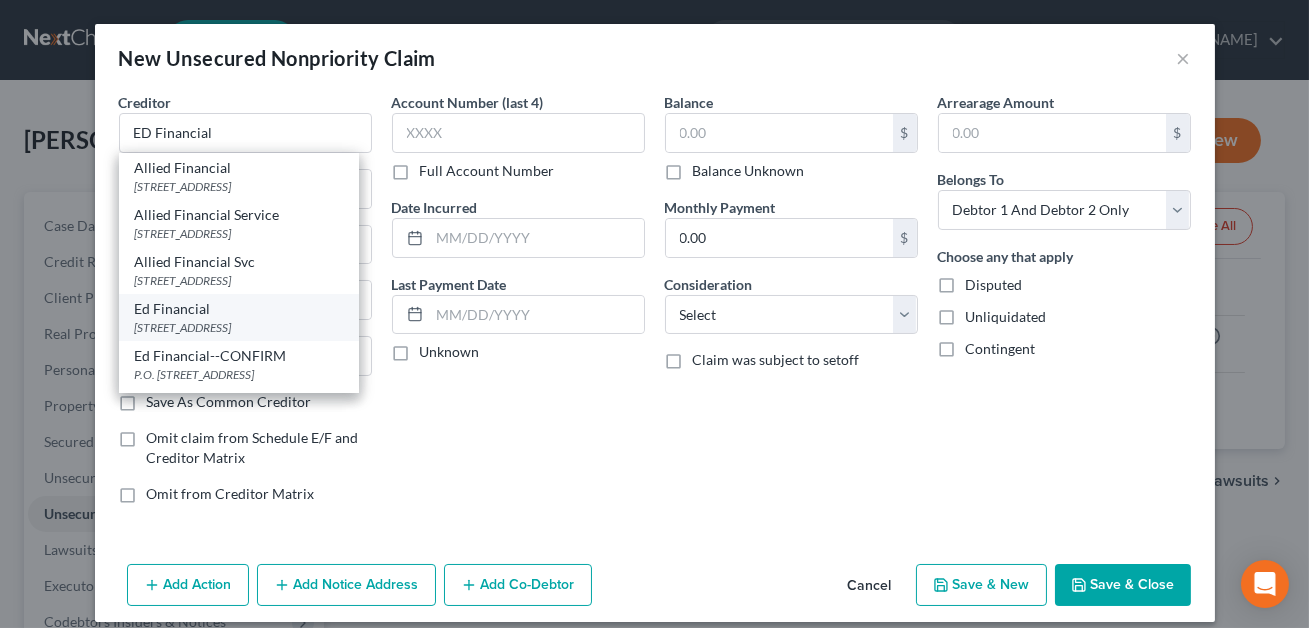 click on "[STREET_ADDRESS]" at bounding box center [239, 327] 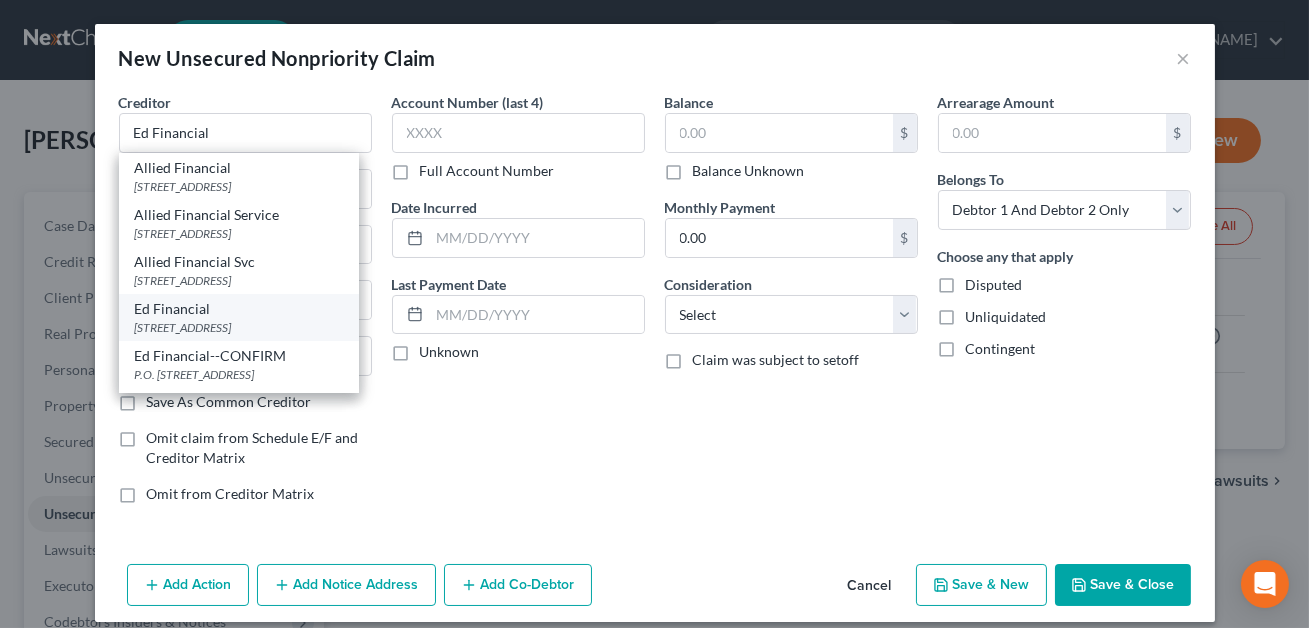 select on "44" 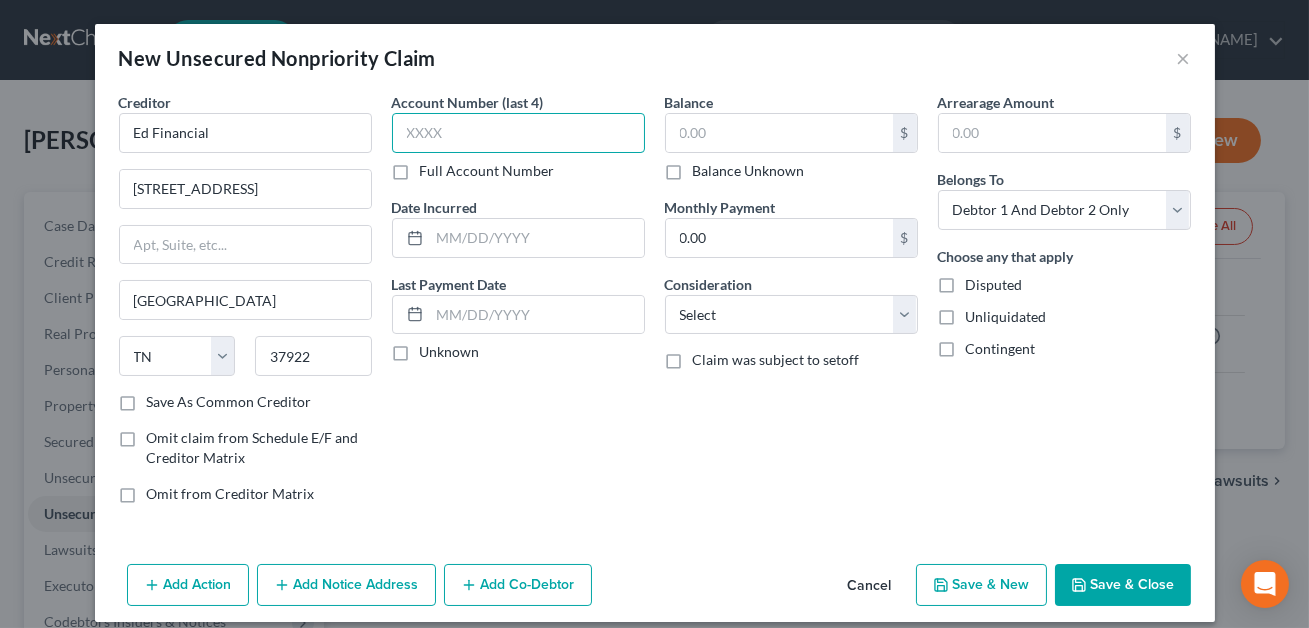 click at bounding box center [518, 133] 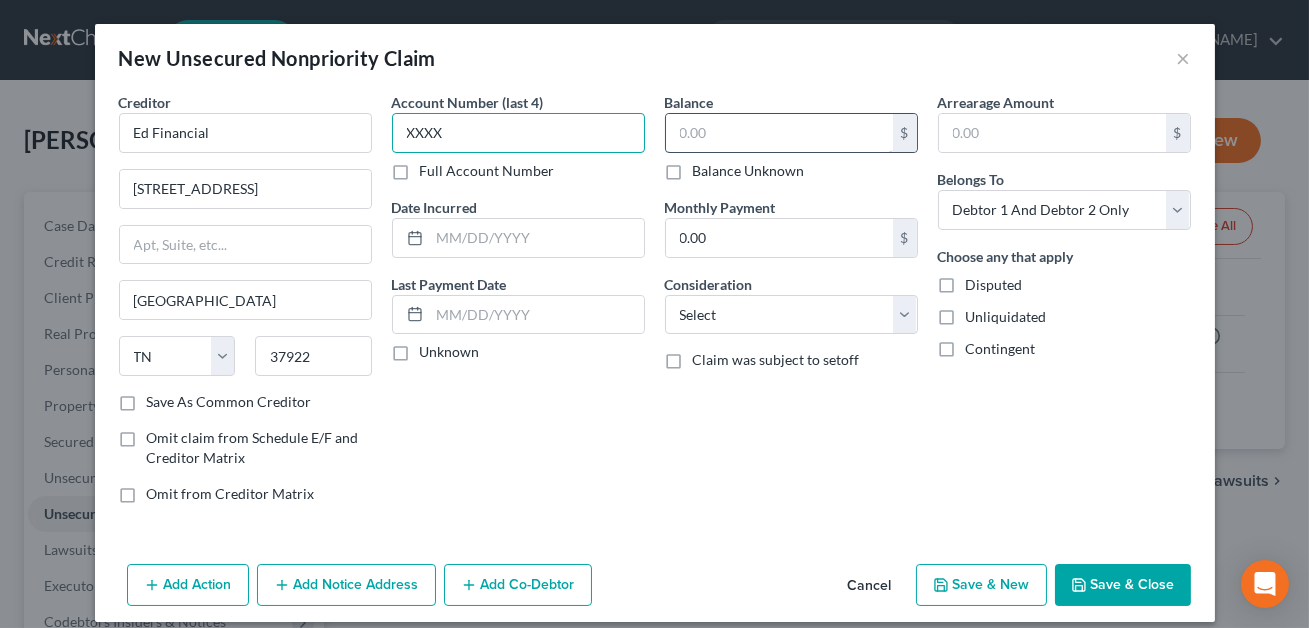 type on "XXXX" 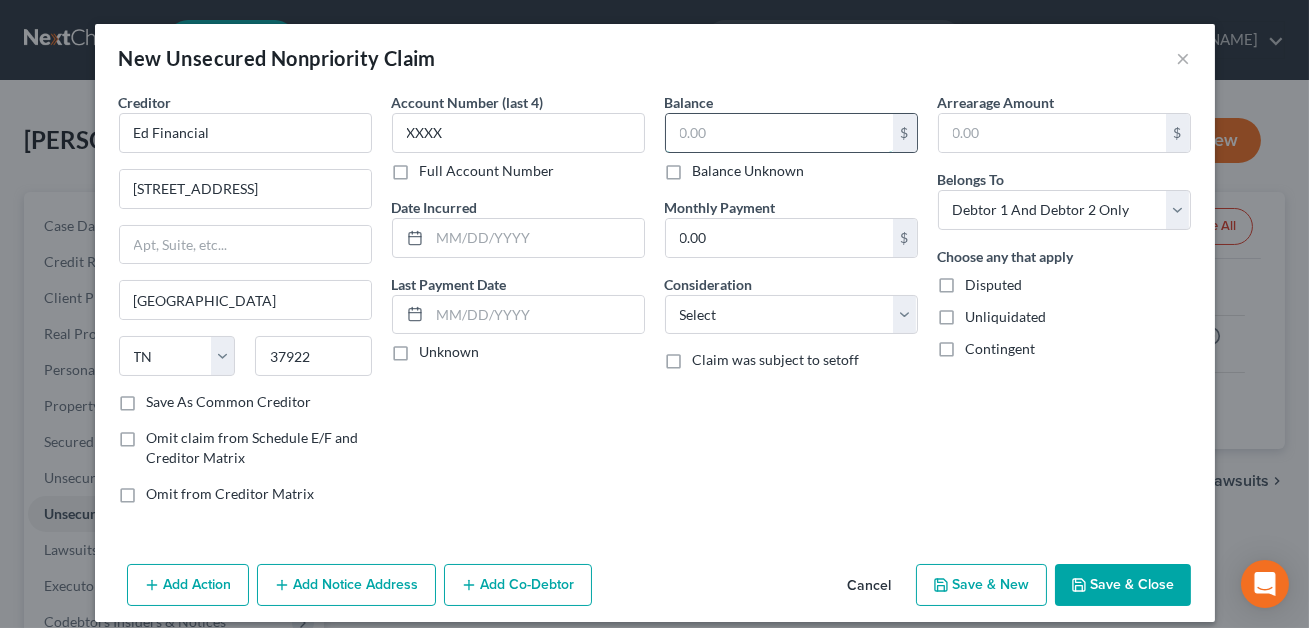 click at bounding box center [779, 133] 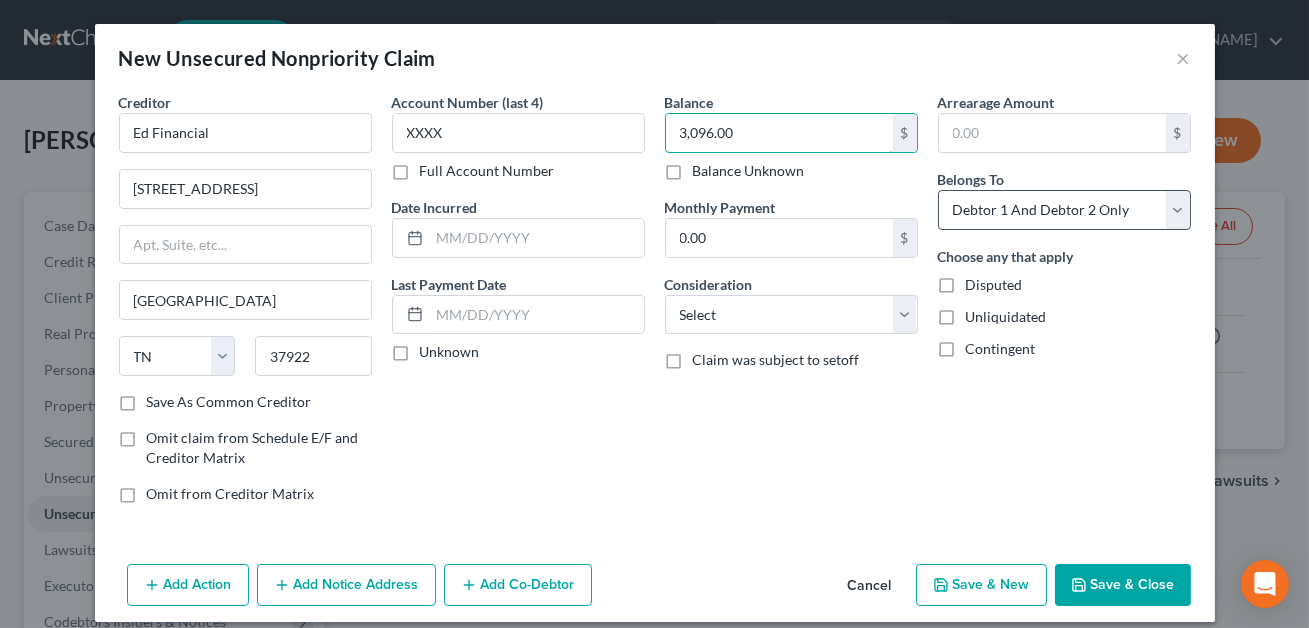 type on "3,096.00" 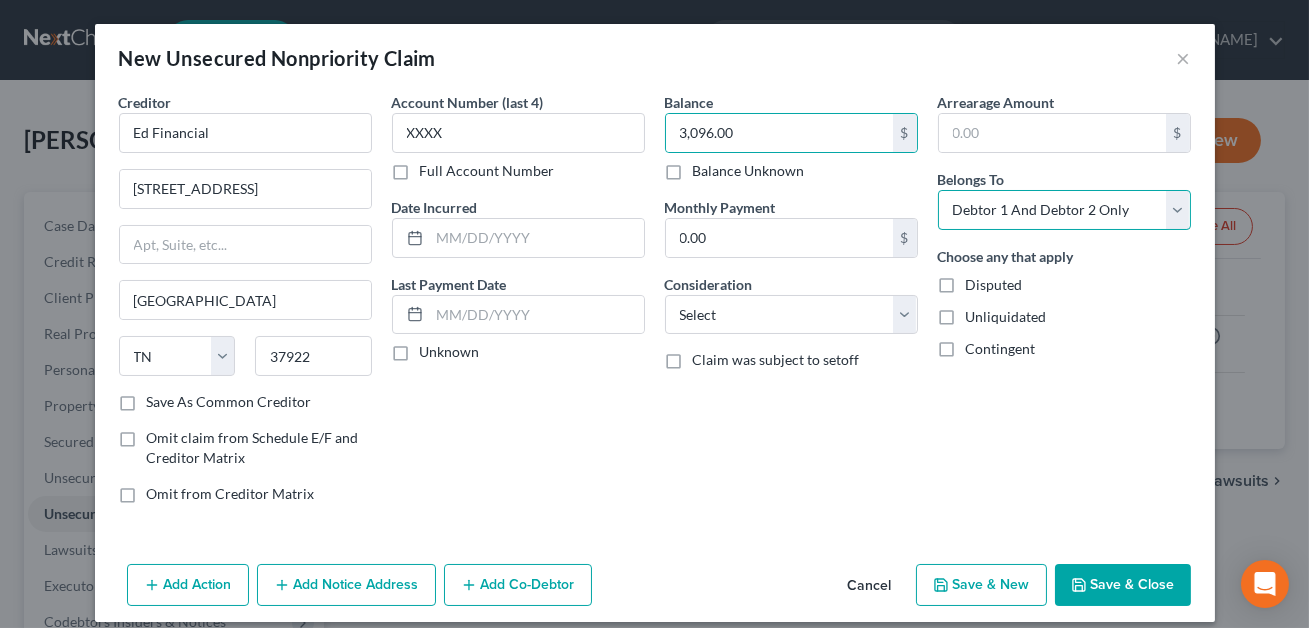 click on "Select Debtor 1 Only Debtor 2 Only Debtor 1 And Debtor 2 Only At Least One Of The Debtors And Another Community Property" at bounding box center (1064, 210) 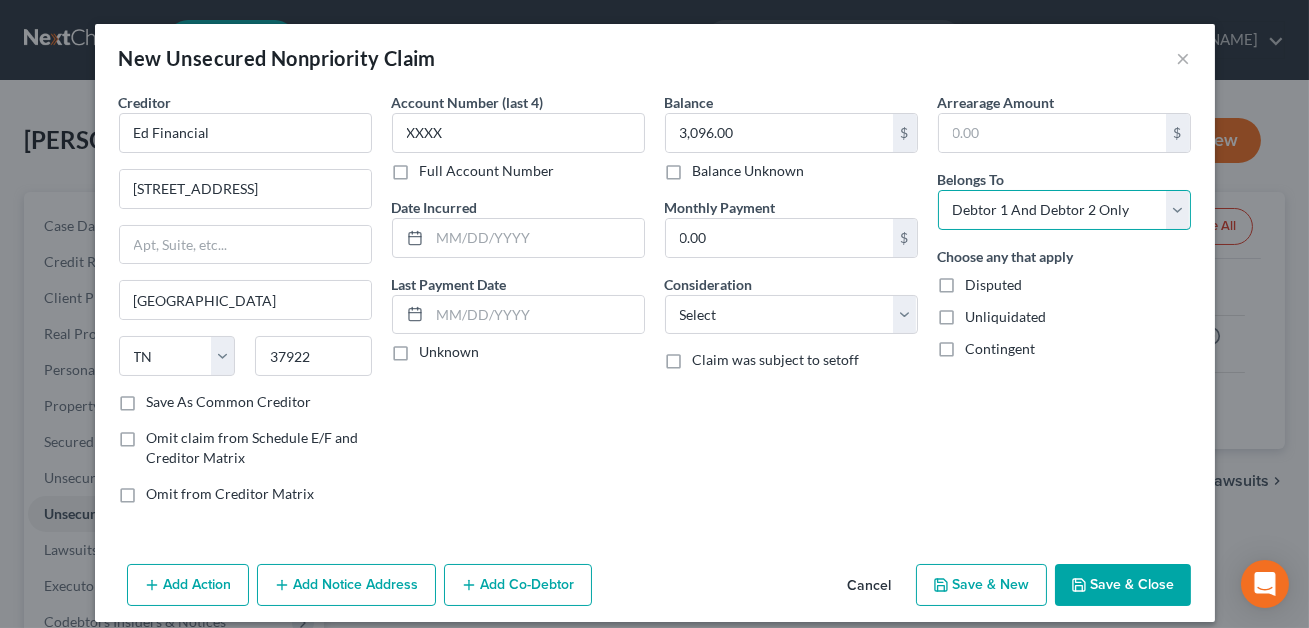 select on "1" 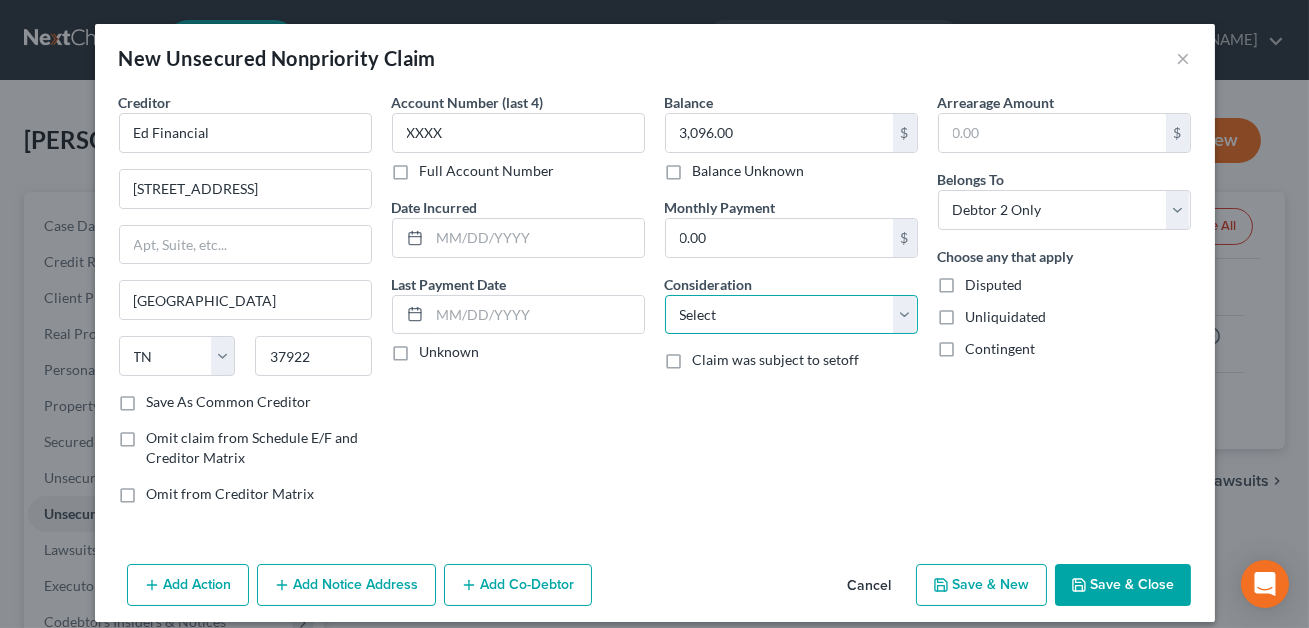 click on "Select Cable / Satellite Services Collection Agency Credit Card Debt Debt Counseling / Attorneys Deficiency Balance Domestic Support Obligations Home / Car Repairs Income Taxes Judgment Liens Medical Services Monies Loaned / Advanced Mortgage Obligation From Divorce Or Separation Obligation To Pensions Other Overdrawn Bank Account Promised To Help Pay Creditors Student Loans Suppliers And Vendors Telephone / Internet Services Utility Services" at bounding box center (791, 315) 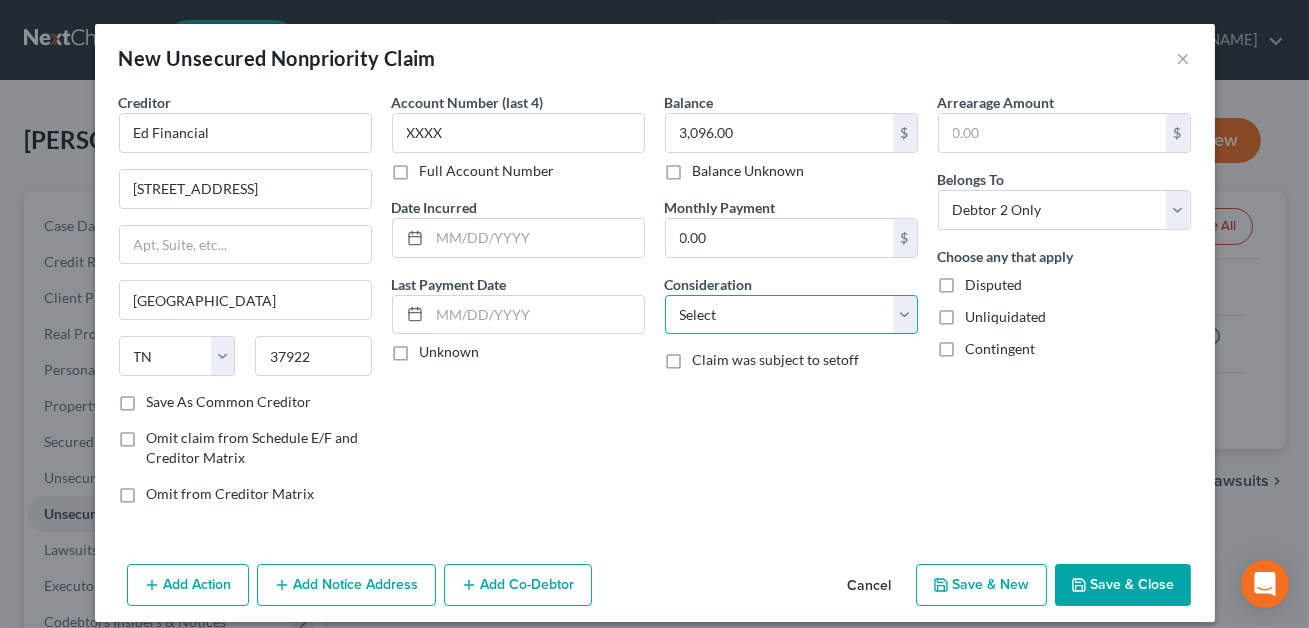 select on "17" 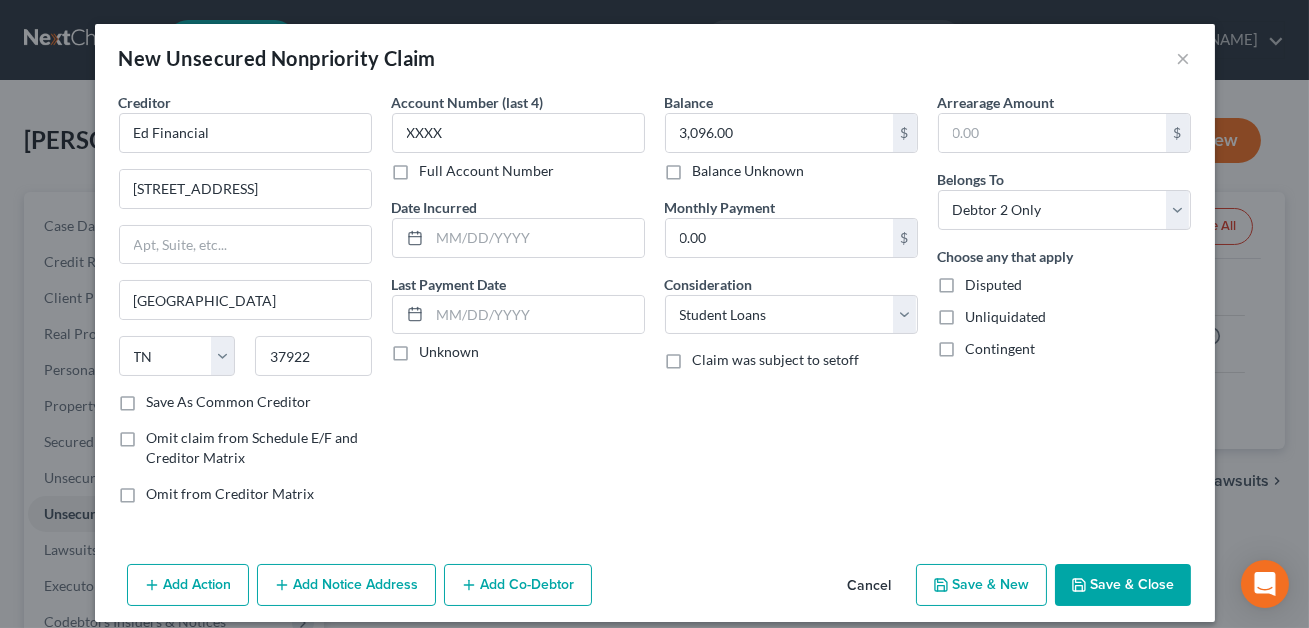 click on "Save & Close" at bounding box center (1123, 585) 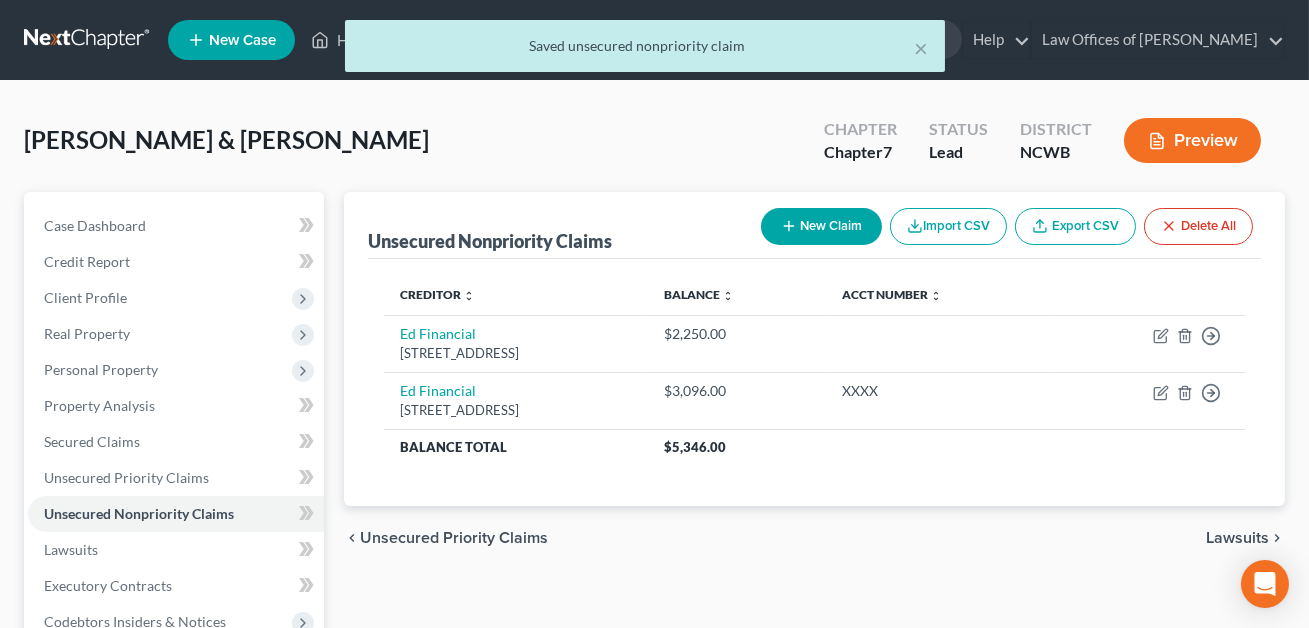 click on "New Claim" at bounding box center [821, 226] 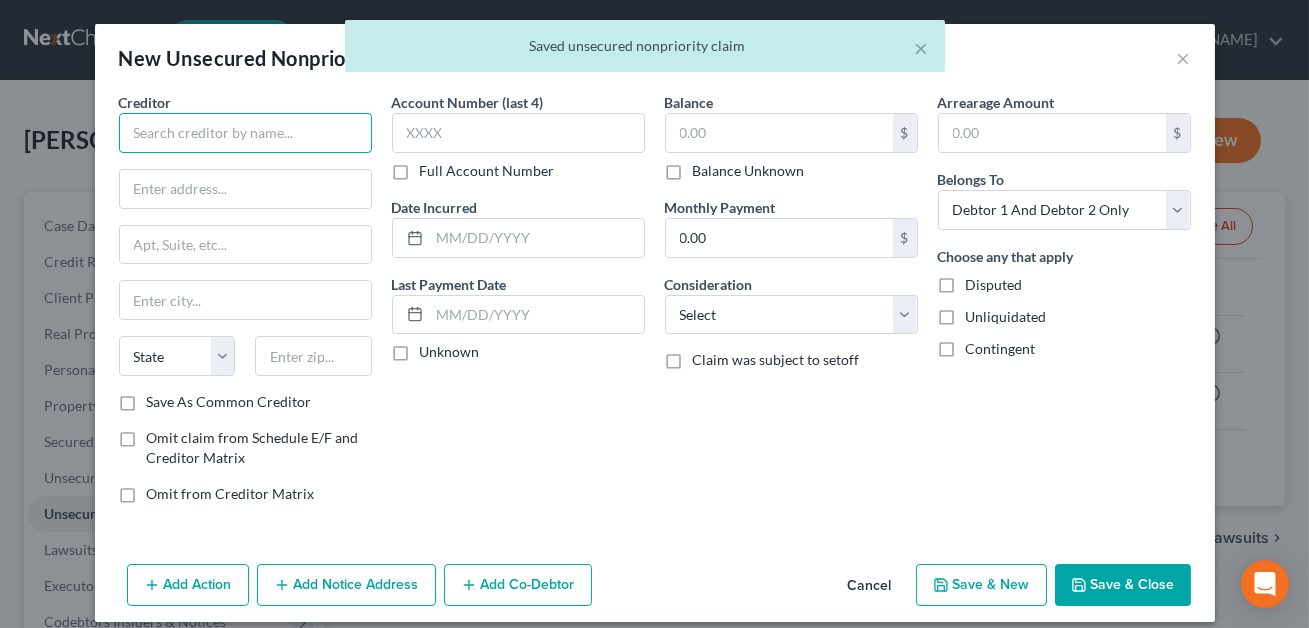 click at bounding box center (245, 133) 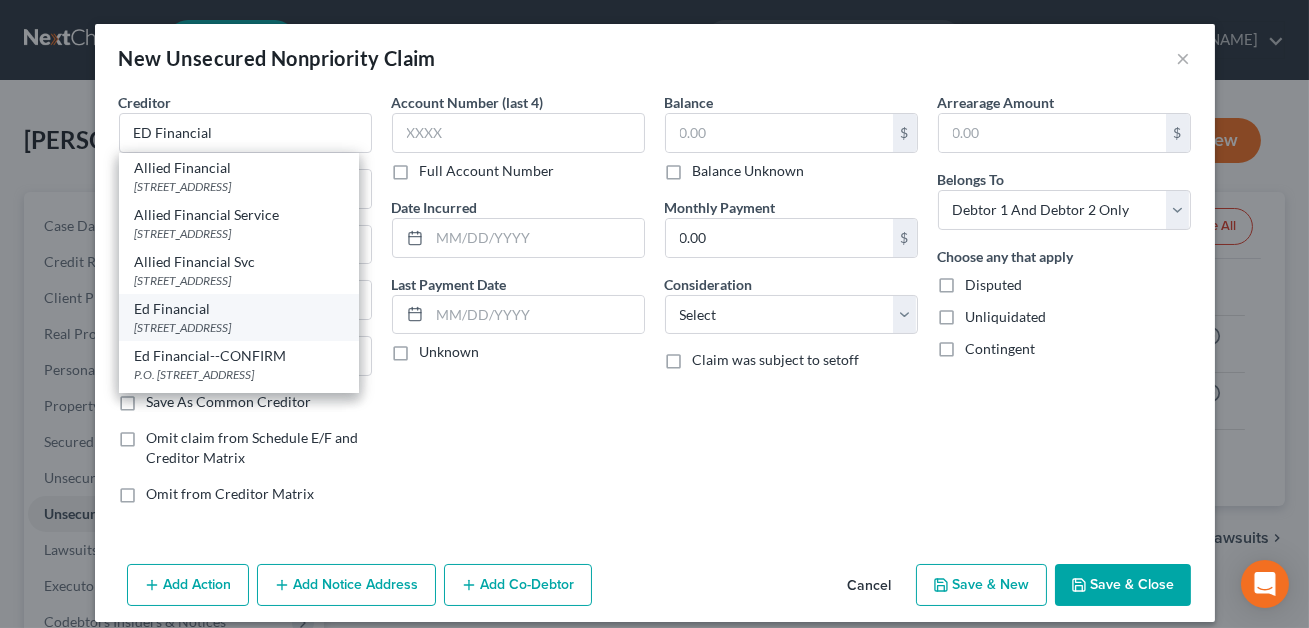 click on "Ed Financial" at bounding box center (239, 309) 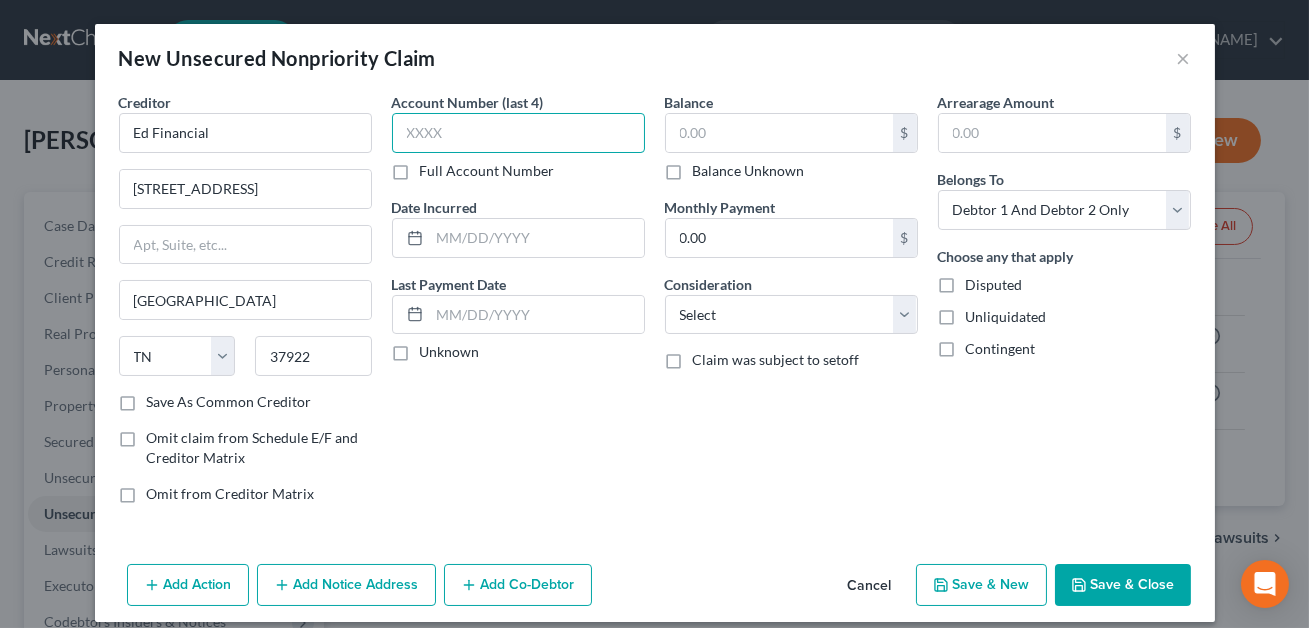 click at bounding box center [518, 133] 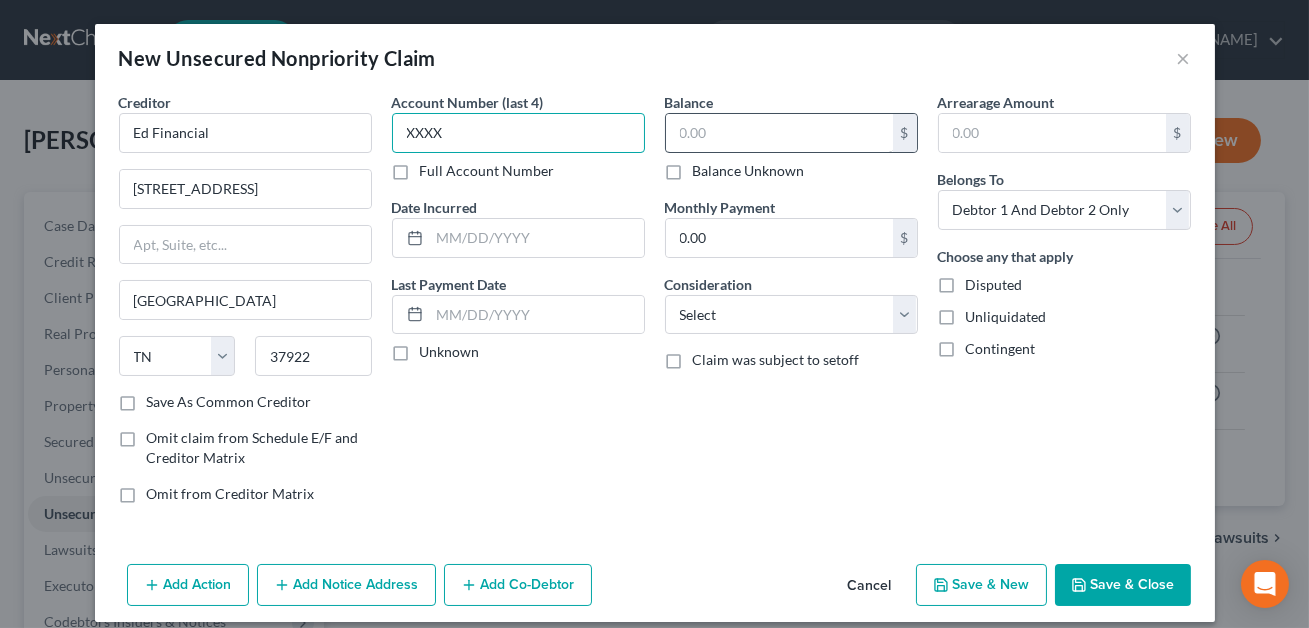 type on "XXXX" 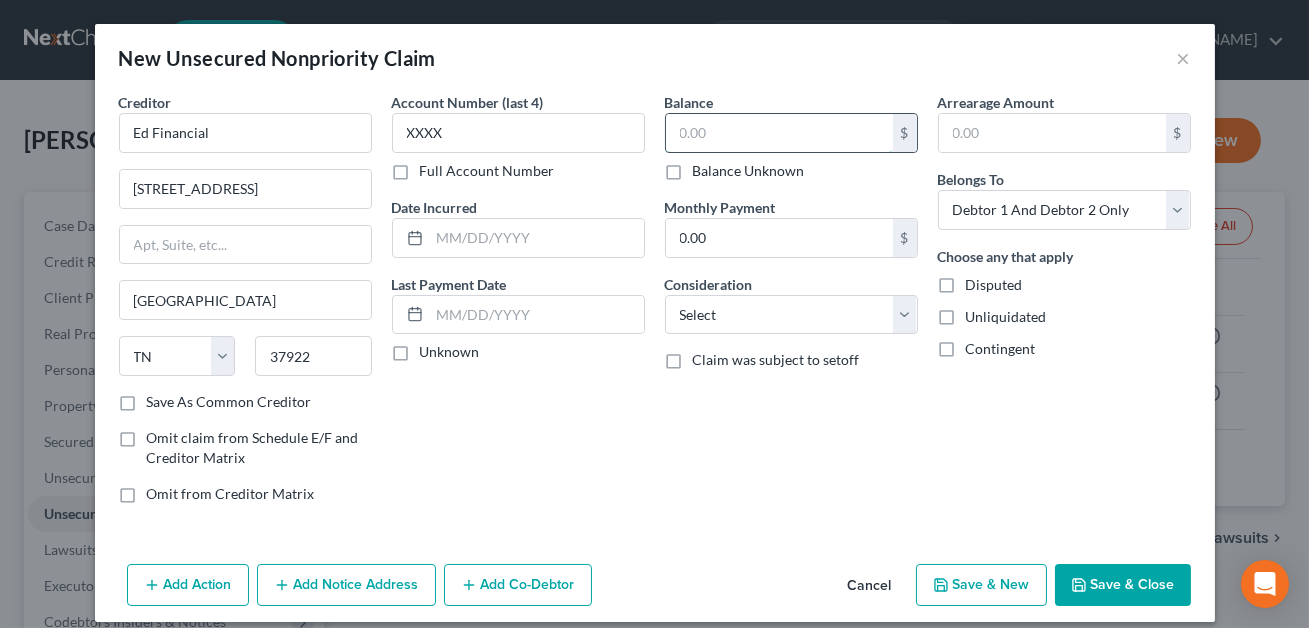 click at bounding box center [779, 133] 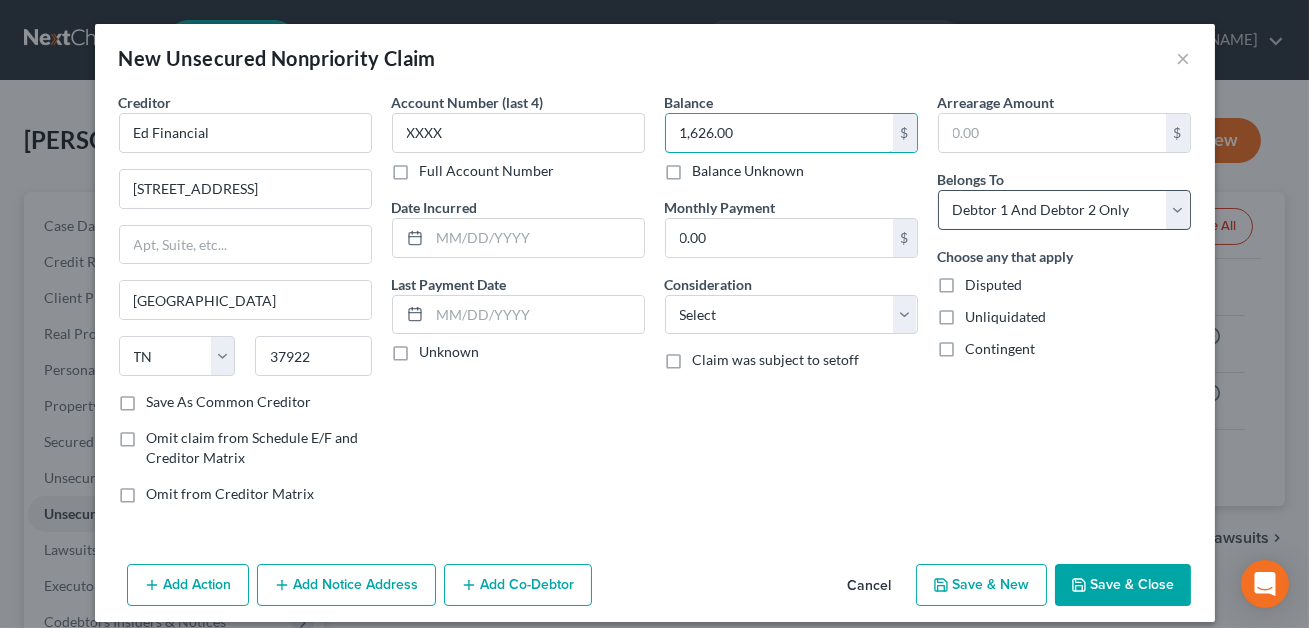 type on "1,626.00" 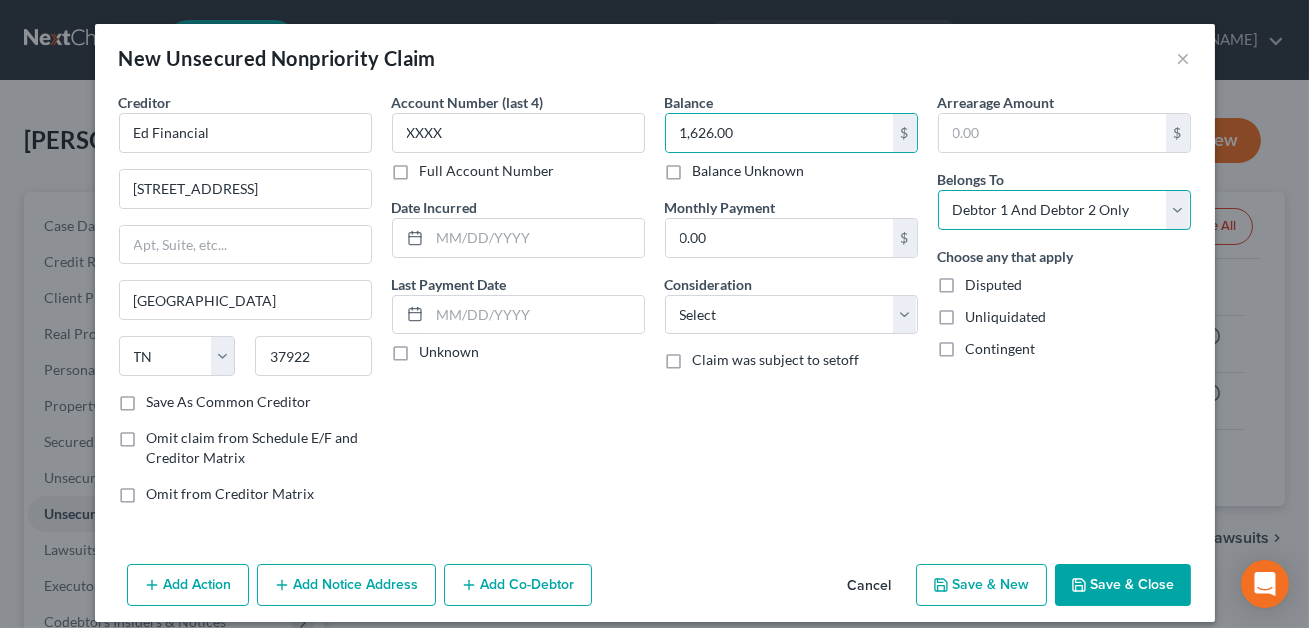 click on "Select Debtor 1 Only Debtor 2 Only Debtor 1 And Debtor 2 Only At Least One Of The Debtors And Another Community Property" at bounding box center [1064, 210] 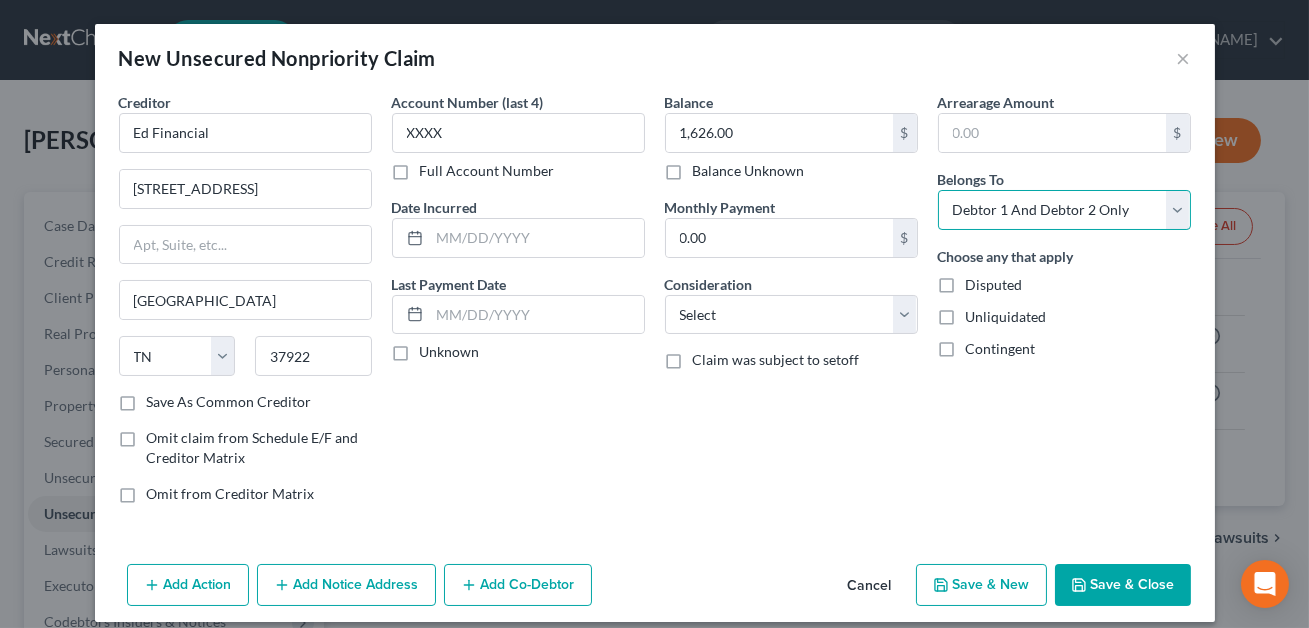 select on "1" 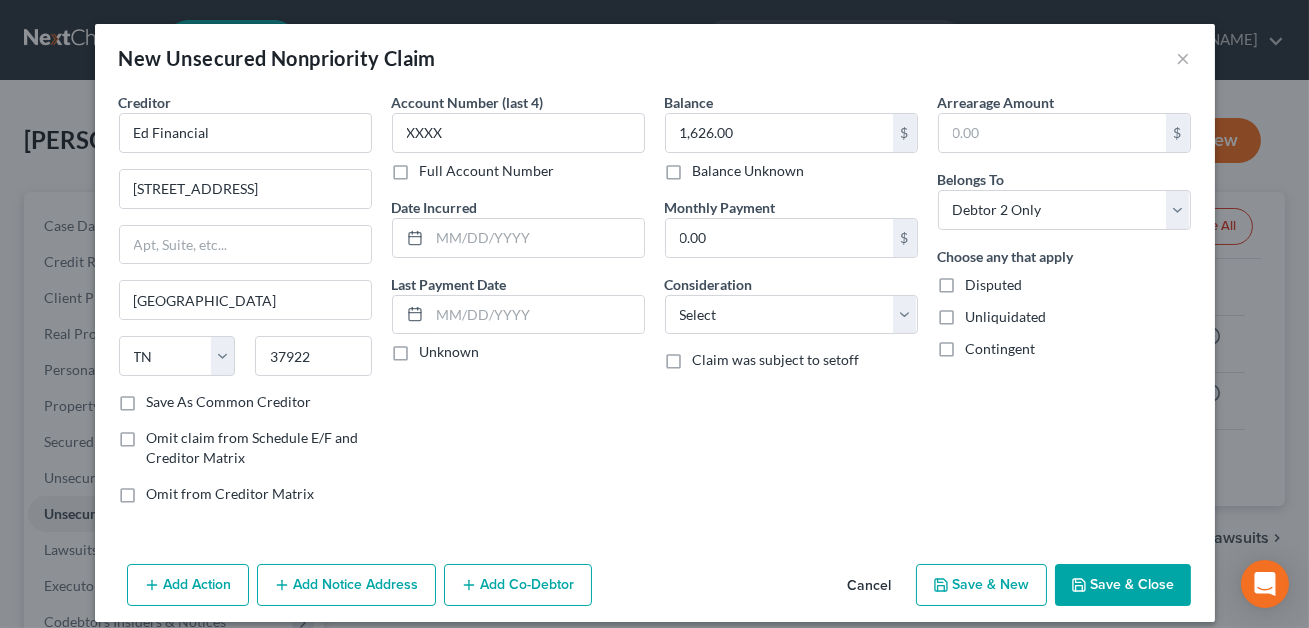 click on "Save & Close" at bounding box center (1123, 585) 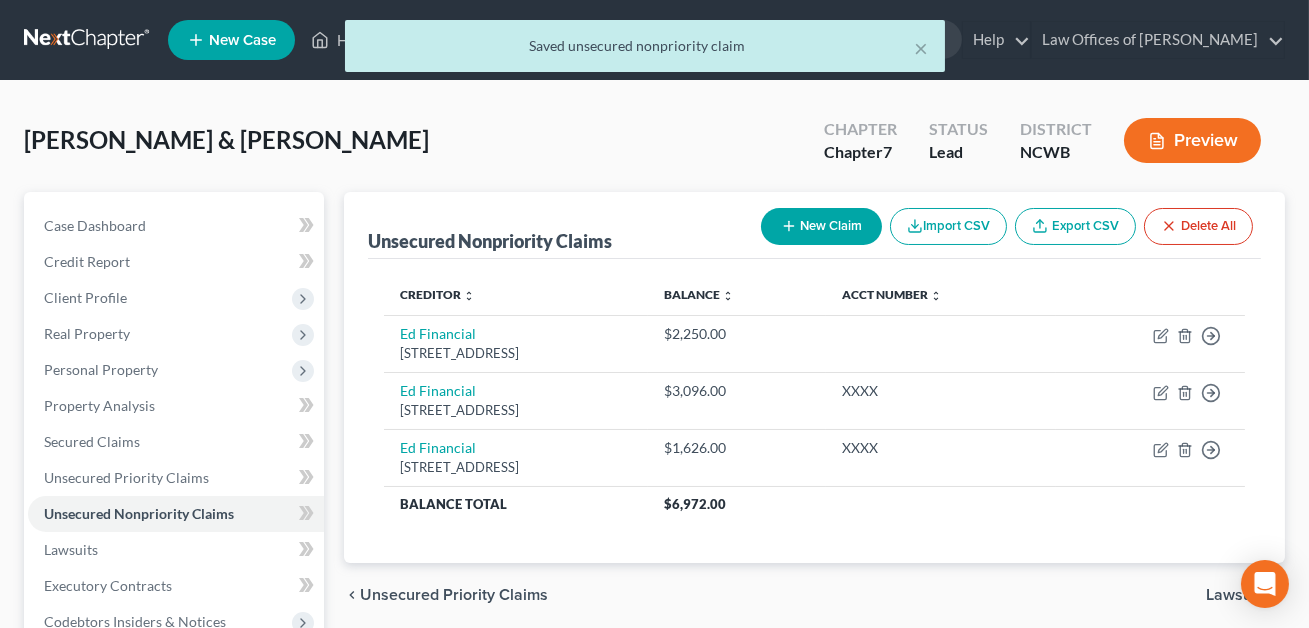 click on "New Claim" at bounding box center (821, 226) 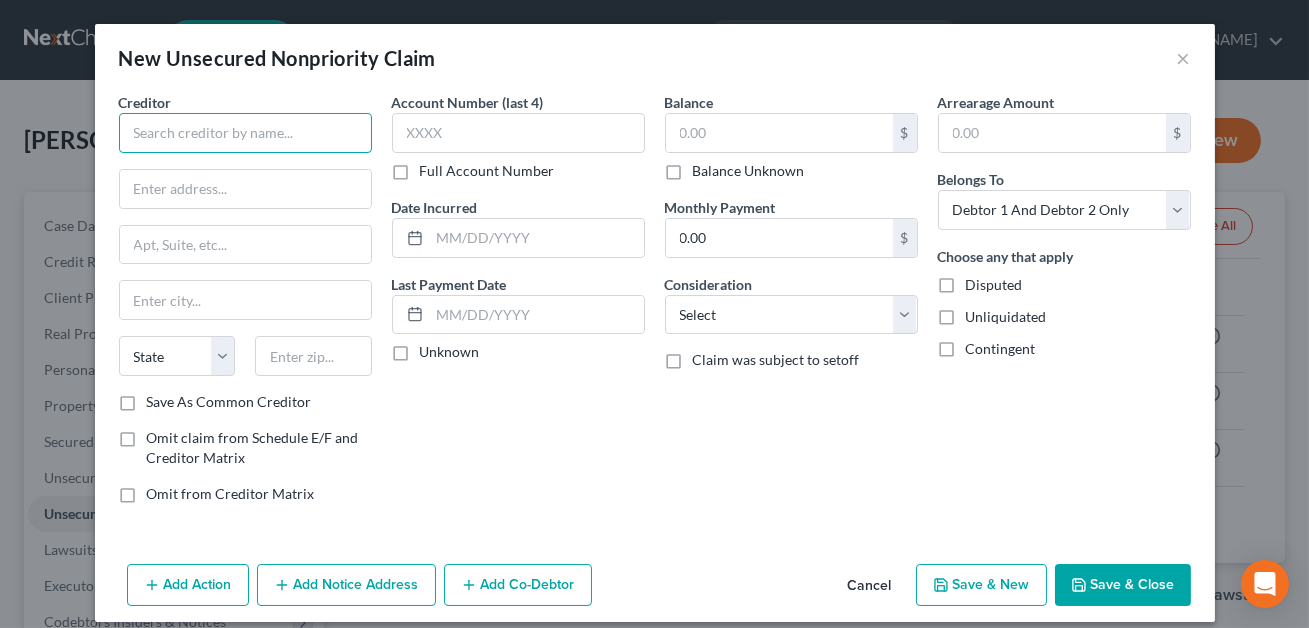 click at bounding box center (245, 133) 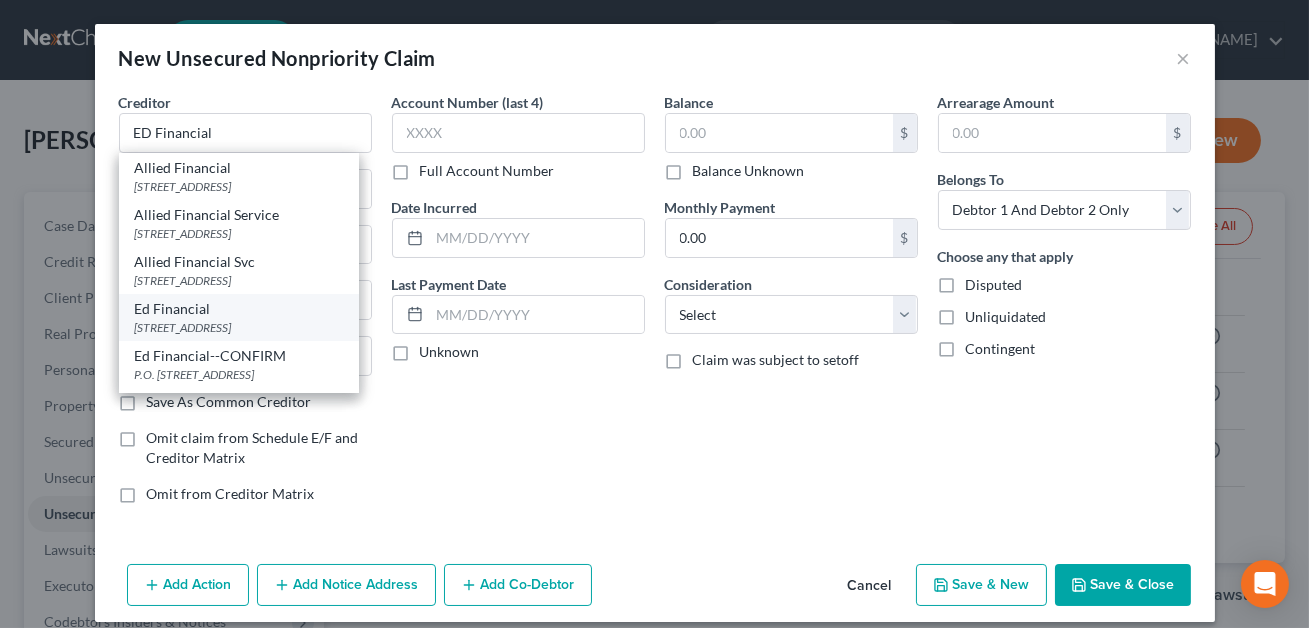 click on "[STREET_ADDRESS]" at bounding box center (239, 327) 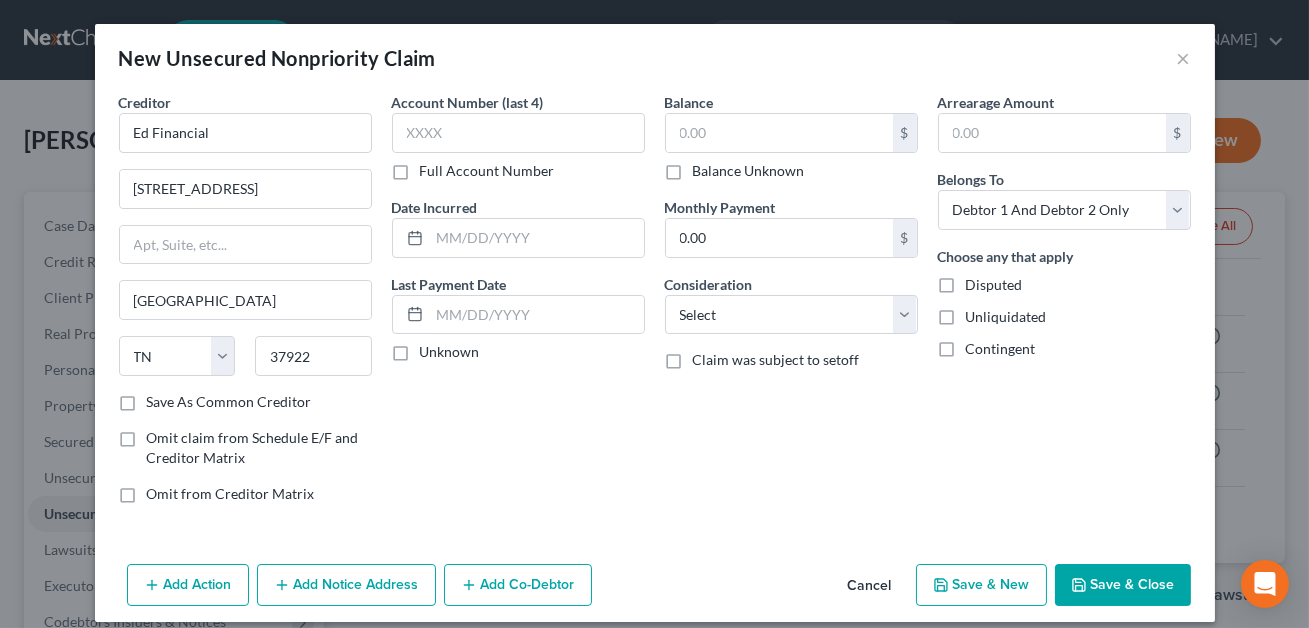 click on "Cancel" at bounding box center [870, 586] 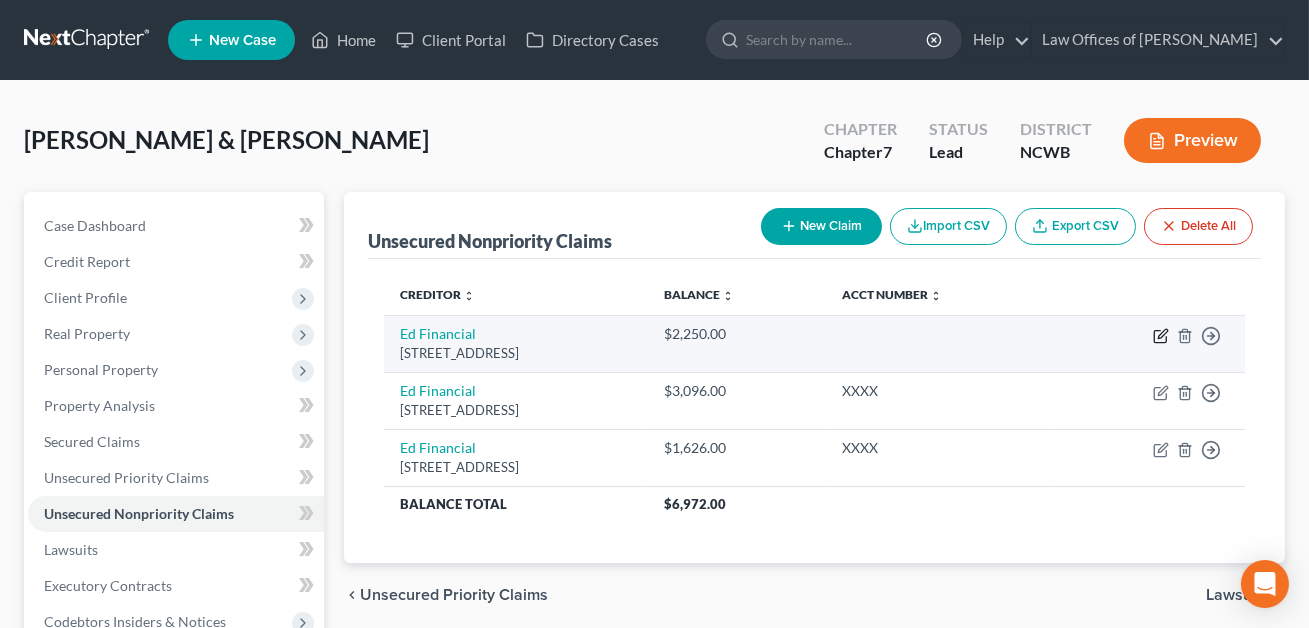 click 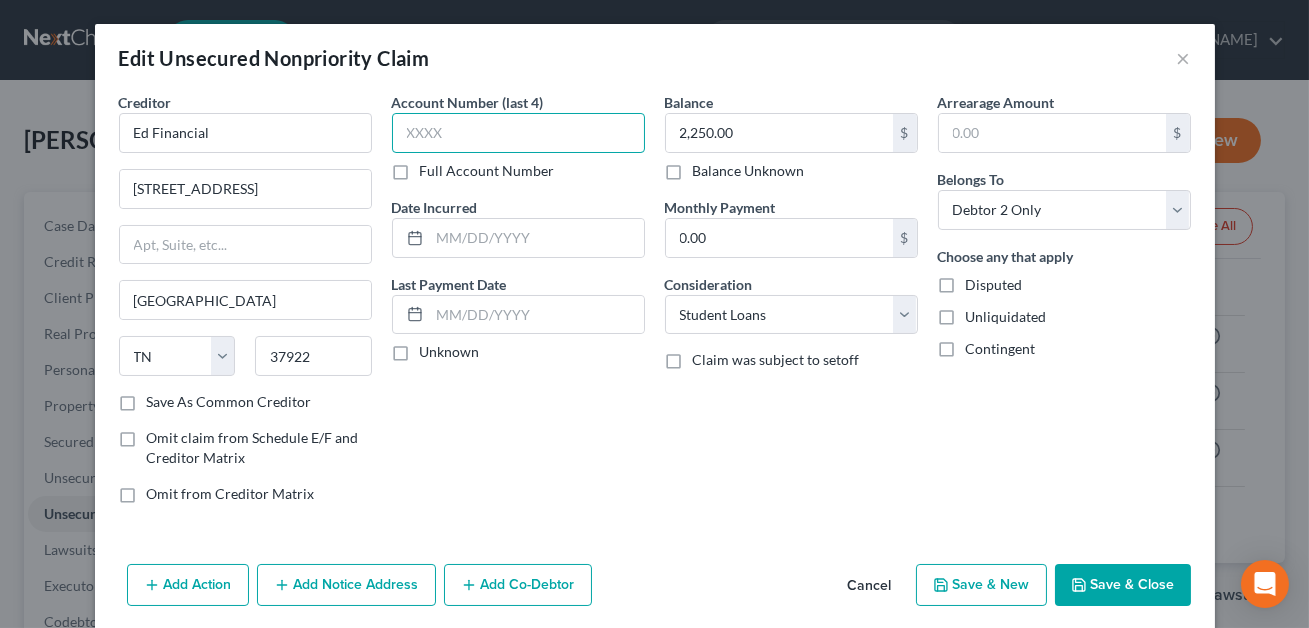 click at bounding box center [518, 133] 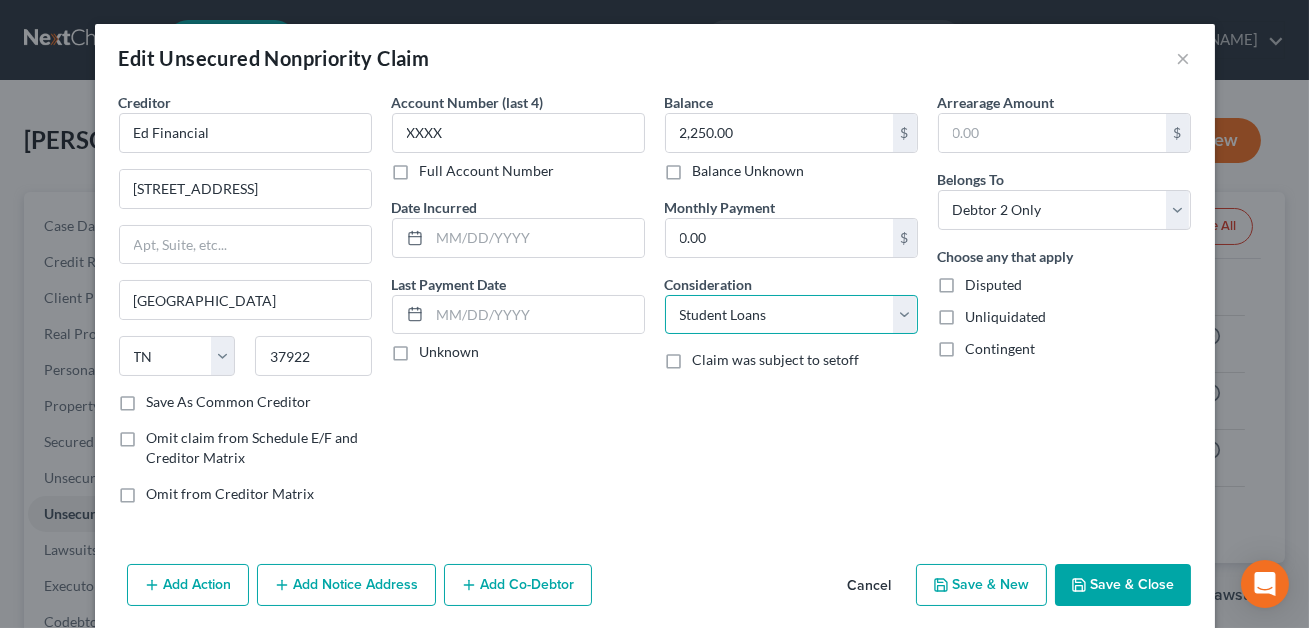 click on "Select Cable / Satellite Services Collection Agency Credit Card Debt Debt Counseling / Attorneys Deficiency Balance Domestic Support Obligations Home / Car Repairs Income Taxes Judgment Liens Medical Services Monies Loaned / Advanced Mortgage Obligation From Divorce Or Separation Obligation To Pensions Other Overdrawn Bank Account Promised To Help Pay Creditors Student Loans Suppliers And Vendors Telephone / Internet Services Utility Services" at bounding box center (791, 315) 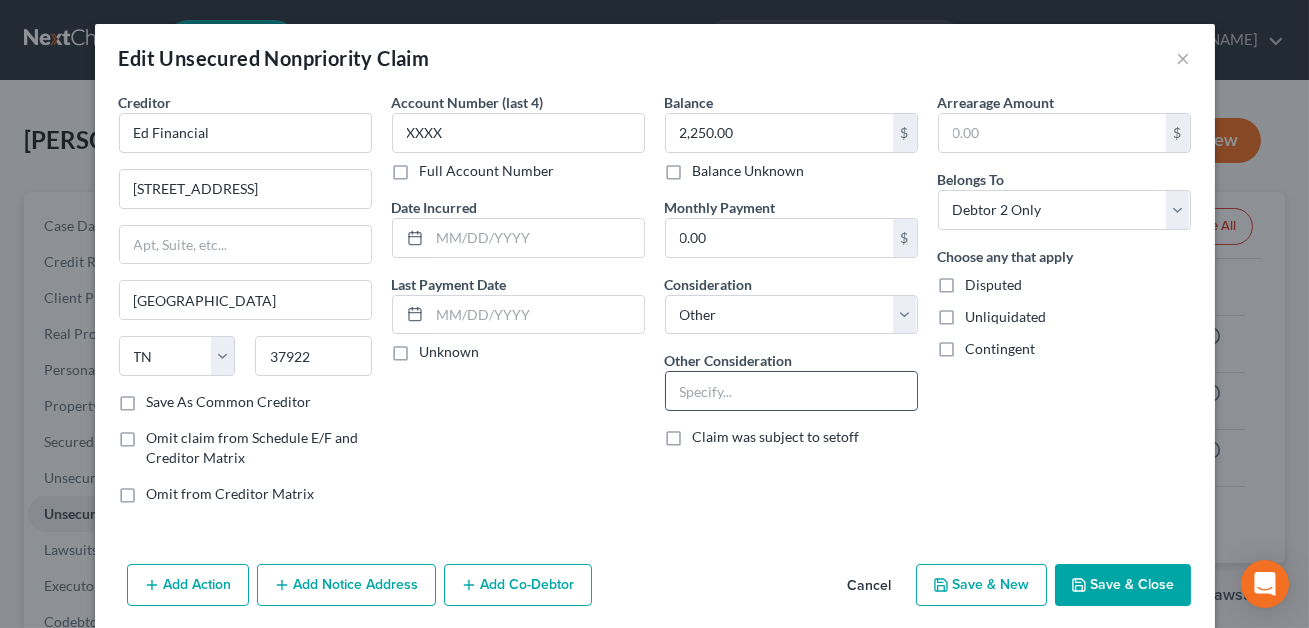 click at bounding box center [791, 391] 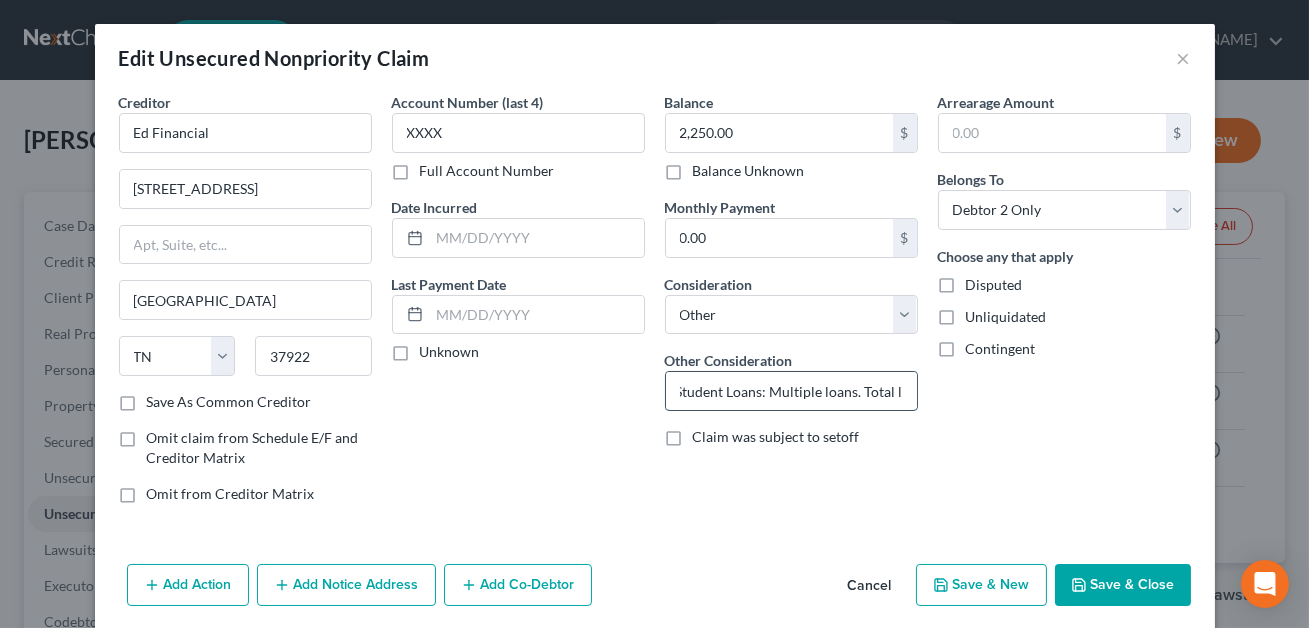 scroll, scrollTop: 0, scrollLeft: 0, axis: both 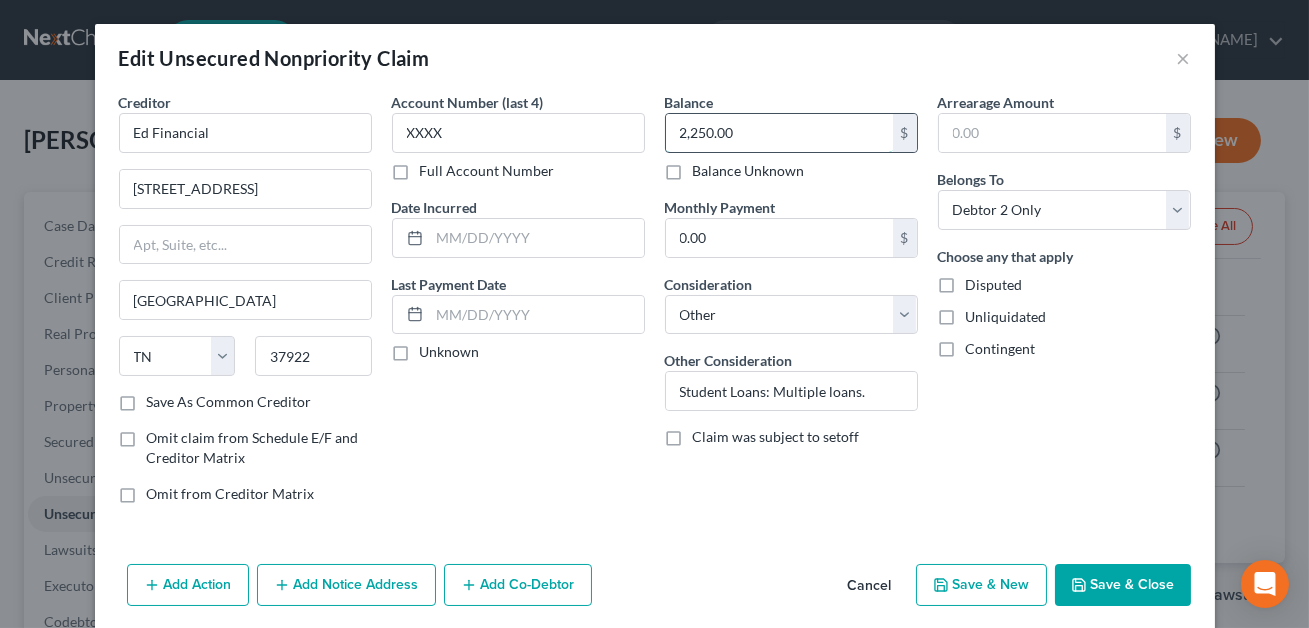 click on "2,250.00" at bounding box center (779, 133) 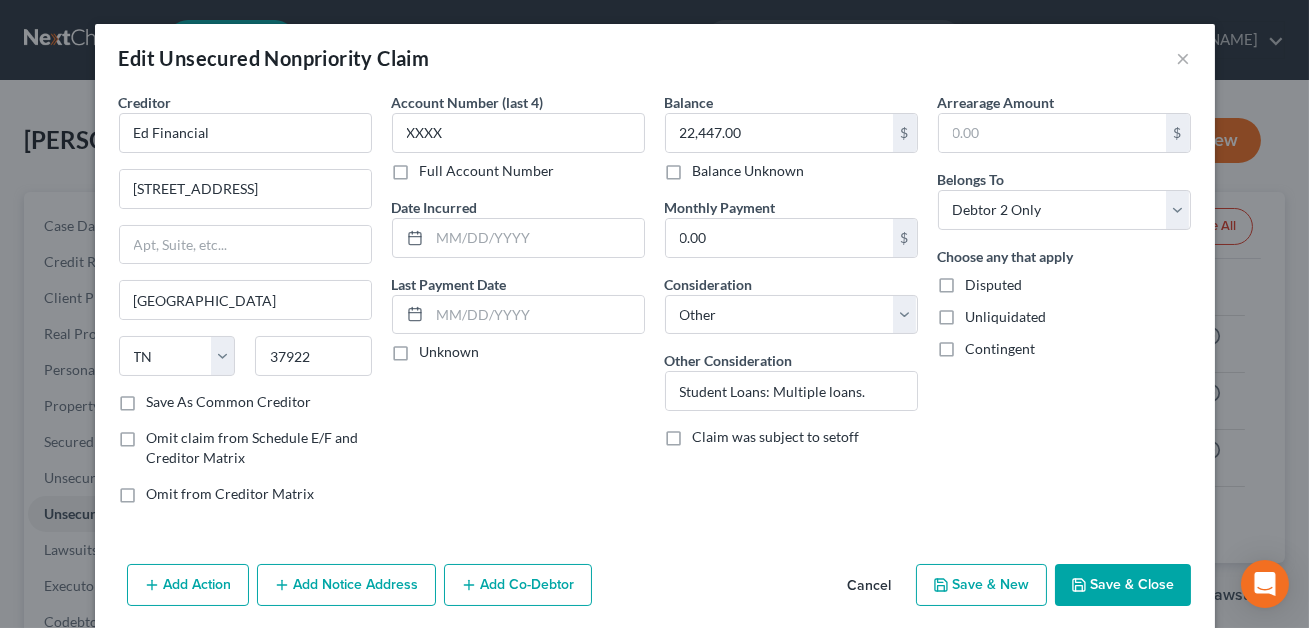 click on "Save & Close" at bounding box center (1123, 585) 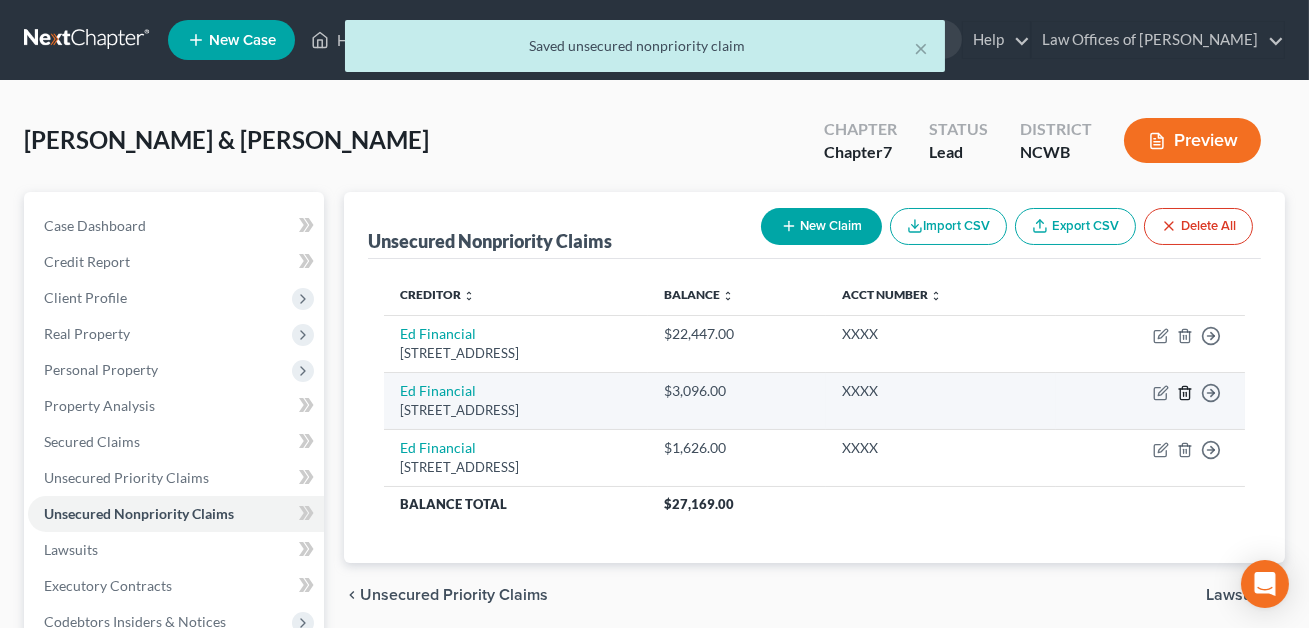 click 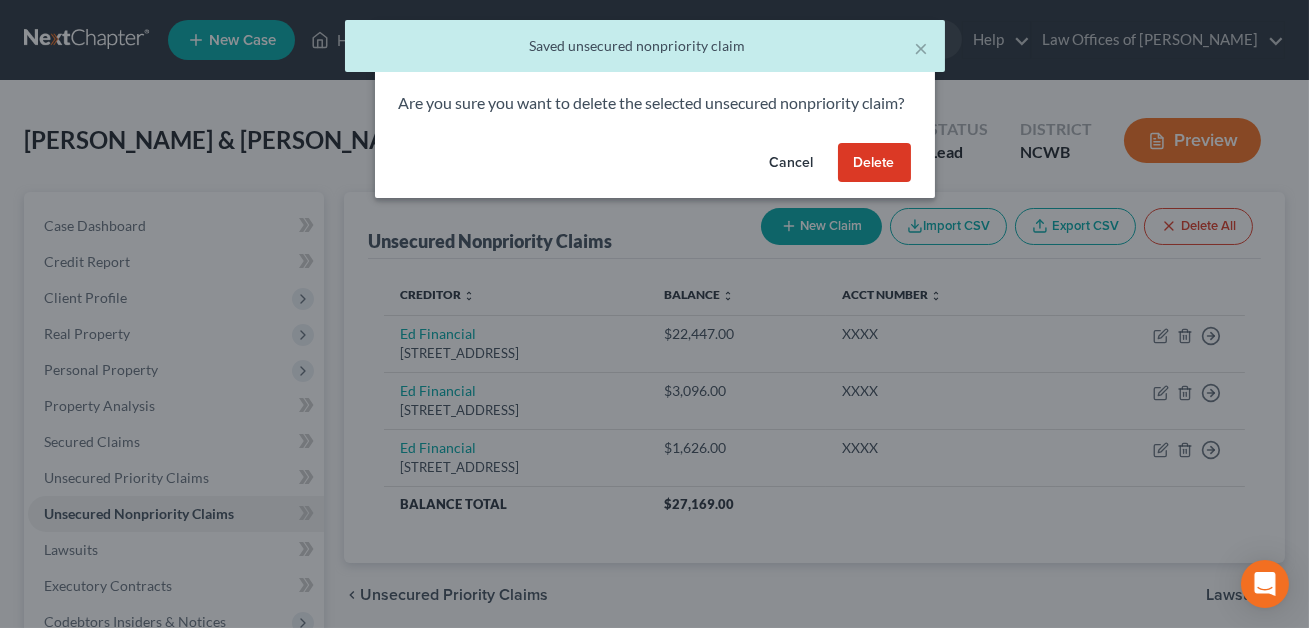 click on "Delete" at bounding box center (874, 163) 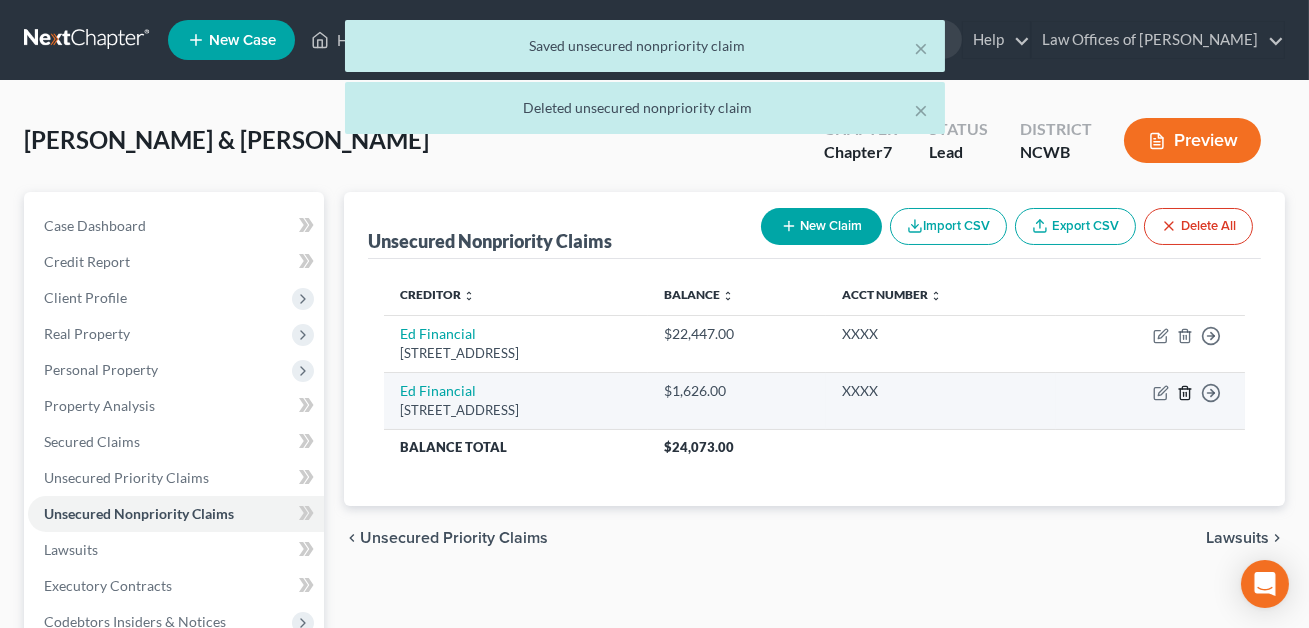 click 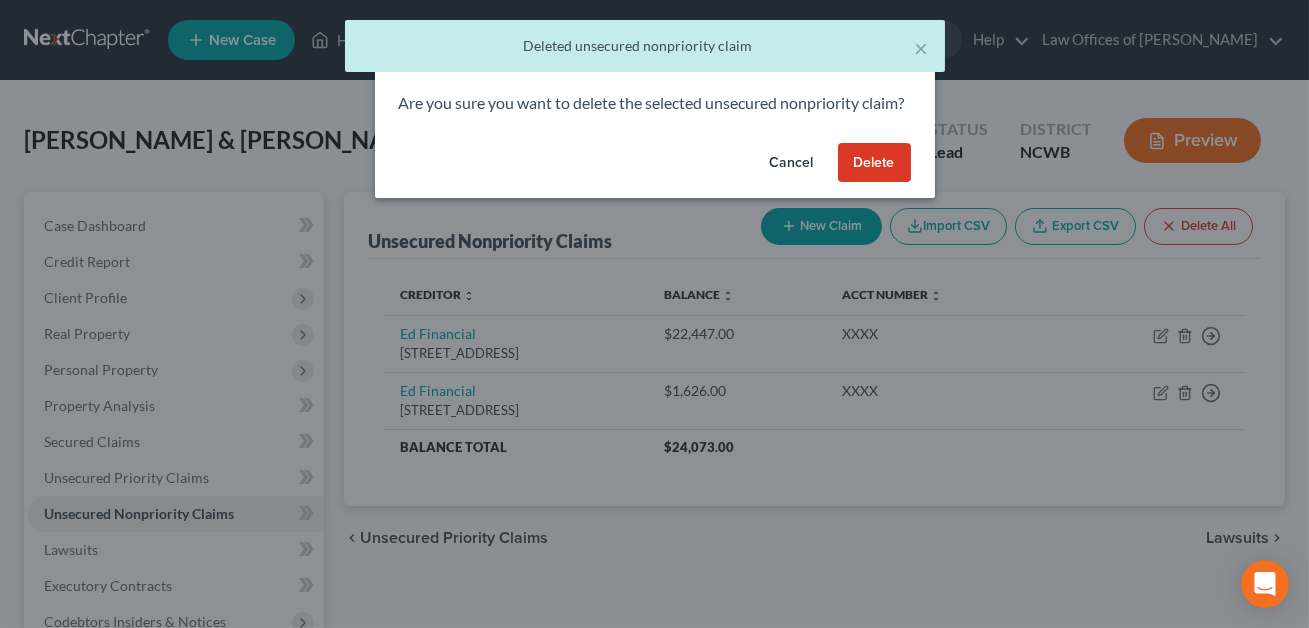 click on "Delete" at bounding box center [874, 163] 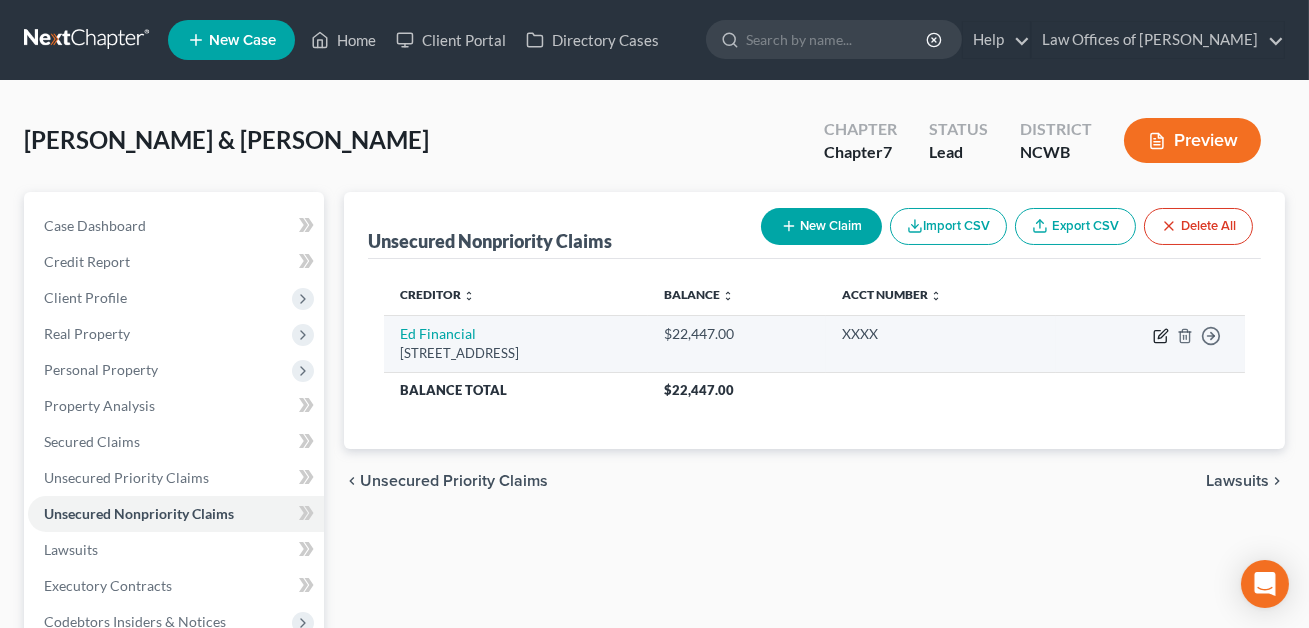 click 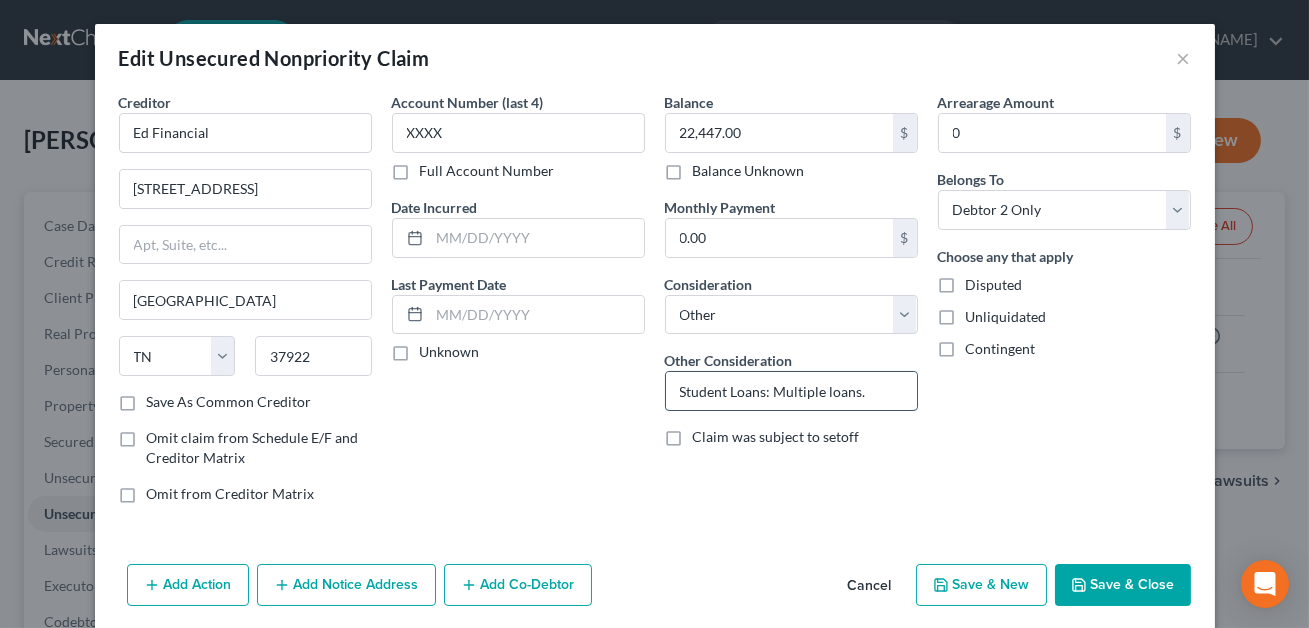 click on "Student Loans: Multiple loans." at bounding box center [791, 391] 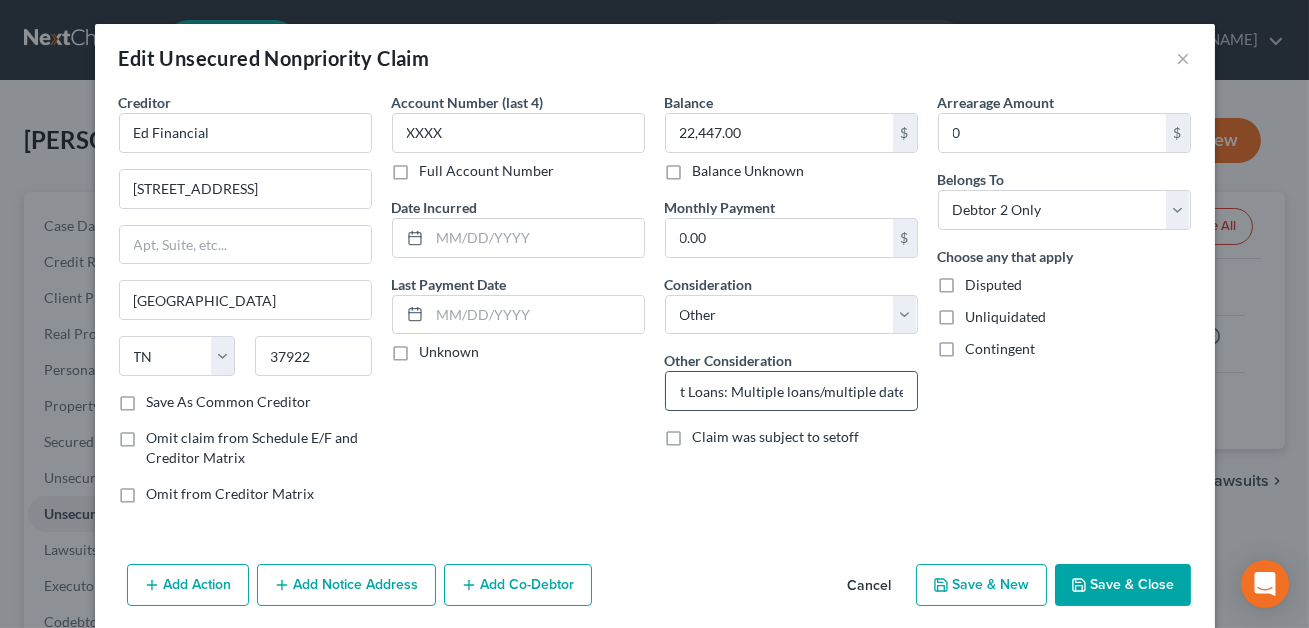 scroll, scrollTop: 0, scrollLeft: 49, axis: horizontal 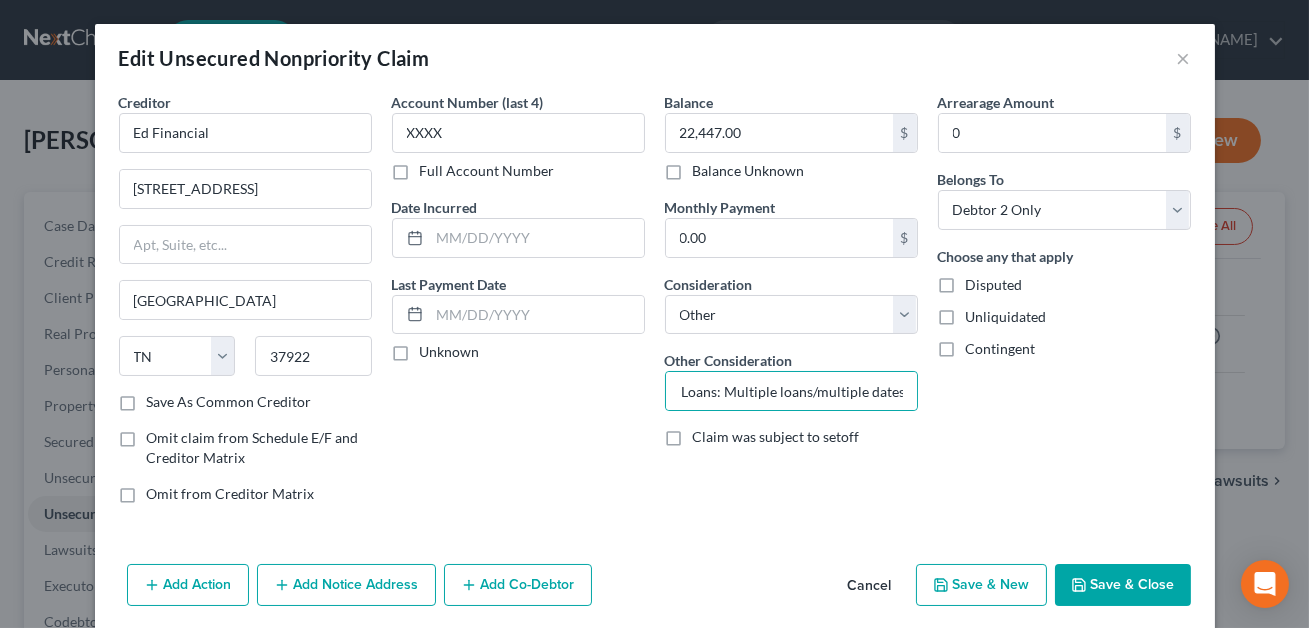 click on "Save & Close" at bounding box center [1123, 585] 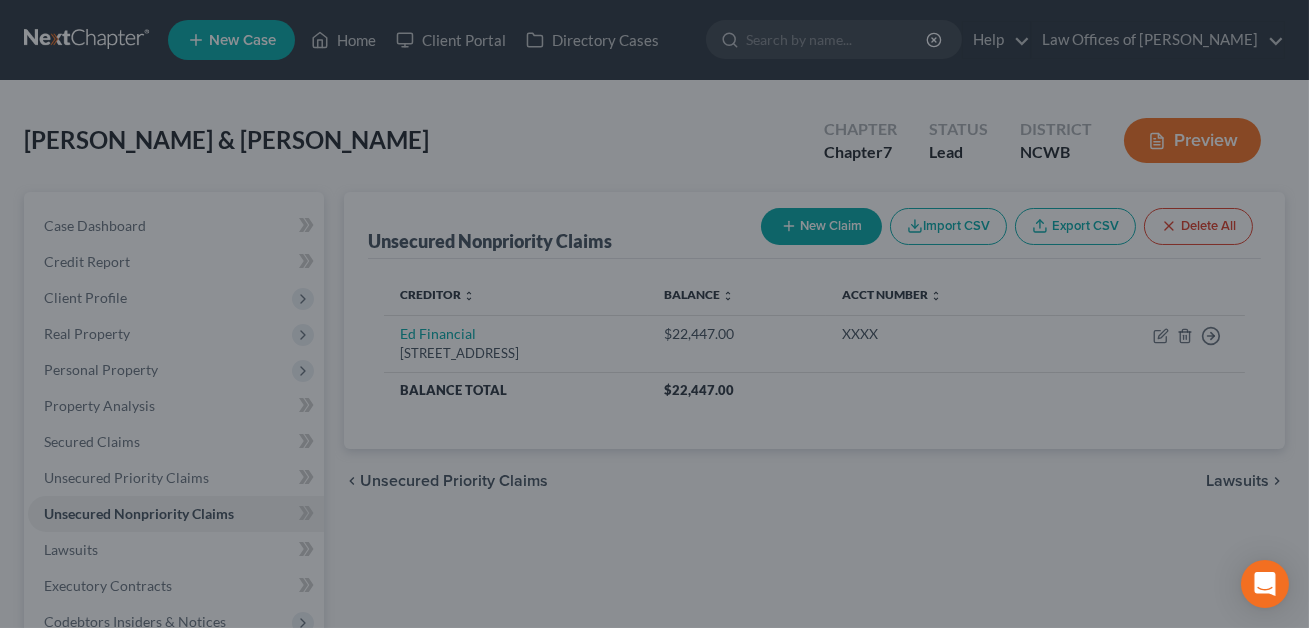 scroll, scrollTop: 0, scrollLeft: 0, axis: both 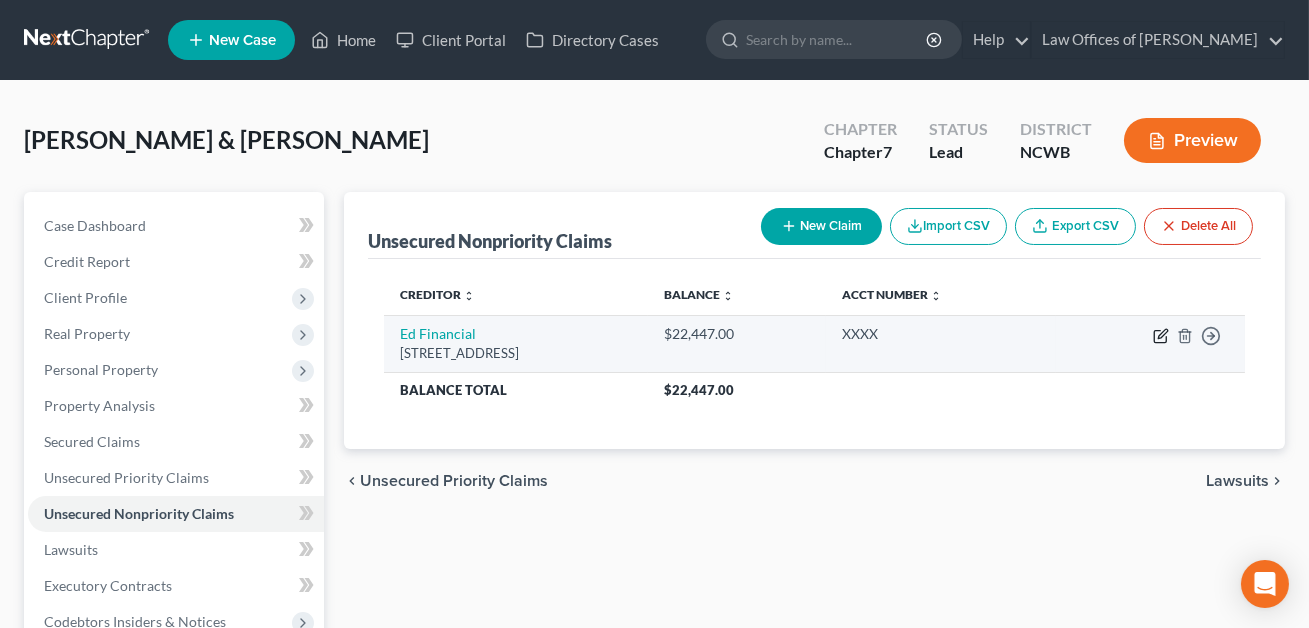 click 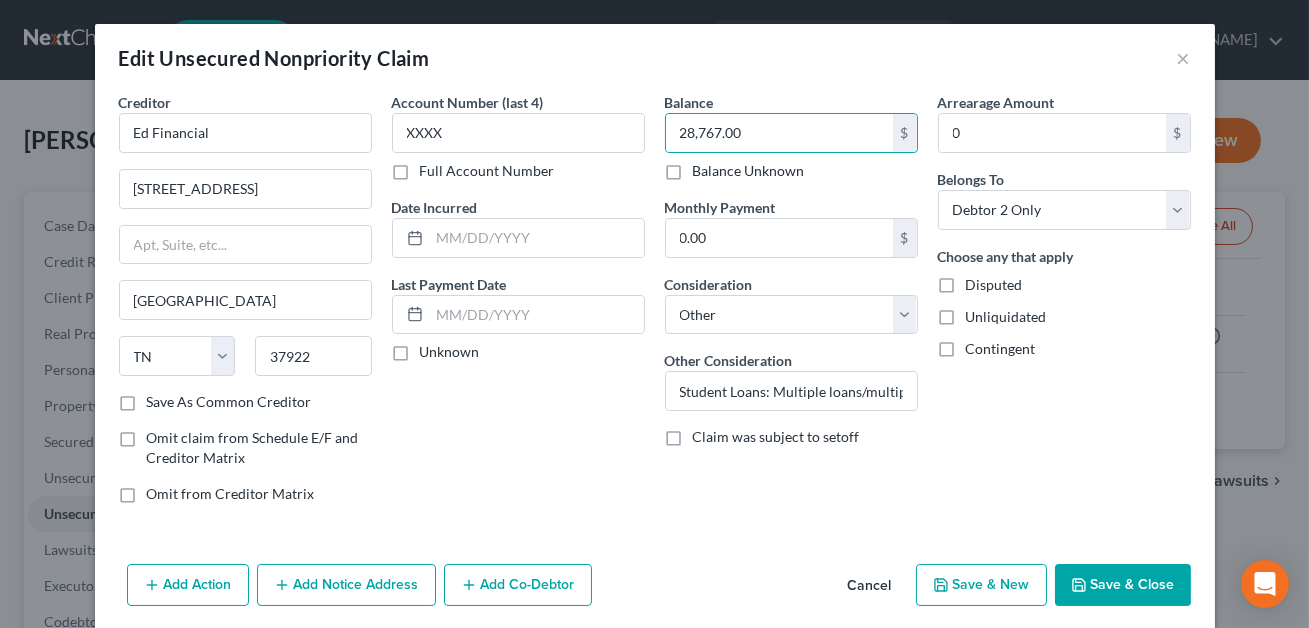 click on "Creditor *    Ed Financial                      [GEOGRAPHIC_DATA] [US_STATE][GEOGRAPHIC_DATA] AR [GEOGRAPHIC_DATA] [GEOGRAPHIC_DATA] [GEOGRAPHIC_DATA] [GEOGRAPHIC_DATA] DE DC [GEOGRAPHIC_DATA] [GEOGRAPHIC_DATA] GU HI ID [GEOGRAPHIC_DATA] IN [GEOGRAPHIC_DATA] [GEOGRAPHIC_DATA] [GEOGRAPHIC_DATA] LA ME MD [GEOGRAPHIC_DATA] [GEOGRAPHIC_DATA] [GEOGRAPHIC_DATA] [GEOGRAPHIC_DATA] [GEOGRAPHIC_DATA] MT [GEOGRAPHIC_DATA] [GEOGRAPHIC_DATA] [GEOGRAPHIC_DATA] [GEOGRAPHIC_DATA] [GEOGRAPHIC_DATA] [GEOGRAPHIC_DATA] [GEOGRAPHIC_DATA] [GEOGRAPHIC_DATA] [GEOGRAPHIC_DATA] [GEOGRAPHIC_DATA] OR [GEOGRAPHIC_DATA] PR RI SC SD [GEOGRAPHIC_DATA] [GEOGRAPHIC_DATA] [GEOGRAPHIC_DATA] VI VA [GEOGRAPHIC_DATA] [GEOGRAPHIC_DATA] WV [GEOGRAPHIC_DATA] WY 37922 Save As Common Creditor Omit claim from Schedule E/F and Creditor Matrix Omit from Creditor Matrix
Account Number (last 4)
XXXX
Full Account Number
Date Incurred         Last Payment Date         Unknown Balance
28,767.00 $
Balance Unknown
Balance Undetermined
28,767.00 $
Balance Unknown
Monthly Payment 0.00 $ Consideration Select Cable / Satellite Services Collection Agency Credit Card Debt Debt Counseling / Attorneys Deficiency Balance Domestic Support Obligations Home / Car Repairs Income Taxes Judgment Liens Medical Services Monies Loaned / Advanced Mortgage Obligation From Divorce Or Separation Other 0 $" at bounding box center [655, 324] 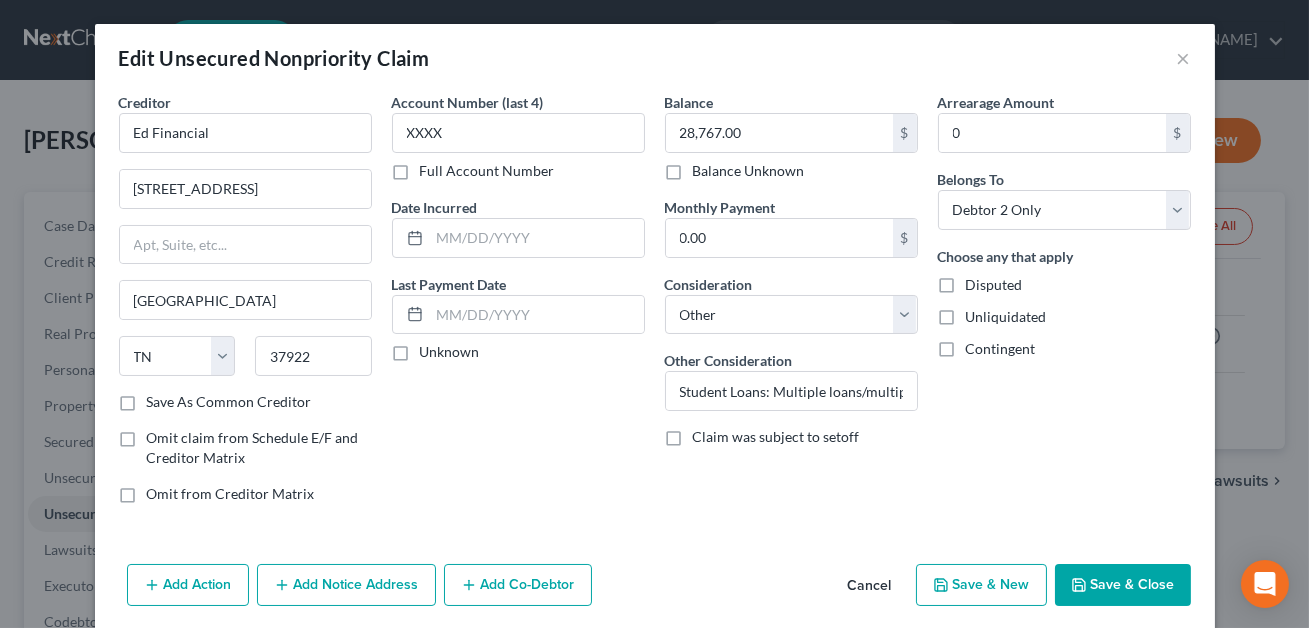 click on "Save & Close" at bounding box center (1123, 585) 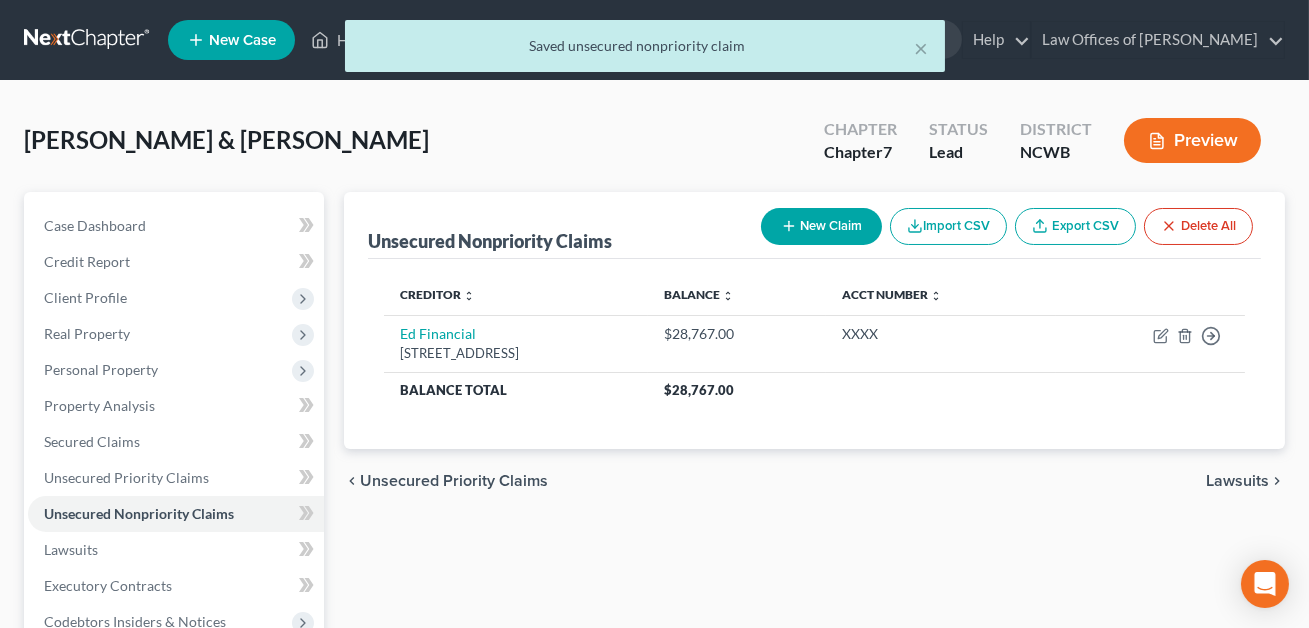 click on "New Claim" at bounding box center (821, 226) 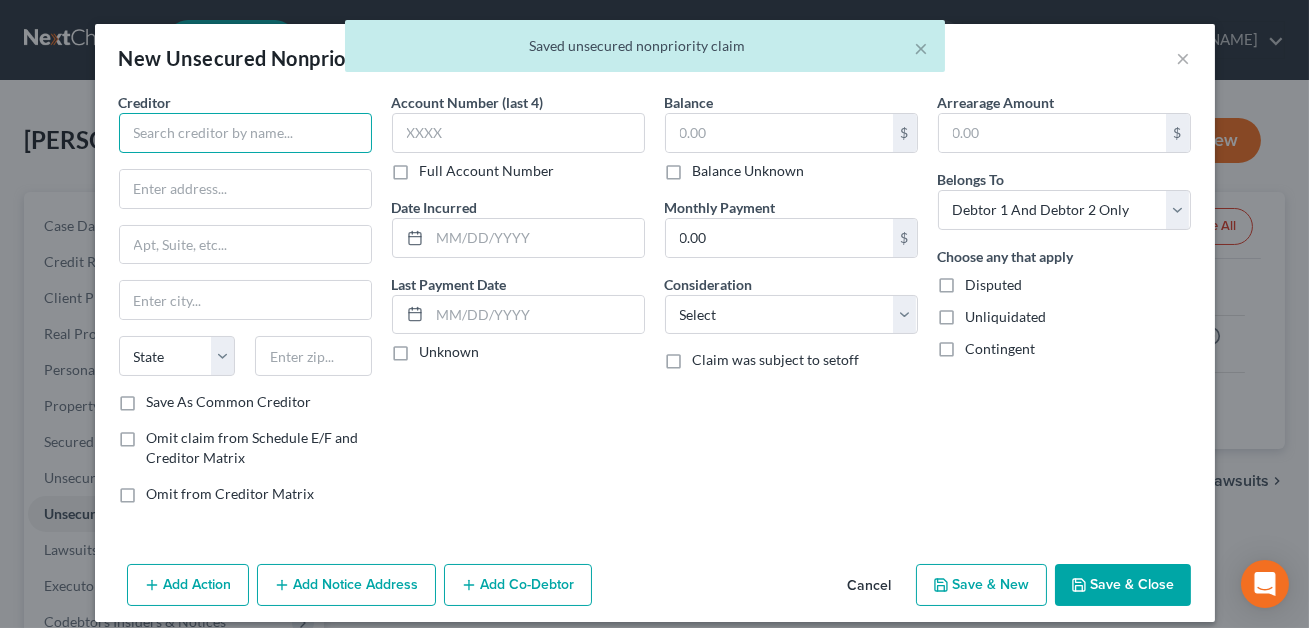 click at bounding box center [245, 133] 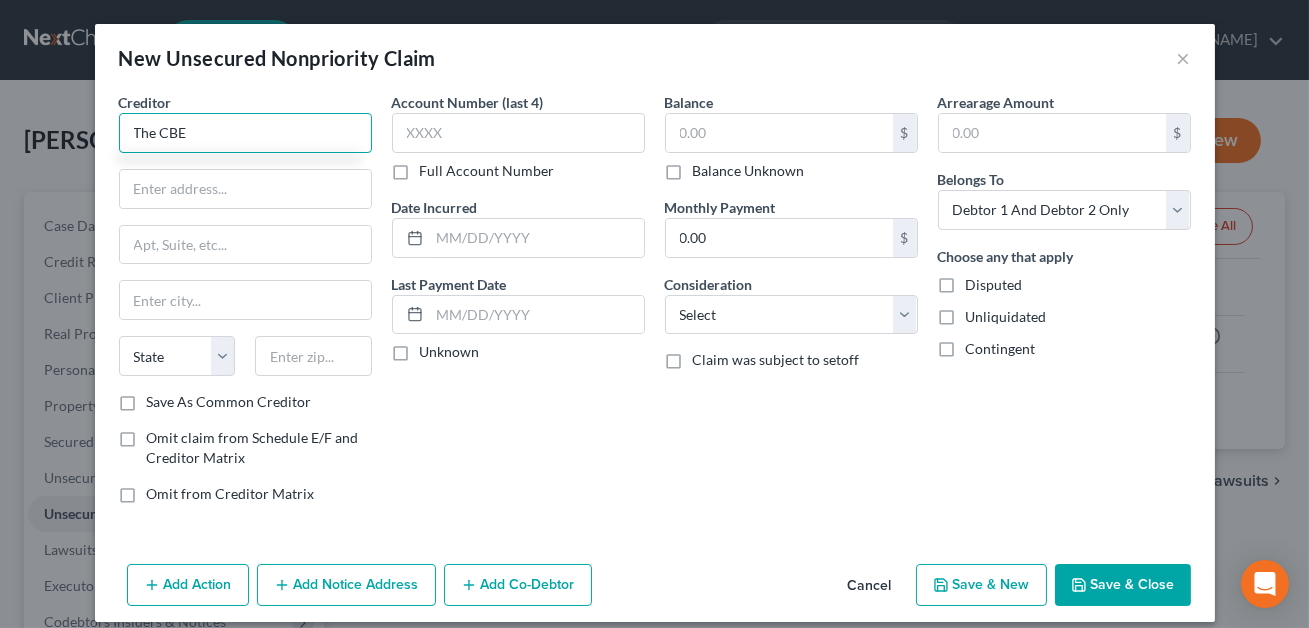 click on "The CBE" at bounding box center (245, 133) 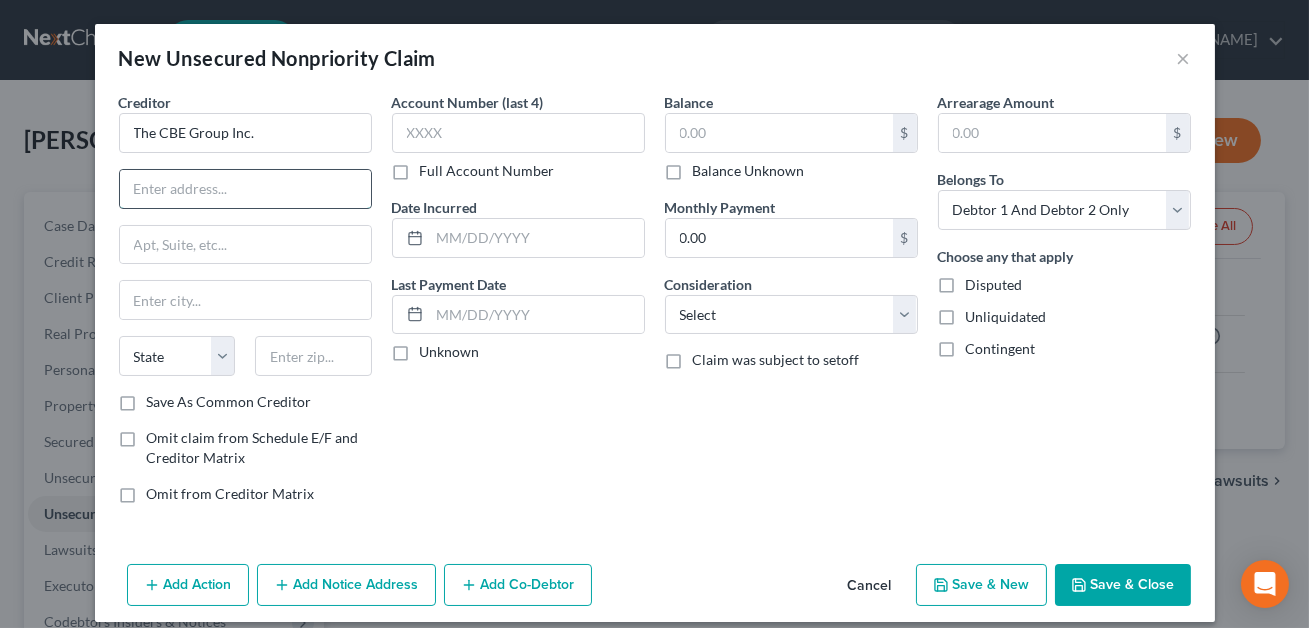 click at bounding box center [245, 189] 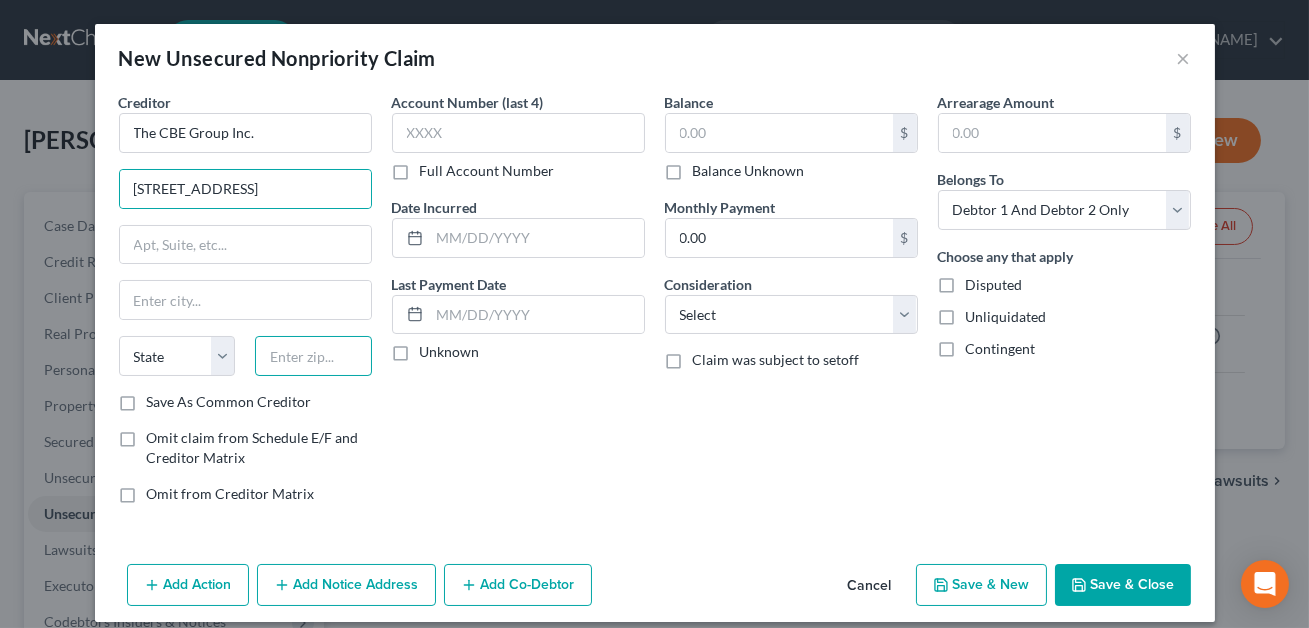 click at bounding box center (313, 356) 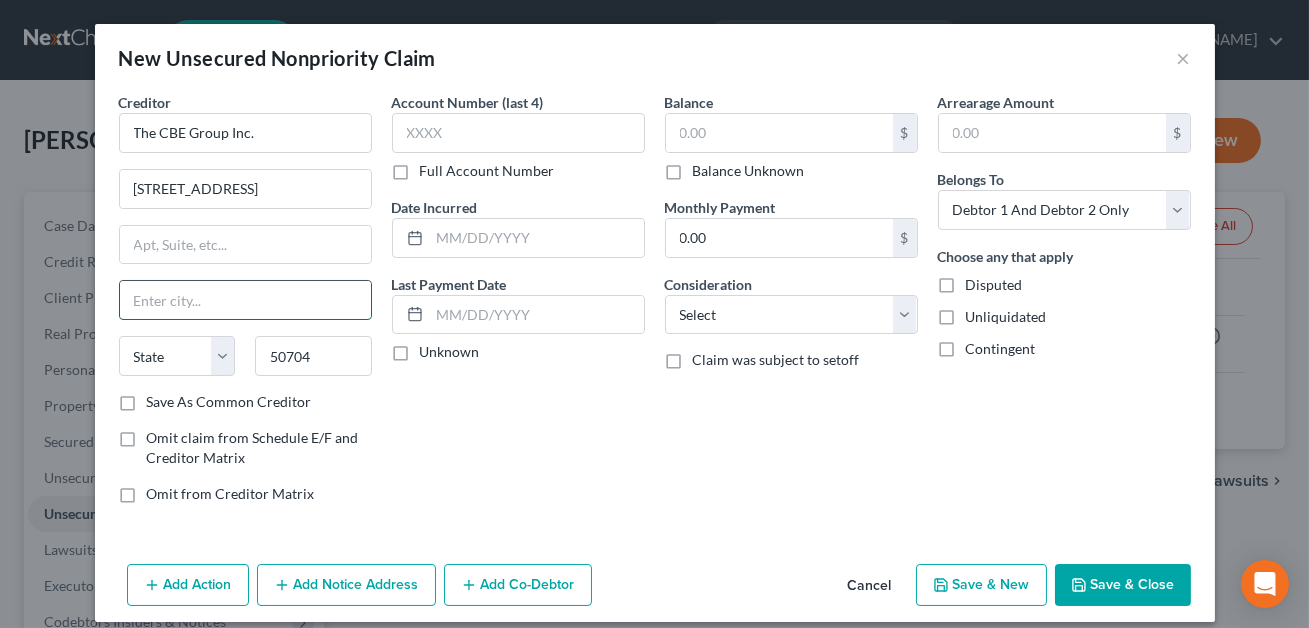 click at bounding box center [245, 300] 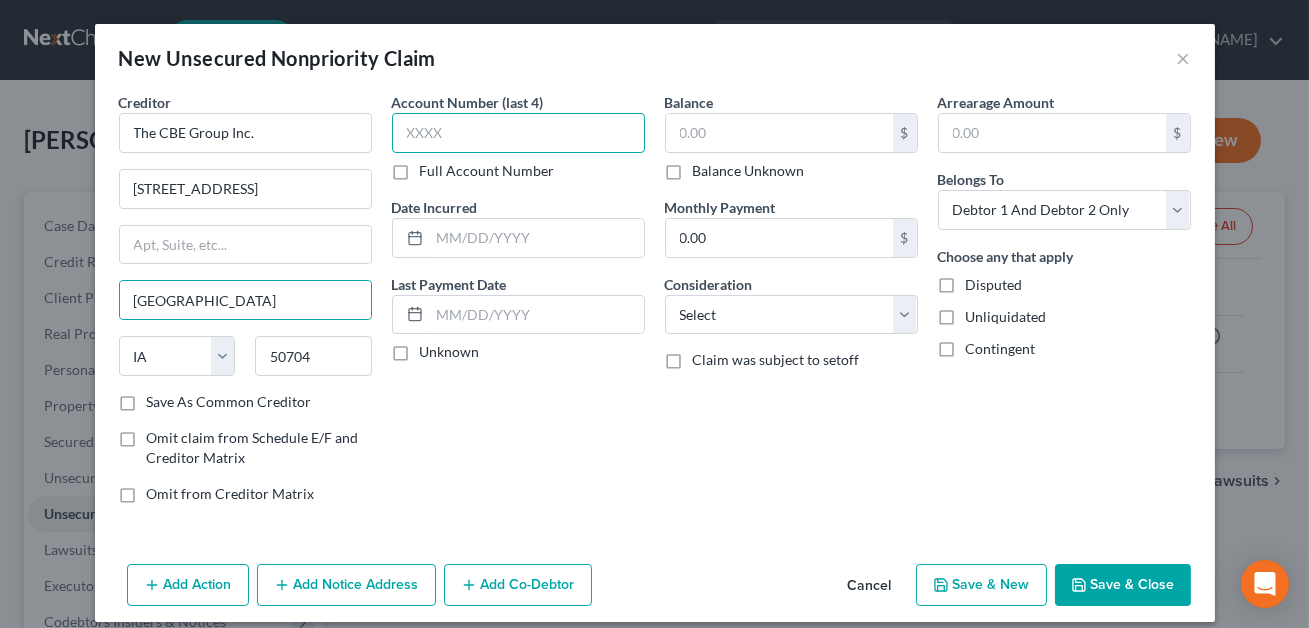 click at bounding box center (518, 133) 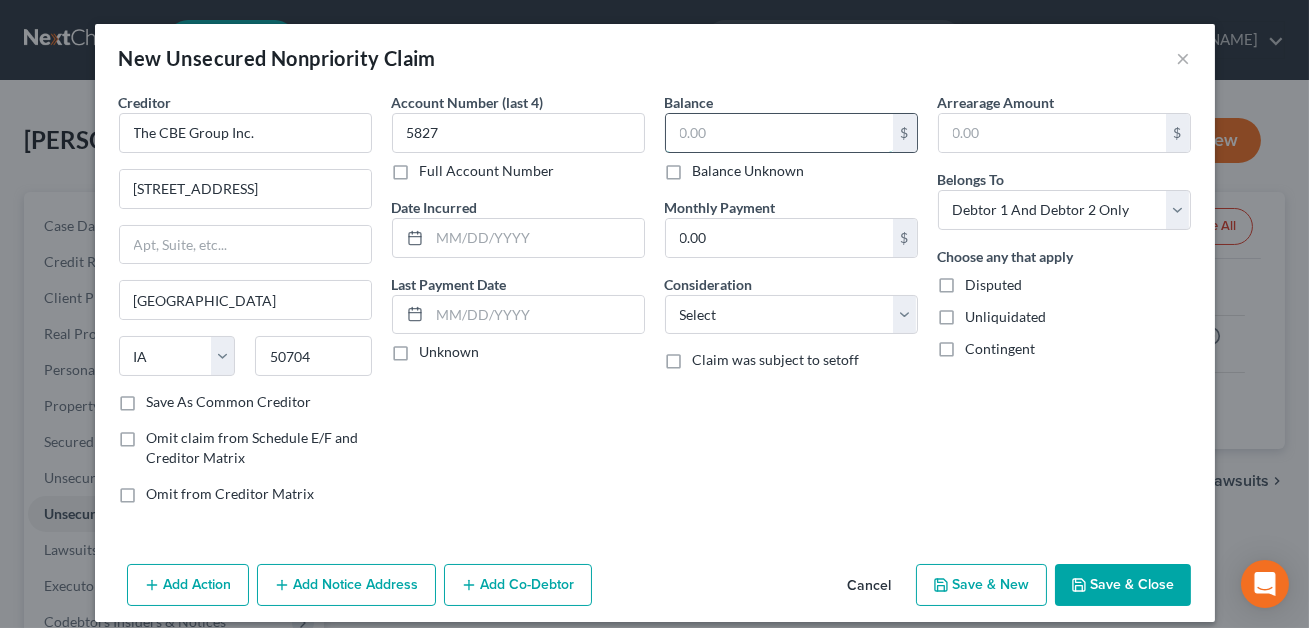 click at bounding box center [779, 133] 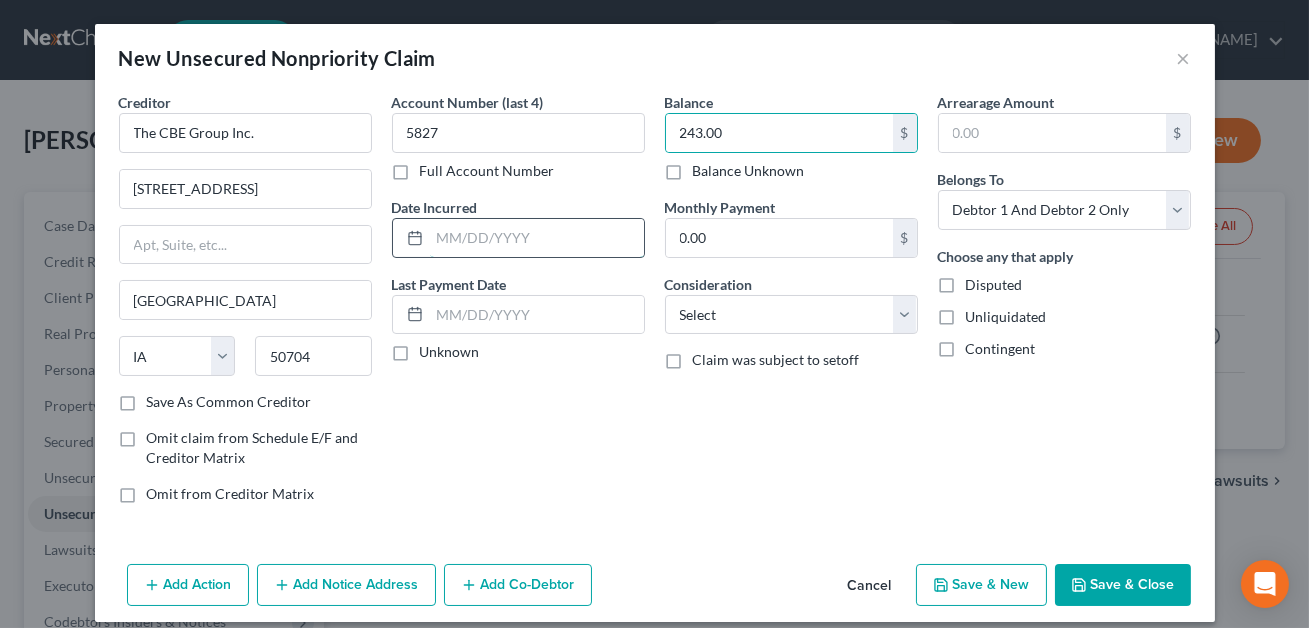 click at bounding box center (537, 238) 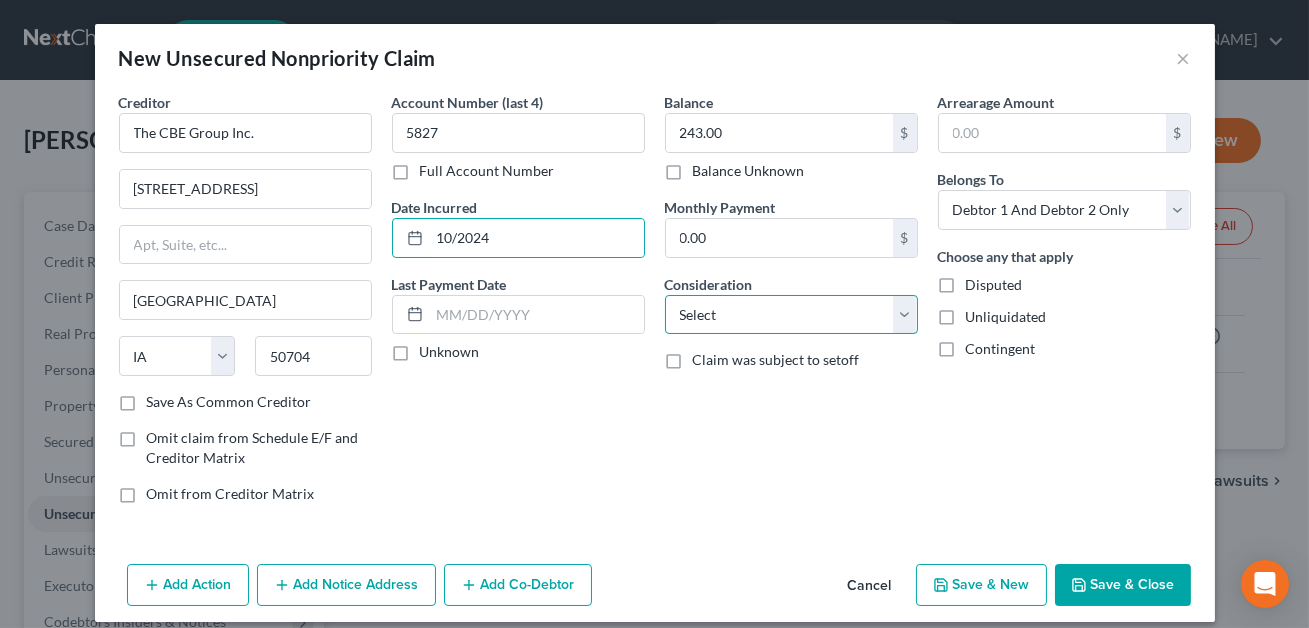 click on "Select Cable / Satellite Services Collection Agency Credit Card Debt Debt Counseling / Attorneys Deficiency Balance Domestic Support Obligations Home / Car Repairs Income Taxes Judgment Liens Medical Services Monies Loaned / Advanced Mortgage Obligation From Divorce Or Separation Obligation To Pensions Other Overdrawn Bank Account Promised To Help Pay Creditors Student Loans Suppliers And Vendors Telephone / Internet Services Utility Services" at bounding box center (791, 315) 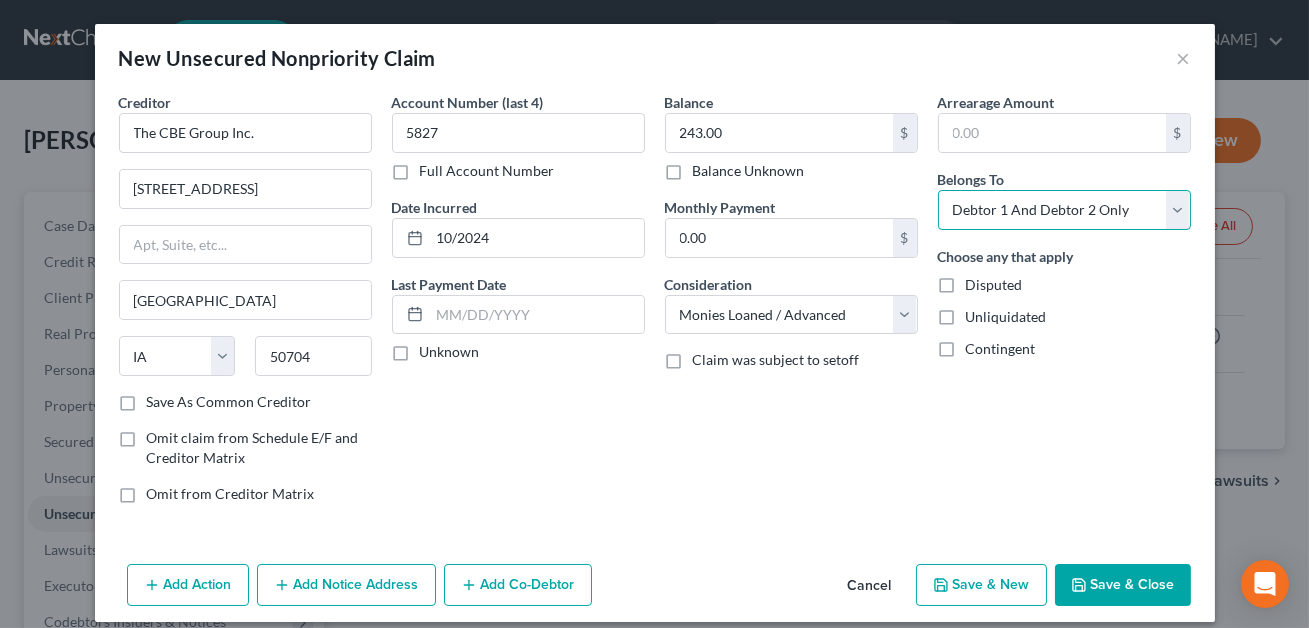 click on "Select Debtor 1 Only Debtor 2 Only Debtor 1 And Debtor 2 Only At Least One Of The Debtors And Another Community Property" at bounding box center [1064, 210] 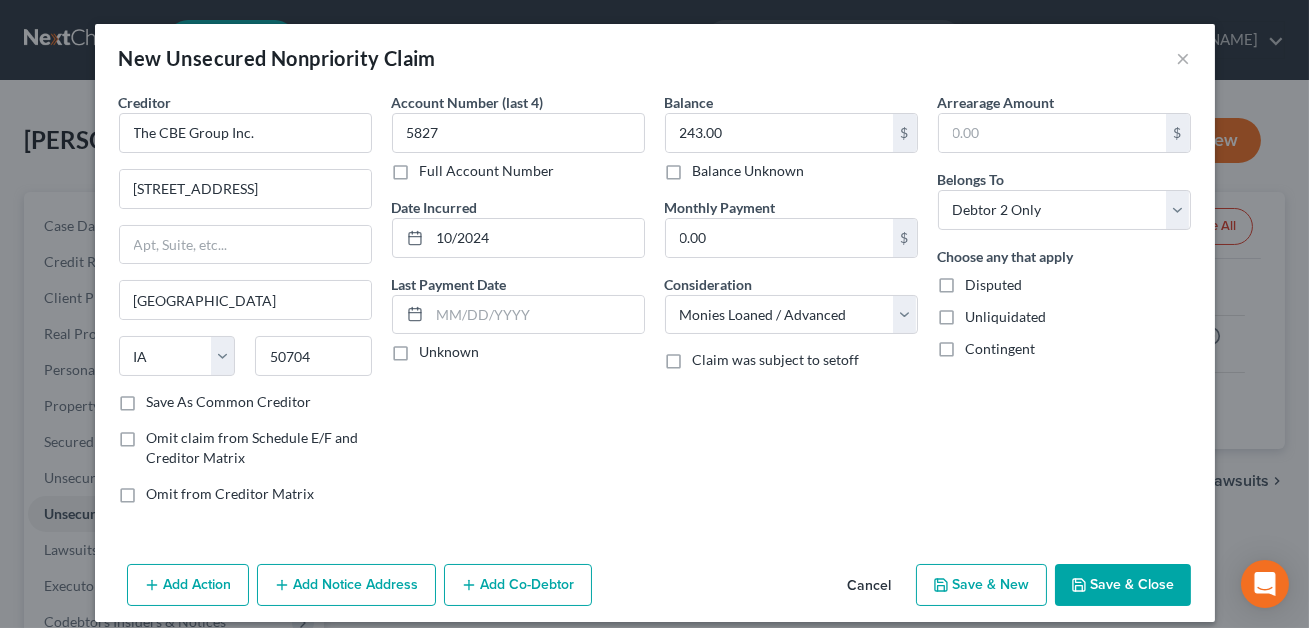 click on "Save & Close" at bounding box center (1123, 585) 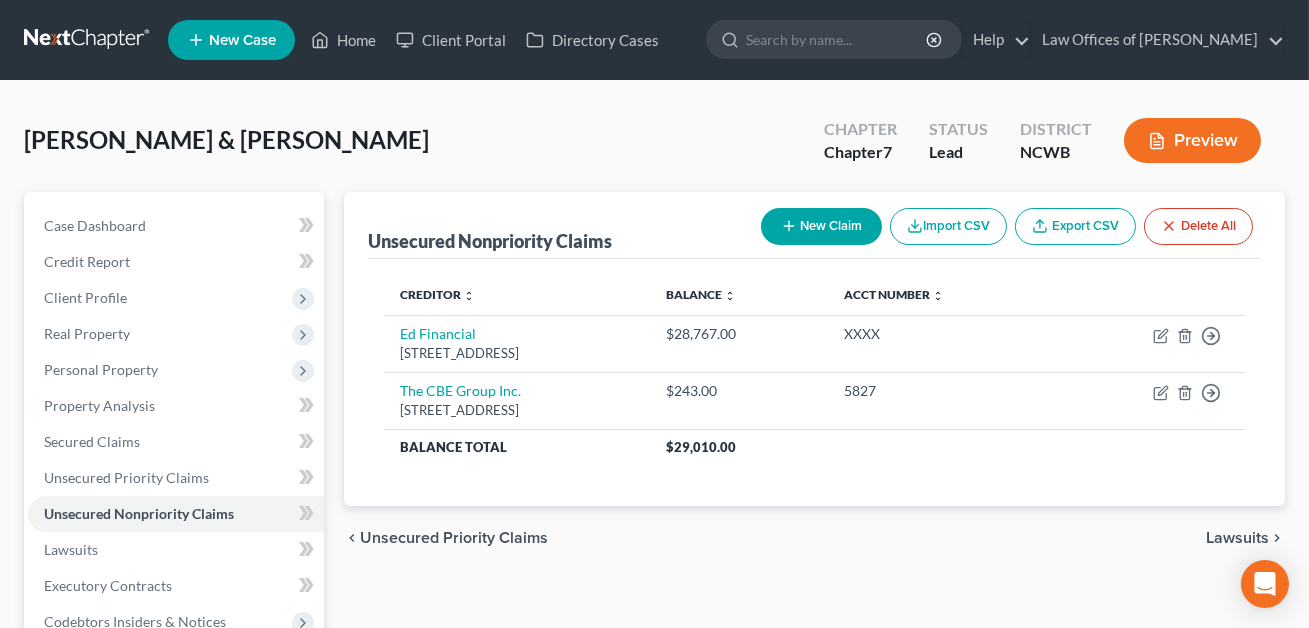 click on "New Claim" at bounding box center [821, 226] 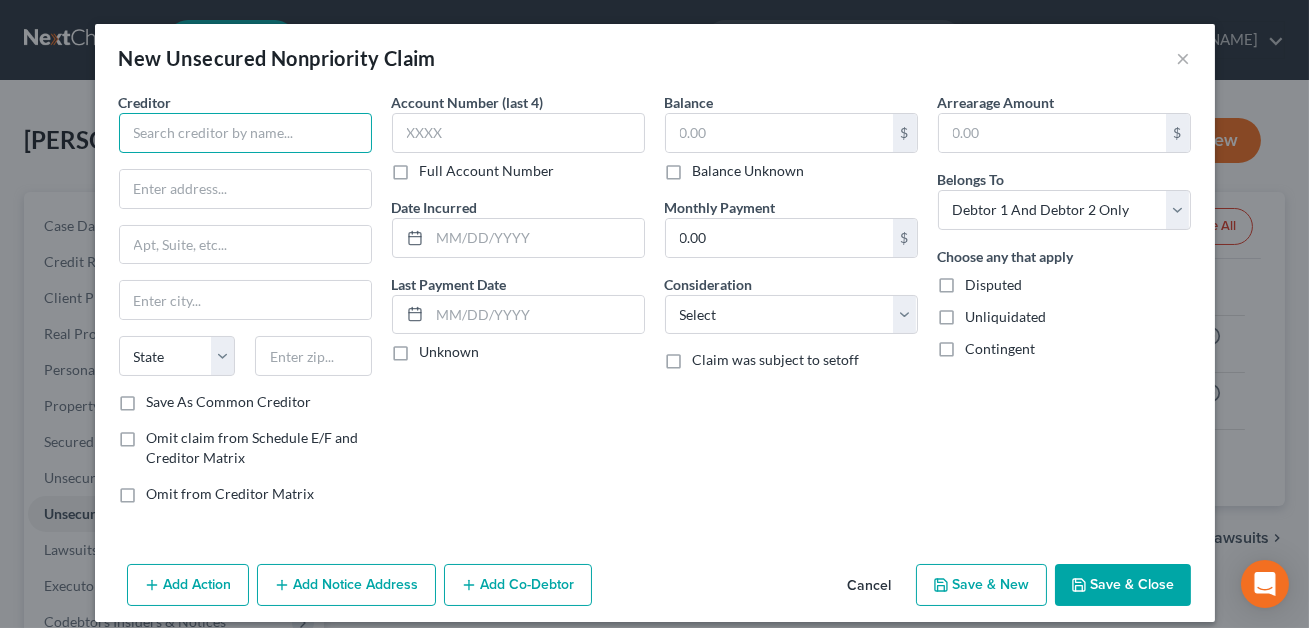 click at bounding box center (245, 133) 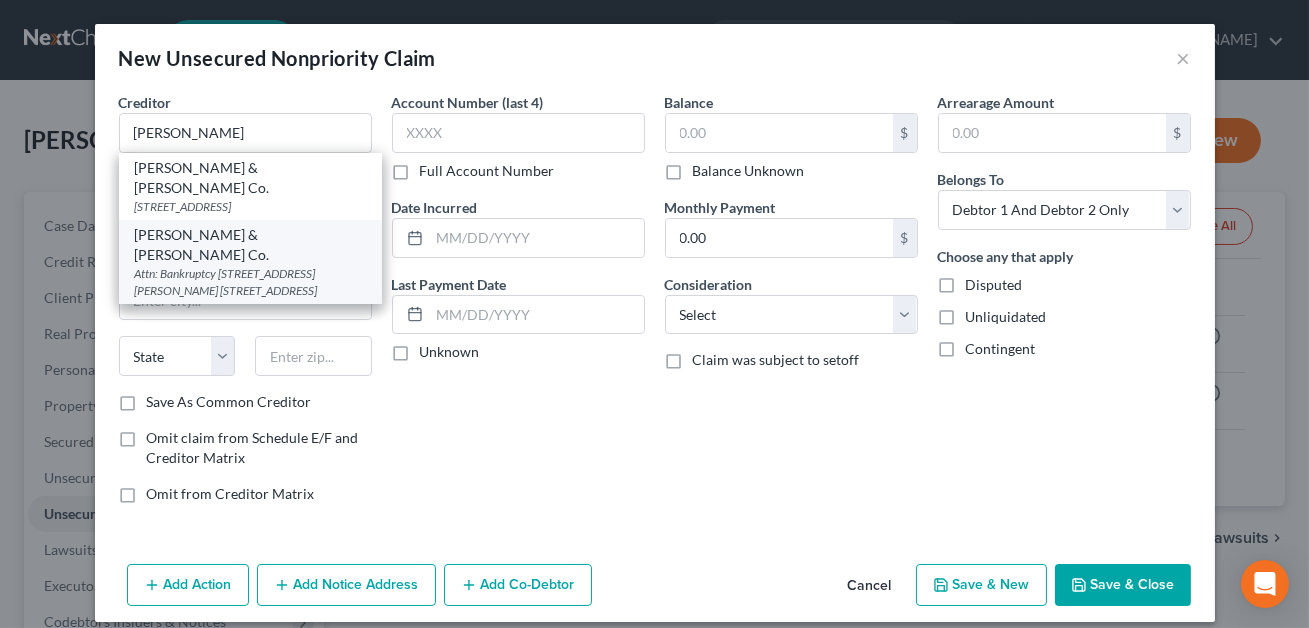 click on "Attn: Bankruptcy [STREET_ADDRESS][PERSON_NAME] [STREET_ADDRESS]" at bounding box center [250, 282] 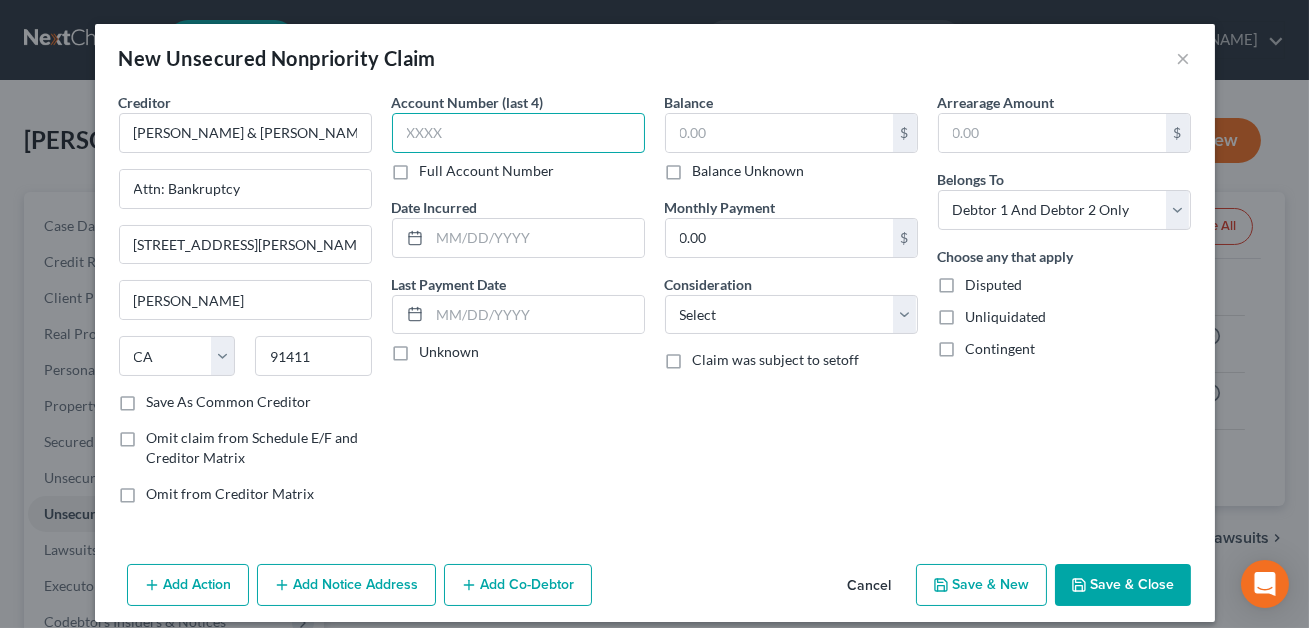 click at bounding box center [518, 133] 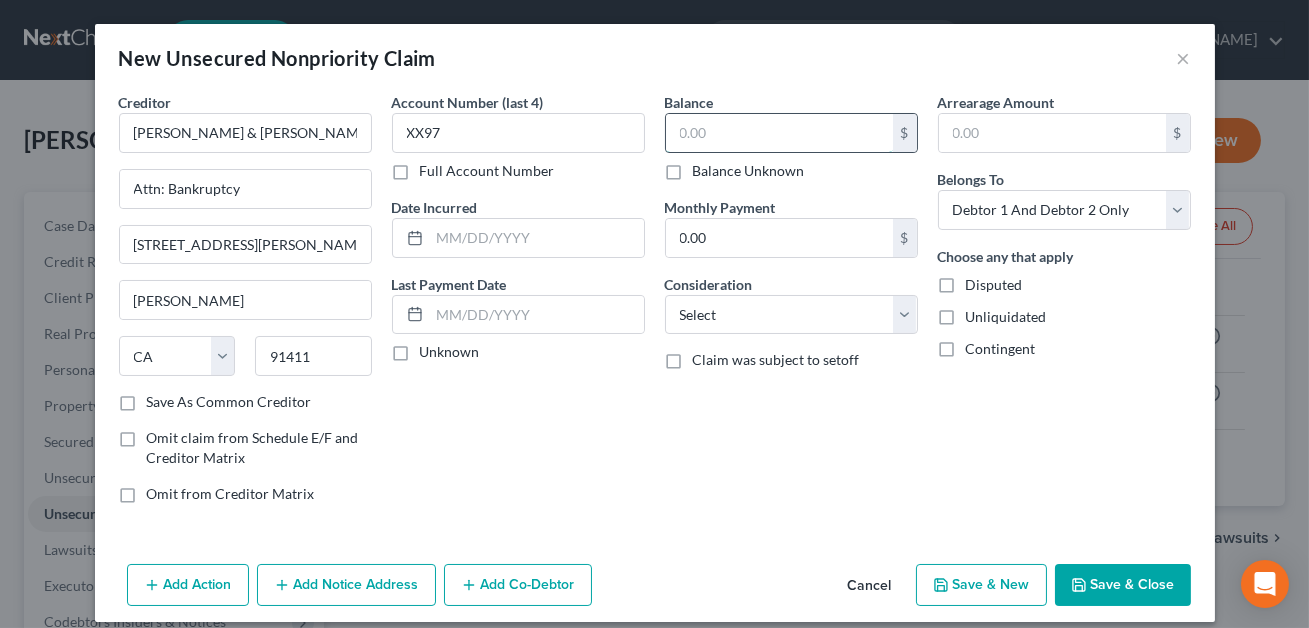 click at bounding box center (779, 133) 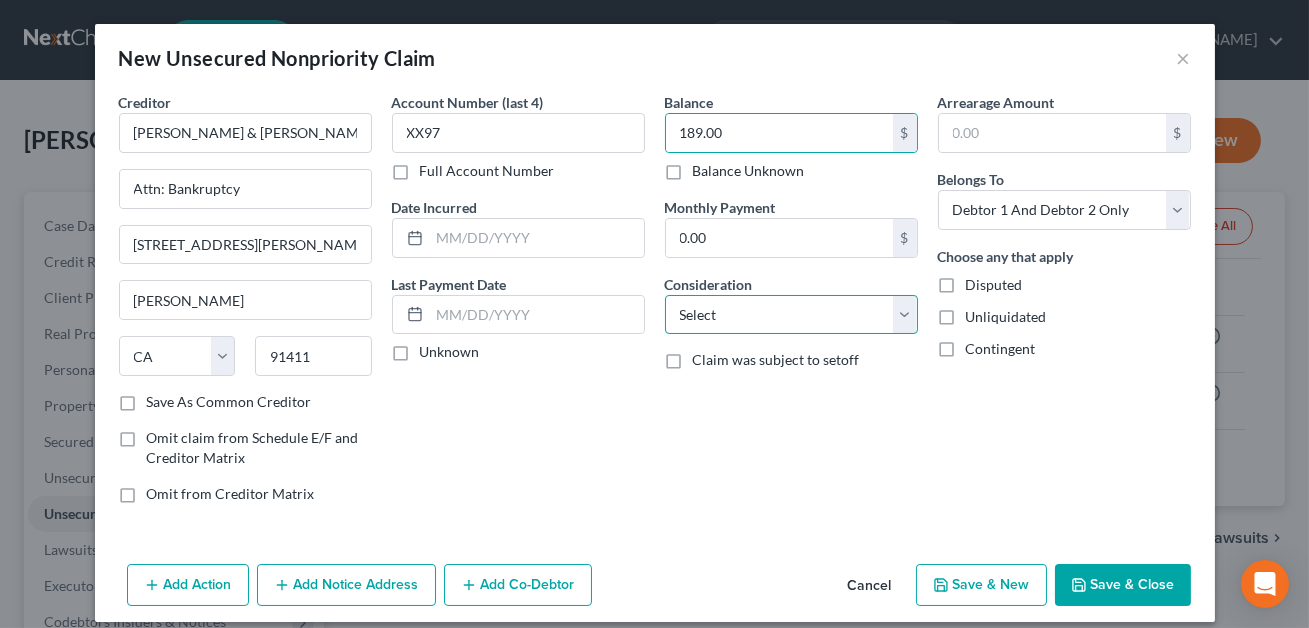 click on "Select Cable / Satellite Services Collection Agency Credit Card Debt Debt Counseling / Attorneys Deficiency Balance Domestic Support Obligations Home / Car Repairs Income Taxes Judgment Liens Medical Services Monies Loaned / Advanced Mortgage Obligation From Divorce Or Separation Obligation To Pensions Other Overdrawn Bank Account Promised To Help Pay Creditors Student Loans Suppliers And Vendors Telephone / Internet Services Utility Services" at bounding box center [791, 315] 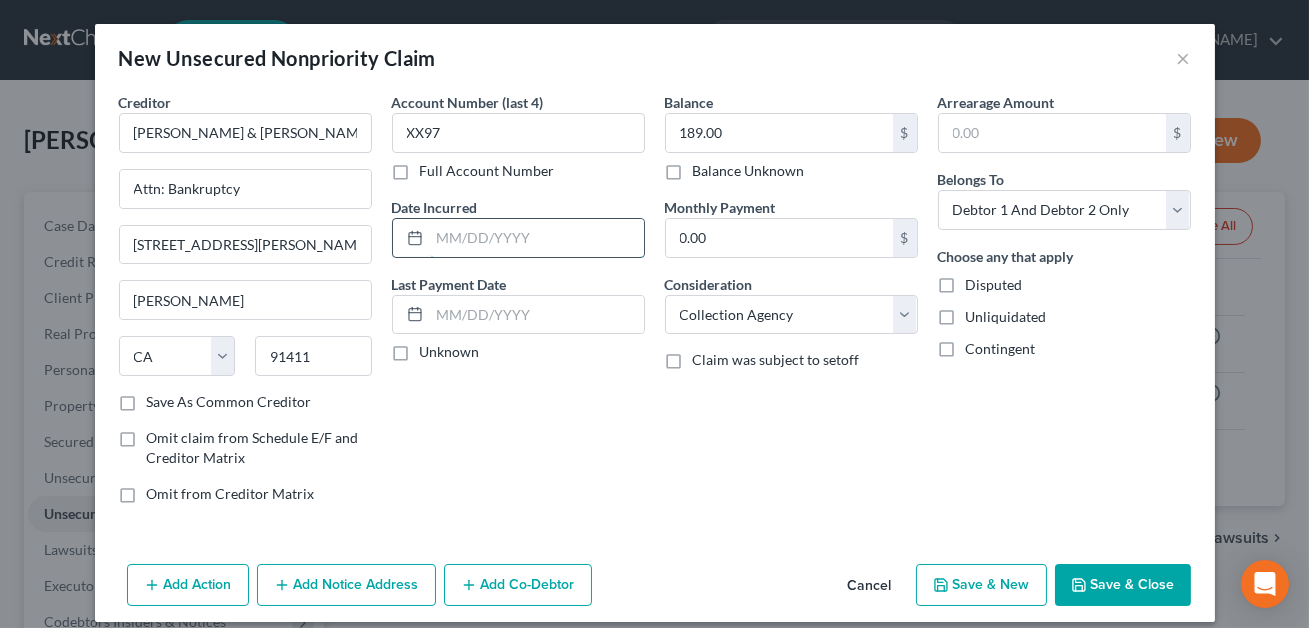 click at bounding box center (537, 238) 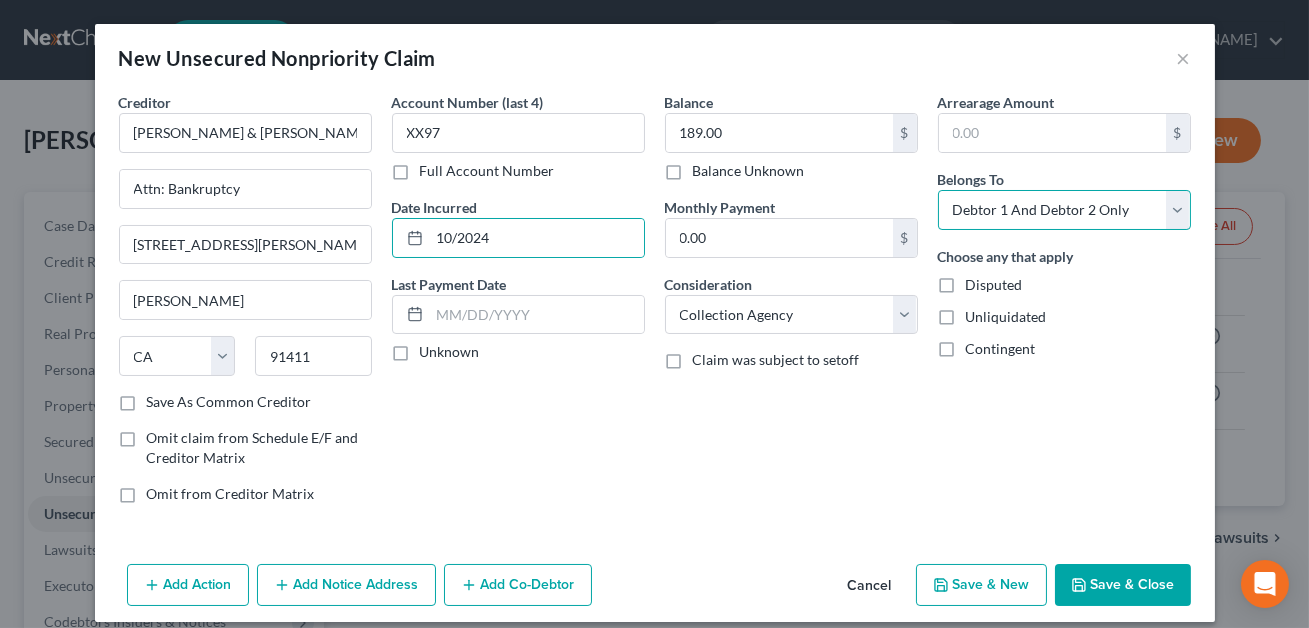 click on "Select Debtor 1 Only Debtor 2 Only Debtor 1 And Debtor 2 Only At Least One Of The Debtors And Another Community Property" at bounding box center (1064, 210) 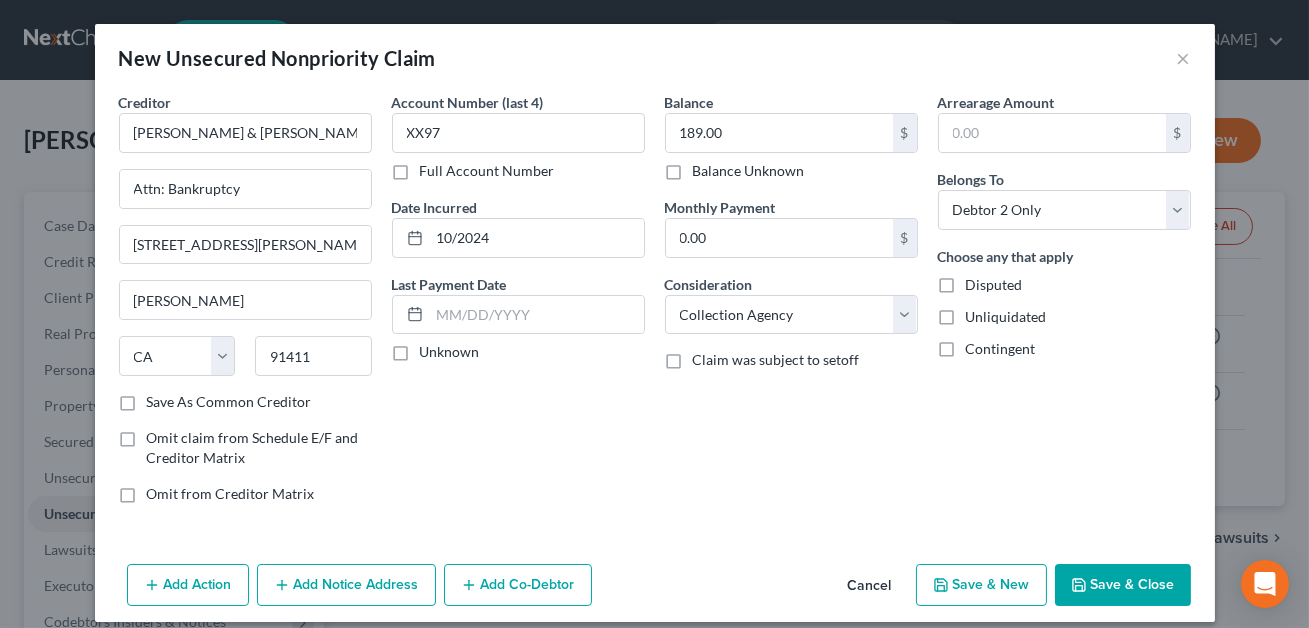 click on "Save & Close" at bounding box center (1123, 585) 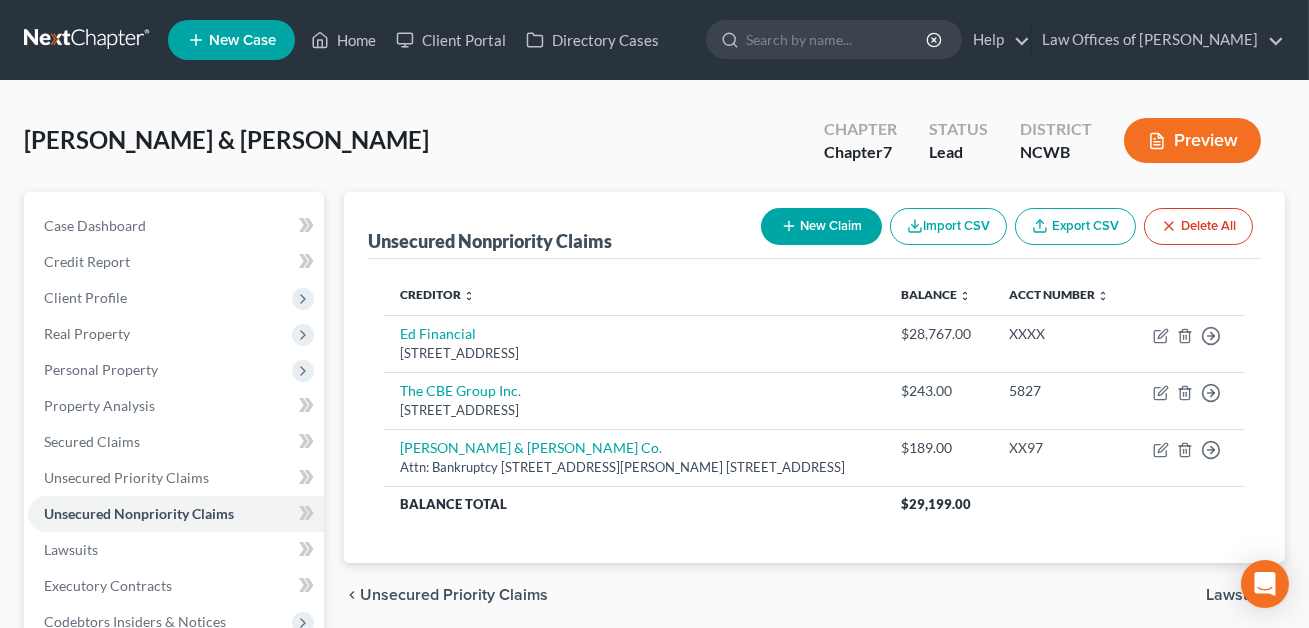 click on "New Claim" at bounding box center [821, 226] 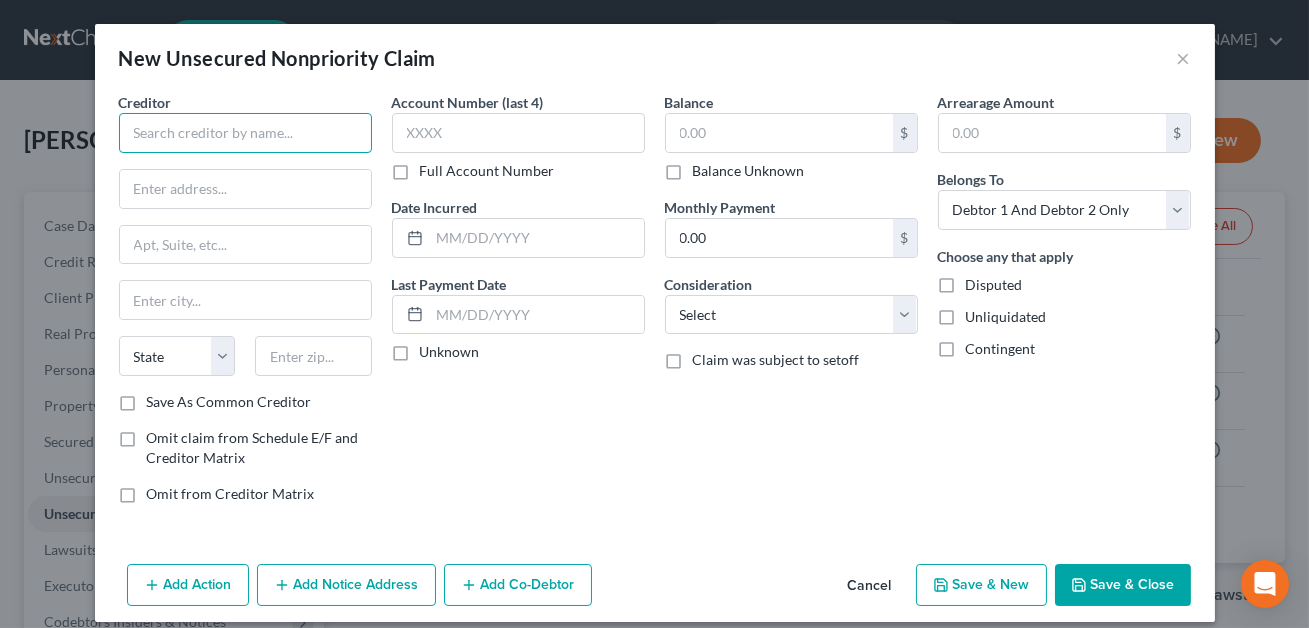 click at bounding box center [245, 133] 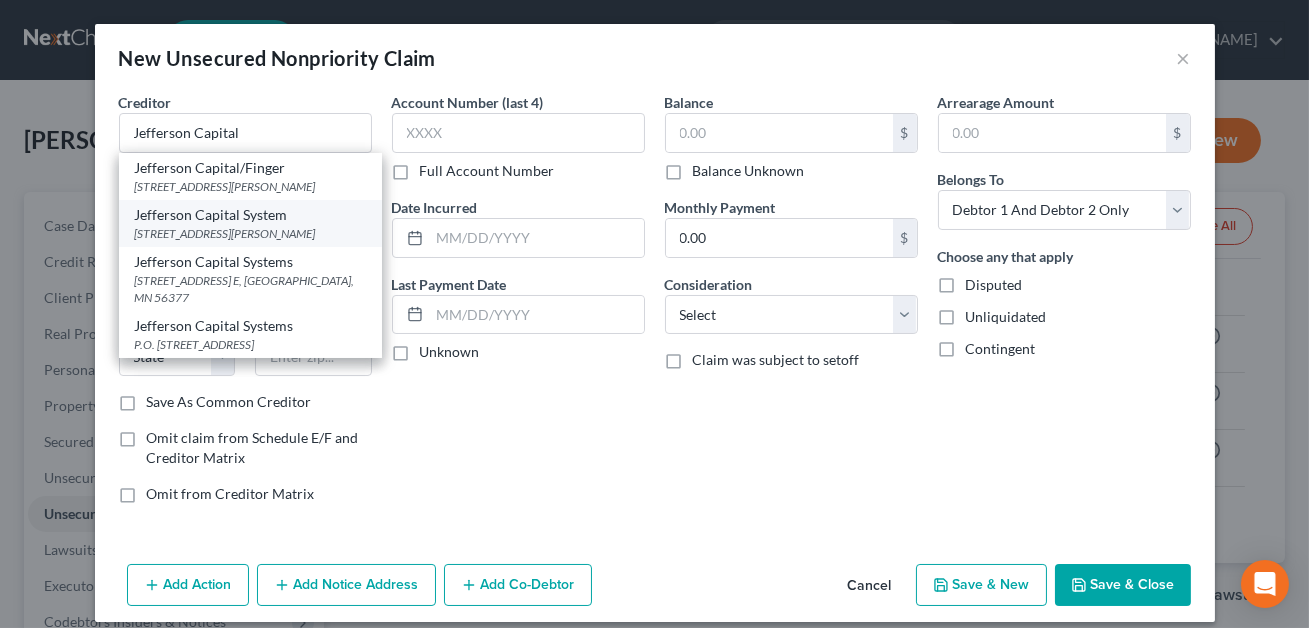 click on "[STREET_ADDRESS][PERSON_NAME]" at bounding box center [250, 233] 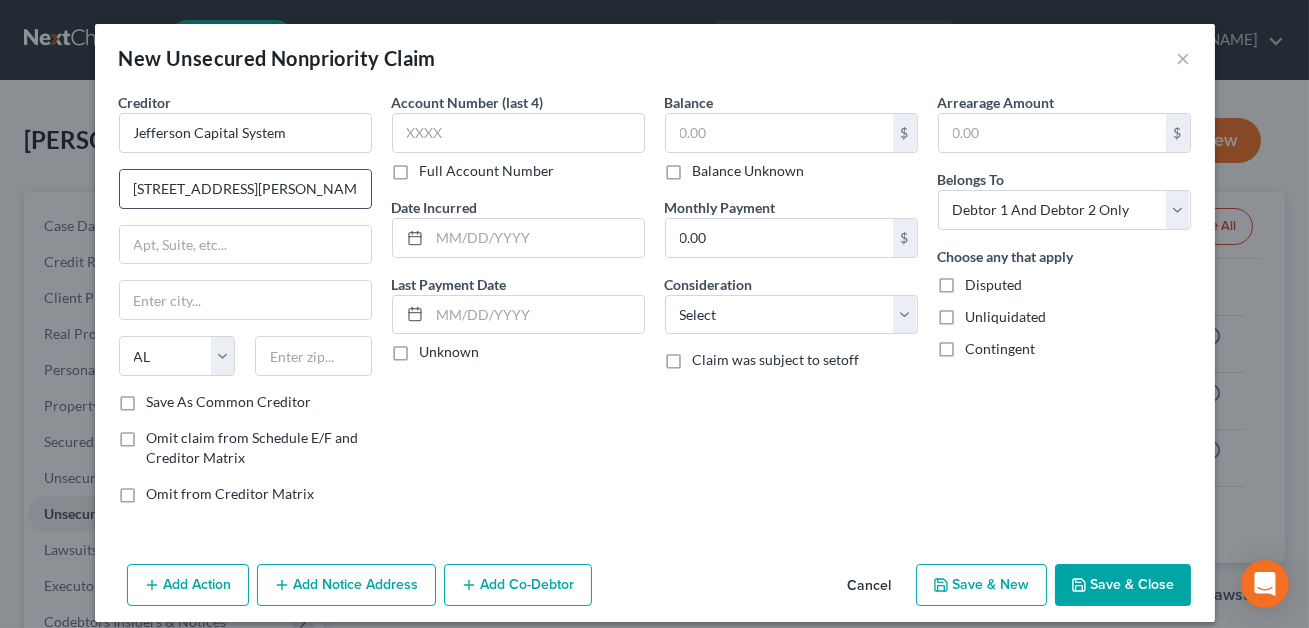 click on "[STREET_ADDRESS][PERSON_NAME]" at bounding box center [245, 189] 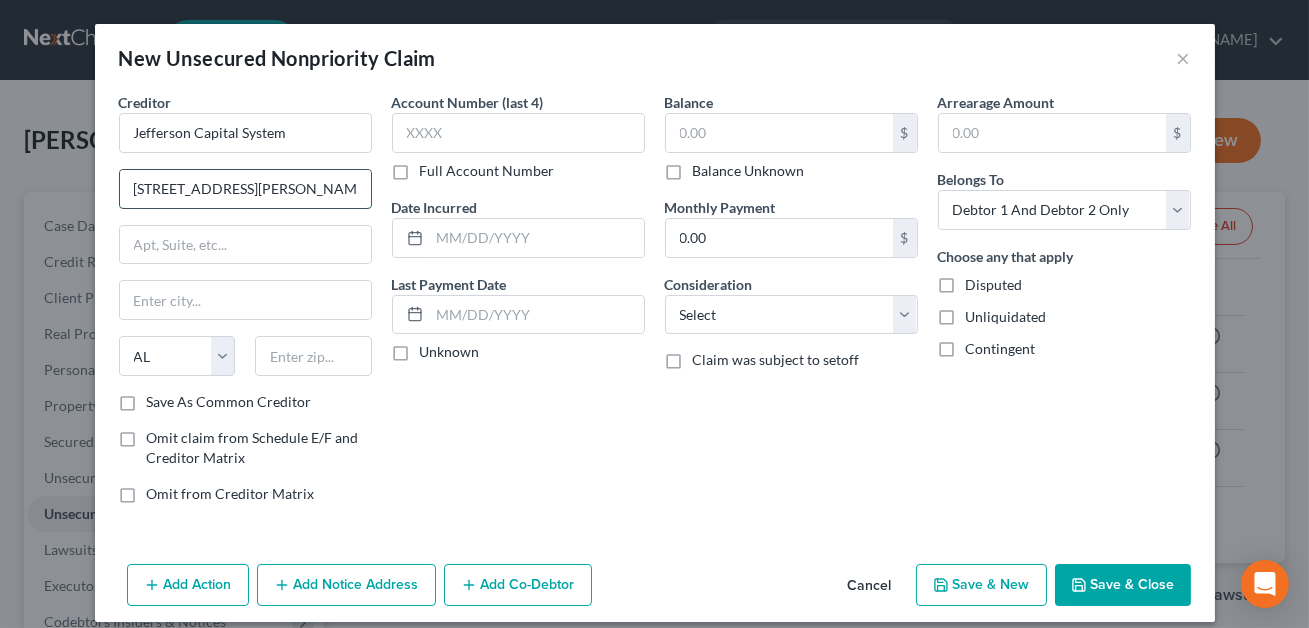 drag, startPoint x: 245, startPoint y: 190, endPoint x: 330, endPoint y: 197, distance: 85.28775 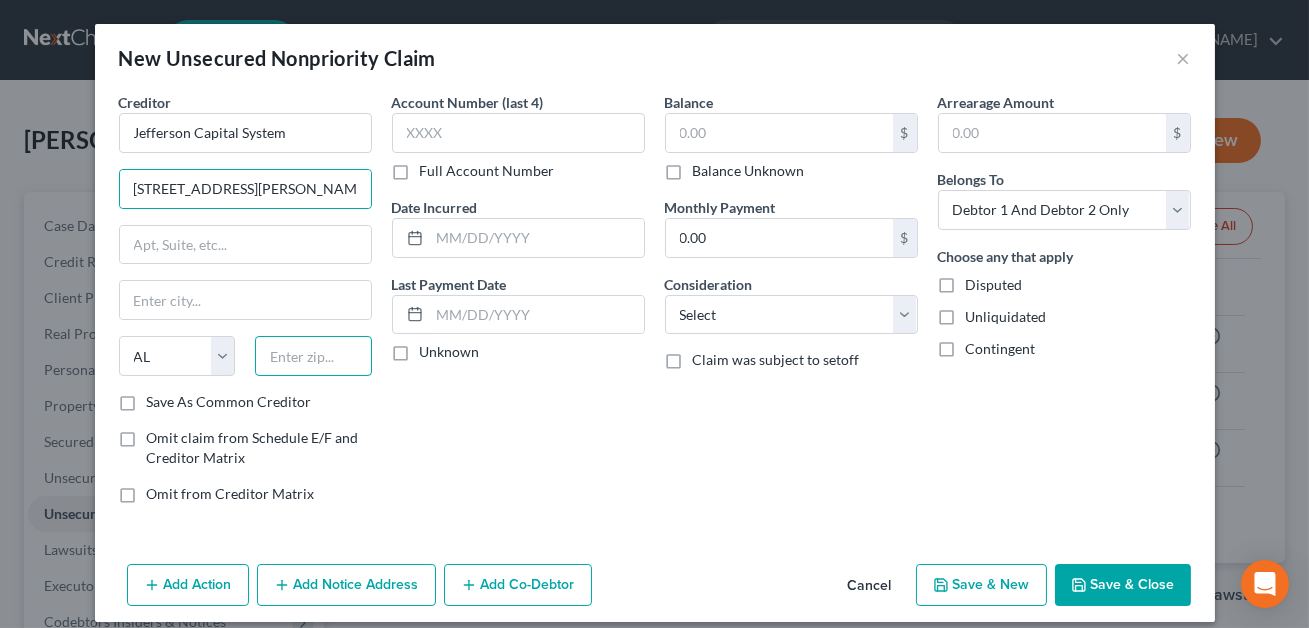 click at bounding box center (313, 356) 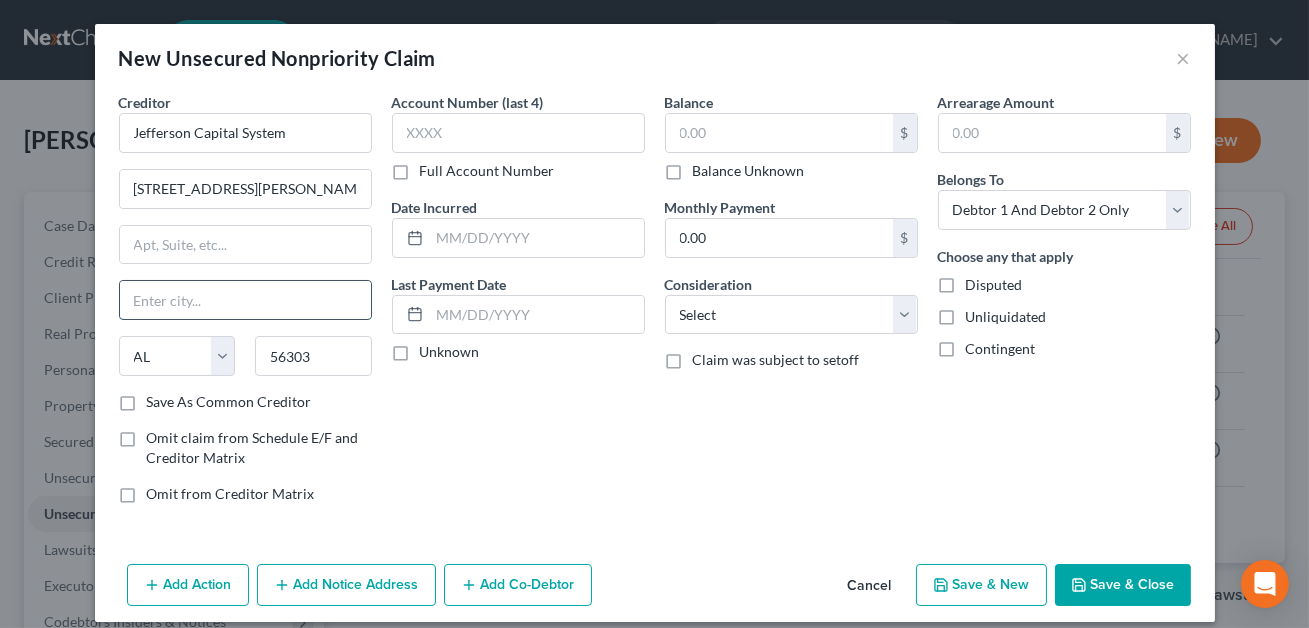 click at bounding box center (245, 300) 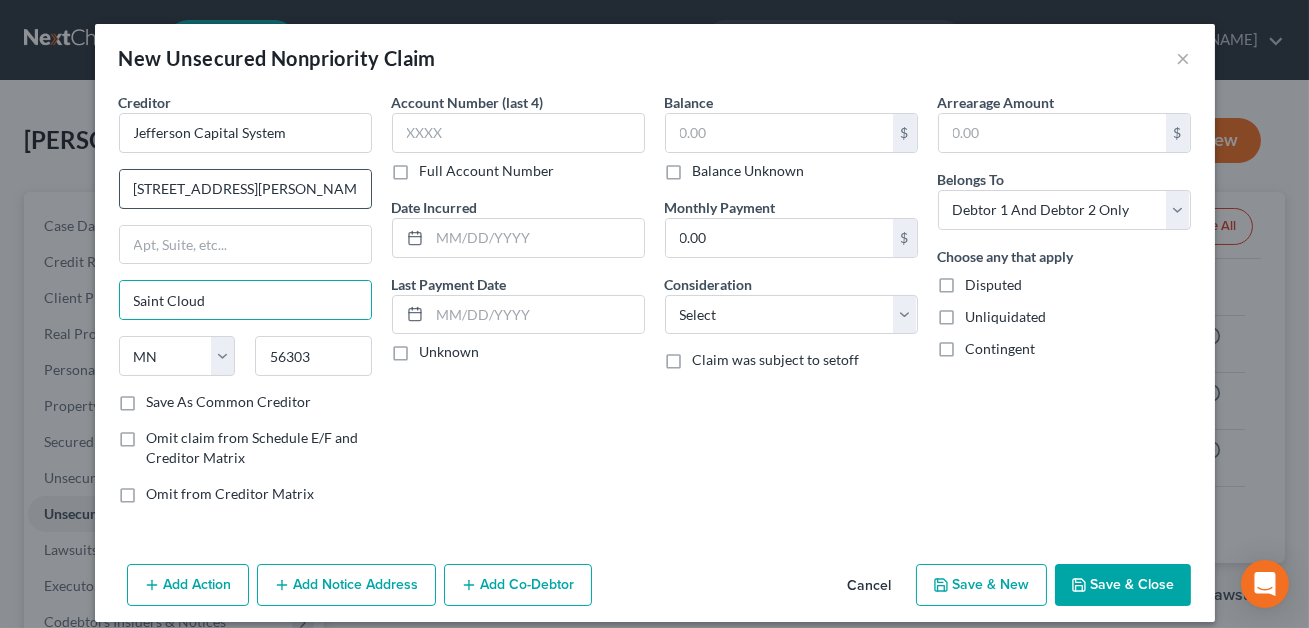 click on "[STREET_ADDRESS][PERSON_NAME]" at bounding box center (245, 189) 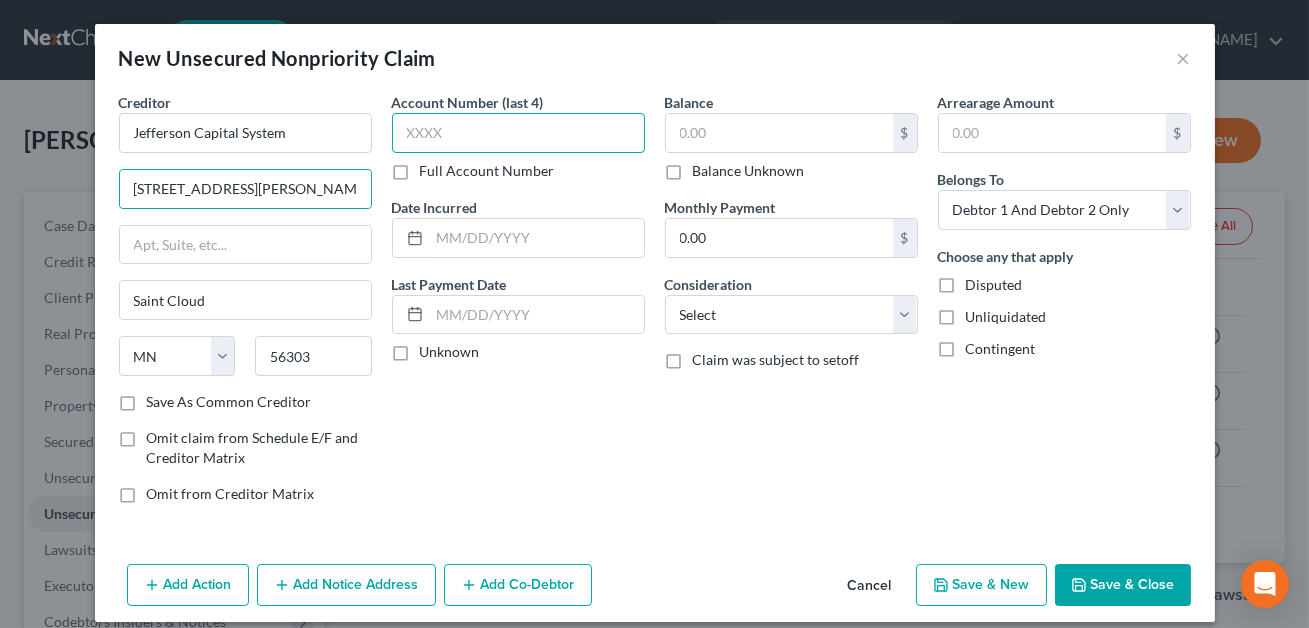 click at bounding box center (518, 133) 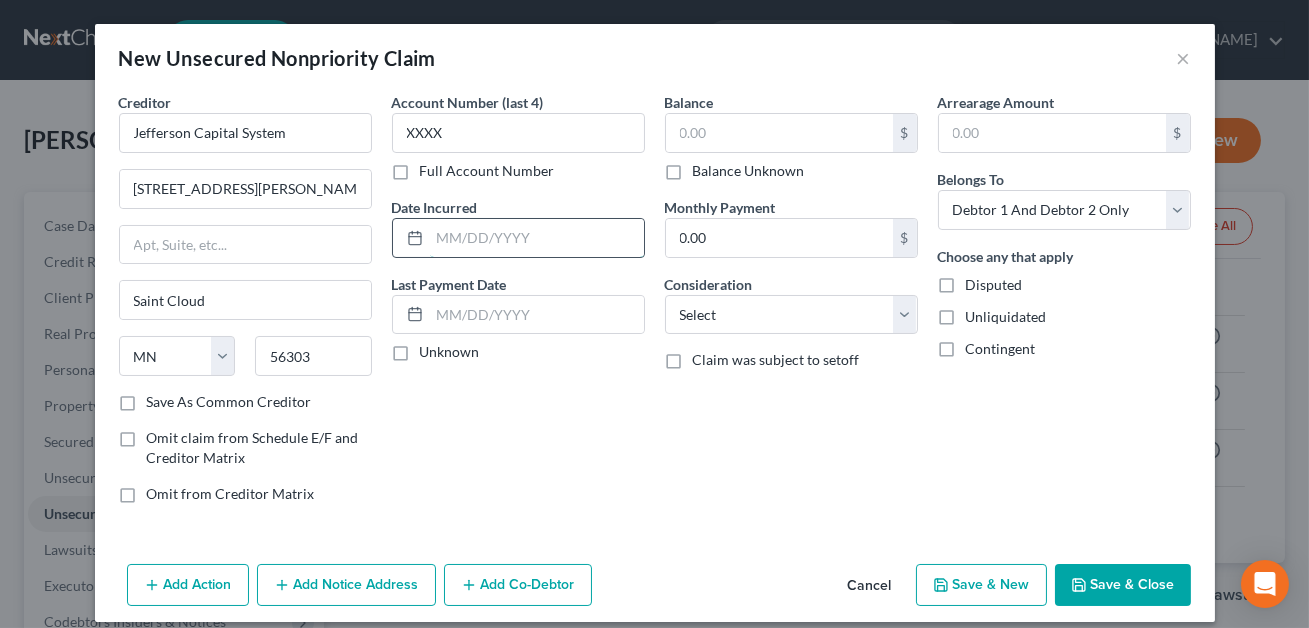click at bounding box center (537, 238) 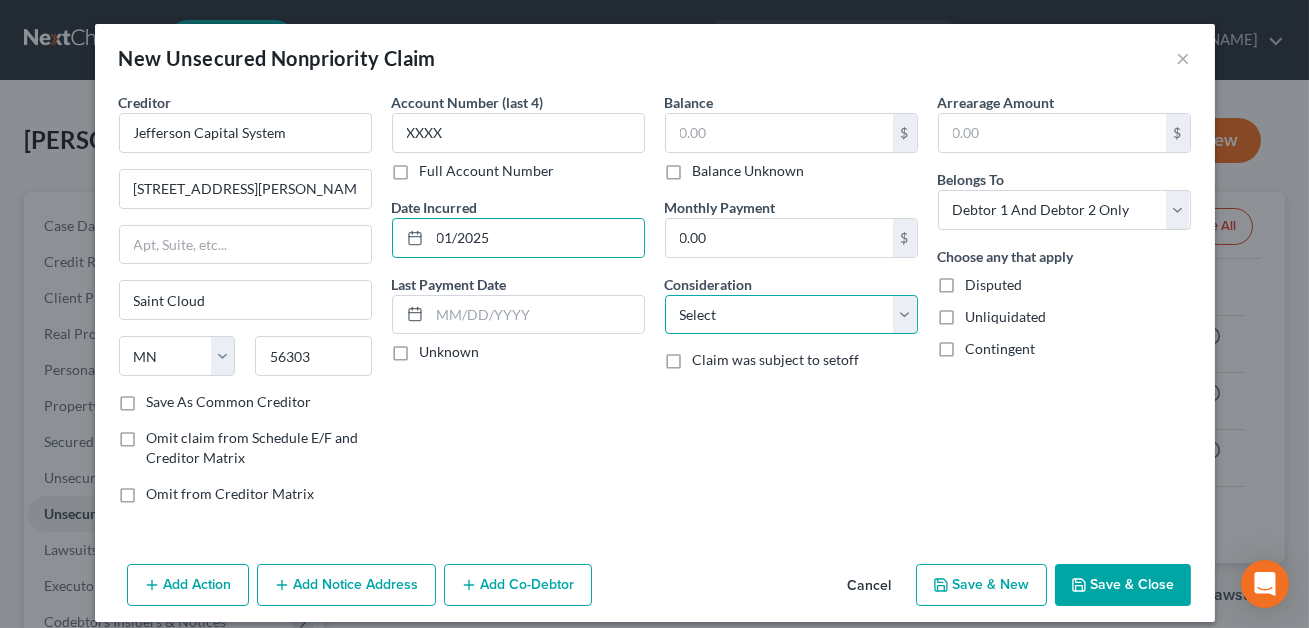 click on "Select Cable / Satellite Services Collection Agency Credit Card Debt Debt Counseling / Attorneys Deficiency Balance Domestic Support Obligations Home / Car Repairs Income Taxes Judgment Liens Medical Services Monies Loaned / Advanced Mortgage Obligation From Divorce Or Separation Obligation To Pensions Other Overdrawn Bank Account Promised To Help Pay Creditors Student Loans Suppliers And Vendors Telephone / Internet Services Utility Services" at bounding box center (791, 315) 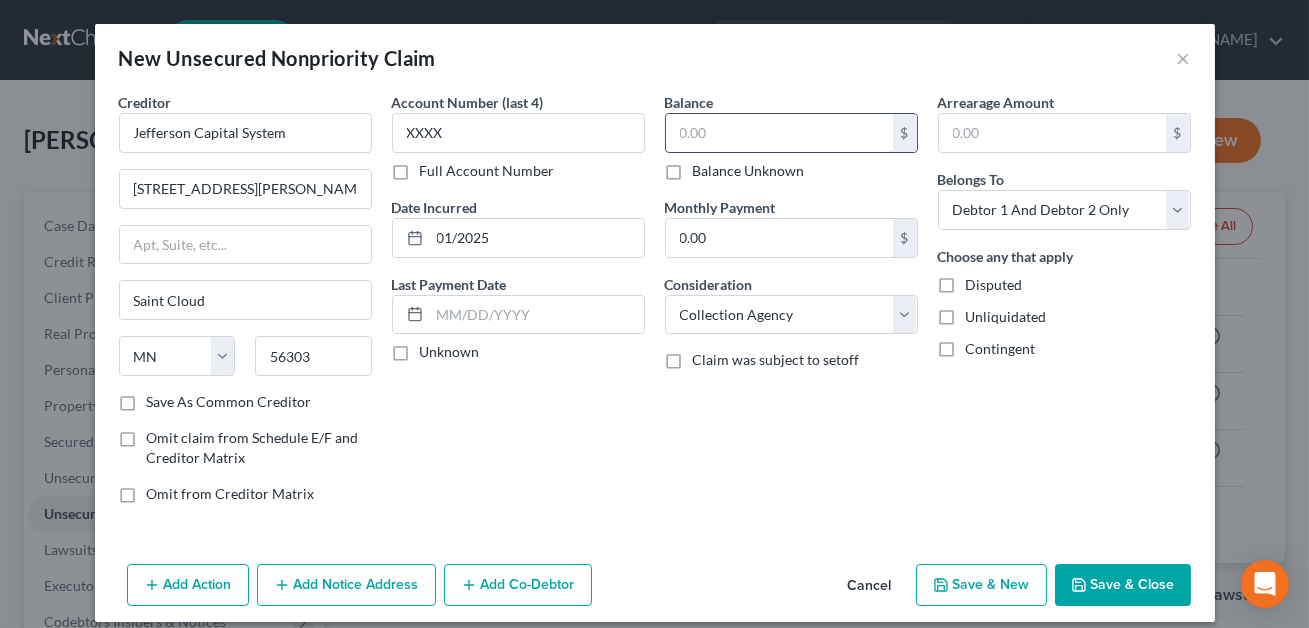 click at bounding box center (779, 133) 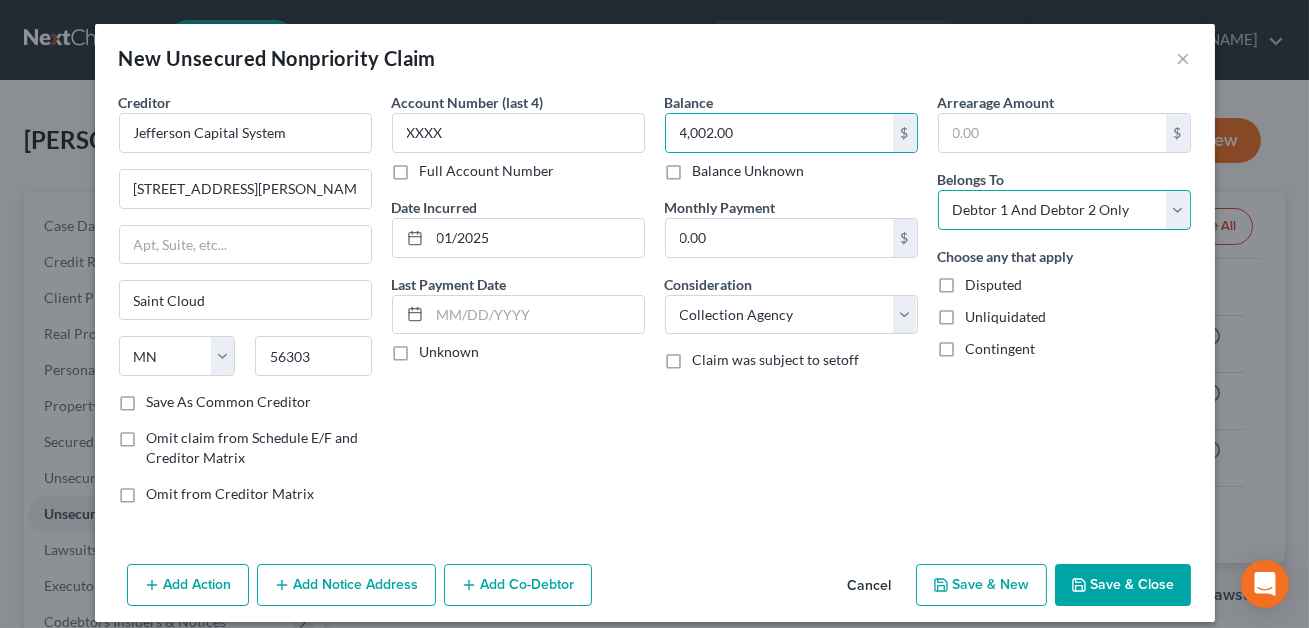 click on "Select Debtor 1 Only Debtor 2 Only Debtor 1 And Debtor 2 Only At Least One Of The Debtors And Another Community Property" at bounding box center (1064, 210) 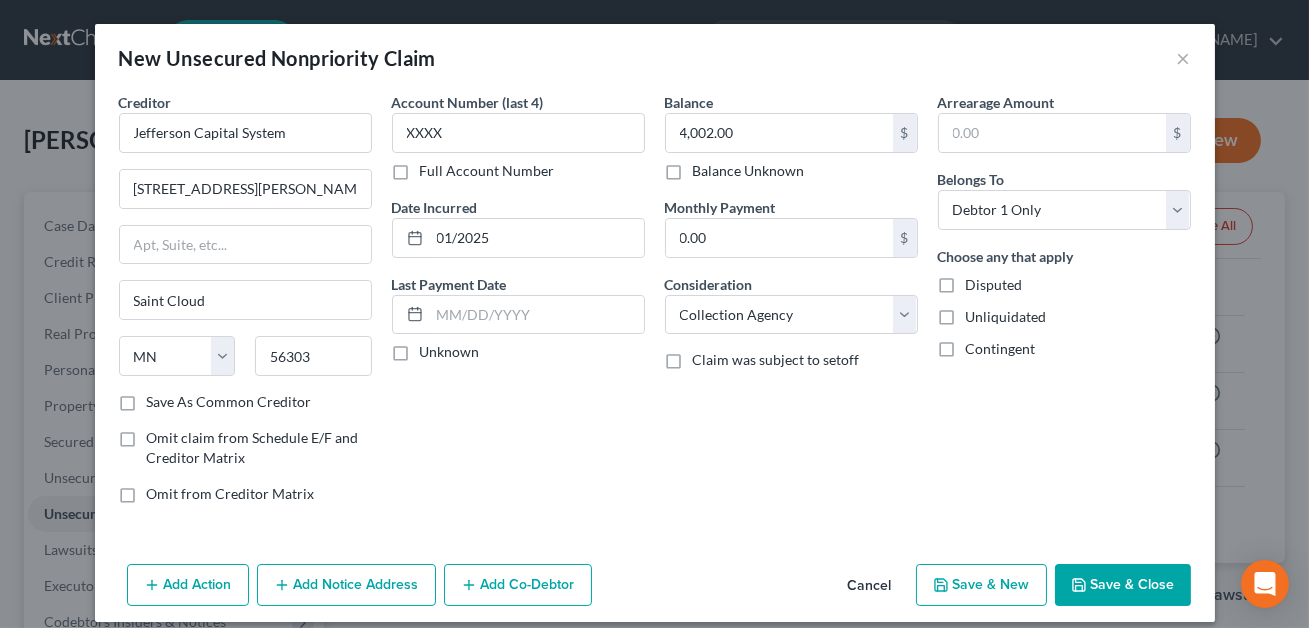 click on "Save & Close" at bounding box center (1123, 585) 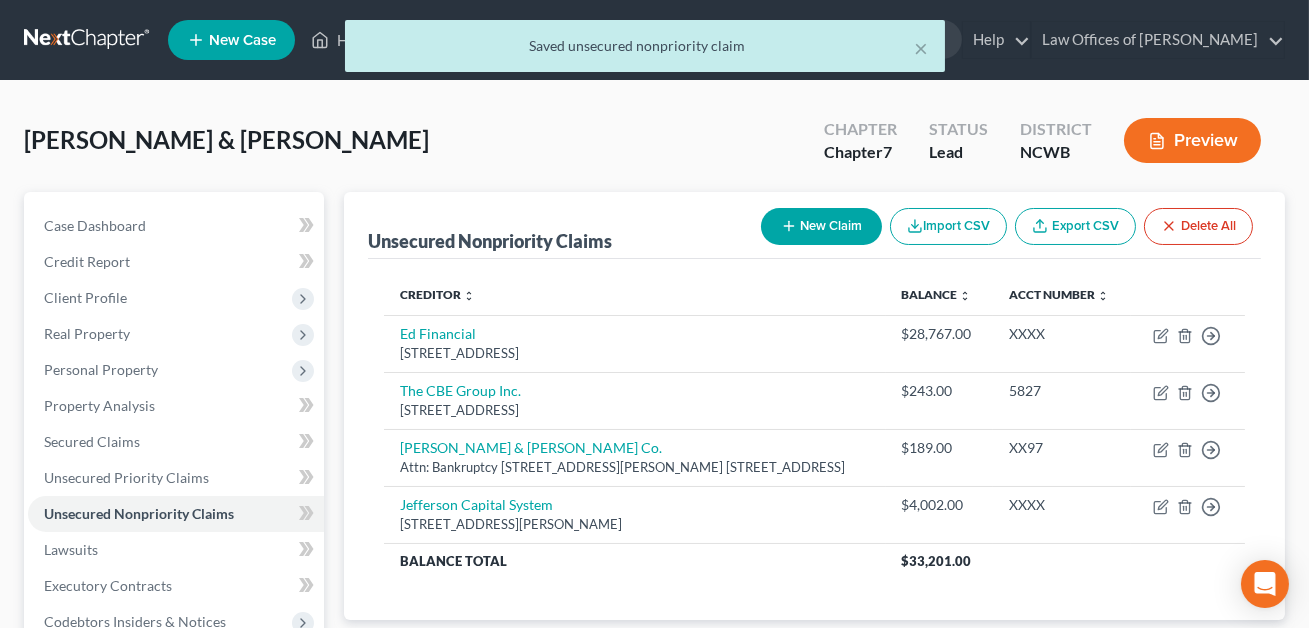 click on "New Claim" at bounding box center (821, 226) 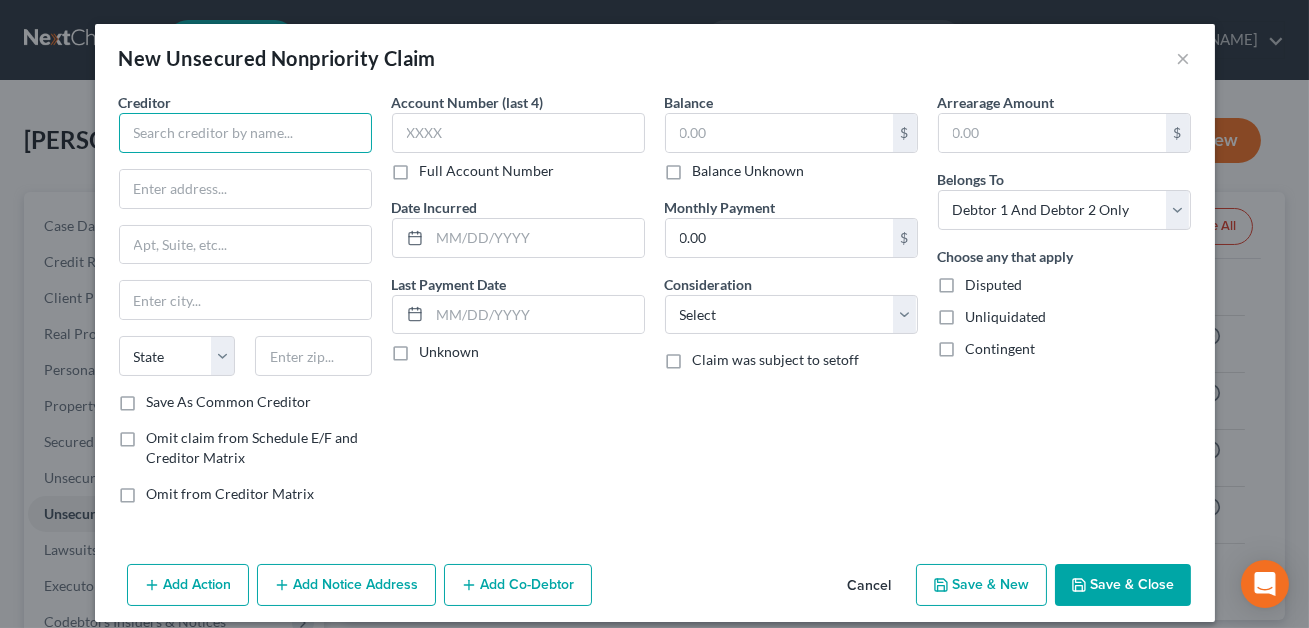 click at bounding box center [245, 133] 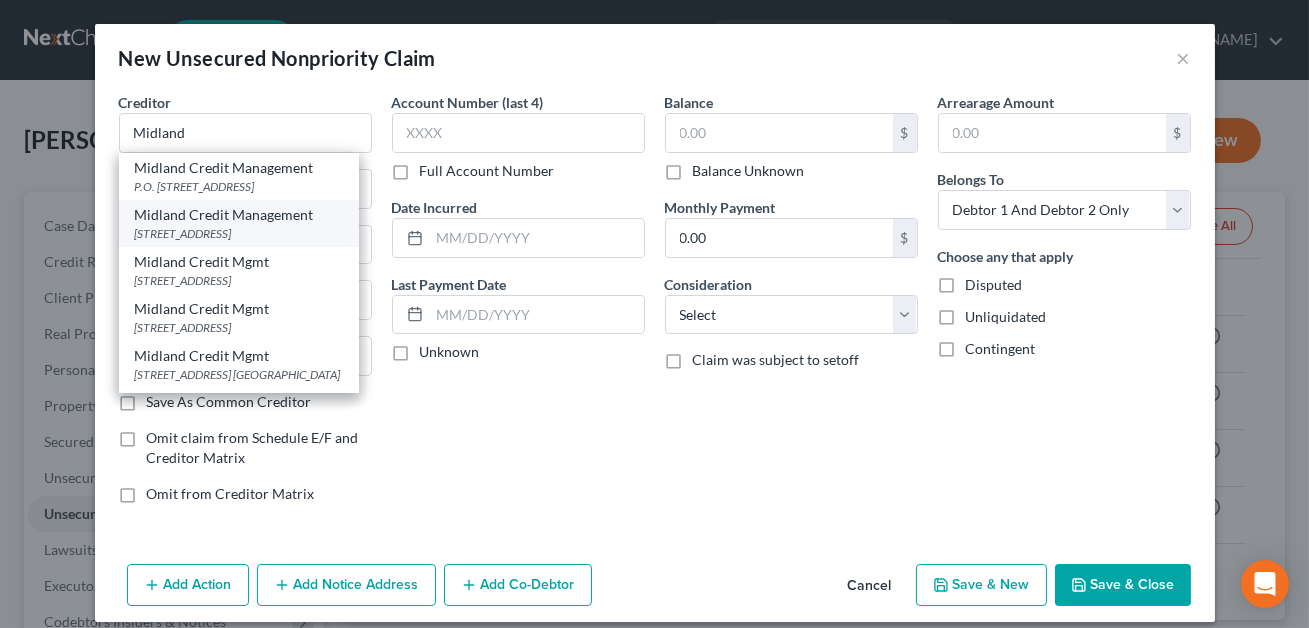 click on "Midland Credit Management" at bounding box center (239, 215) 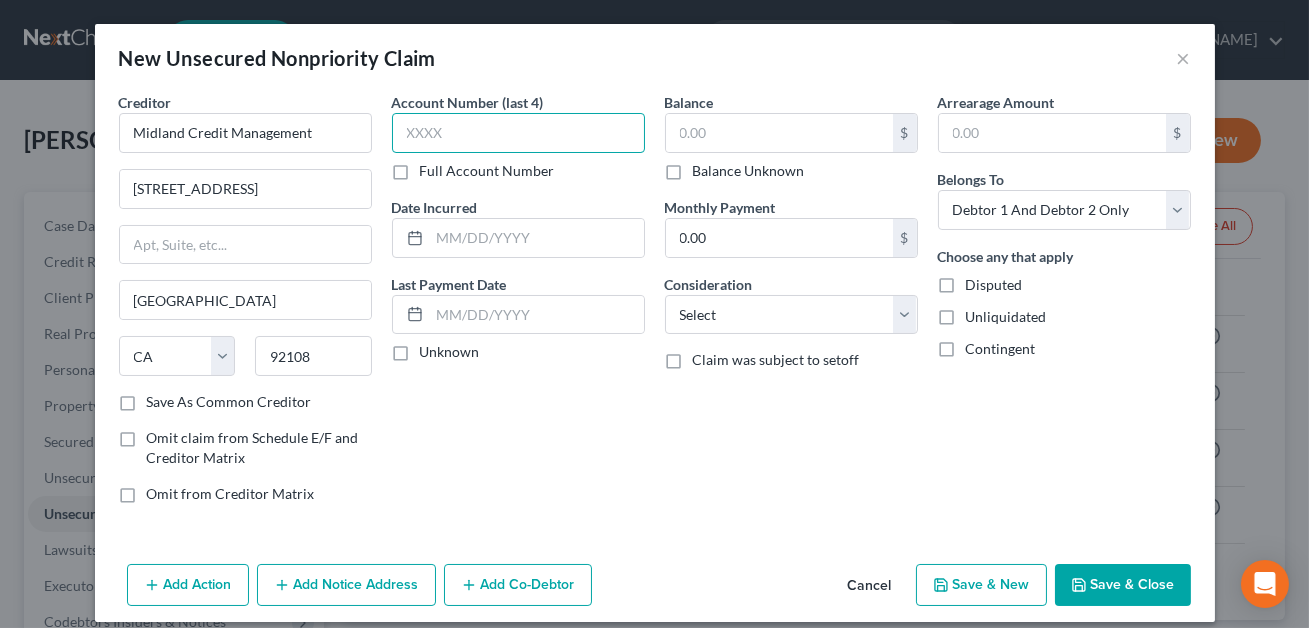 click at bounding box center [518, 133] 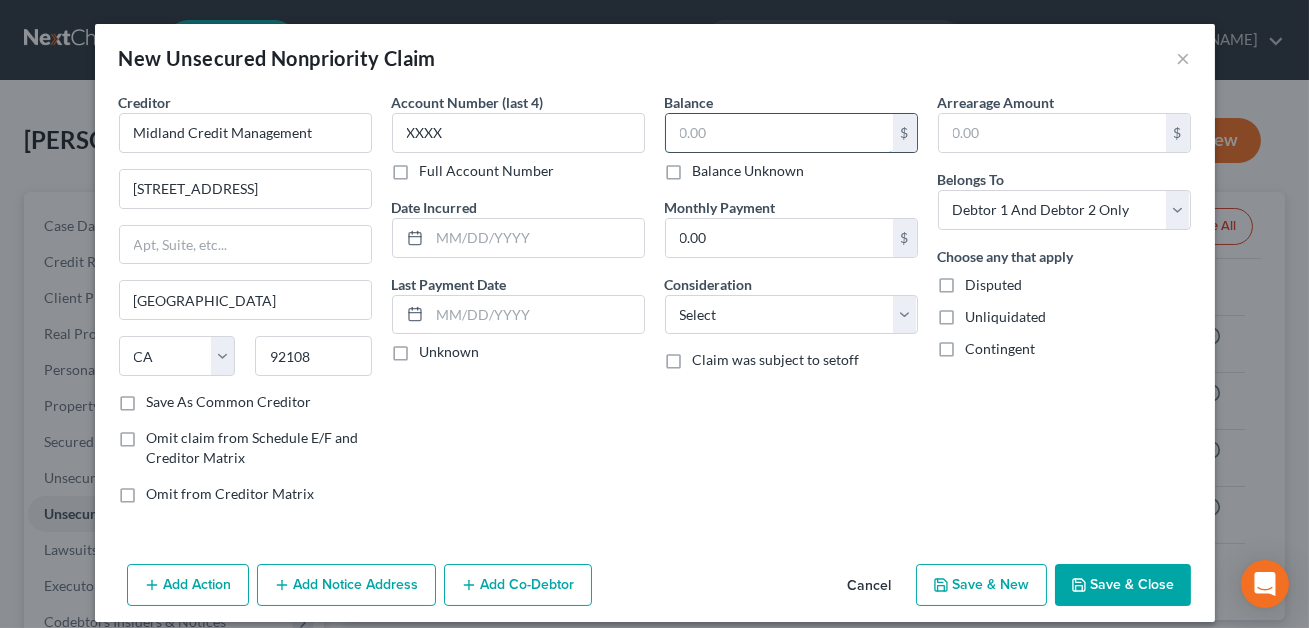 click at bounding box center (779, 133) 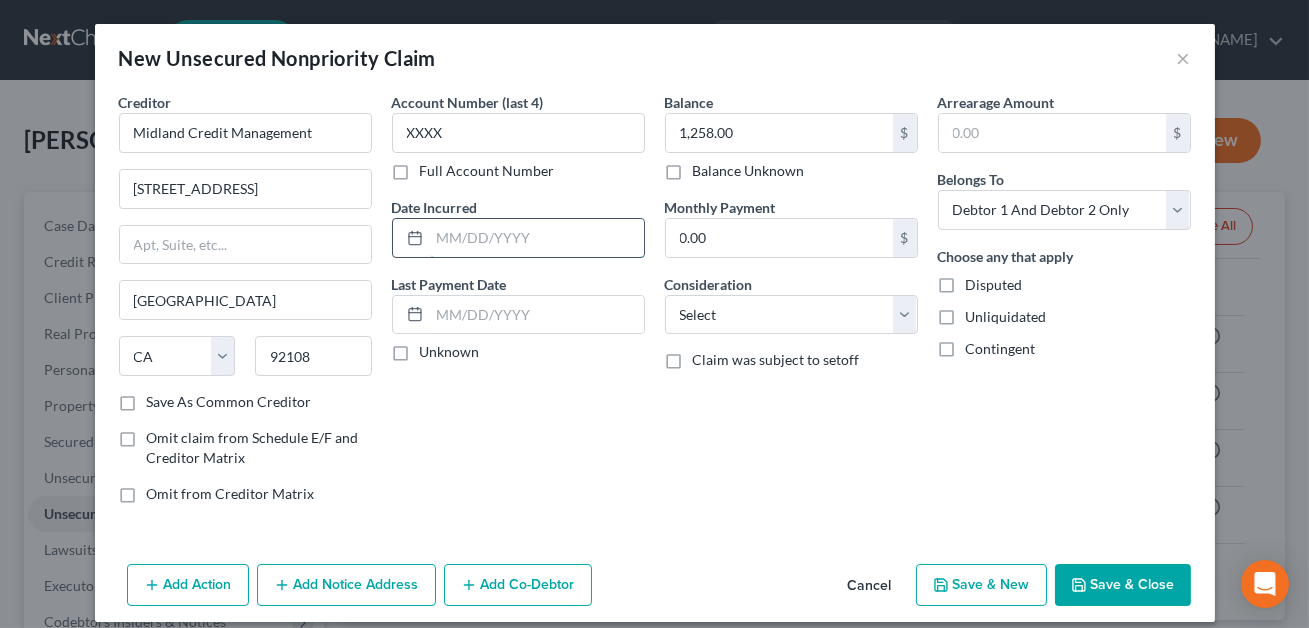 click at bounding box center [537, 238] 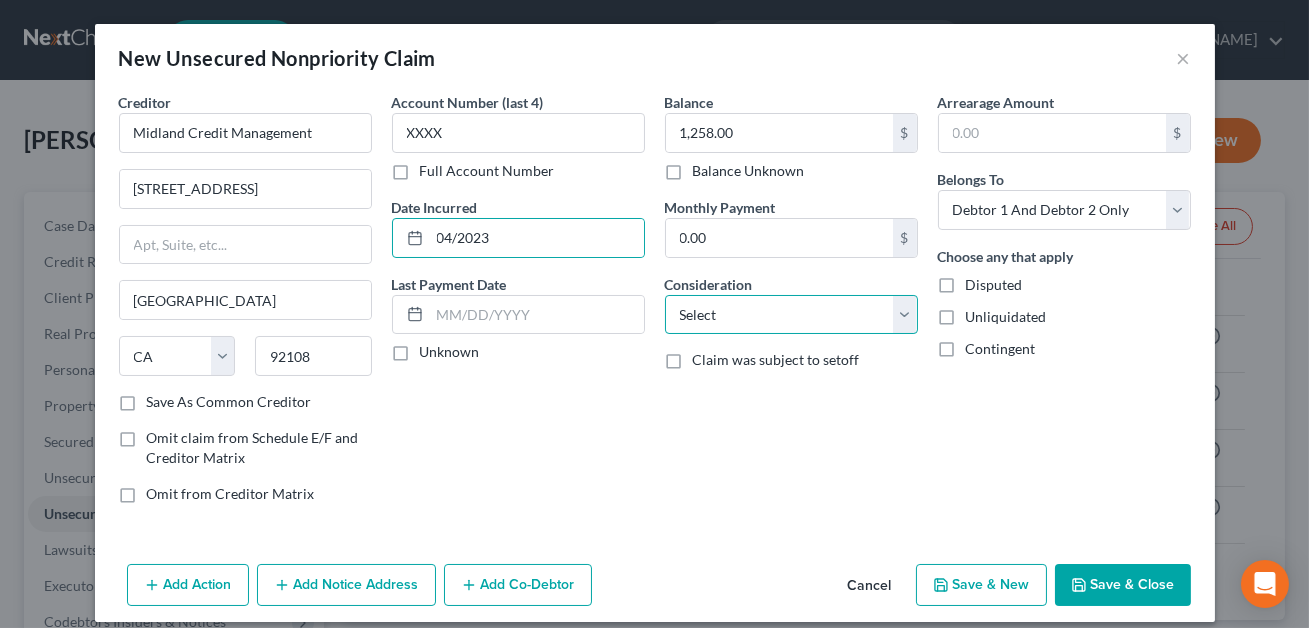 click on "Select Cable / Satellite Services Collection Agency Credit Card Debt Debt Counseling / Attorneys Deficiency Balance Domestic Support Obligations Home / Car Repairs Income Taxes Judgment Liens Medical Services Monies Loaned / Advanced Mortgage Obligation From Divorce Or Separation Obligation To Pensions Other Overdrawn Bank Account Promised To Help Pay Creditors Student Loans Suppliers And Vendors Telephone / Internet Services Utility Services" at bounding box center [791, 315] 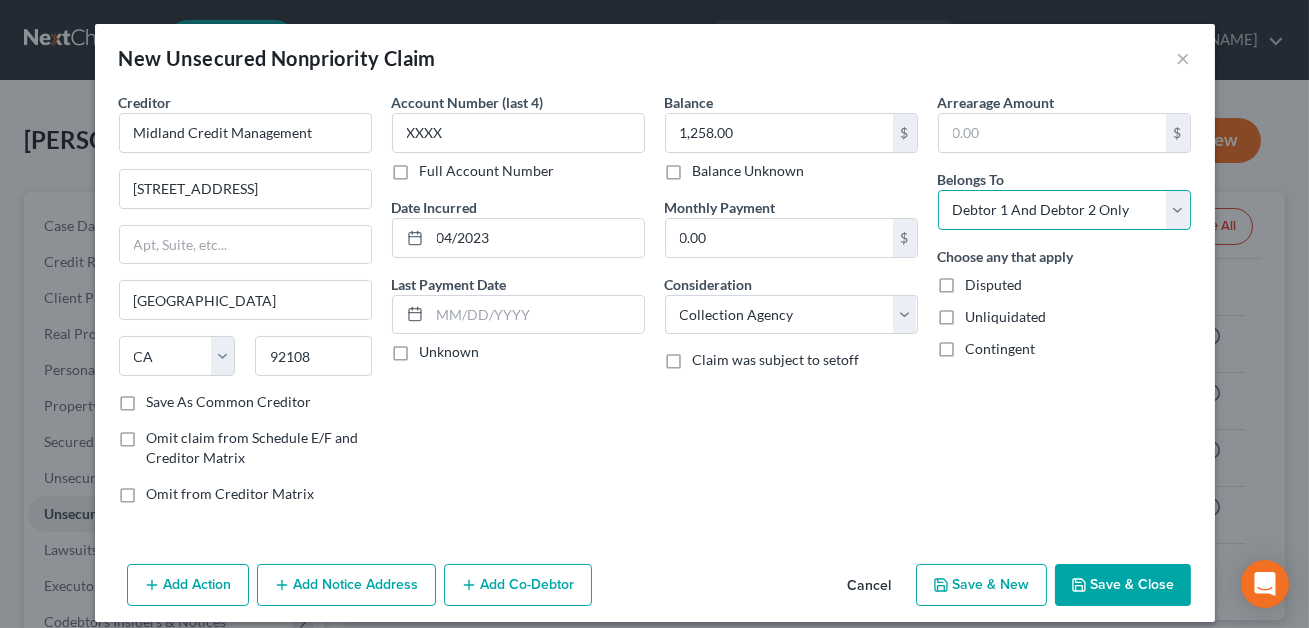 click on "Select Debtor 1 Only Debtor 2 Only Debtor 1 And Debtor 2 Only At Least One Of The Debtors And Another Community Property" at bounding box center (1064, 210) 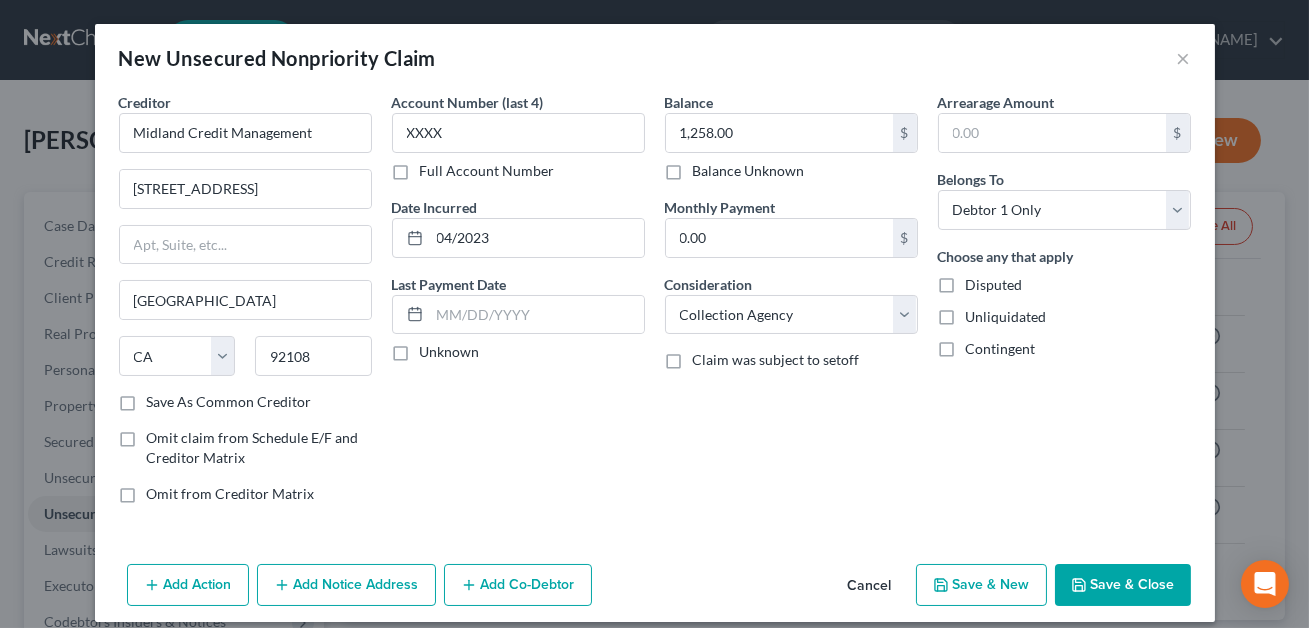 click on "Save & Close" at bounding box center (1123, 585) 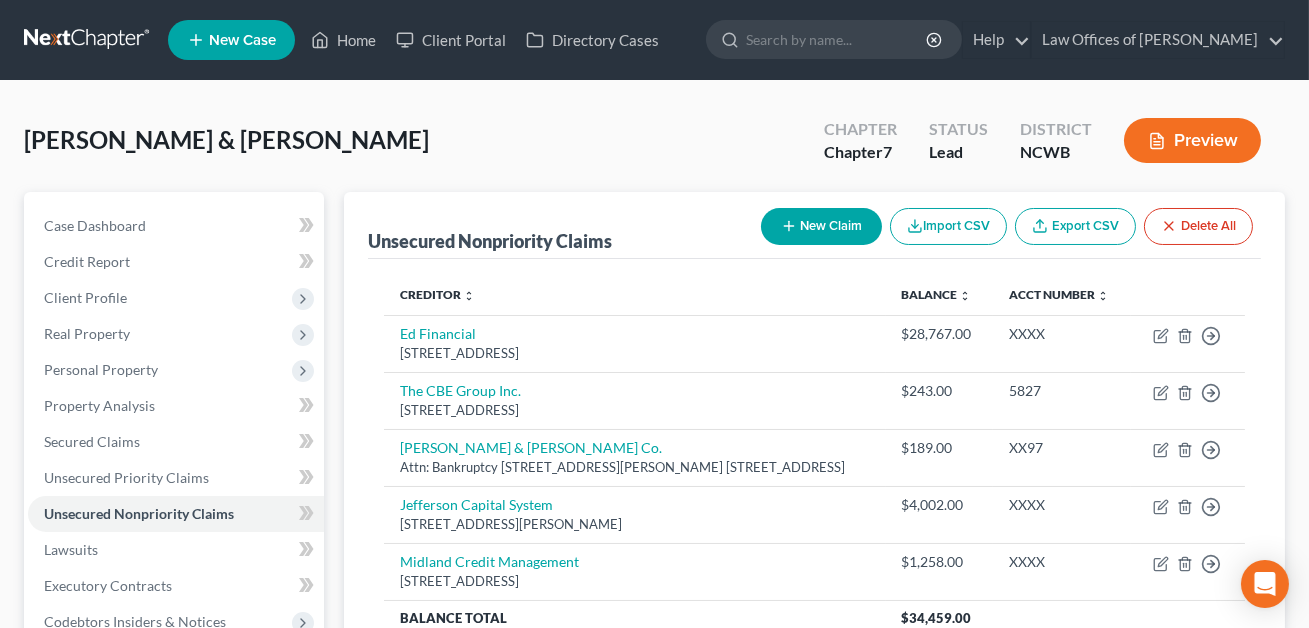 click on "New Claim" at bounding box center (821, 226) 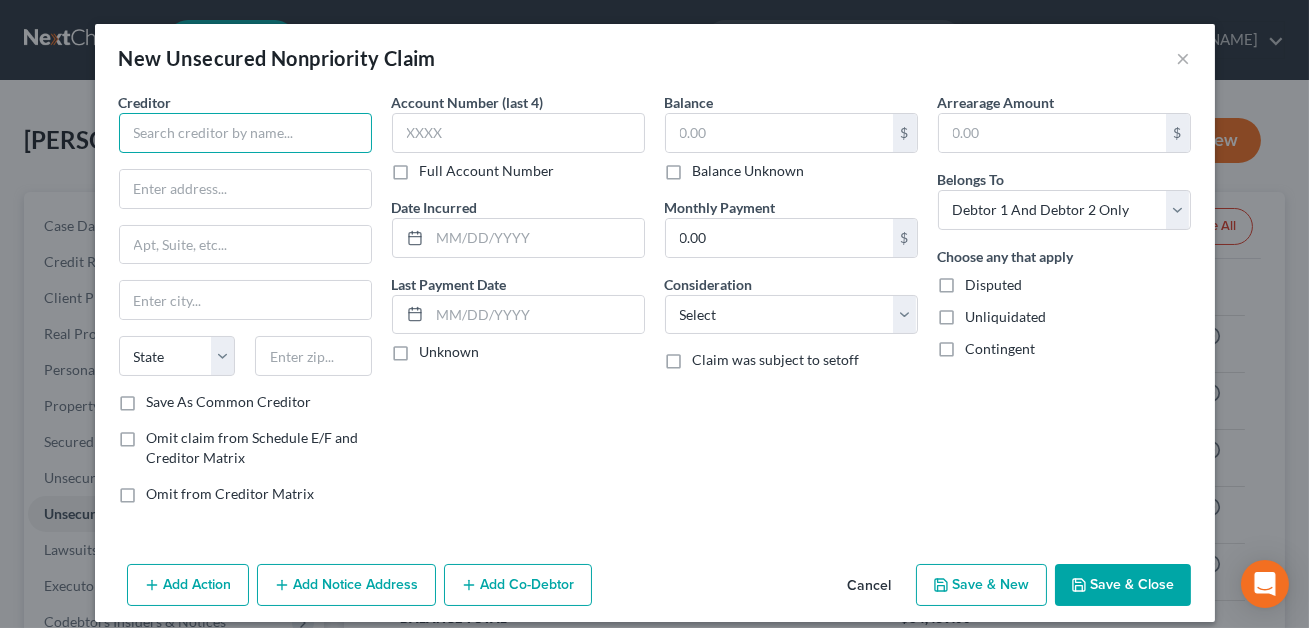 click at bounding box center [245, 133] 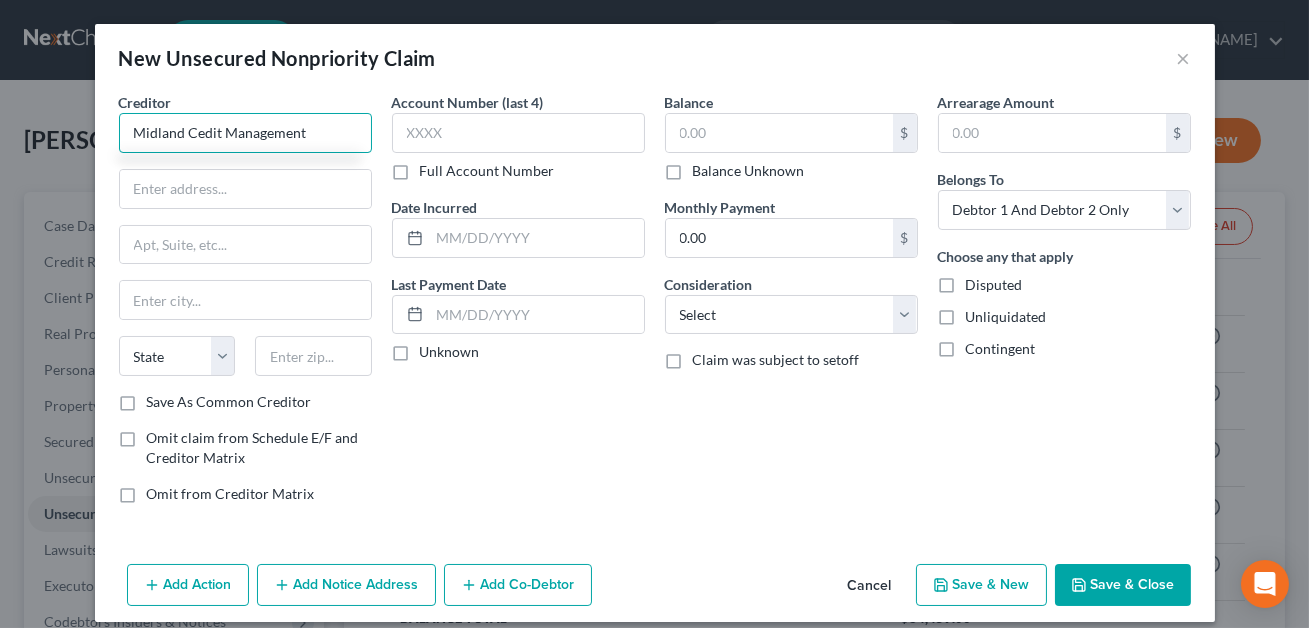 click on "Midland Cedit Management" at bounding box center (245, 133) 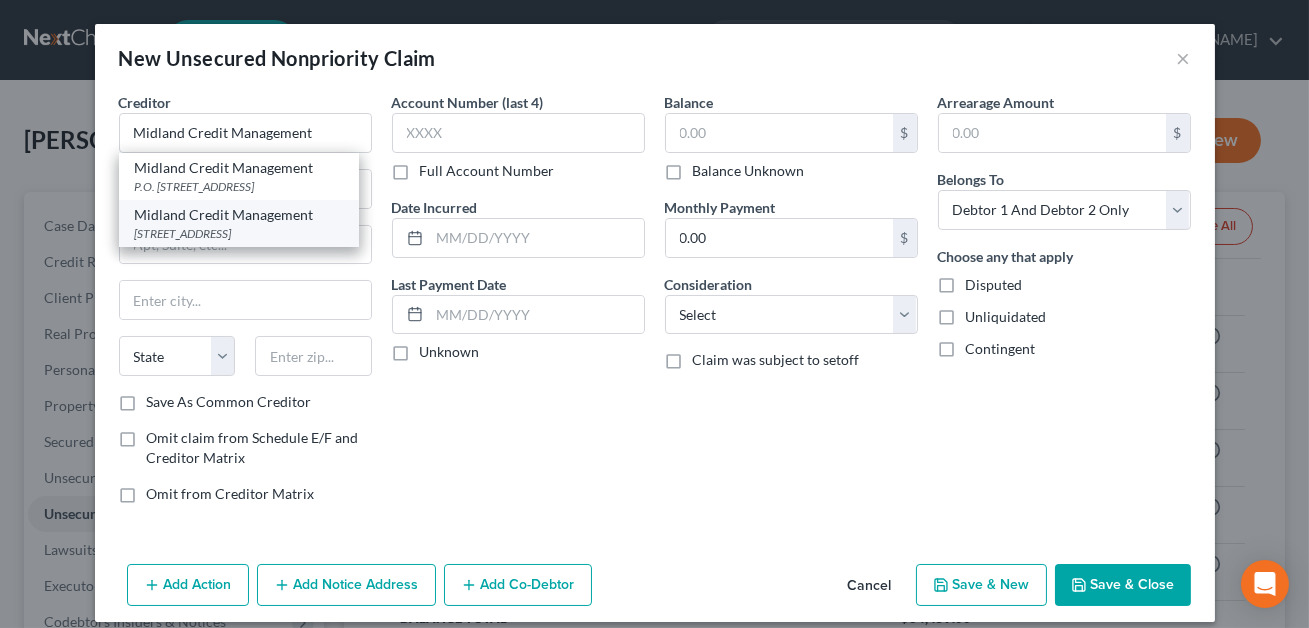 click on "Midland Credit Management" at bounding box center (239, 215) 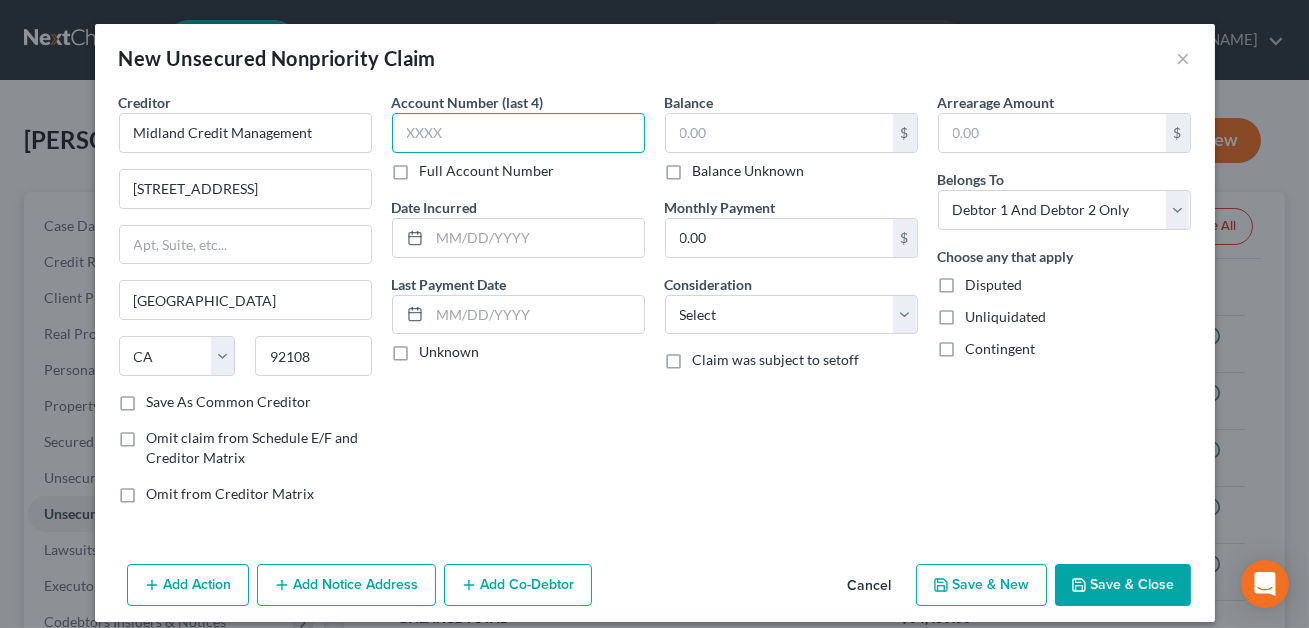 click at bounding box center [518, 133] 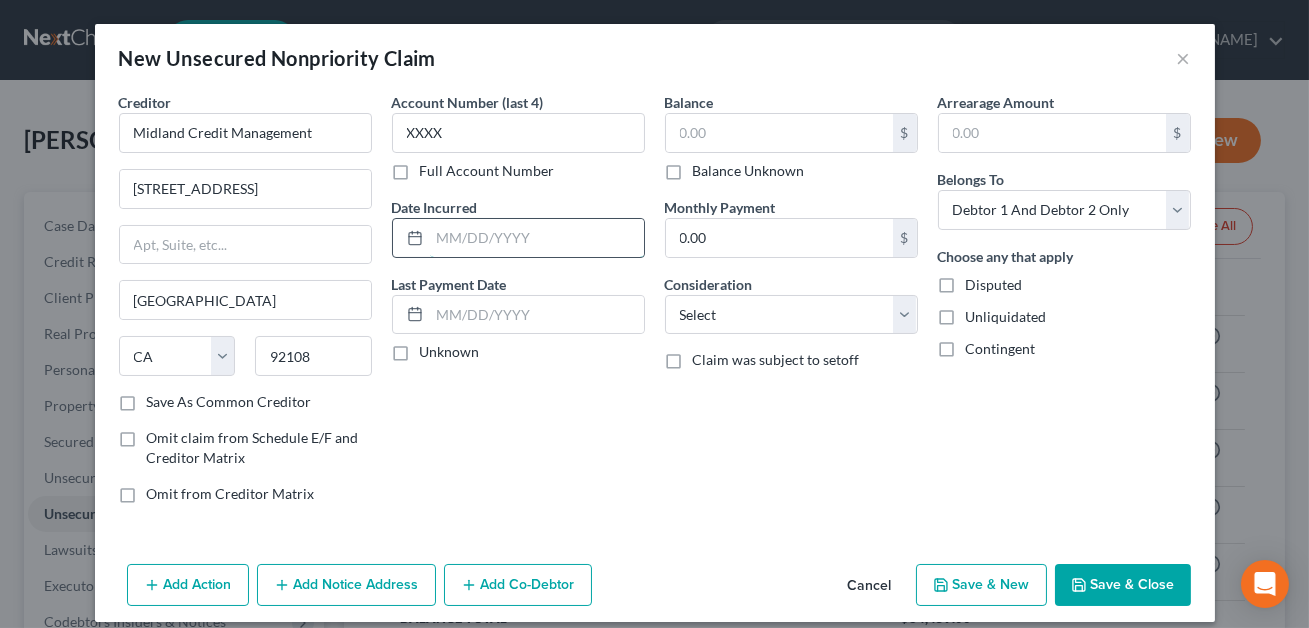 click at bounding box center (537, 238) 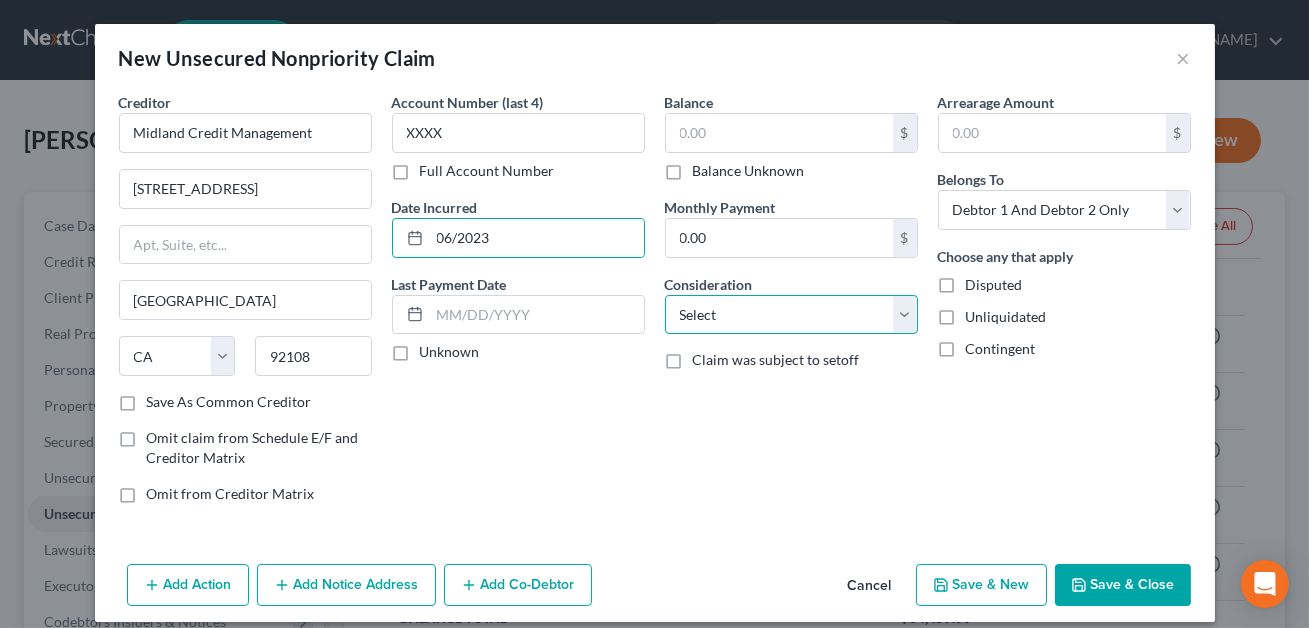 click on "Select Cable / Satellite Services Collection Agency Credit Card Debt Debt Counseling / Attorneys Deficiency Balance Domestic Support Obligations Home / Car Repairs Income Taxes Judgment Liens Medical Services Monies Loaned / Advanced Mortgage Obligation From Divorce Or Separation Obligation To Pensions Other Overdrawn Bank Account Promised To Help Pay Creditors Student Loans Suppliers And Vendors Telephone / Internet Services Utility Services" at bounding box center (791, 315) 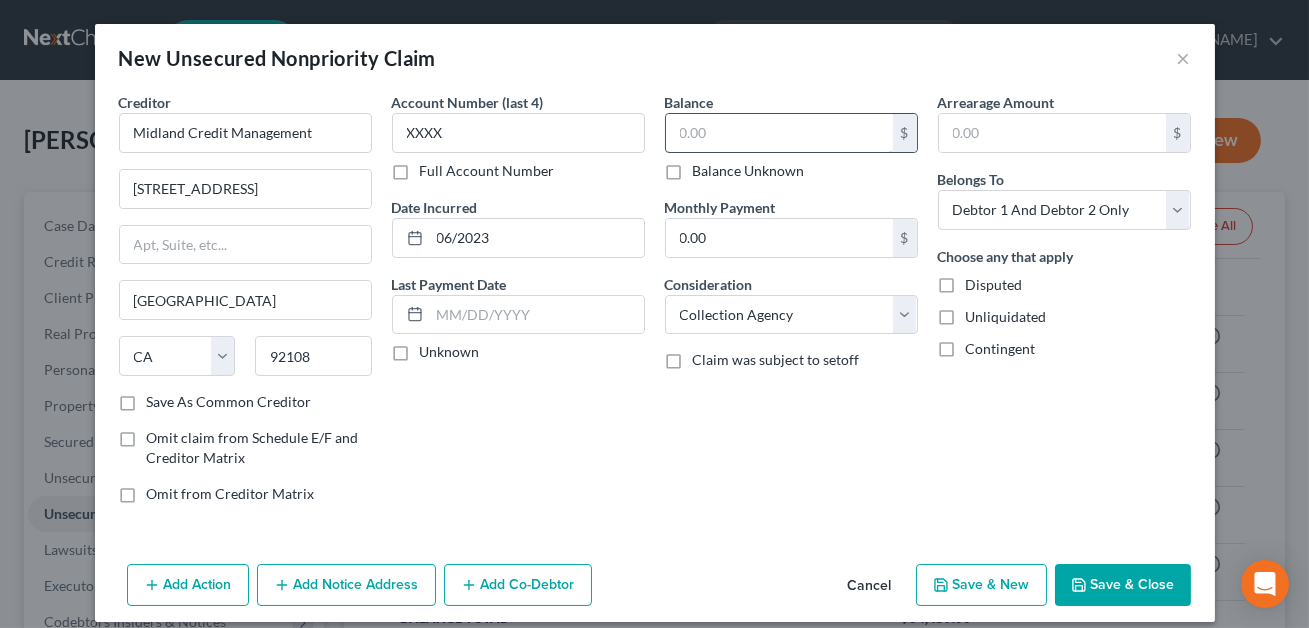 click at bounding box center [779, 133] 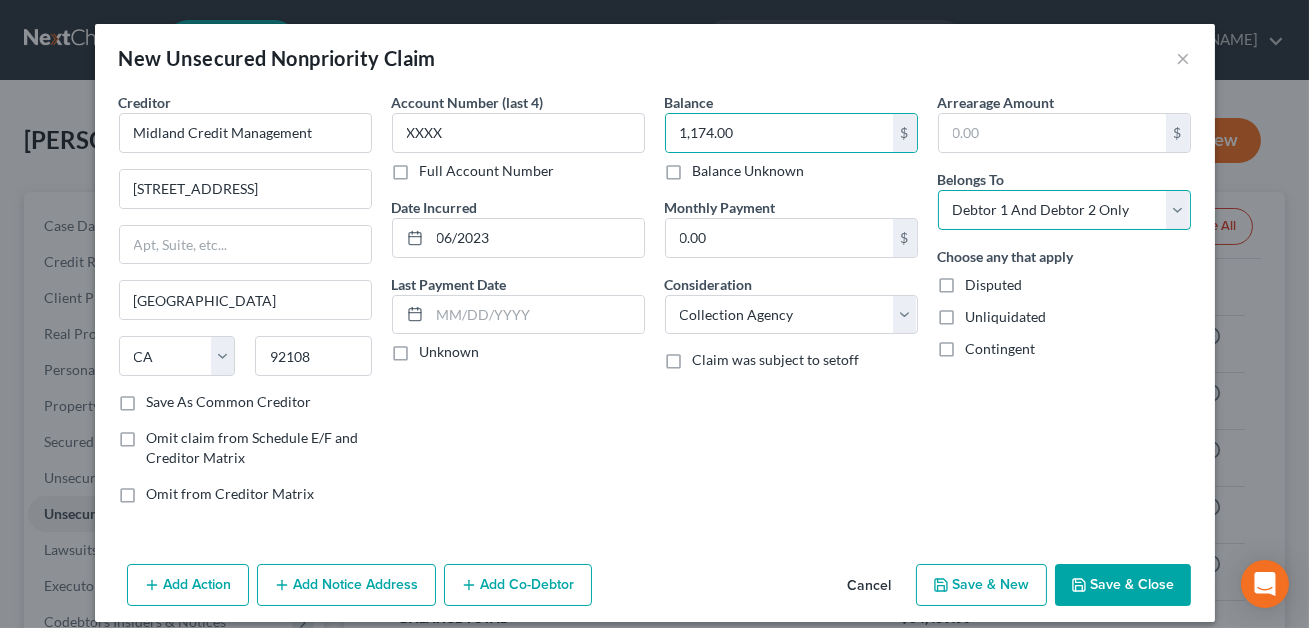 click on "Select Debtor 1 Only Debtor 2 Only Debtor 1 And Debtor 2 Only At Least One Of The Debtors And Another Community Property" at bounding box center [1064, 210] 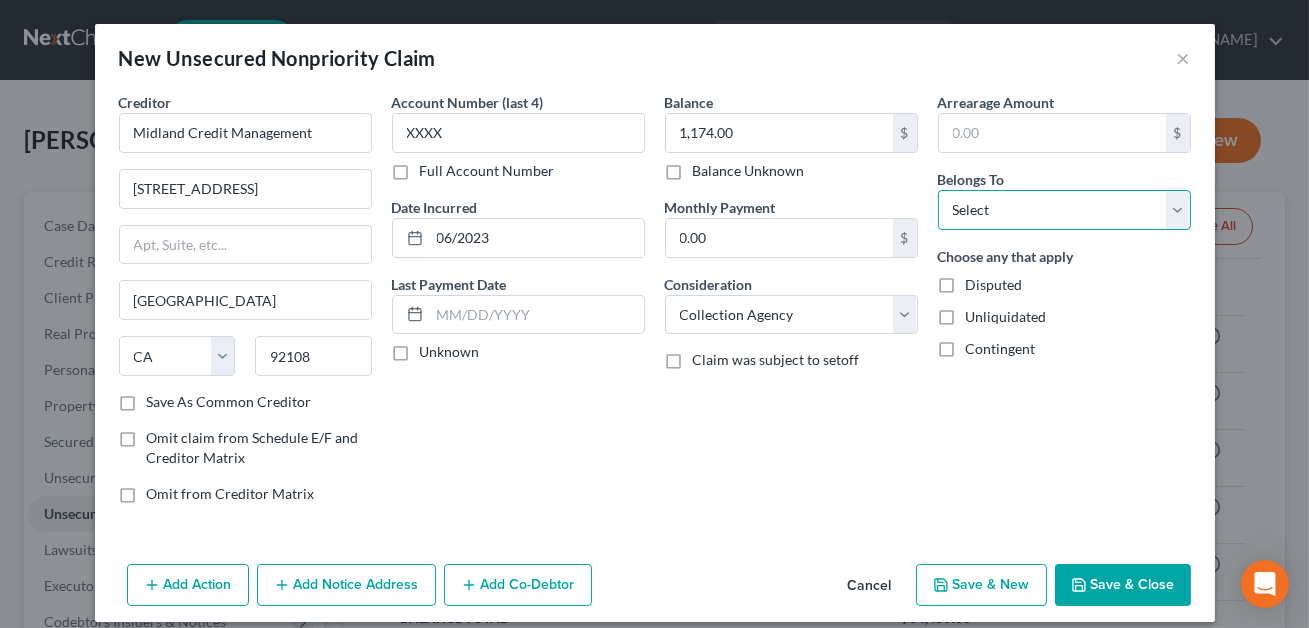click on "Select Debtor 1 Only Debtor 2 Only Debtor 1 And Debtor 2 Only At Least One Of The Debtors And Another Community Property" at bounding box center (1064, 210) 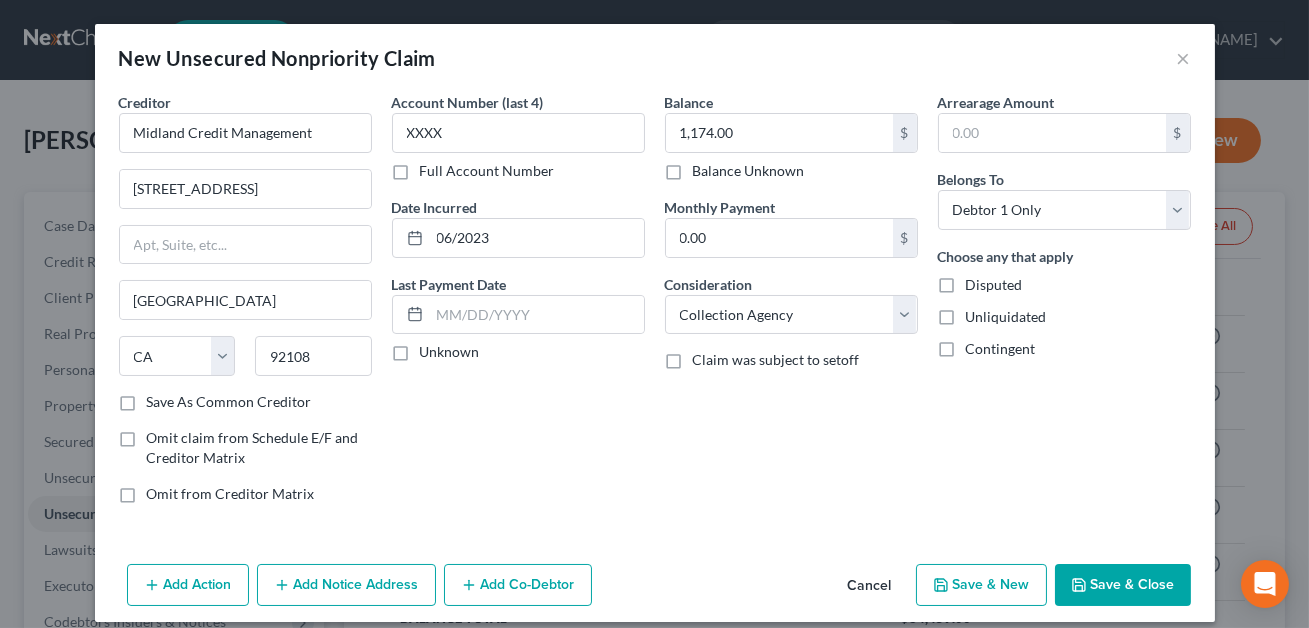 click on "Save & Close" at bounding box center [1123, 585] 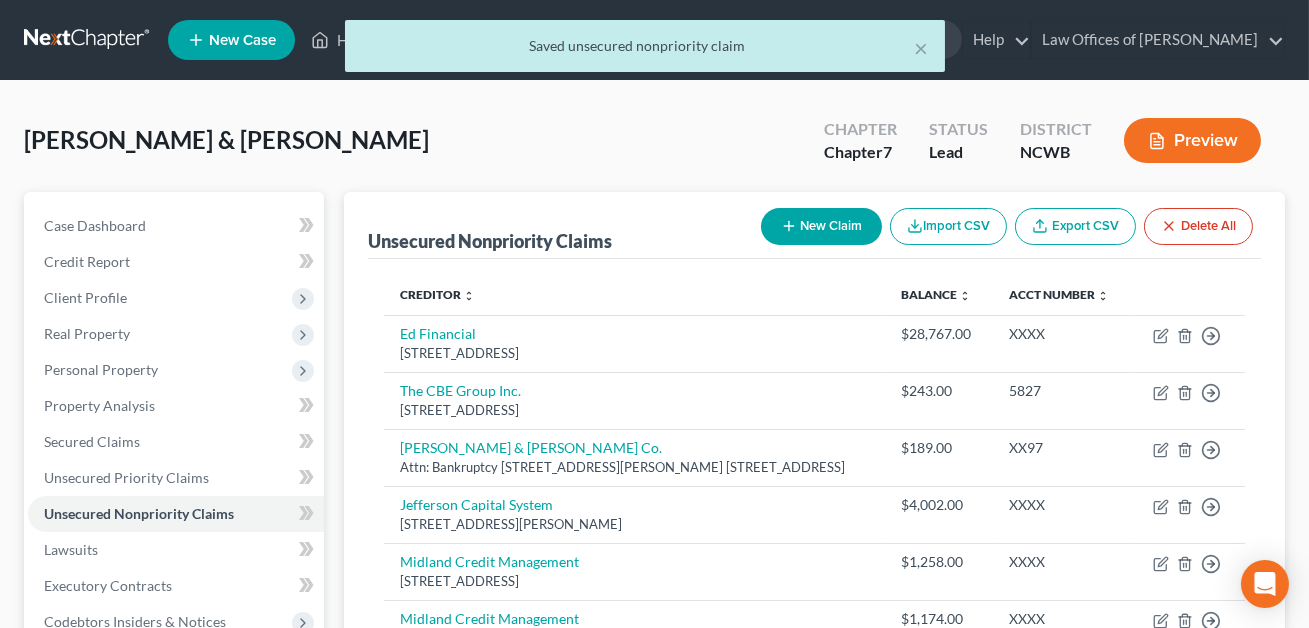 click on "New Claim" at bounding box center [821, 226] 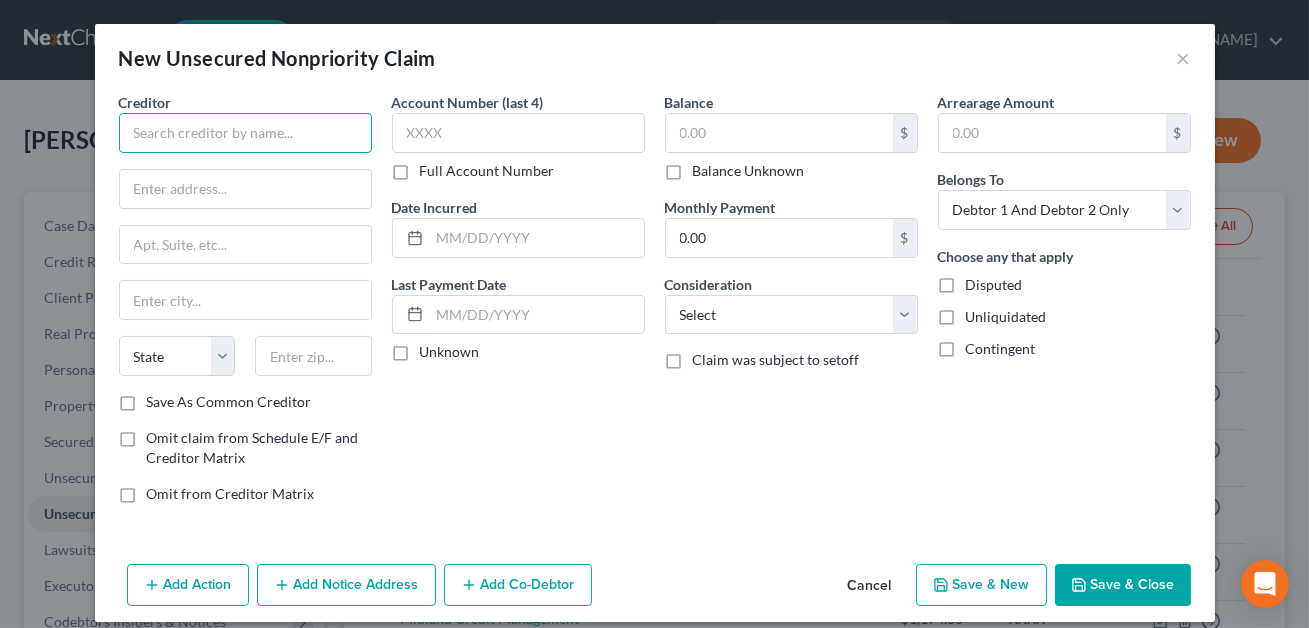 click at bounding box center [245, 133] 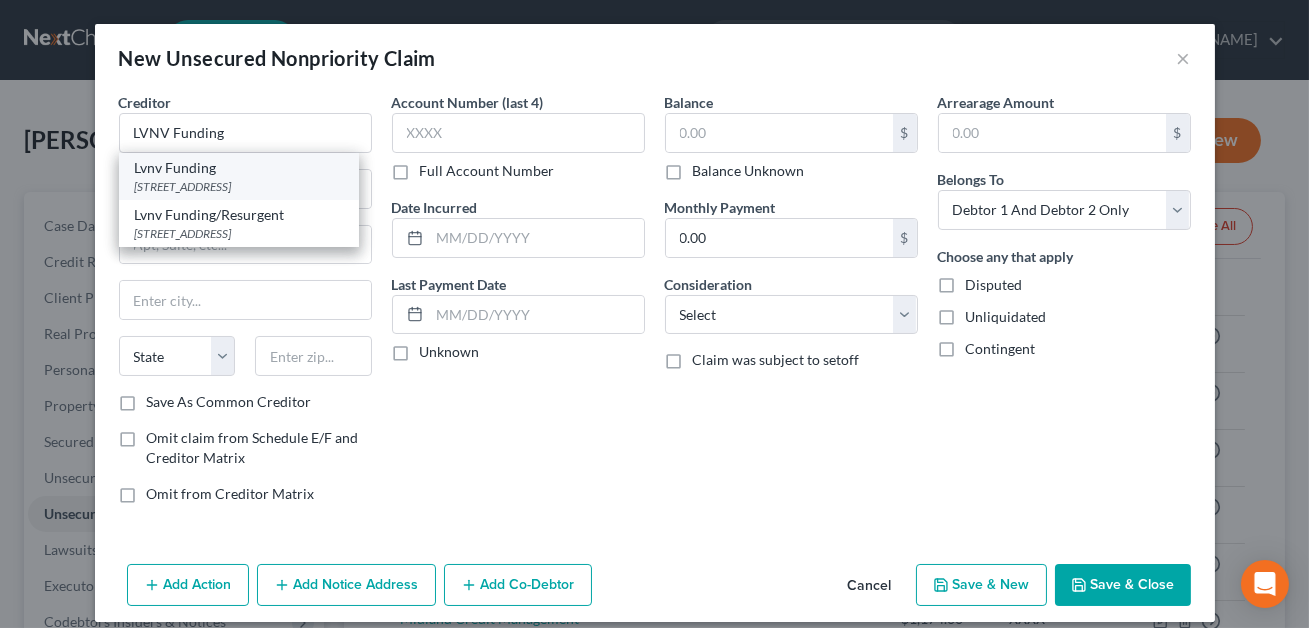 click on "[STREET_ADDRESS]" at bounding box center [239, 186] 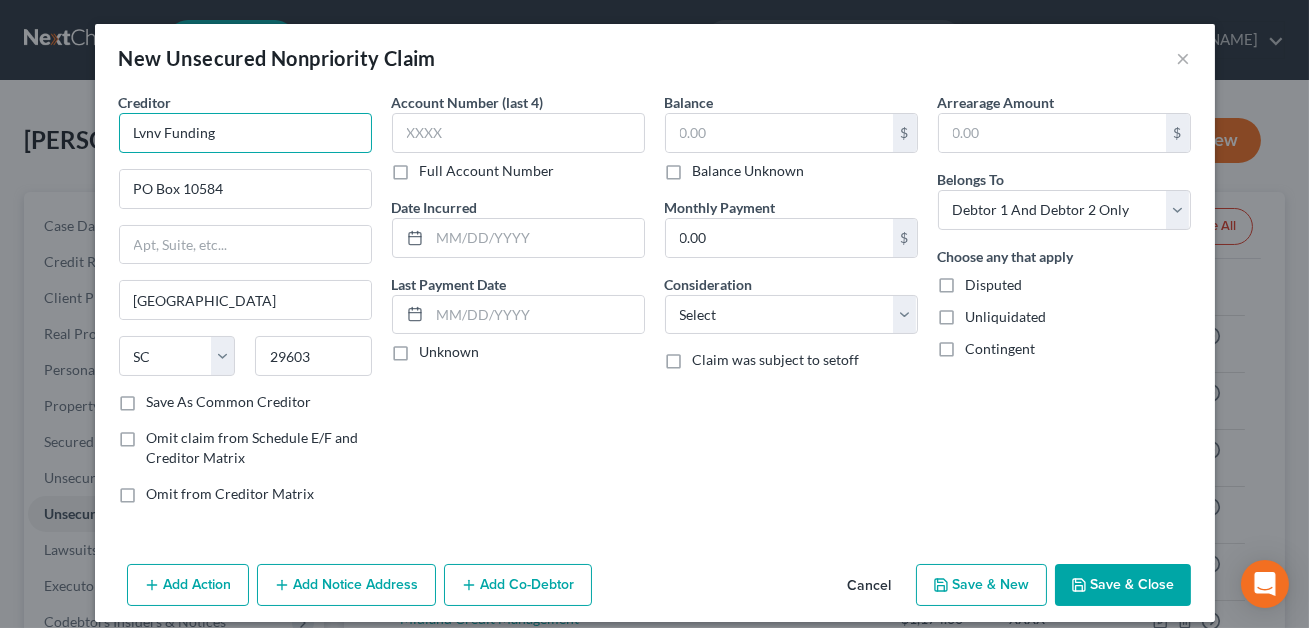click on "Lvnv Funding" at bounding box center (245, 133) 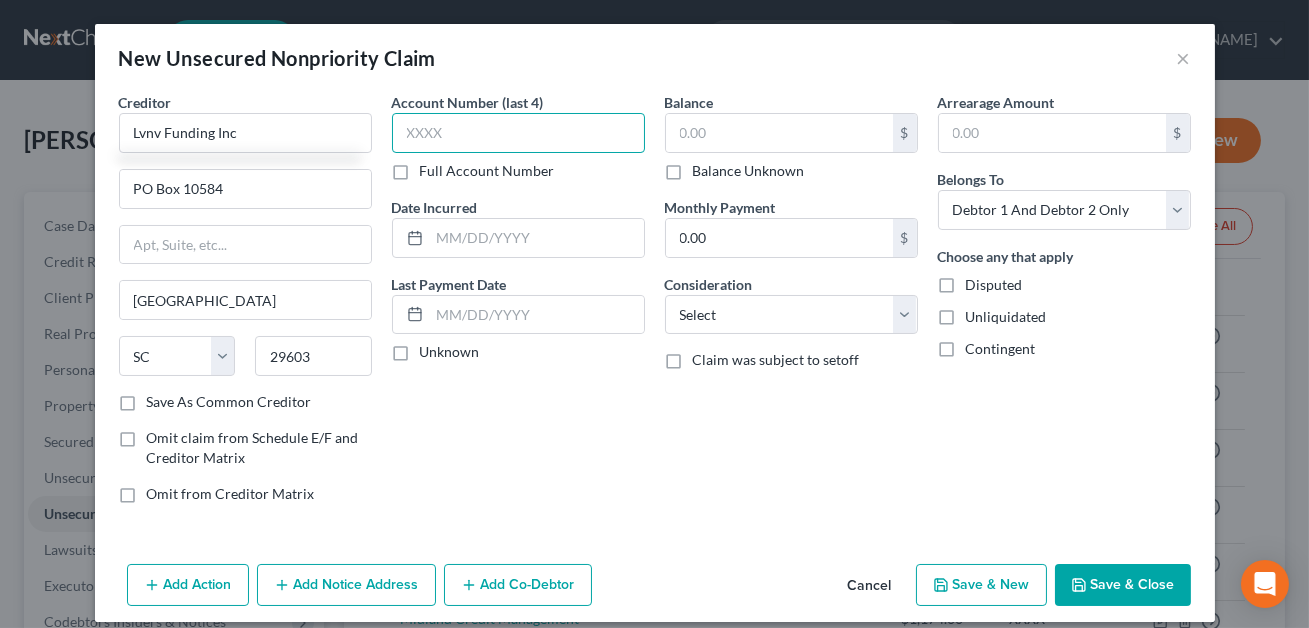 click at bounding box center [518, 133] 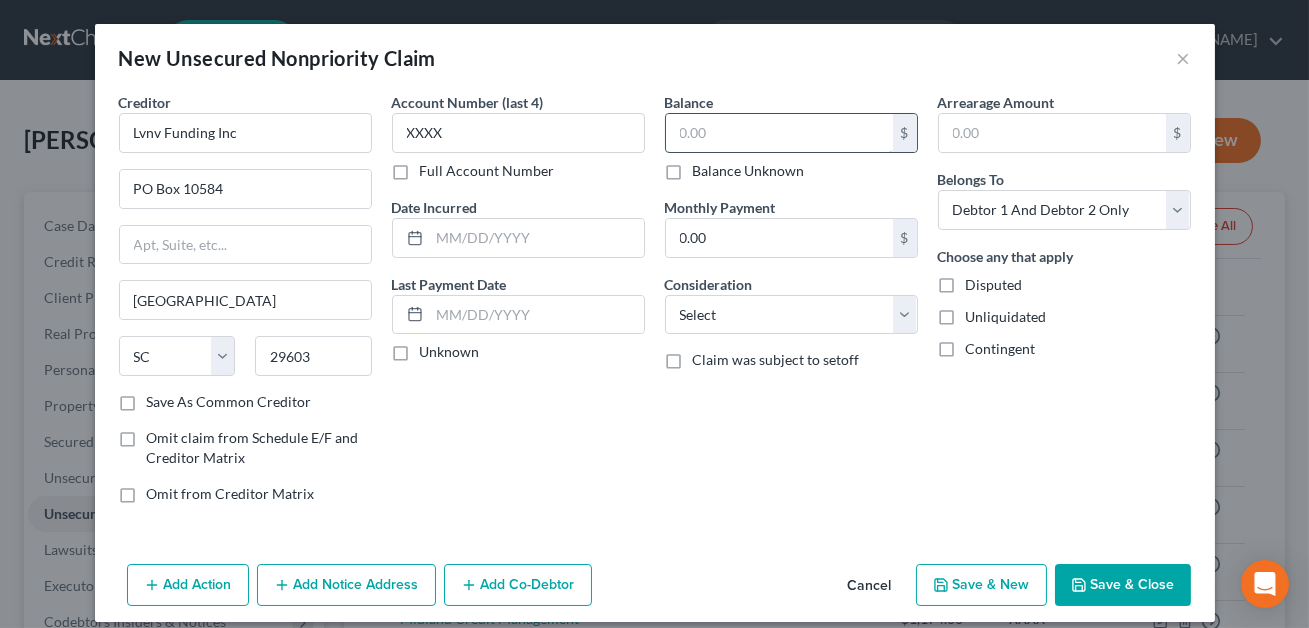 click at bounding box center (779, 133) 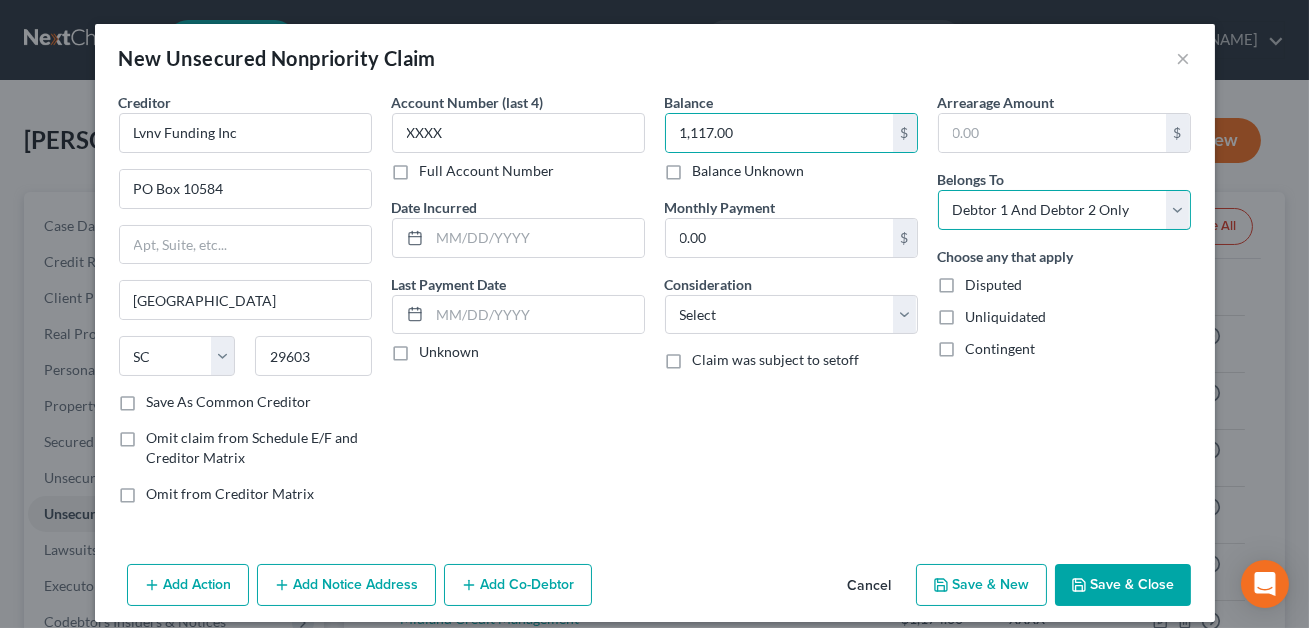 click on "Select Debtor 1 Only Debtor 2 Only Debtor 1 And Debtor 2 Only At Least One Of The Debtors And Another Community Property" at bounding box center (1064, 210) 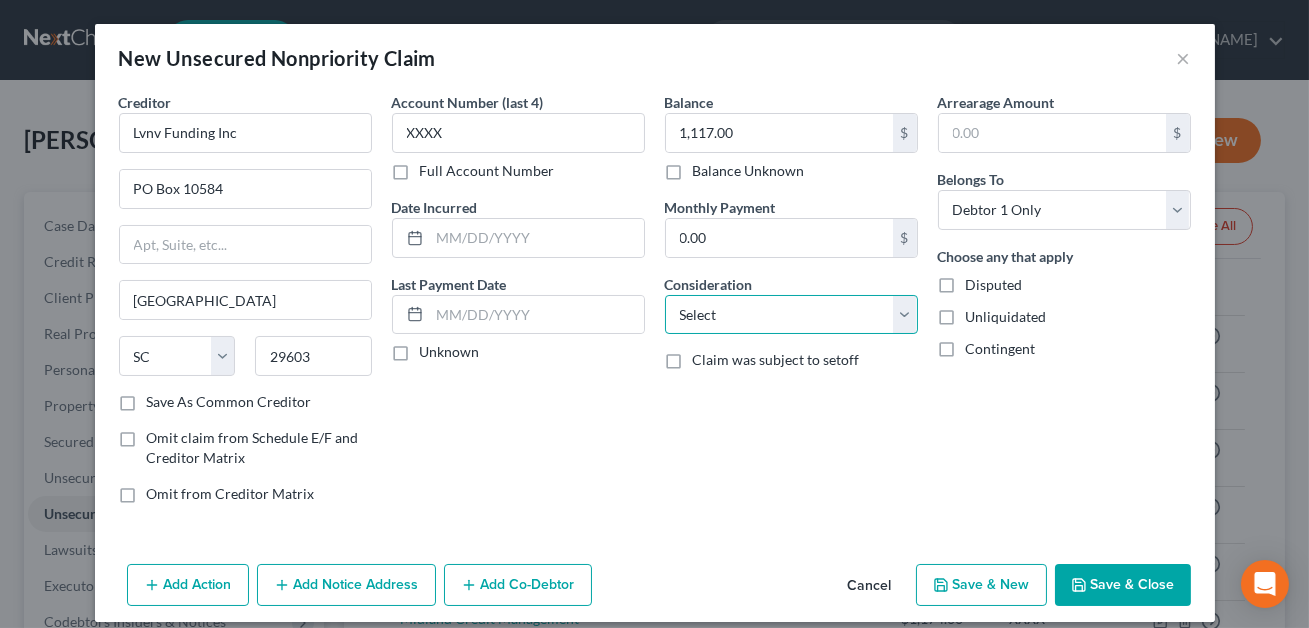 click on "Select Cable / Satellite Services Collection Agency Credit Card Debt Debt Counseling / Attorneys Deficiency Balance Domestic Support Obligations Home / Car Repairs Income Taxes Judgment Liens Medical Services Monies Loaned / Advanced Mortgage Obligation From Divorce Or Separation Obligation To Pensions Other Overdrawn Bank Account Promised To Help Pay Creditors Student Loans Suppliers And Vendors Telephone / Internet Services Utility Services" at bounding box center [791, 315] 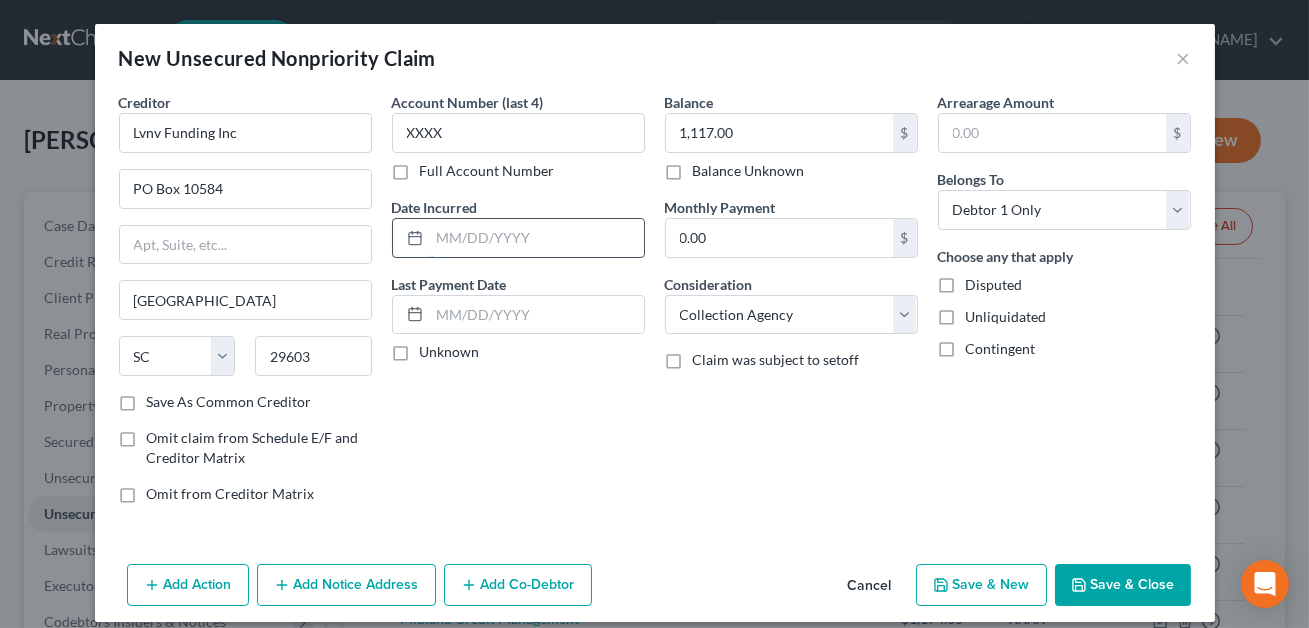 click at bounding box center [537, 238] 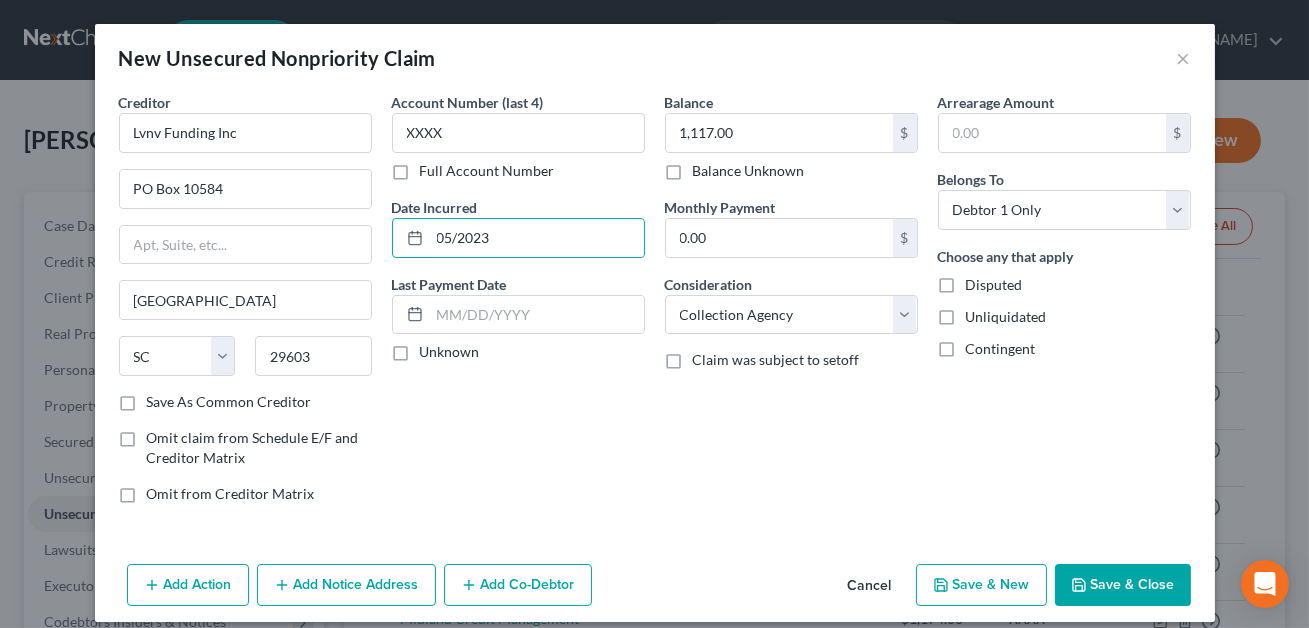 click 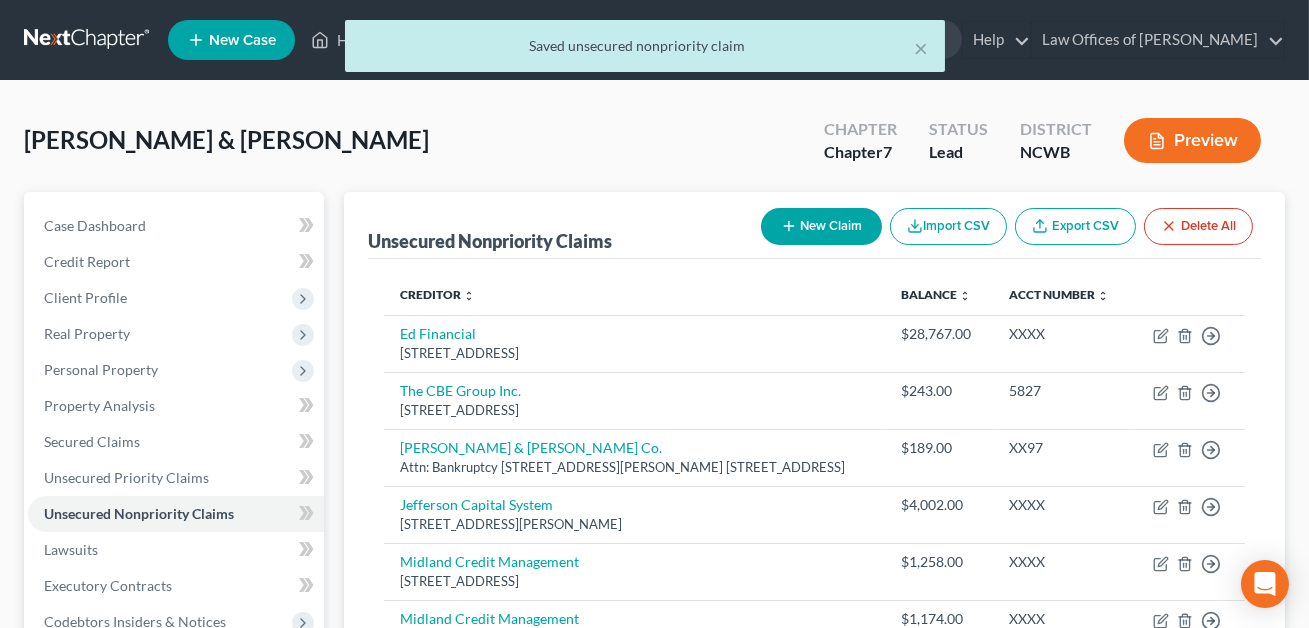 click on "New Claim" at bounding box center (821, 226) 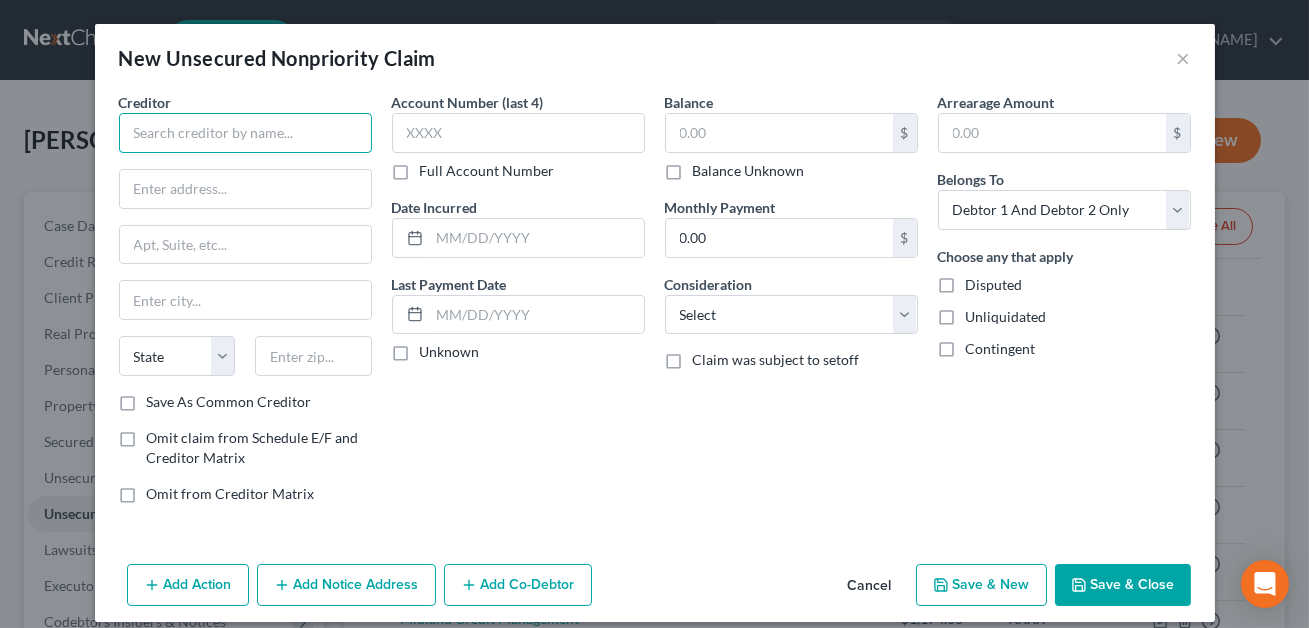 click at bounding box center [245, 133] 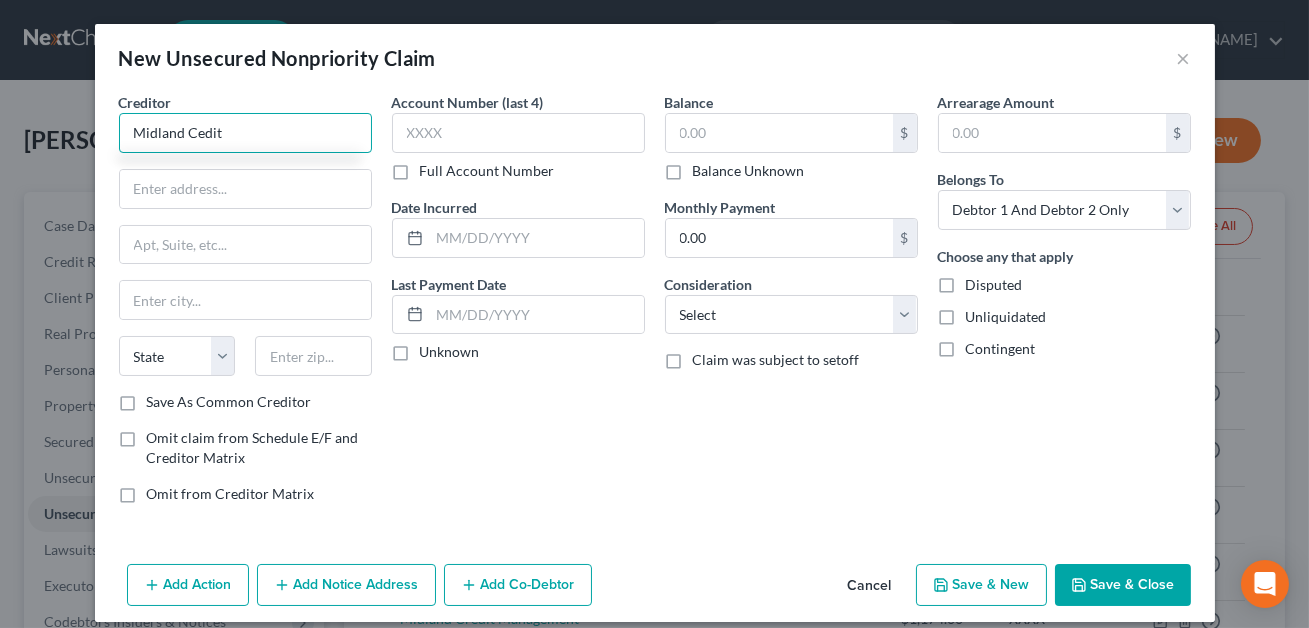 click on "Midland Cedit" at bounding box center [245, 133] 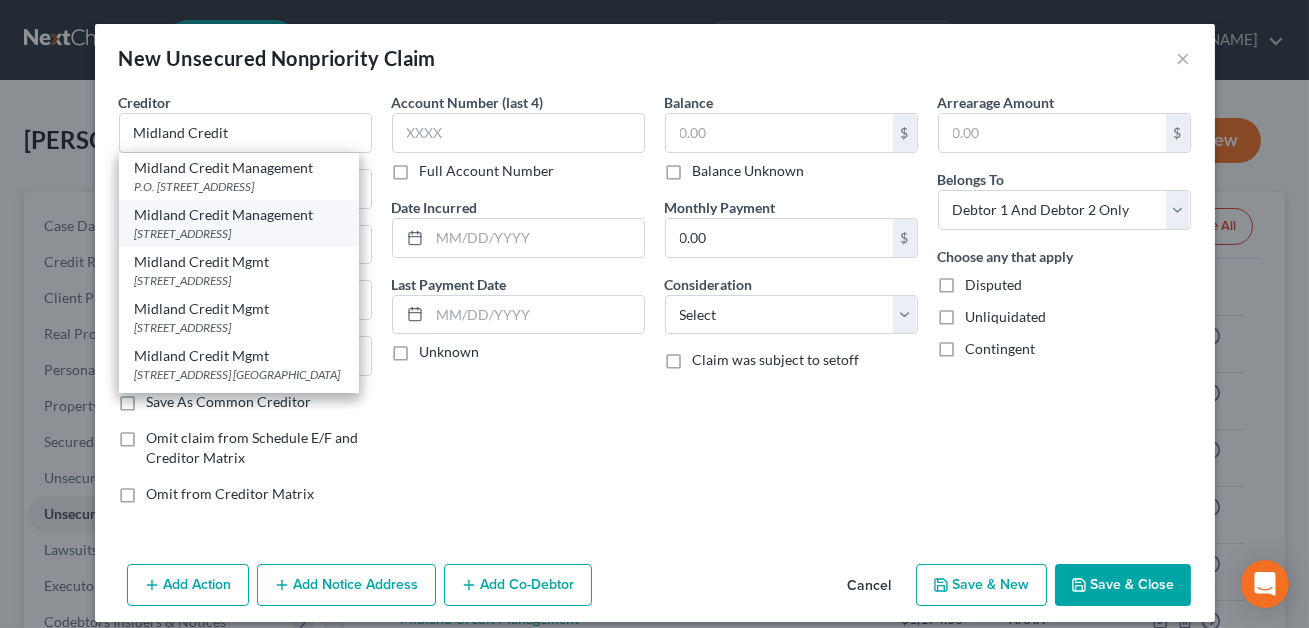 click on "[STREET_ADDRESS]" at bounding box center (239, 233) 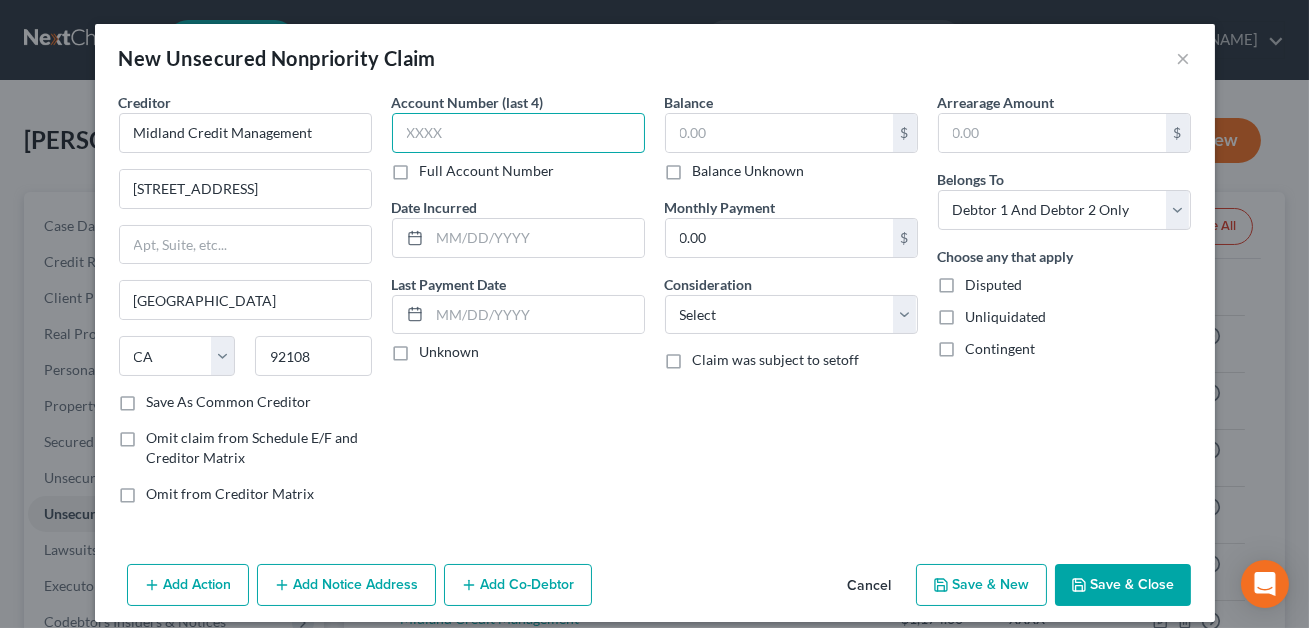 click at bounding box center (518, 133) 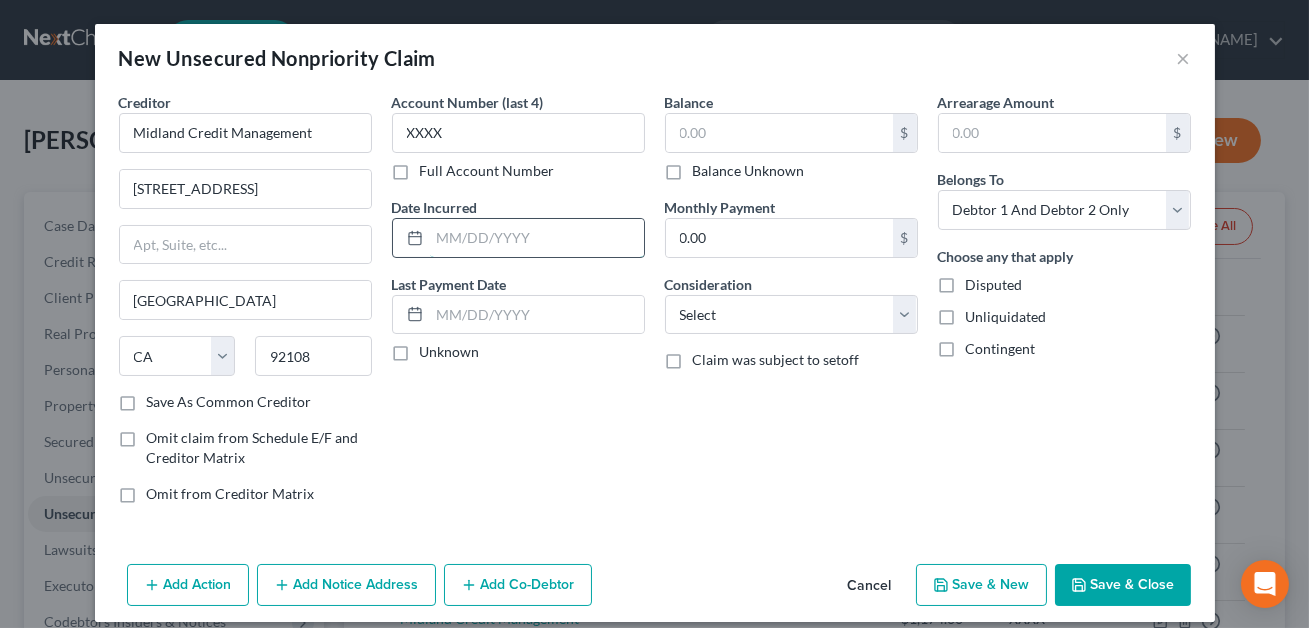 click at bounding box center [537, 238] 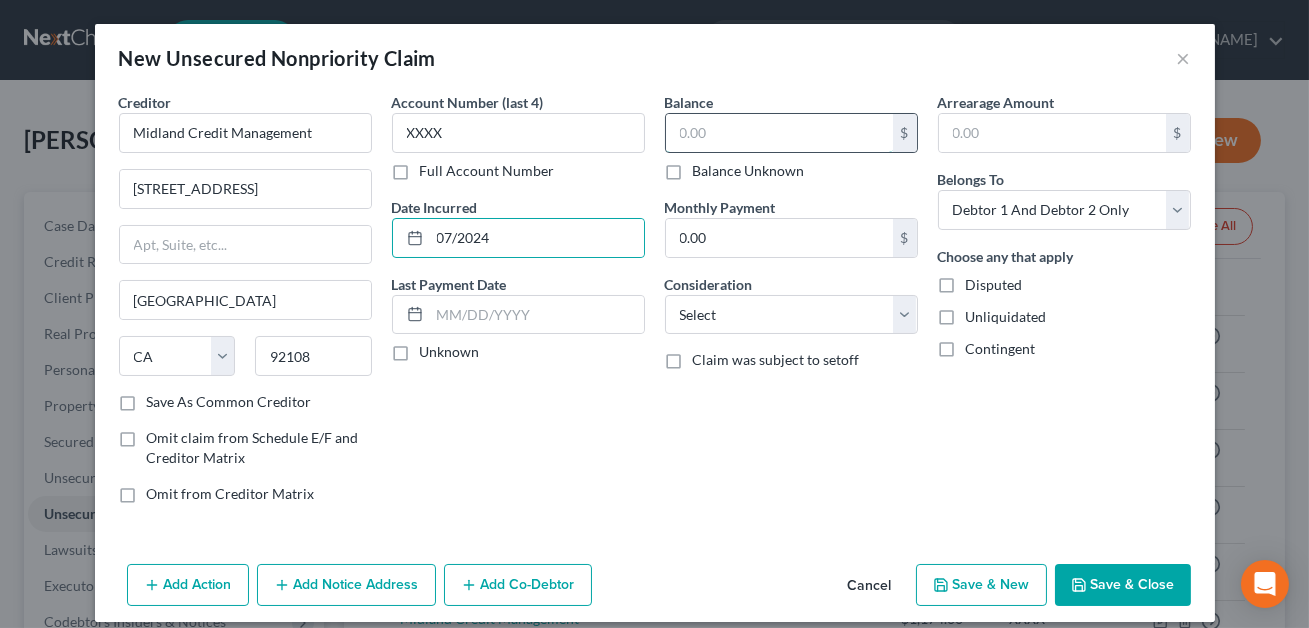 click at bounding box center [779, 133] 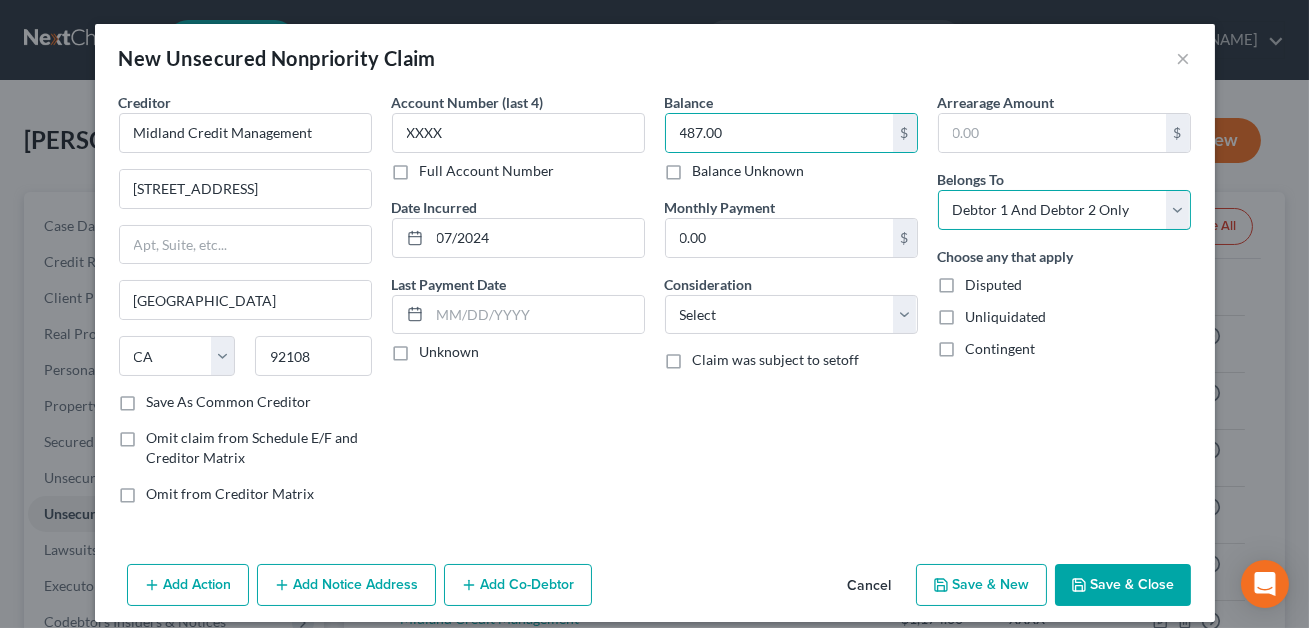 click on "Select Debtor 1 Only Debtor 2 Only Debtor 1 And Debtor 2 Only At Least One Of The Debtors And Another Community Property" at bounding box center [1064, 210] 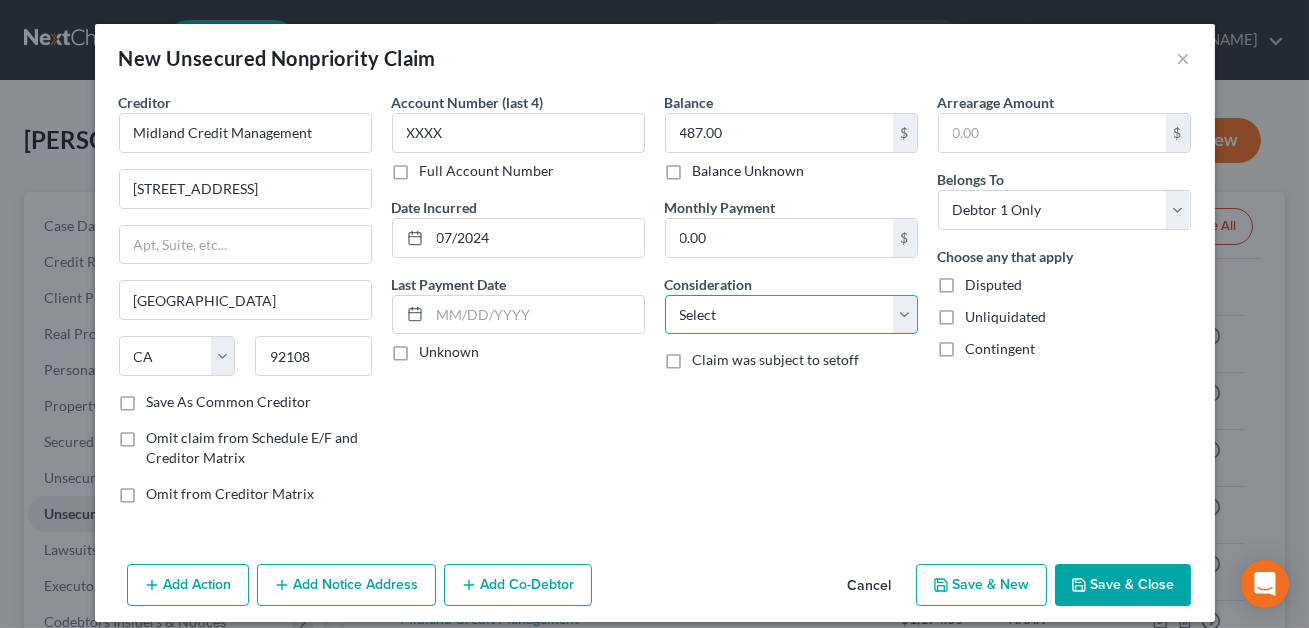 click on "Select Cable / Satellite Services Collection Agency Credit Card Debt Debt Counseling / Attorneys Deficiency Balance Domestic Support Obligations Home / Car Repairs Income Taxes Judgment Liens Medical Services Monies Loaned / Advanced Mortgage Obligation From Divorce Or Separation Obligation To Pensions Other Overdrawn Bank Account Promised To Help Pay Creditors Student Loans Suppliers And Vendors Telephone / Internet Services Utility Services" at bounding box center [791, 315] 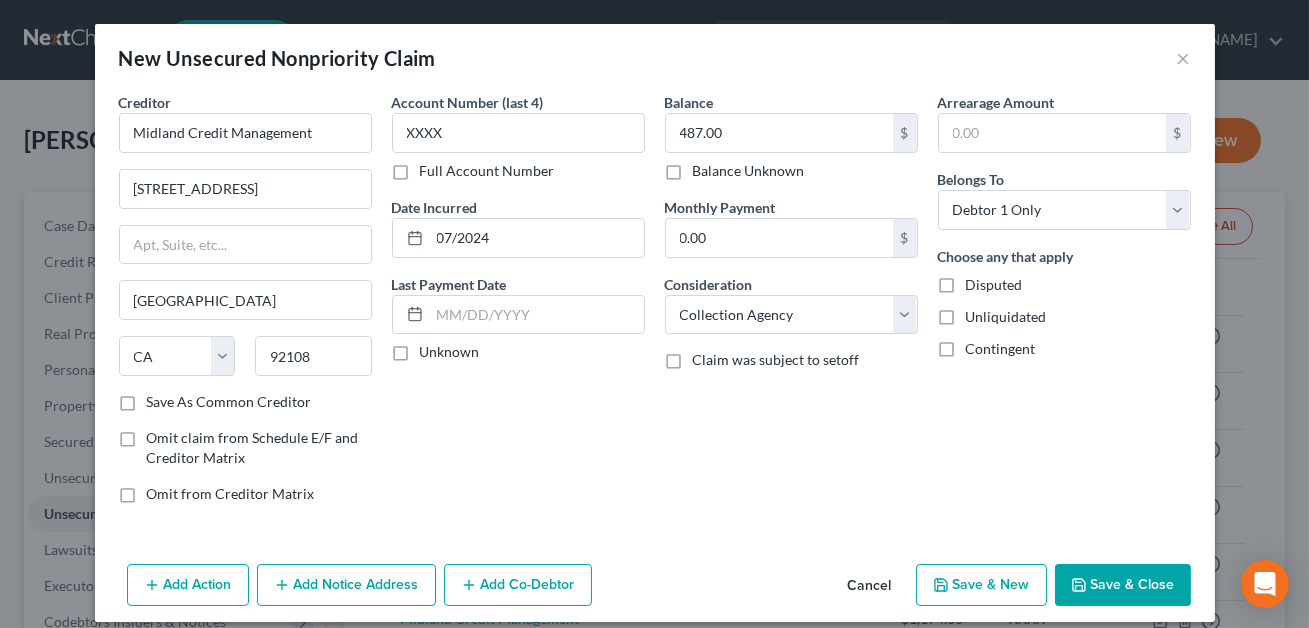 click on "Save & Close" at bounding box center [1123, 585] 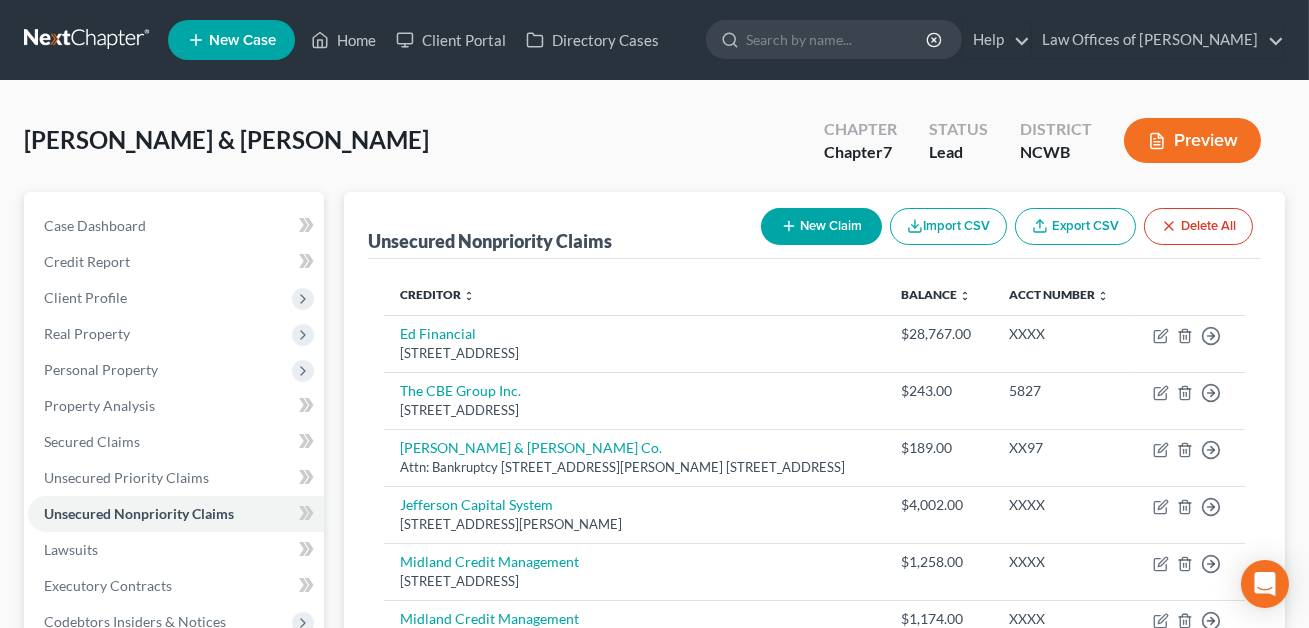 click on "New Claim" at bounding box center (821, 226) 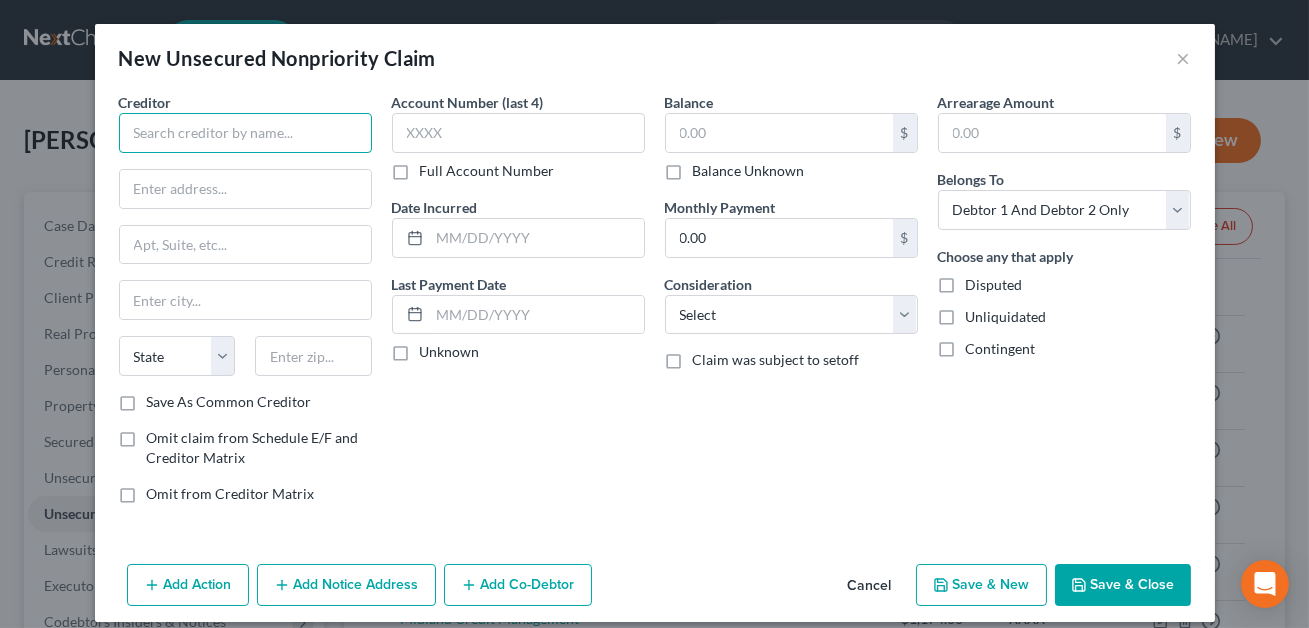 click at bounding box center [245, 133] 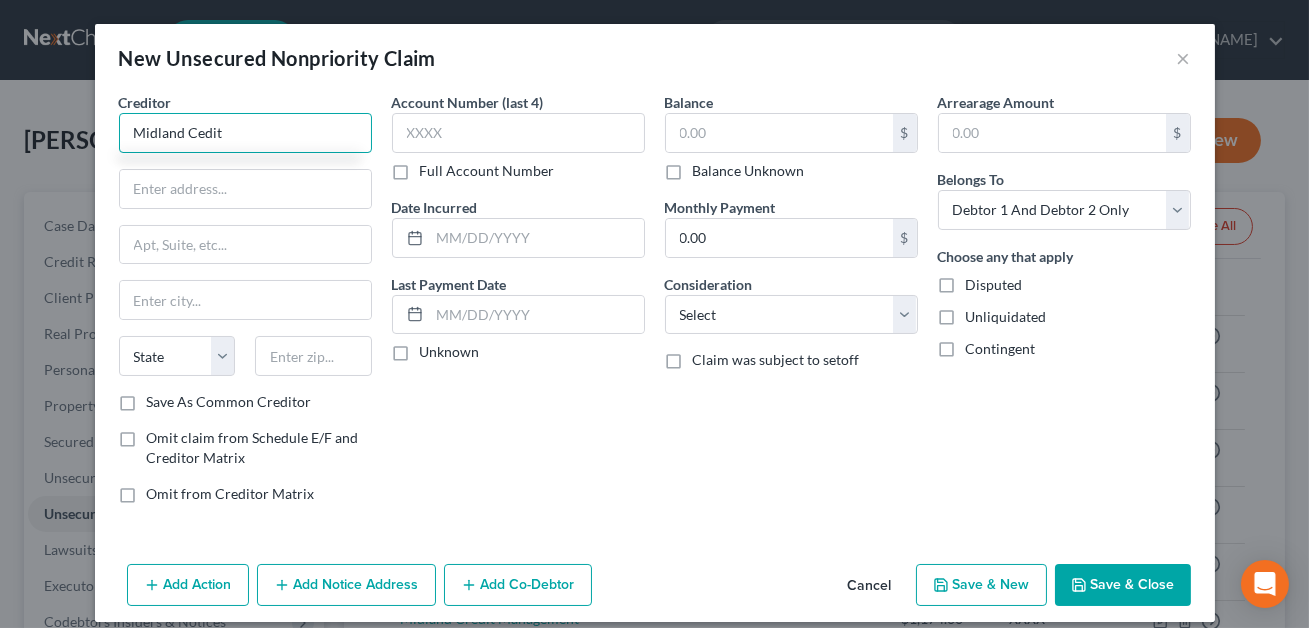 click on "Midland Cedit" at bounding box center [245, 133] 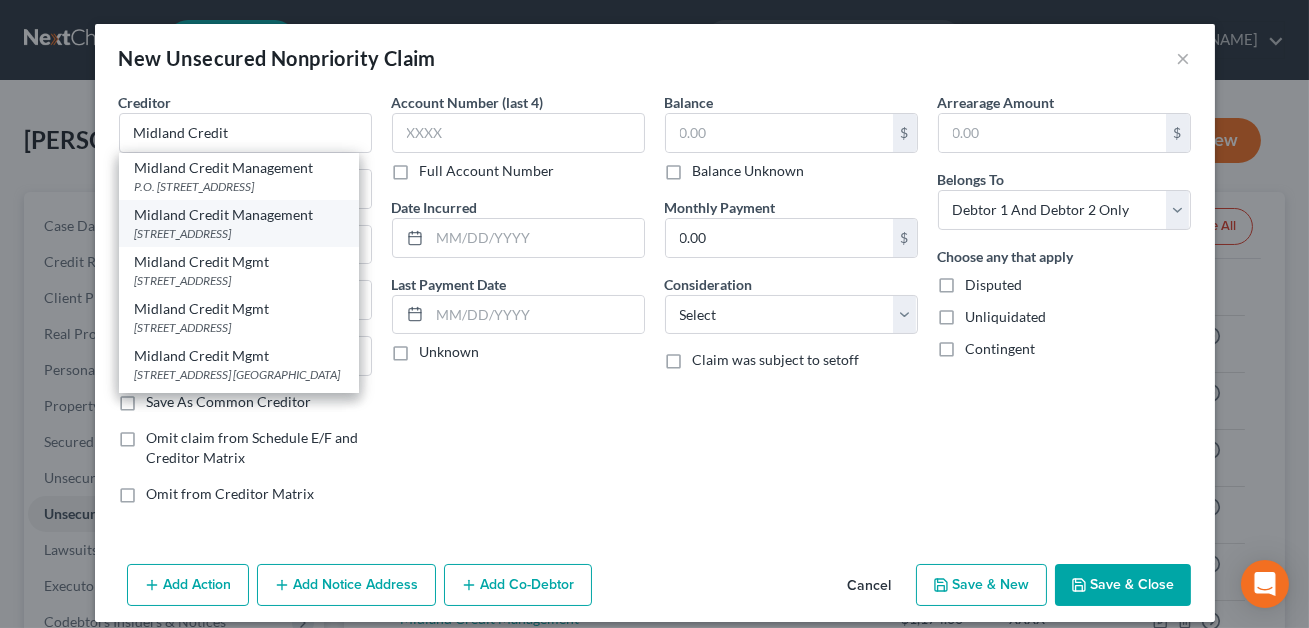 click on "Midland Credit Management" at bounding box center [239, 215] 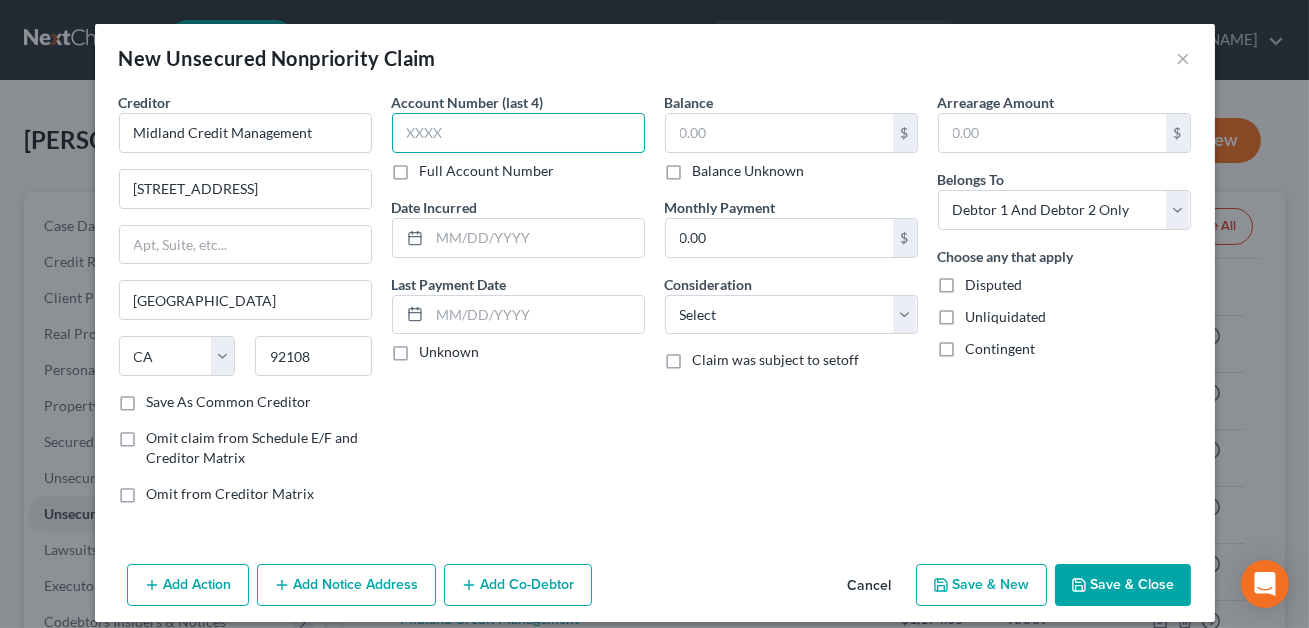 click at bounding box center (518, 133) 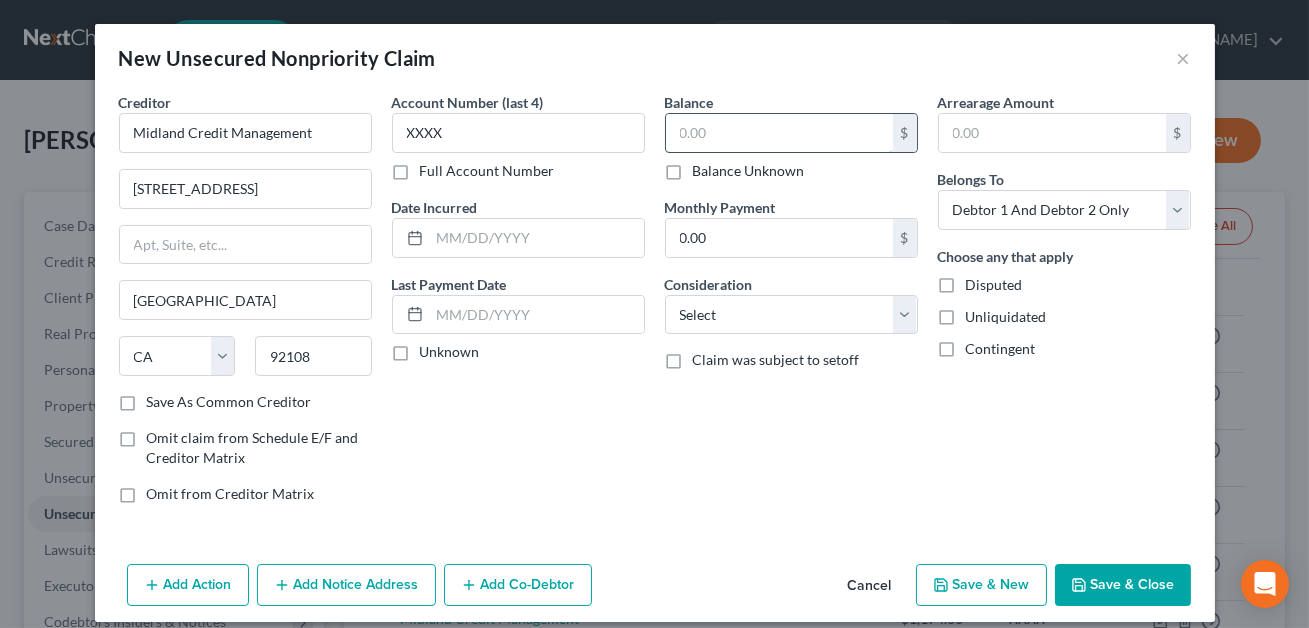 click at bounding box center [779, 133] 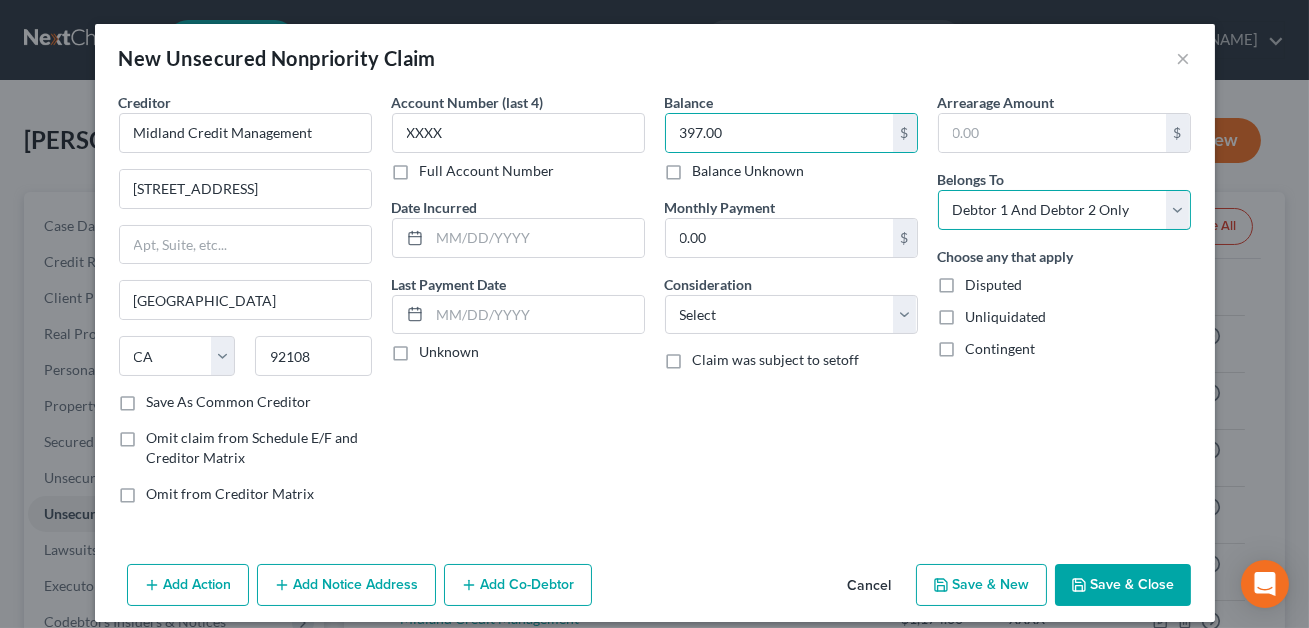 click on "Select Debtor 1 Only Debtor 2 Only Debtor 1 And Debtor 2 Only At Least One Of The Debtors And Another Community Property" at bounding box center [1064, 210] 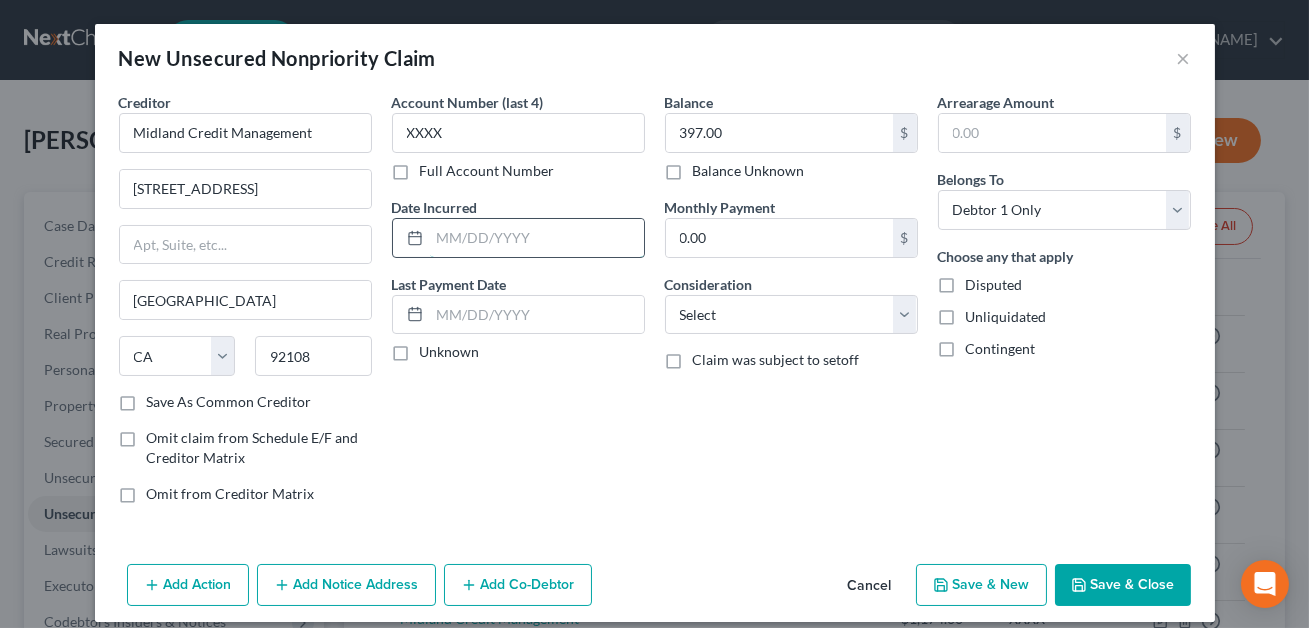 click at bounding box center (537, 238) 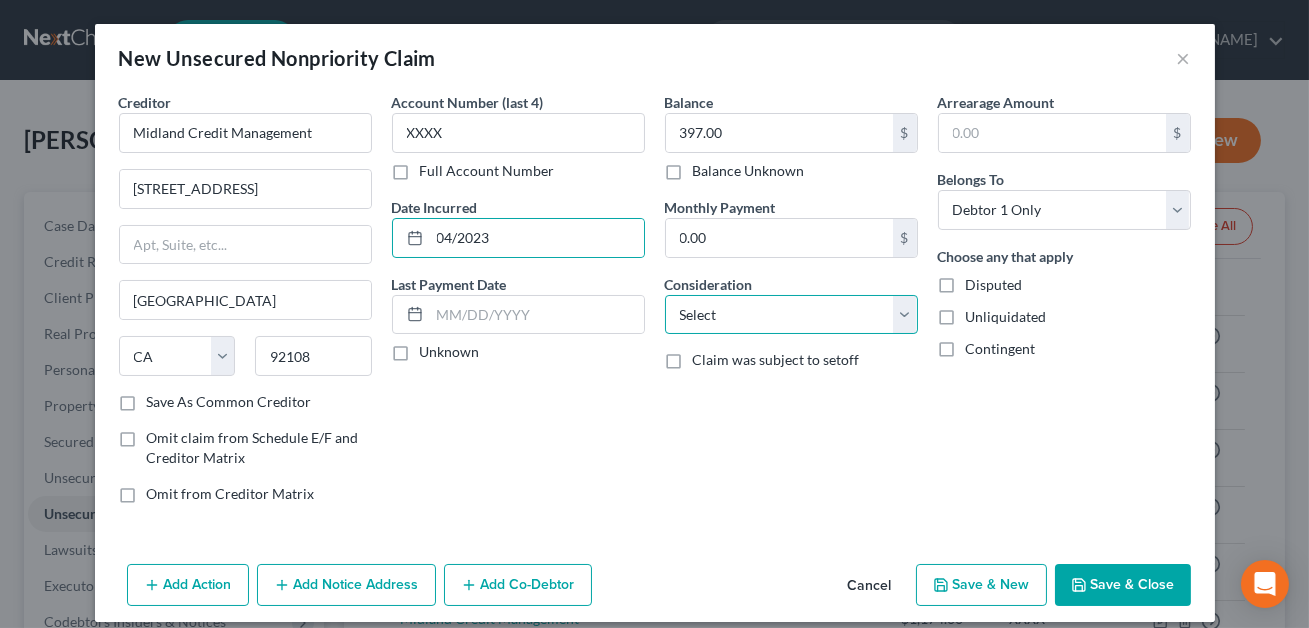 click on "Select Cable / Satellite Services Collection Agency Credit Card Debt Debt Counseling / Attorneys Deficiency Balance Domestic Support Obligations Home / Car Repairs Income Taxes Judgment Liens Medical Services Monies Loaned / Advanced Mortgage Obligation From Divorce Or Separation Obligation To Pensions Other Overdrawn Bank Account Promised To Help Pay Creditors Student Loans Suppliers And Vendors Telephone / Internet Services Utility Services" at bounding box center [791, 315] 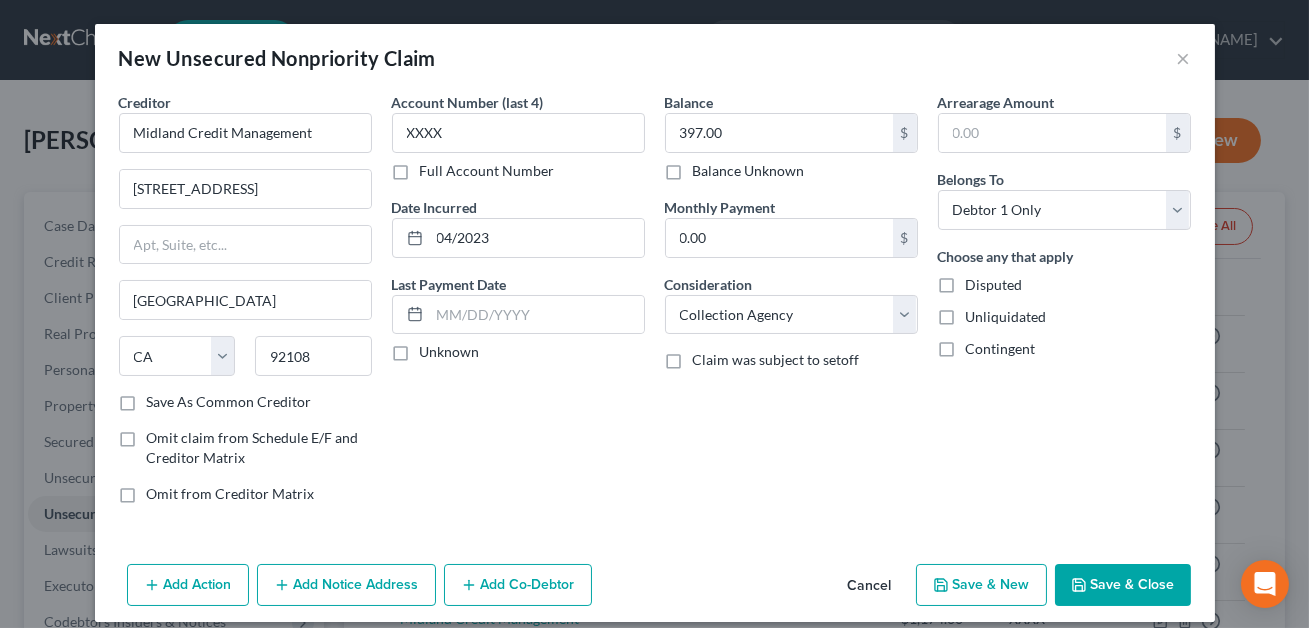 click on "Save & Close" at bounding box center (1123, 585) 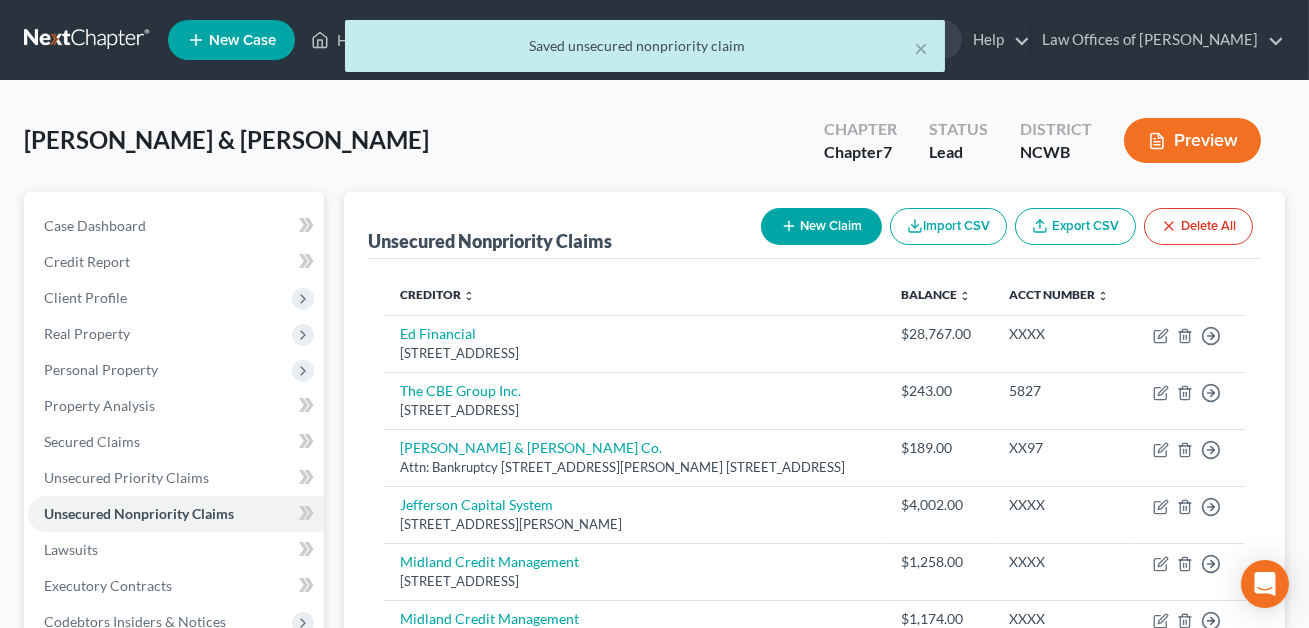click on "New Claim" at bounding box center (821, 226) 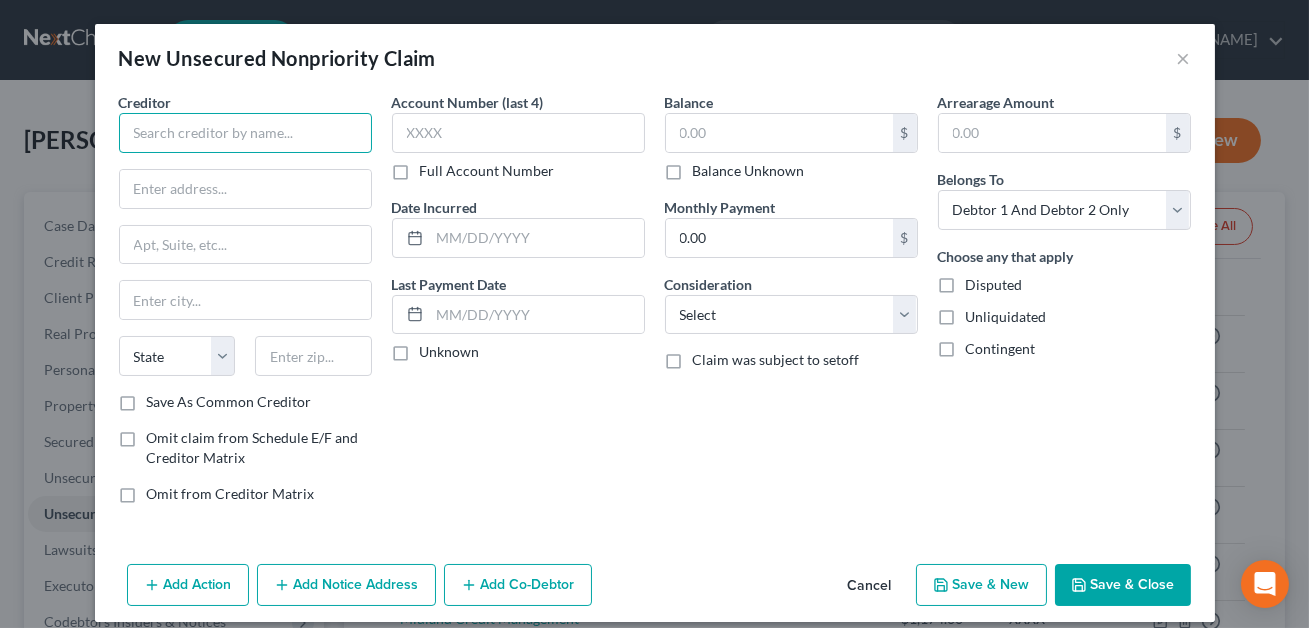 click at bounding box center (245, 133) 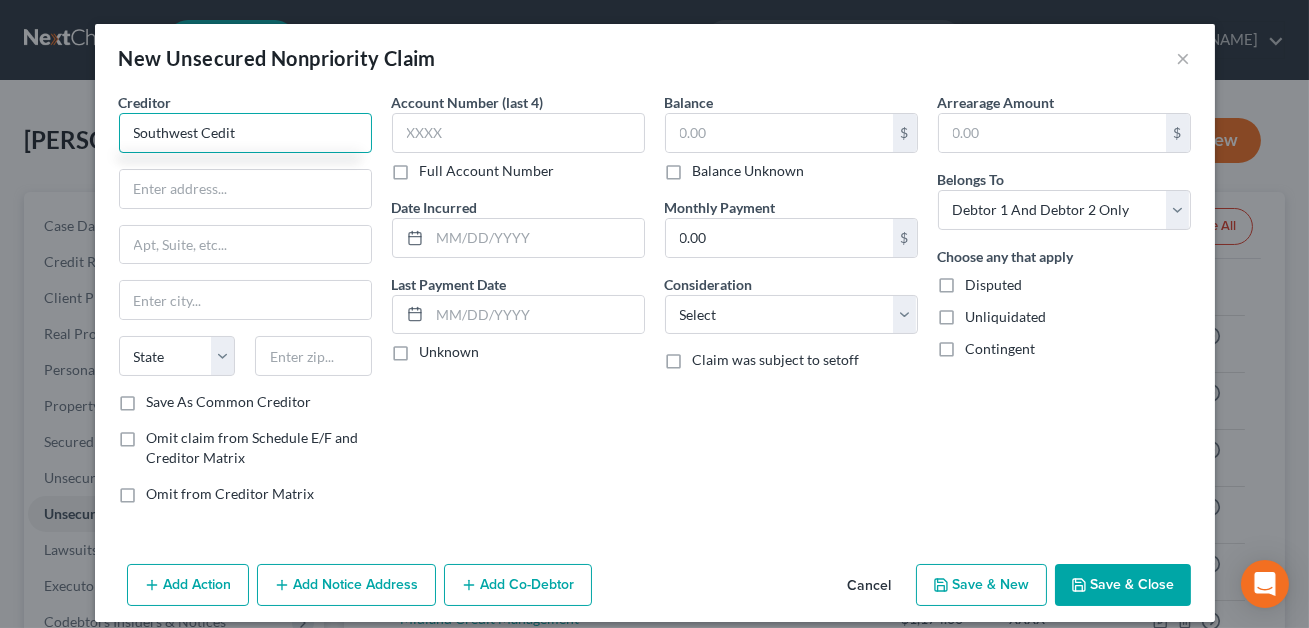 click on "Southwest Cedit" at bounding box center (245, 133) 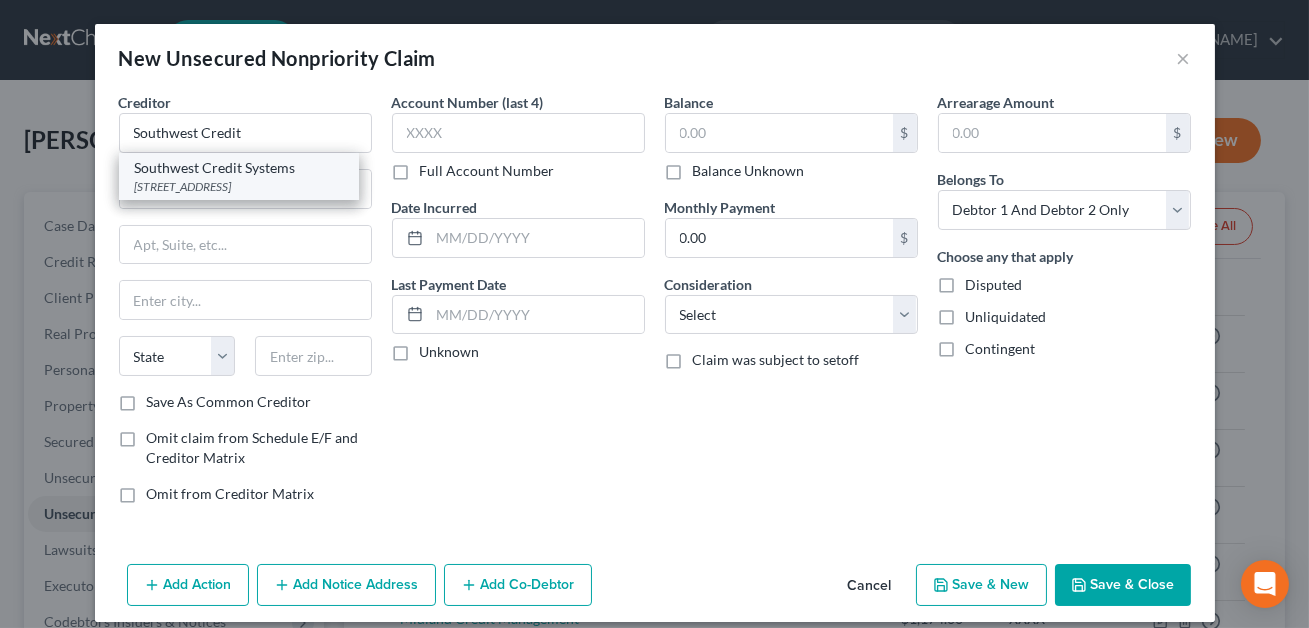 click on "Southwest Credit Systems" at bounding box center (239, 168) 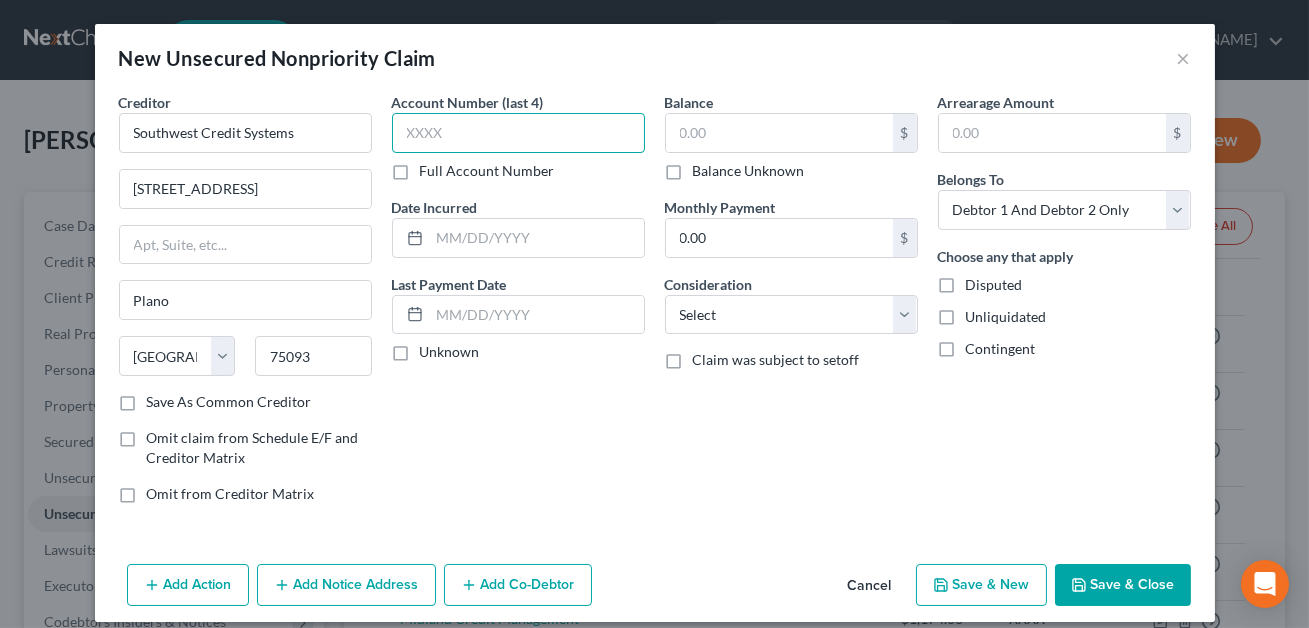 click at bounding box center [518, 133] 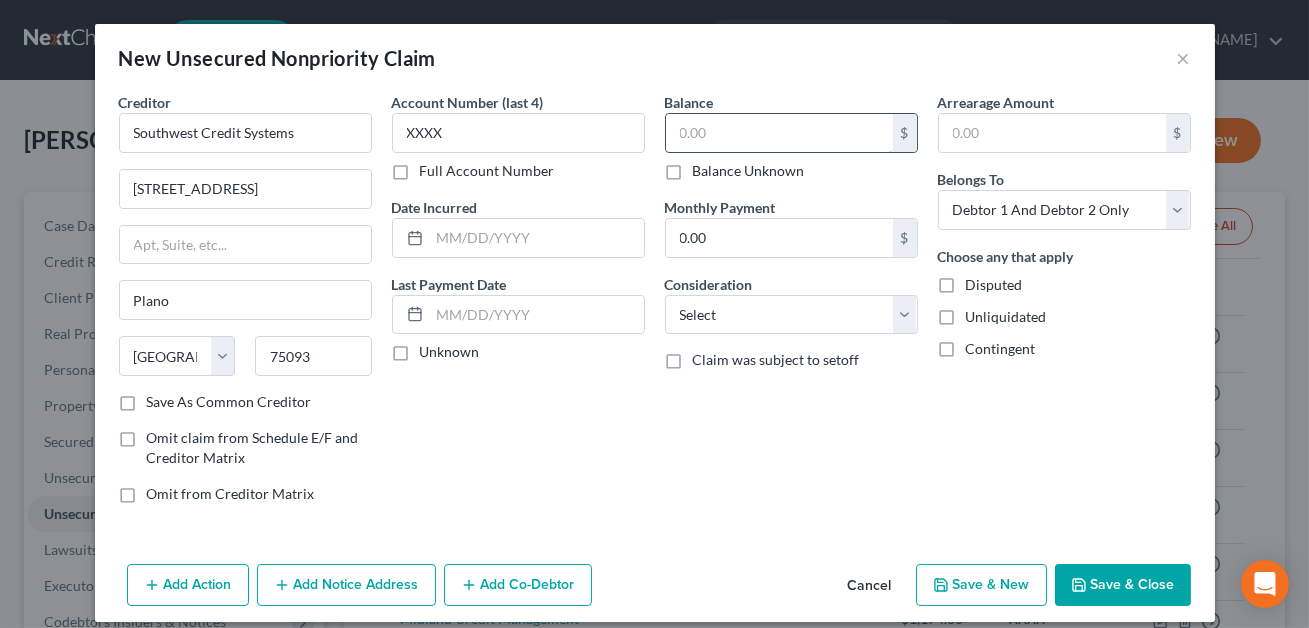 click at bounding box center (779, 133) 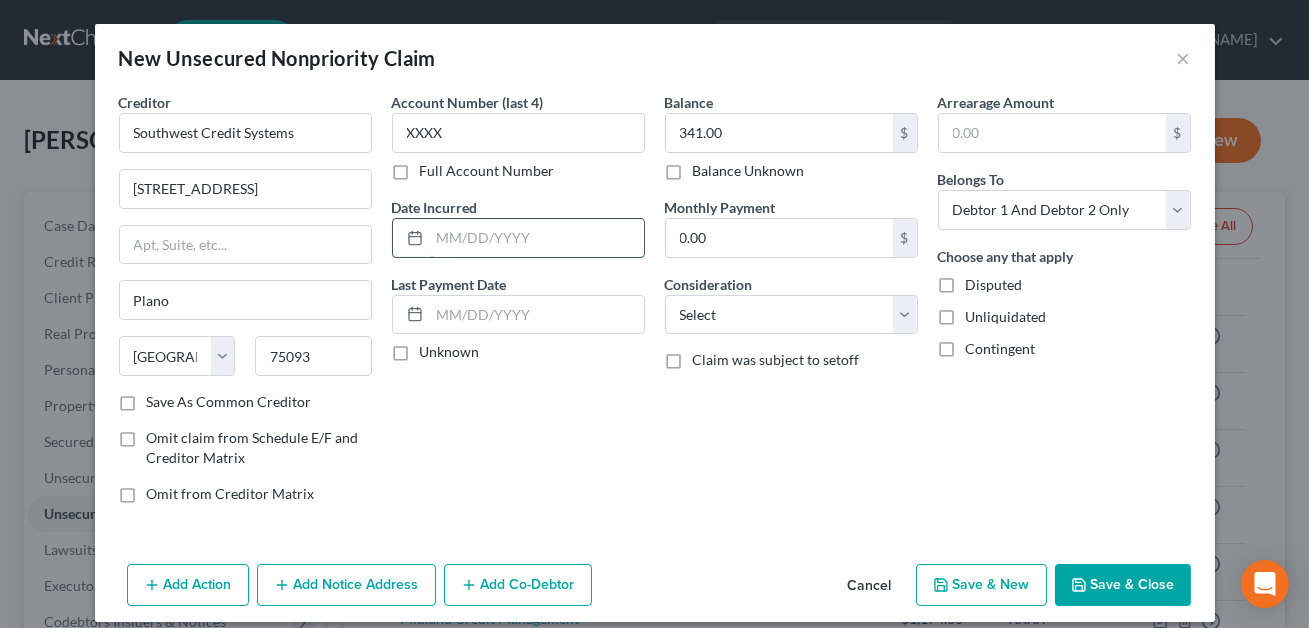 click at bounding box center (537, 238) 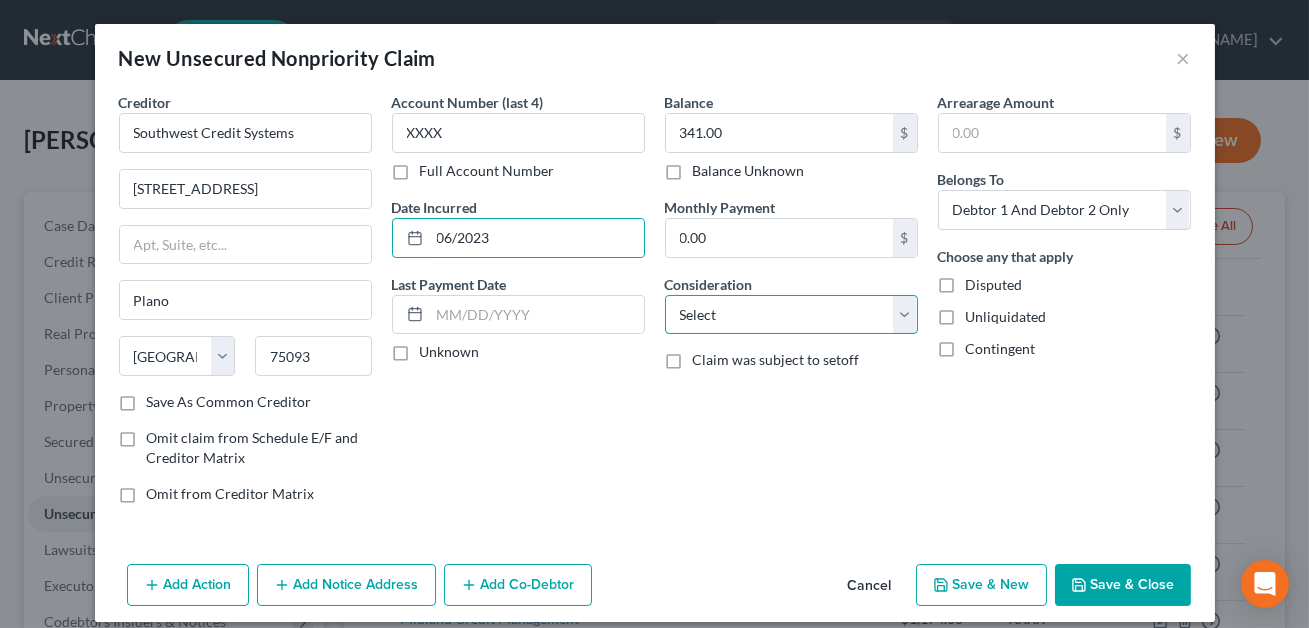 click on "Select Cable / Satellite Services Collection Agency Credit Card Debt Debt Counseling / Attorneys Deficiency Balance Domestic Support Obligations Home / Car Repairs Income Taxes Judgment Liens Medical Services Monies Loaned / Advanced Mortgage Obligation From Divorce Or Separation Obligation To Pensions Other Overdrawn Bank Account Promised To Help Pay Creditors Student Loans Suppliers And Vendors Telephone / Internet Services Utility Services" at bounding box center (791, 315) 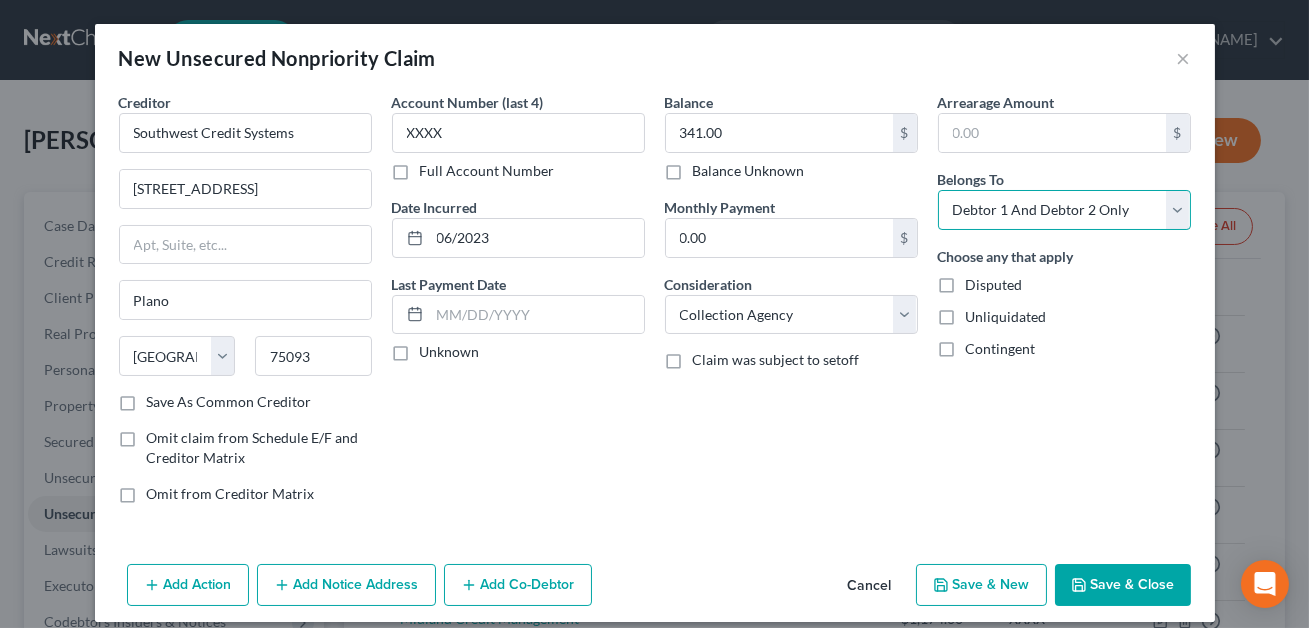 click on "Select Debtor 1 Only Debtor 2 Only Debtor 1 And Debtor 2 Only At Least One Of The Debtors And Another Community Property" at bounding box center (1064, 210) 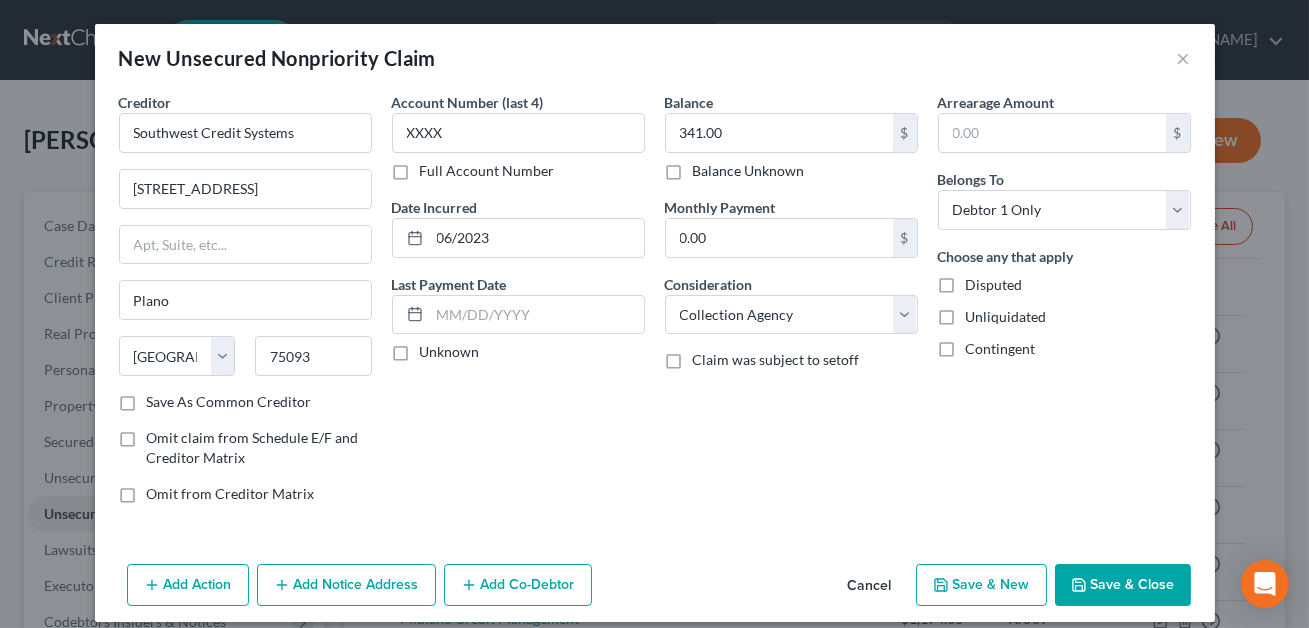 click on "Save & Close" at bounding box center [1123, 585] 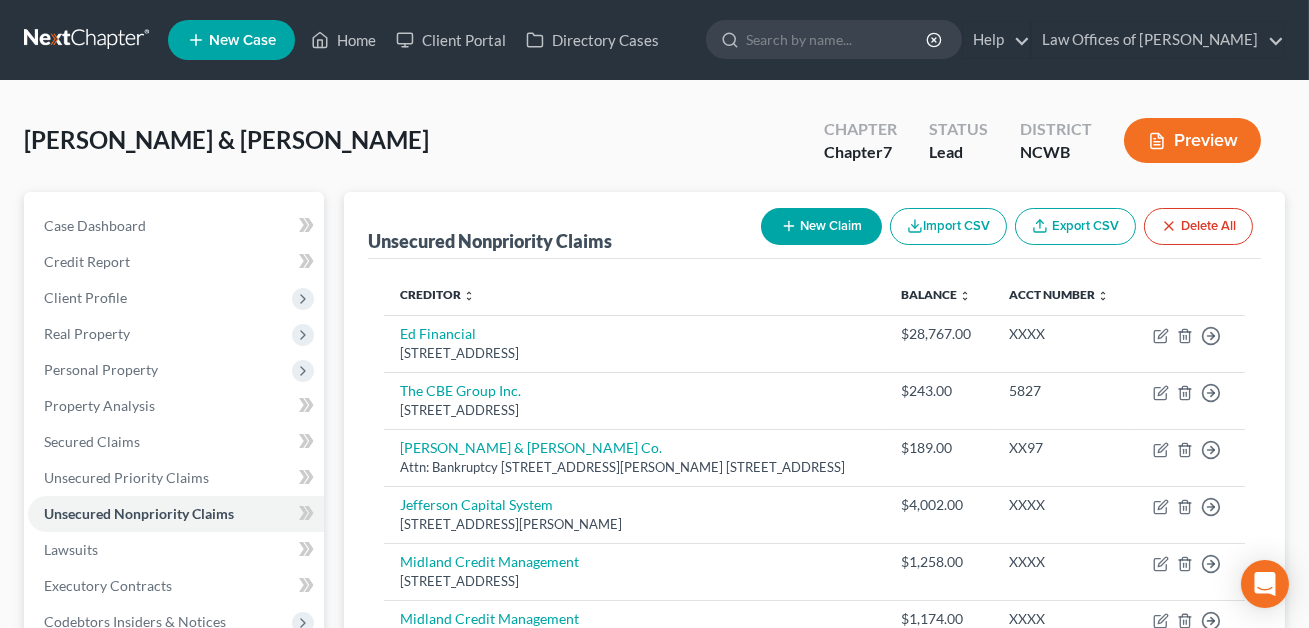 click on "New Claim" at bounding box center [821, 226] 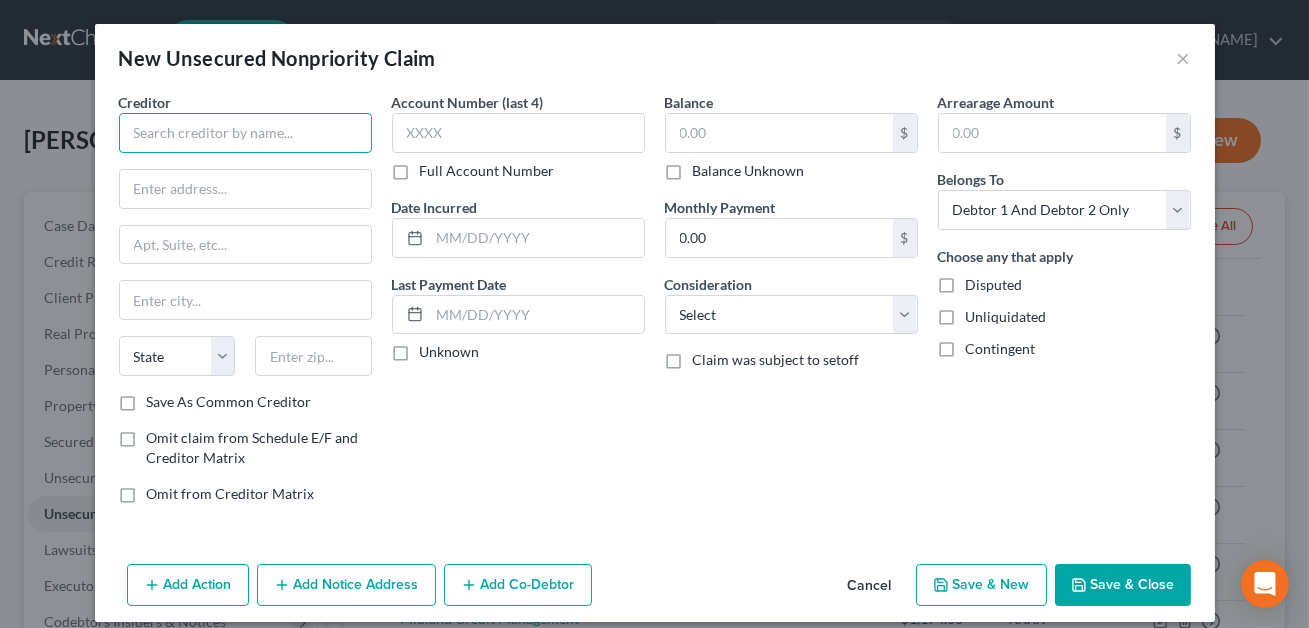 click at bounding box center [245, 133] 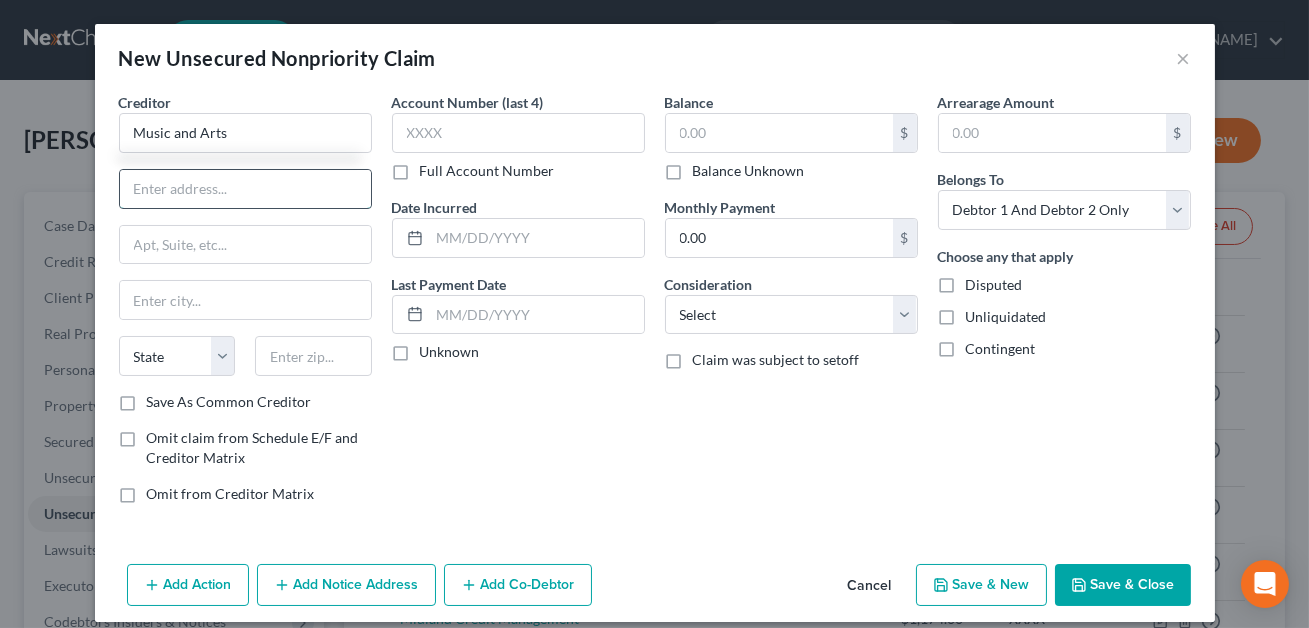 click at bounding box center [245, 189] 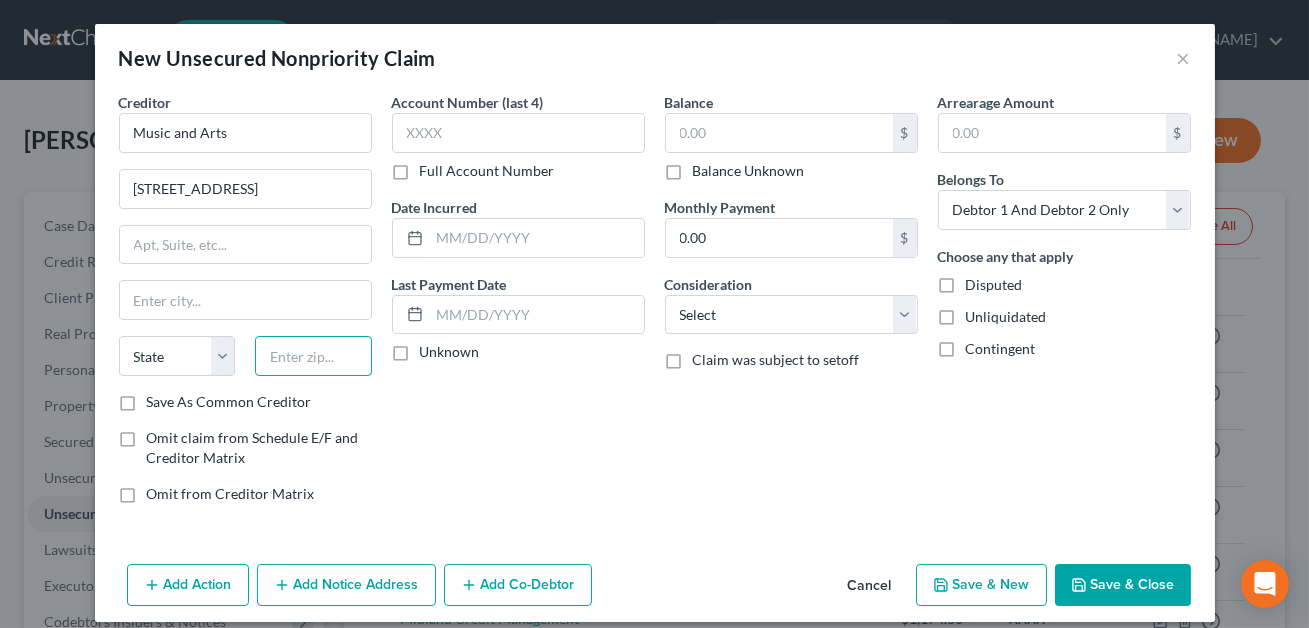 click at bounding box center (313, 356) 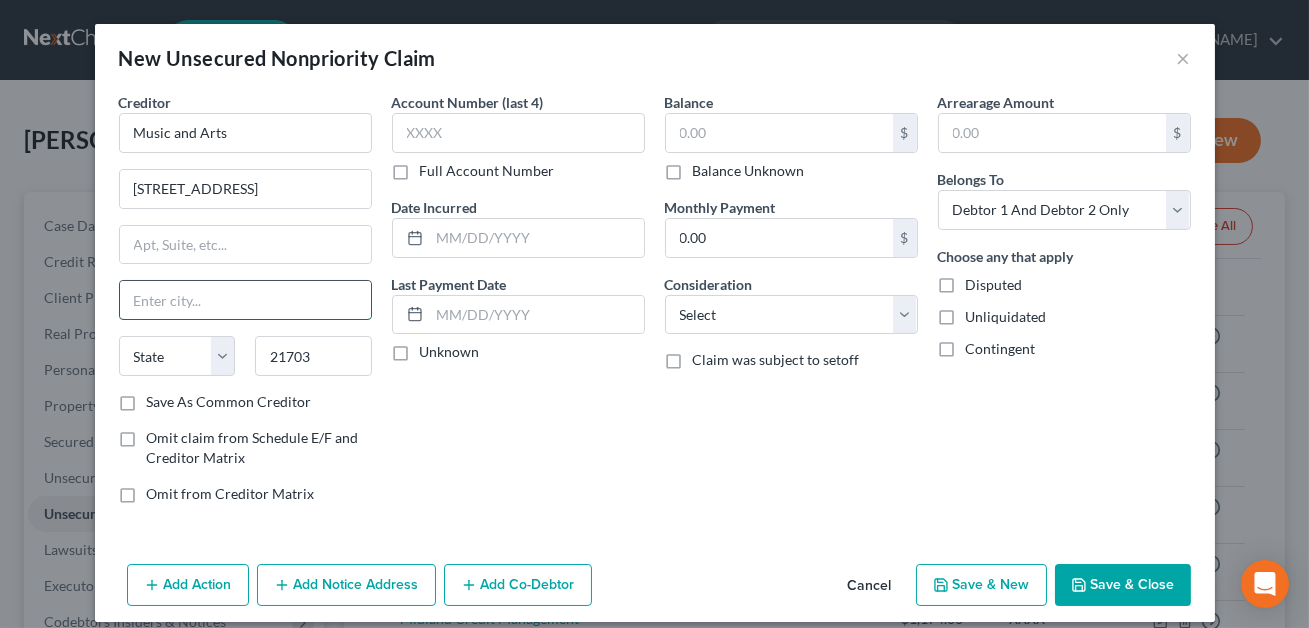 click at bounding box center (245, 300) 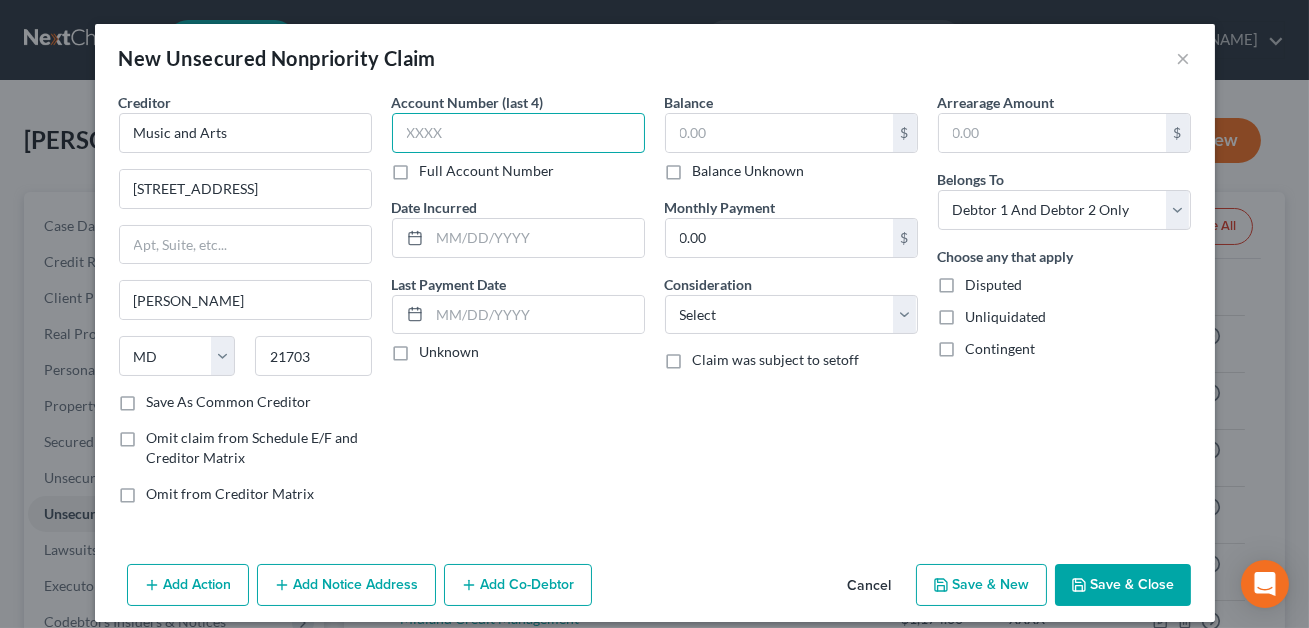 click at bounding box center (518, 133) 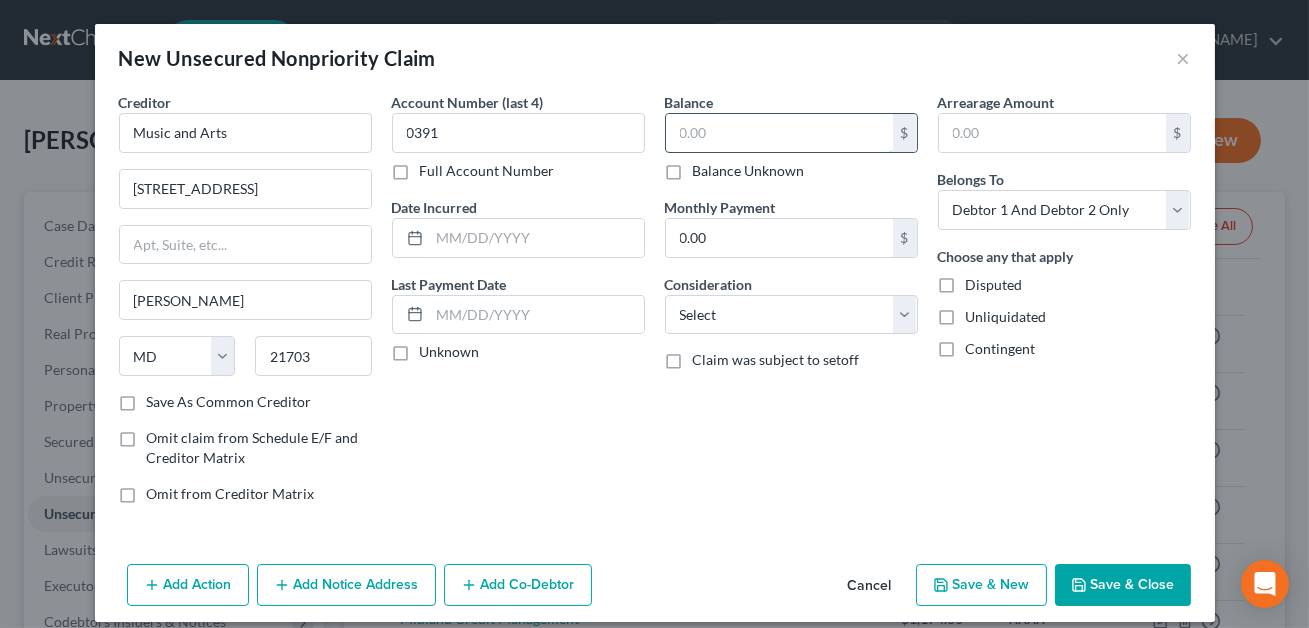 click at bounding box center [779, 133] 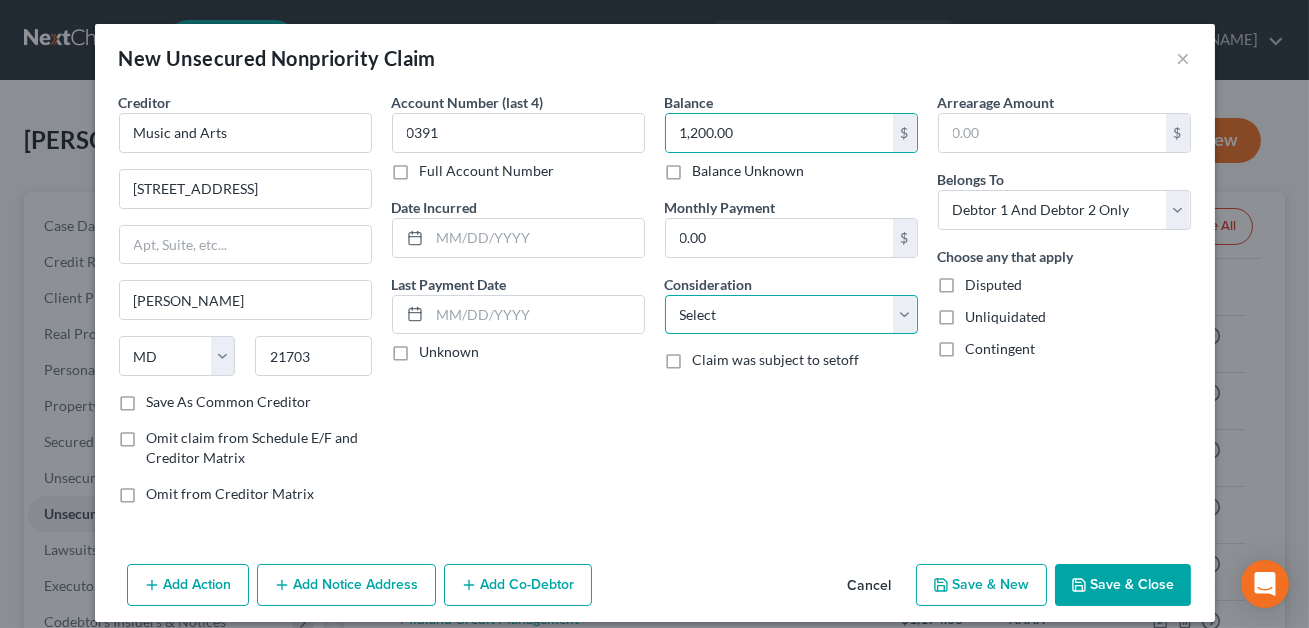 click on "Select Cable / Satellite Services Collection Agency Credit Card Debt Debt Counseling / Attorneys Deficiency Balance Domestic Support Obligations Home / Car Repairs Income Taxes Judgment Liens Medical Services Monies Loaned / Advanced Mortgage Obligation From Divorce Or Separation Obligation To Pensions Other Overdrawn Bank Account Promised To Help Pay Creditors Student Loans Suppliers And Vendors Telephone / Internet Services Utility Services" at bounding box center (791, 315) 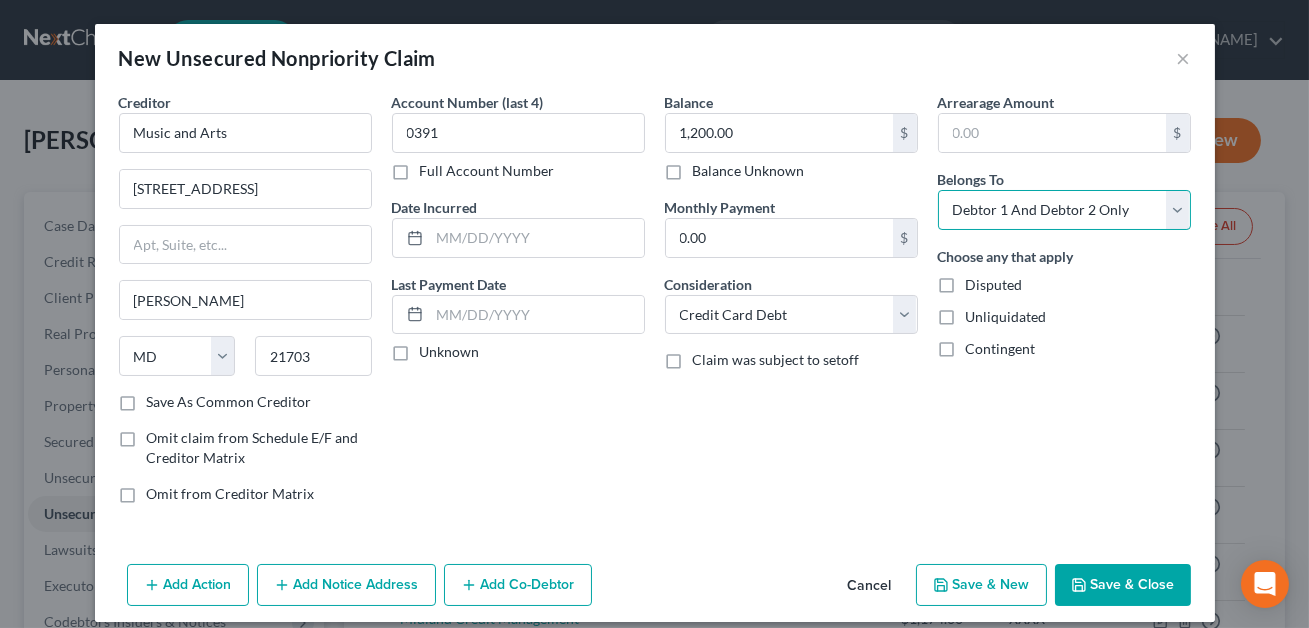 click on "Select Debtor 1 Only Debtor 2 Only Debtor 1 And Debtor 2 Only At Least One Of The Debtors And Another Community Property" at bounding box center (1064, 210) 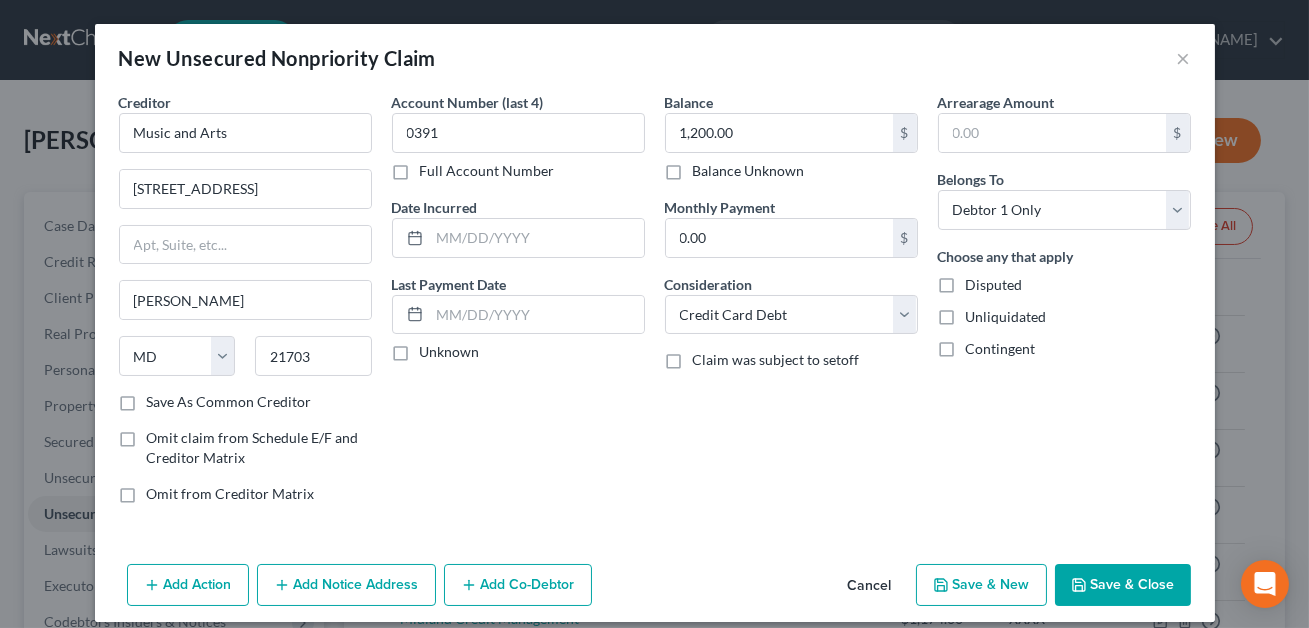 click on "Save & Close" at bounding box center [1123, 585] 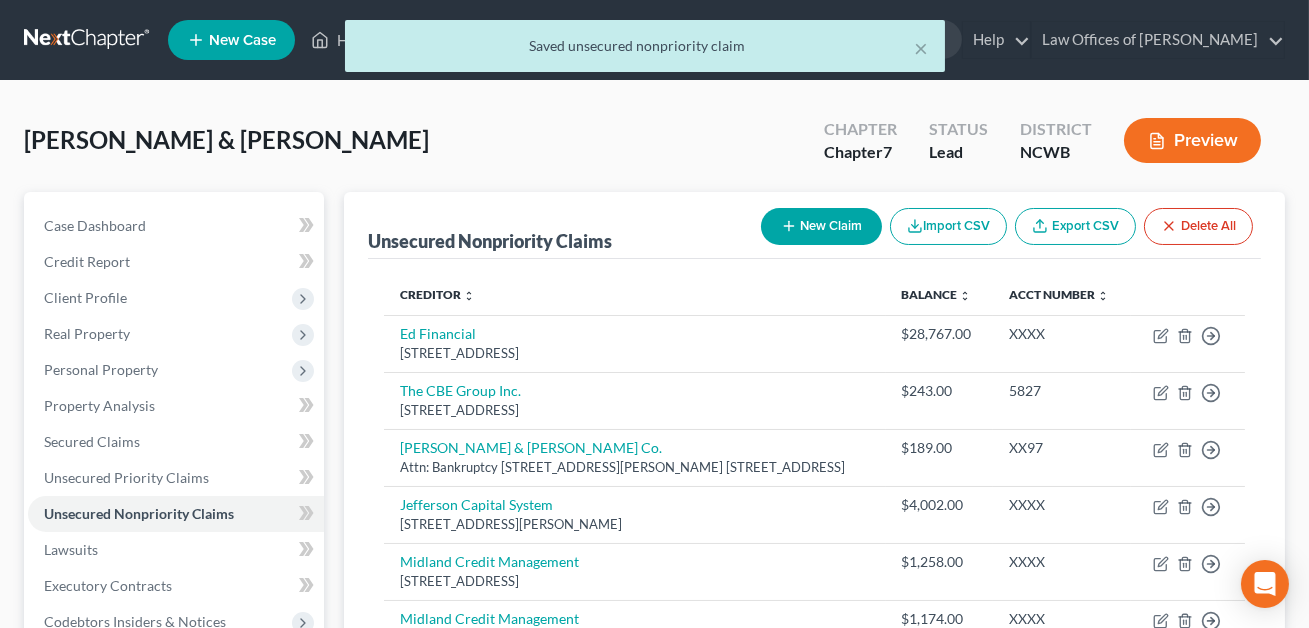 click on "New Claim" at bounding box center (821, 226) 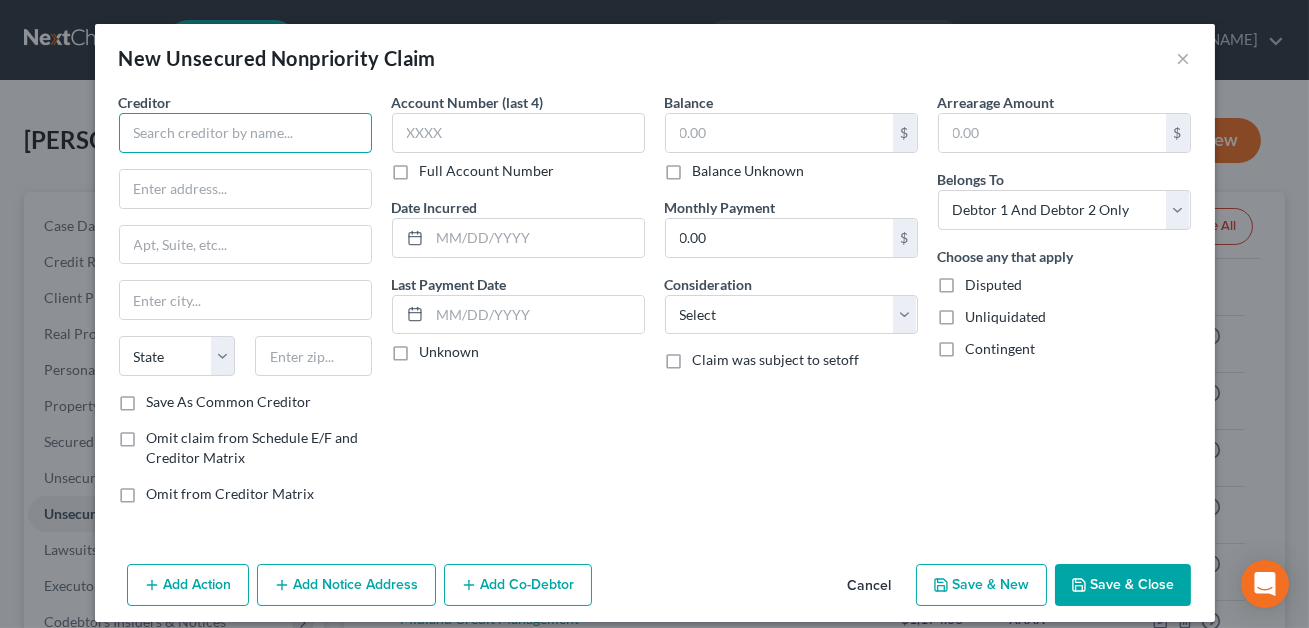 click at bounding box center (245, 133) 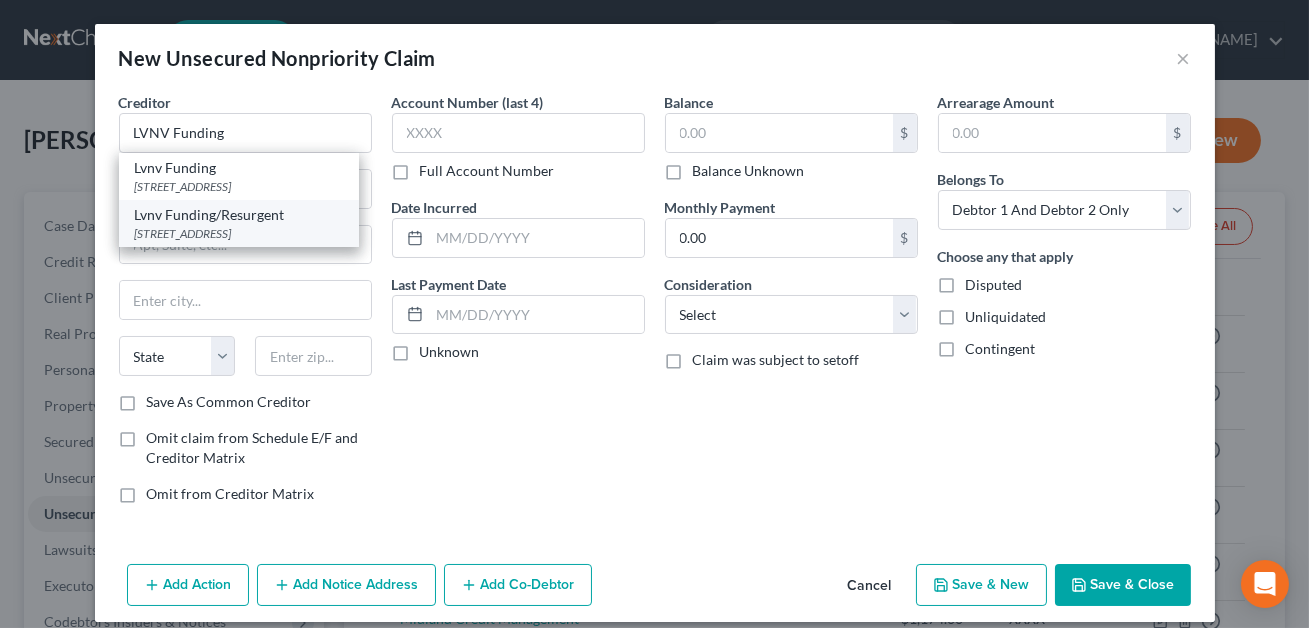 click on "Lvnv Funding/Resurgent" at bounding box center [239, 215] 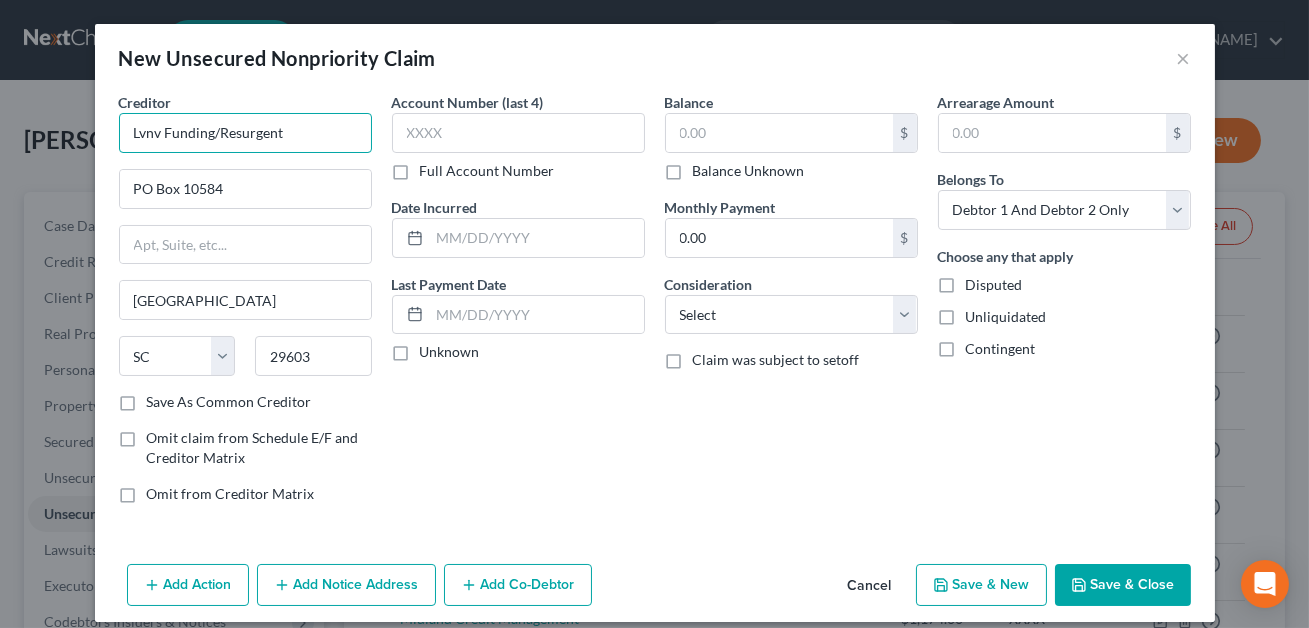 drag, startPoint x: 287, startPoint y: 134, endPoint x: 211, endPoint y: 137, distance: 76.05919 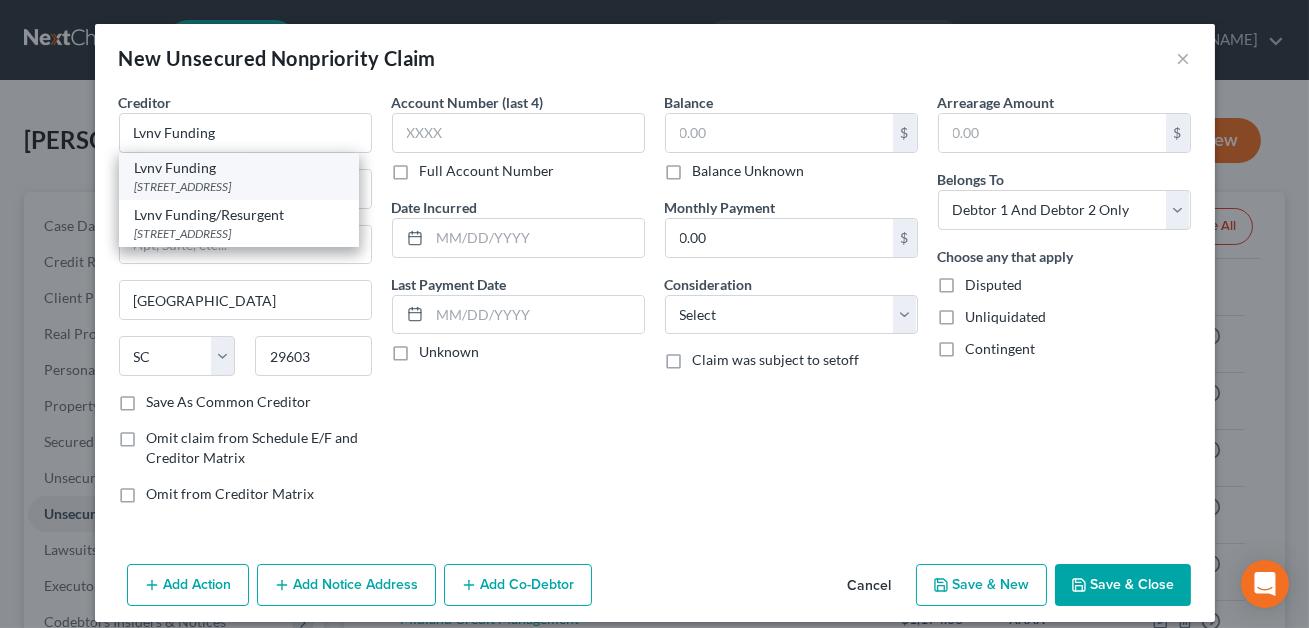 click on "Lvnv Funding" at bounding box center (239, 168) 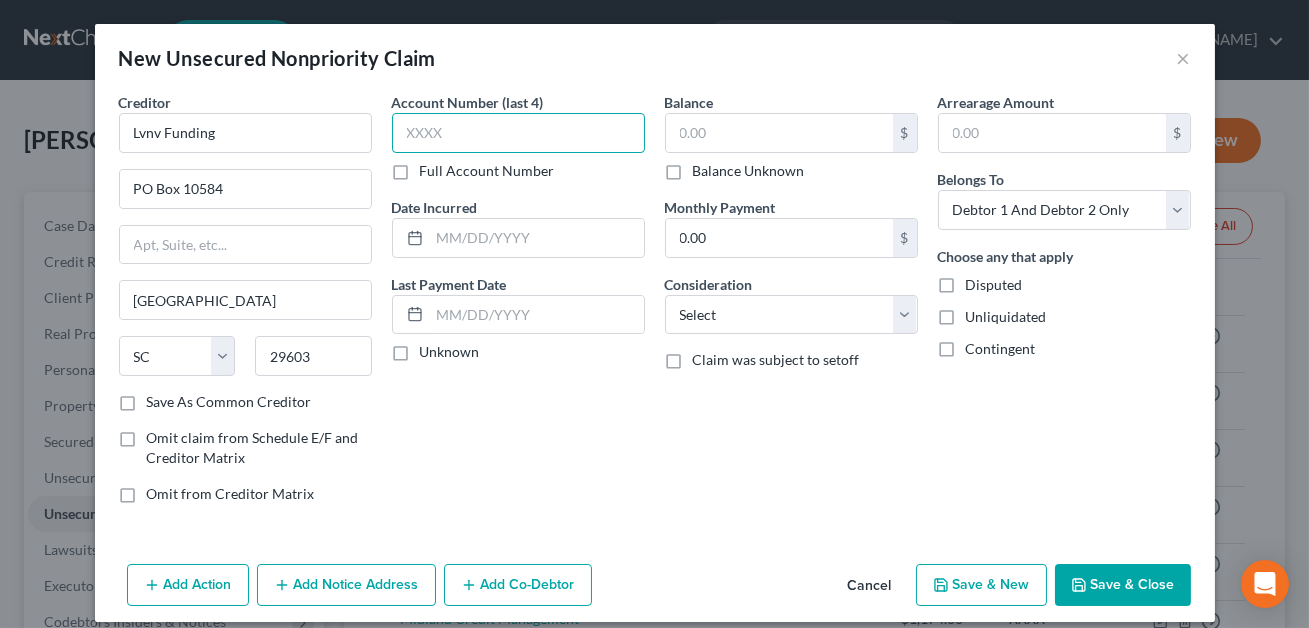 click at bounding box center (518, 133) 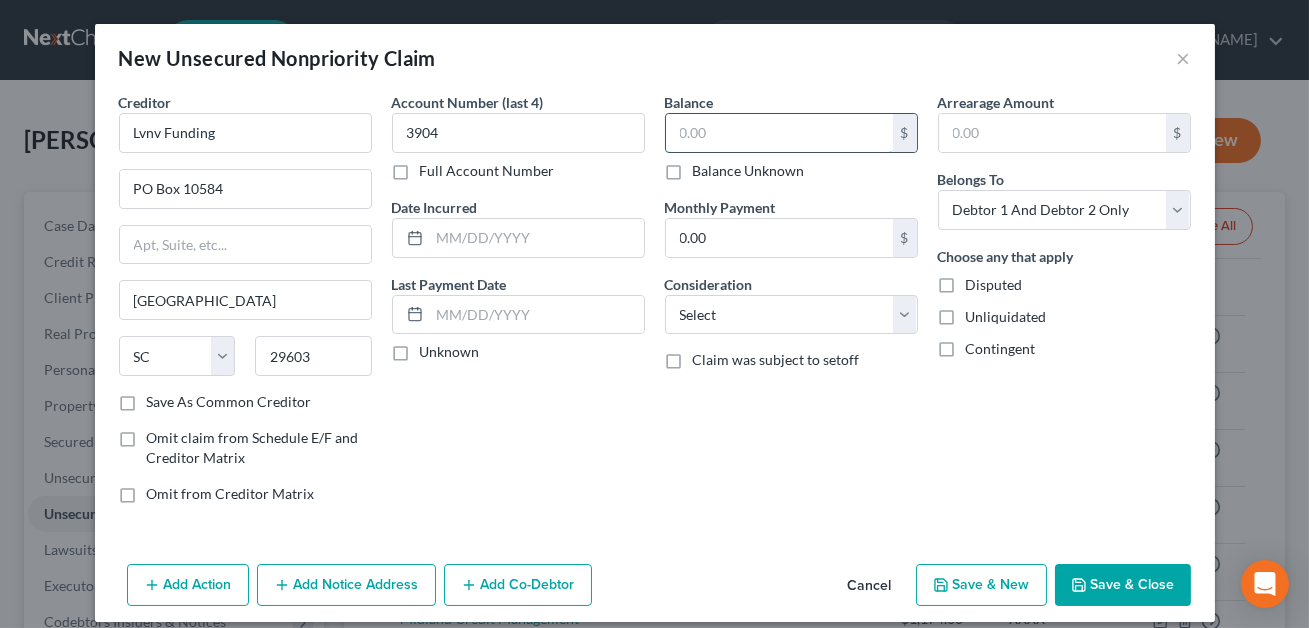 click at bounding box center (779, 133) 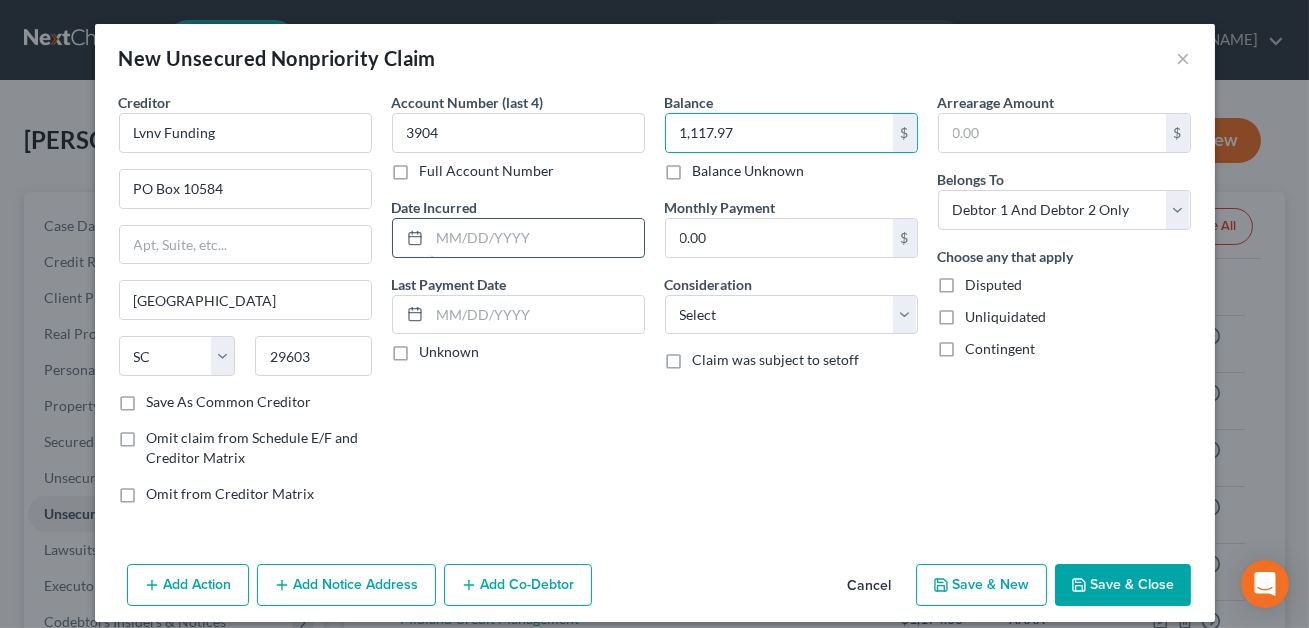 click at bounding box center (537, 238) 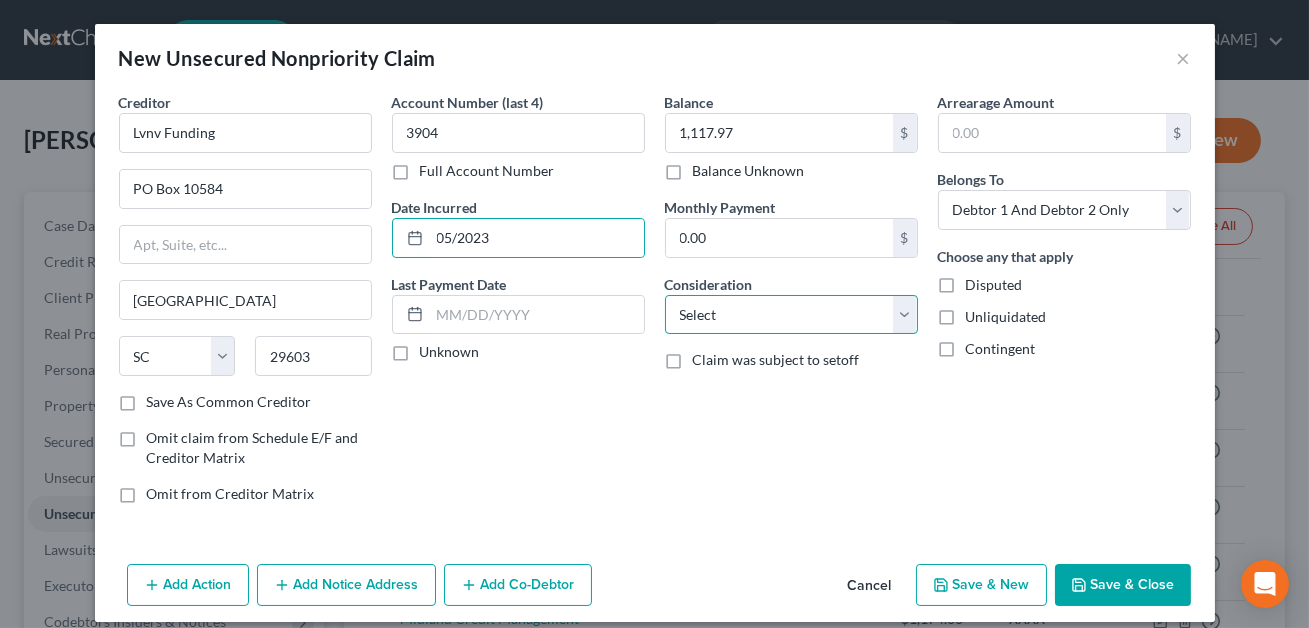 click on "Select Cable / Satellite Services Collection Agency Credit Card Debt Debt Counseling / Attorneys Deficiency Balance Domestic Support Obligations Home / Car Repairs Income Taxes Judgment Liens Medical Services Monies Loaned / Advanced Mortgage Obligation From Divorce Or Separation Obligation To Pensions Other Overdrawn Bank Account Promised To Help Pay Creditors Student Loans Suppliers And Vendors Telephone / Internet Services Utility Services" at bounding box center (791, 315) 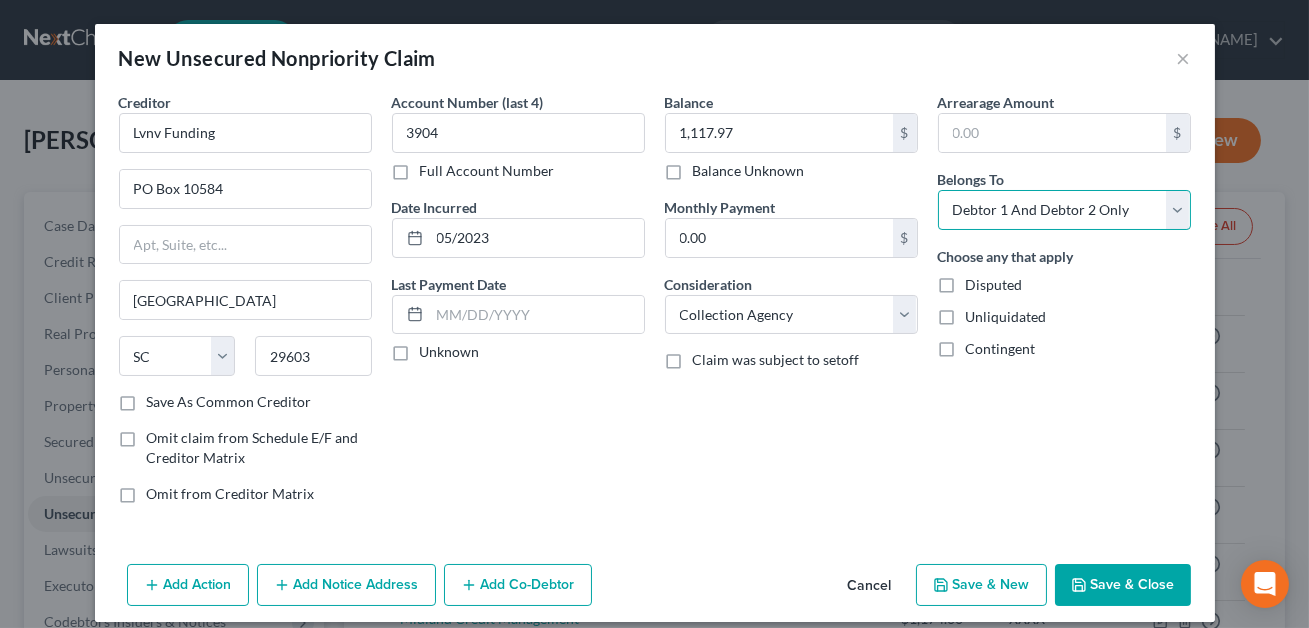 click on "Select Debtor 1 Only Debtor 2 Only Debtor 1 And Debtor 2 Only At Least One Of The Debtors And Another Community Property" at bounding box center [1064, 210] 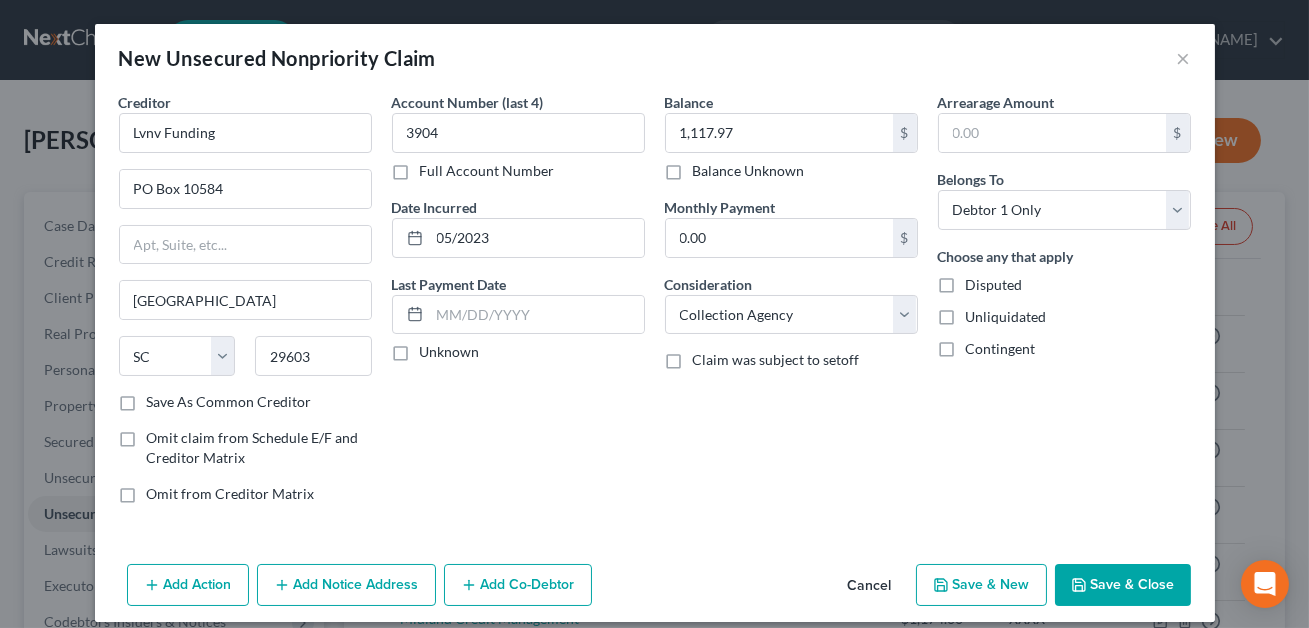 click on "Save & Close" at bounding box center [1123, 585] 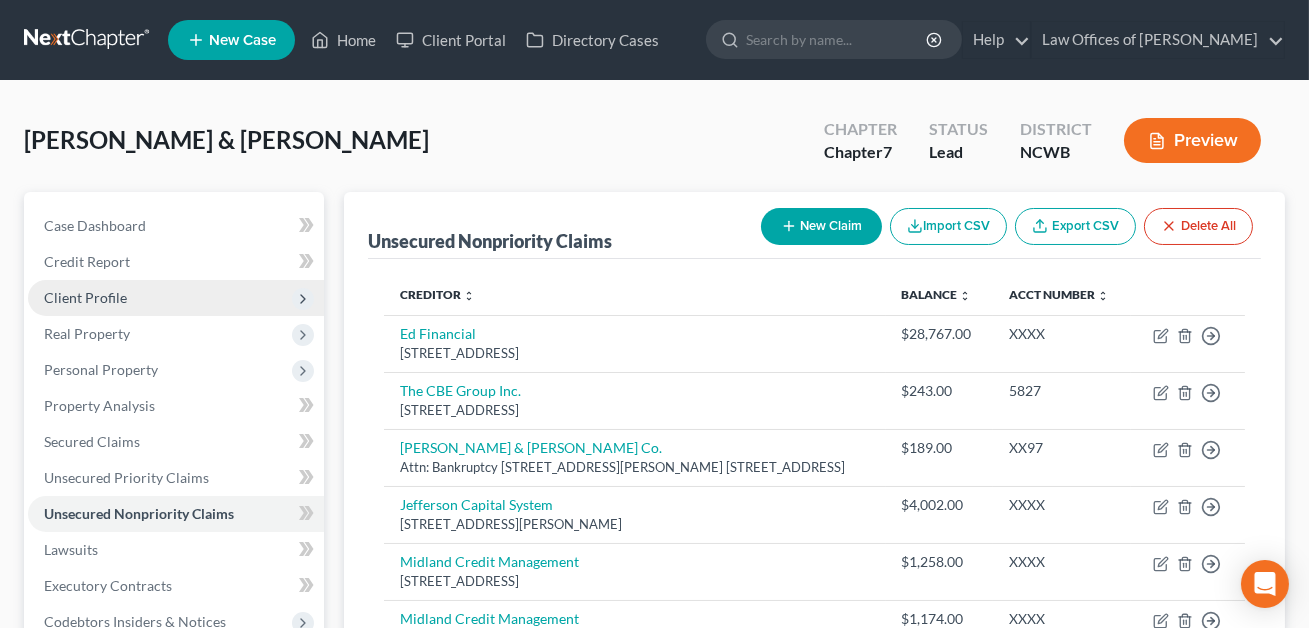 click on "Client Profile" at bounding box center [85, 297] 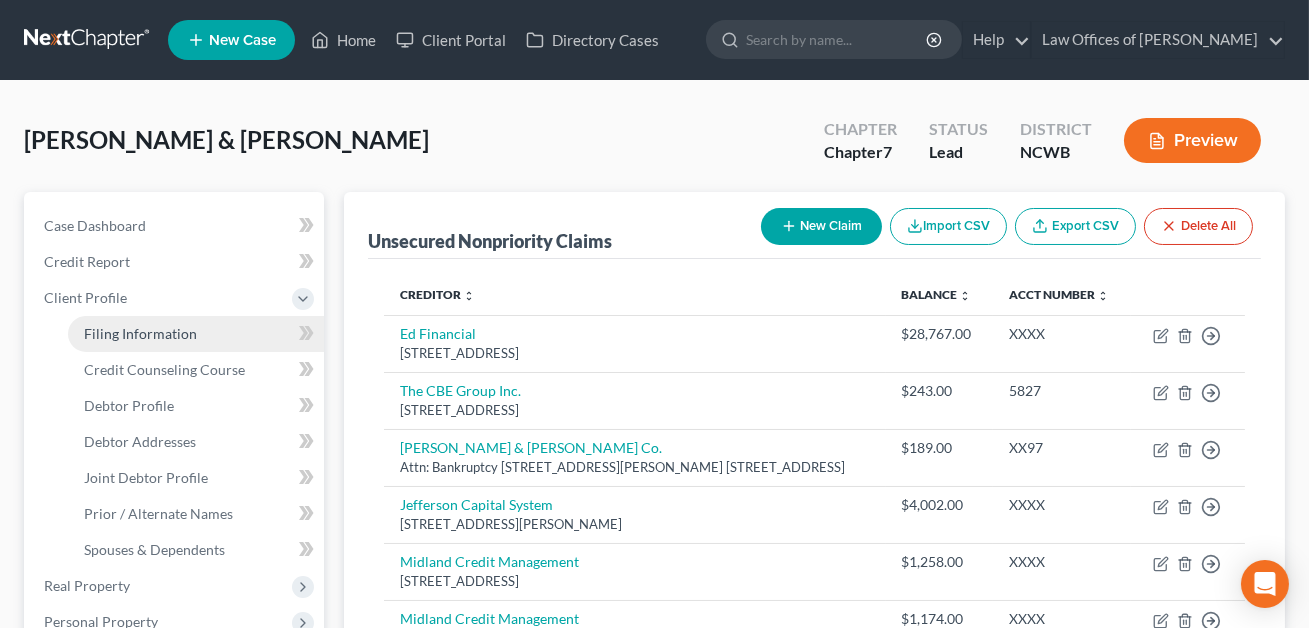 click on "Filing Information" at bounding box center [140, 333] 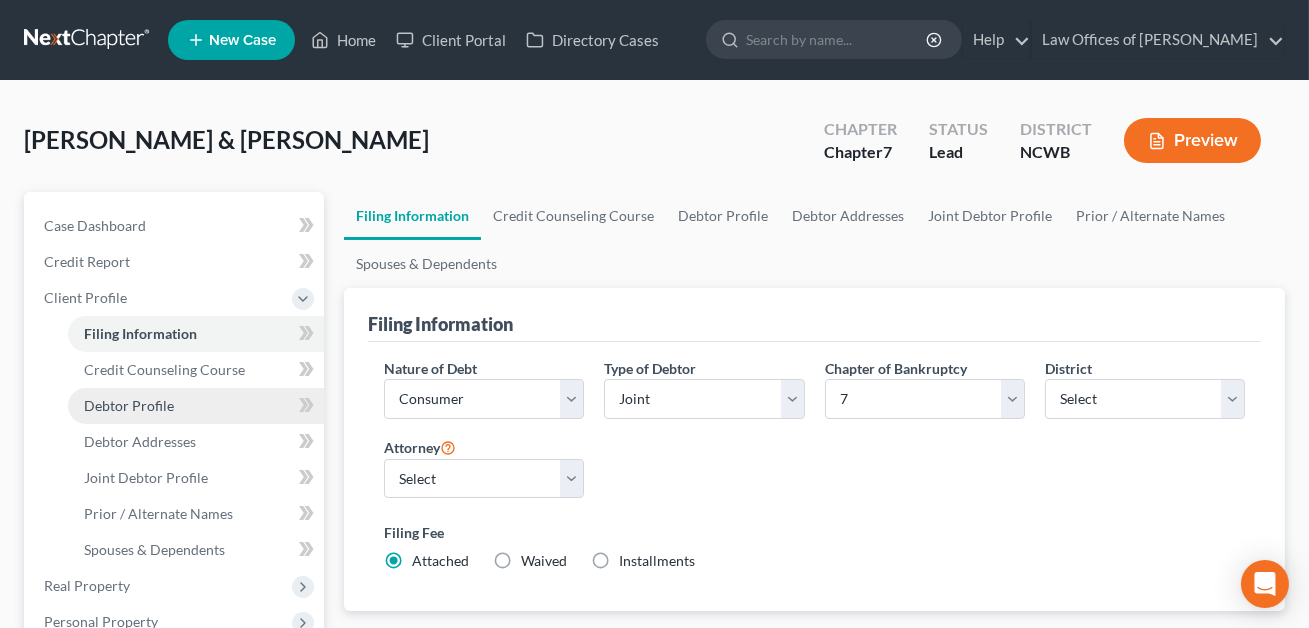 click on "Debtor Profile" at bounding box center [129, 405] 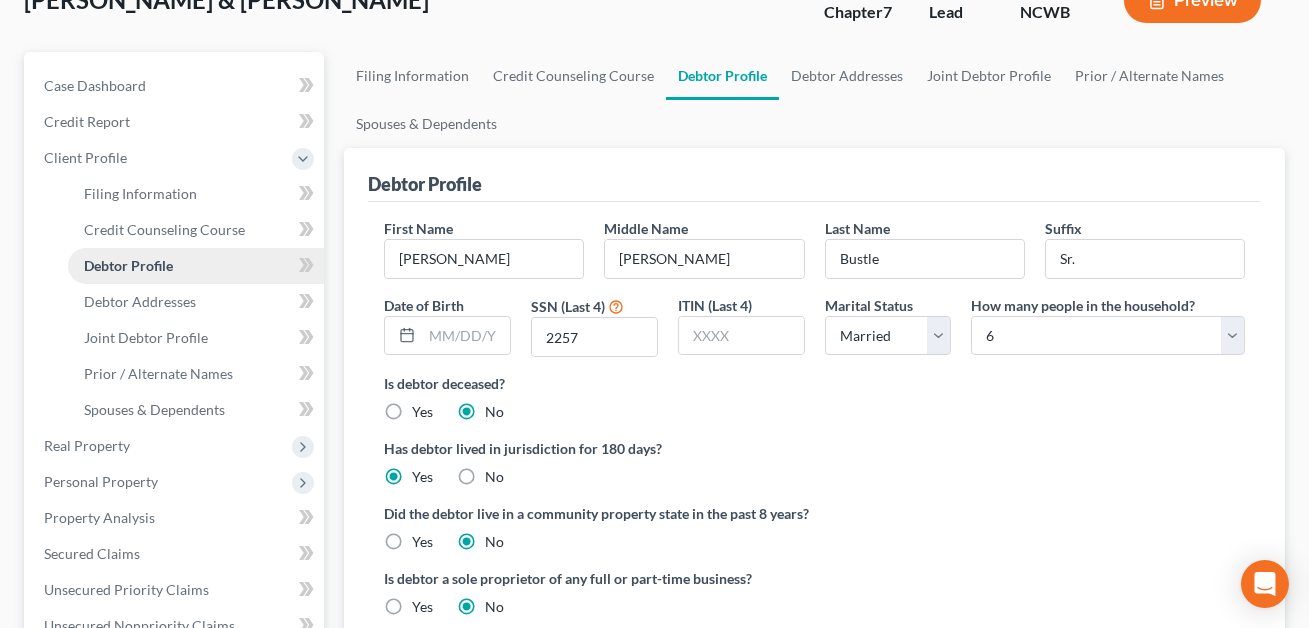 scroll, scrollTop: 480, scrollLeft: 0, axis: vertical 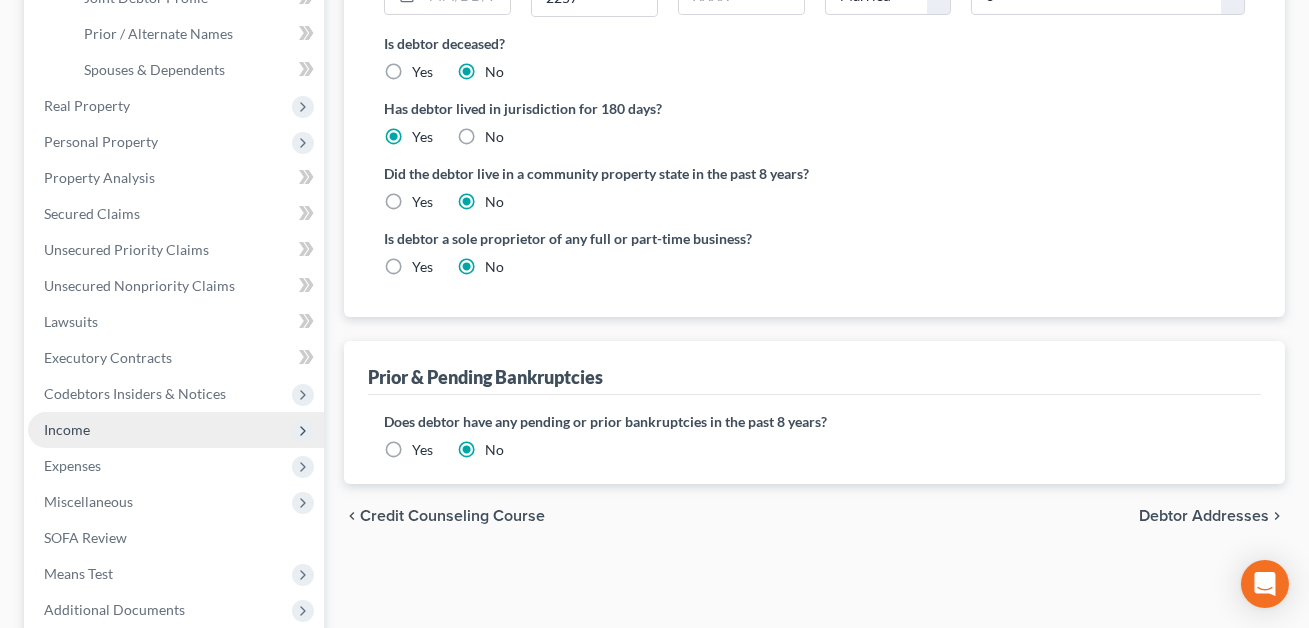 click on "Income" at bounding box center (67, 429) 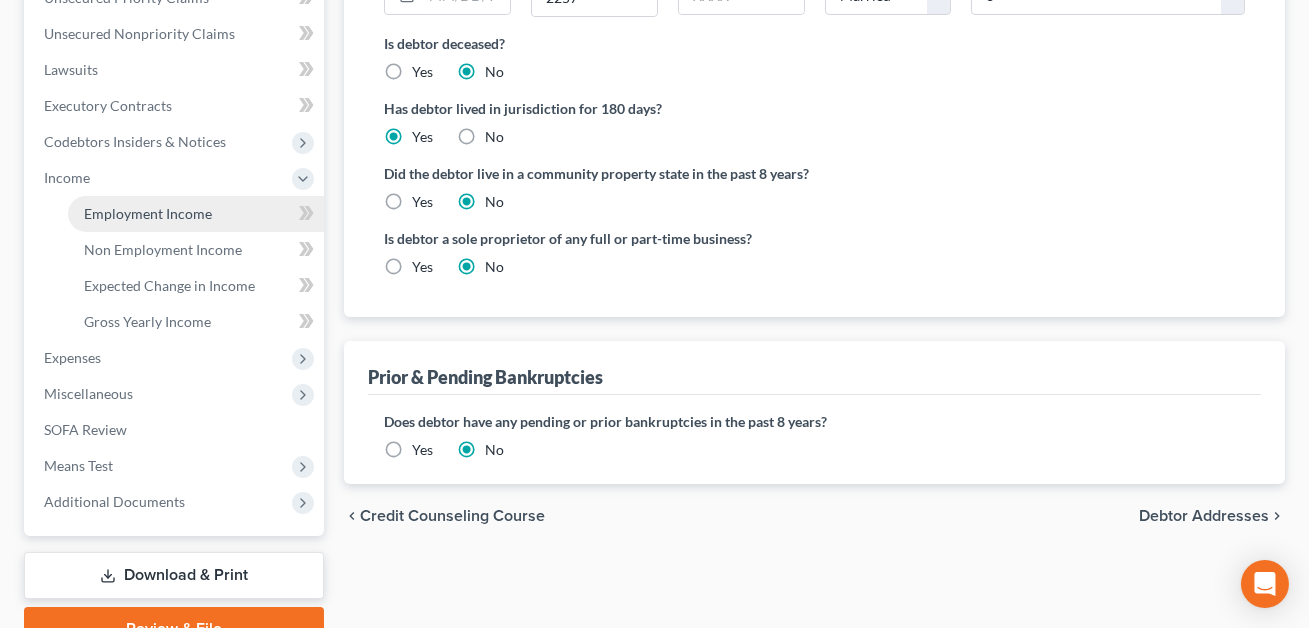 click on "Employment Income" at bounding box center (148, 213) 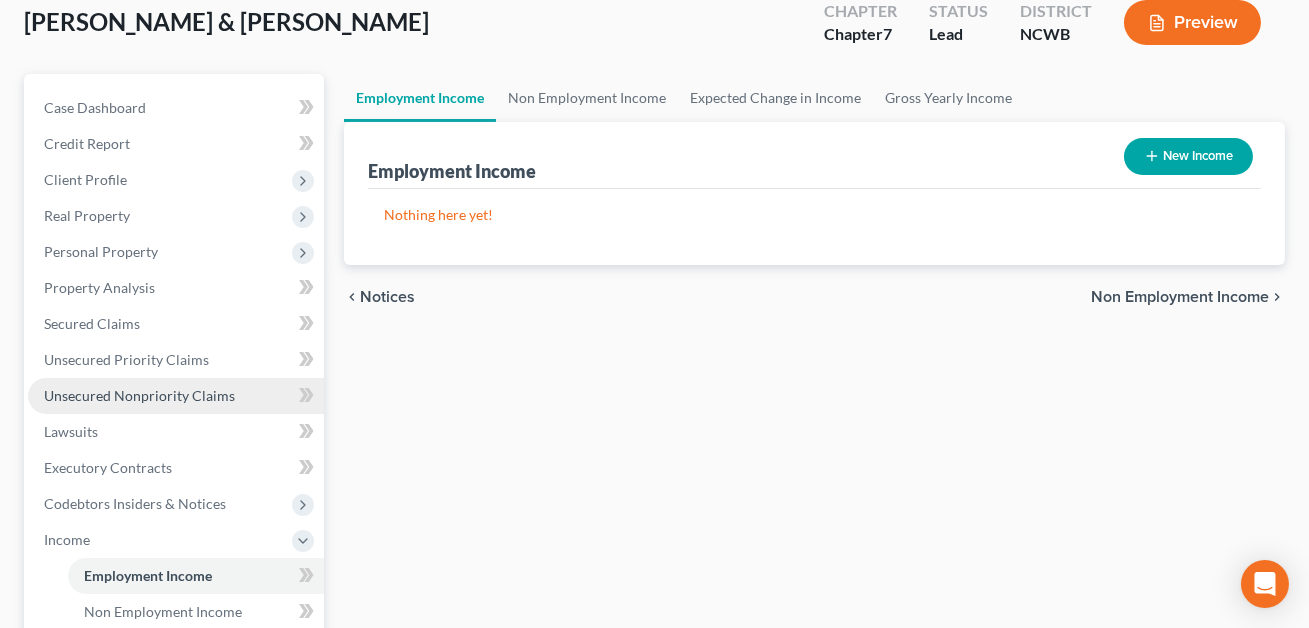 scroll, scrollTop: 324, scrollLeft: 0, axis: vertical 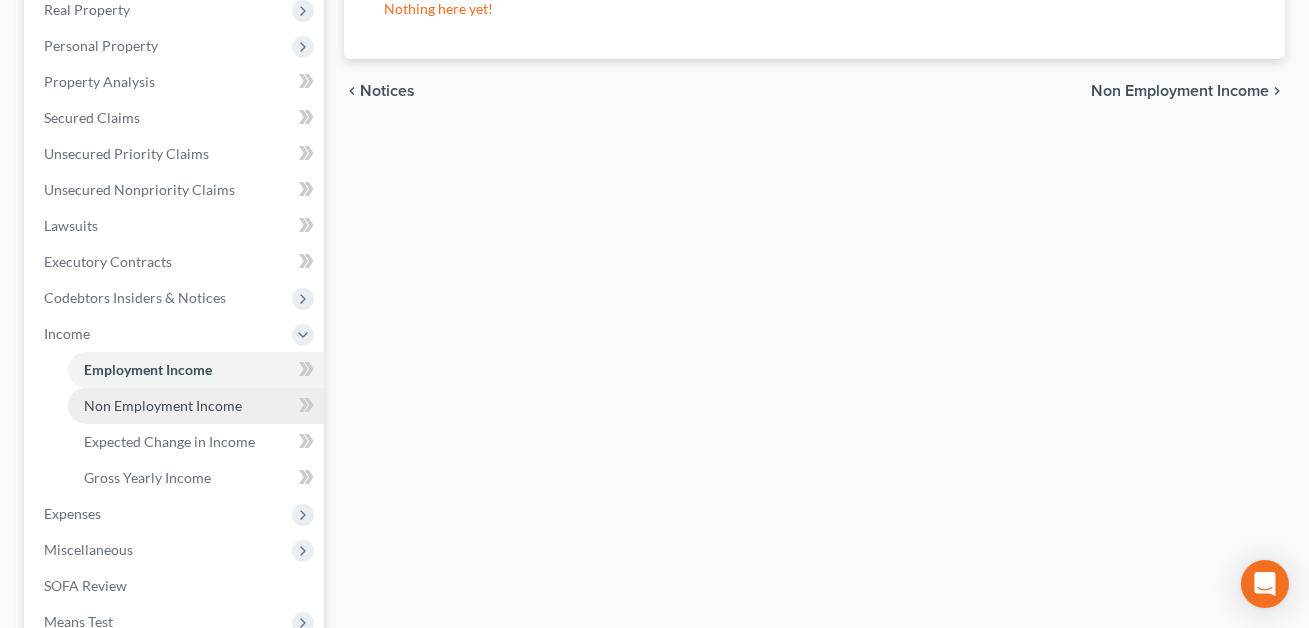 click on "Non Employment Income" at bounding box center [163, 405] 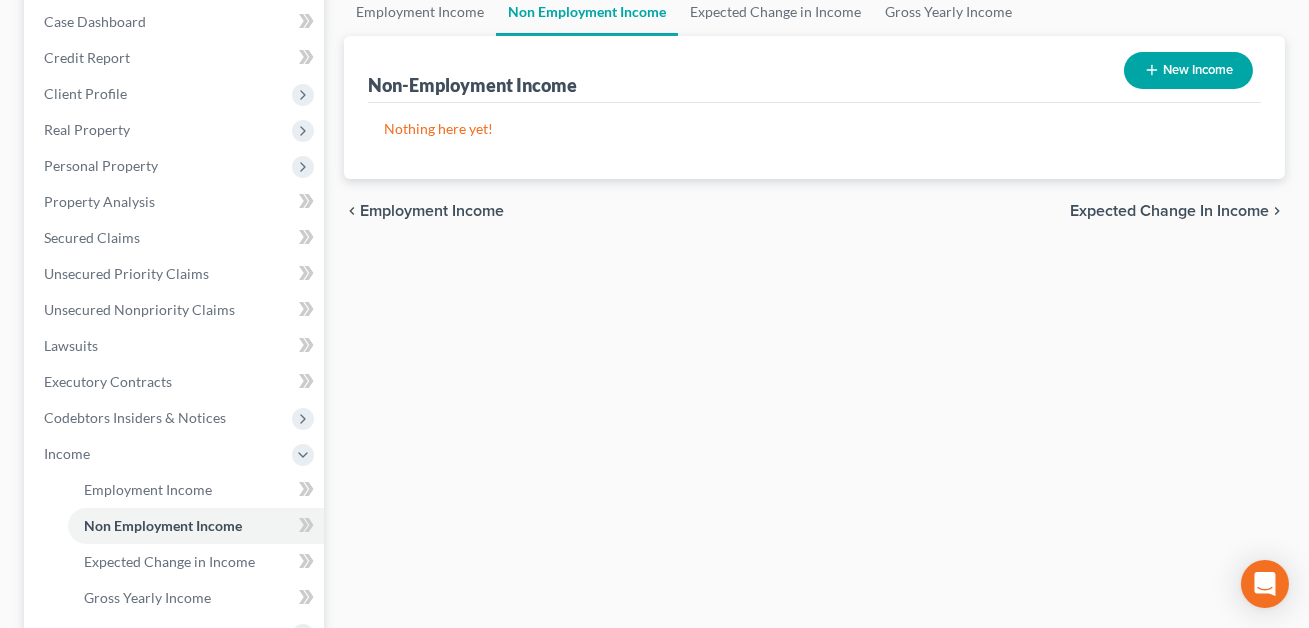 scroll, scrollTop: 0, scrollLeft: 0, axis: both 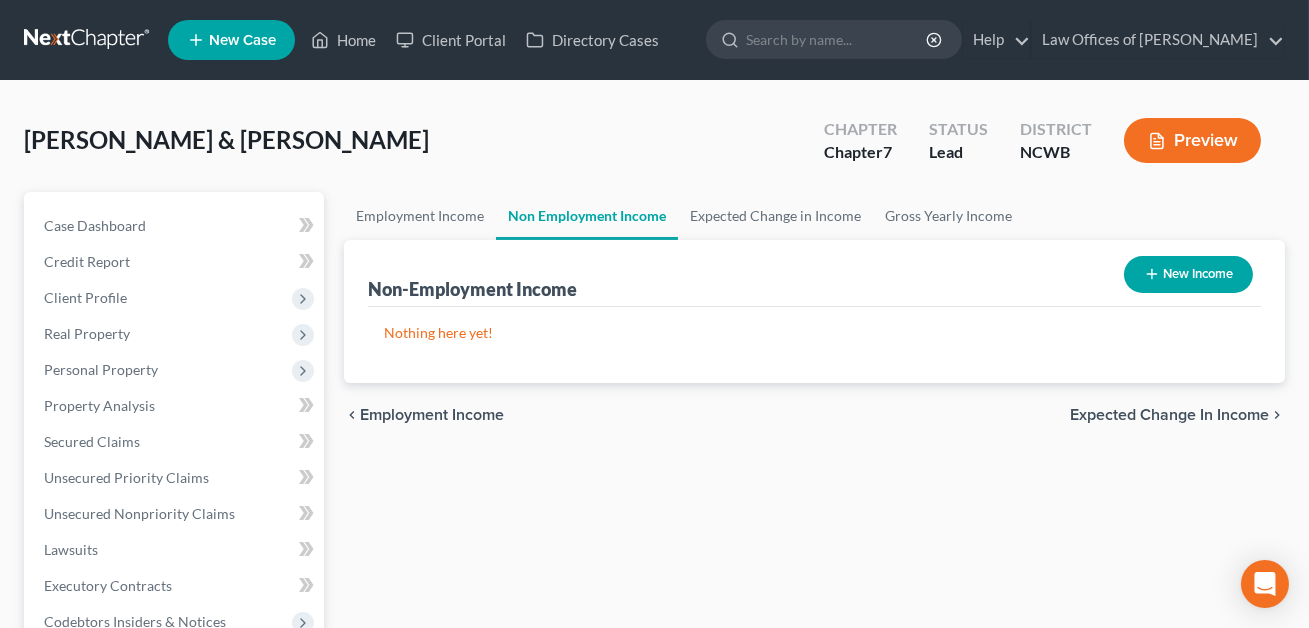 click on "New Income" at bounding box center [1188, 274] 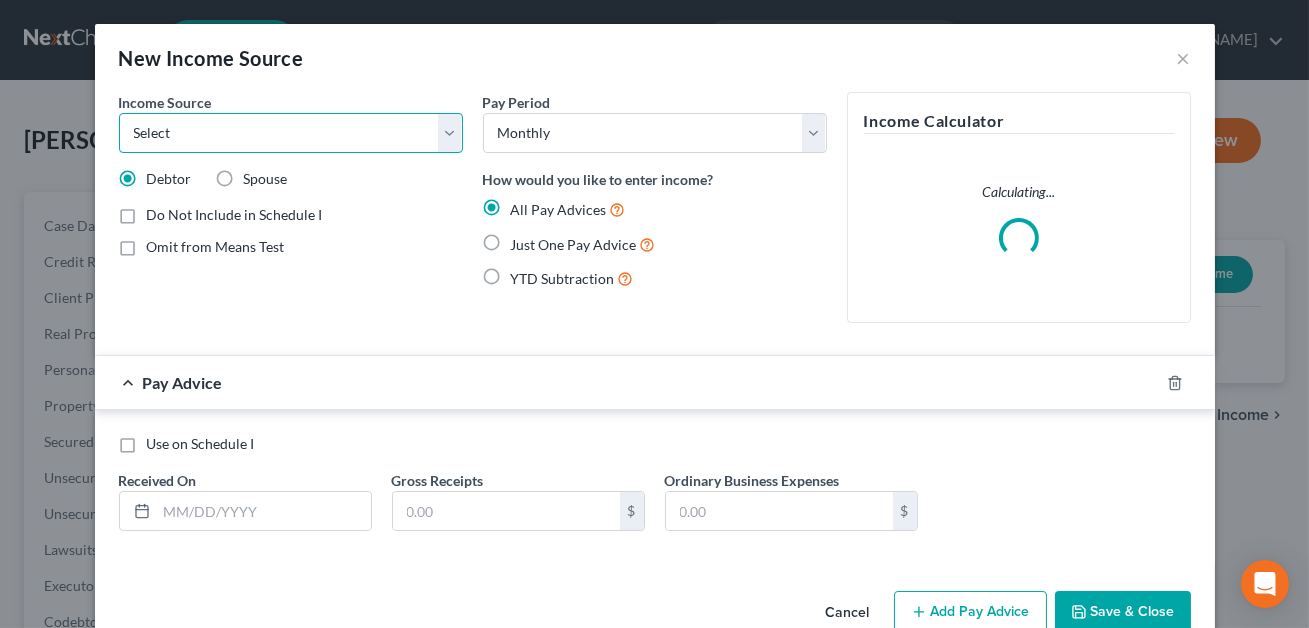 click on "Select Unemployment Disability (from employer) Pension Retirement Social Security / Social Security Disability Other Government Assistance Interests, Dividends or Royalties Child / Family Support Contributions to Household Property / Rental Business, Professional or Farm Alimony / Maintenance Payments Military Disability Benefits Other Monthly Income" at bounding box center [291, 133] 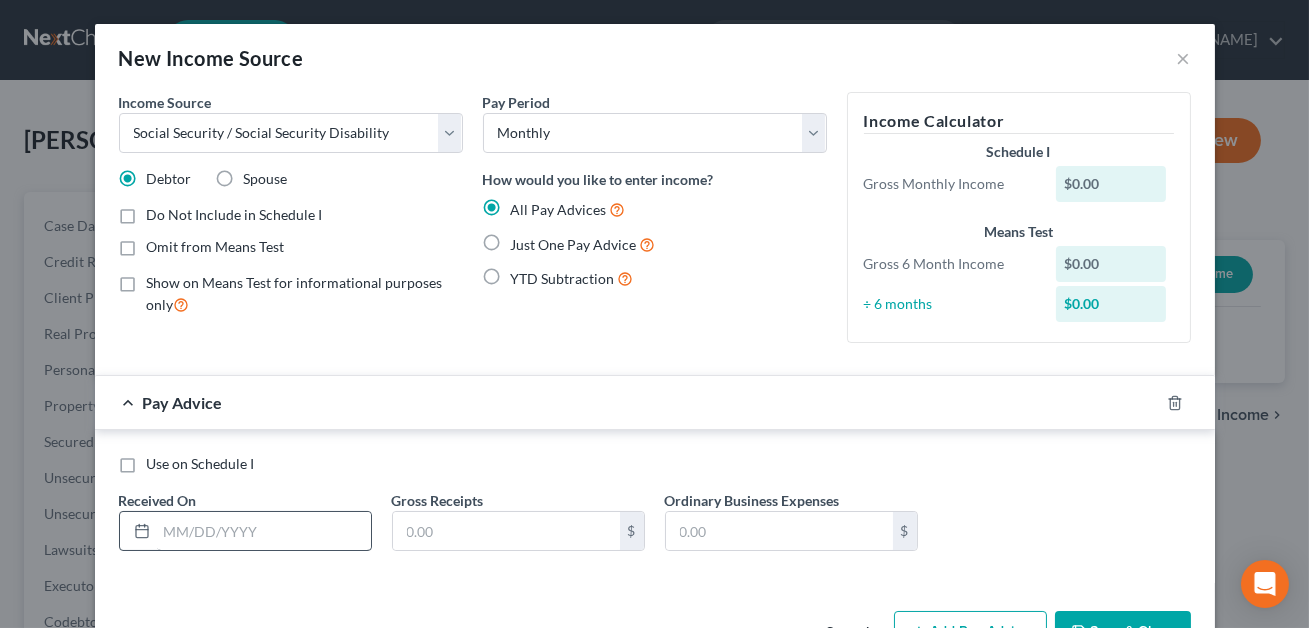 click on "Use on Schedule I" at bounding box center [201, 464] 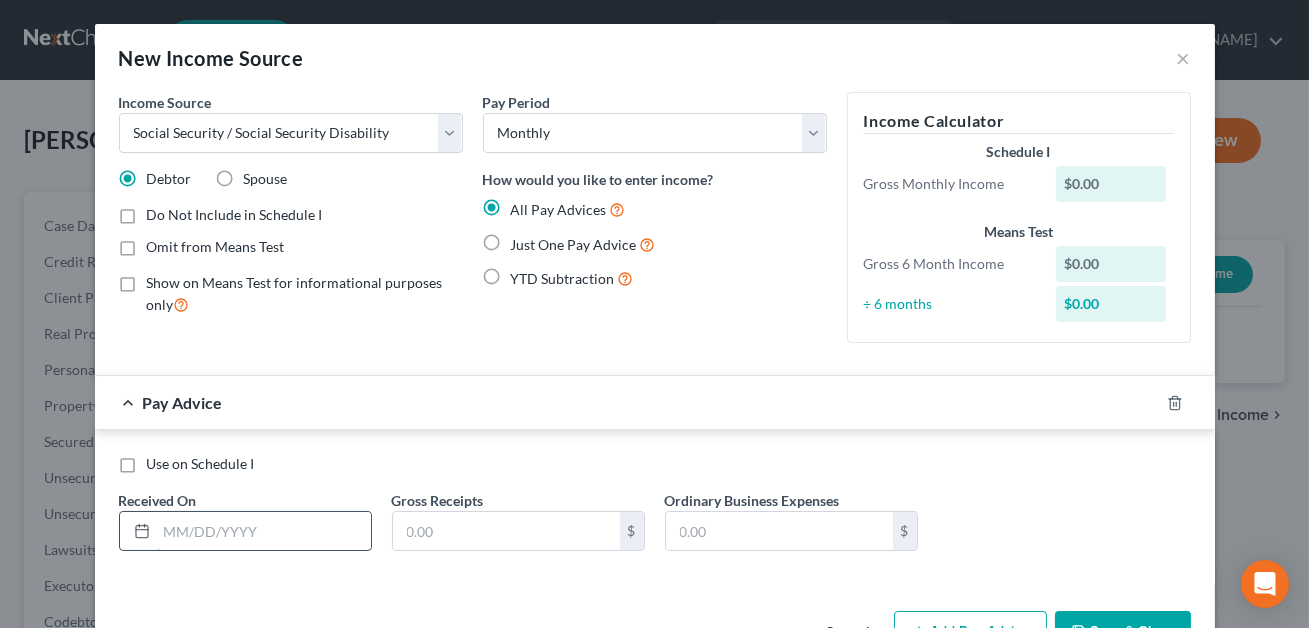 click on "Use on Schedule I" at bounding box center (161, 460) 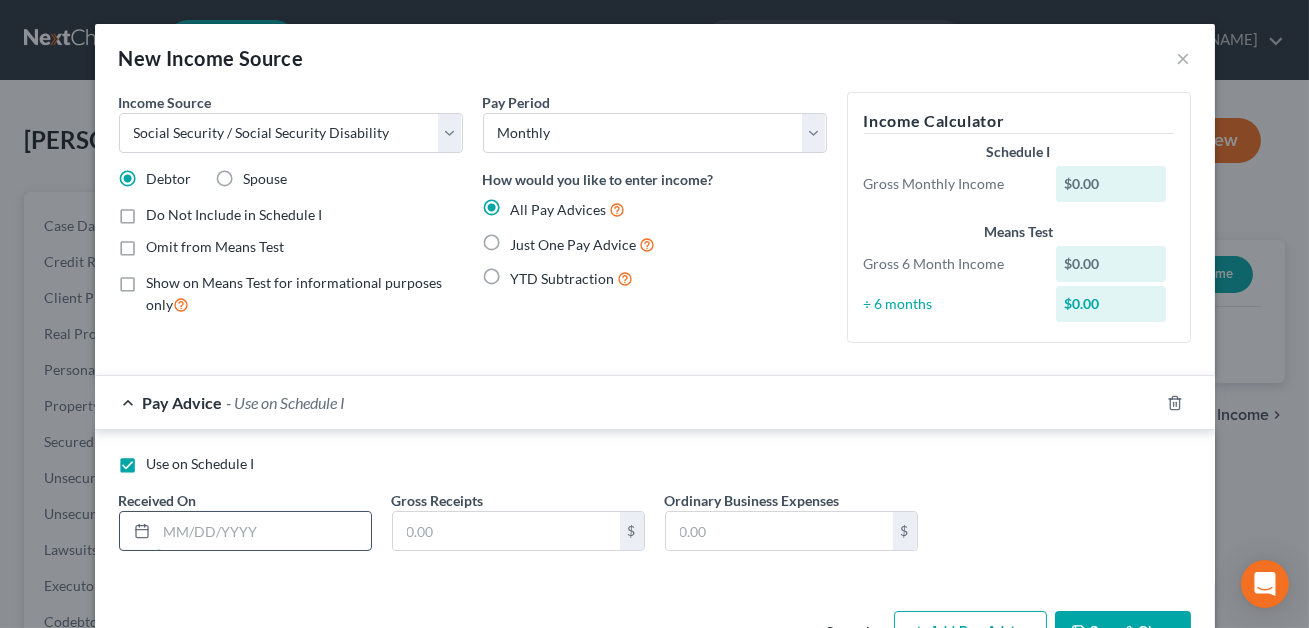 click at bounding box center (264, 531) 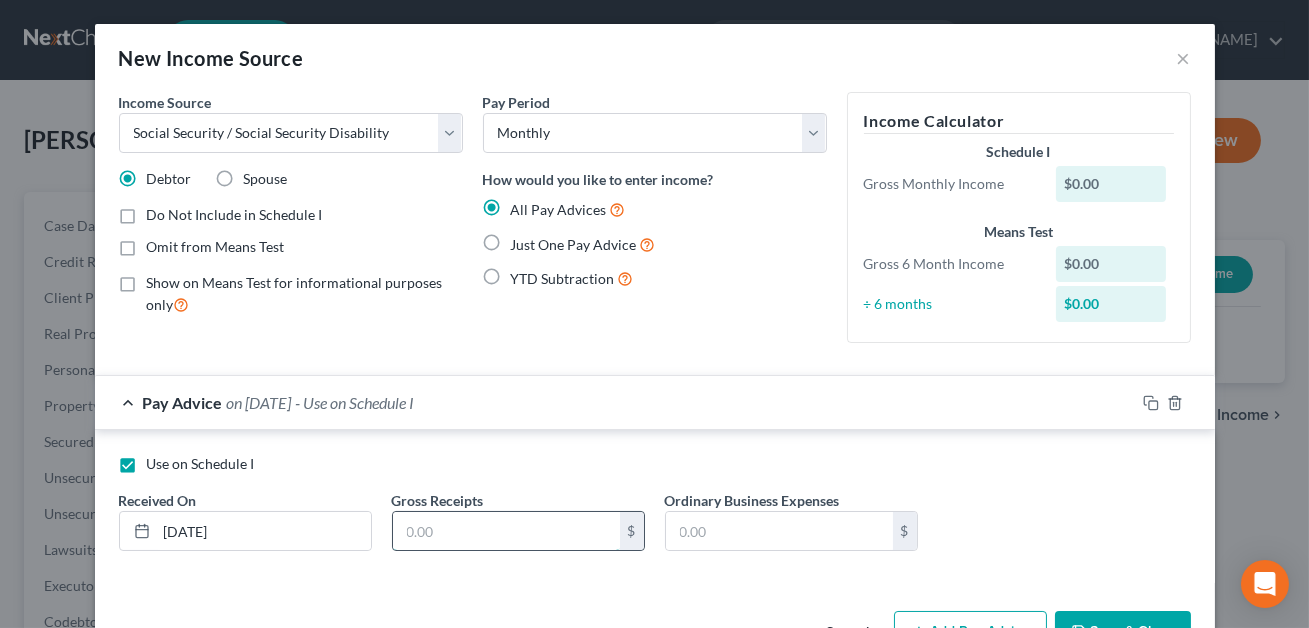 click at bounding box center [506, 531] 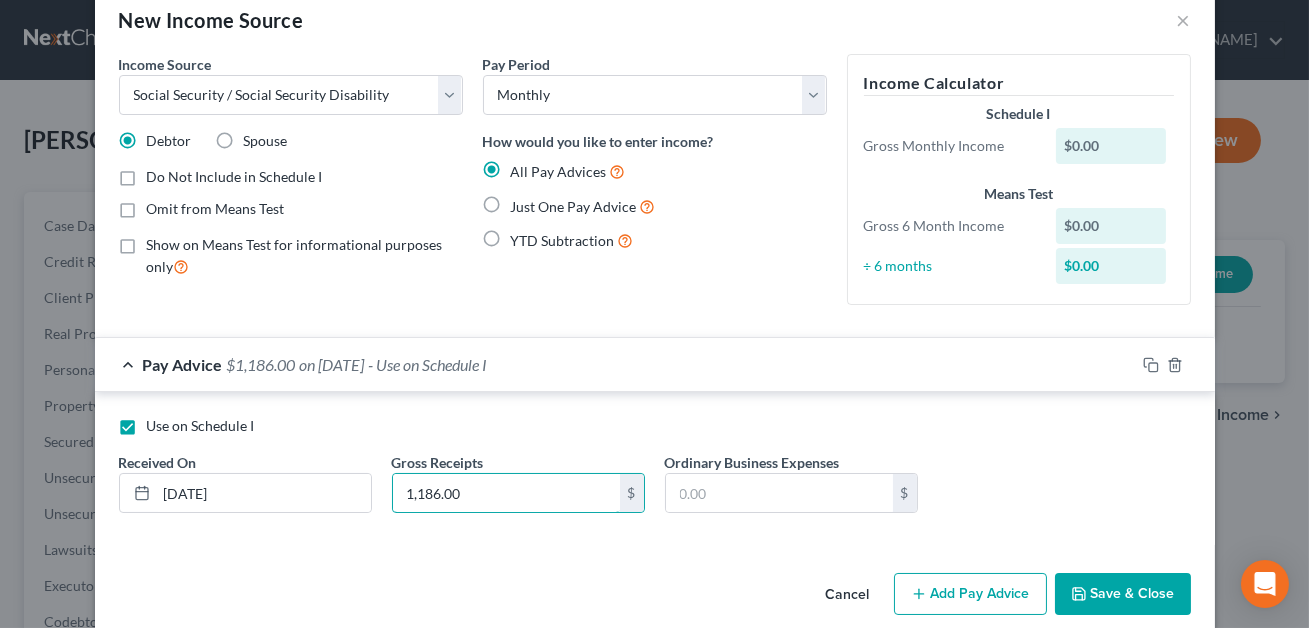 scroll, scrollTop: 63, scrollLeft: 0, axis: vertical 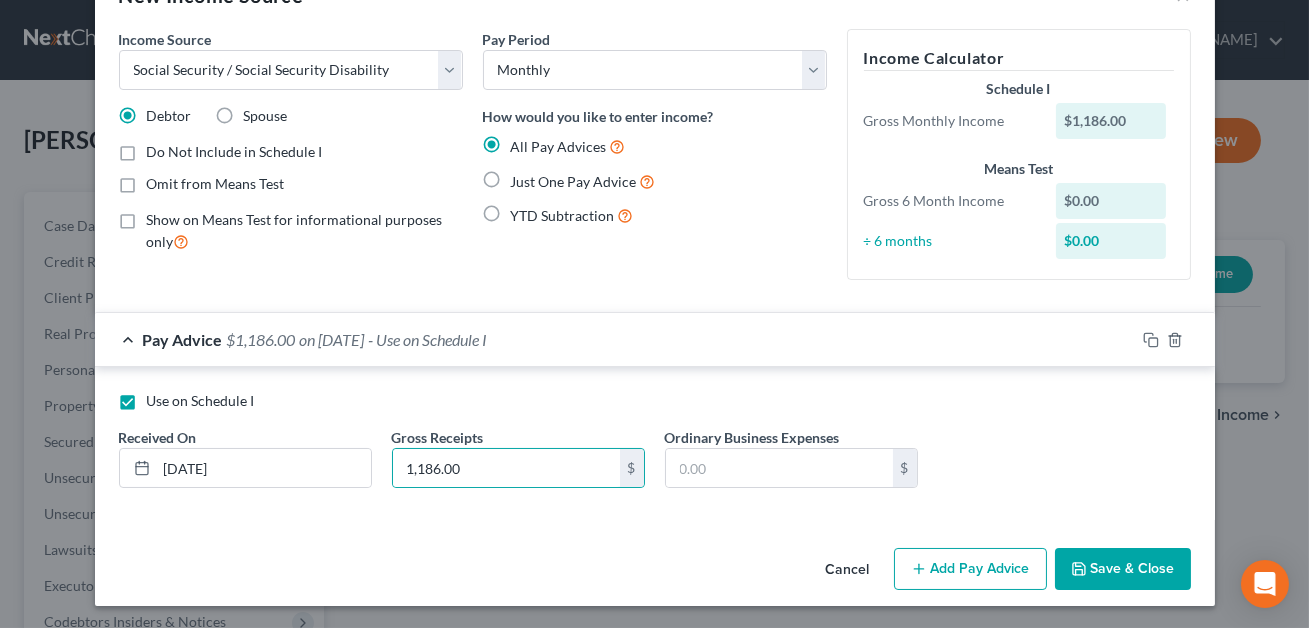 click on "Omit from Means Test" at bounding box center (216, 184) 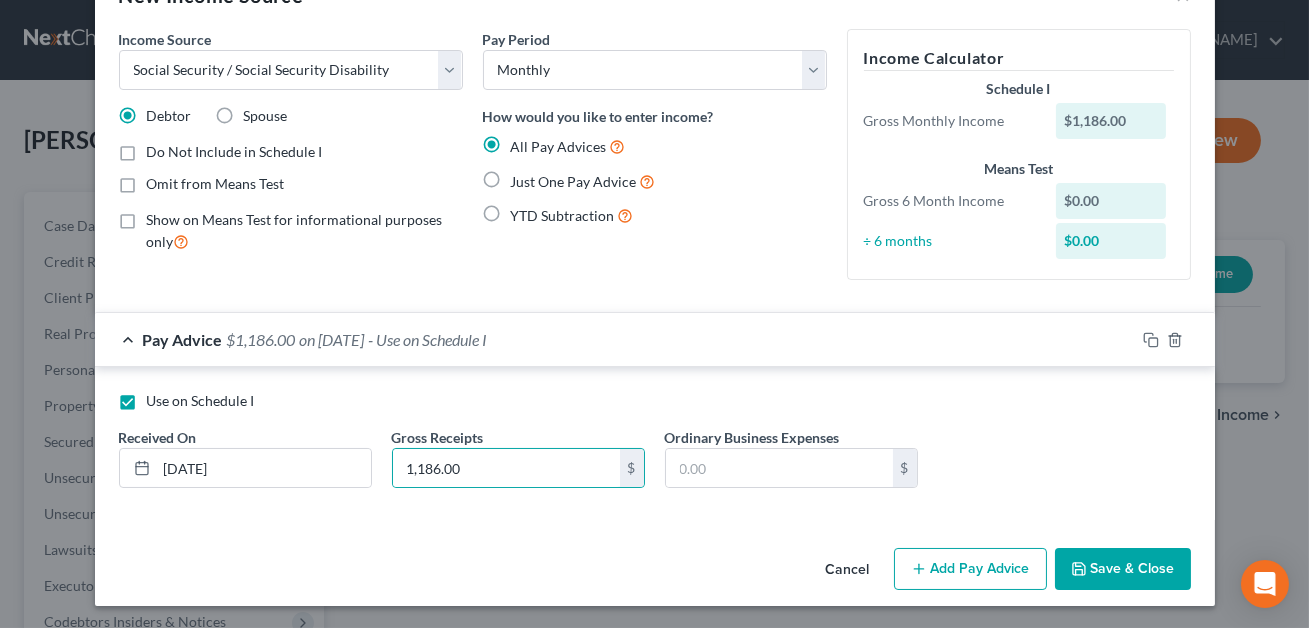 click on "Omit from Means Test" at bounding box center [161, 180] 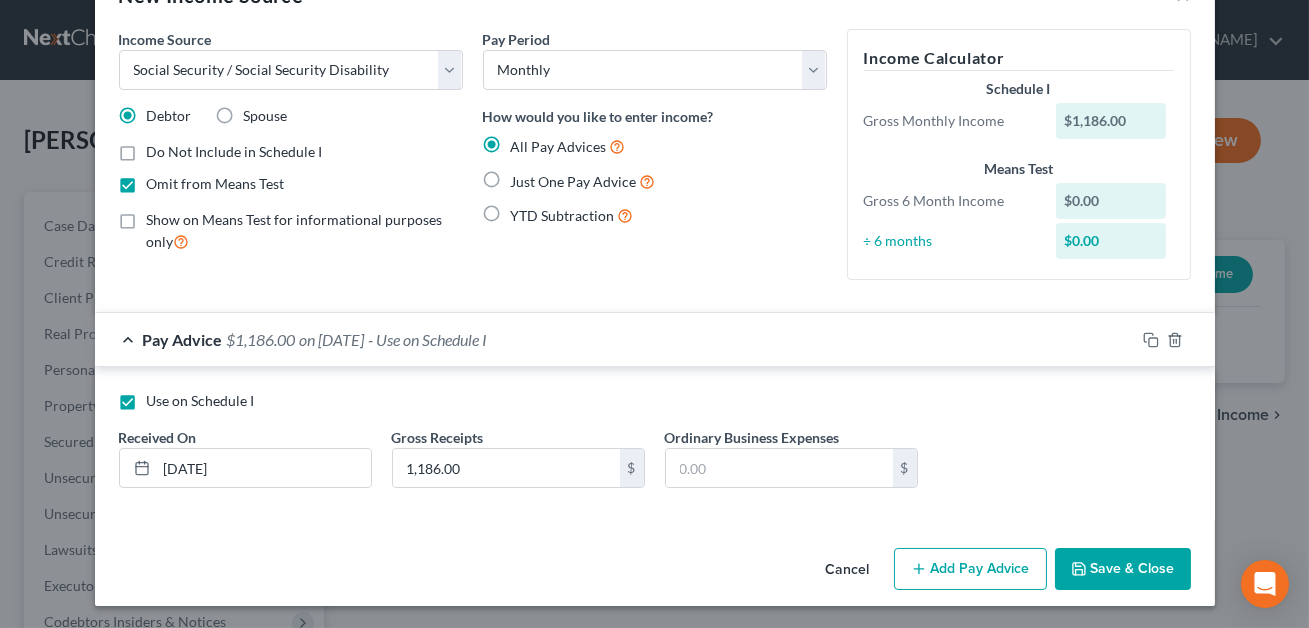 click on "Save & Close" at bounding box center [1123, 569] 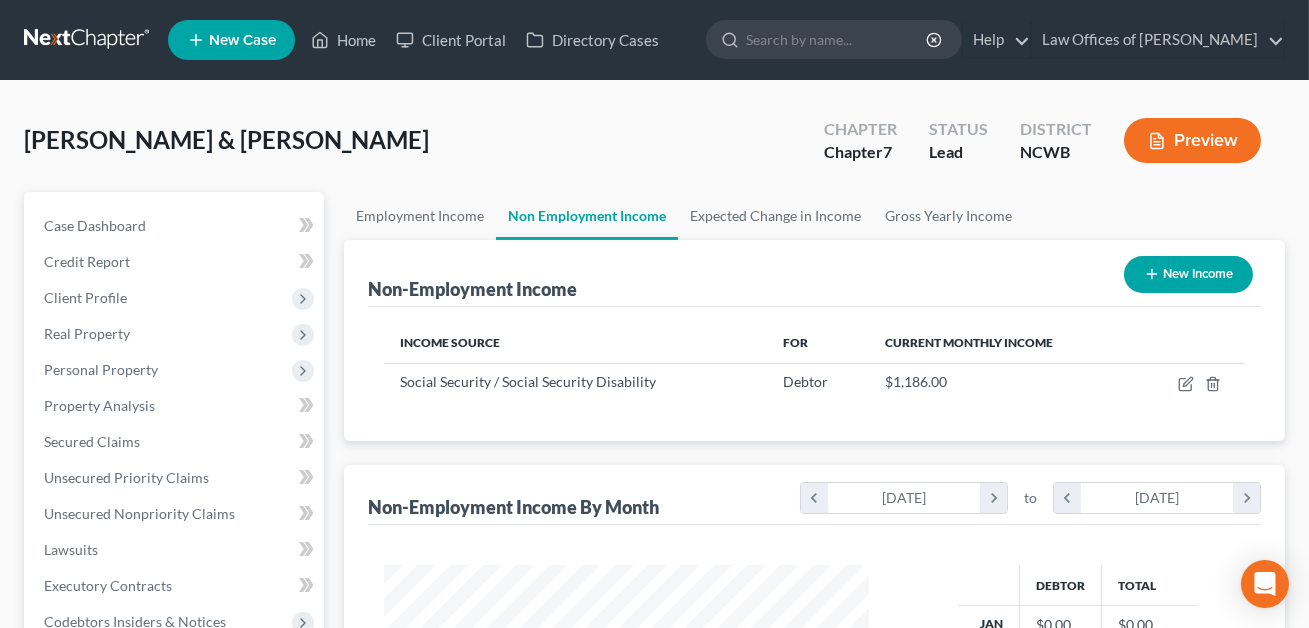 scroll, scrollTop: 999642, scrollLeft: 999474, axis: both 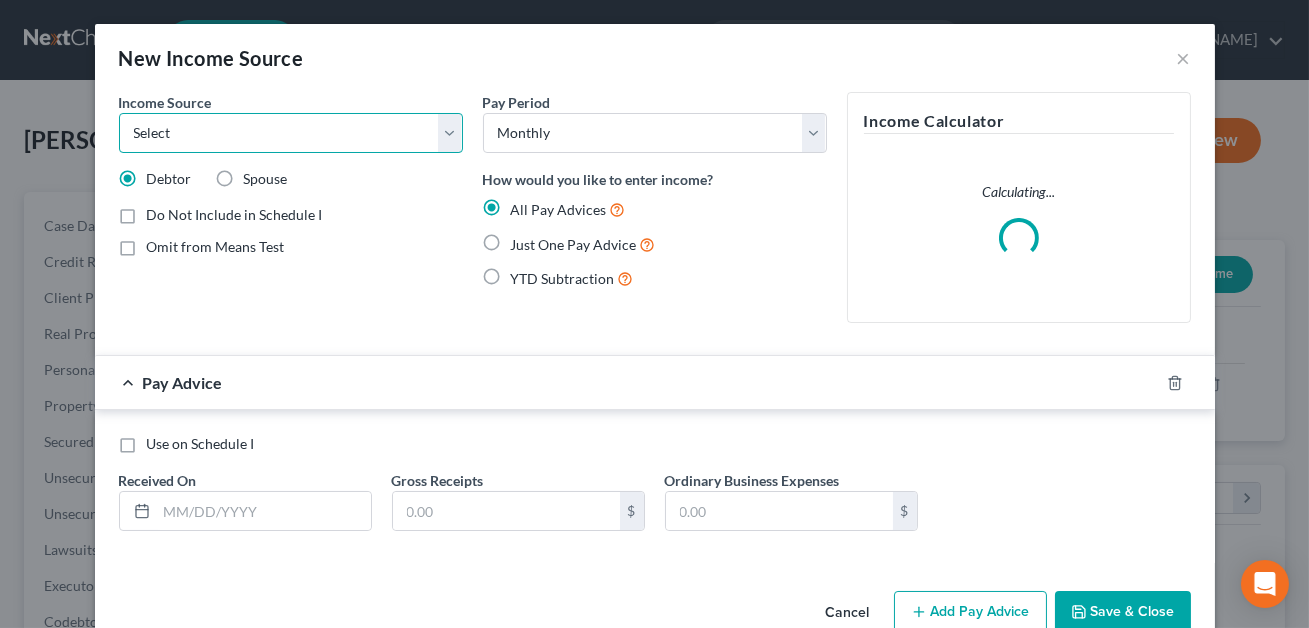 click on "Select Unemployment Disability (from employer) Pension Retirement Social Security / Social Security Disability Other Government Assistance Interests, Dividends or Royalties Child / Family Support Contributions to Household Property / Rental Business, Professional or Farm Alimony / Maintenance Payments Military Disability Benefits Other Monthly Income" at bounding box center [291, 133] 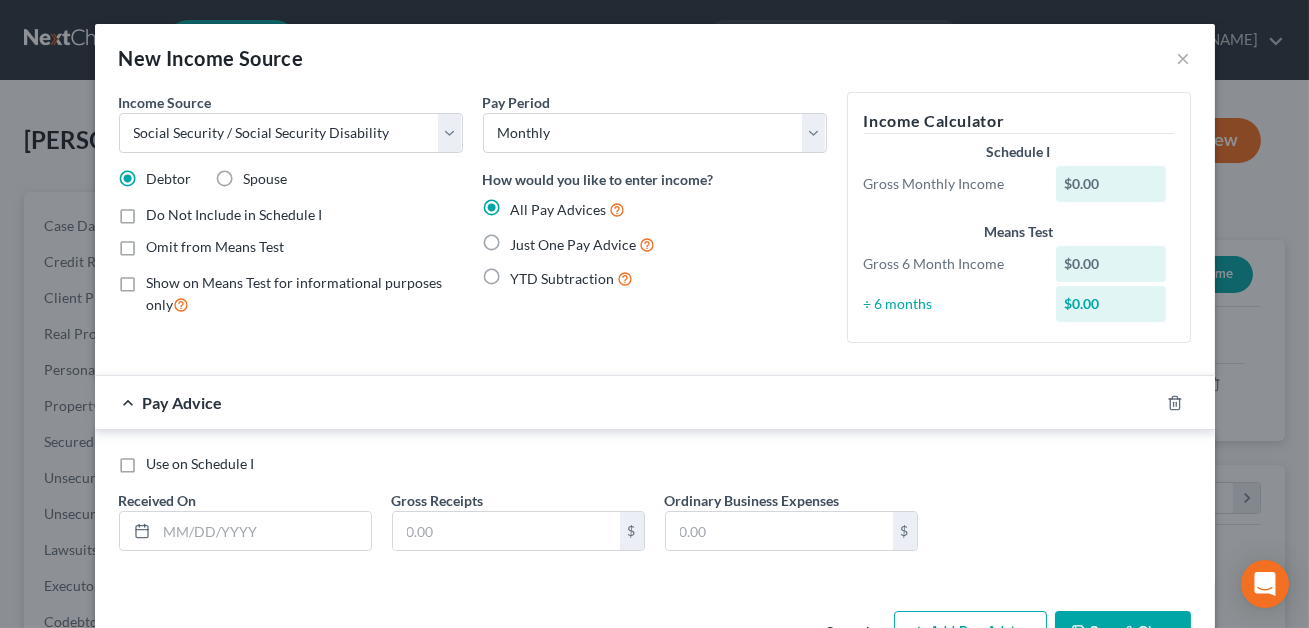 click on "Spouse" at bounding box center [266, 179] 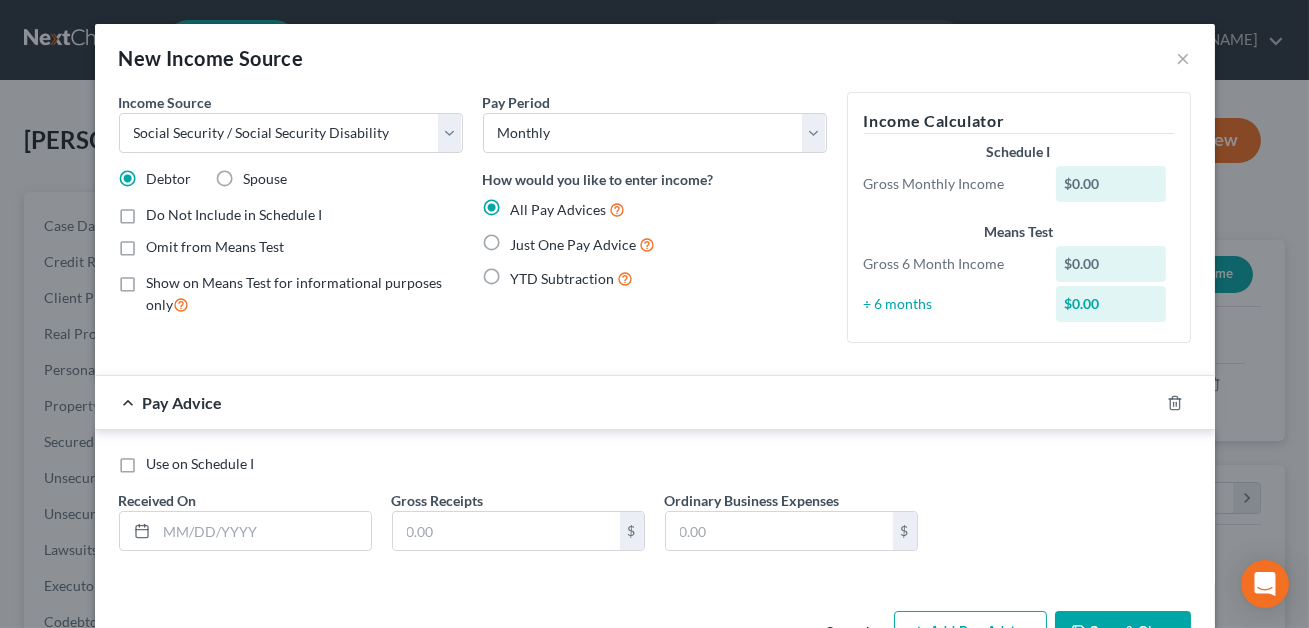 click on "Spouse" at bounding box center [258, 175] 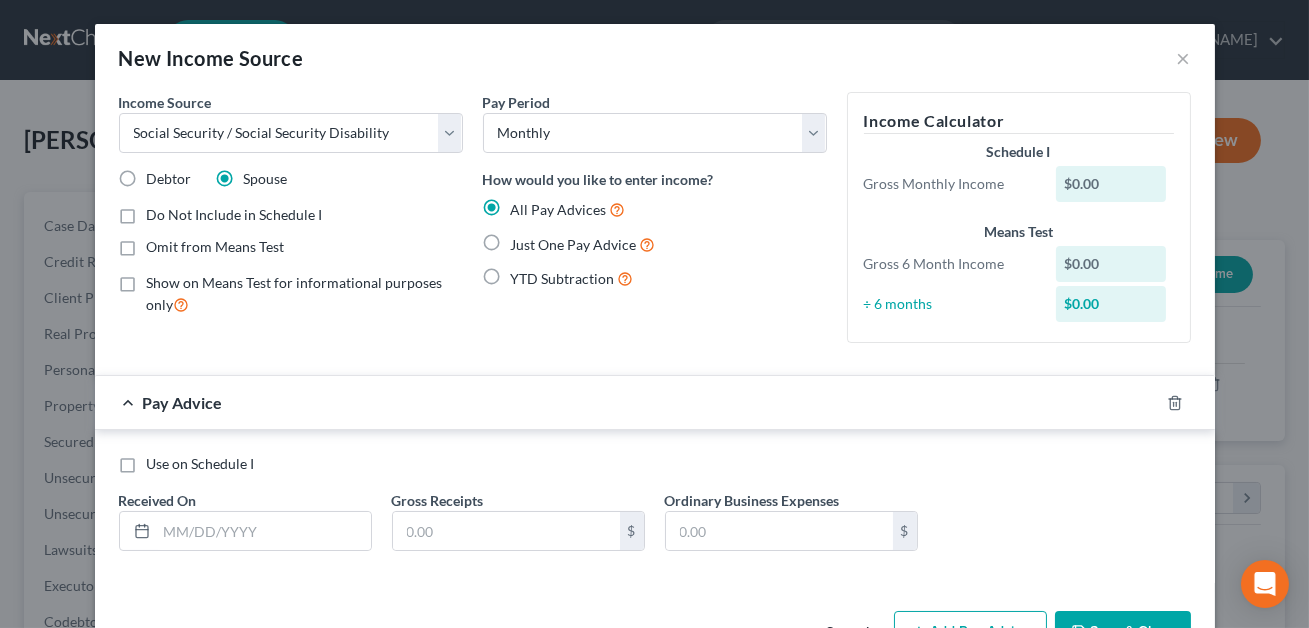 click on "Omit from Means Test" at bounding box center [216, 247] 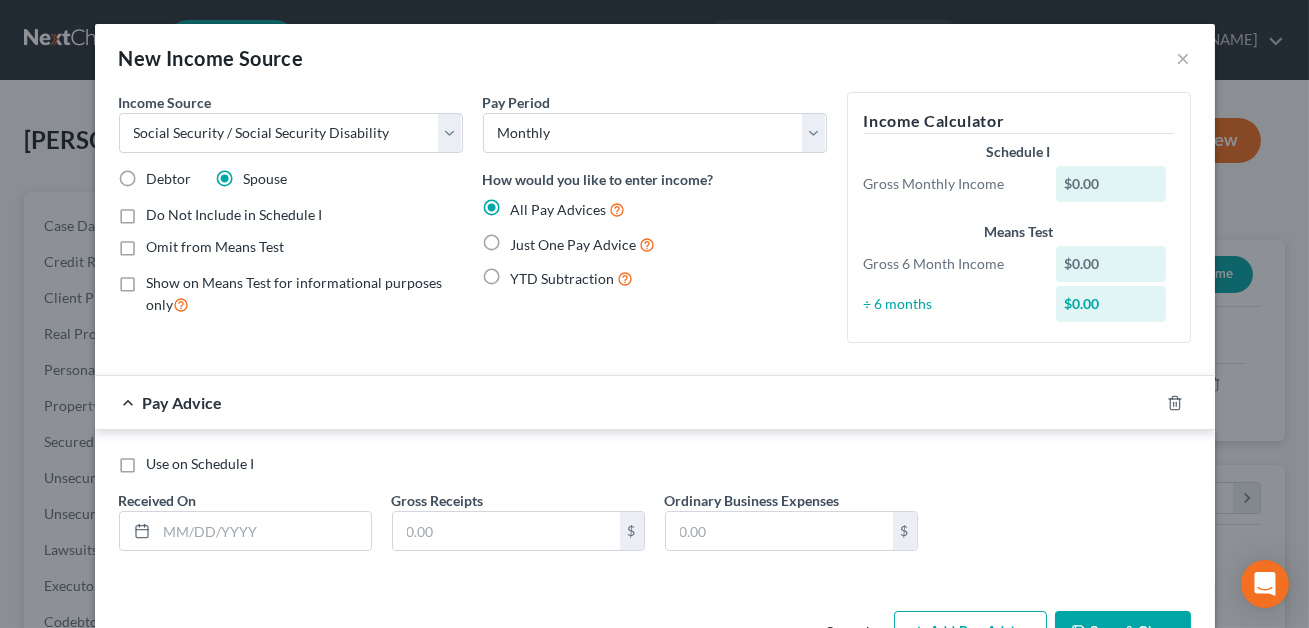 click on "Omit from Means Test" at bounding box center [161, 243] 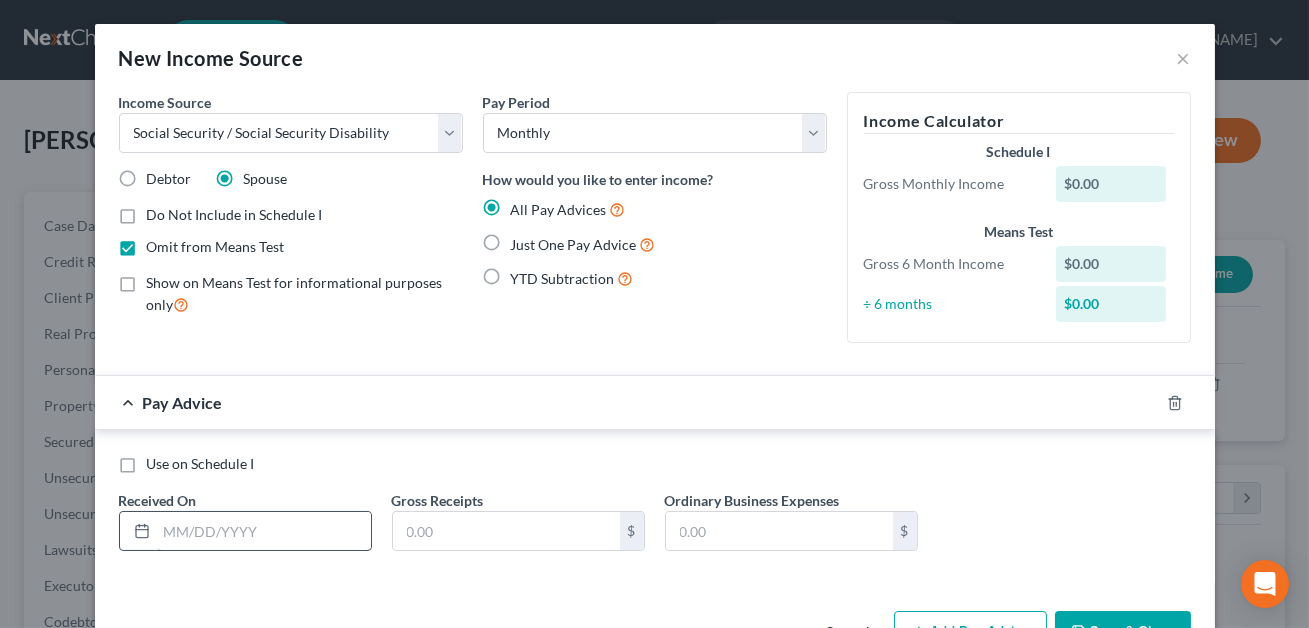 click on "Use on Schedule I" at bounding box center (201, 464) 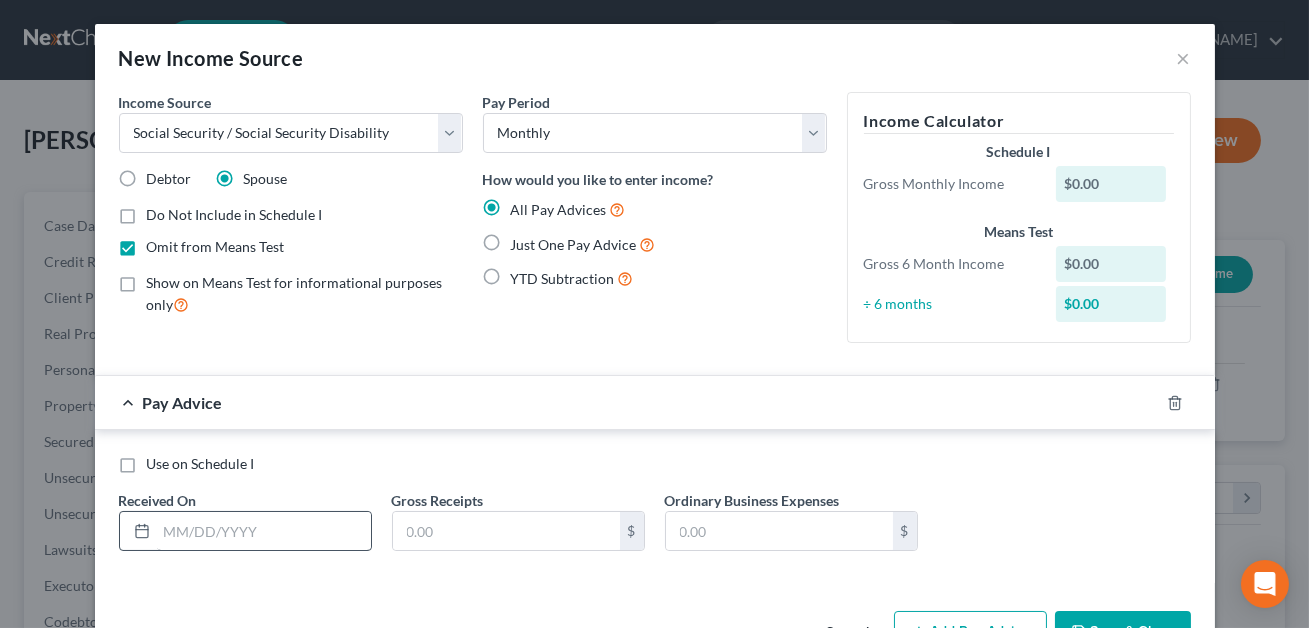 click on "Use on Schedule I" at bounding box center [161, 460] 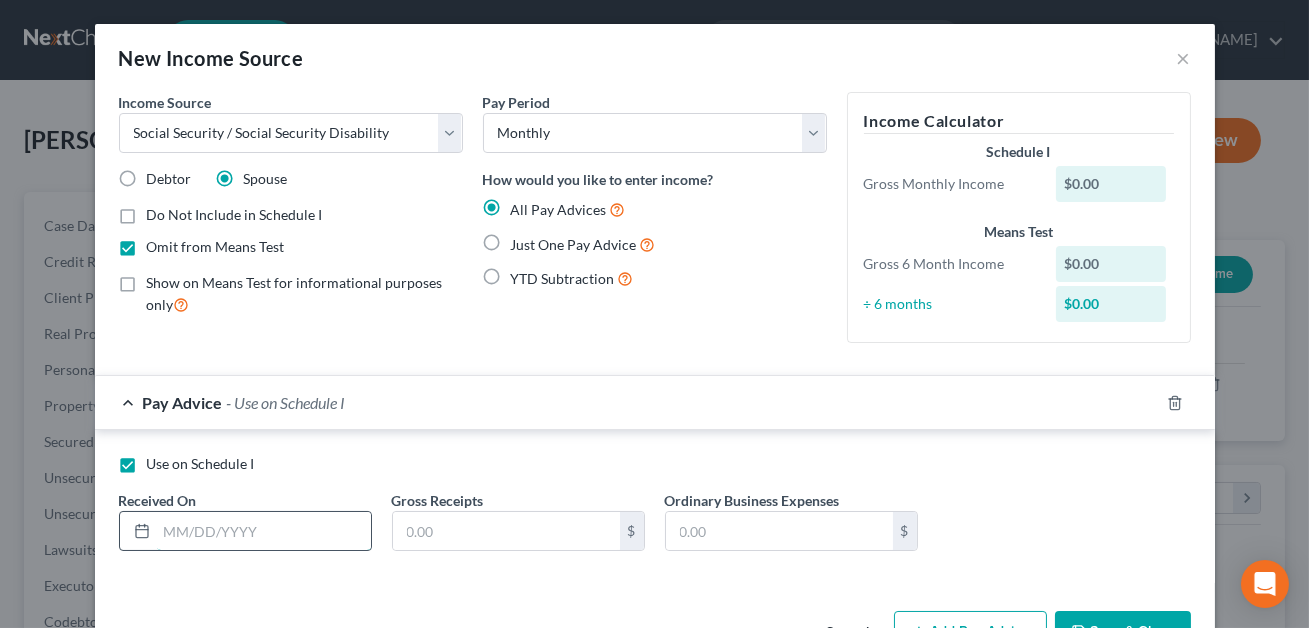 click at bounding box center (264, 531) 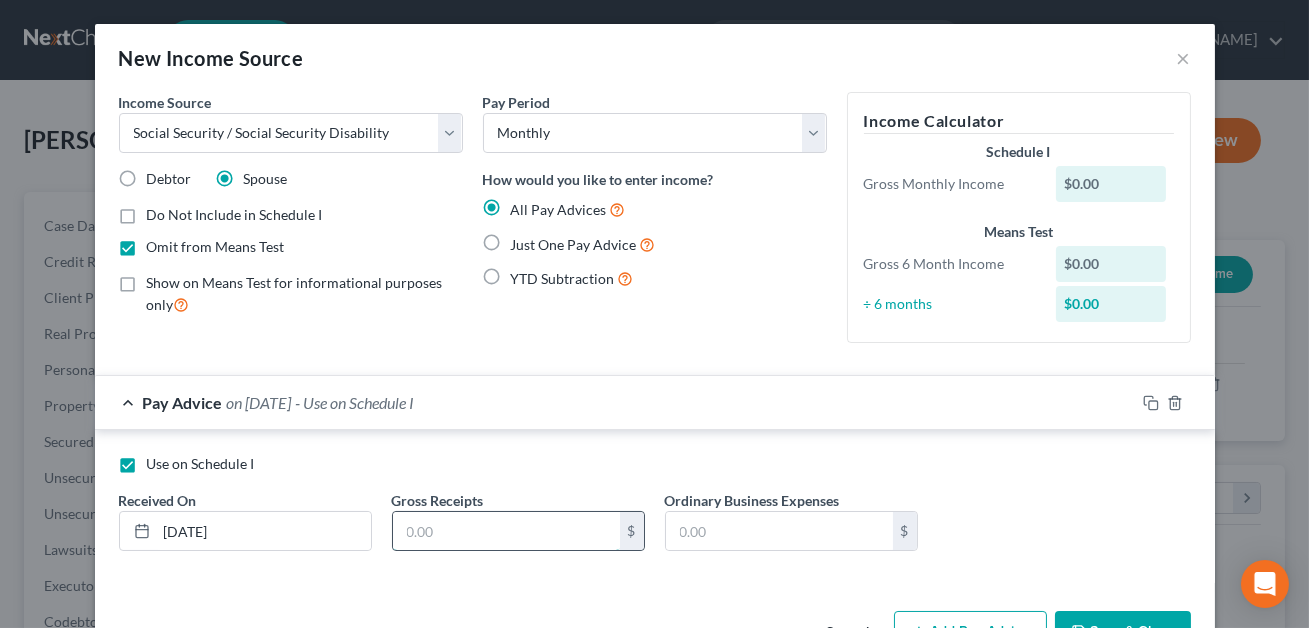 click at bounding box center (506, 531) 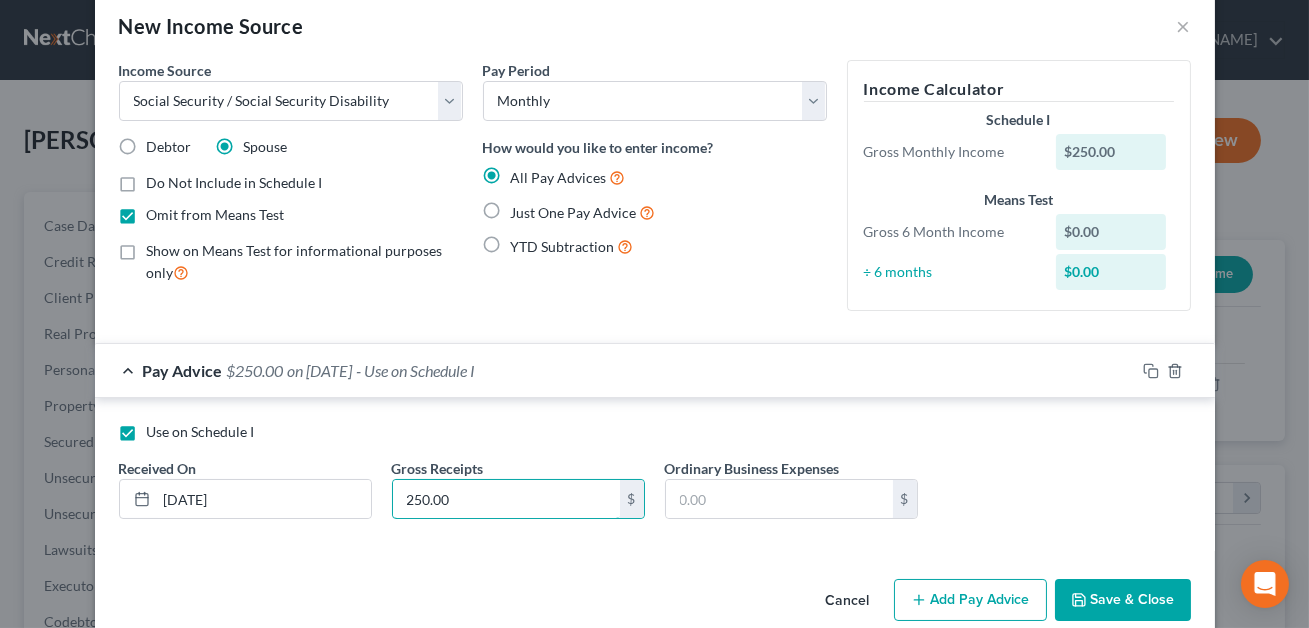 scroll, scrollTop: 63, scrollLeft: 0, axis: vertical 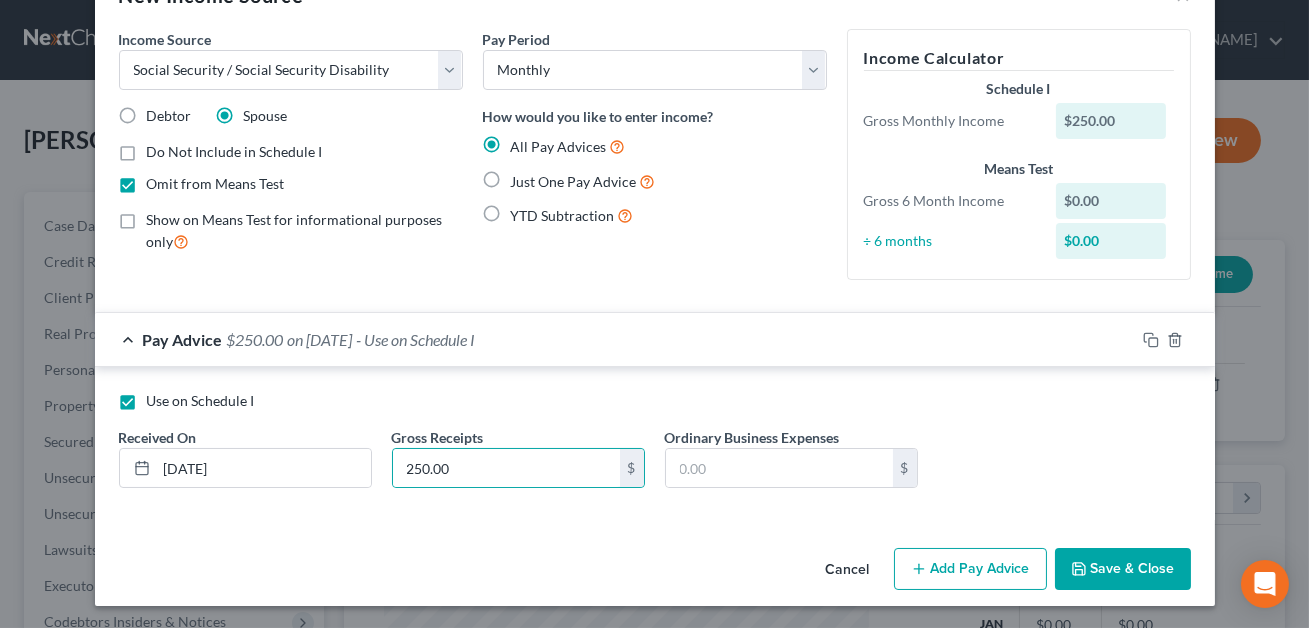 click on "Save & Close" at bounding box center [1123, 569] 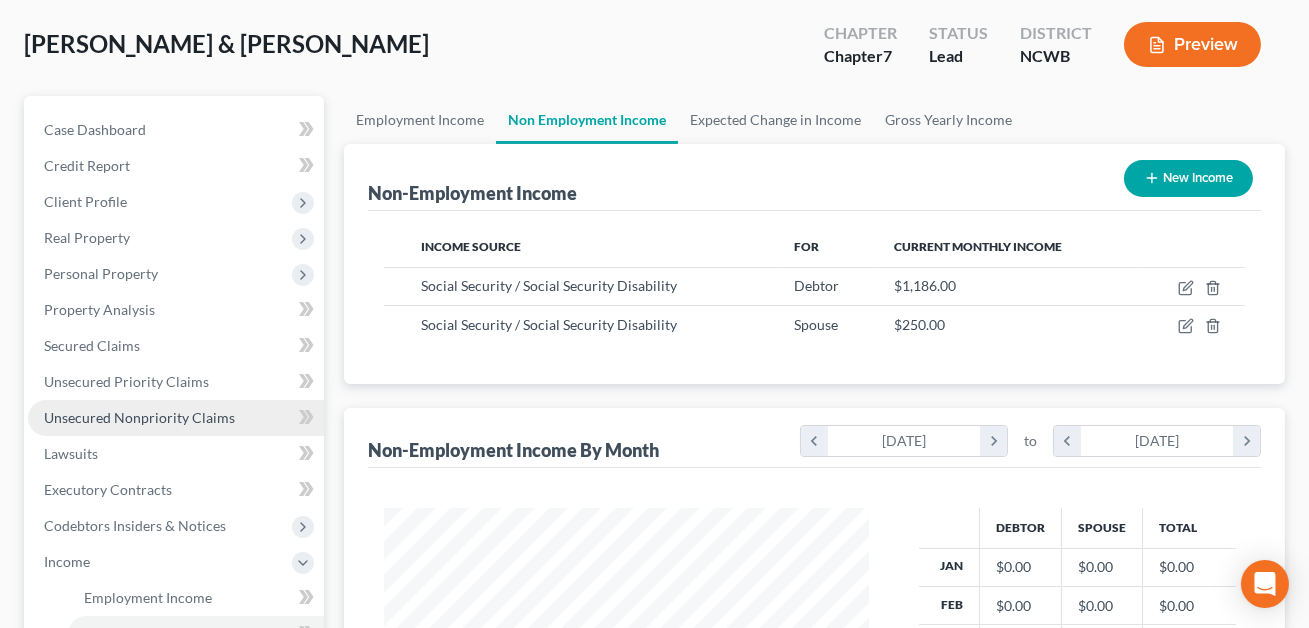 scroll, scrollTop: 159, scrollLeft: 0, axis: vertical 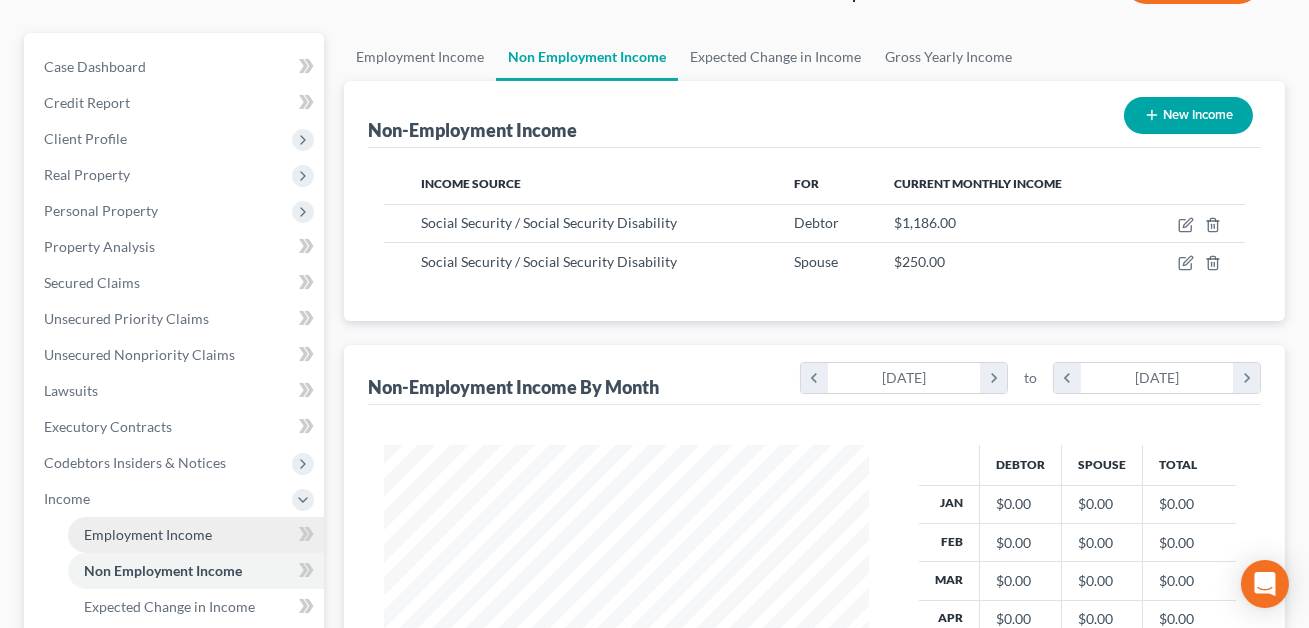 click on "Employment Income" at bounding box center [148, 534] 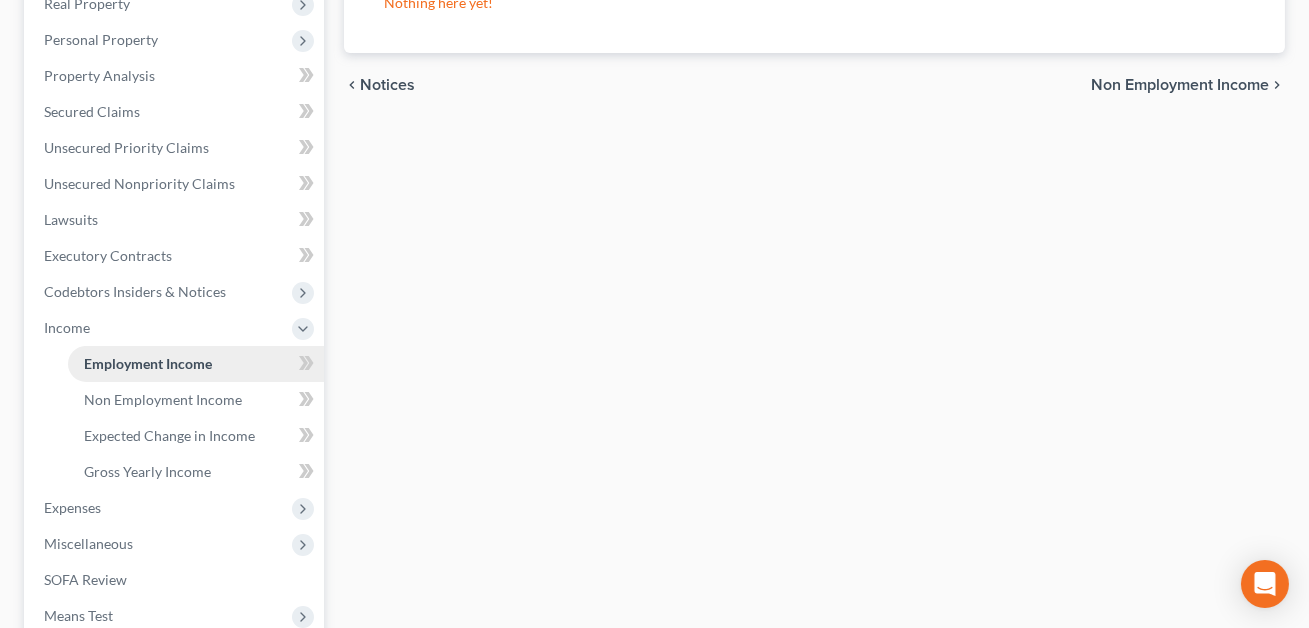 scroll, scrollTop: 576, scrollLeft: 0, axis: vertical 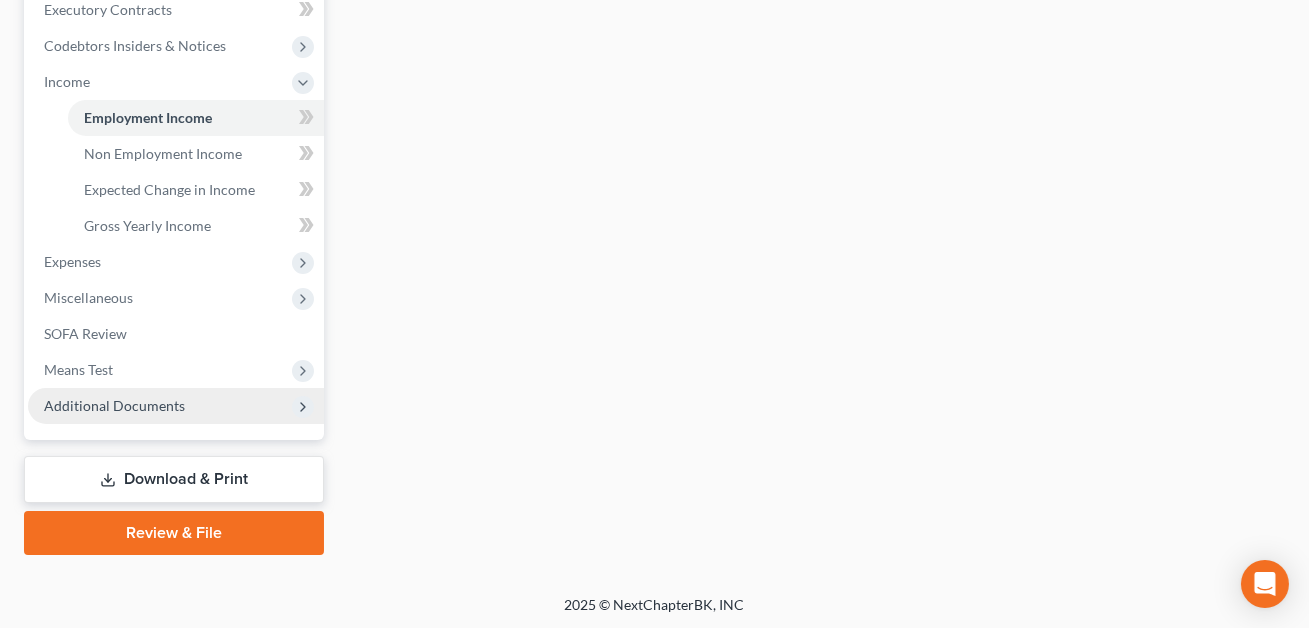 click on "Additional Documents" at bounding box center (114, 405) 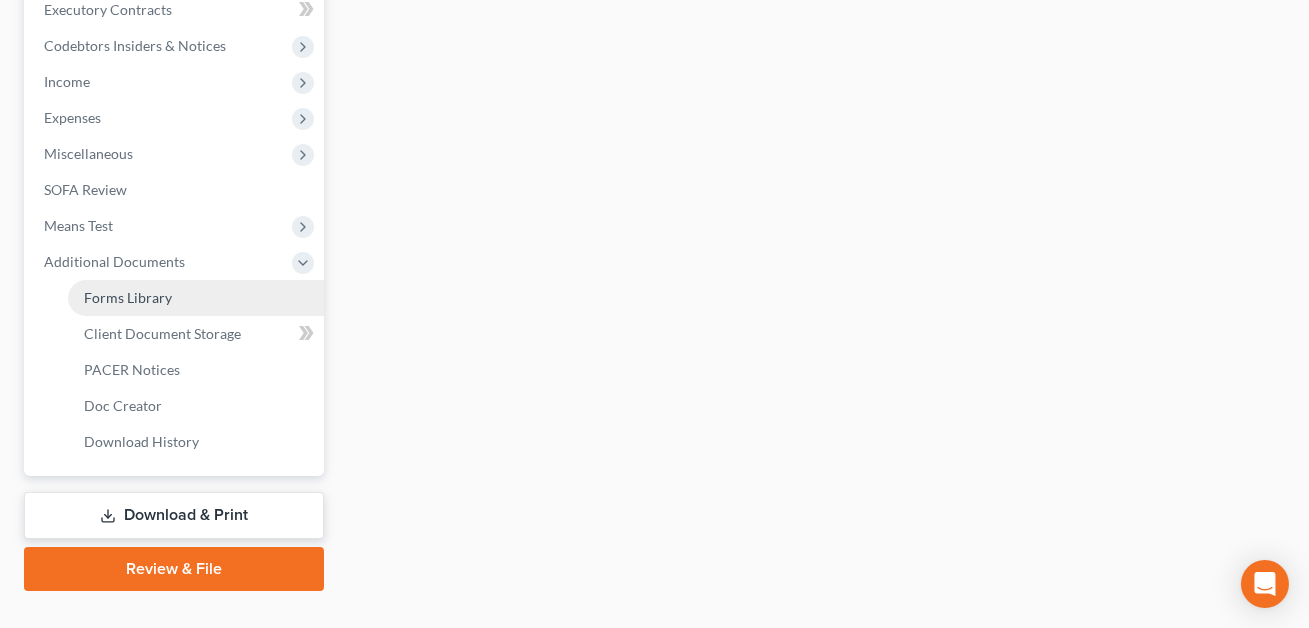click on "Forms Library" at bounding box center (128, 297) 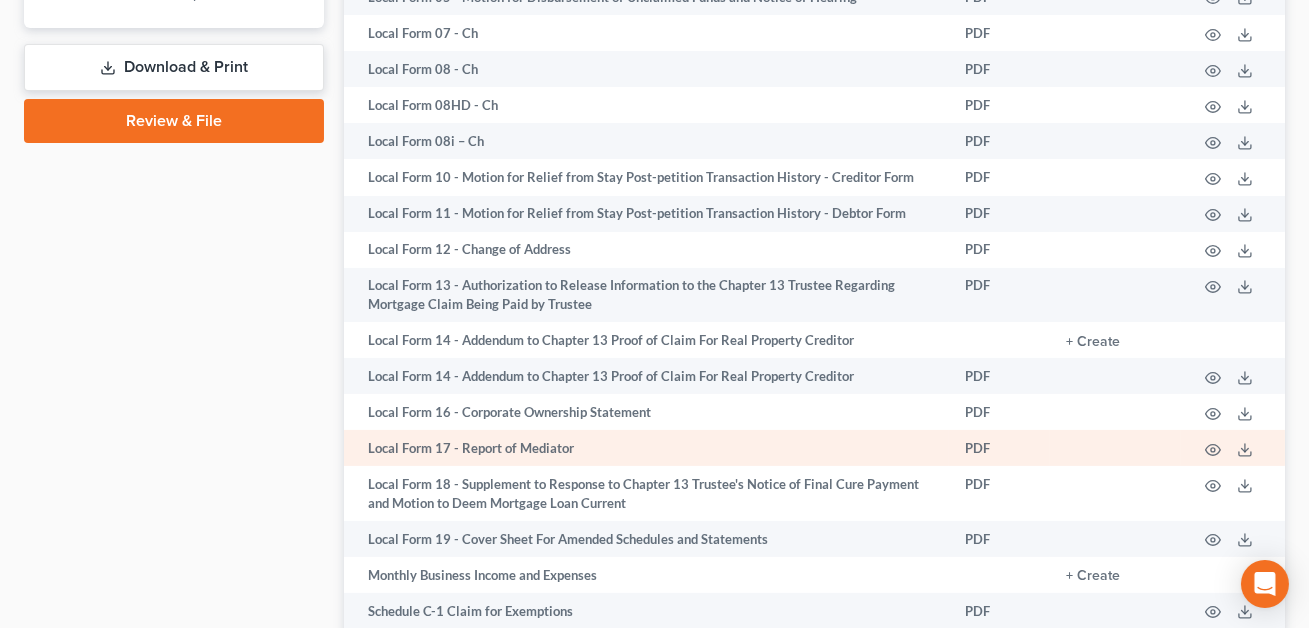 scroll, scrollTop: 1237, scrollLeft: 0, axis: vertical 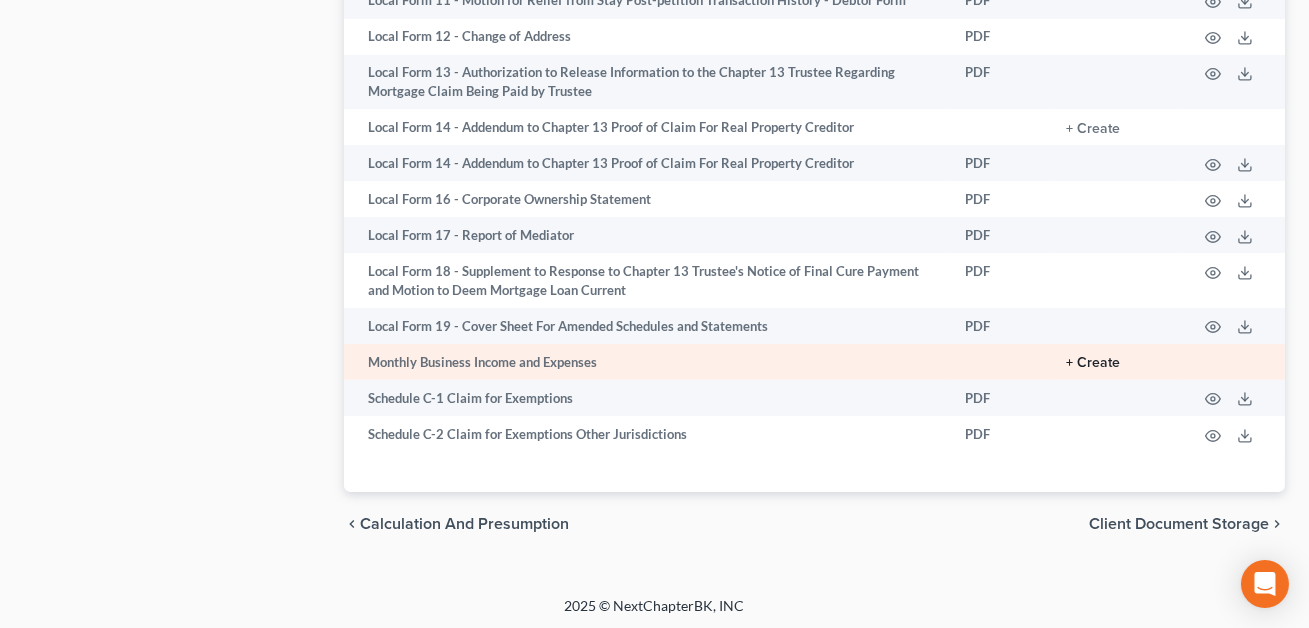click on "+ Create" at bounding box center (1093, 363) 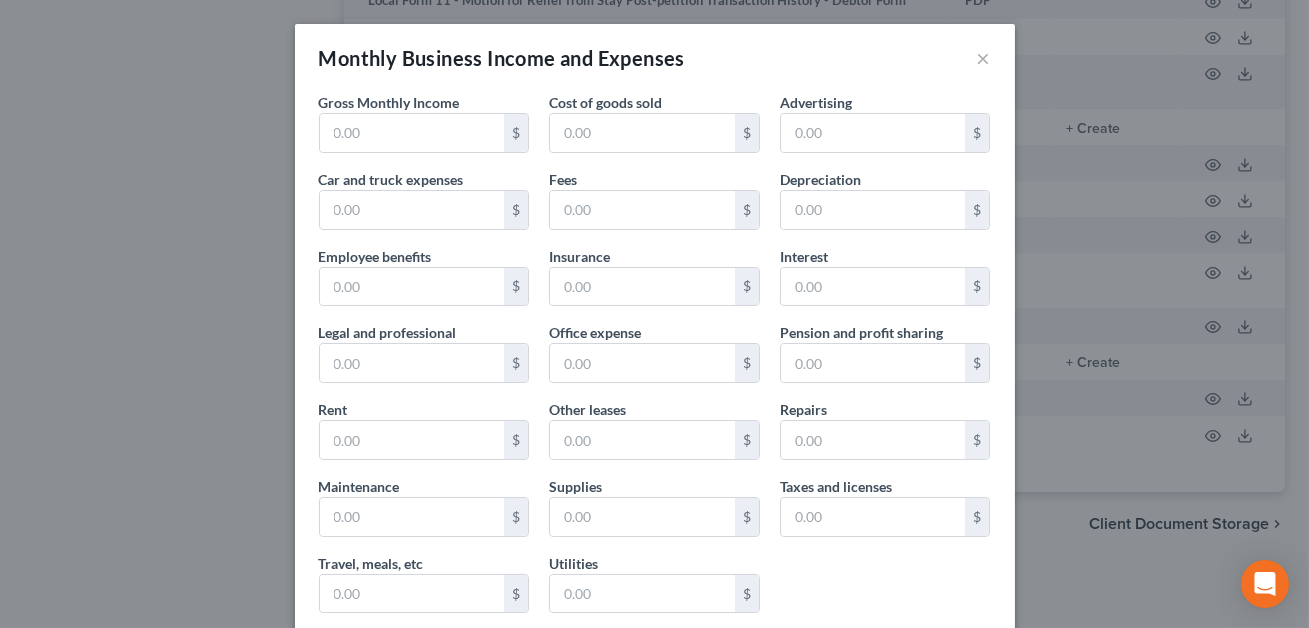 scroll, scrollTop: 352, scrollLeft: 0, axis: vertical 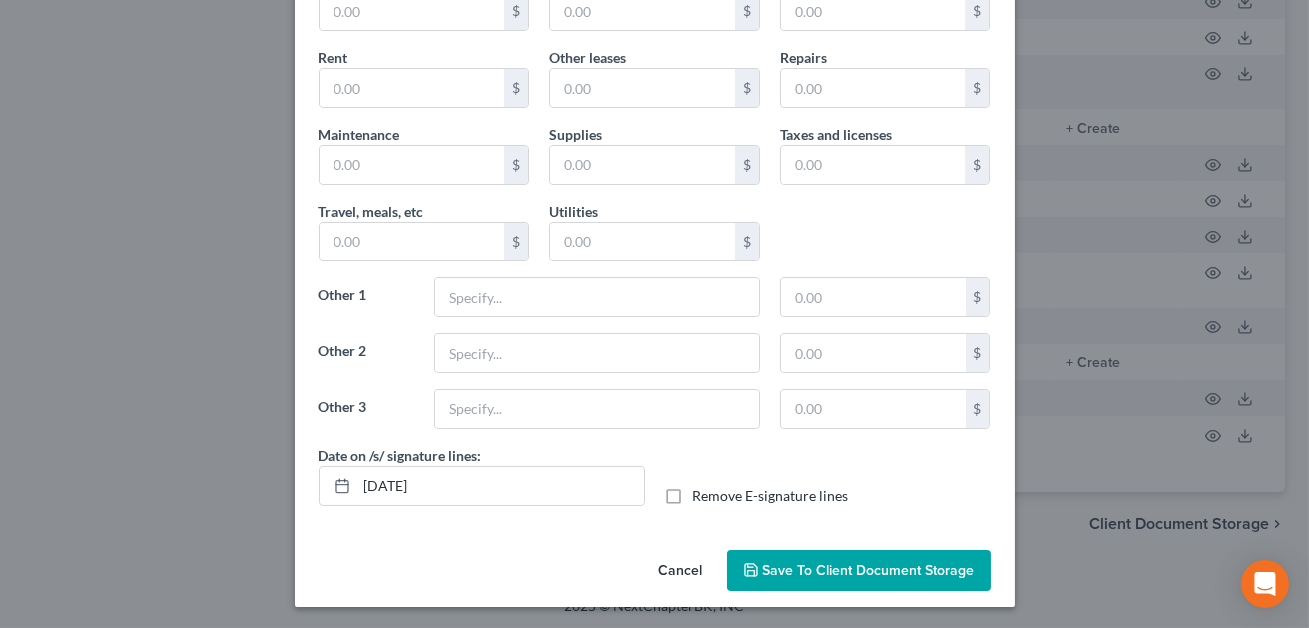 click on "Remove E-signature lines" at bounding box center (771, 496) 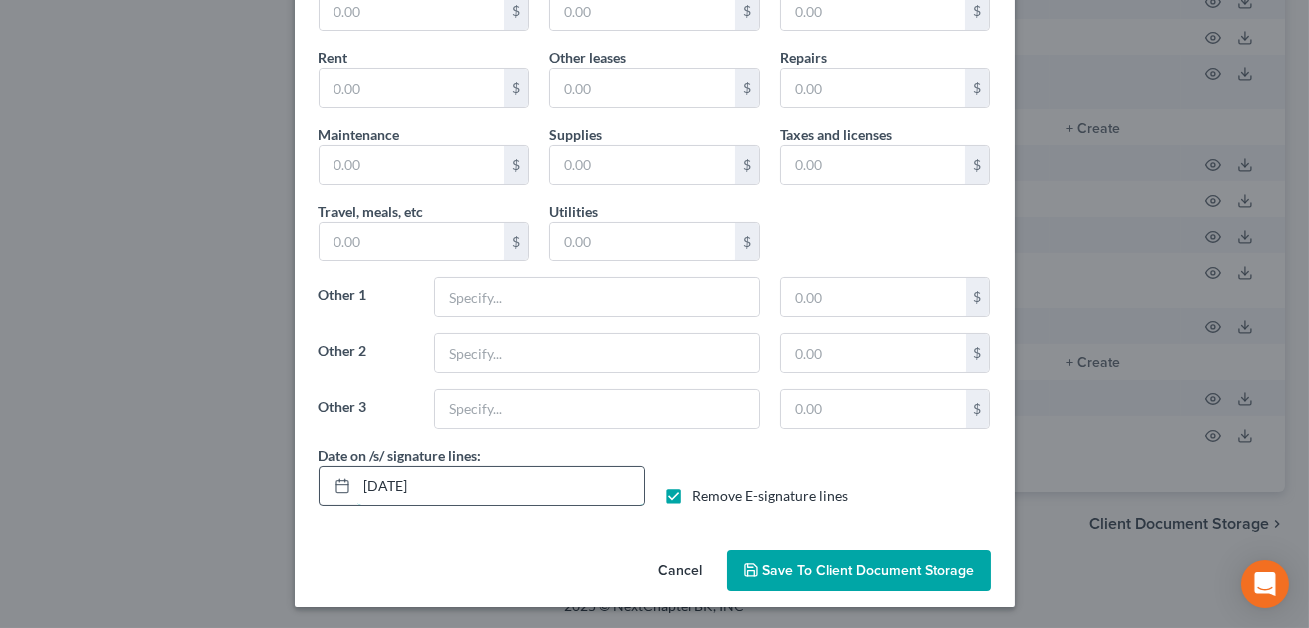 drag, startPoint x: 474, startPoint y: 487, endPoint x: 362, endPoint y: 479, distance: 112.28535 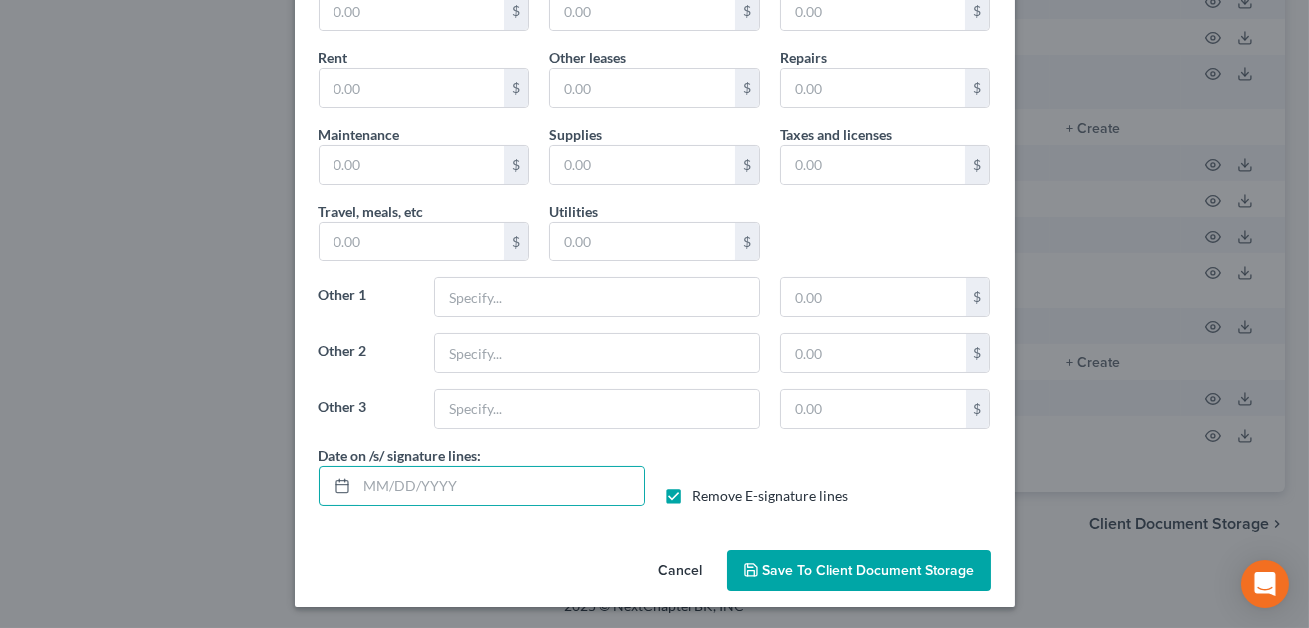 click on "Save to Client Document Storage" at bounding box center (869, 570) 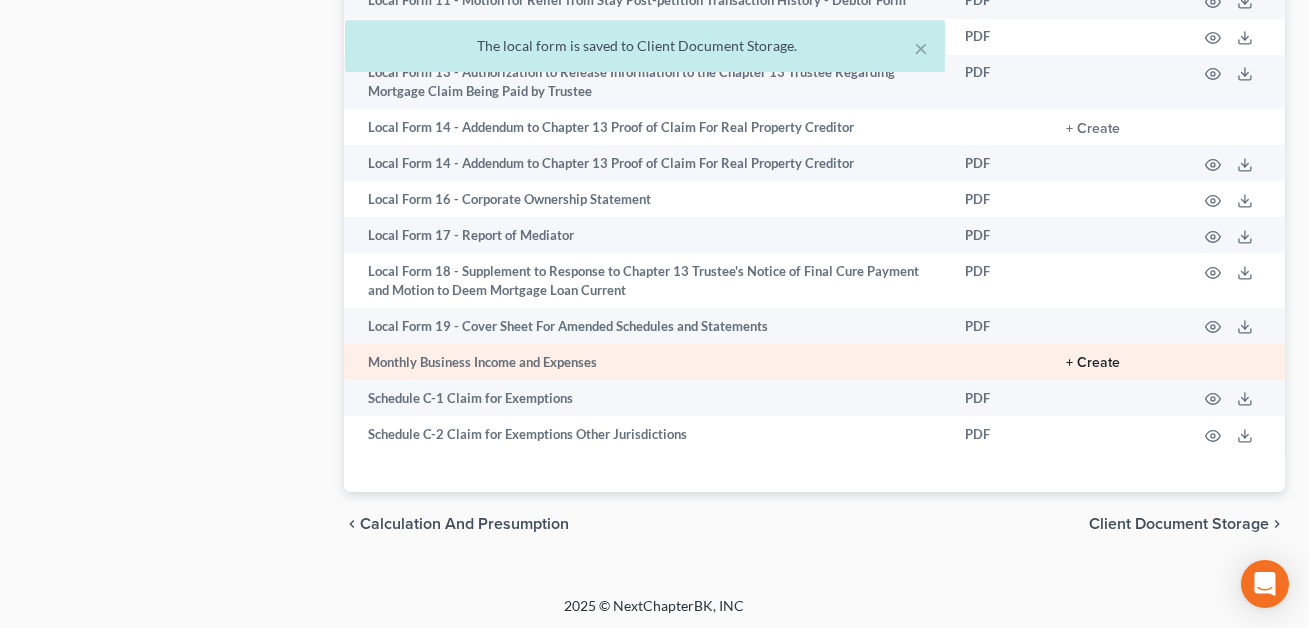 click on "+ Create" at bounding box center [1093, 363] 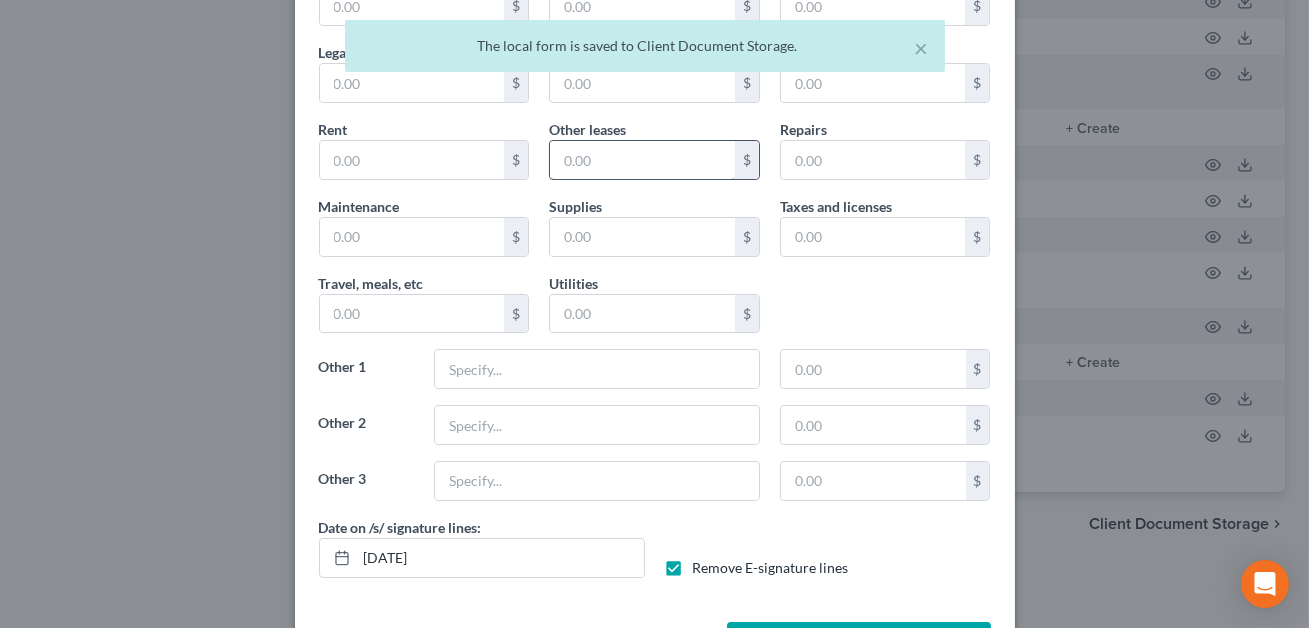 scroll, scrollTop: 352, scrollLeft: 0, axis: vertical 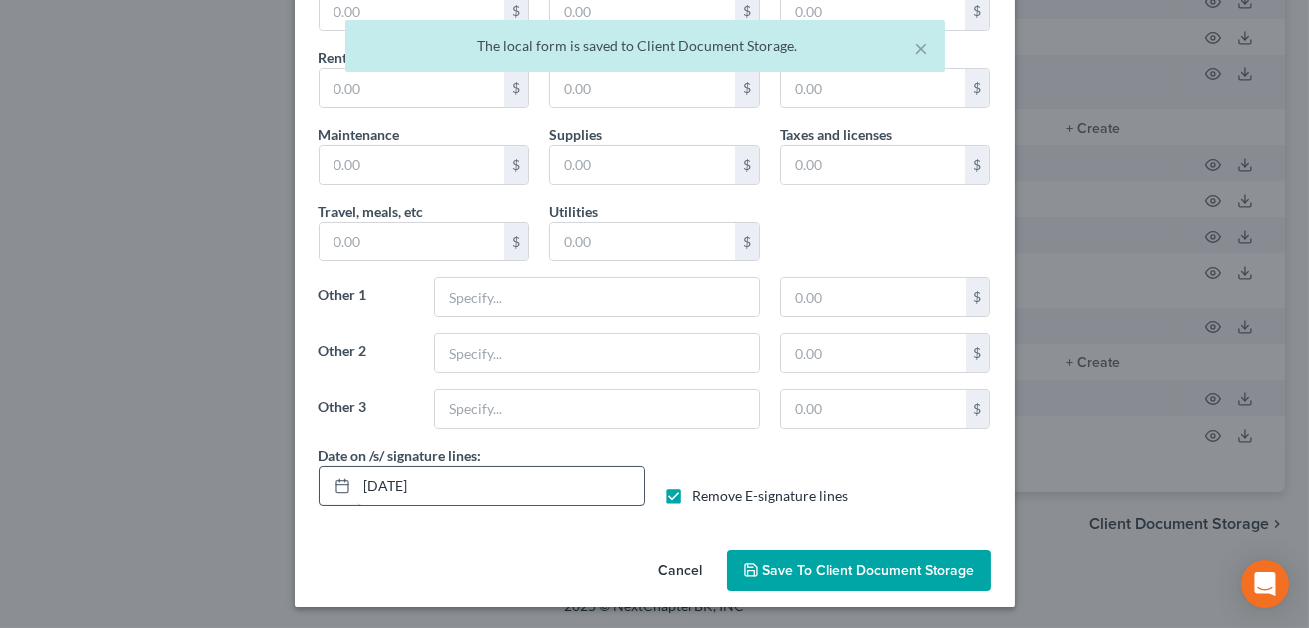 click on "Remove E-signature lines" at bounding box center (771, 496) 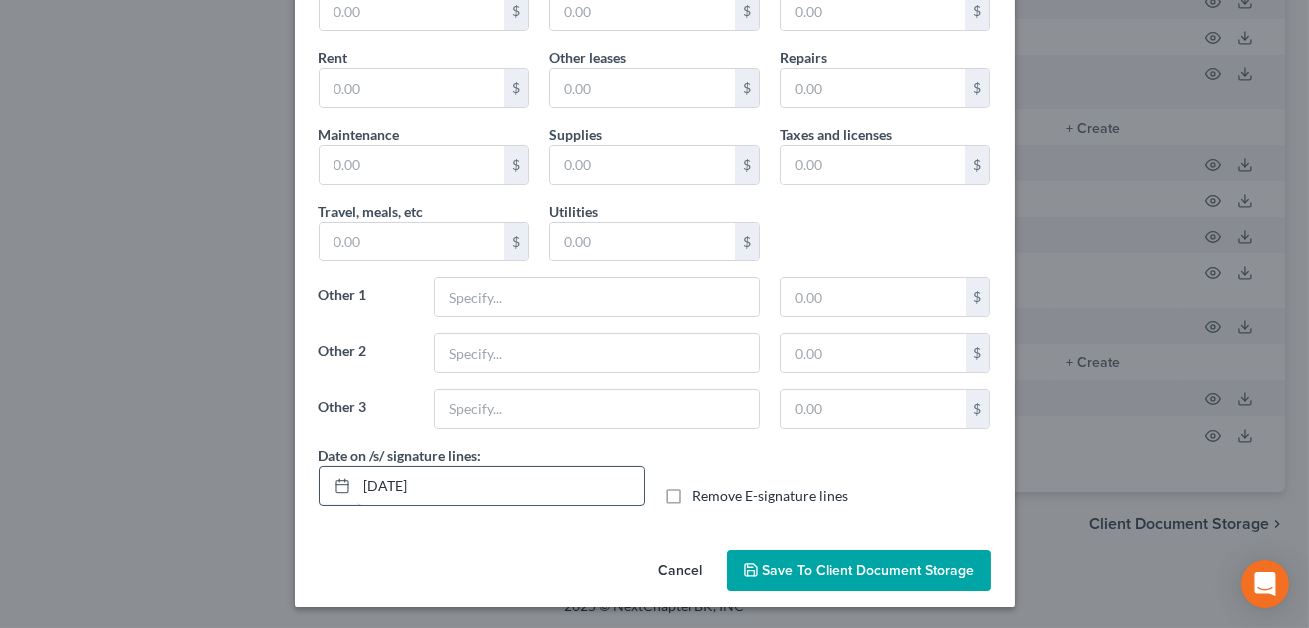 drag, startPoint x: 482, startPoint y: 479, endPoint x: 354, endPoint y: 478, distance: 128.0039 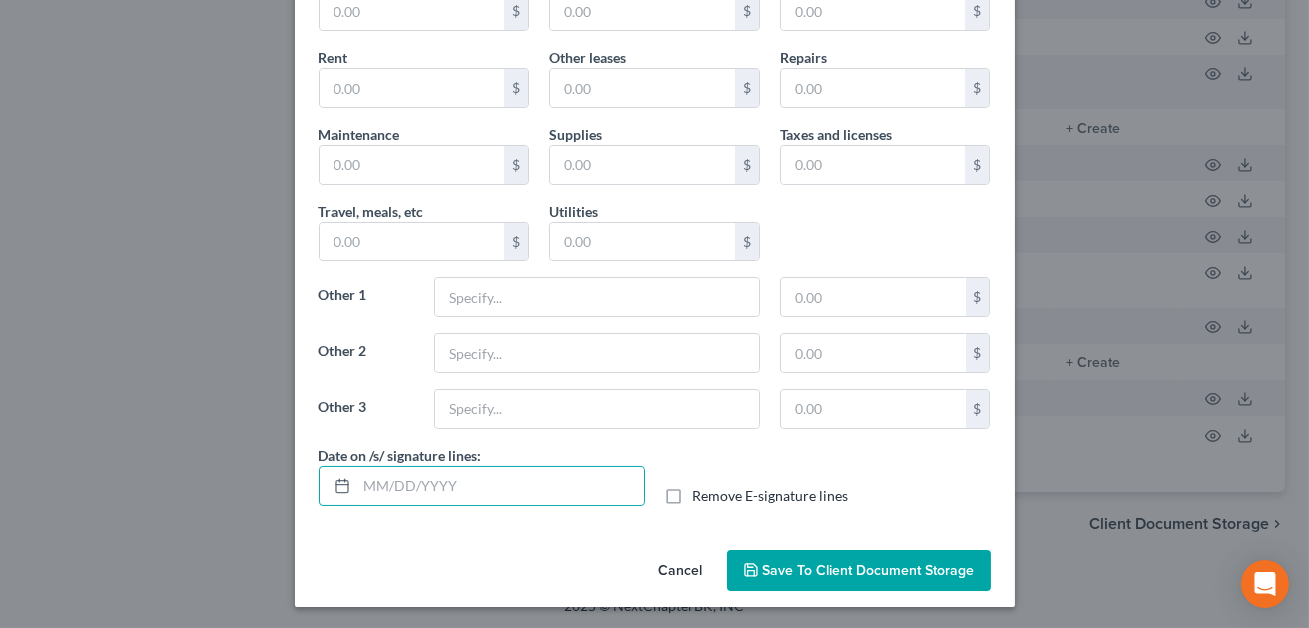 click on "Save to Client Document Storage" at bounding box center (869, 570) 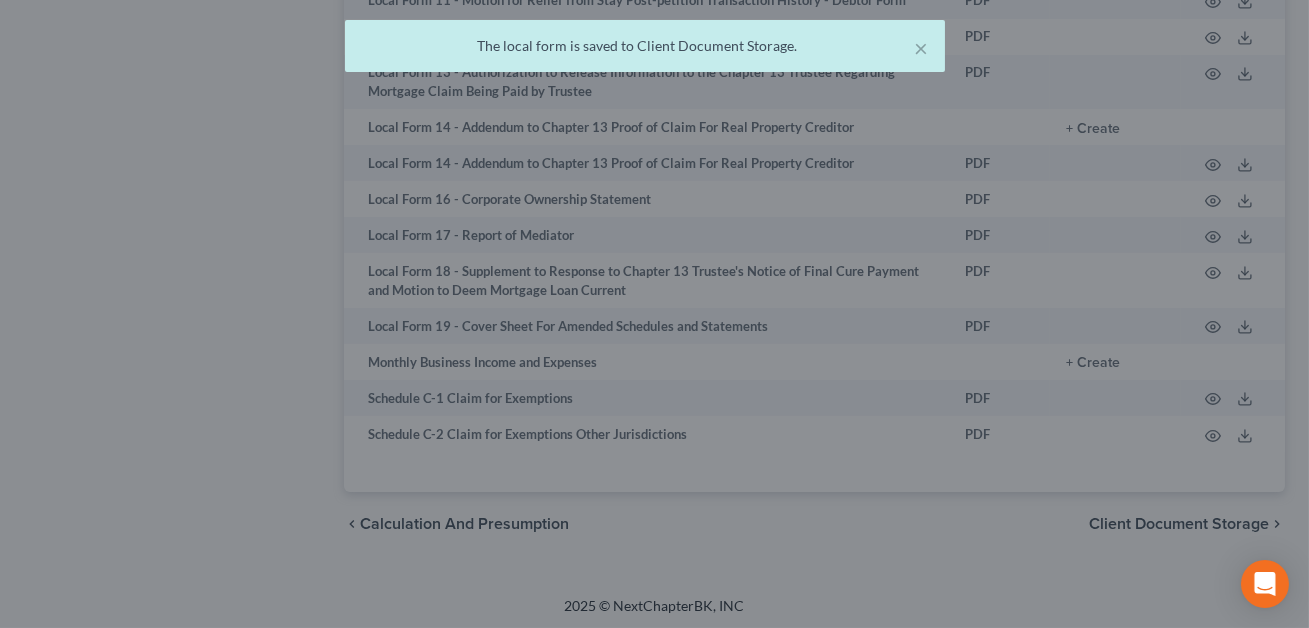 scroll, scrollTop: 0, scrollLeft: 0, axis: both 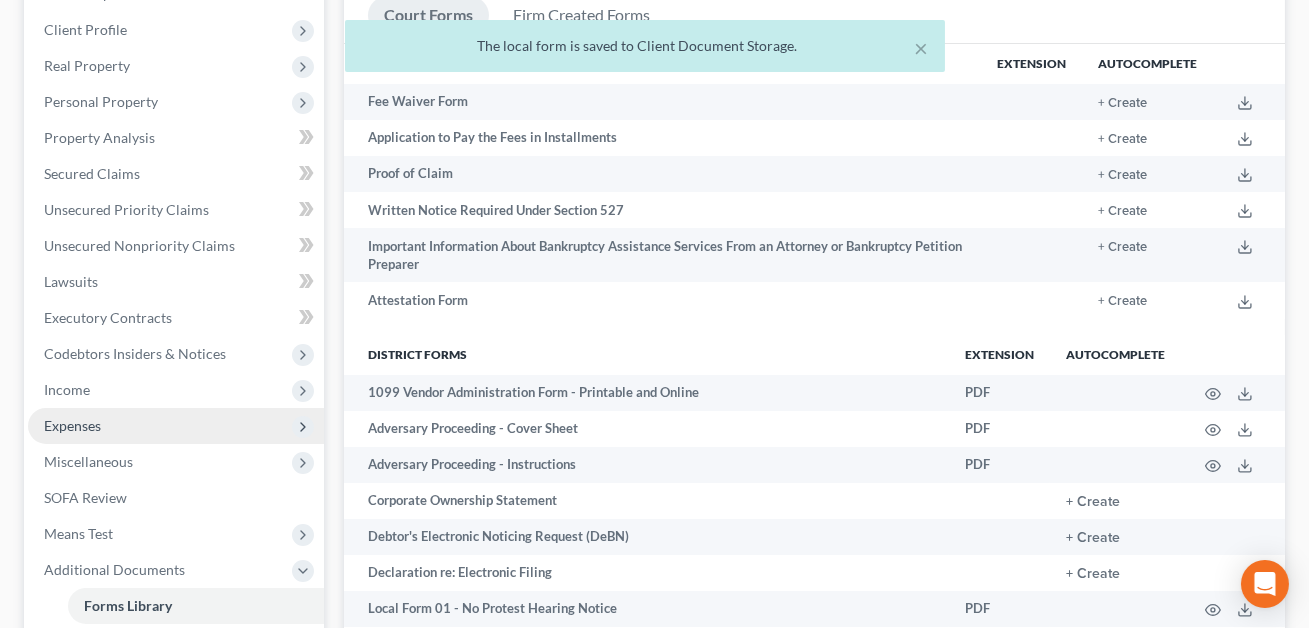 click on "Expenses" at bounding box center [72, 425] 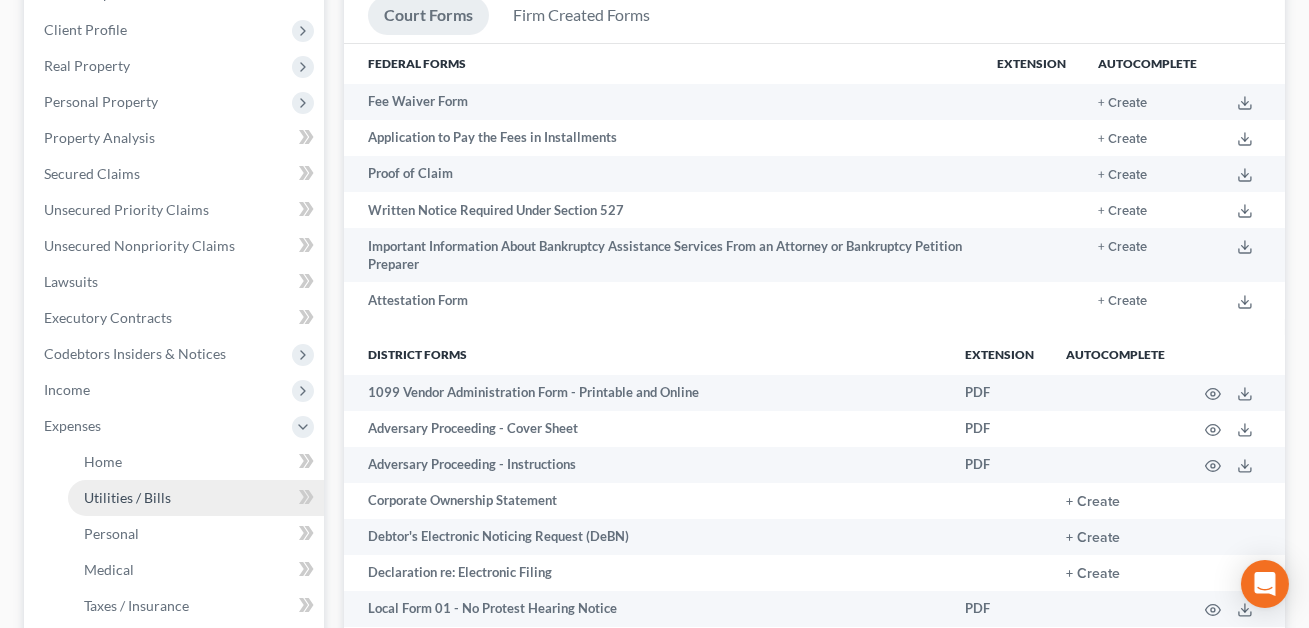 click on "Utilities / Bills" at bounding box center [127, 497] 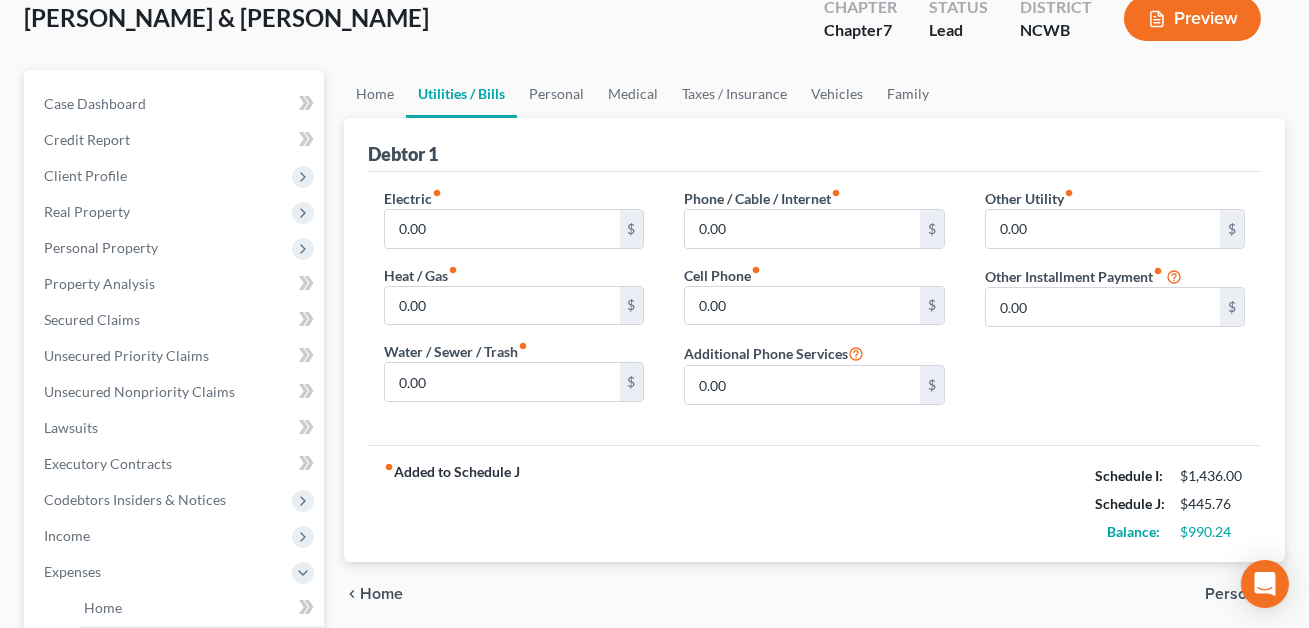 scroll, scrollTop: 0, scrollLeft: 0, axis: both 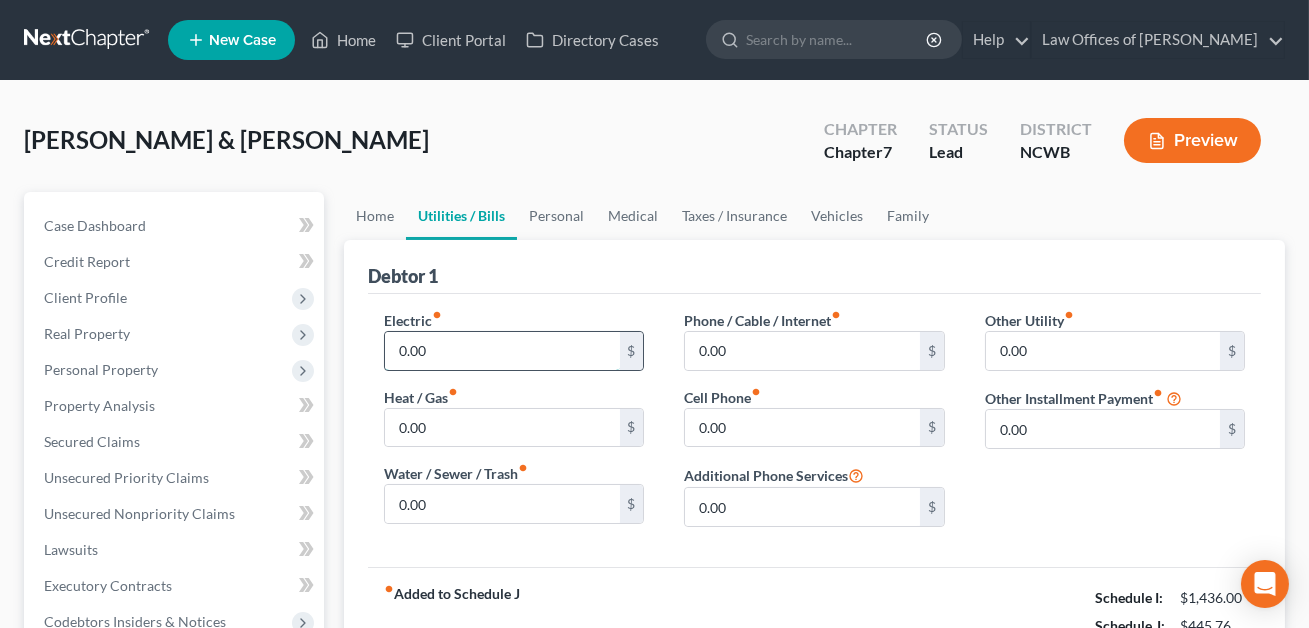 click on "0.00" at bounding box center [502, 351] 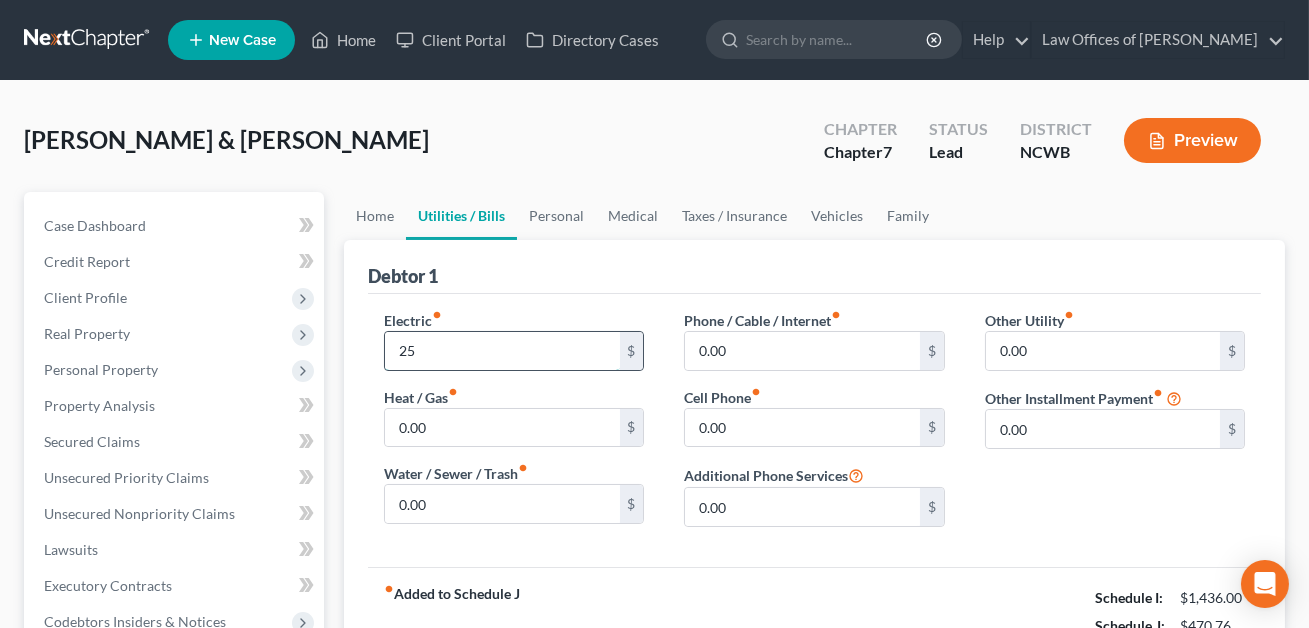 click on "25" at bounding box center (502, 351) 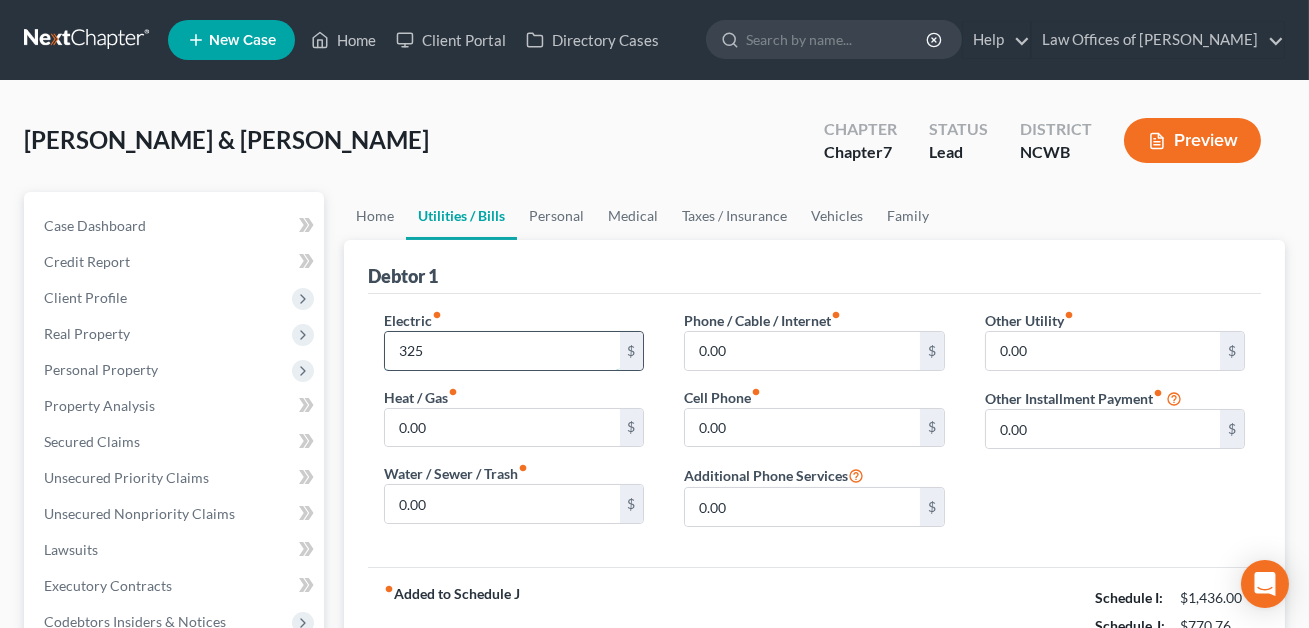 click on "325" at bounding box center (502, 351) 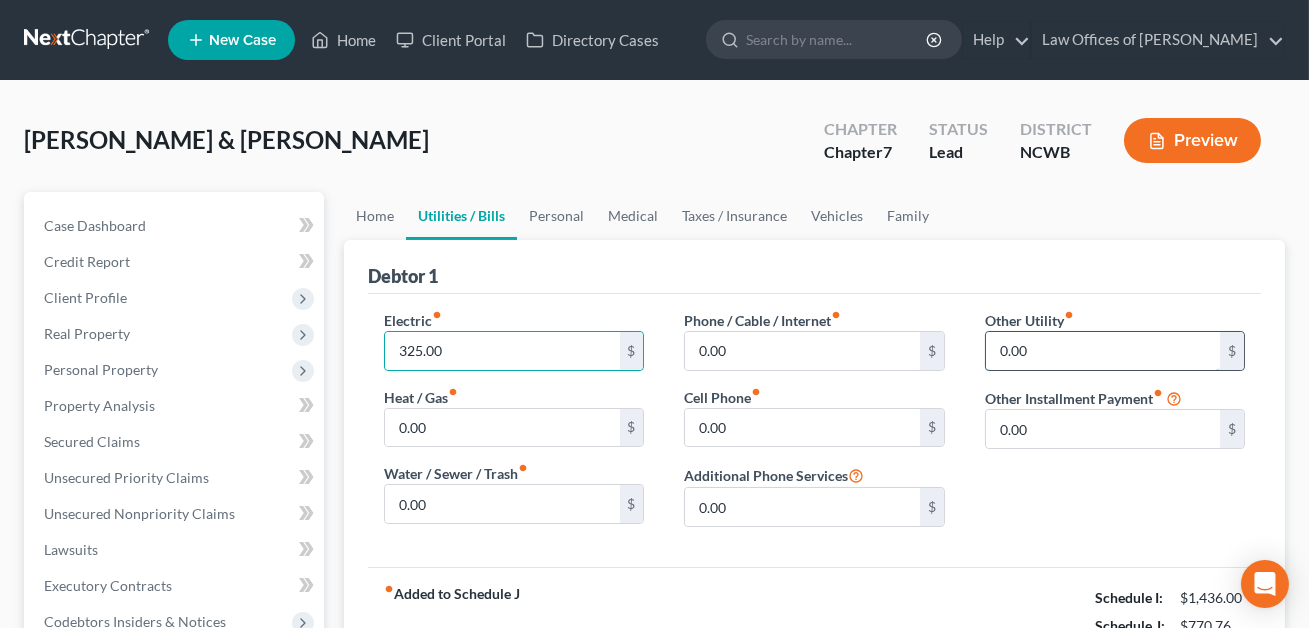 click on "0.00" at bounding box center (1103, 351) 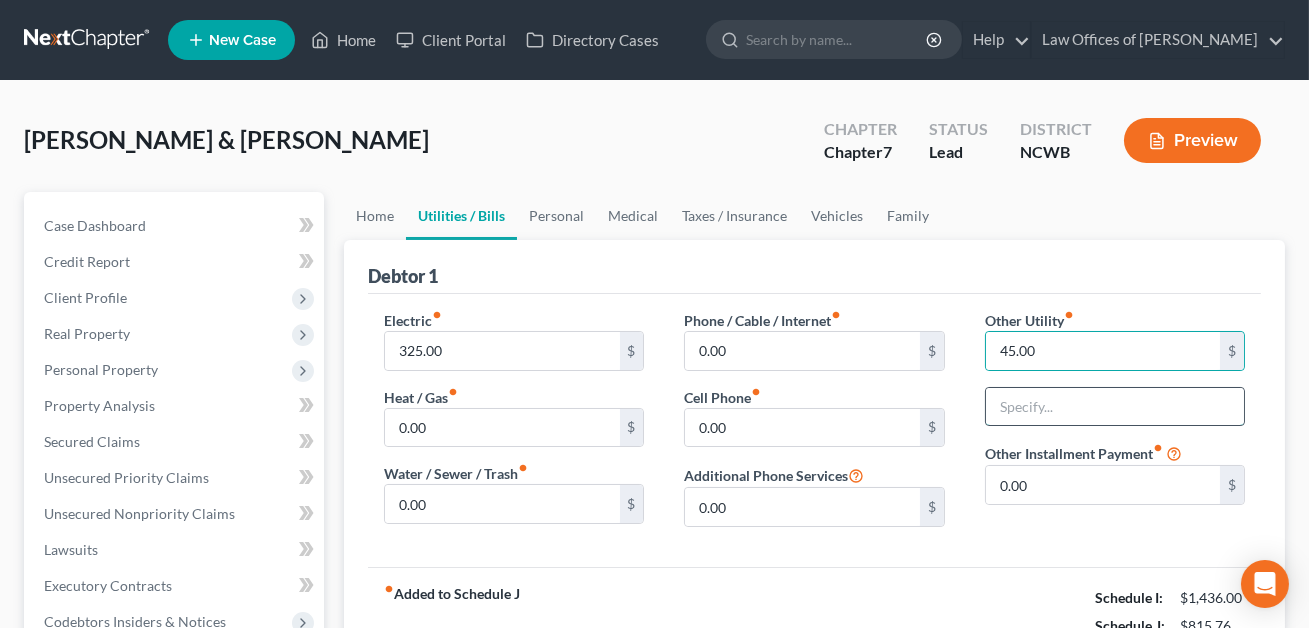 click at bounding box center [1115, 407] 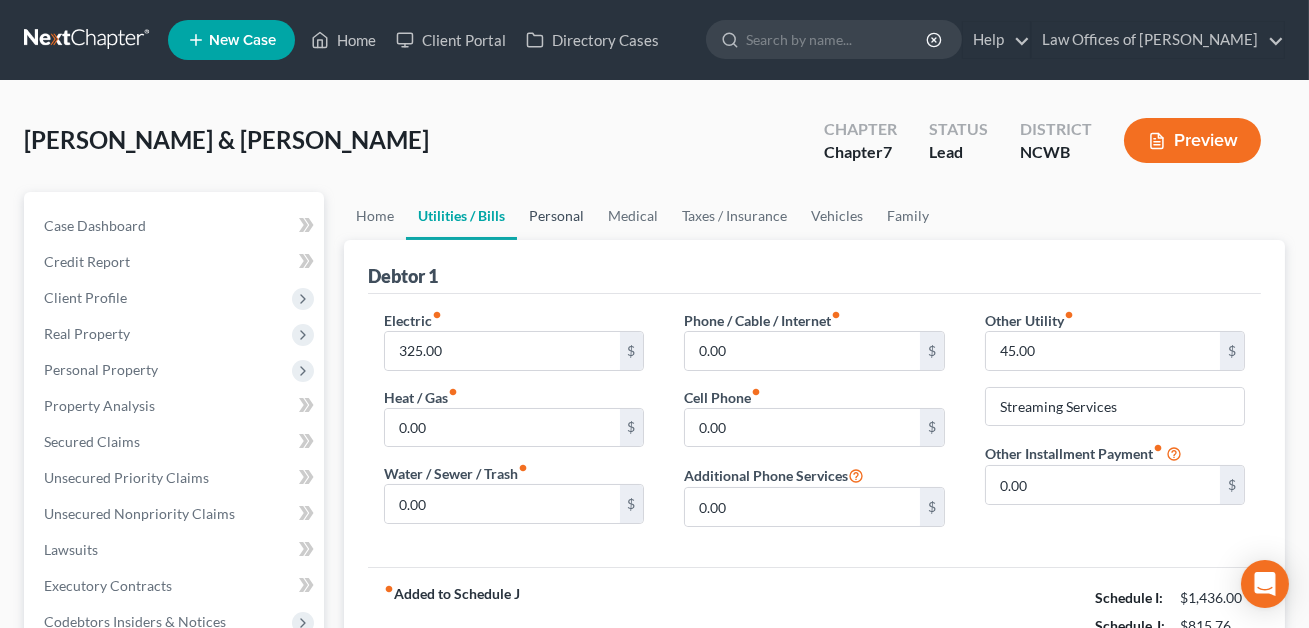 click on "Personal" at bounding box center (556, 216) 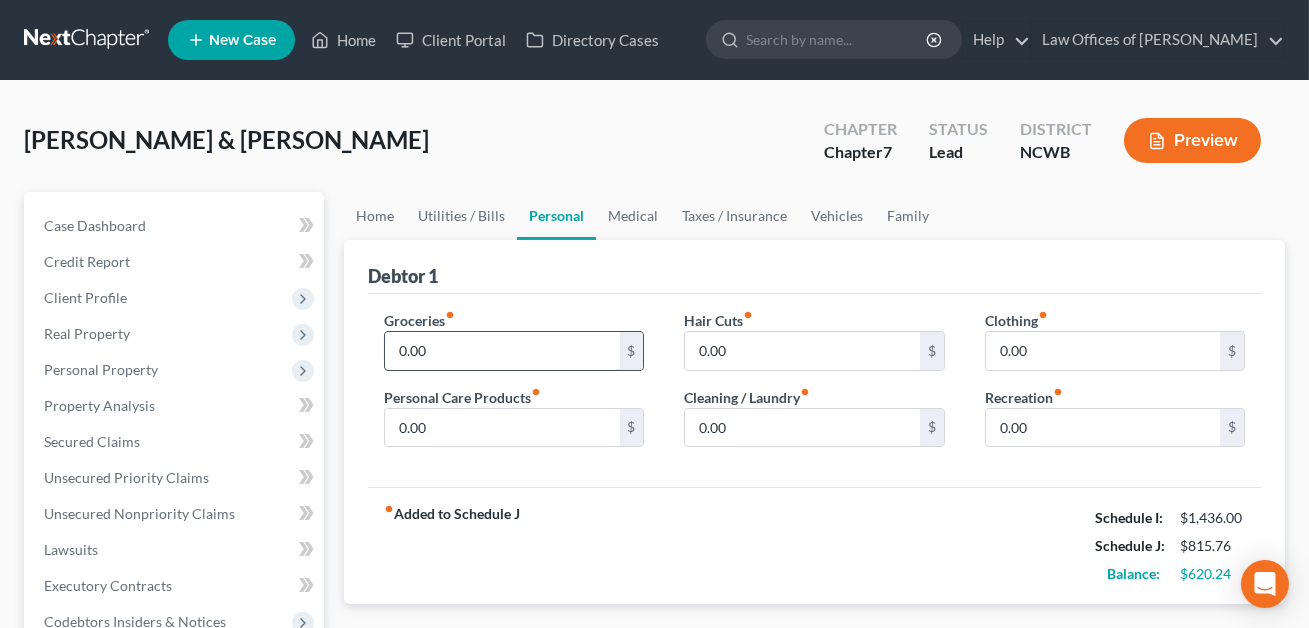 click on "0.00" at bounding box center [502, 351] 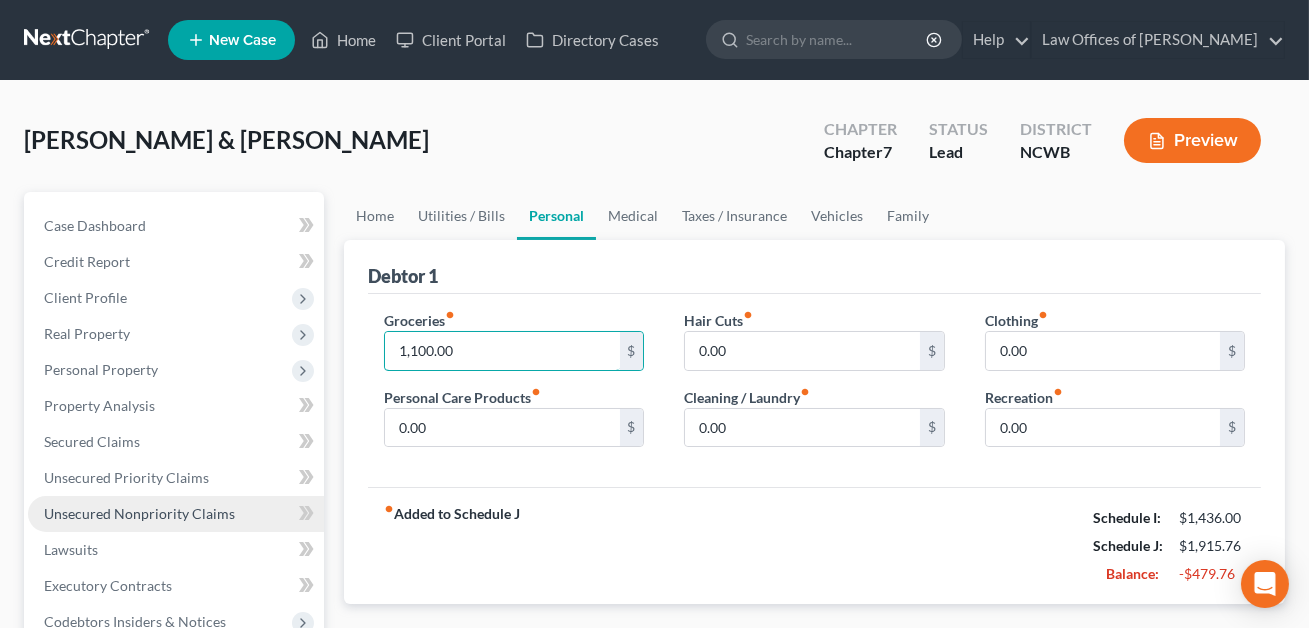 scroll, scrollTop: 175, scrollLeft: 0, axis: vertical 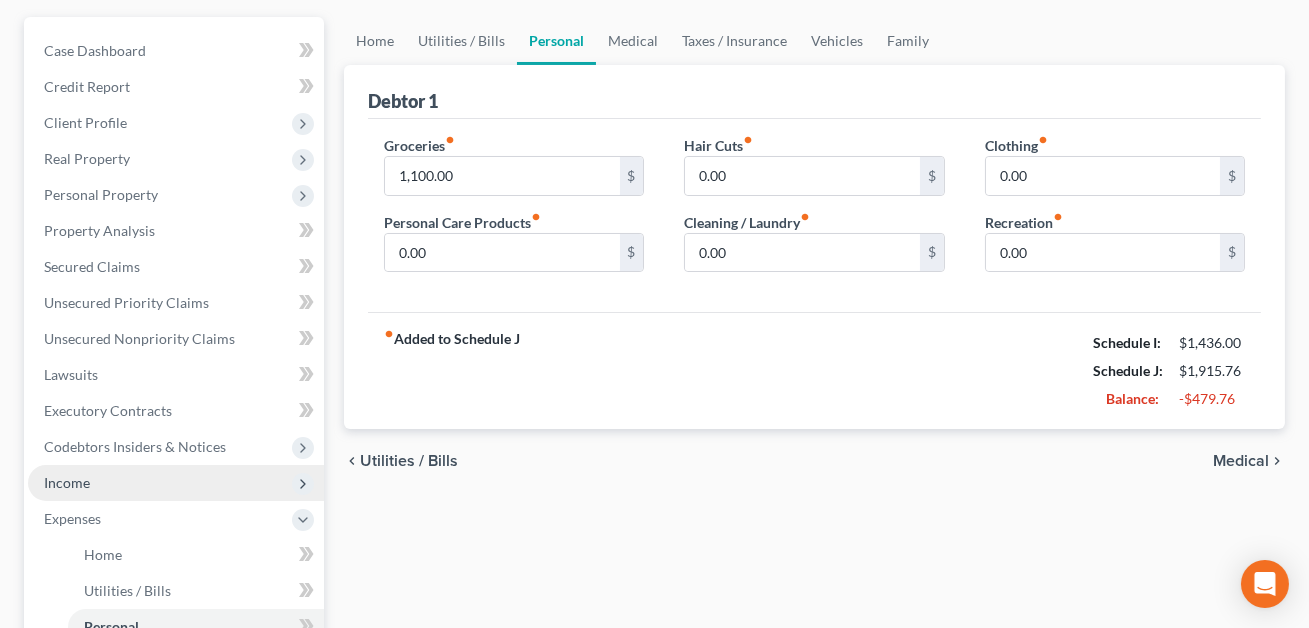 click on "Income" at bounding box center [67, 482] 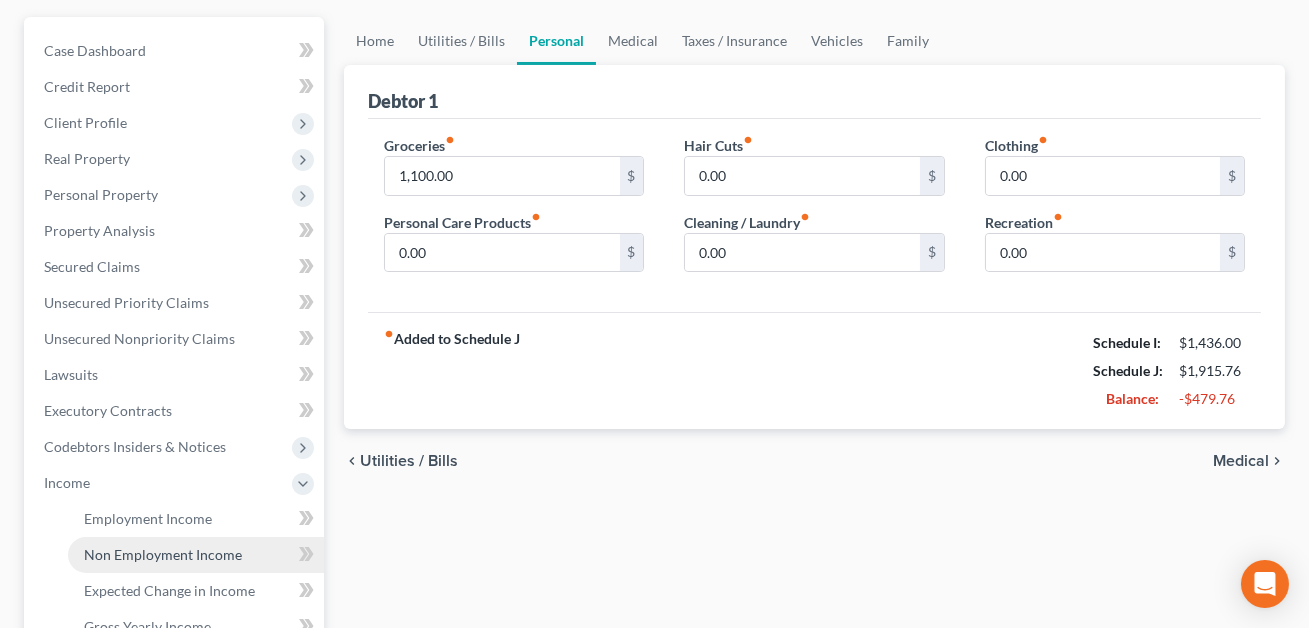 click on "Non Employment Income" at bounding box center [163, 554] 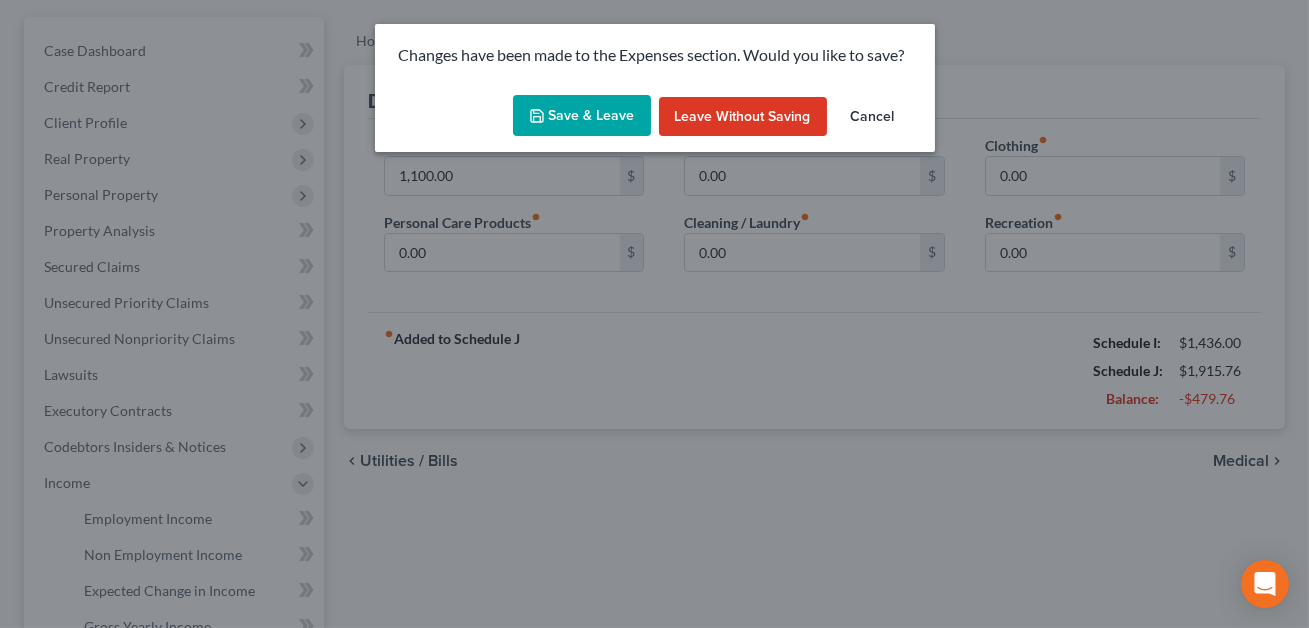 click on "Save & Leave" at bounding box center [582, 116] 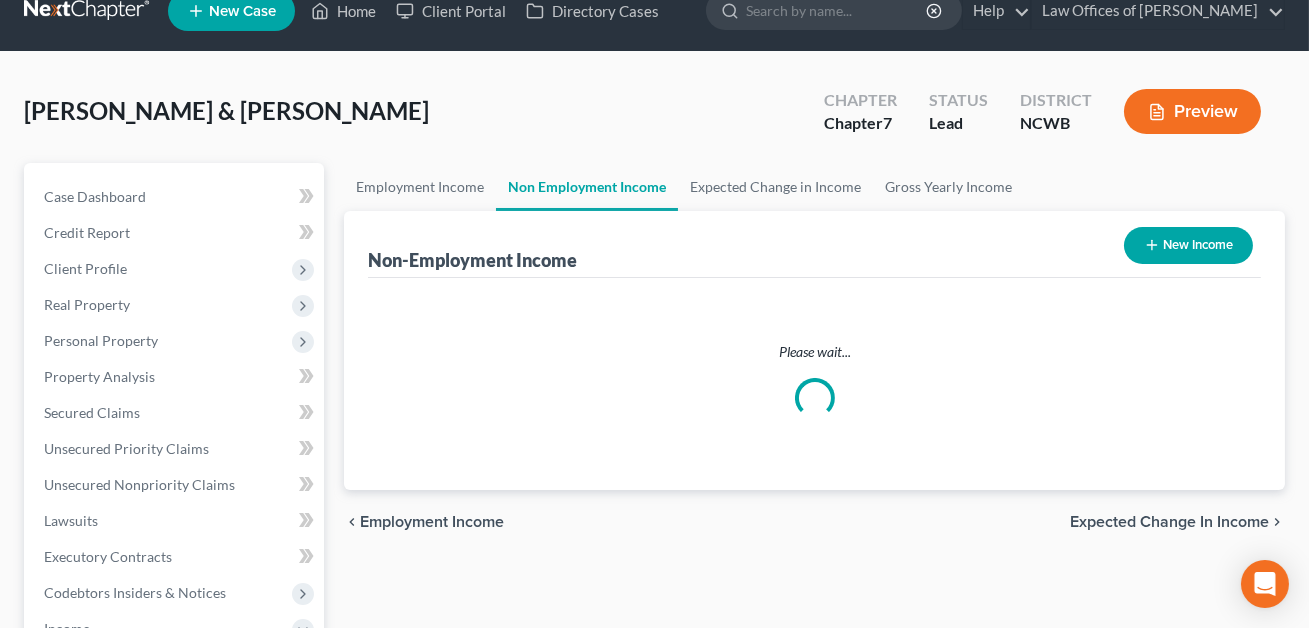 scroll, scrollTop: 0, scrollLeft: 0, axis: both 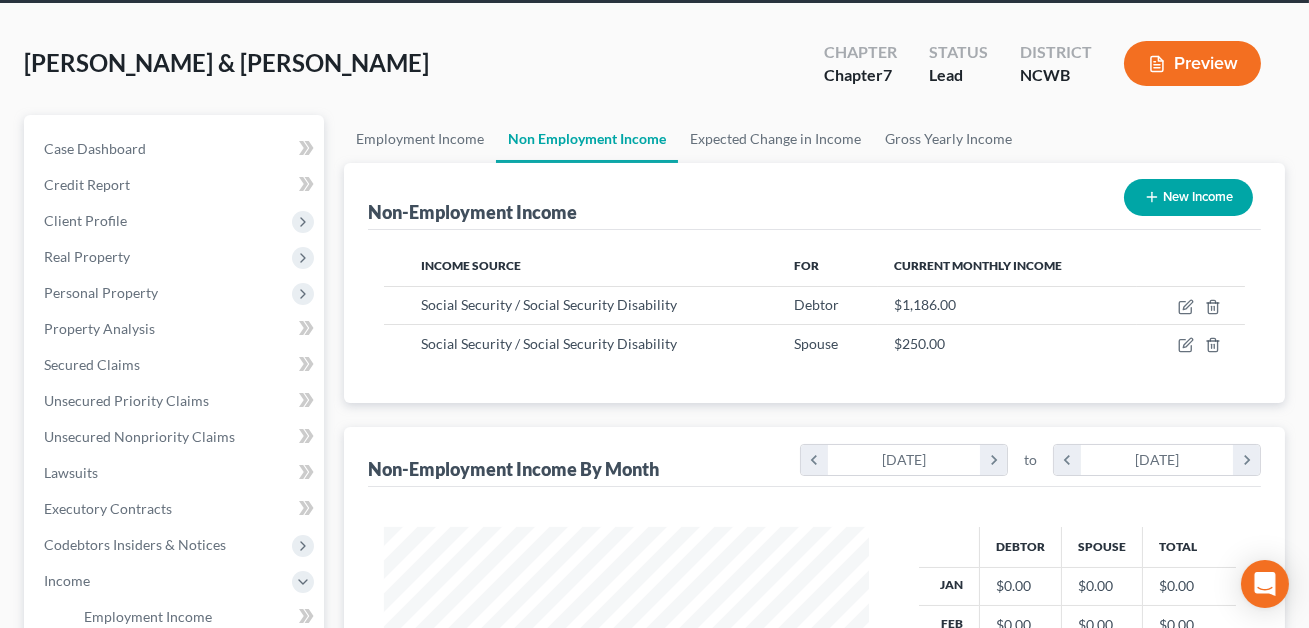 click on "New Income" at bounding box center [1188, 197] 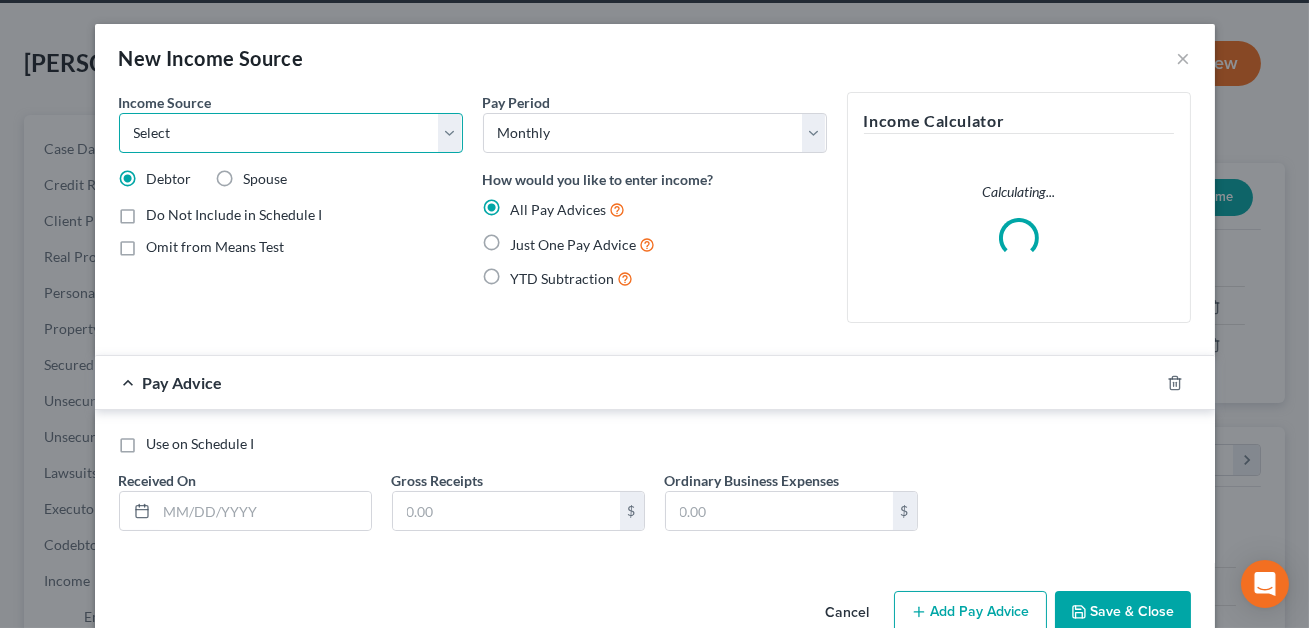 click on "Select Unemployment Disability (from employer) Pension Retirement Social Security / Social Security Disability Other Government Assistance Interests, Dividends or Royalties Child / Family Support Contributions to Household Property / Rental Business, Professional or Farm Alimony / Maintenance Payments Military Disability Benefits Other Monthly Income" at bounding box center [291, 133] 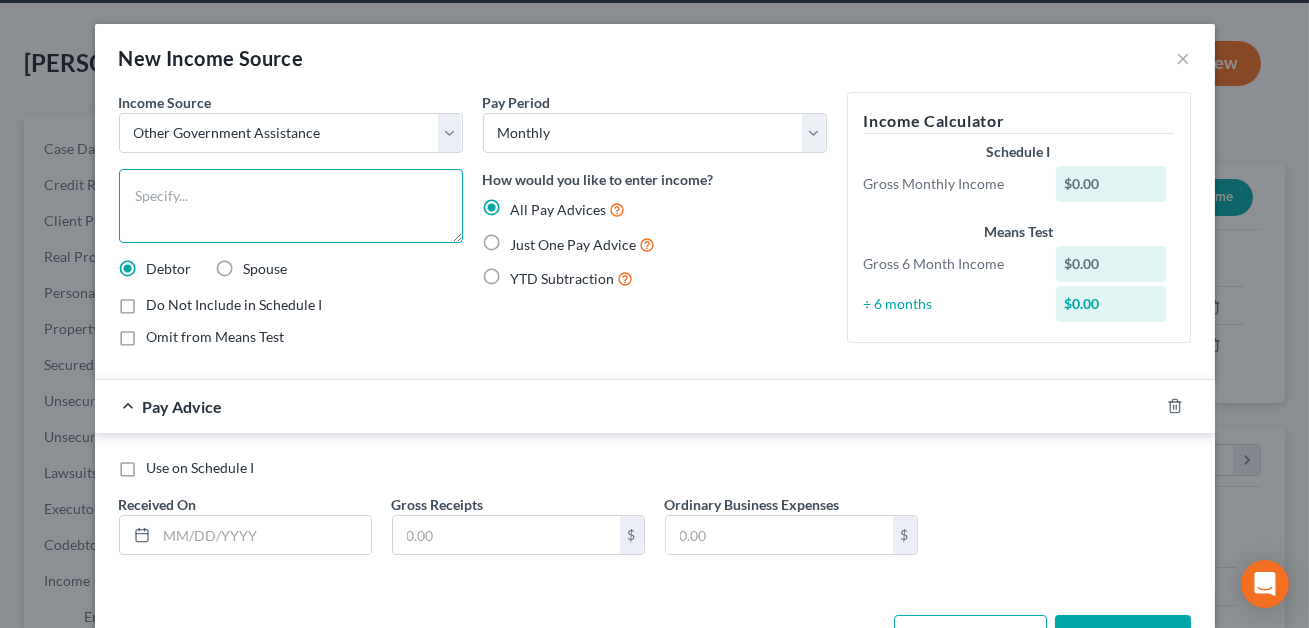 click at bounding box center [291, 206] 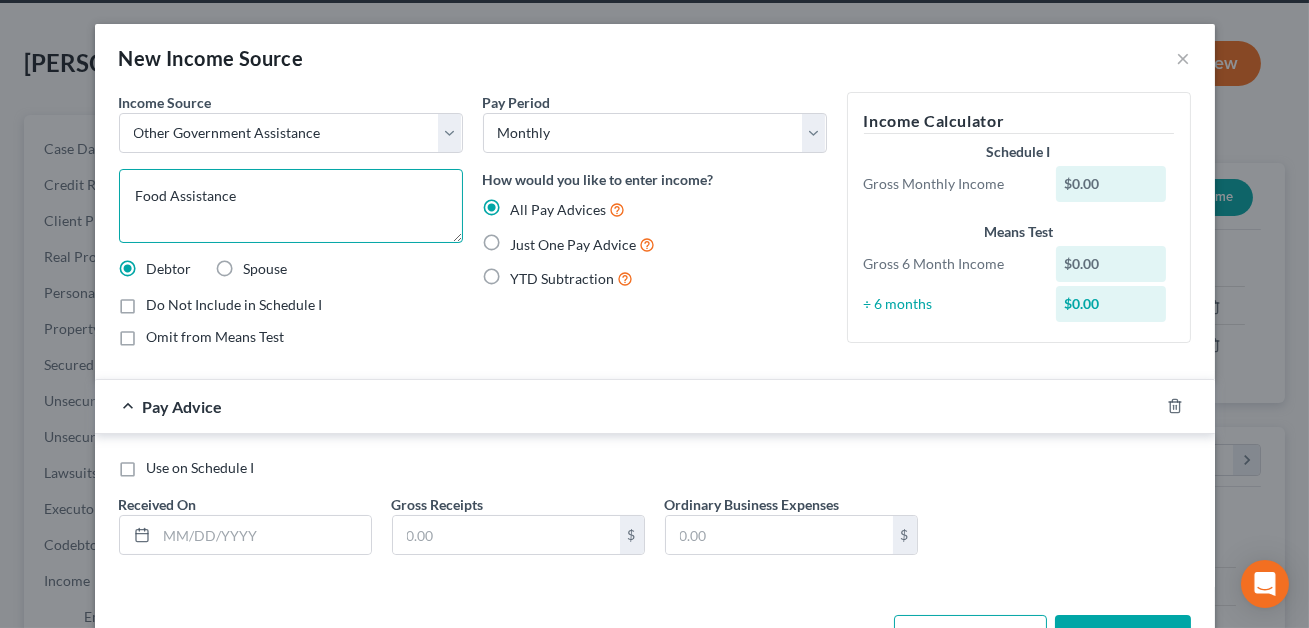 scroll, scrollTop: 67, scrollLeft: 0, axis: vertical 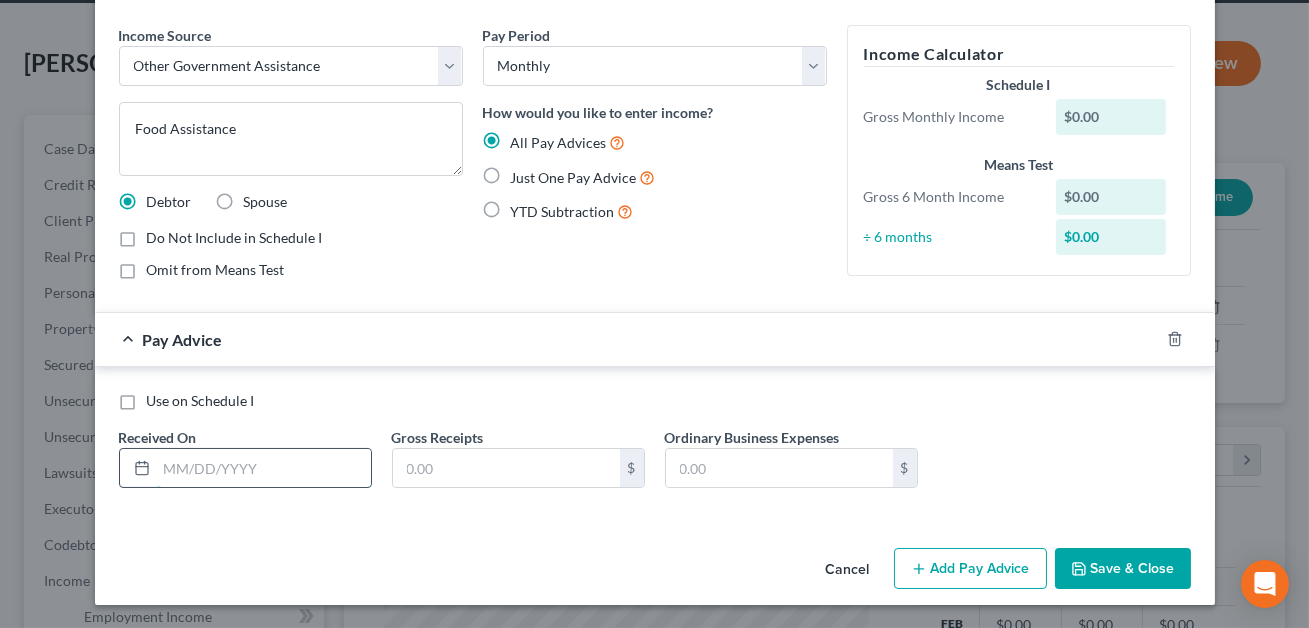 click at bounding box center (264, 468) 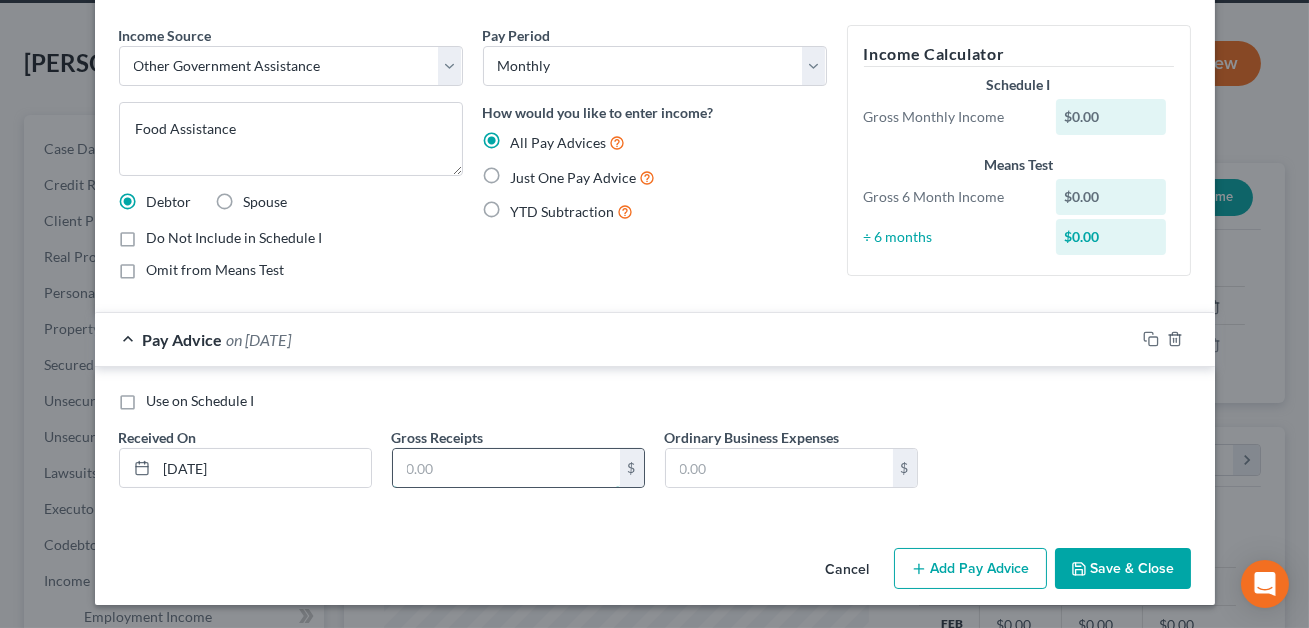 click at bounding box center [506, 468] 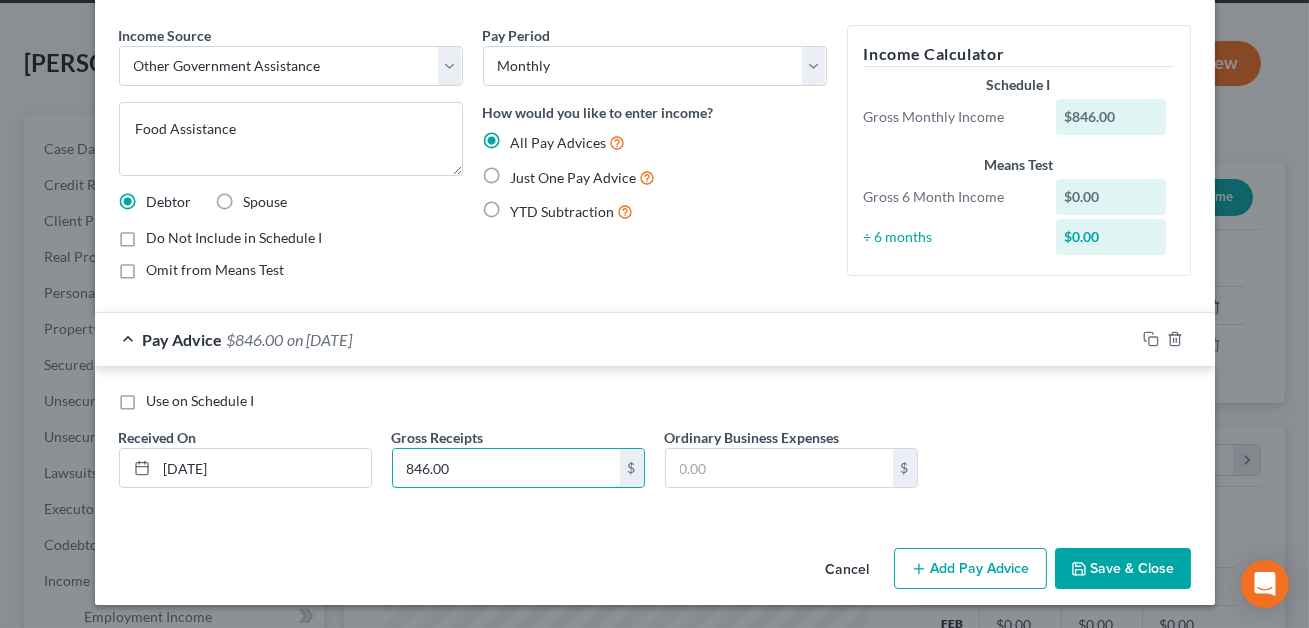 scroll, scrollTop: 0, scrollLeft: 0, axis: both 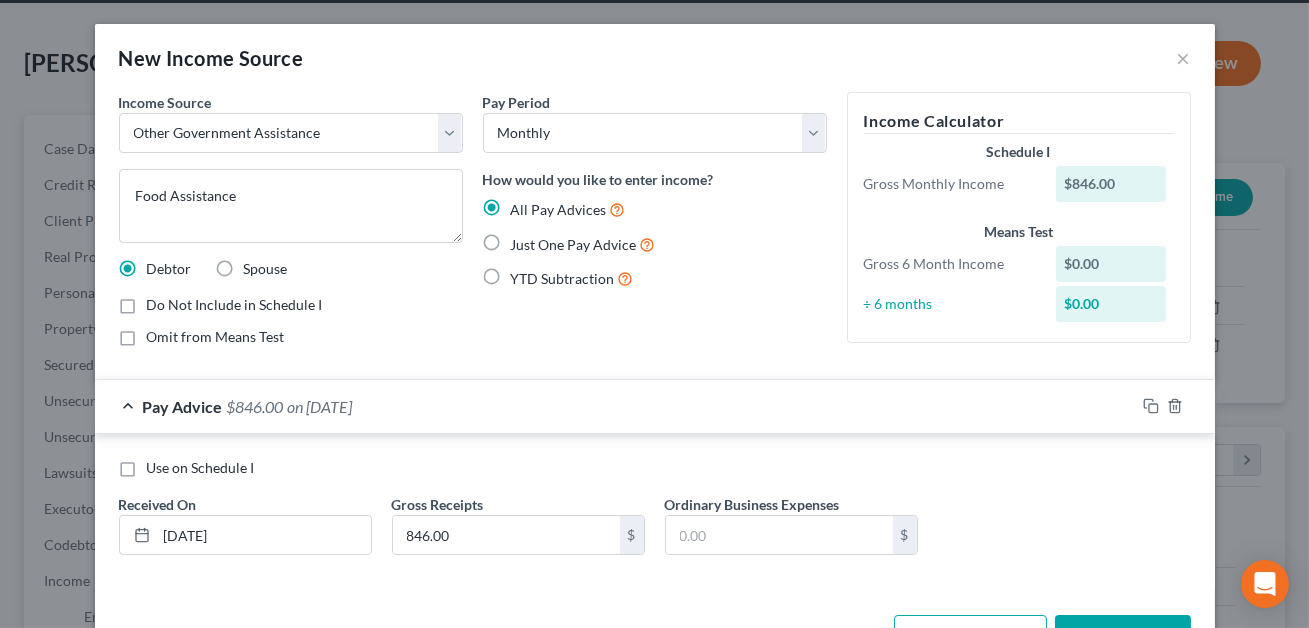 click on "Just One Pay Advice" at bounding box center [583, 244] 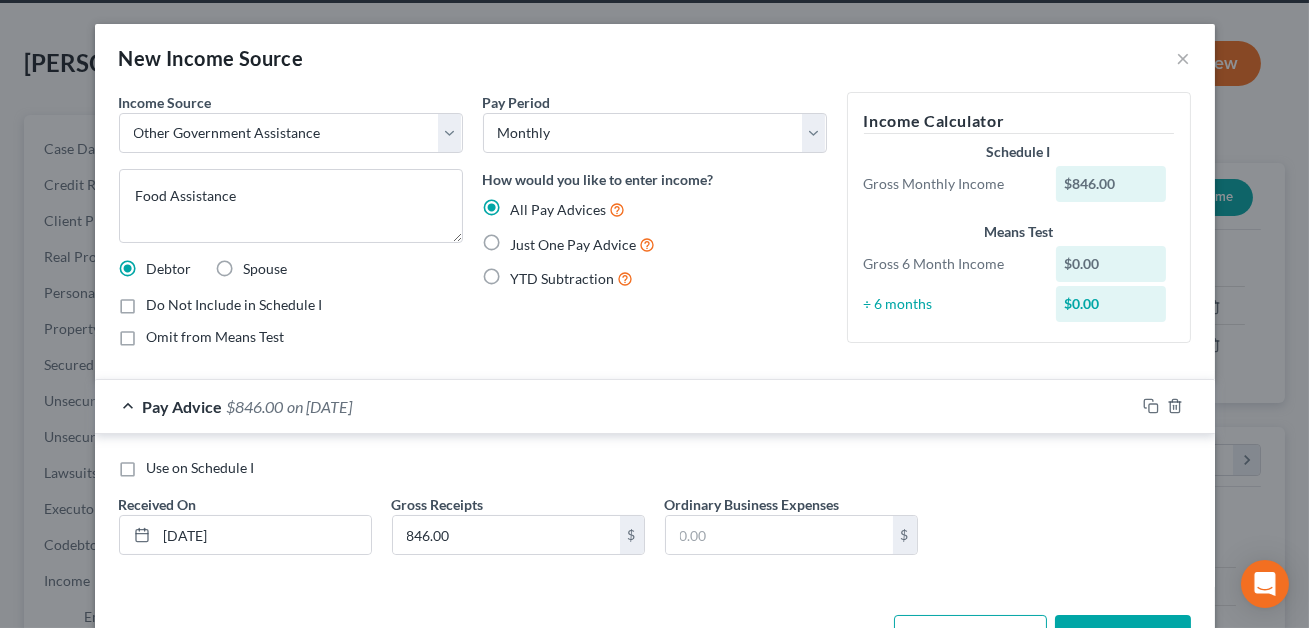 click on "Just One Pay Advice" at bounding box center (525, 239) 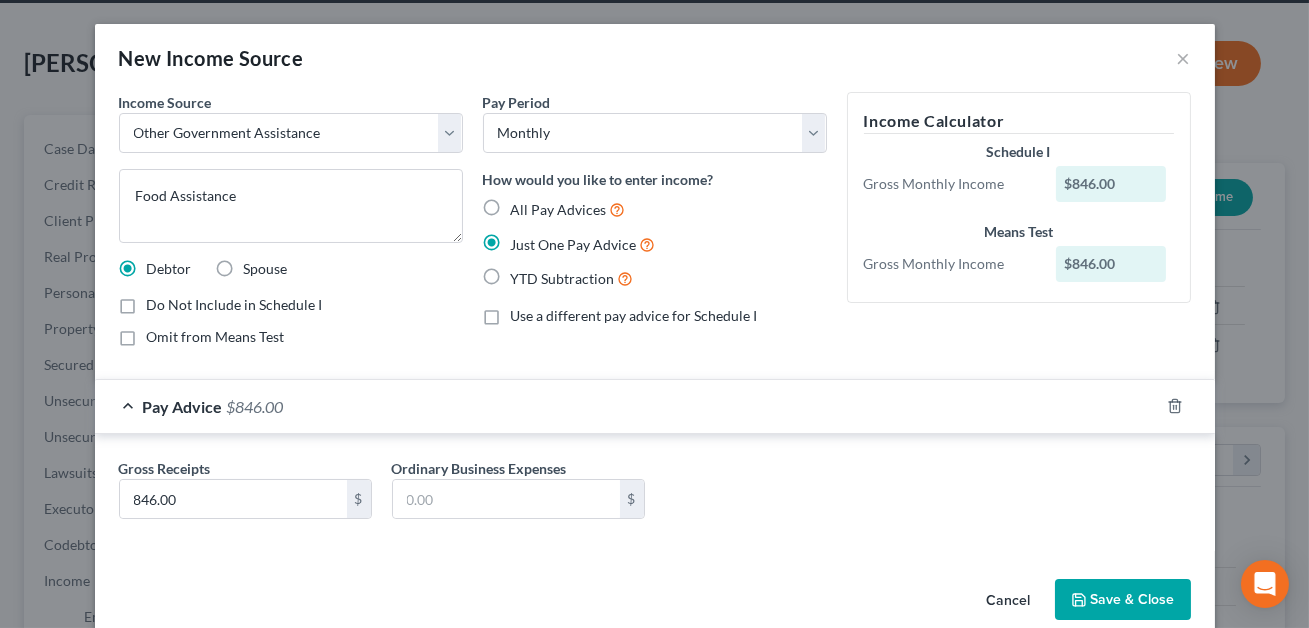 click on "Save & Close" at bounding box center [1123, 600] 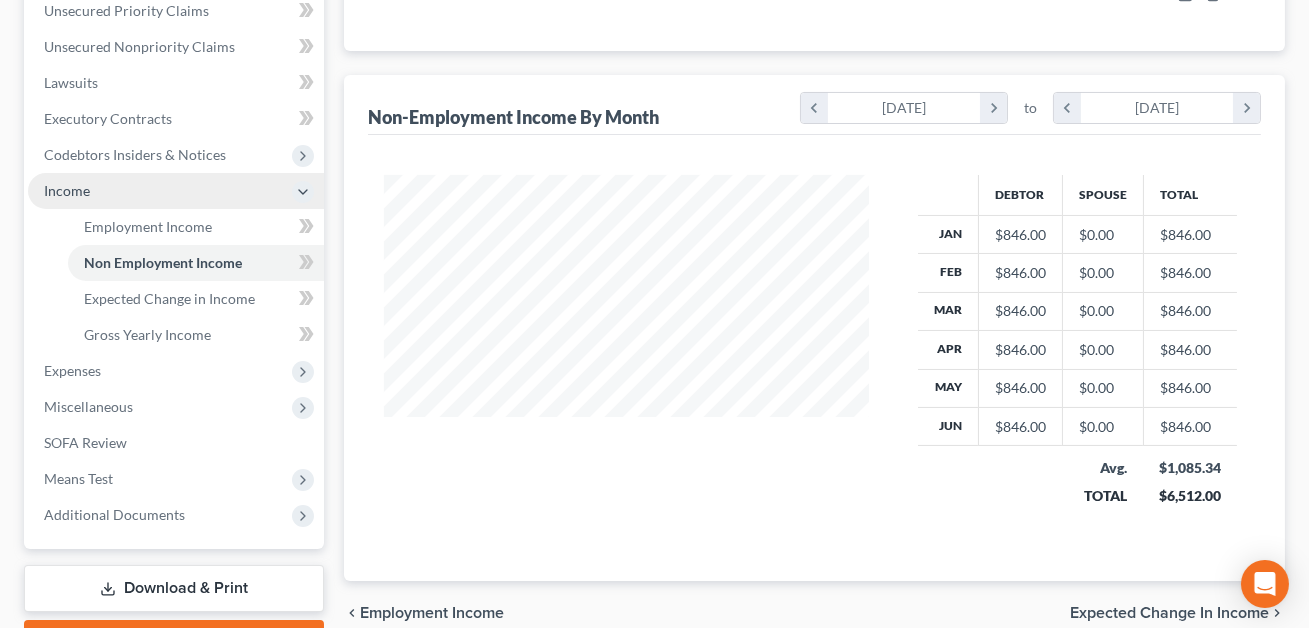 scroll, scrollTop: 486, scrollLeft: 0, axis: vertical 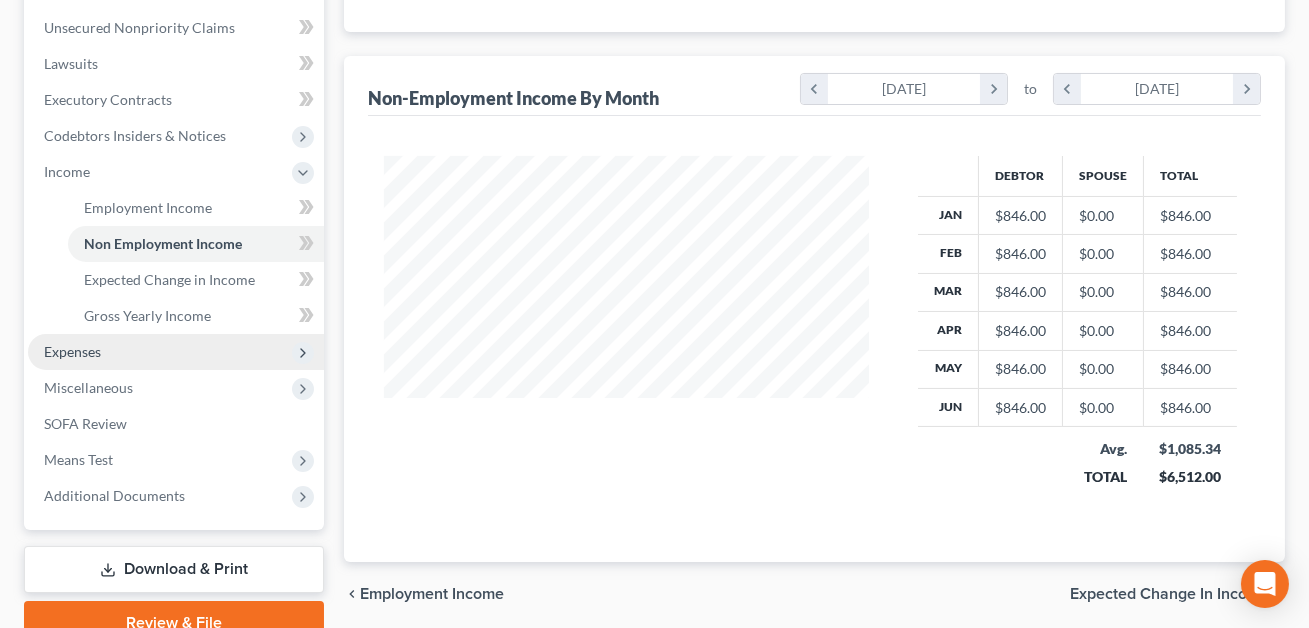 click on "Expenses" at bounding box center [72, 351] 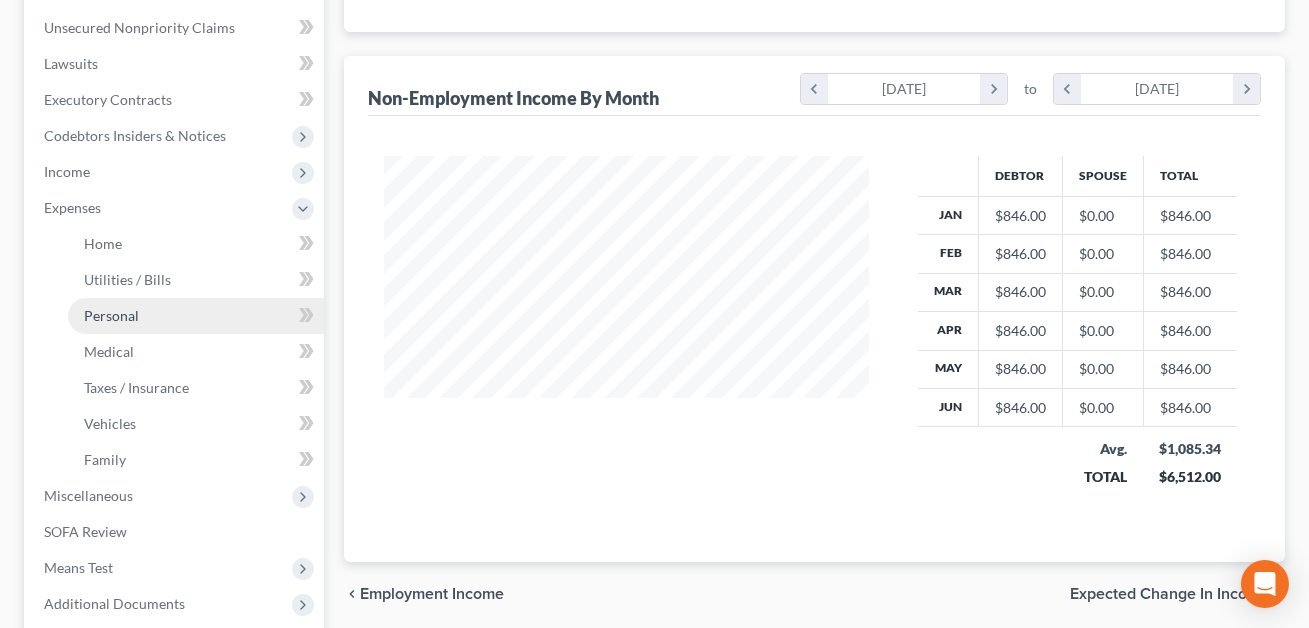 click on "Personal" at bounding box center [111, 315] 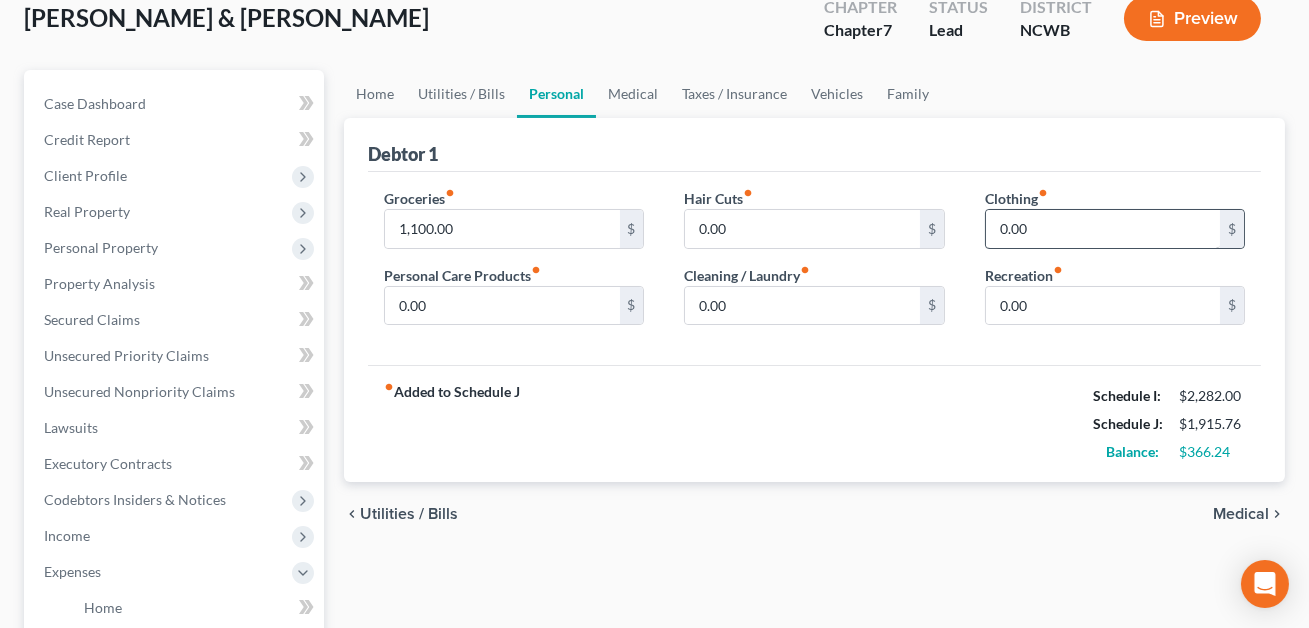 scroll, scrollTop: 0, scrollLeft: 0, axis: both 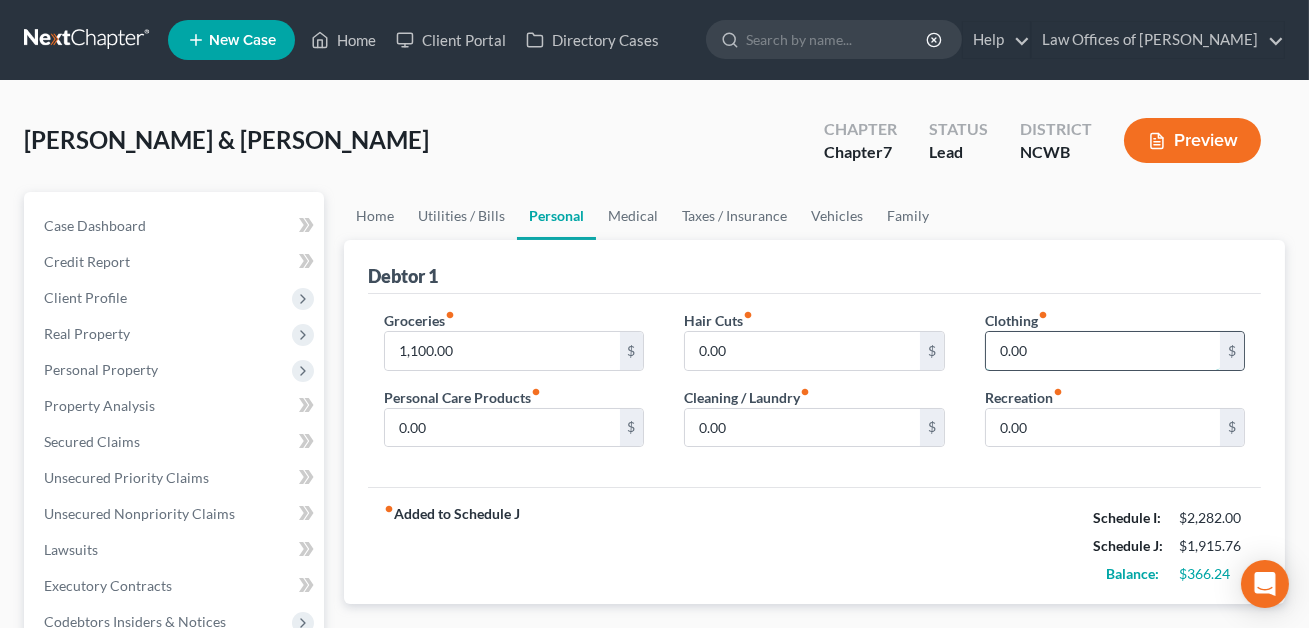 click on "0.00" at bounding box center (1103, 351) 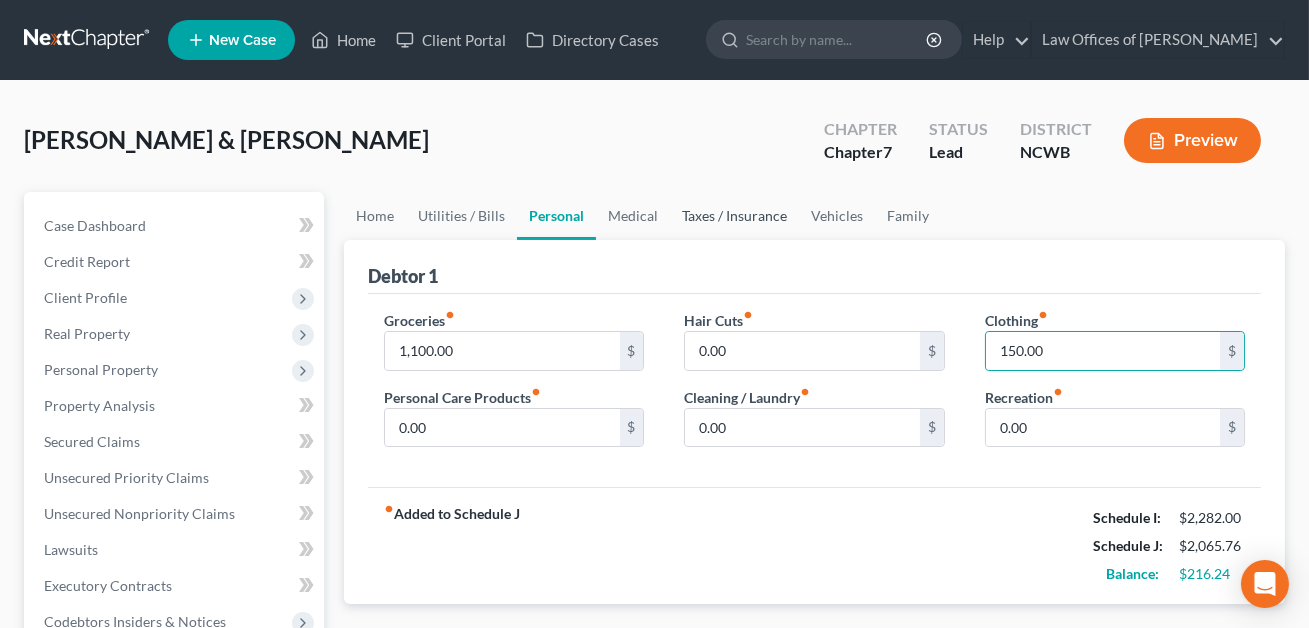 click on "Taxes / Insurance" at bounding box center [734, 216] 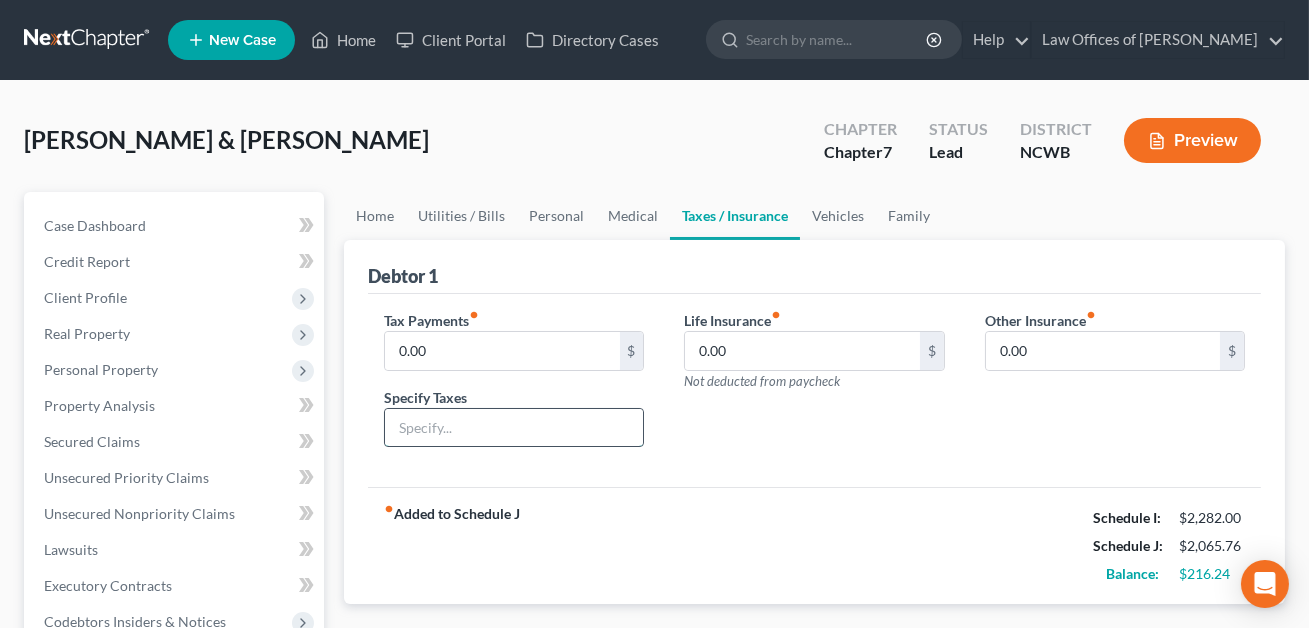 click at bounding box center (514, 428) 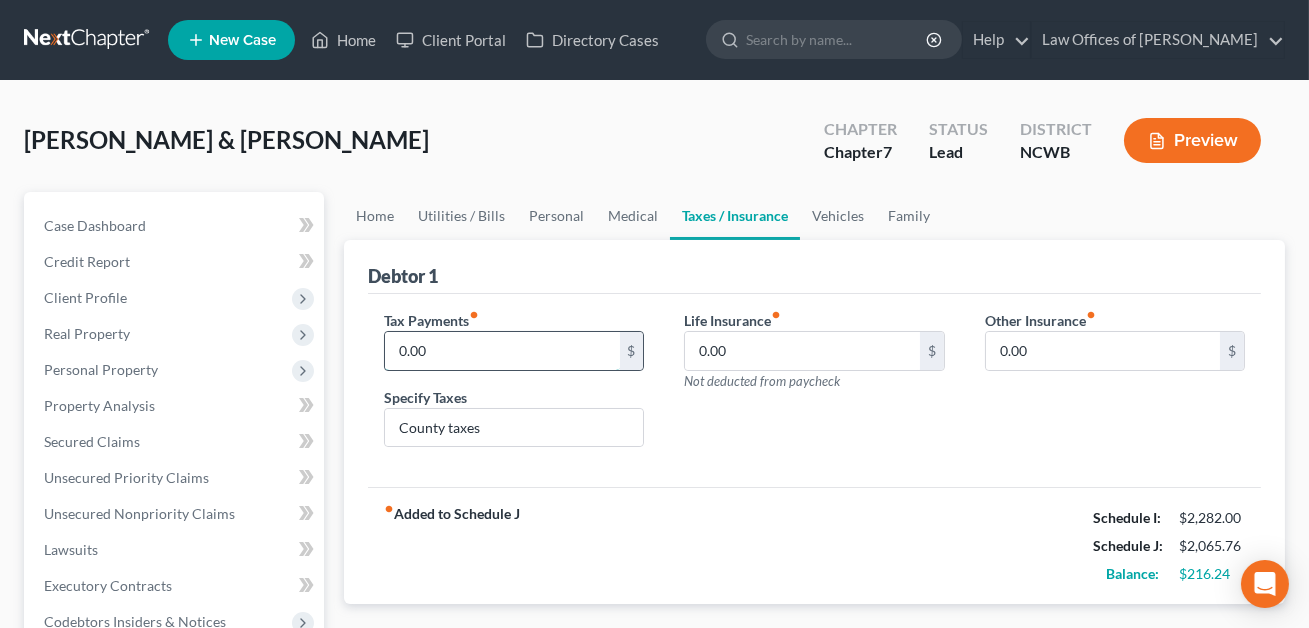click on "0.00" at bounding box center [502, 351] 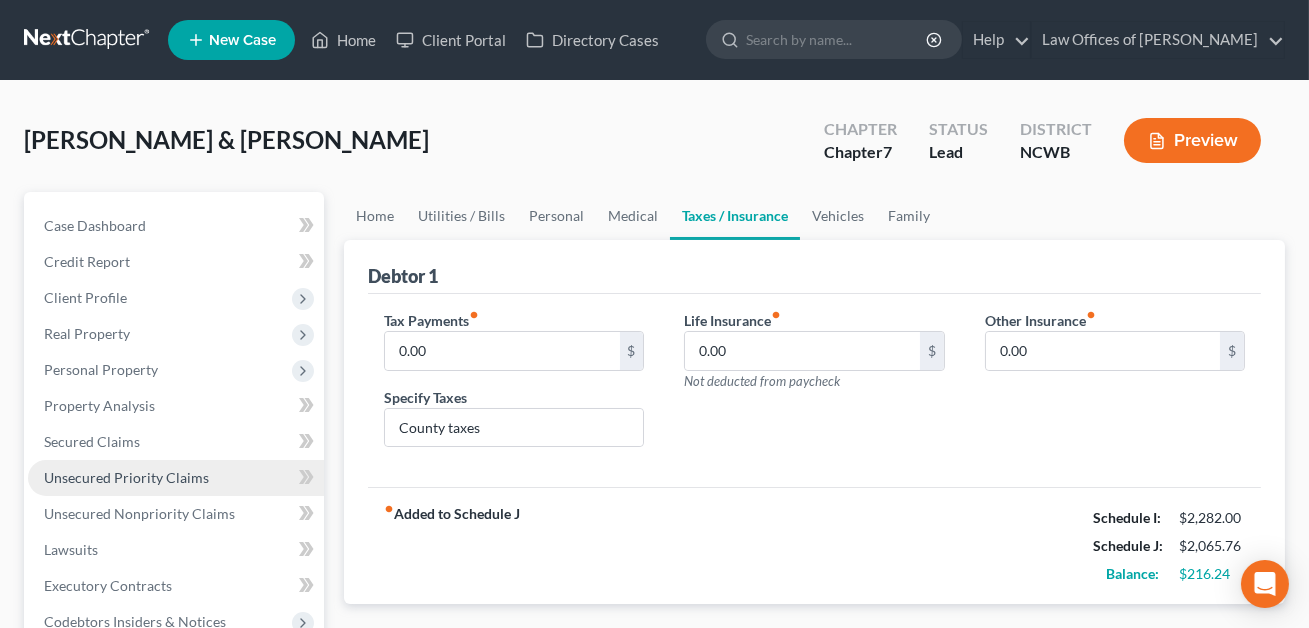 click on "Unsecured Priority Claims" at bounding box center [126, 477] 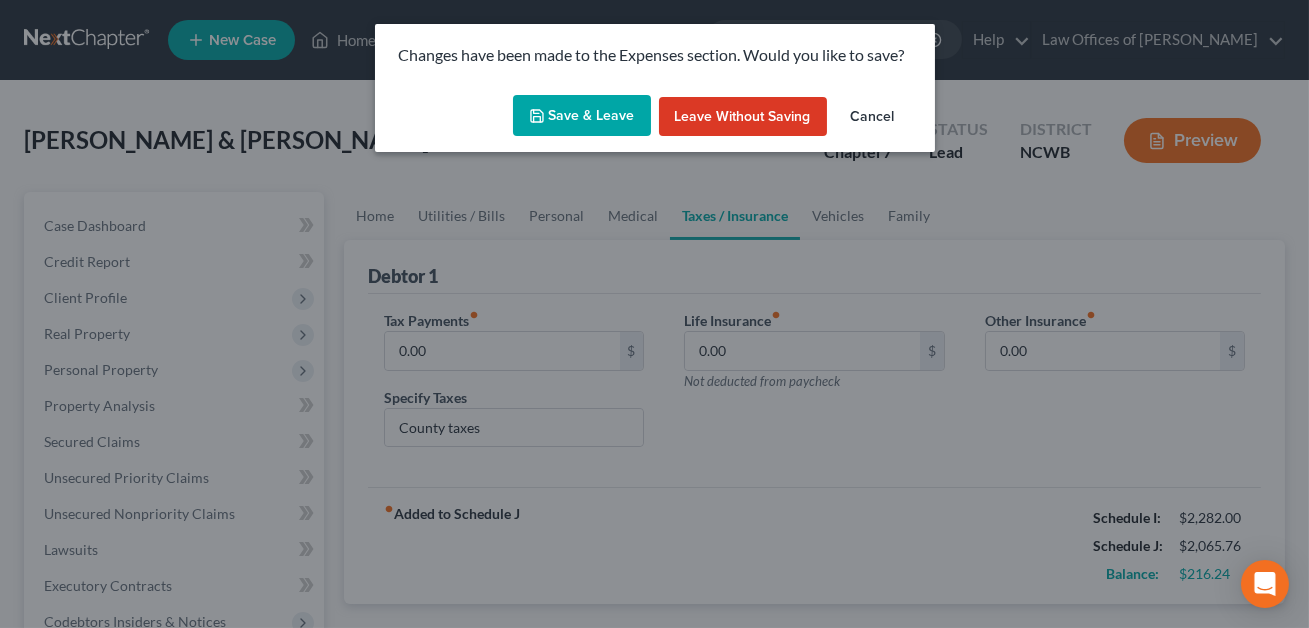 click on "Save & Leave Leave without Saving Cancel" at bounding box center (655, 120) 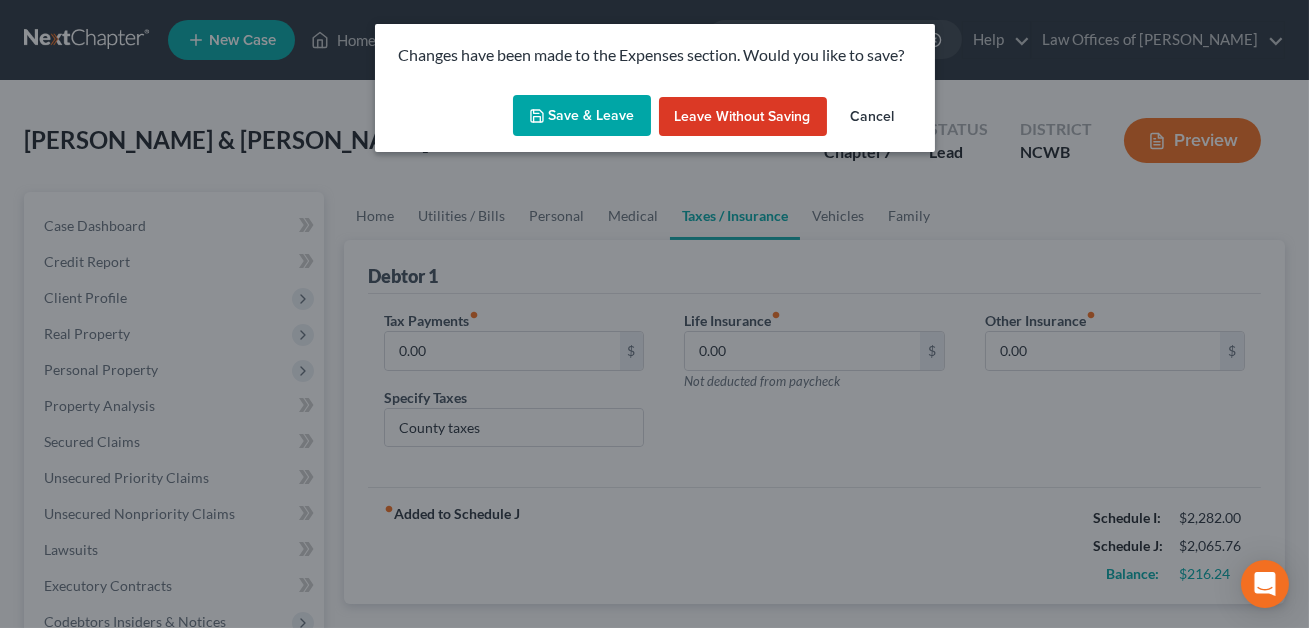click on "Save & Leave" at bounding box center [582, 116] 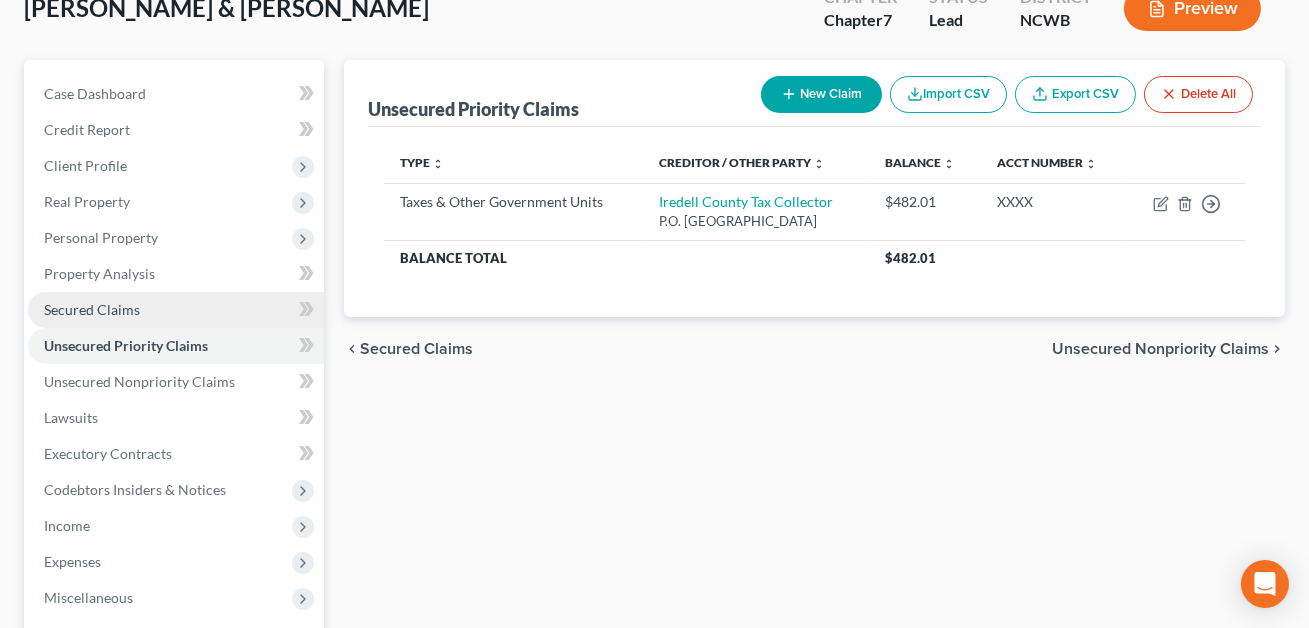 scroll, scrollTop: 421, scrollLeft: 0, axis: vertical 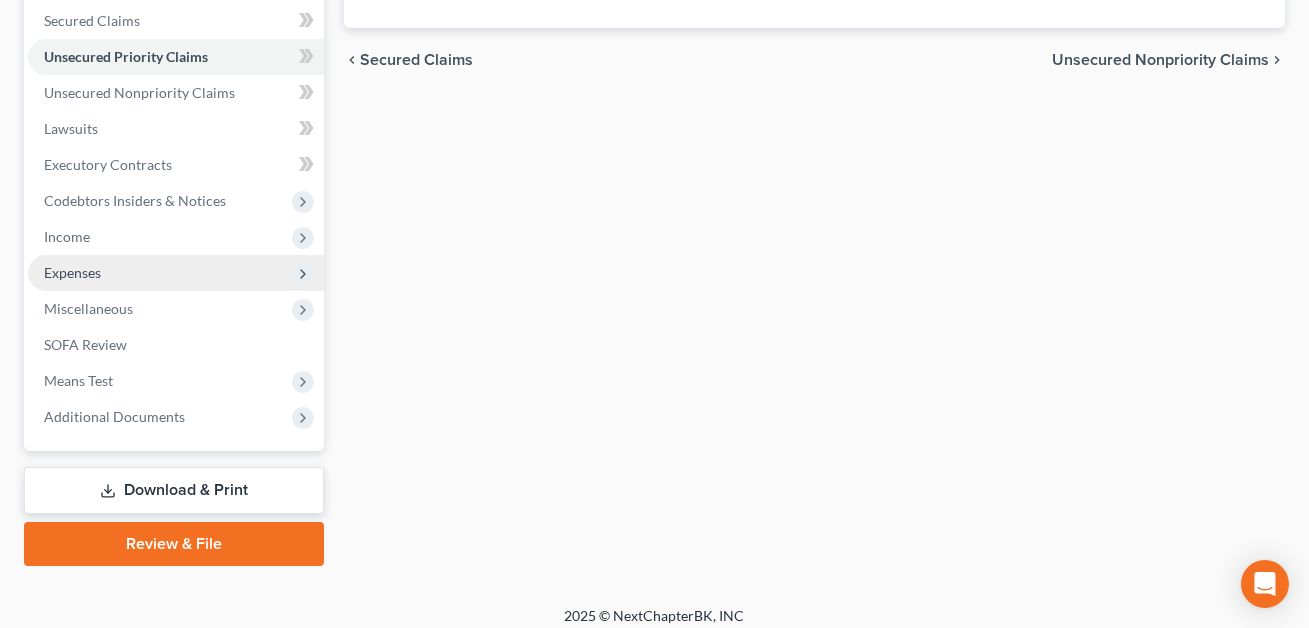 click on "Expenses" at bounding box center (72, 272) 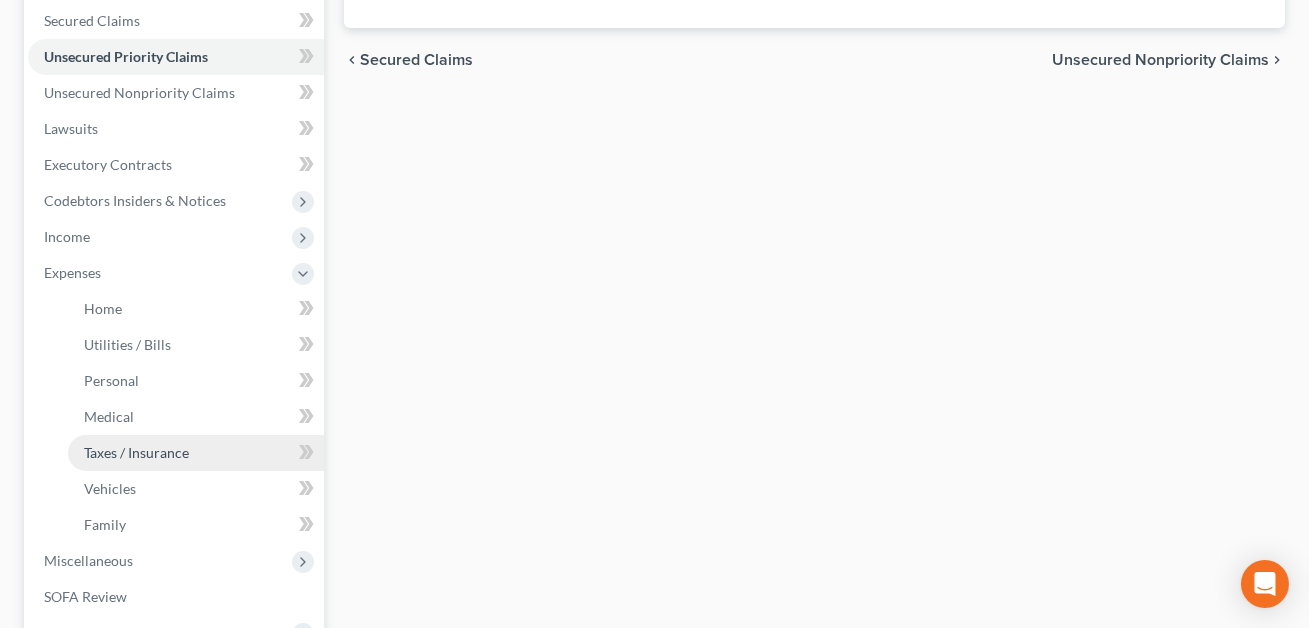 click on "Taxes / Insurance" at bounding box center (136, 452) 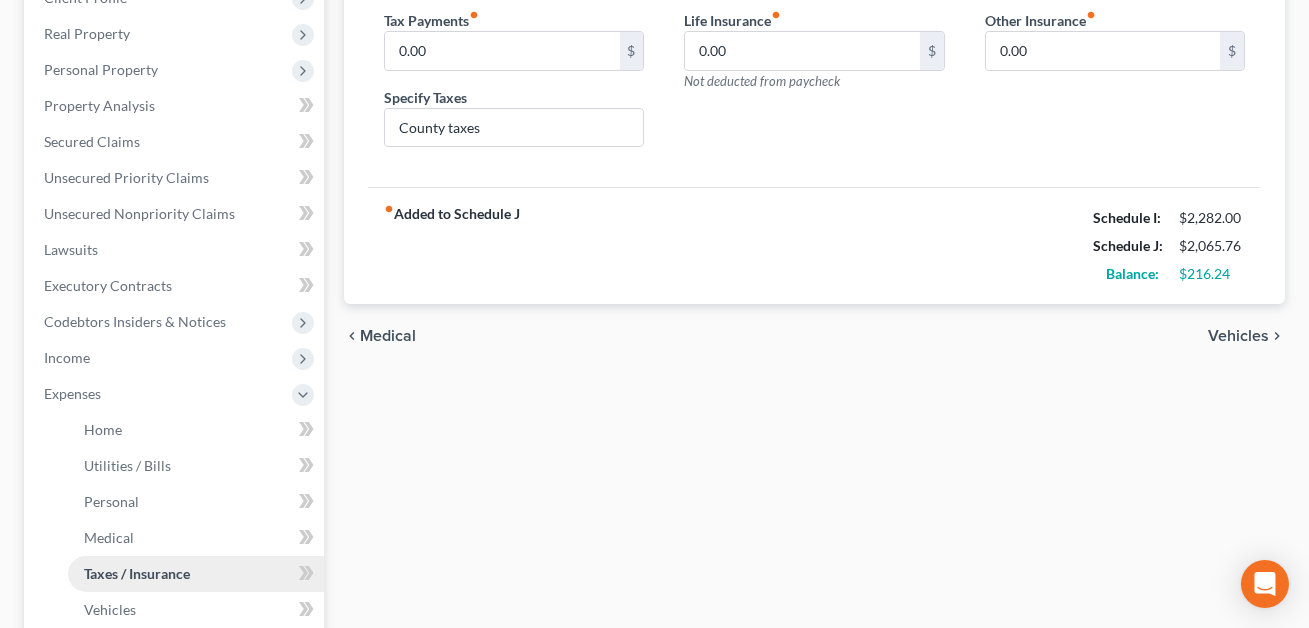 scroll, scrollTop: 0, scrollLeft: 0, axis: both 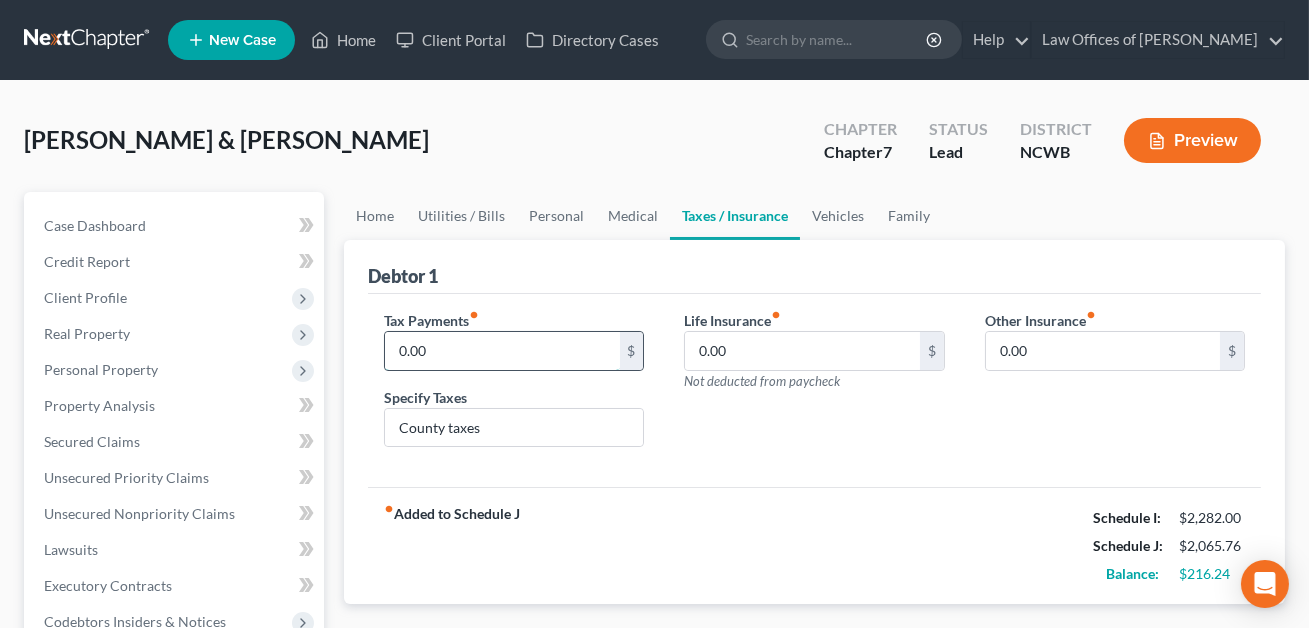 click on "0.00" at bounding box center (502, 351) 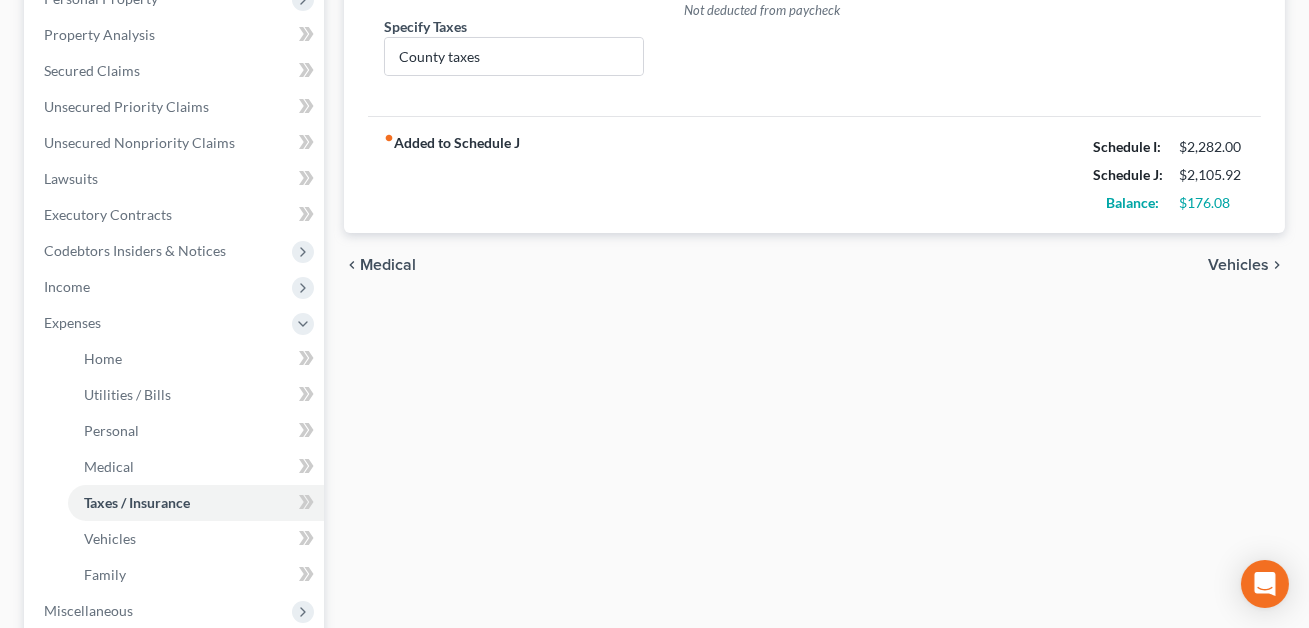 scroll, scrollTop: 0, scrollLeft: 0, axis: both 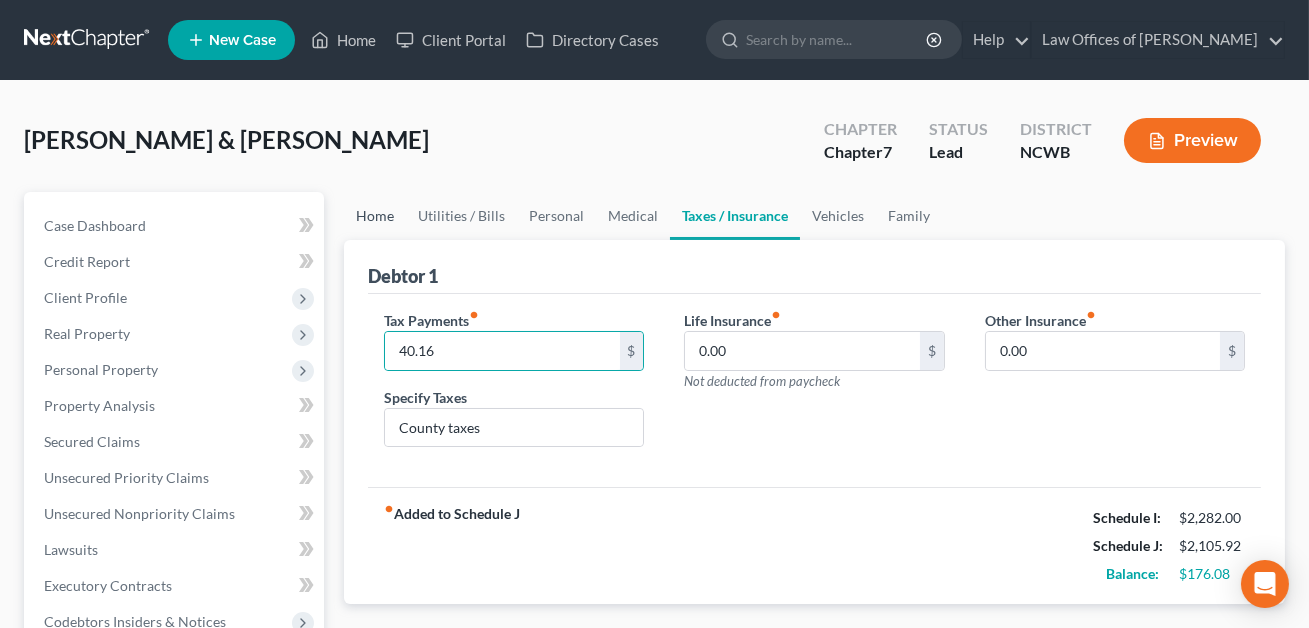 click on "Home" at bounding box center [375, 216] 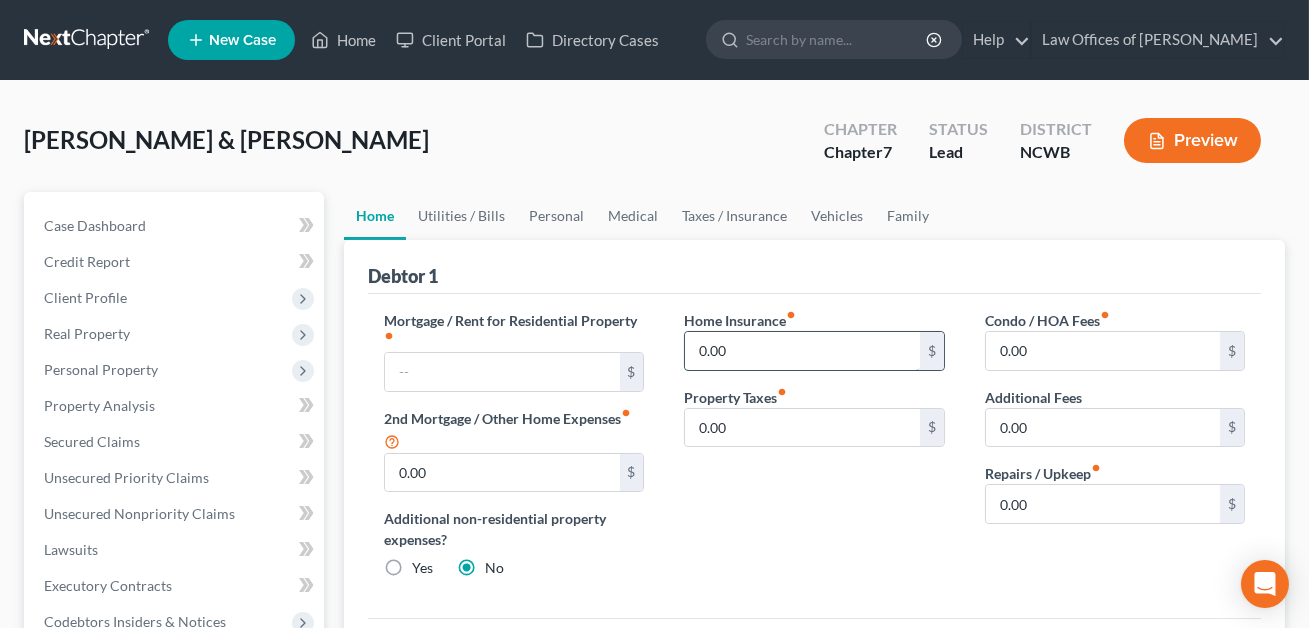 click on "0.00" at bounding box center [802, 351] 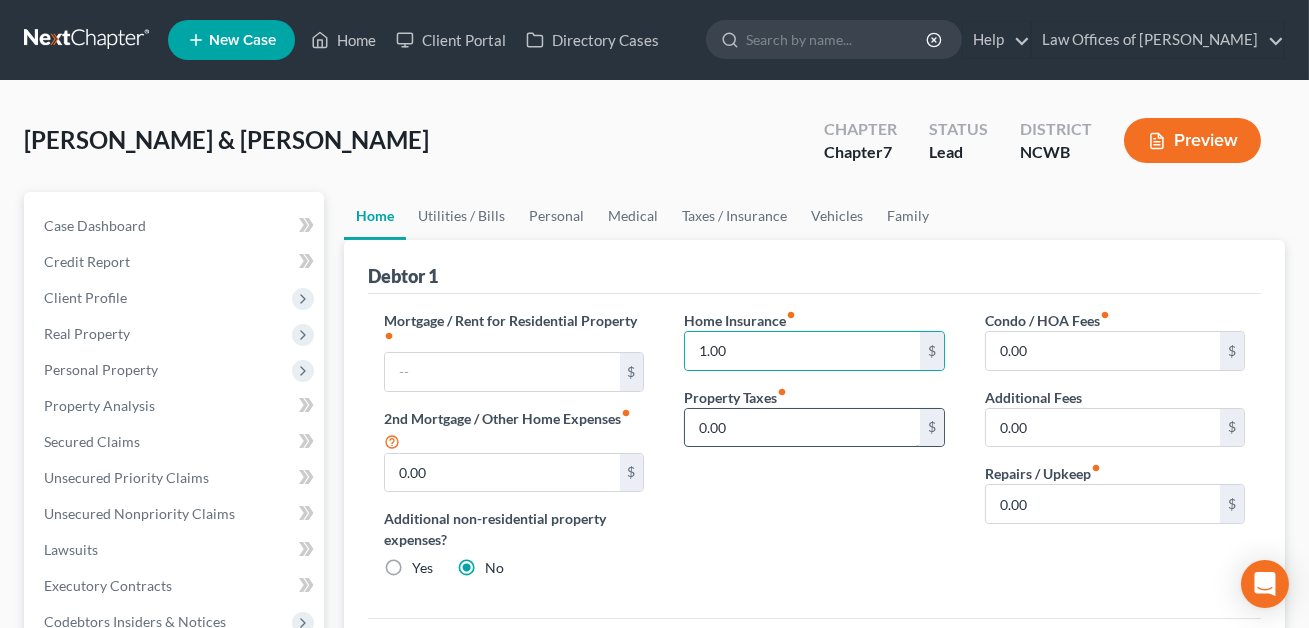 click on "0.00" at bounding box center [802, 428] 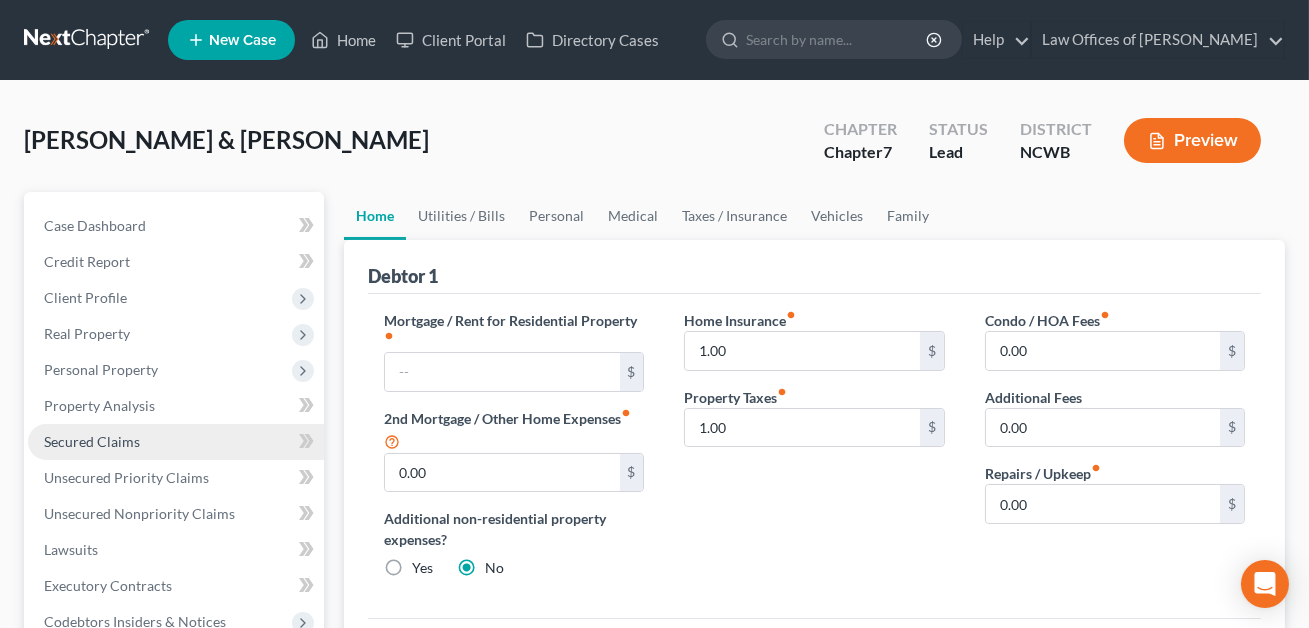 click on "Secured Claims" at bounding box center [92, 441] 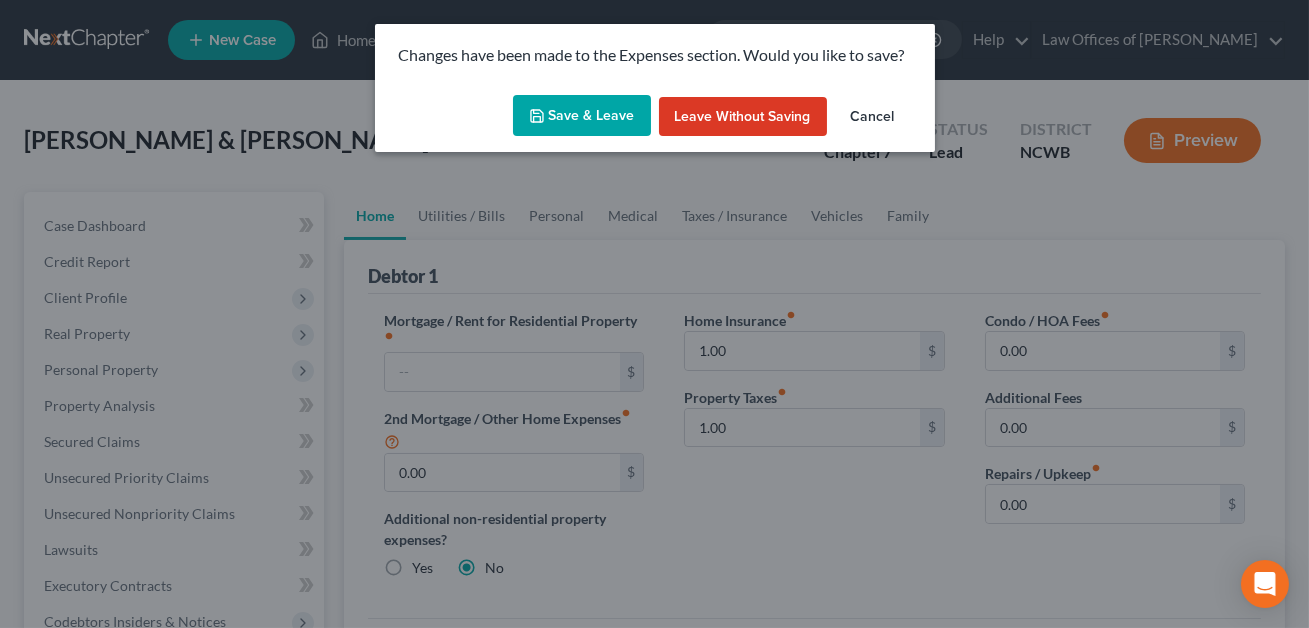 click on "Save & Leave" at bounding box center [582, 116] 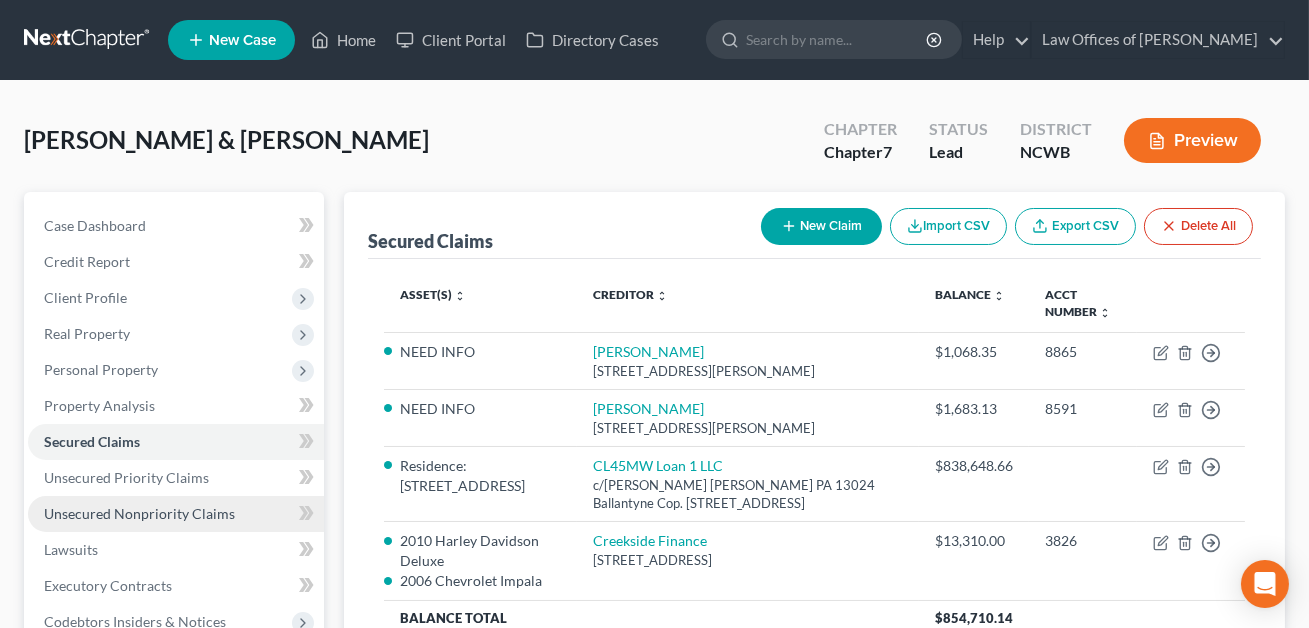 click on "Unsecured Nonpriority Claims" at bounding box center (139, 513) 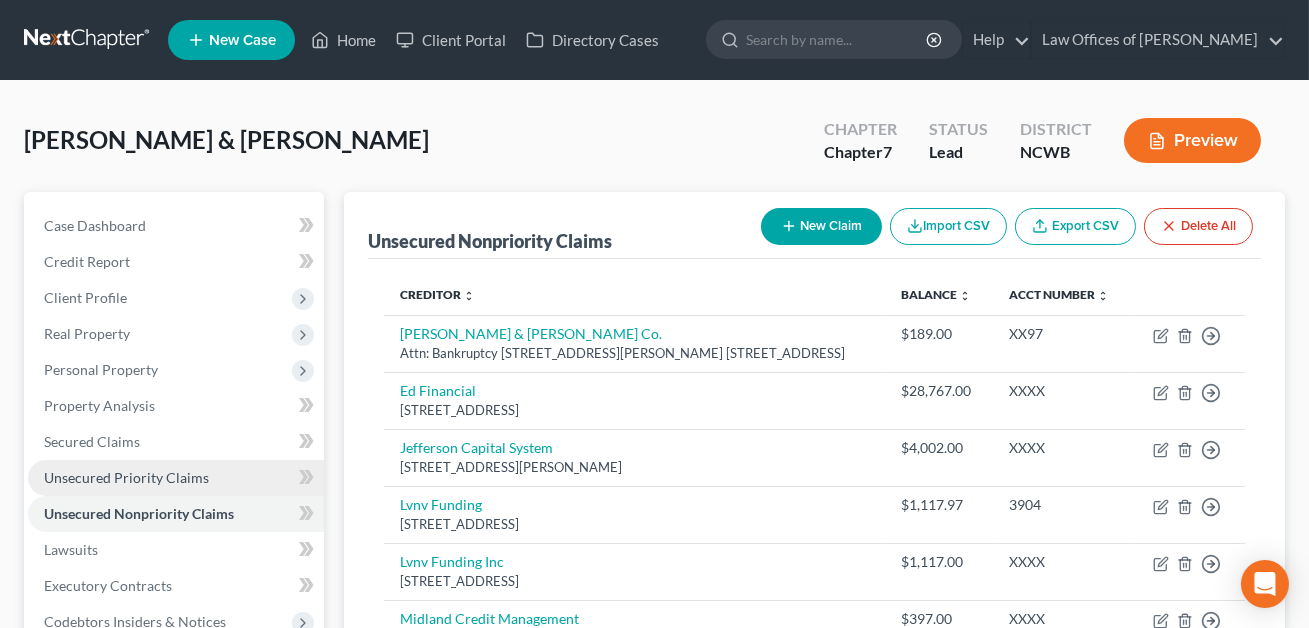 click on "Unsecured Priority Claims" at bounding box center (126, 477) 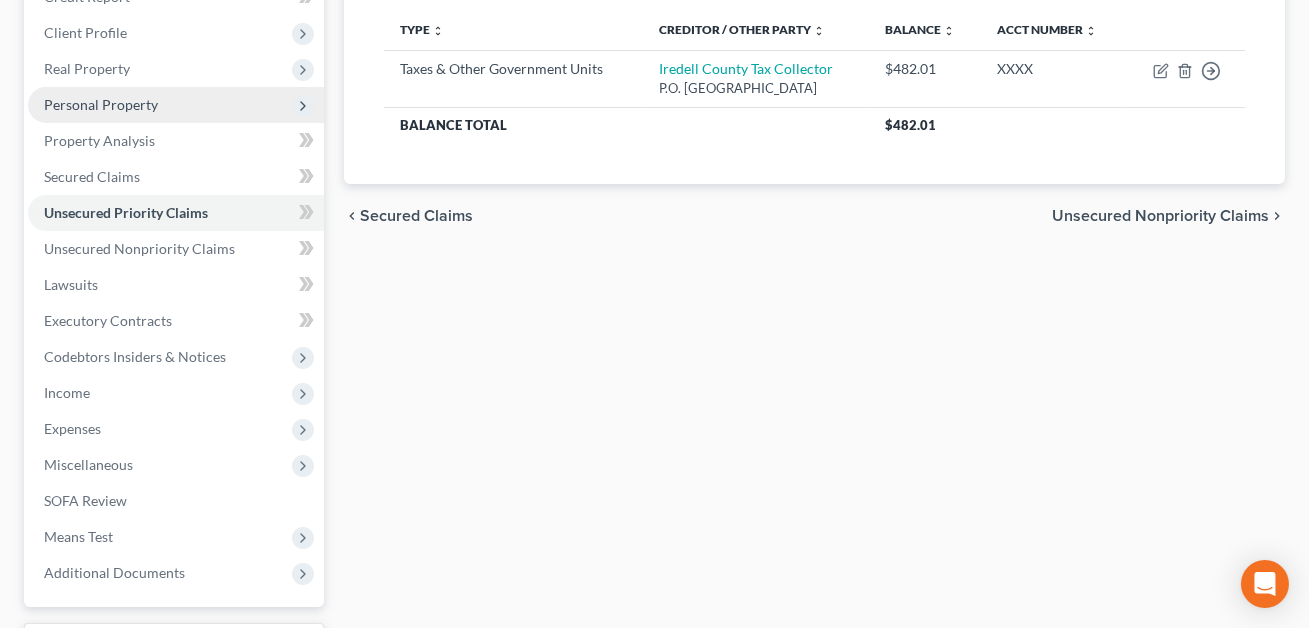 scroll, scrollTop: 432, scrollLeft: 0, axis: vertical 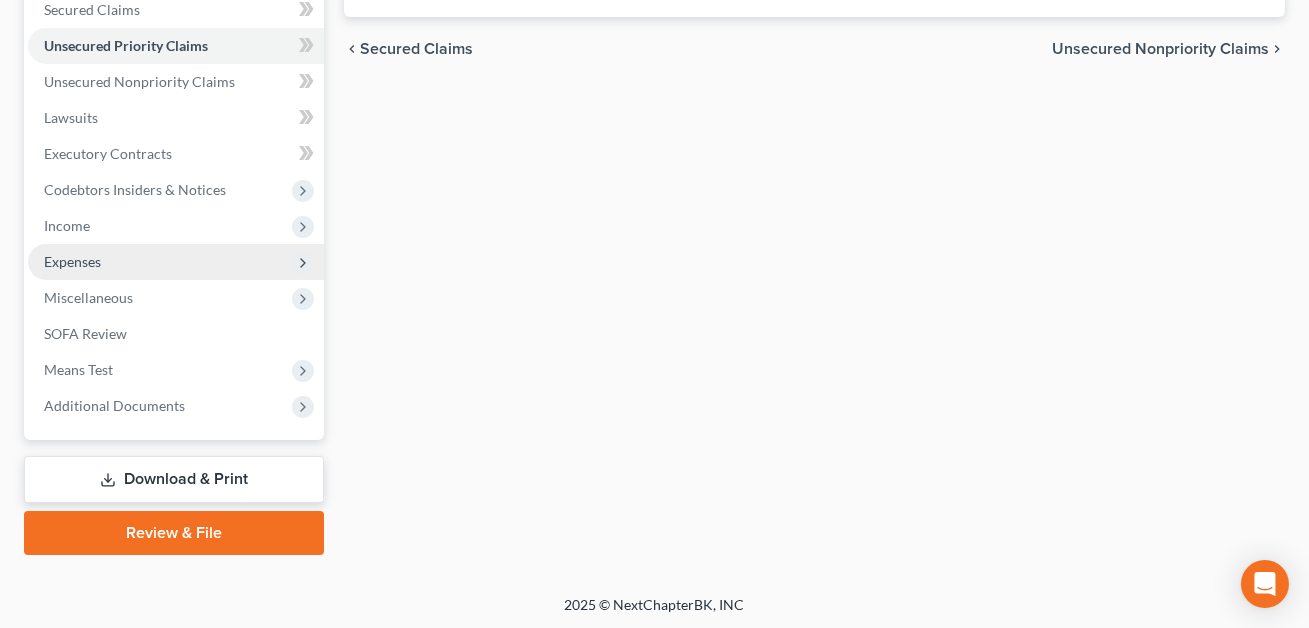 click on "Expenses" at bounding box center [72, 261] 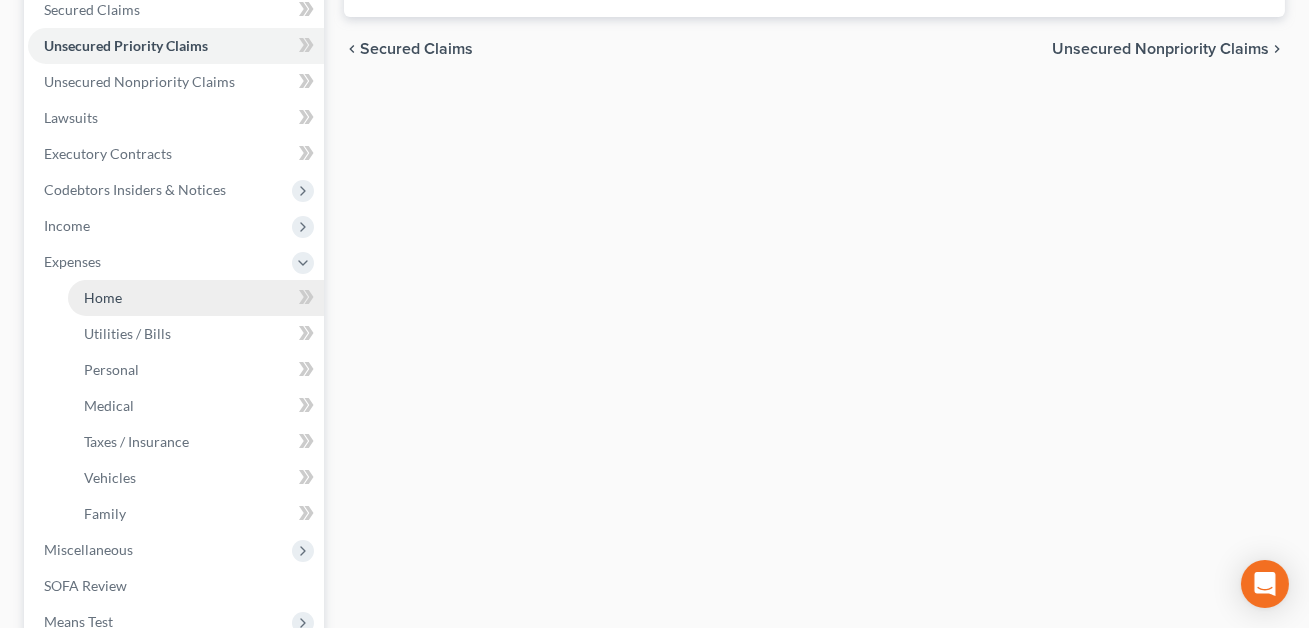 click on "Home" at bounding box center (103, 297) 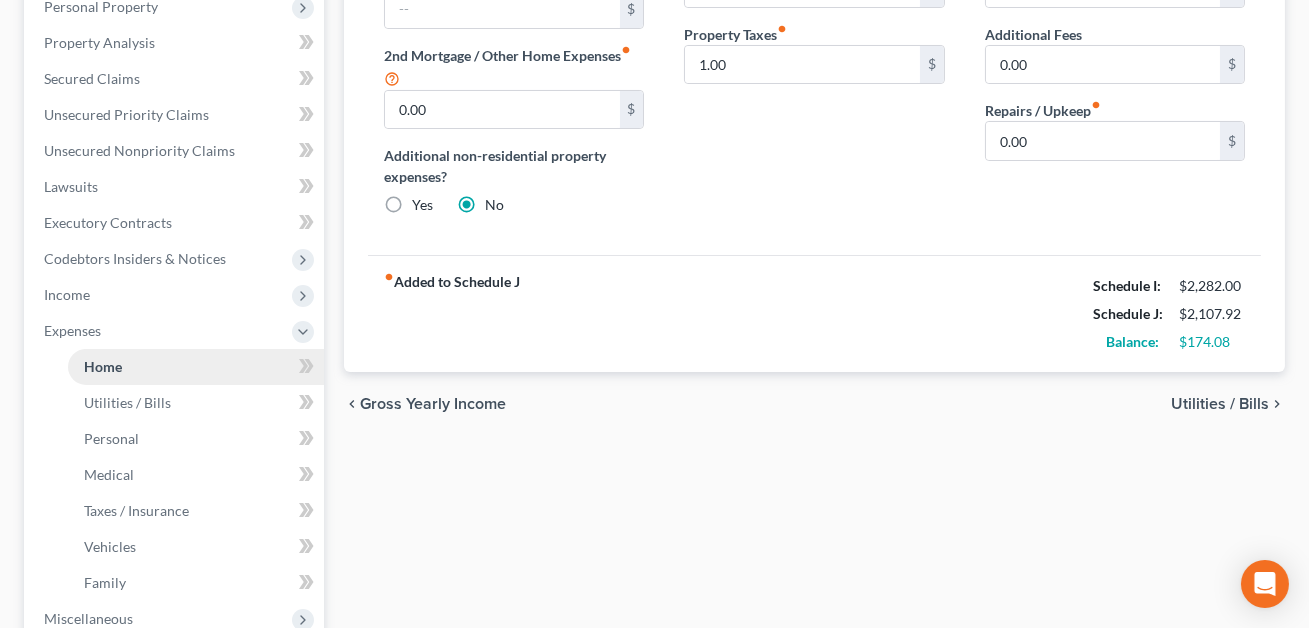 scroll, scrollTop: 0, scrollLeft: 0, axis: both 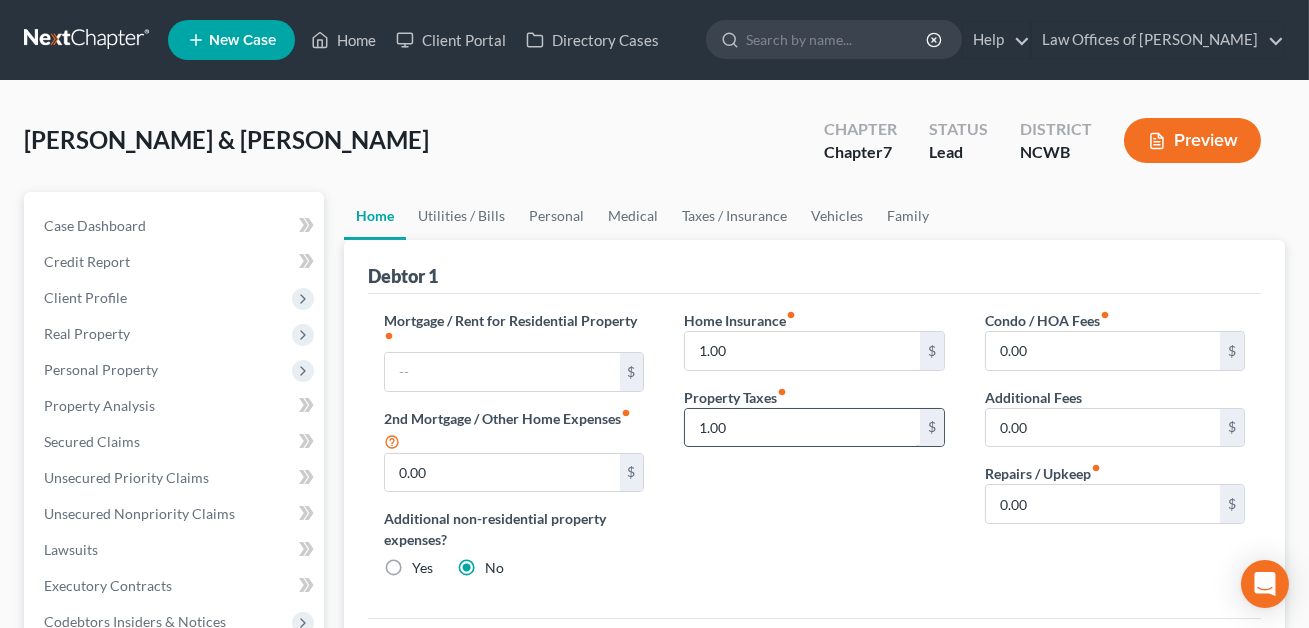 click on "1.00" at bounding box center (802, 428) 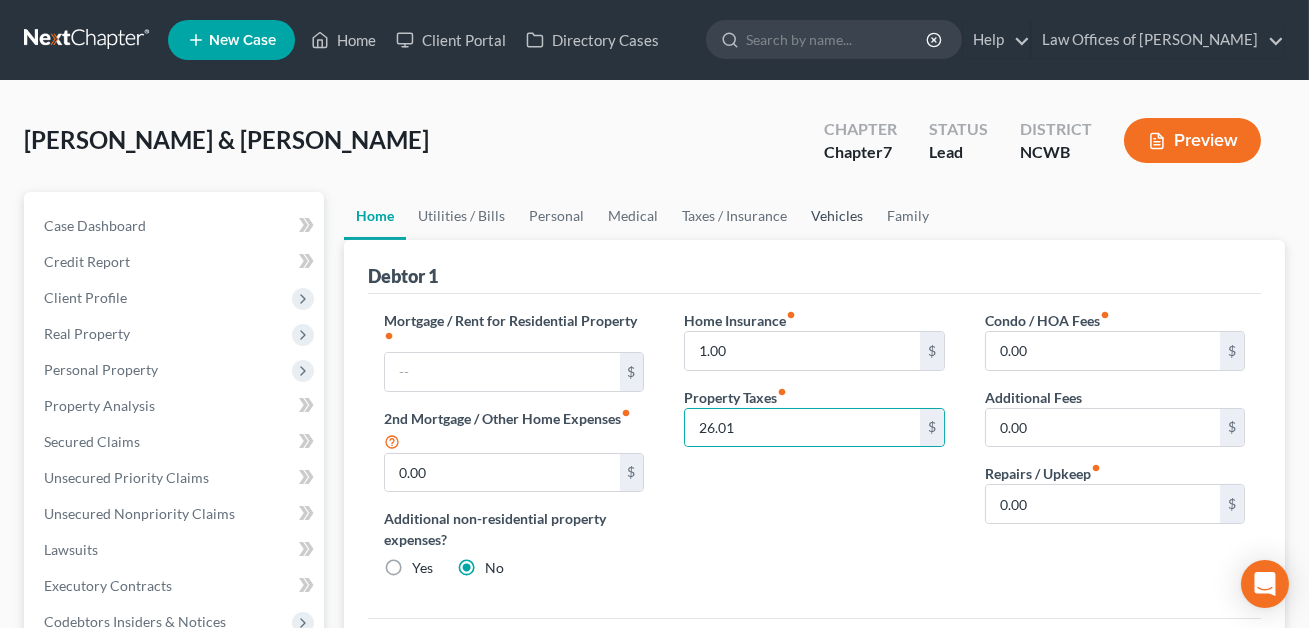 click on "Vehicles" at bounding box center [837, 216] 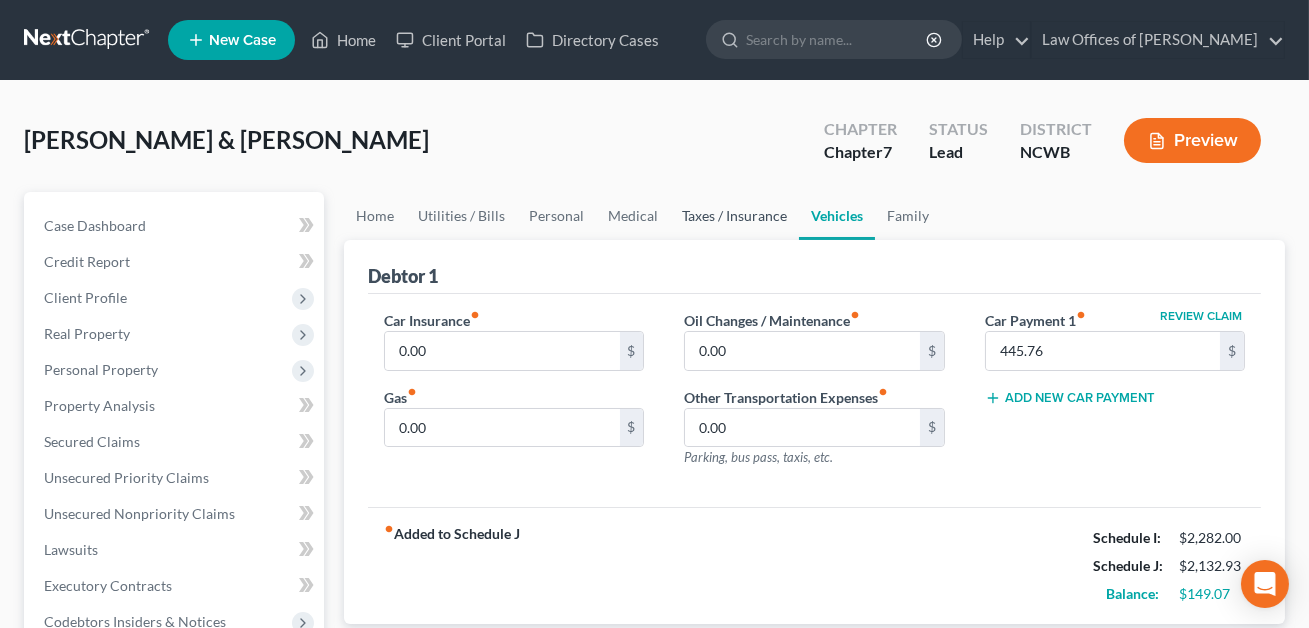 click on "Taxes / Insurance" at bounding box center (734, 216) 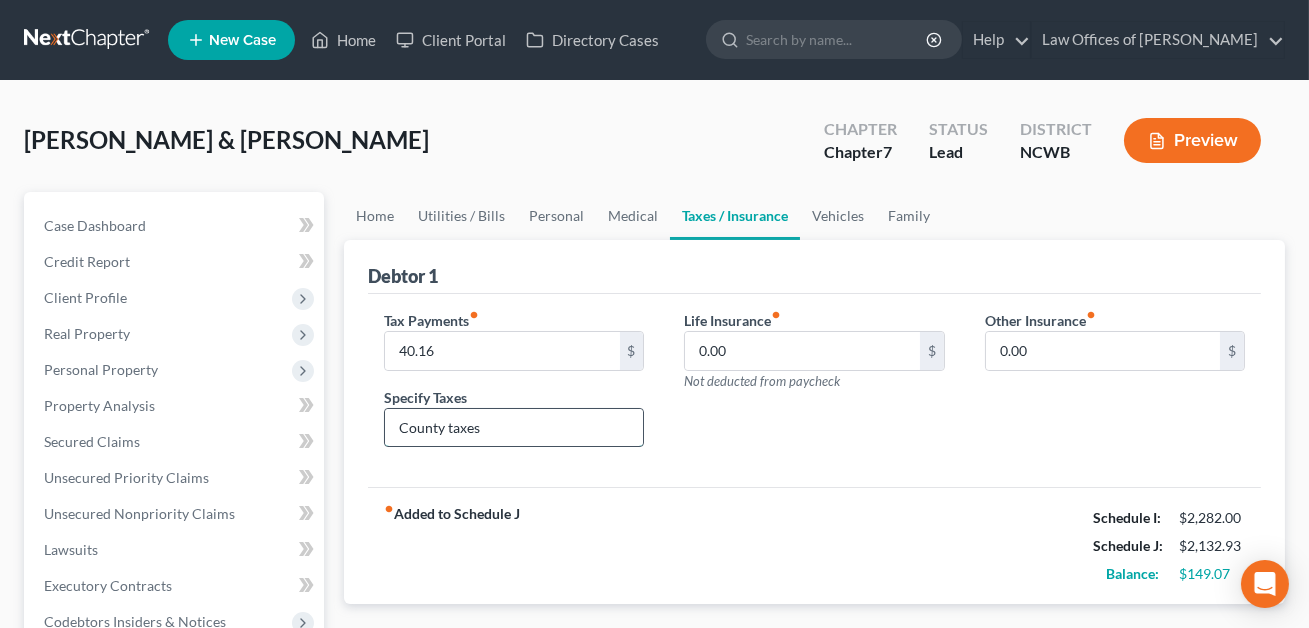 click on "County taxes" at bounding box center [514, 428] 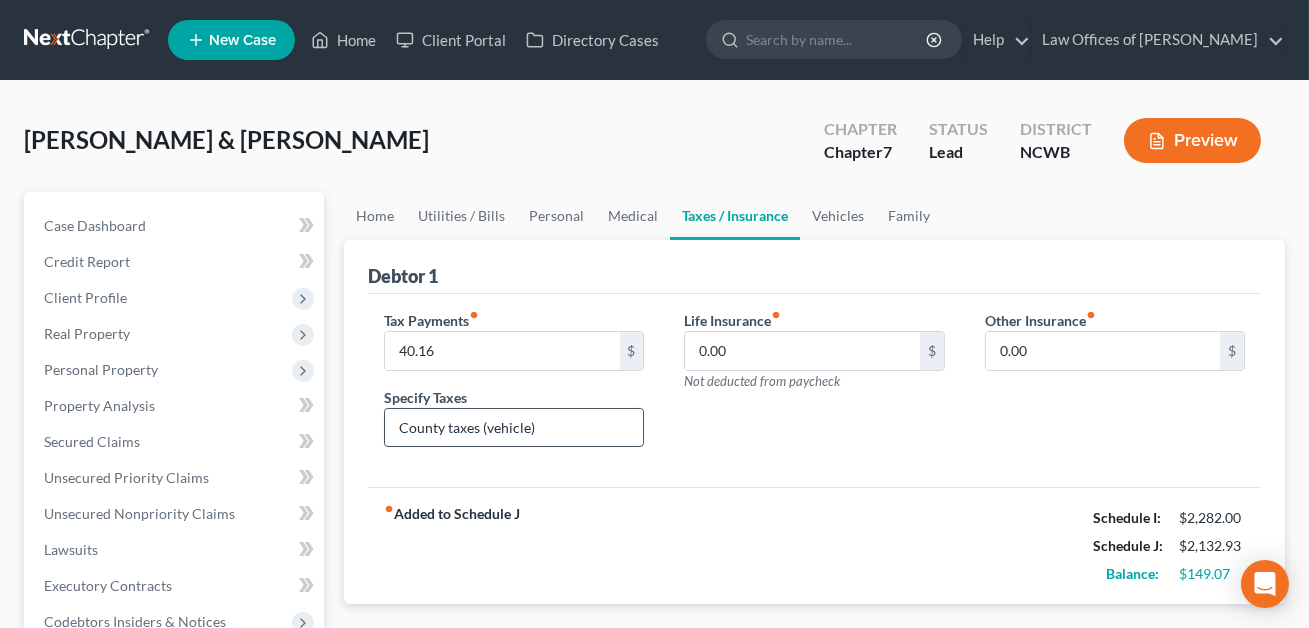 click on "County taxes (vehicle)" at bounding box center [514, 428] 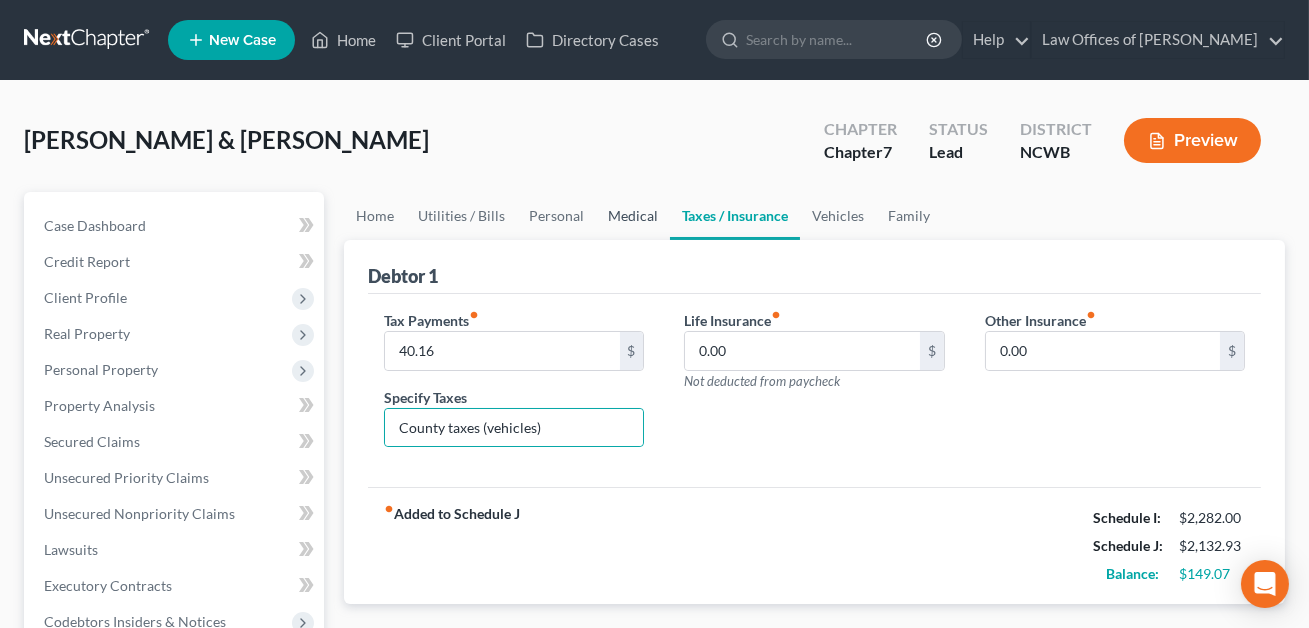 click on "Medical" at bounding box center (633, 216) 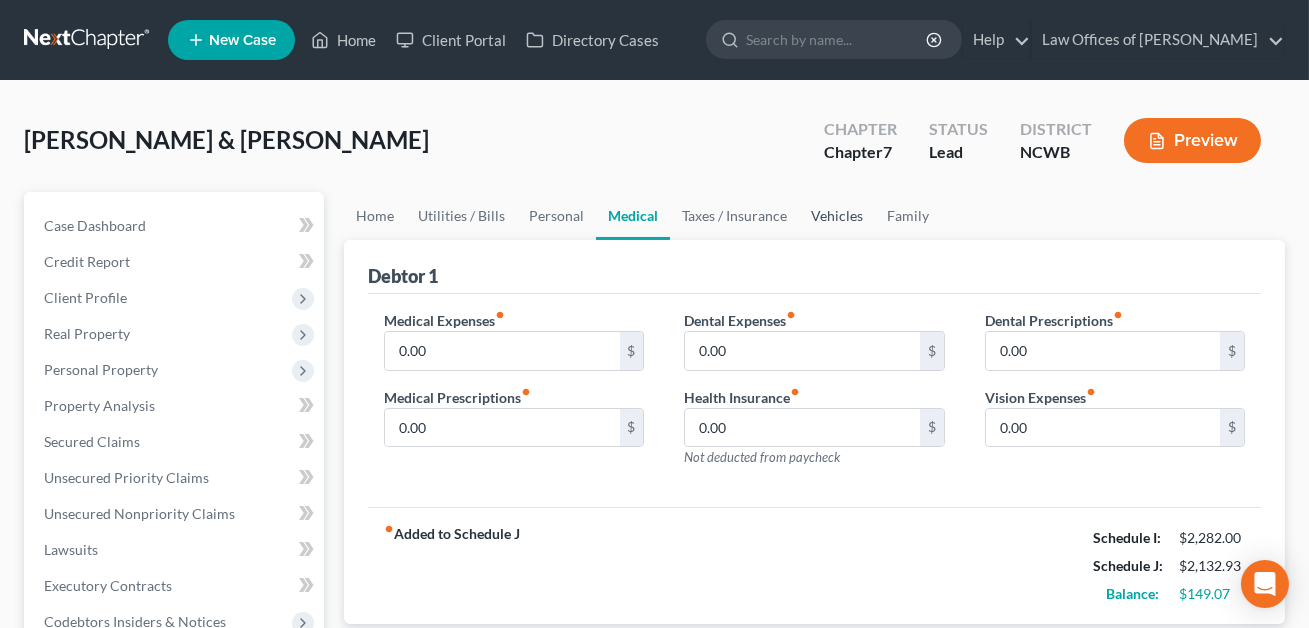 click on "Vehicles" at bounding box center (837, 216) 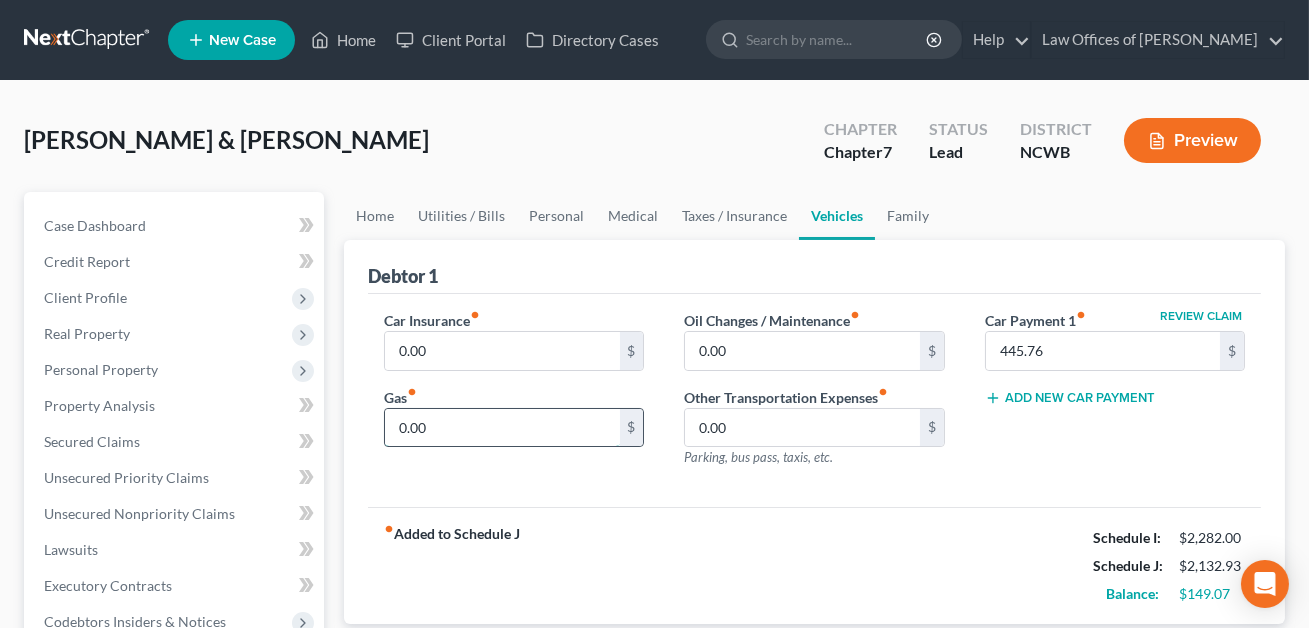 click on "0.00" at bounding box center [502, 428] 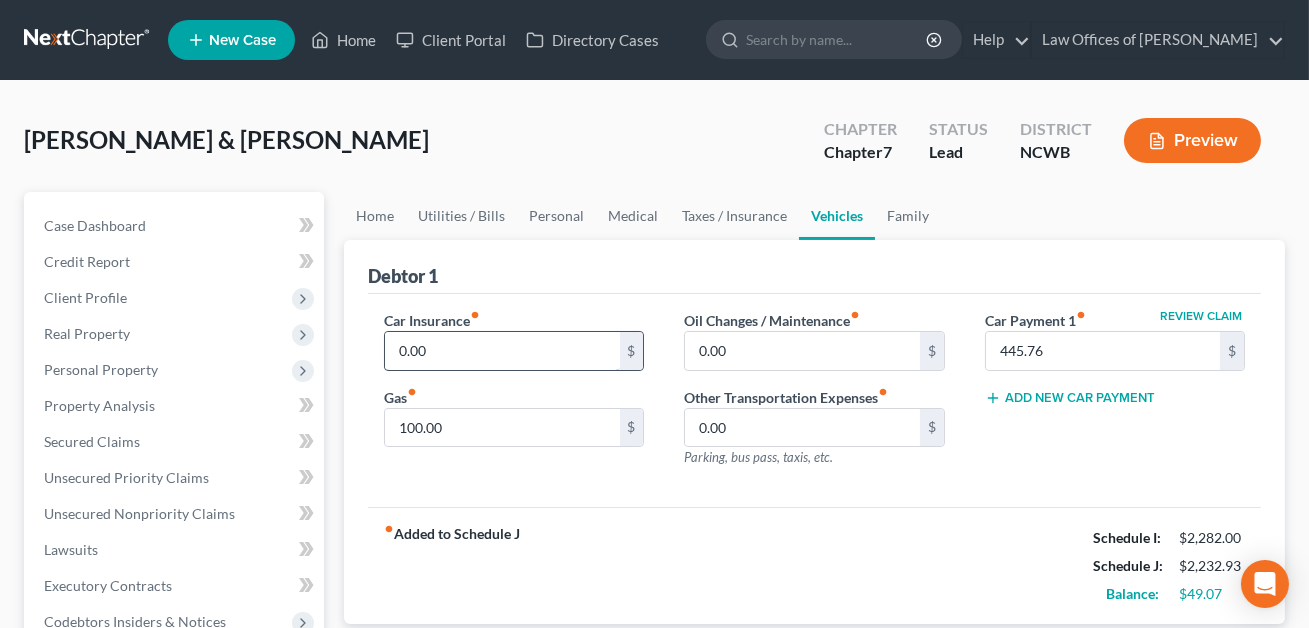click on "0.00" at bounding box center [502, 351] 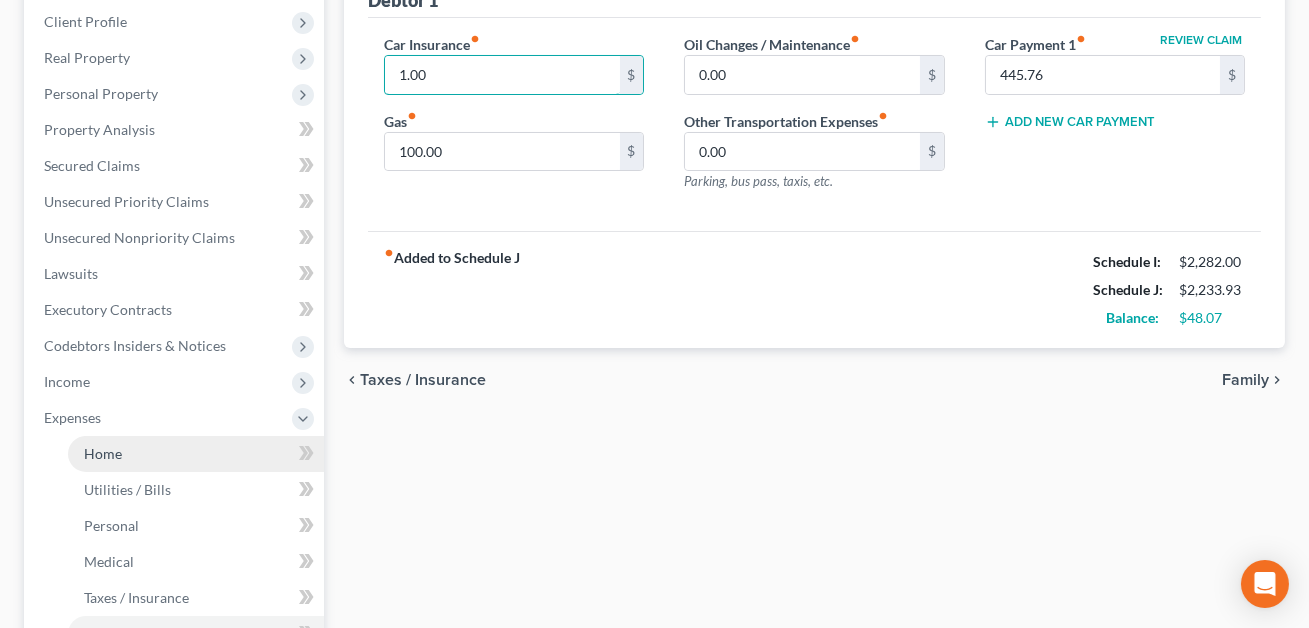 scroll, scrollTop: 341, scrollLeft: 0, axis: vertical 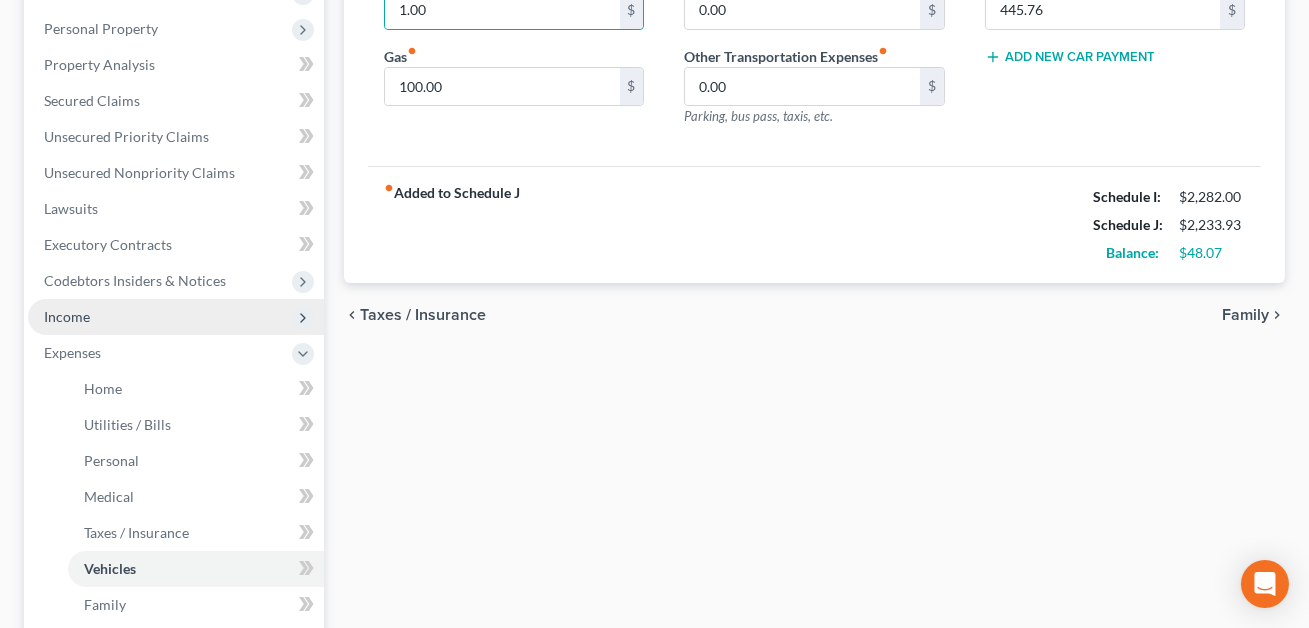 click on "Income" at bounding box center (67, 316) 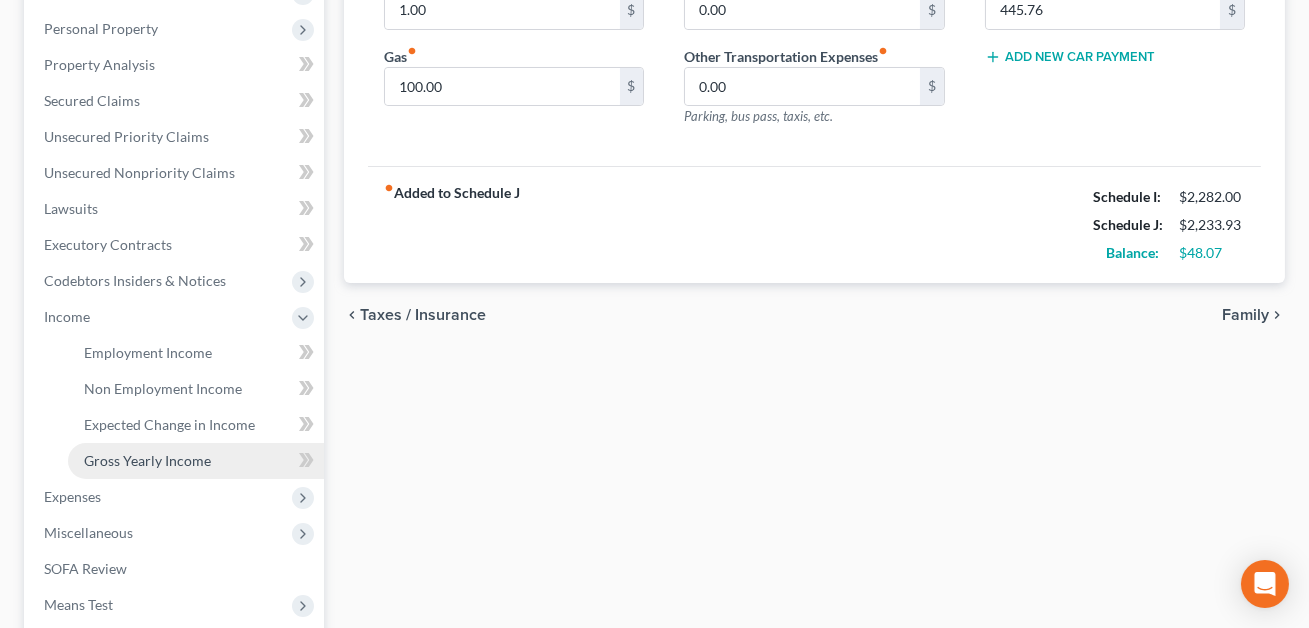 click on "Gross Yearly Income" at bounding box center (147, 460) 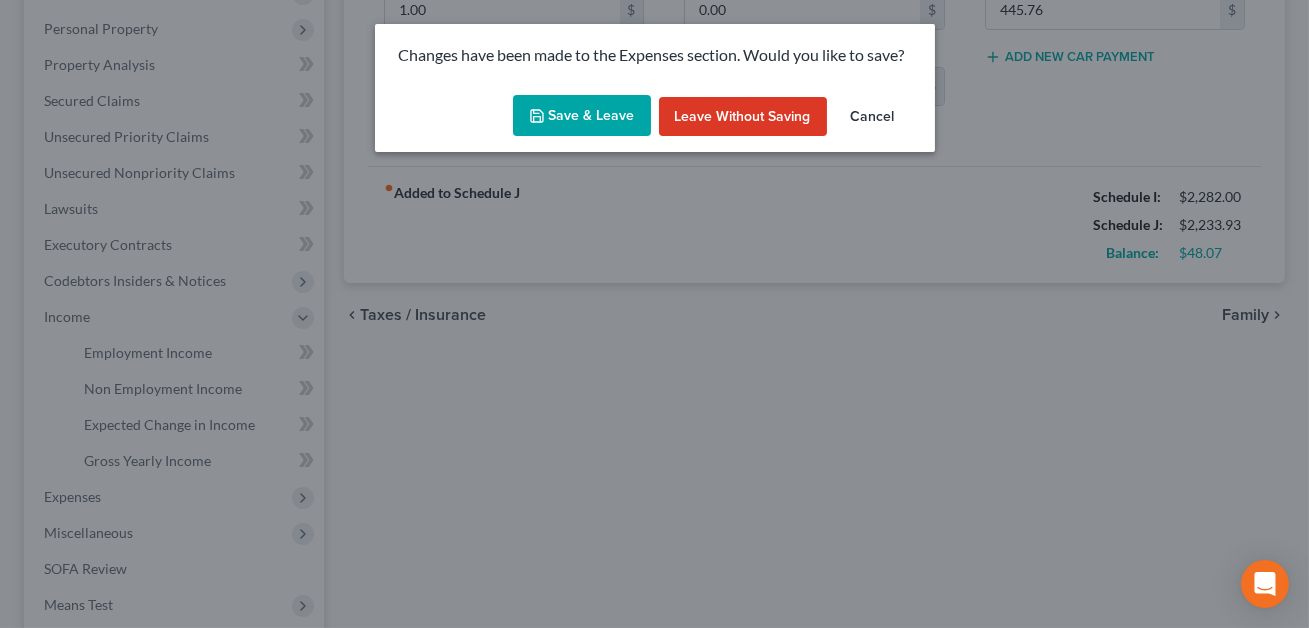 click on "Save & Leave" at bounding box center [582, 116] 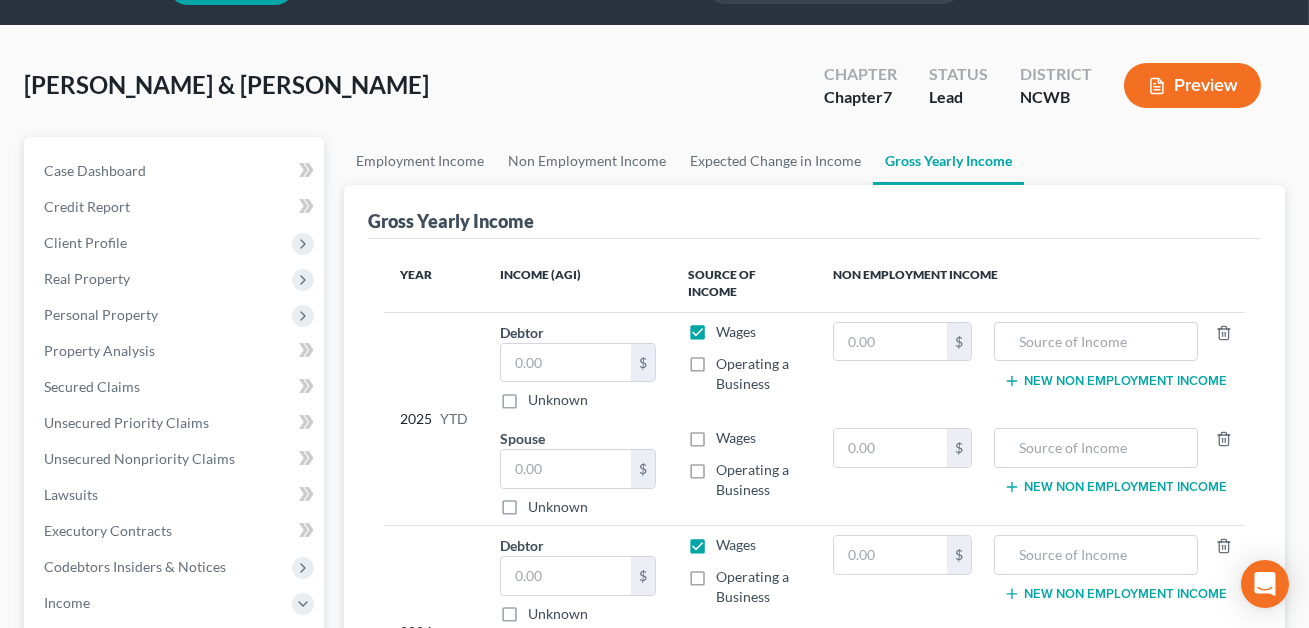 scroll, scrollTop: 0, scrollLeft: 0, axis: both 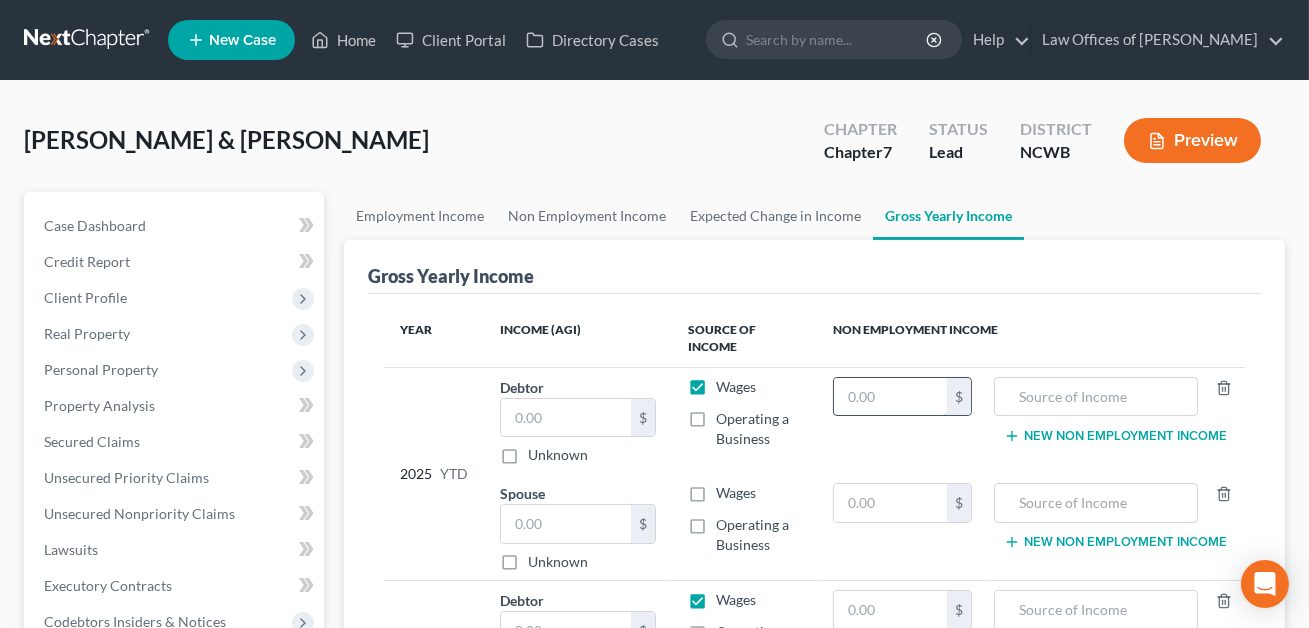 click at bounding box center [890, 397] 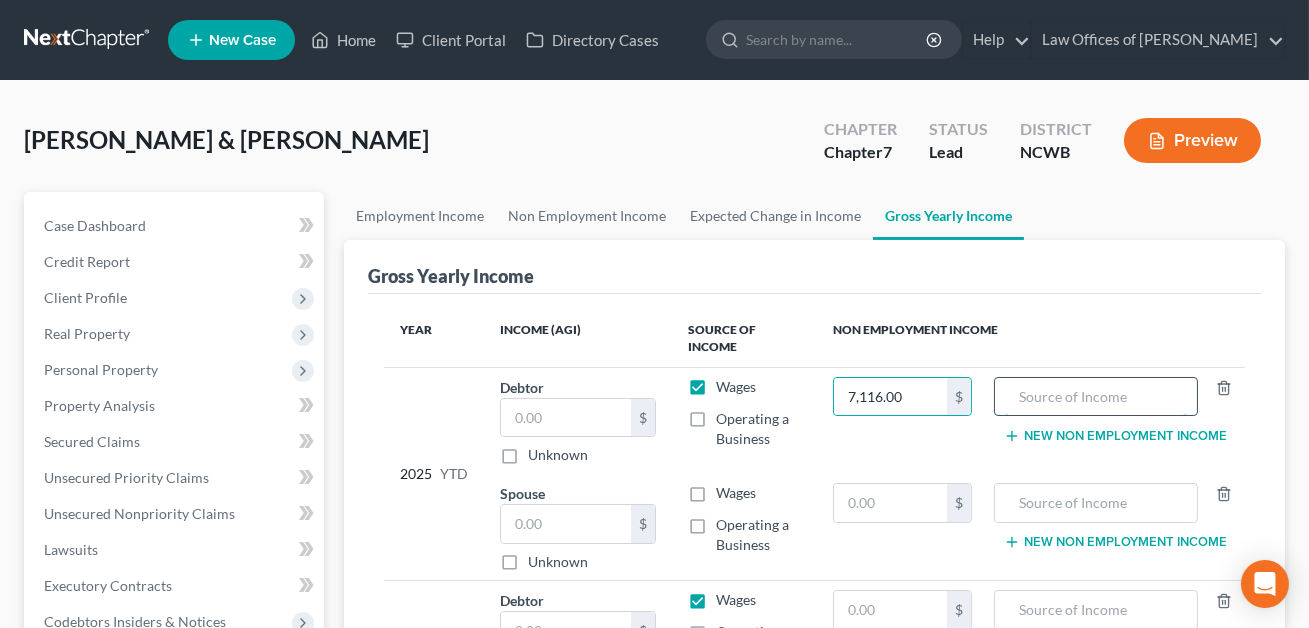 click at bounding box center [1096, 397] 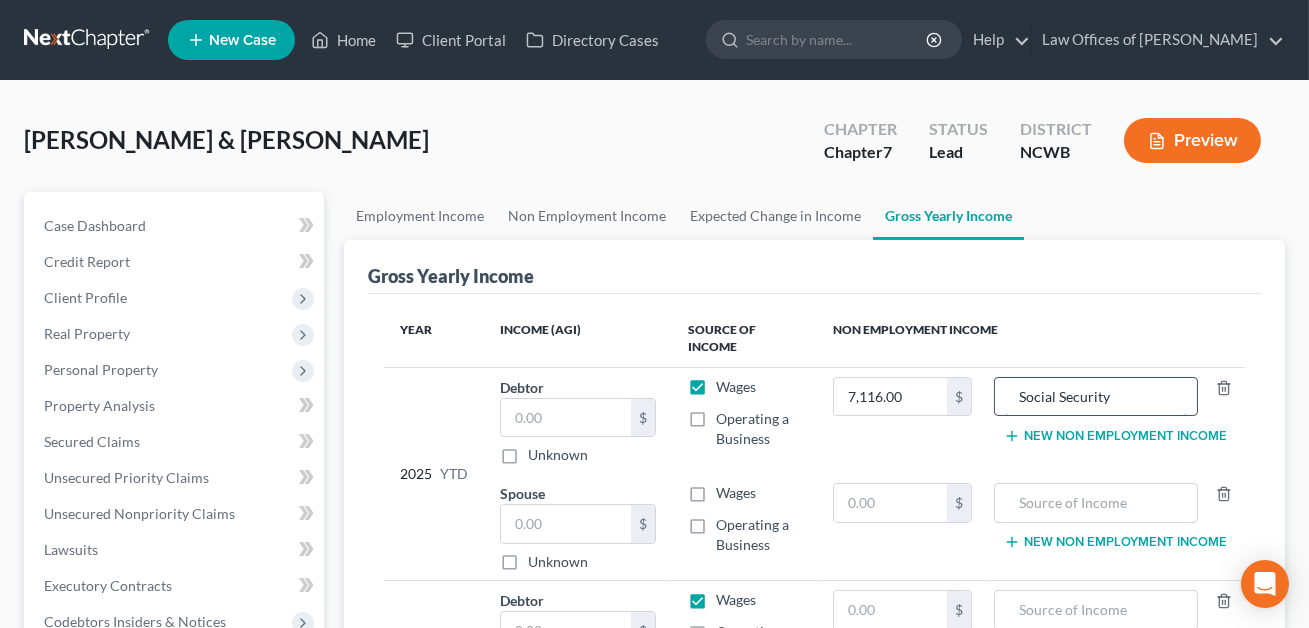 drag, startPoint x: 1116, startPoint y: 395, endPoint x: 1014, endPoint y: 391, distance: 102.0784 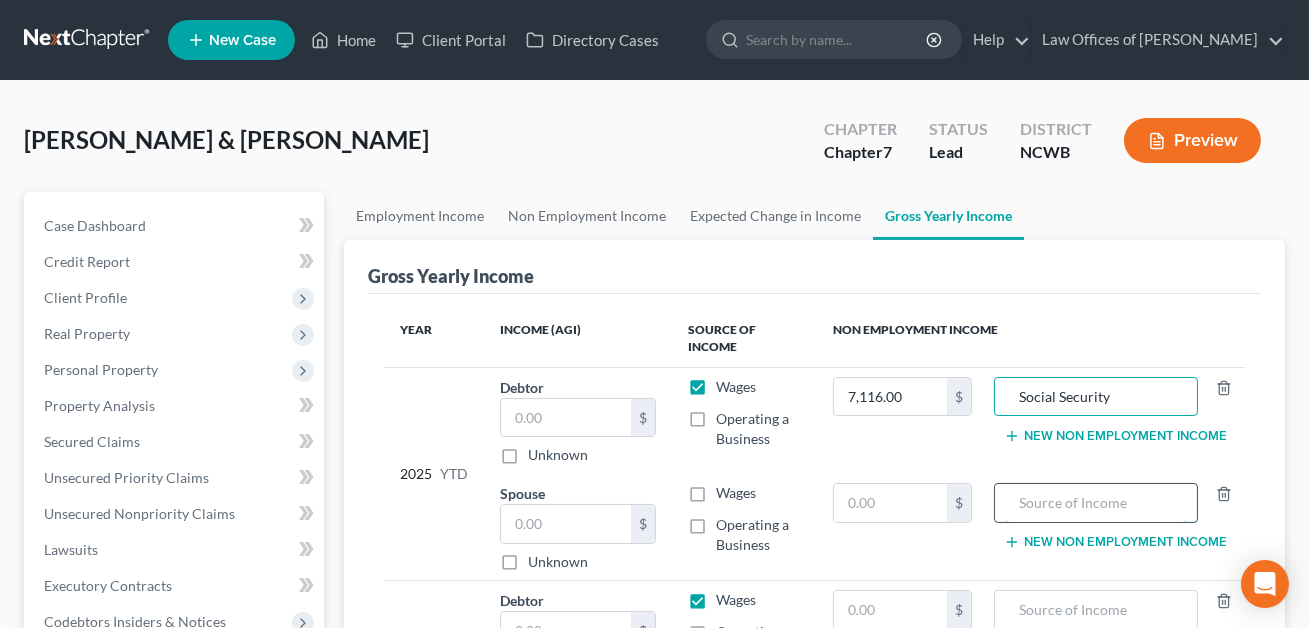 click at bounding box center [1096, 503] 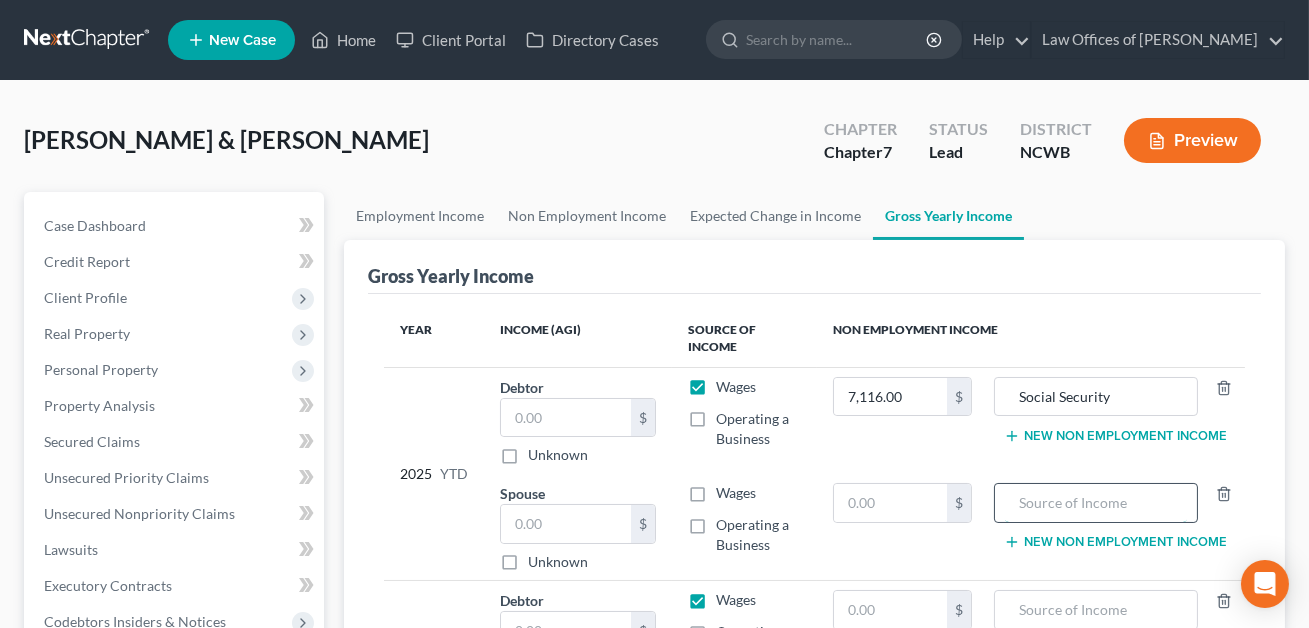 paste on "Social Security" 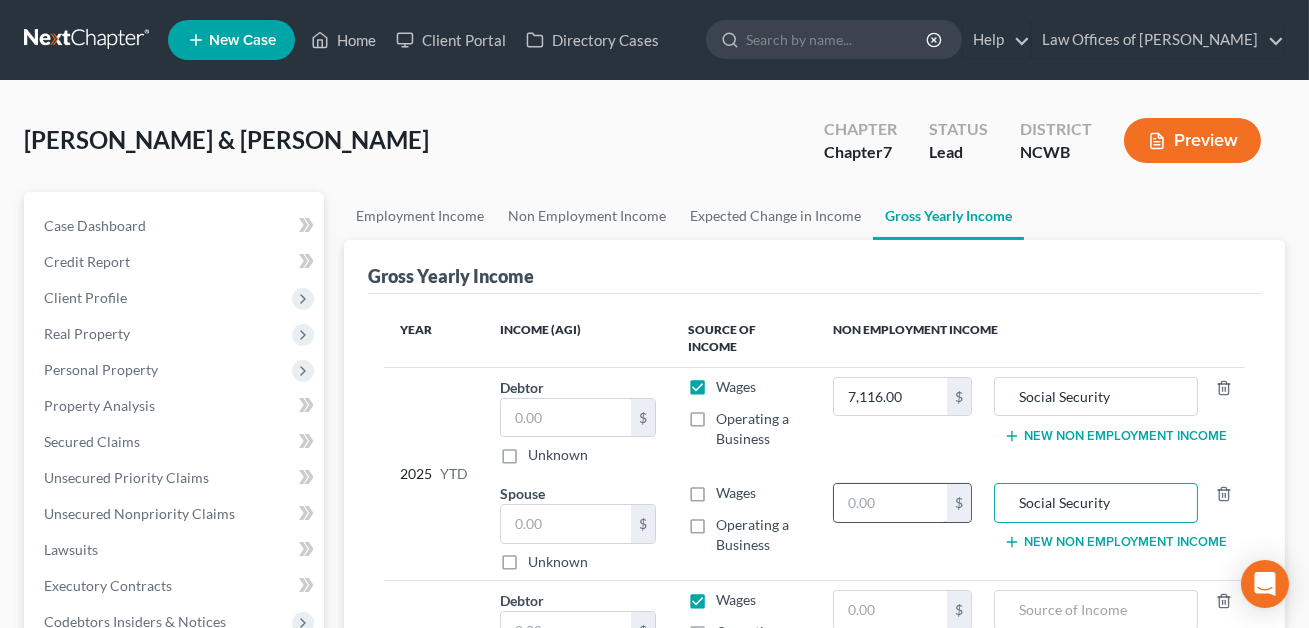 click at bounding box center [890, 503] 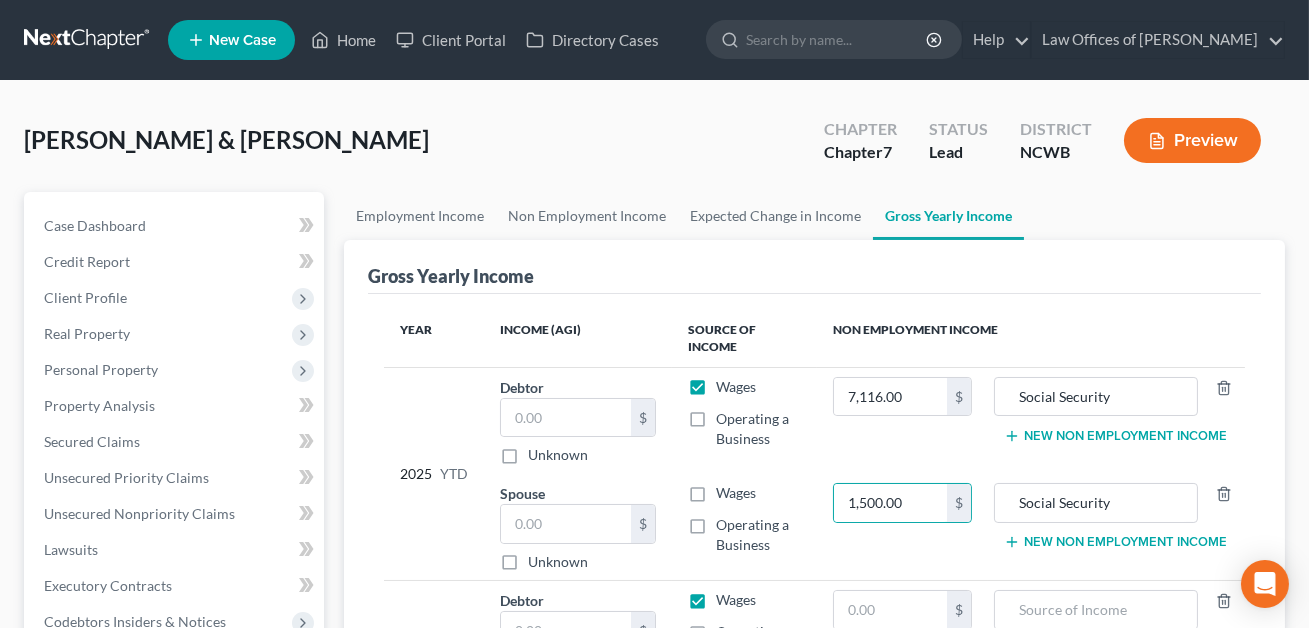 click on "Operating a Business" at bounding box center (758, 429) 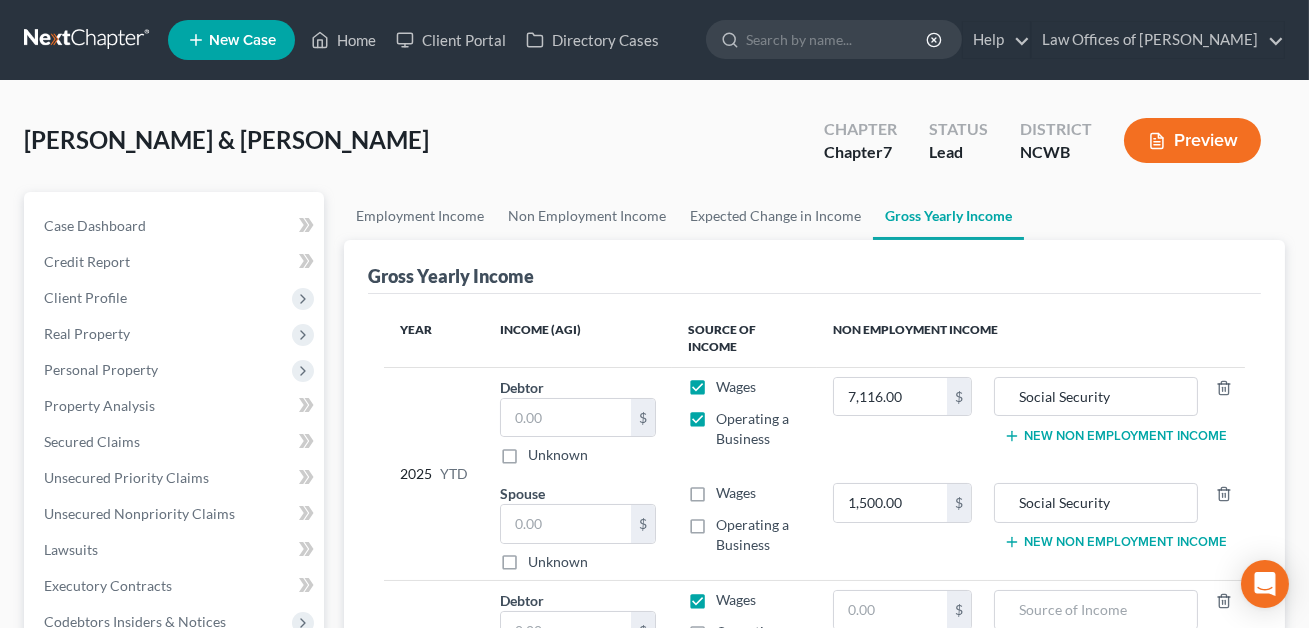 click on "Wages" at bounding box center (736, 387) 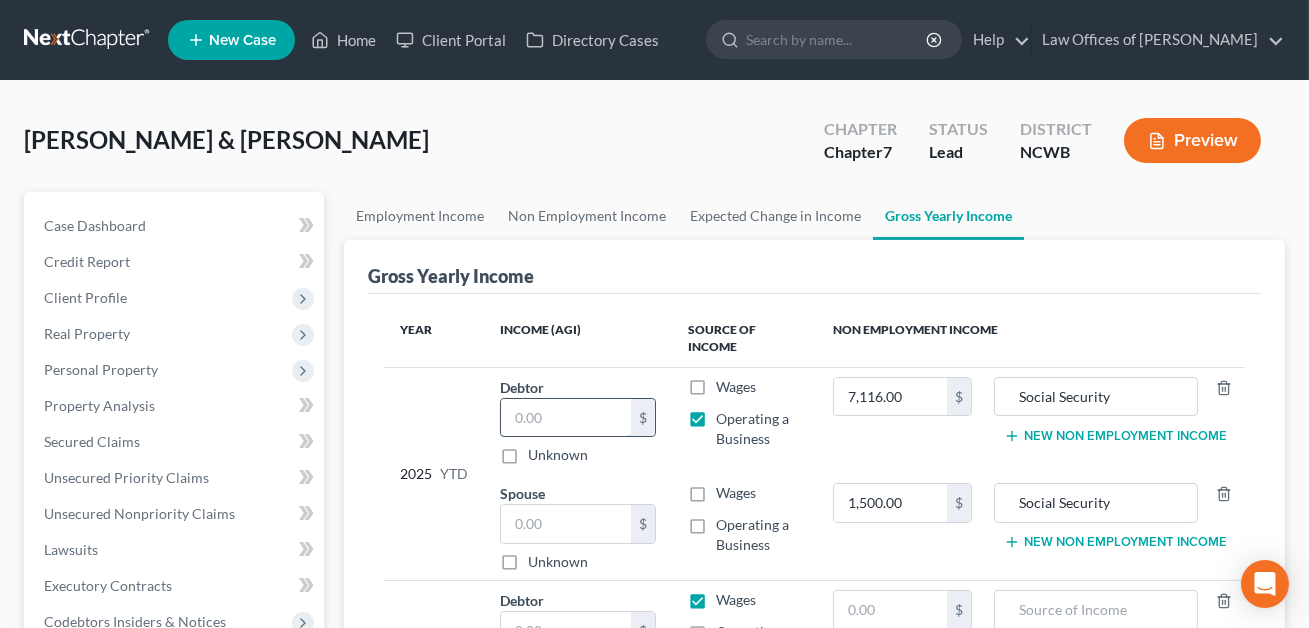 click at bounding box center (566, 418) 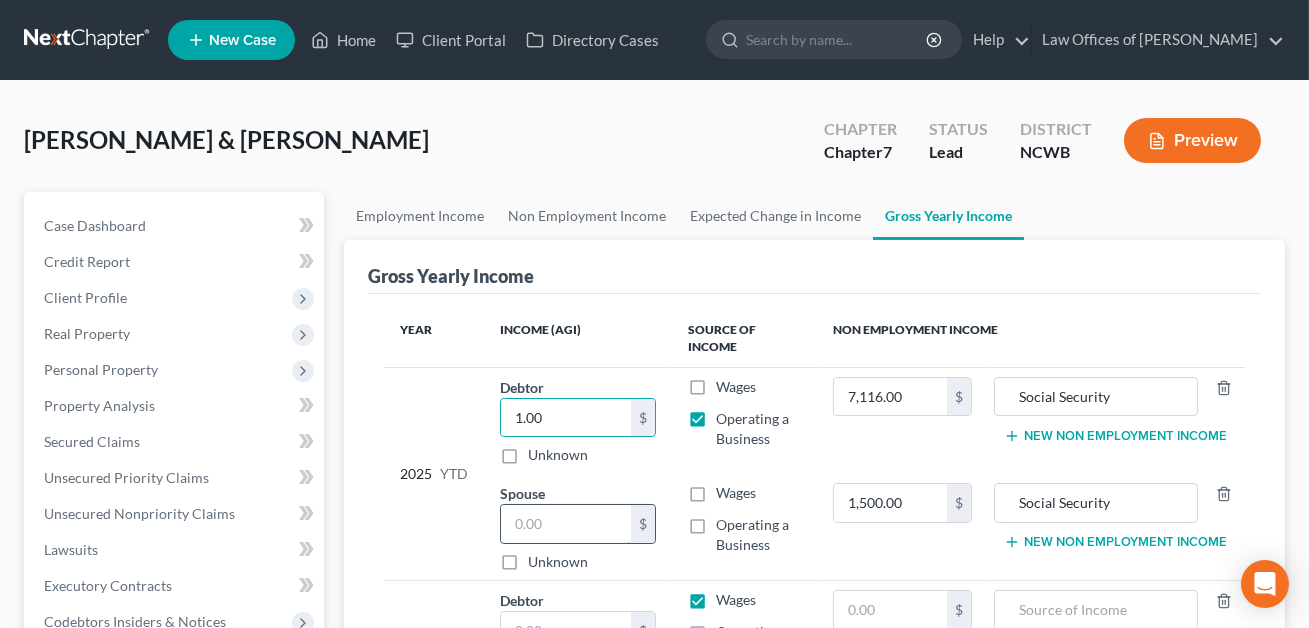 click at bounding box center [566, 524] 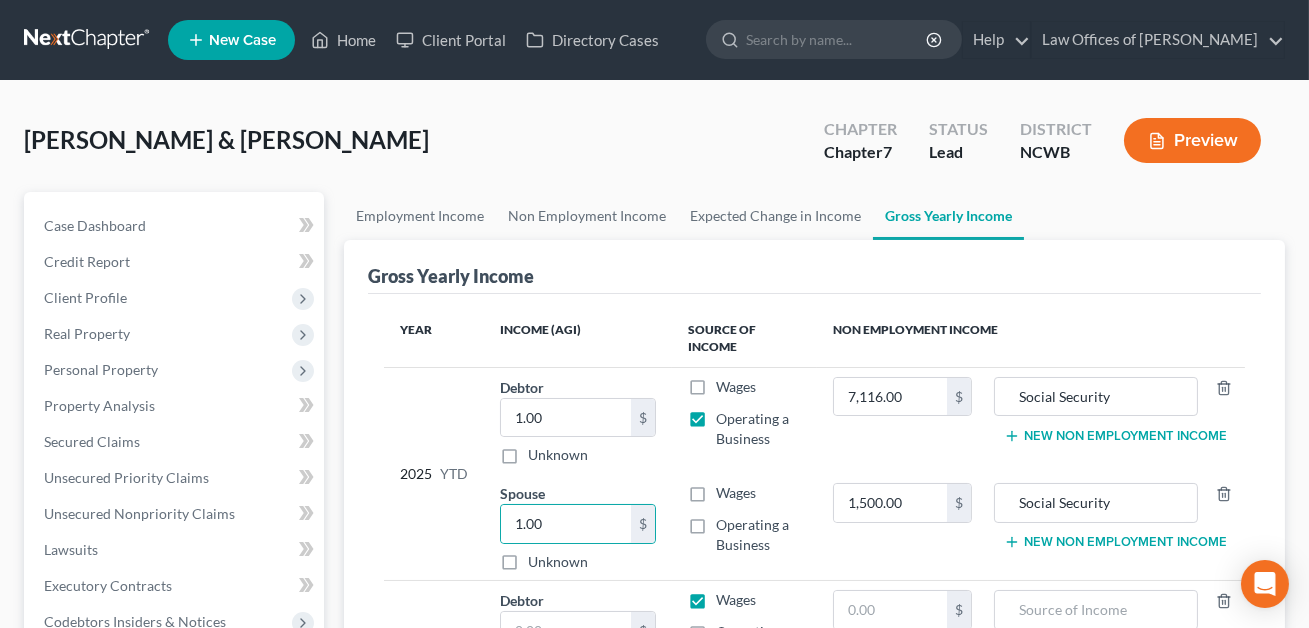 click on "Operating a Business" at bounding box center [758, 535] 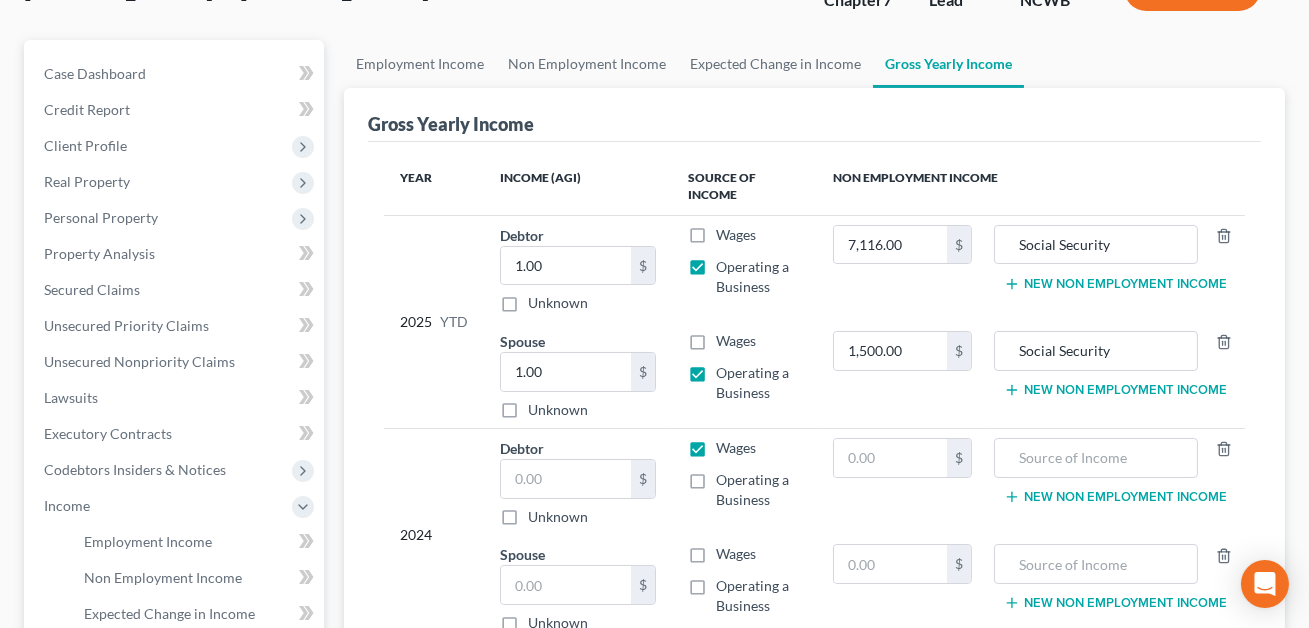 scroll, scrollTop: 159, scrollLeft: 0, axis: vertical 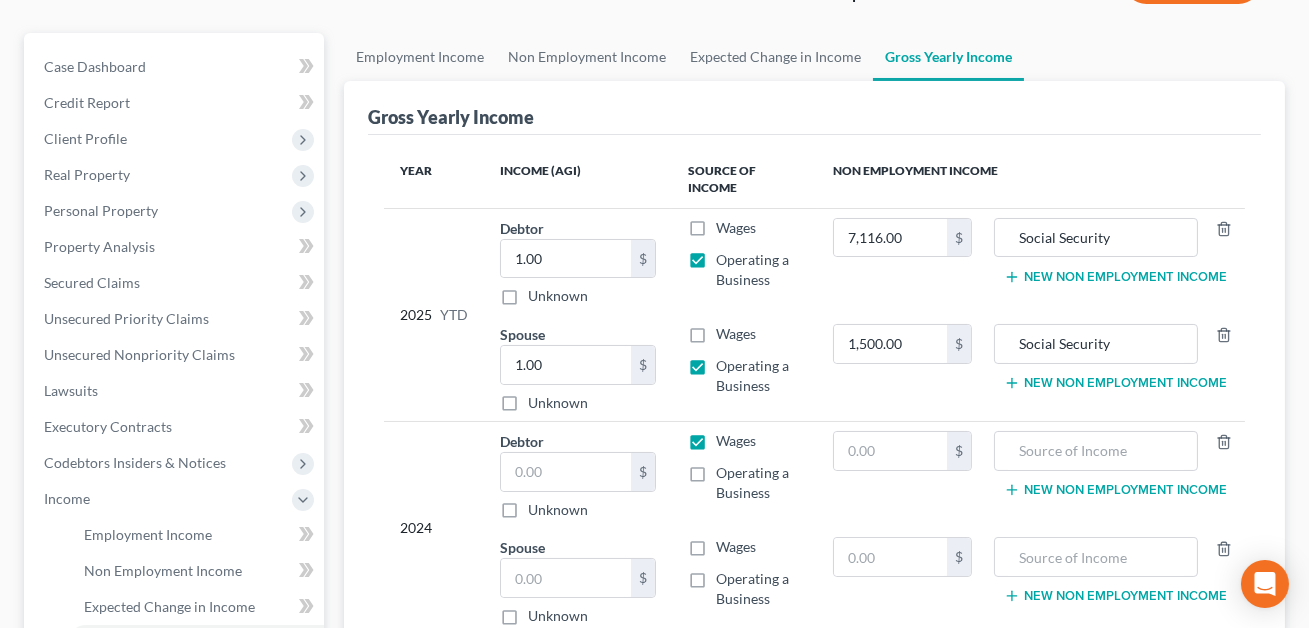 click on "Wages" at bounding box center (736, 441) 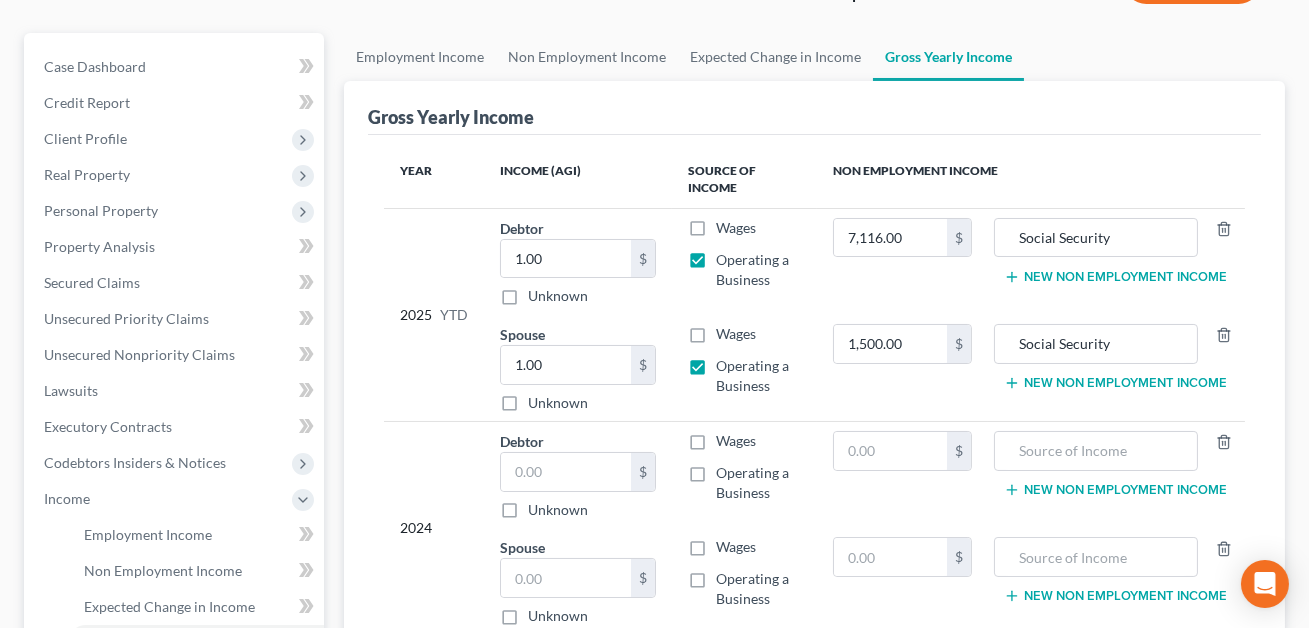 click on "Operating a Business" at bounding box center (758, 483) 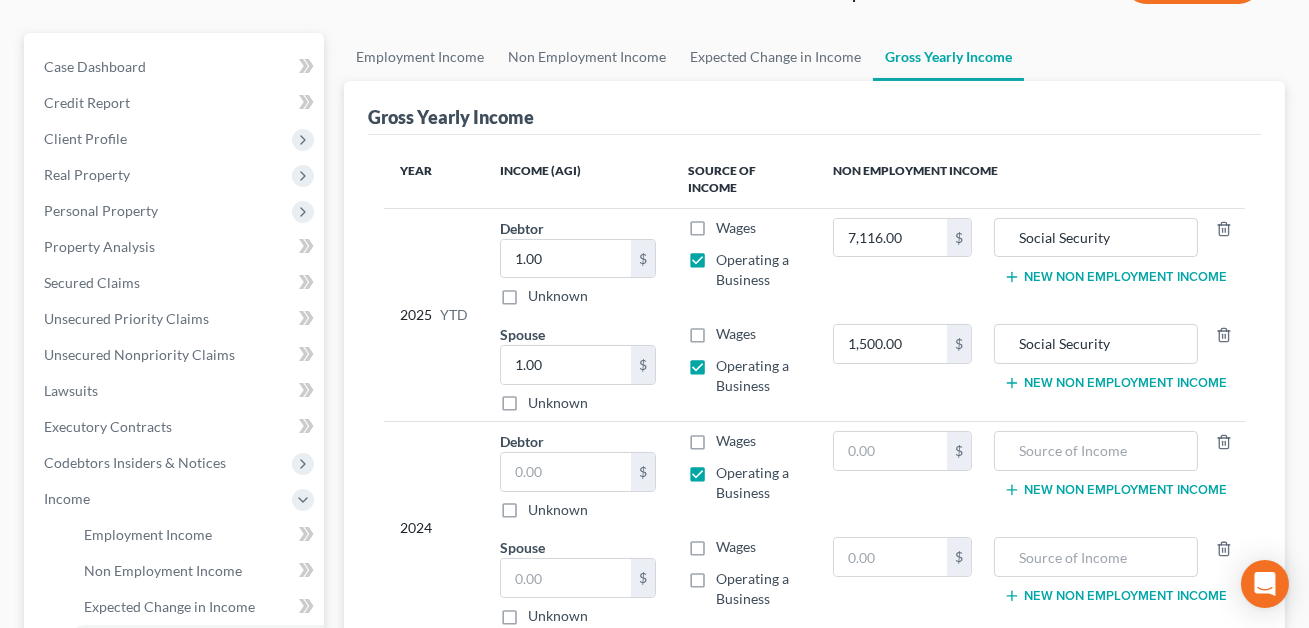 click on "Operating a Business" at bounding box center [758, 589] 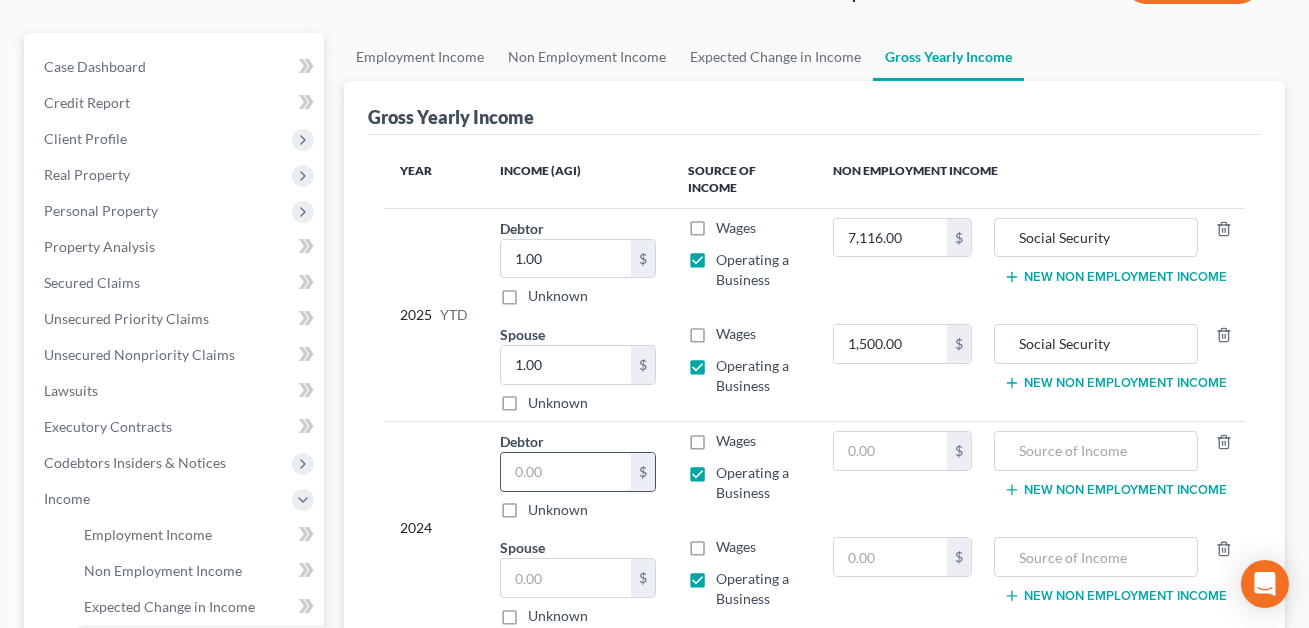 click at bounding box center [566, 472] 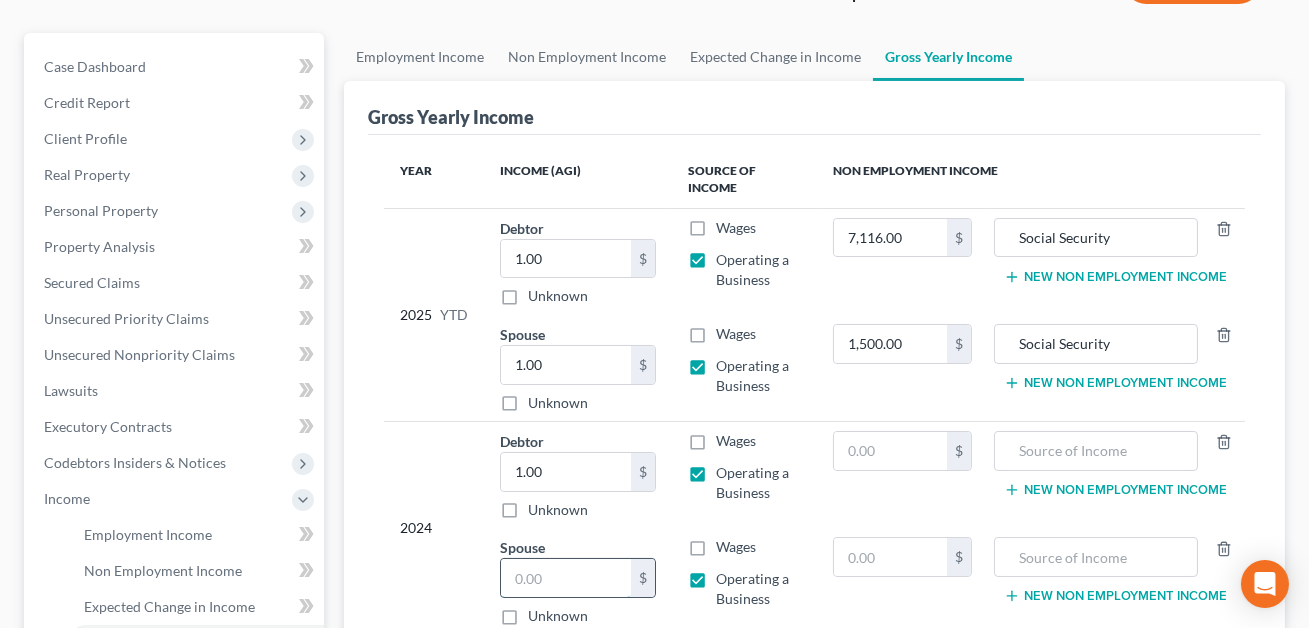 click at bounding box center (566, 578) 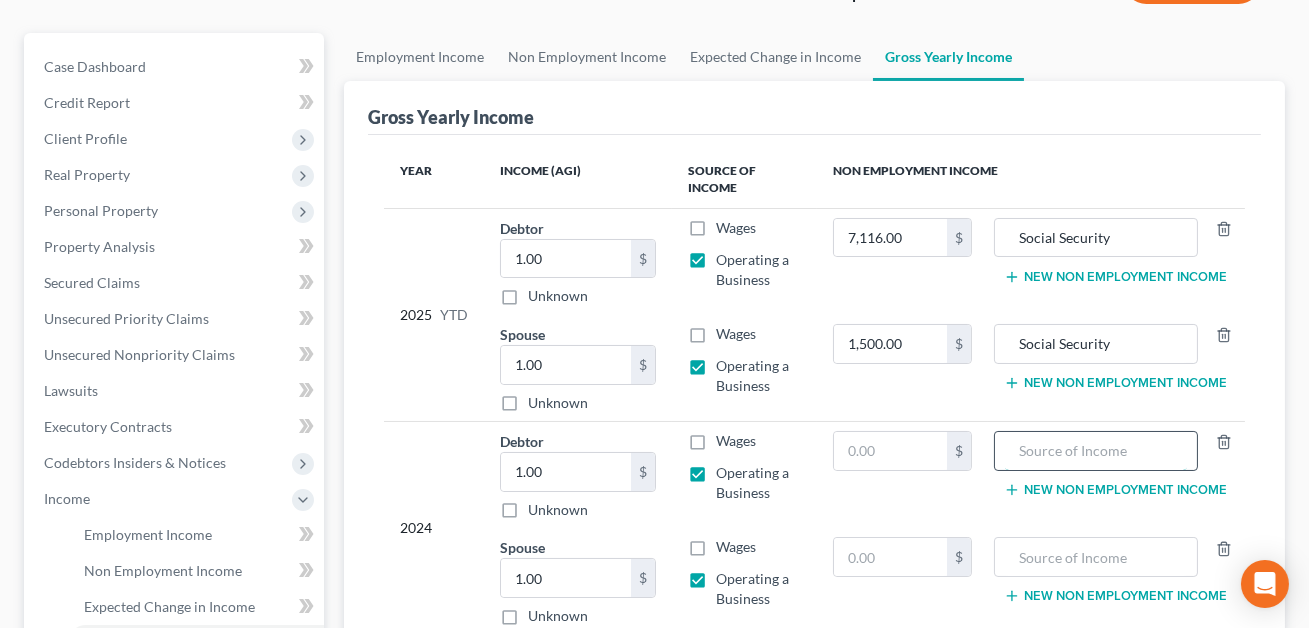 click at bounding box center (1096, 451) 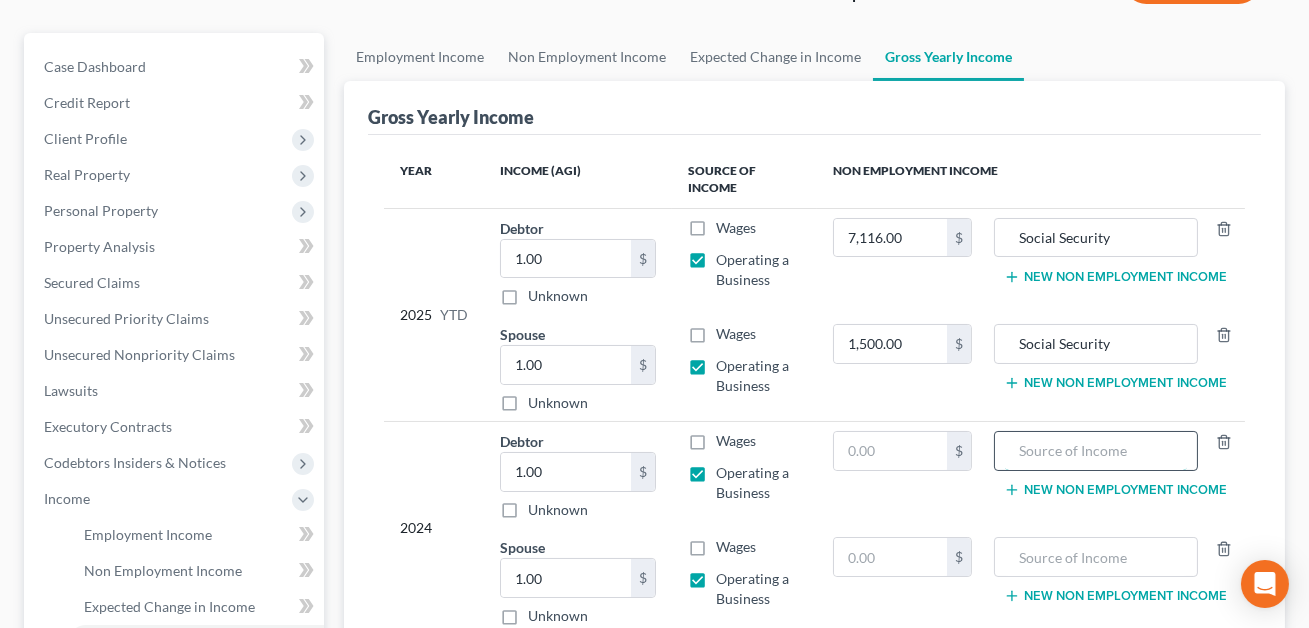 paste on "Social Security" 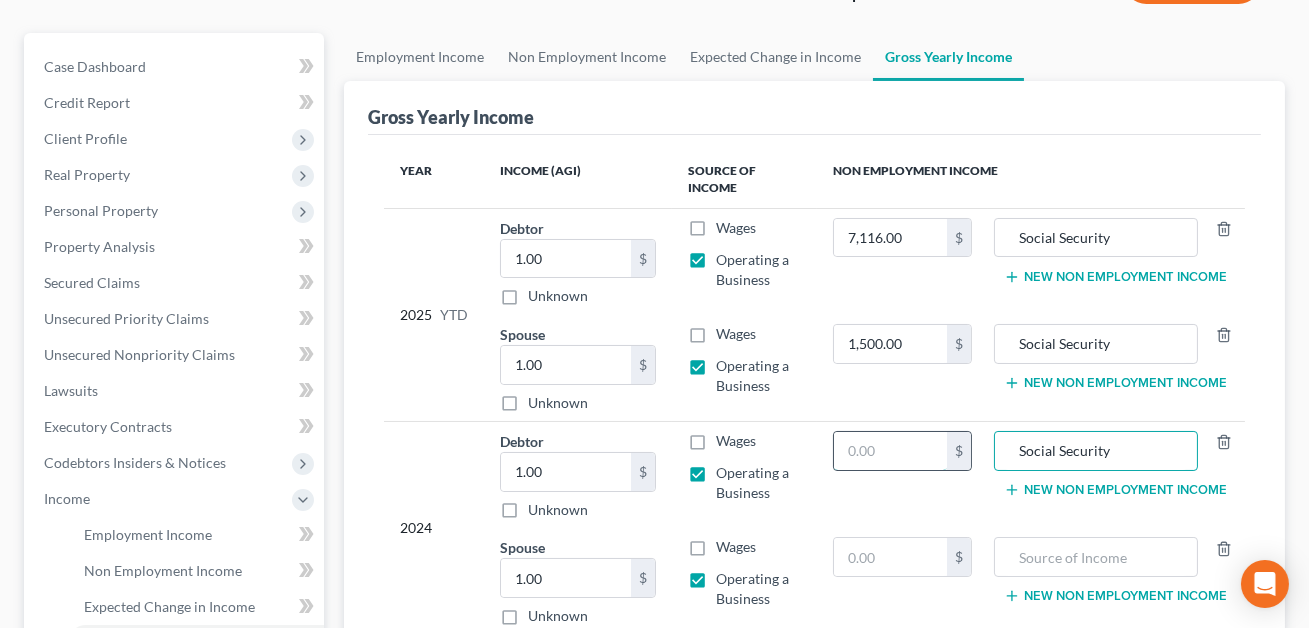 click at bounding box center (890, 451) 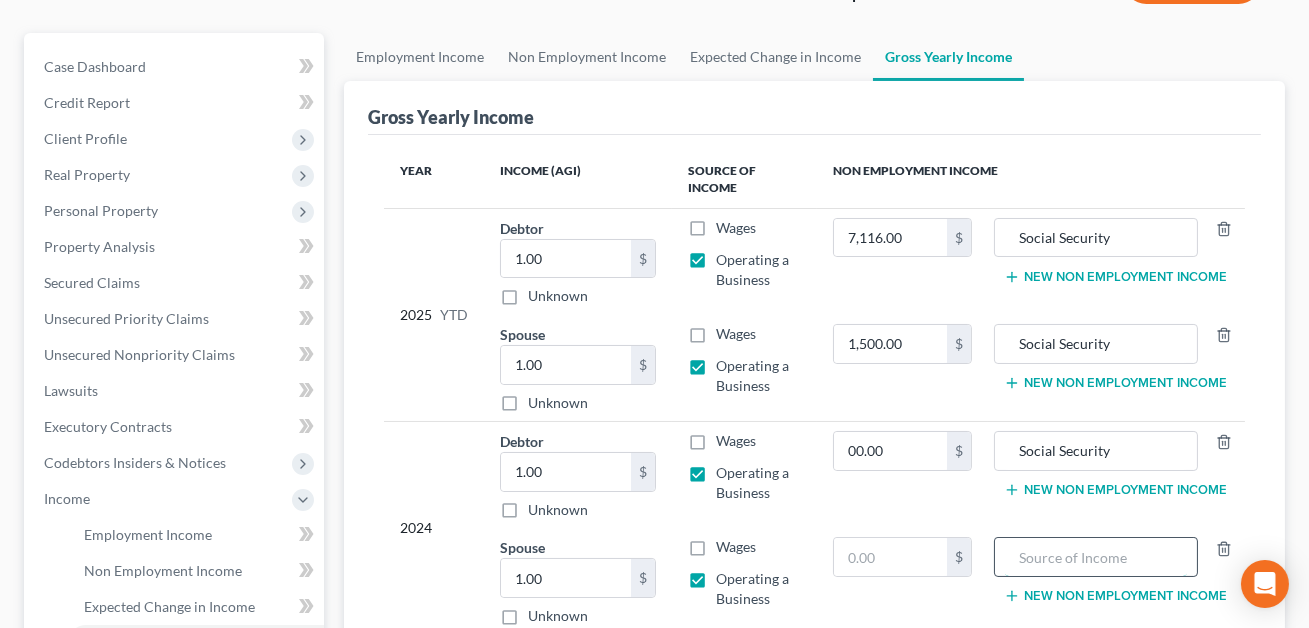 click at bounding box center (1096, 557) 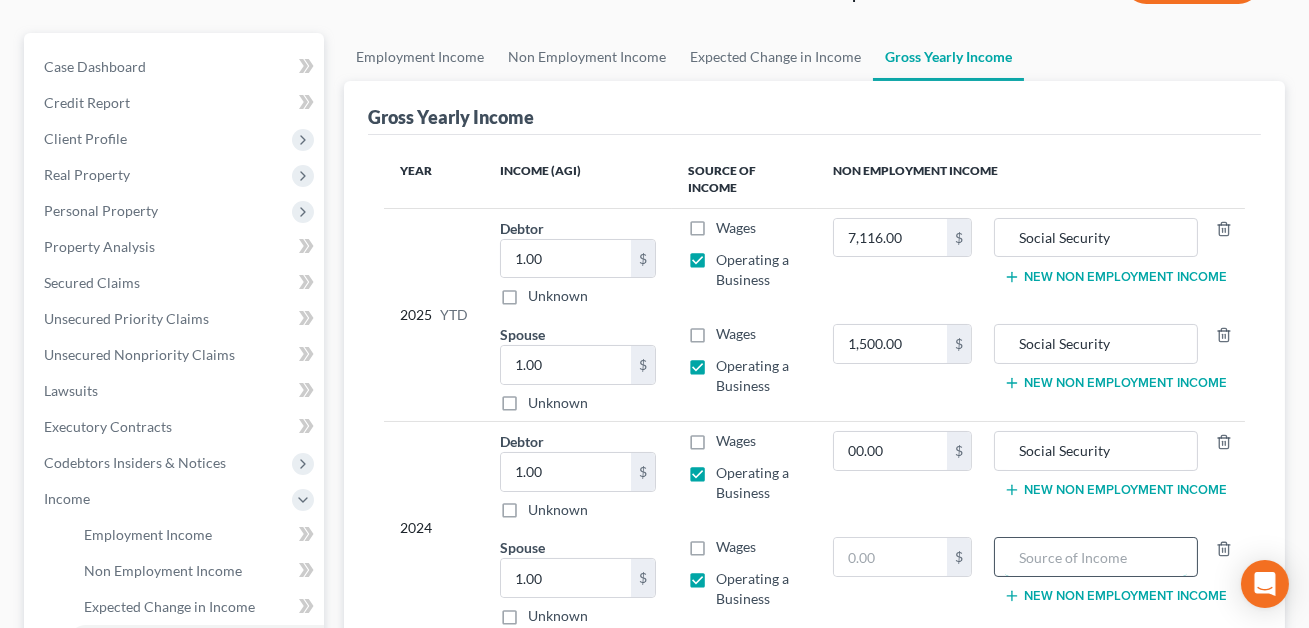 paste on "Social Security" 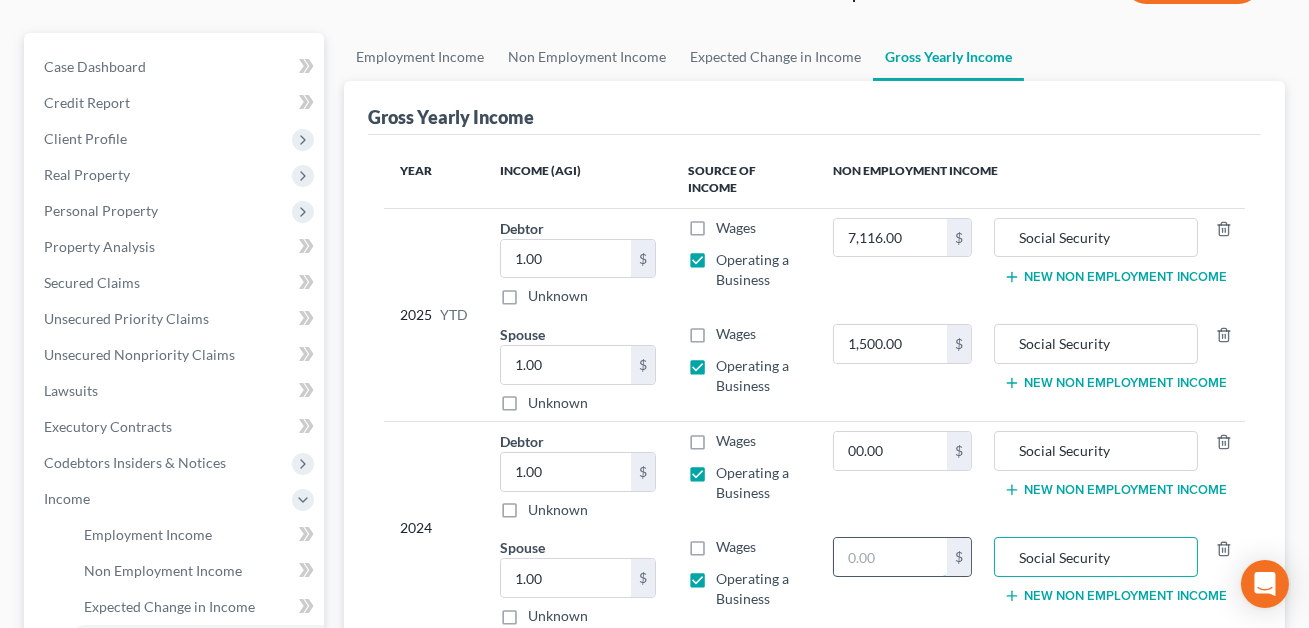 click at bounding box center [890, 557] 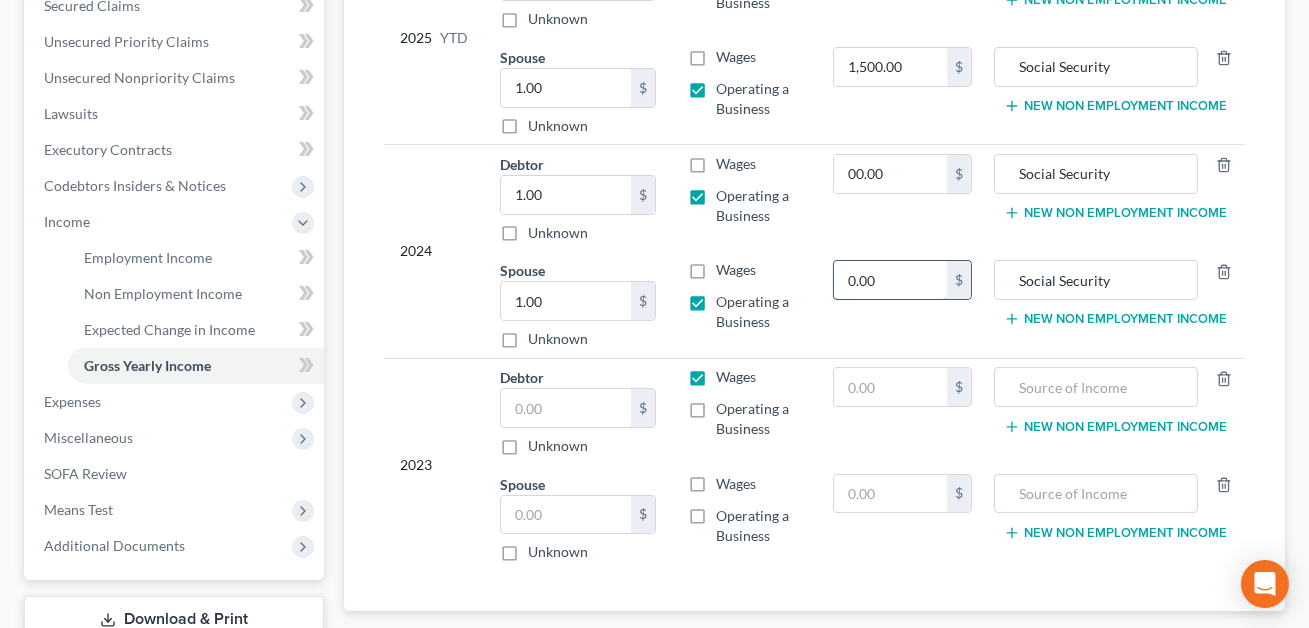 scroll, scrollTop: 534, scrollLeft: 0, axis: vertical 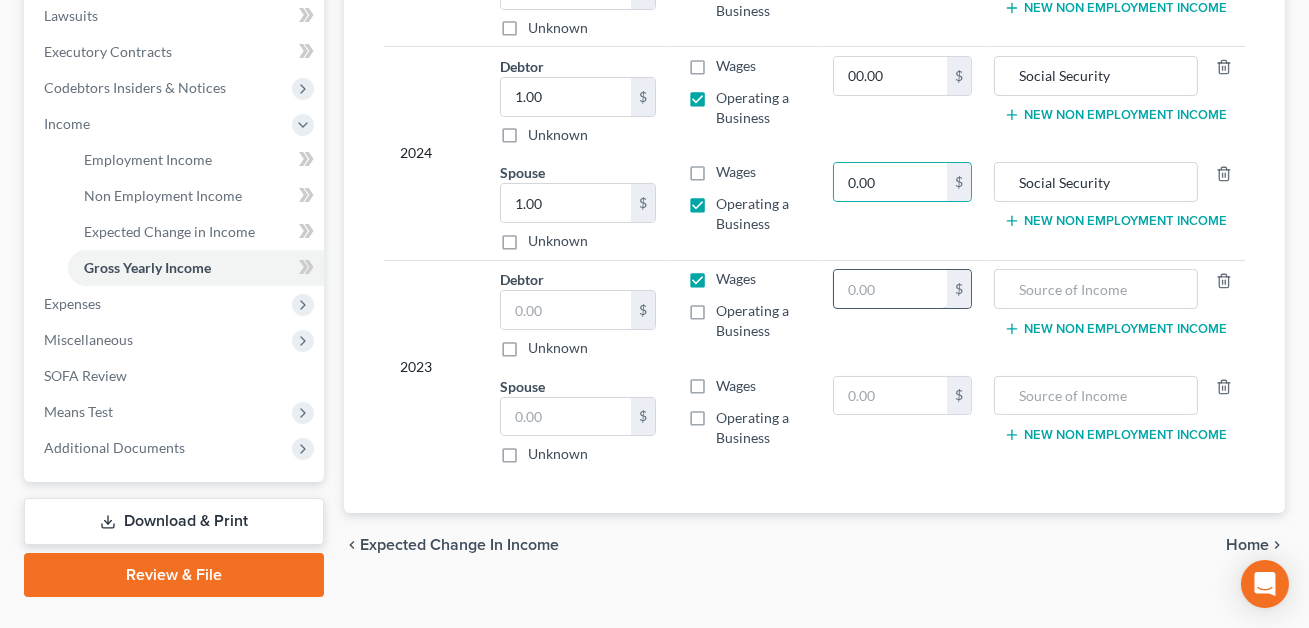 click at bounding box center [890, 289] 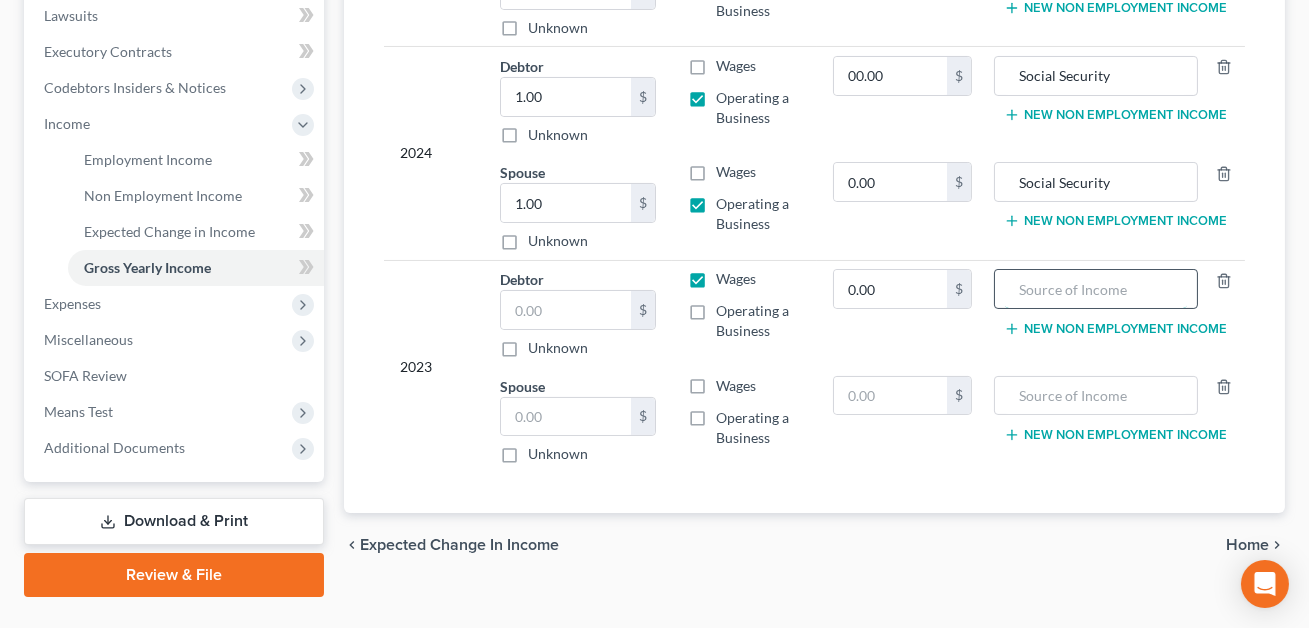click at bounding box center [1096, 289] 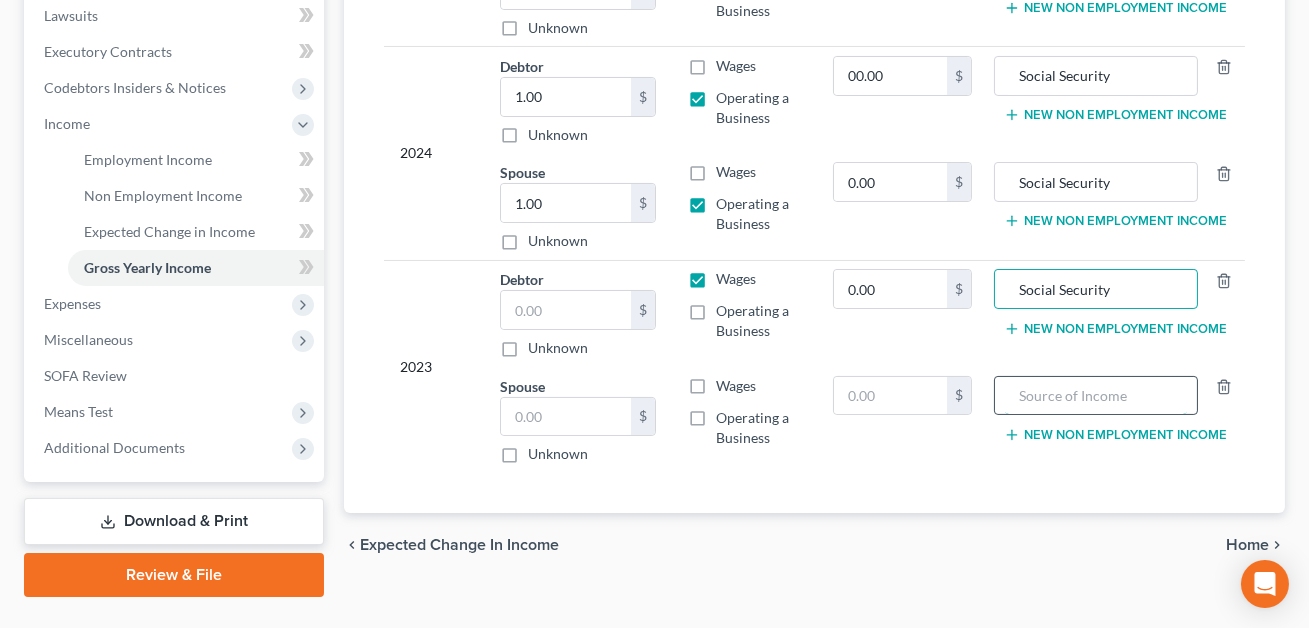 click at bounding box center [1096, 396] 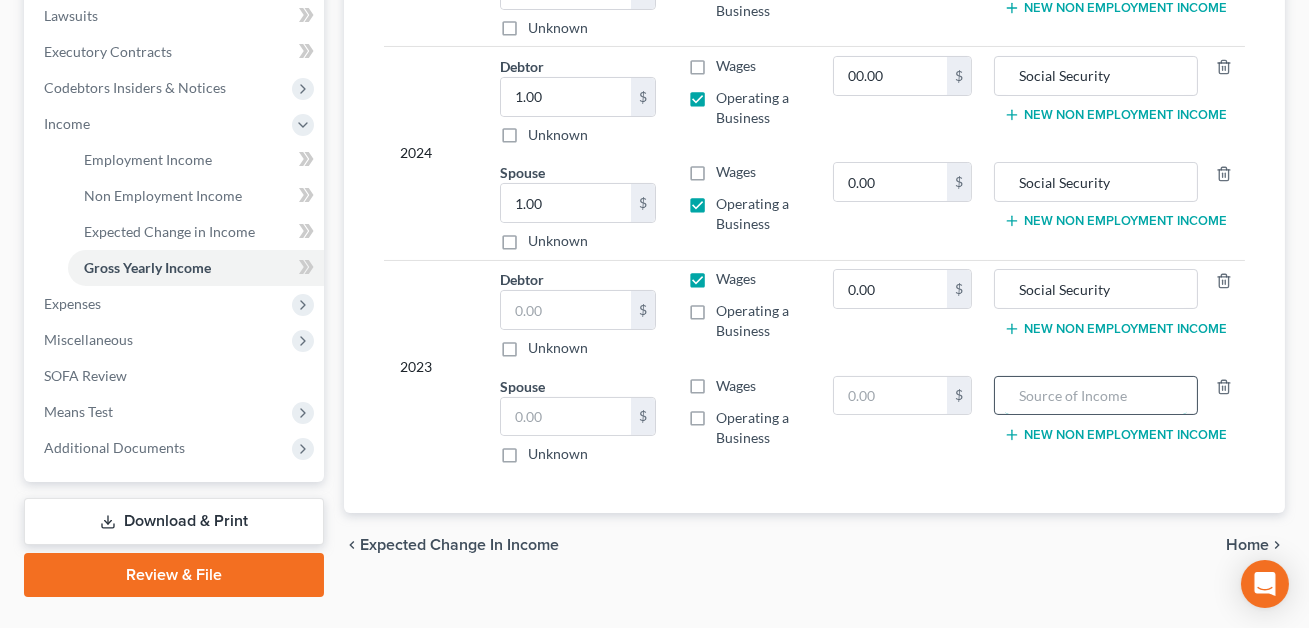 paste on "Social Security" 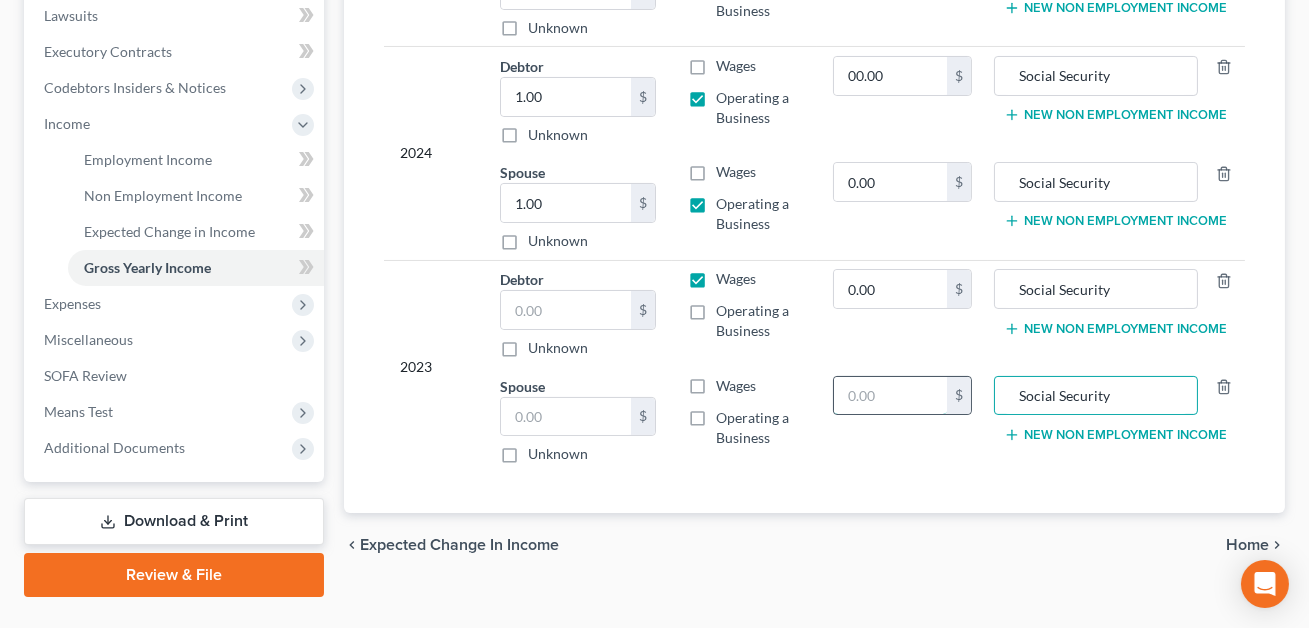 click at bounding box center [890, 396] 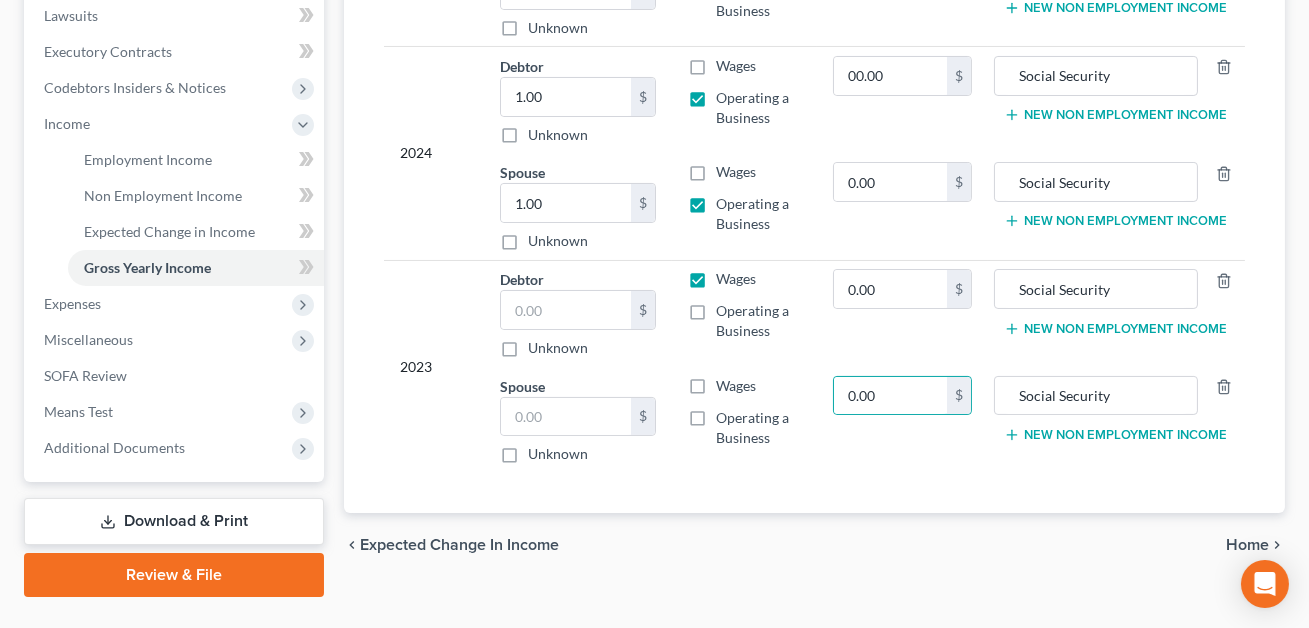 click on "Operating a Business" at bounding box center (758, 321) 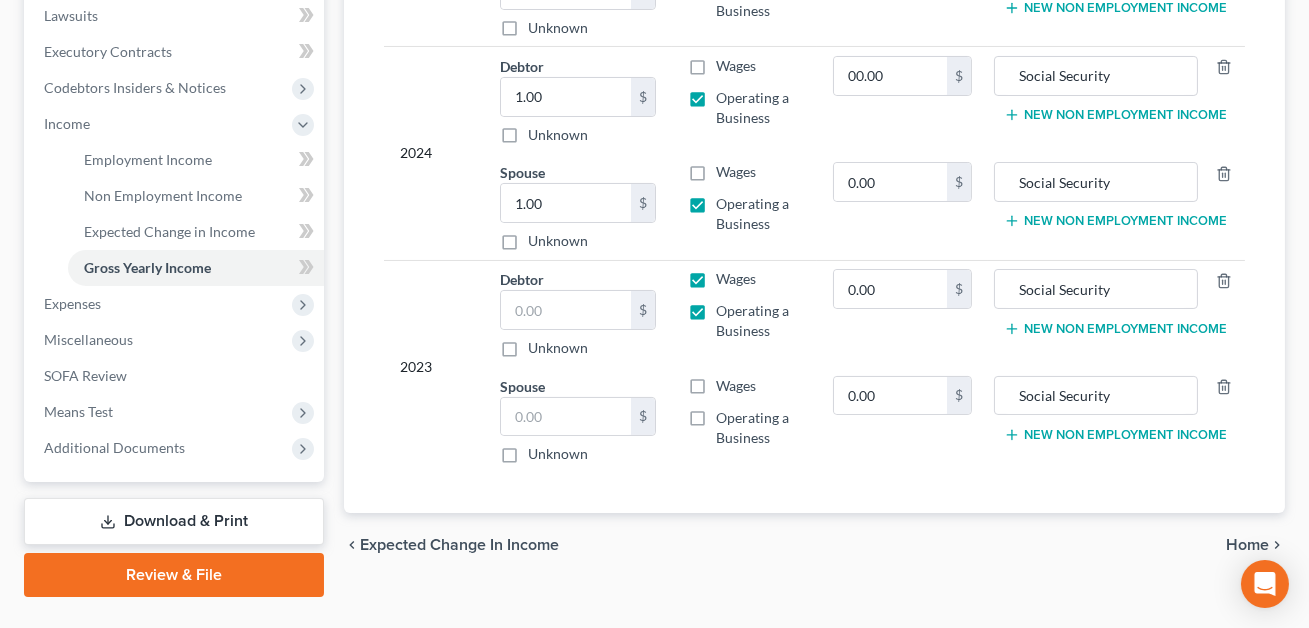 click on "Wages" at bounding box center [736, 279] 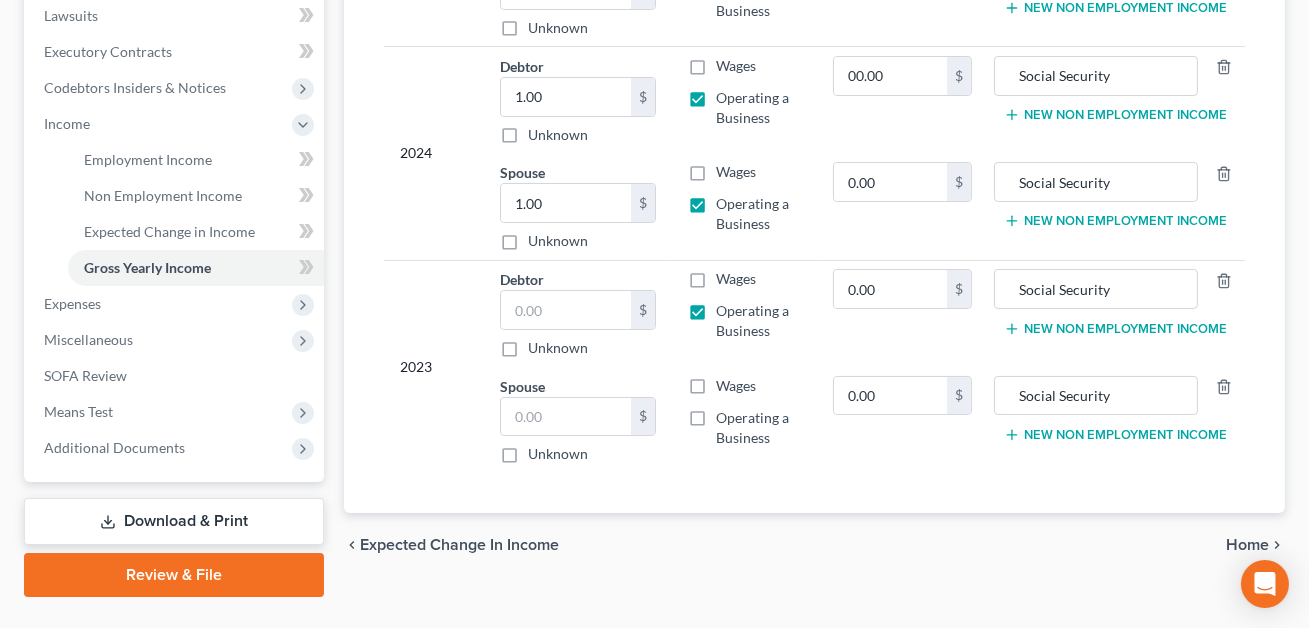 click on "Operating a Business" at bounding box center (758, 428) 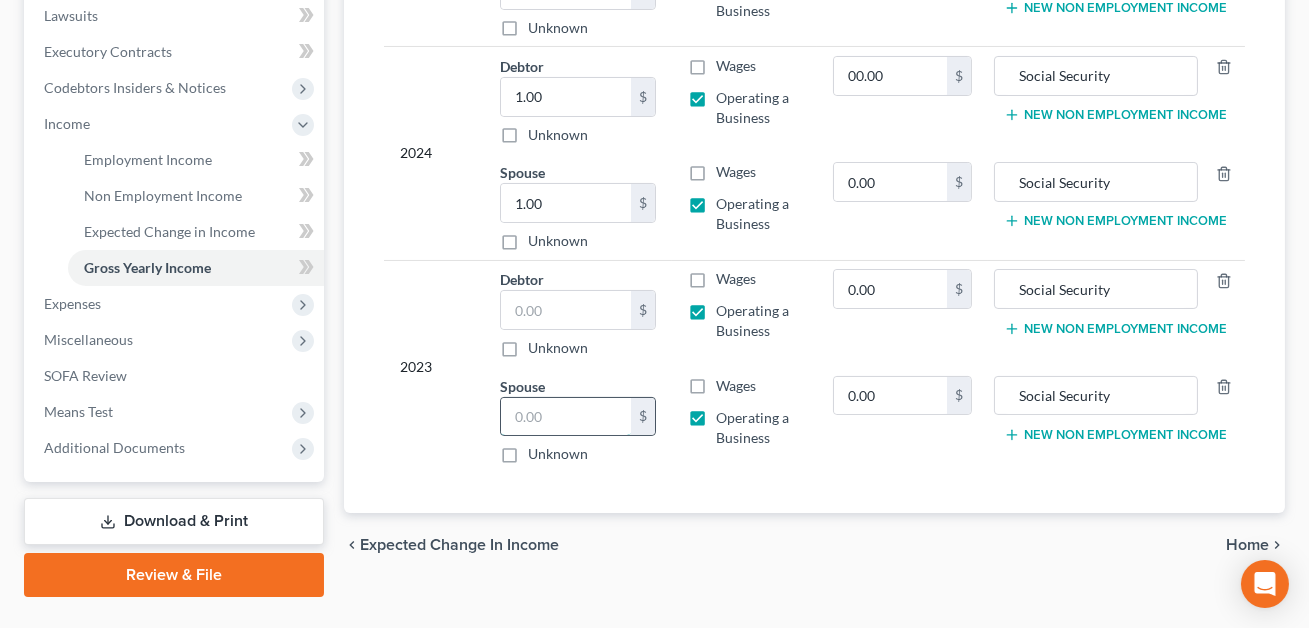 click at bounding box center (566, 417) 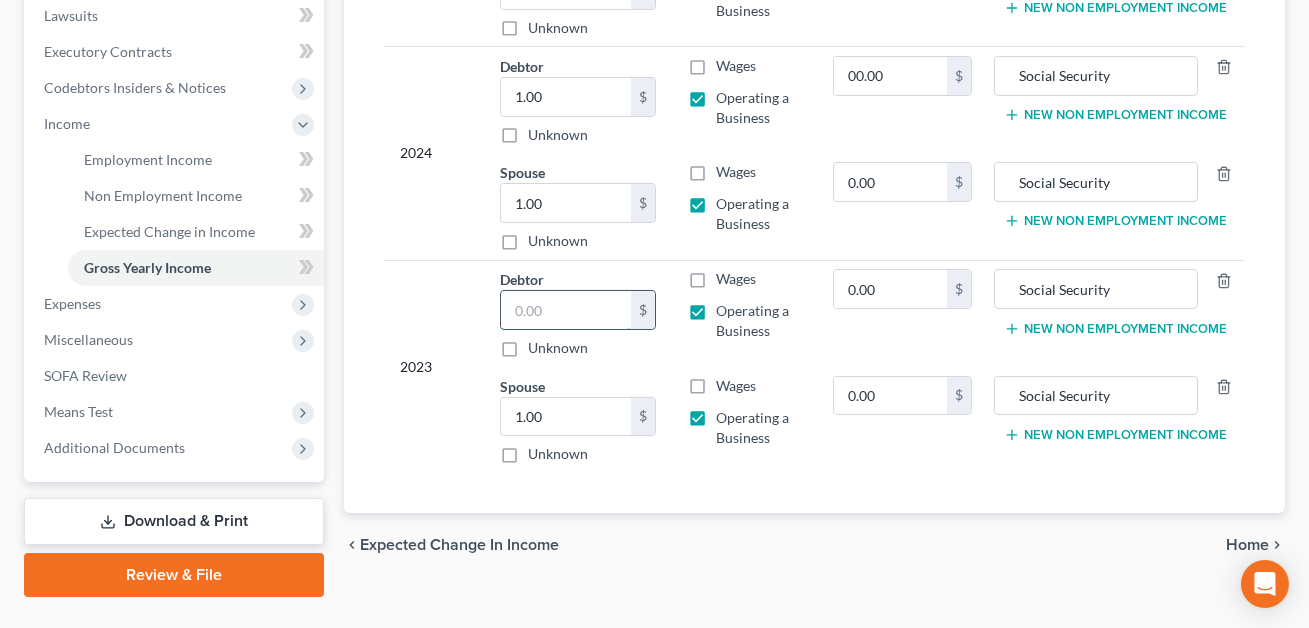 click at bounding box center (566, 310) 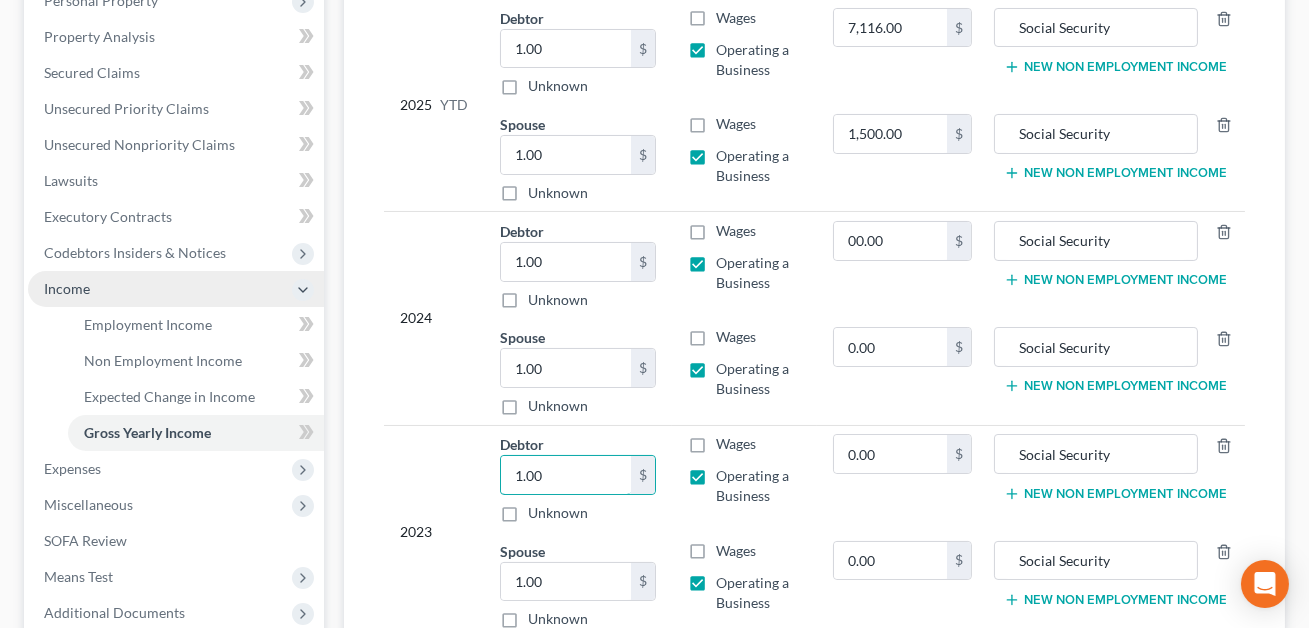 scroll, scrollTop: 368, scrollLeft: 0, axis: vertical 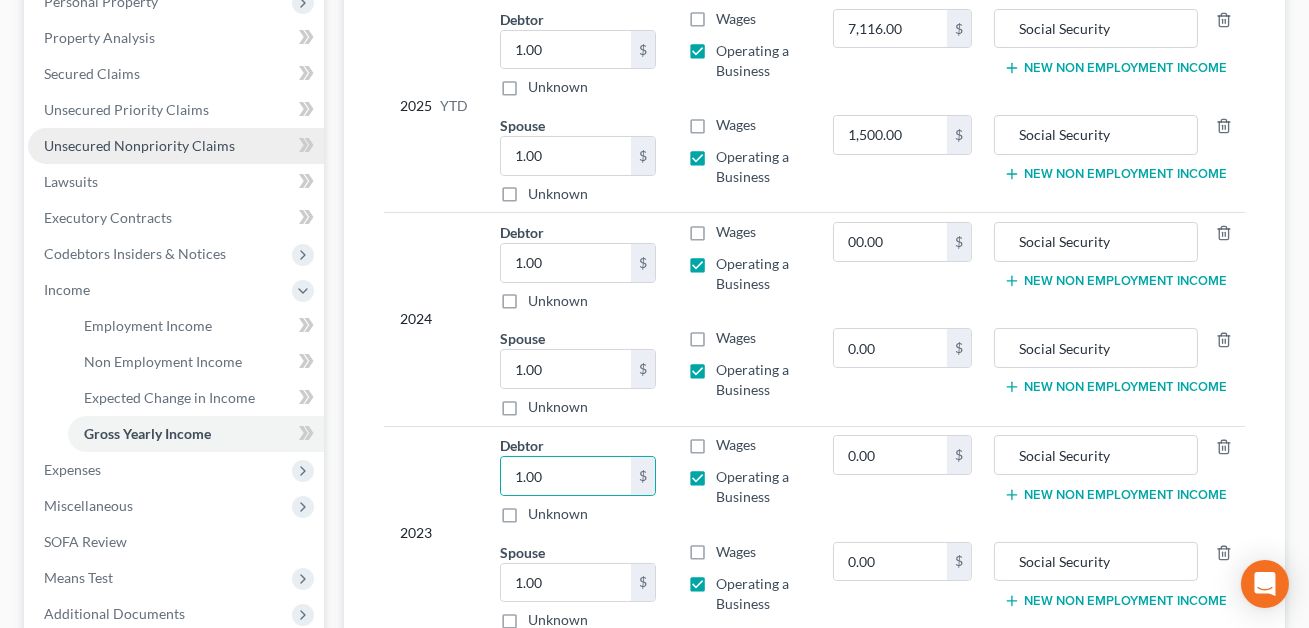 click on "Unsecured Nonpriority Claims" at bounding box center (176, 146) 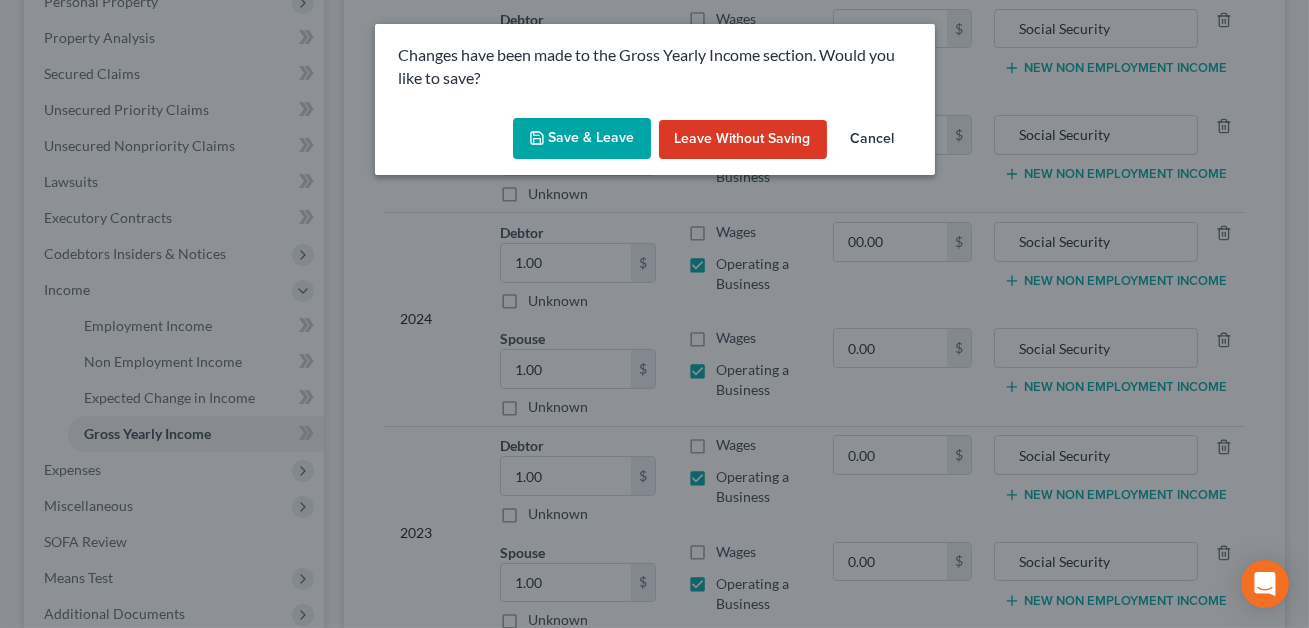 click on "Save & Leave" at bounding box center (582, 139) 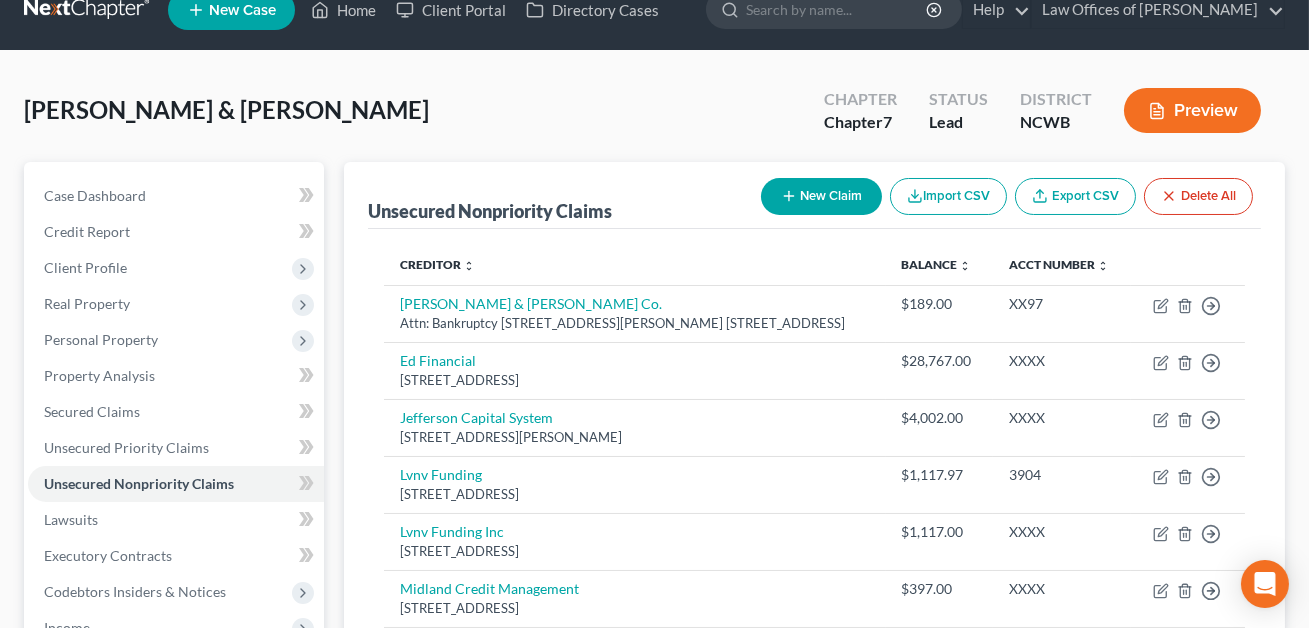 scroll, scrollTop: 0, scrollLeft: 0, axis: both 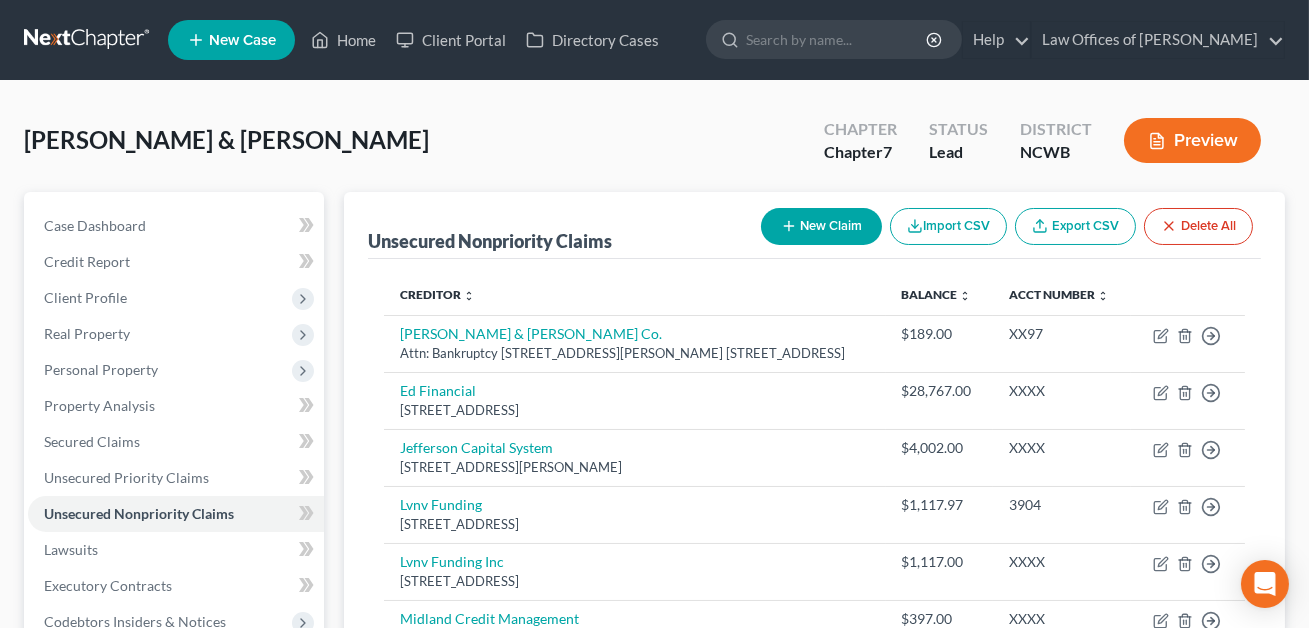click on "New Claim" at bounding box center [821, 226] 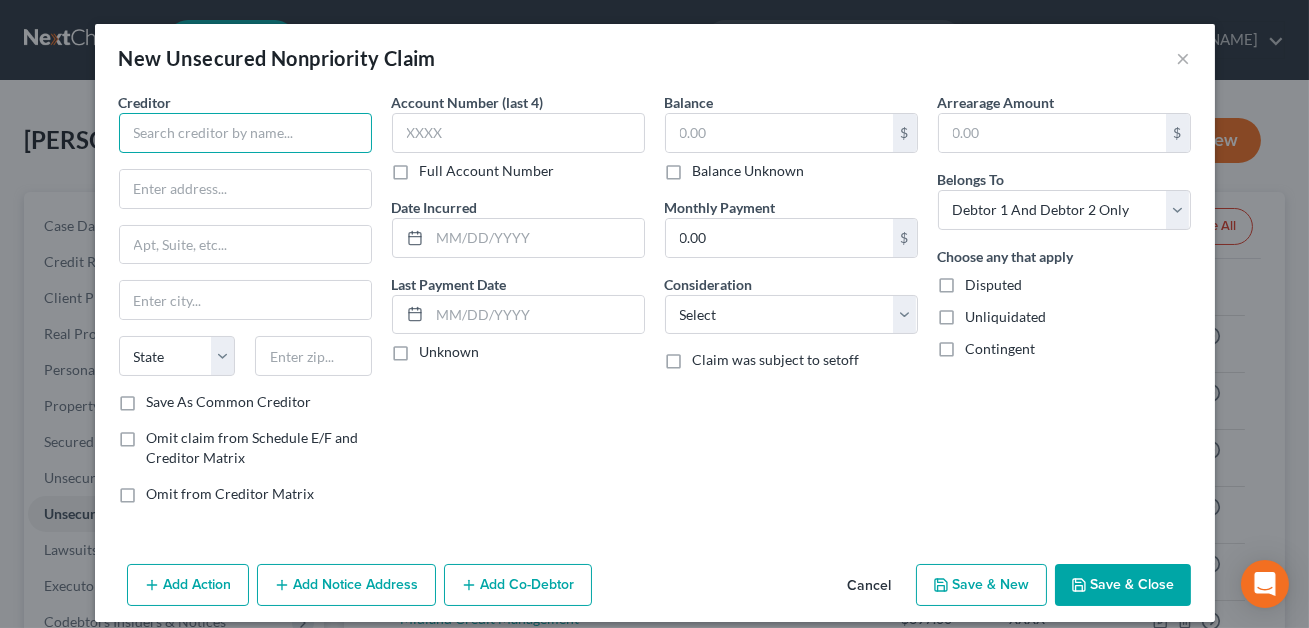 click at bounding box center [245, 133] 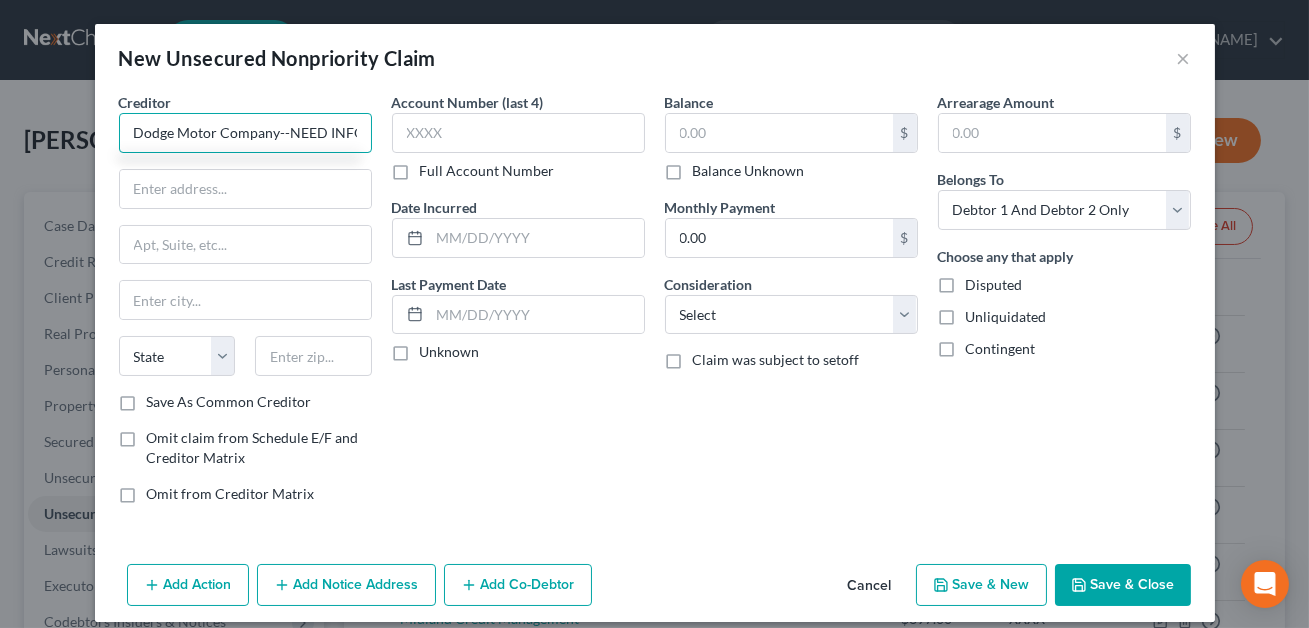 scroll, scrollTop: 0, scrollLeft: 3, axis: horizontal 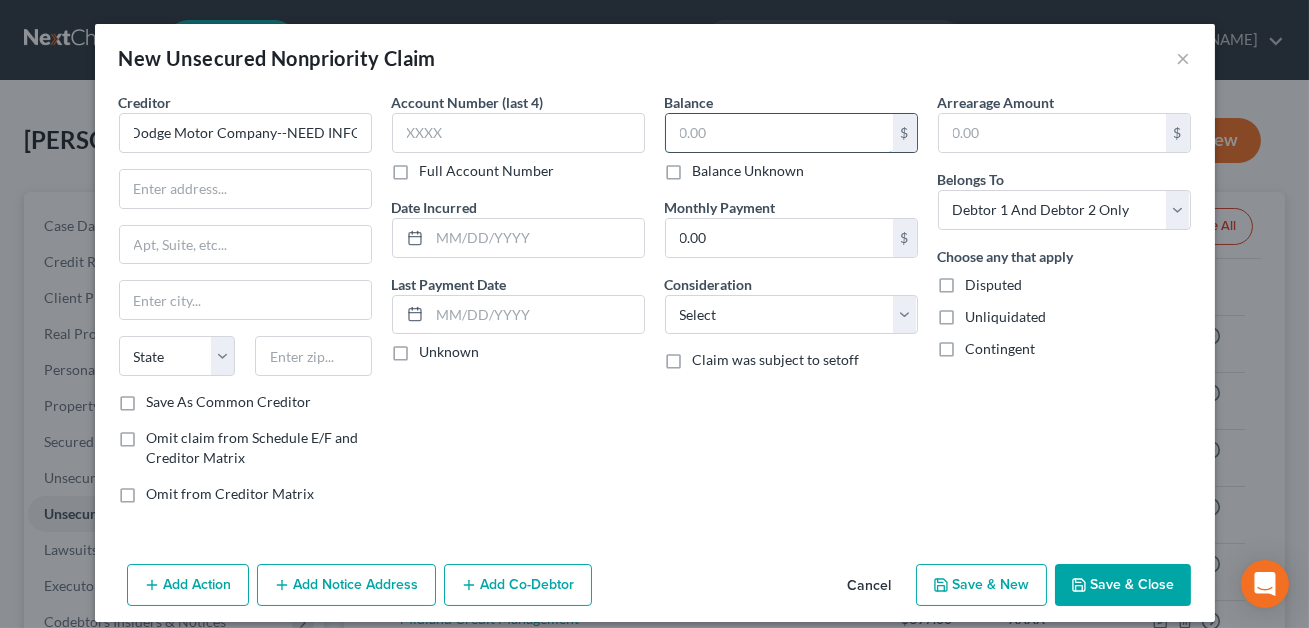 click at bounding box center [779, 133] 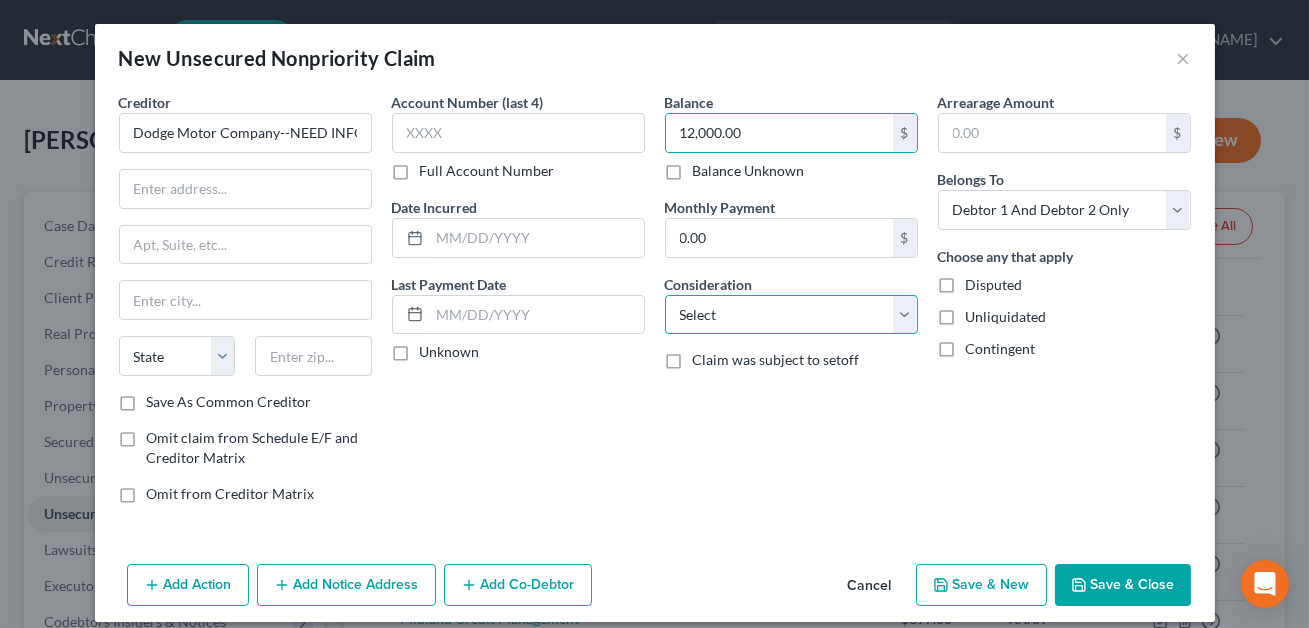 click on "Select Cable / Satellite Services Collection Agency Credit Card Debt Debt Counseling / Attorneys Deficiency Balance Domestic Support Obligations Home / Car Repairs Income Taxes Judgment Liens Medical Services Monies Loaned / Advanced Mortgage Obligation From Divorce Or Separation Obligation To Pensions Other Overdrawn Bank Account Promised To Help Pay Creditors Student Loans Suppliers And Vendors Telephone / Internet Services Utility Services" at bounding box center (791, 315) 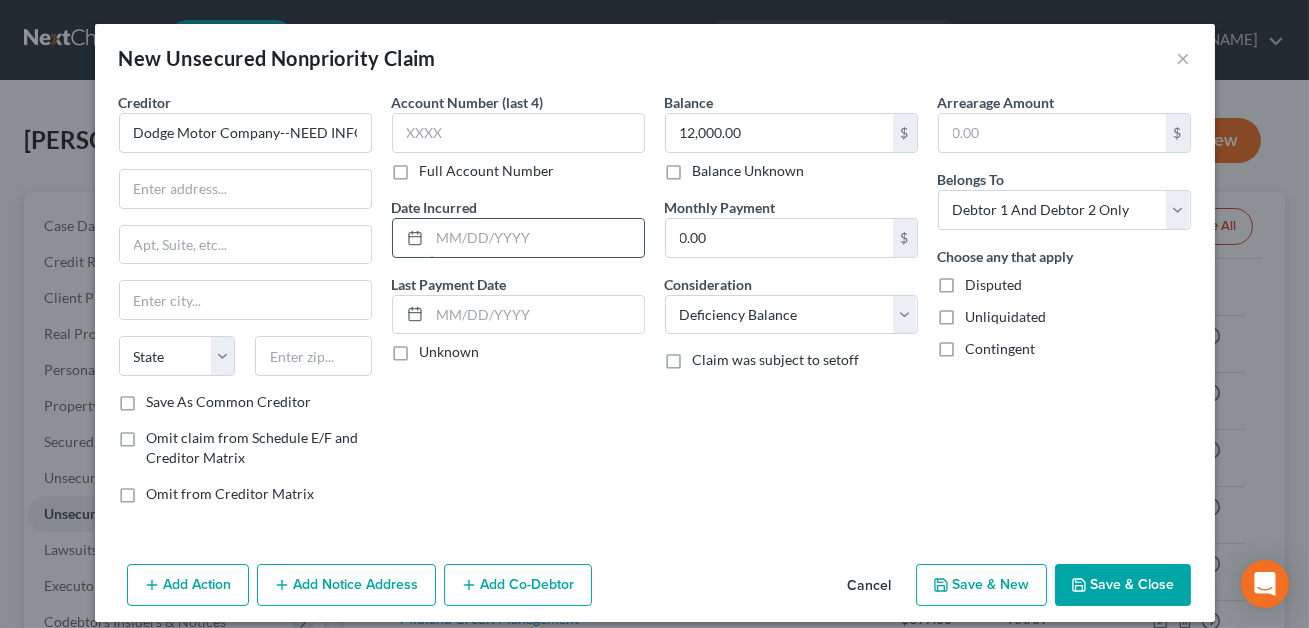 click at bounding box center (537, 238) 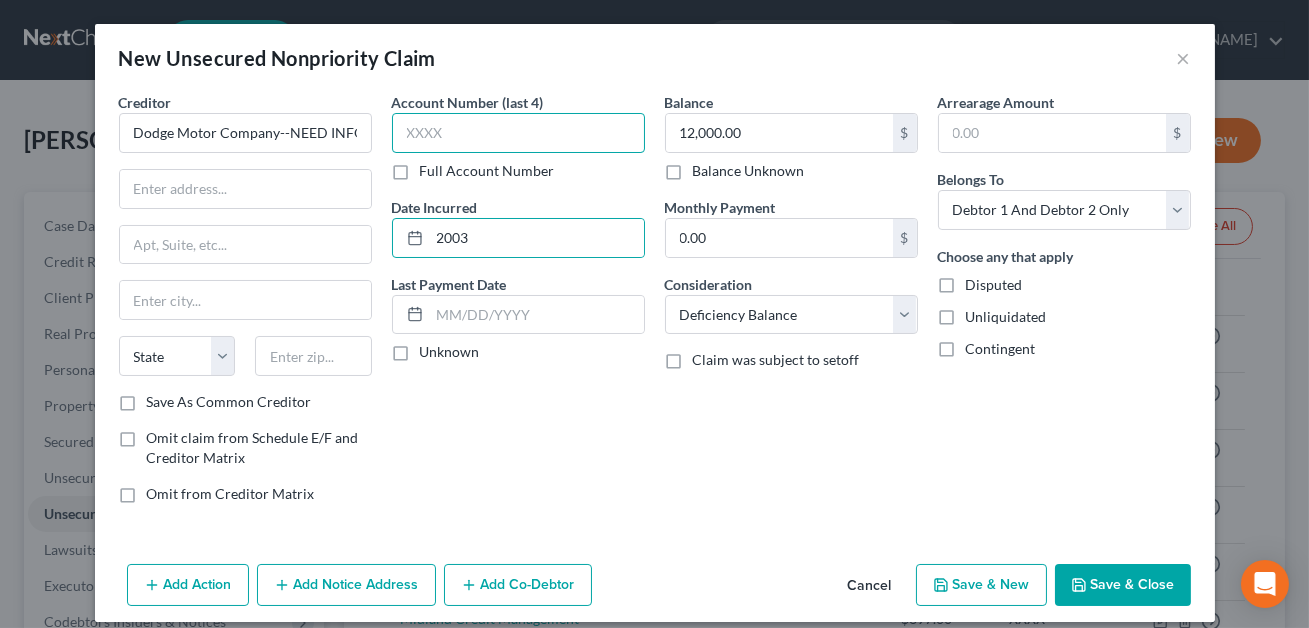 click at bounding box center [518, 133] 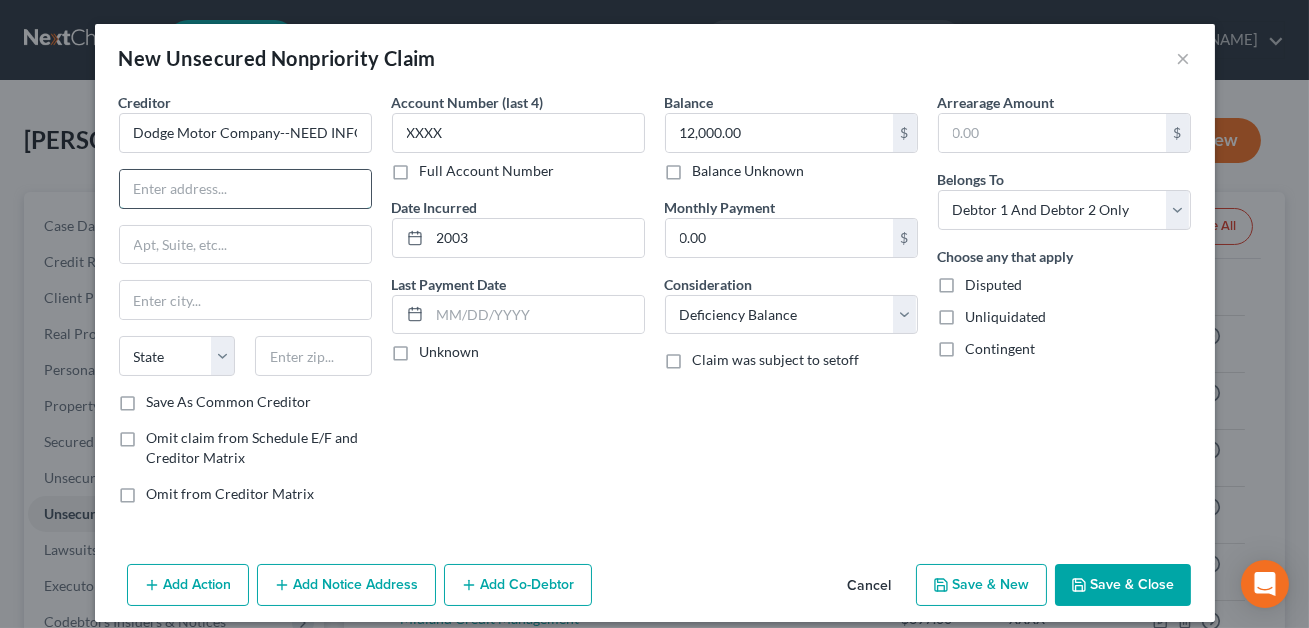click at bounding box center [245, 189] 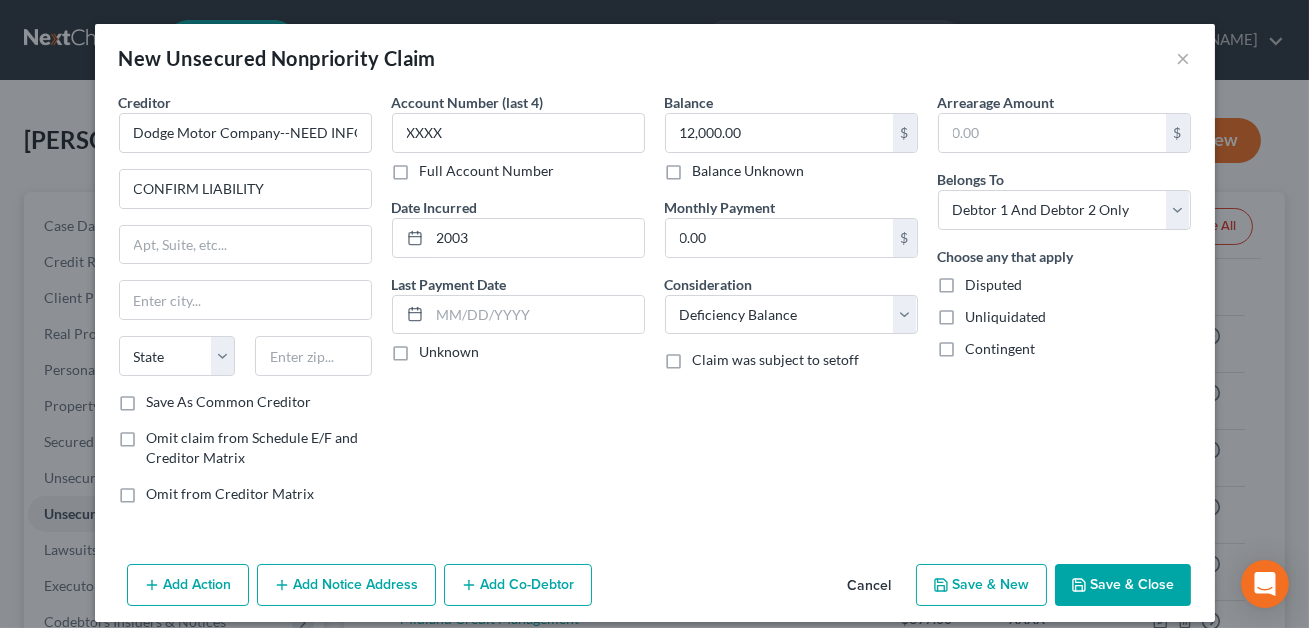 click on "Save & Close" at bounding box center (1123, 585) 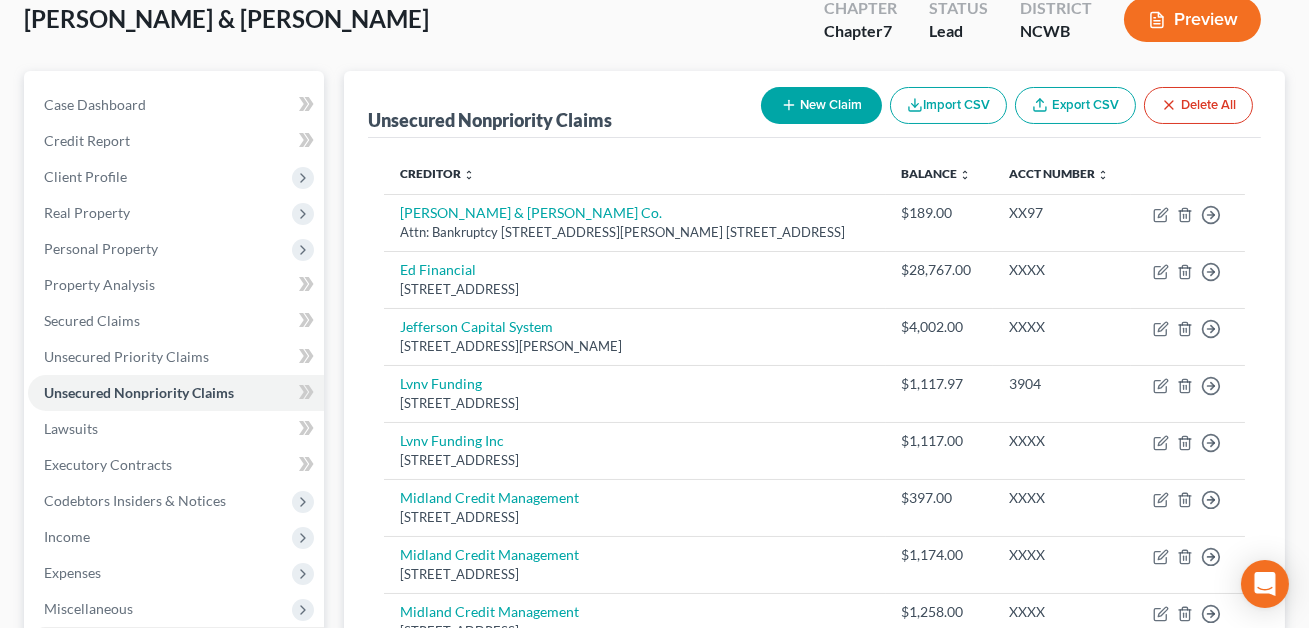 scroll, scrollTop: 120, scrollLeft: 0, axis: vertical 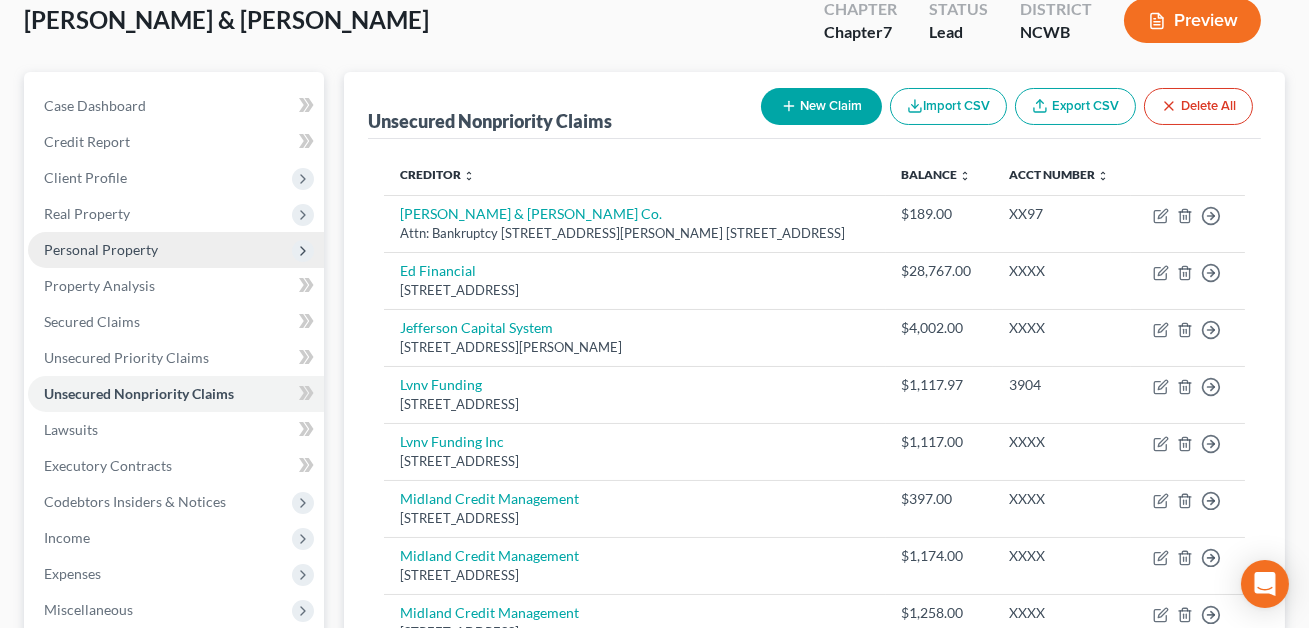 click on "Personal Property" at bounding box center [101, 249] 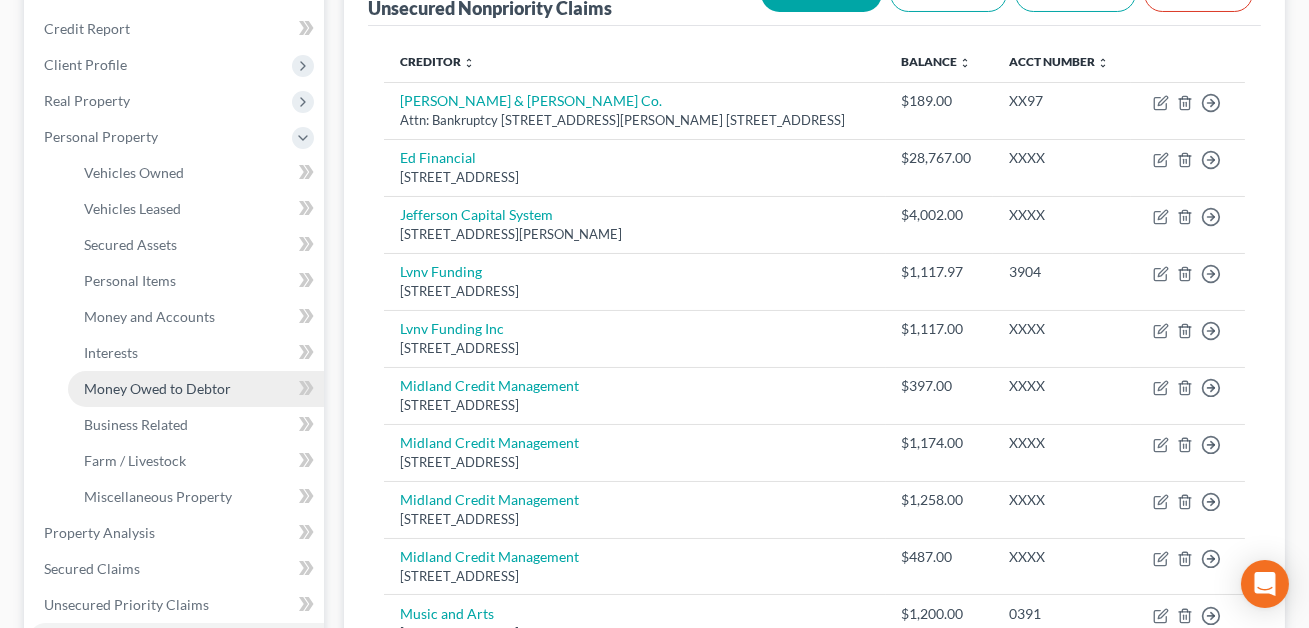 scroll, scrollTop: 243, scrollLeft: 0, axis: vertical 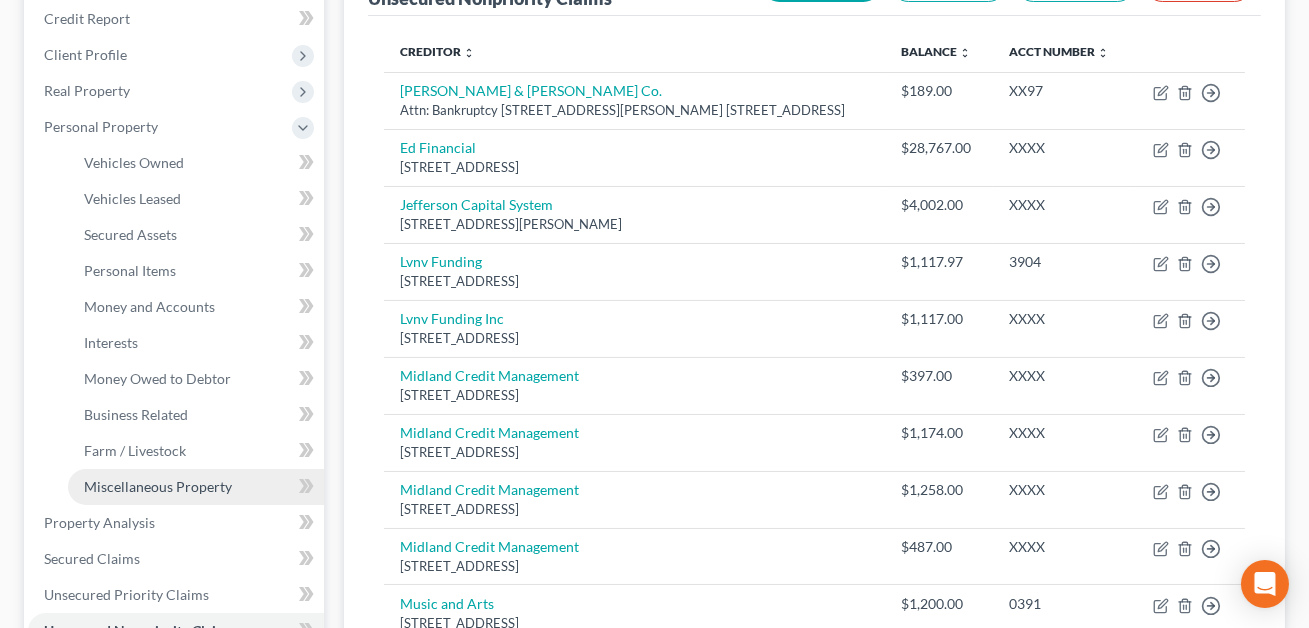 click on "Miscellaneous Property" at bounding box center [158, 486] 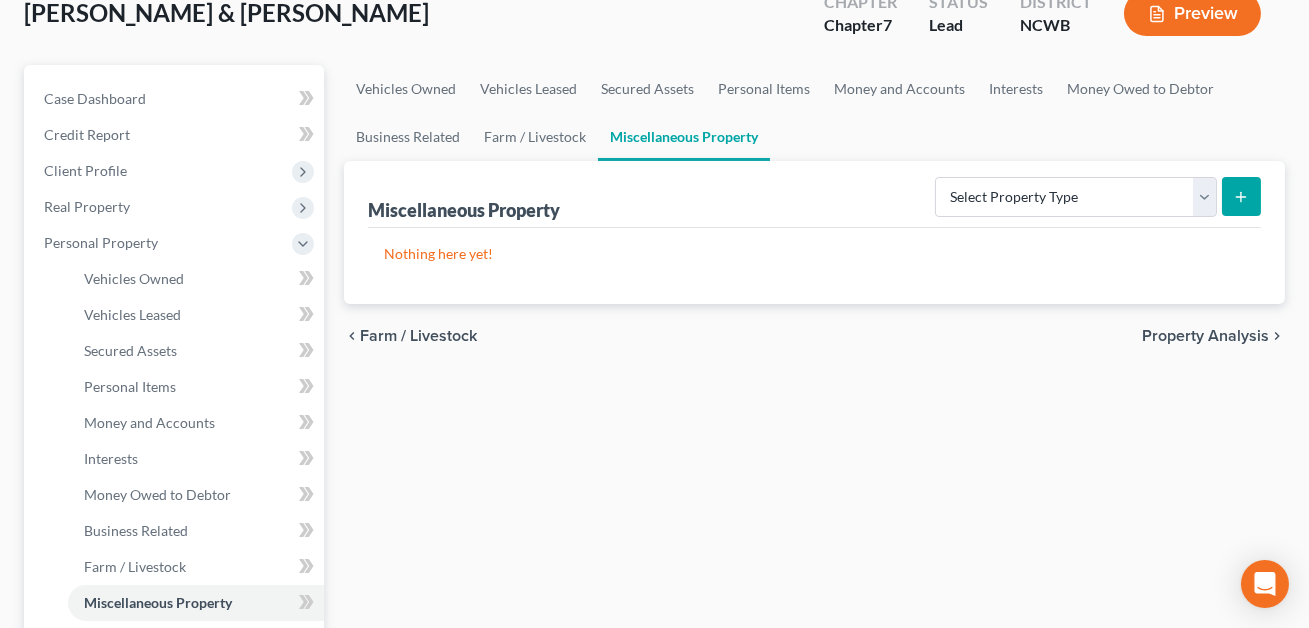 scroll, scrollTop: 0, scrollLeft: 0, axis: both 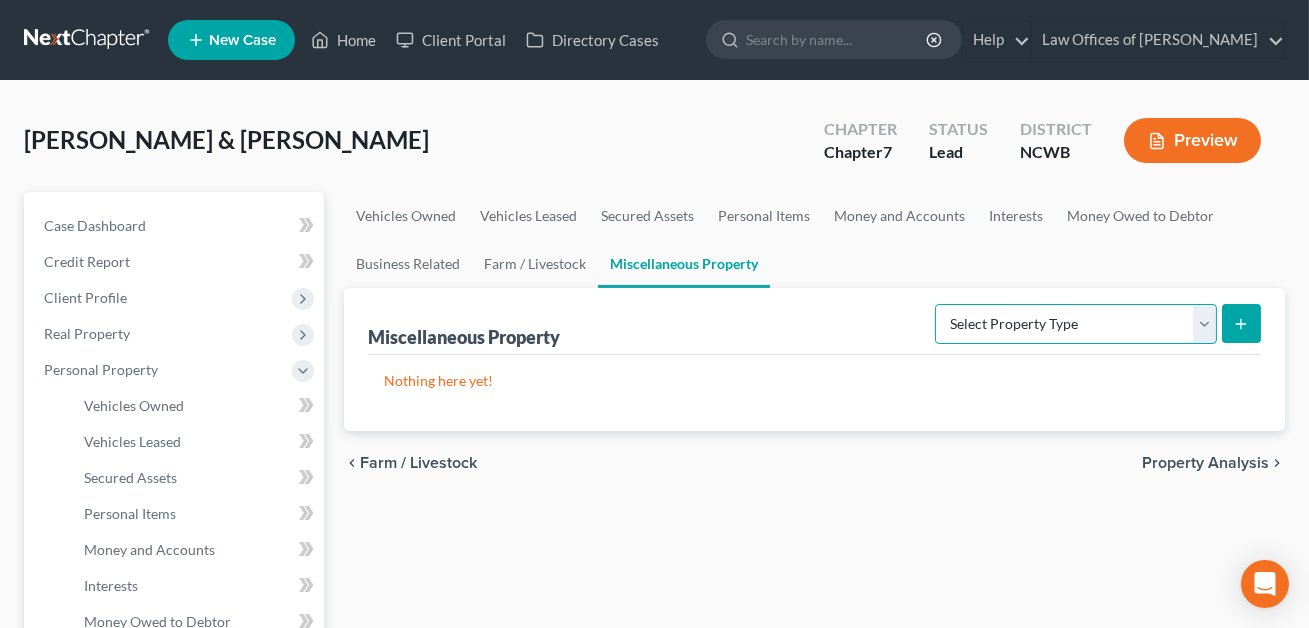 click on "Select Property Type Assigned for Creditor Benefit [DATE] Holding for Another Not Yet Listed Stored [DATE] Transferred" at bounding box center [1076, 324] 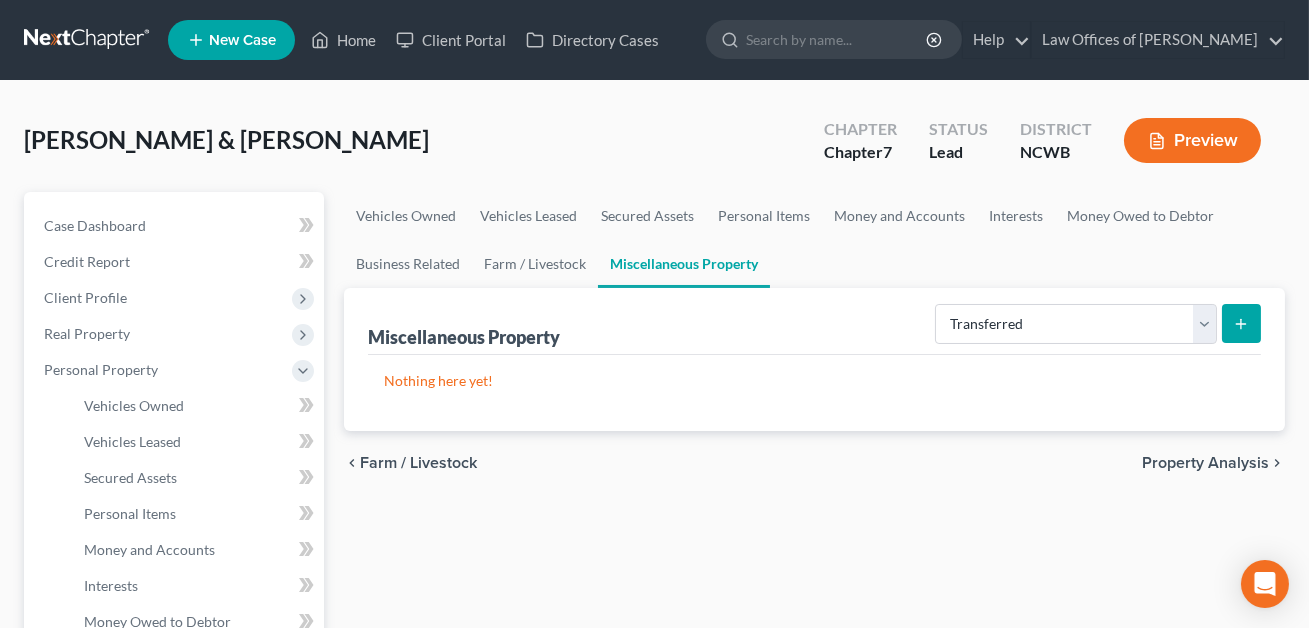 click 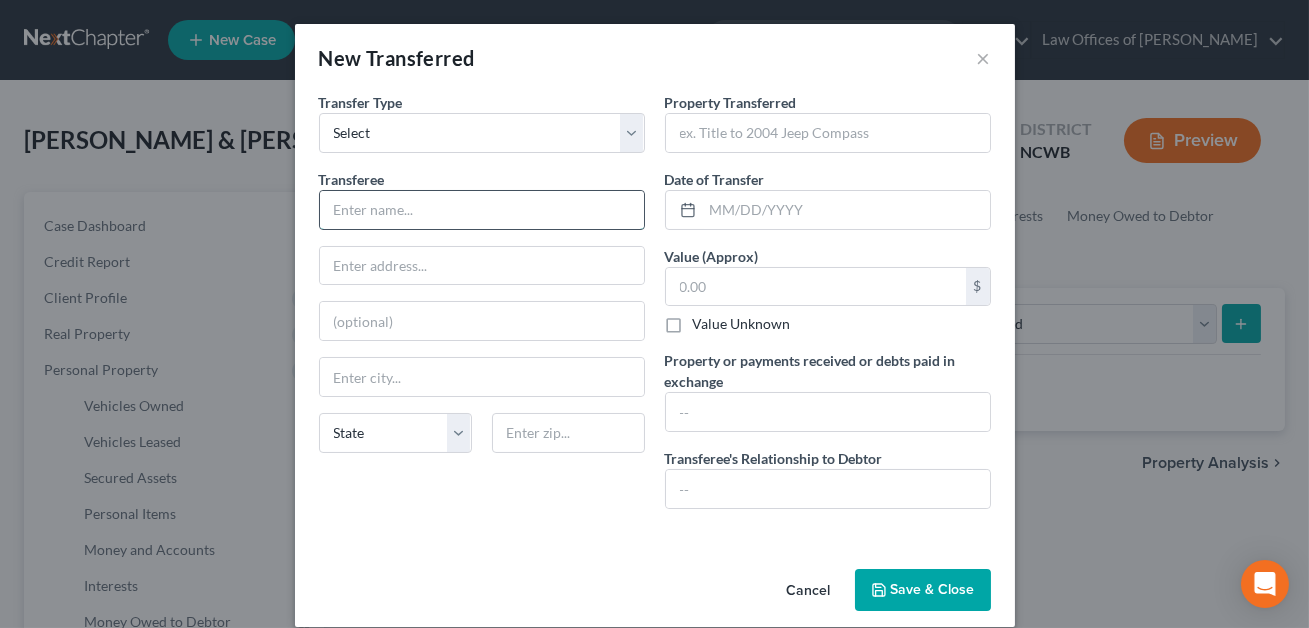 click at bounding box center [482, 210] 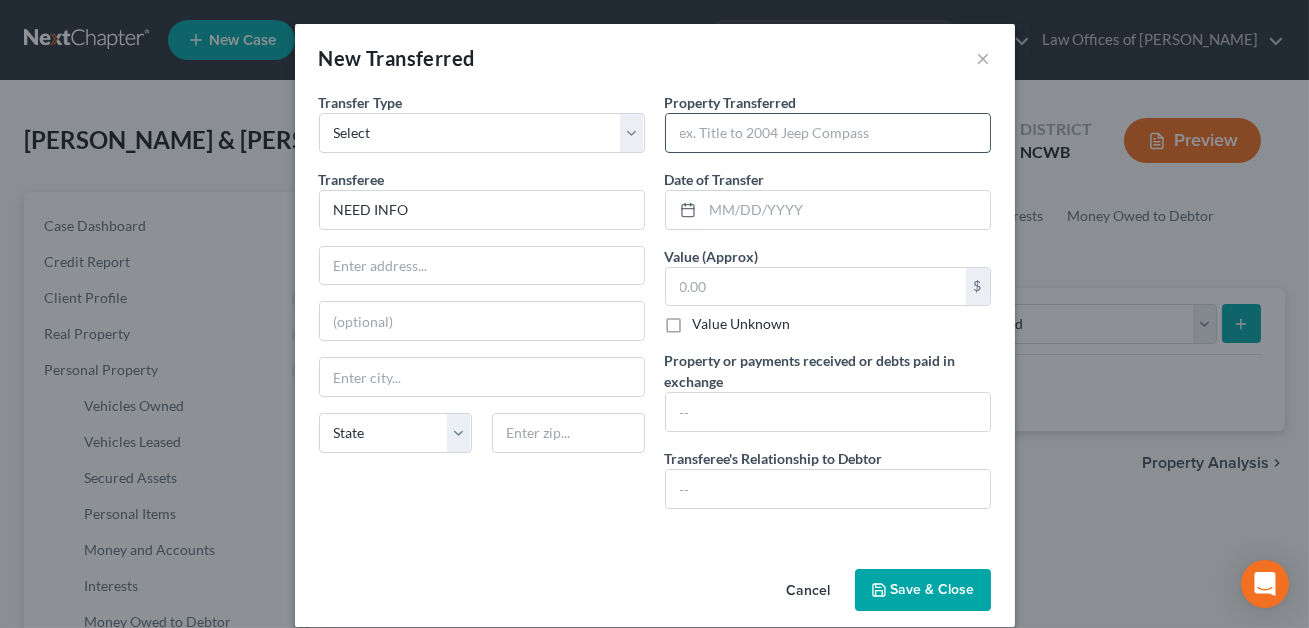 click at bounding box center (828, 133) 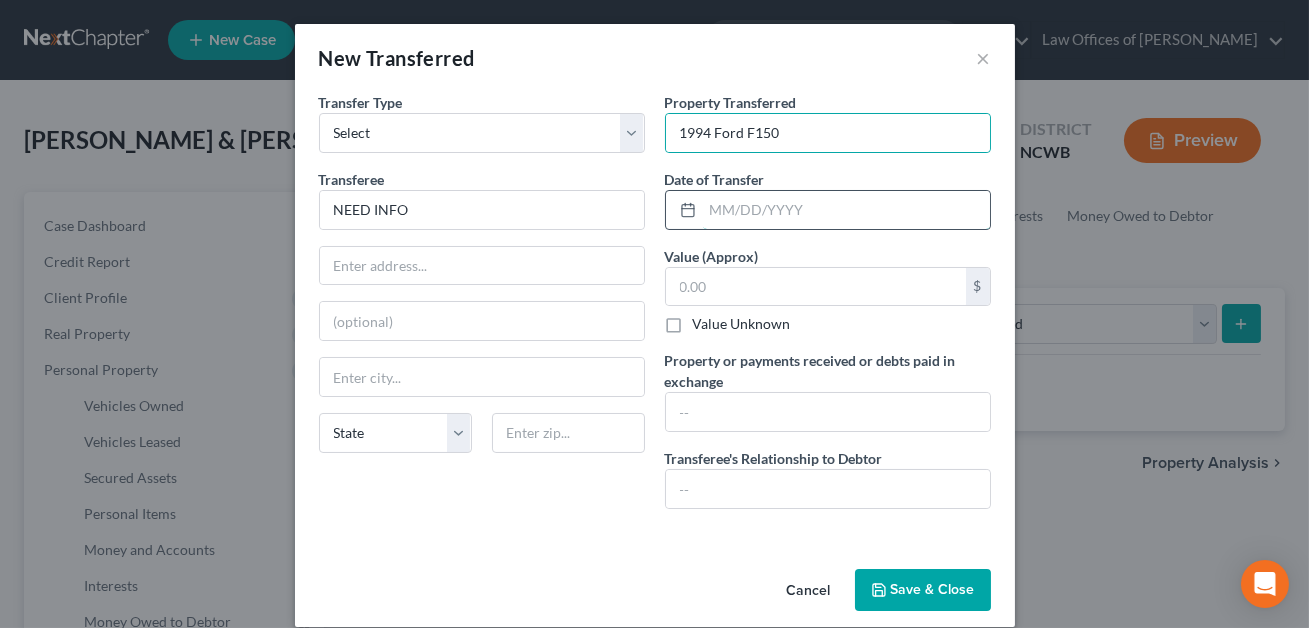 click at bounding box center [846, 210] 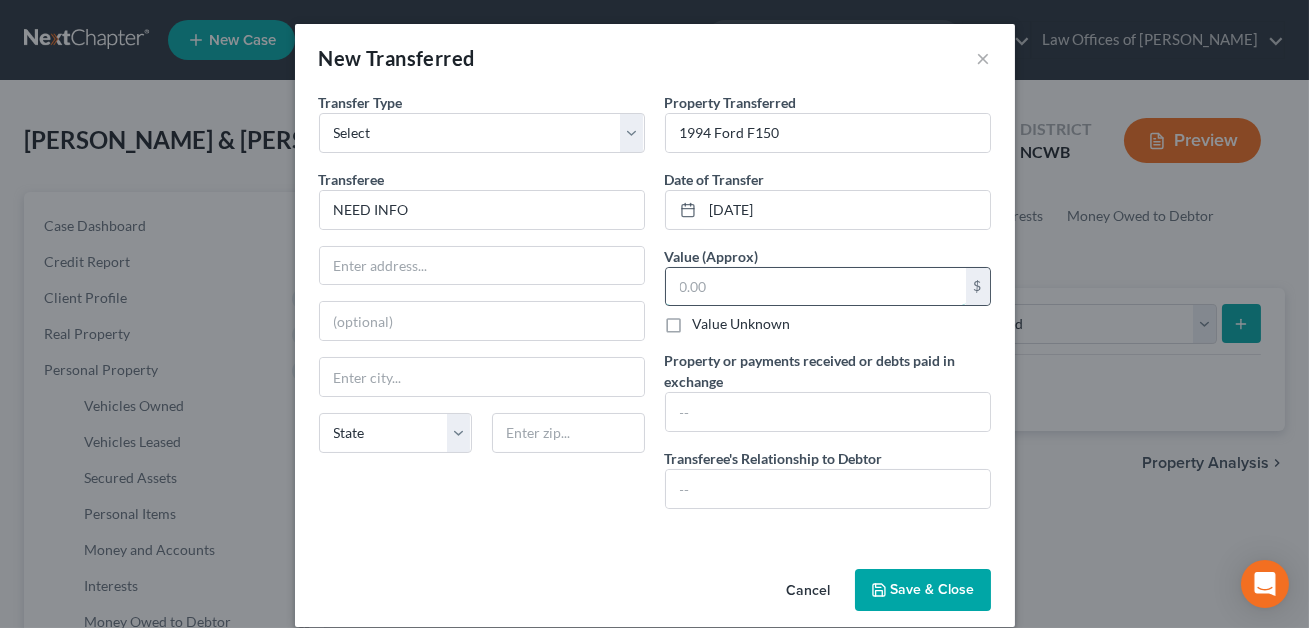 click at bounding box center [816, 287] 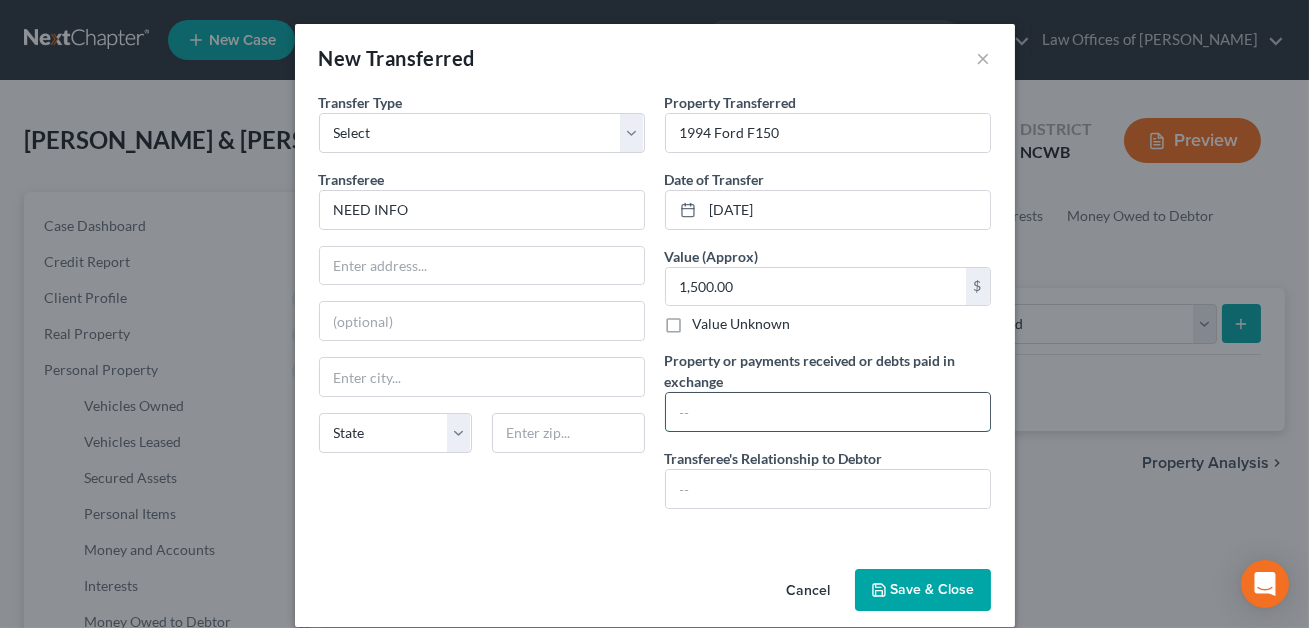 click at bounding box center [828, 412] 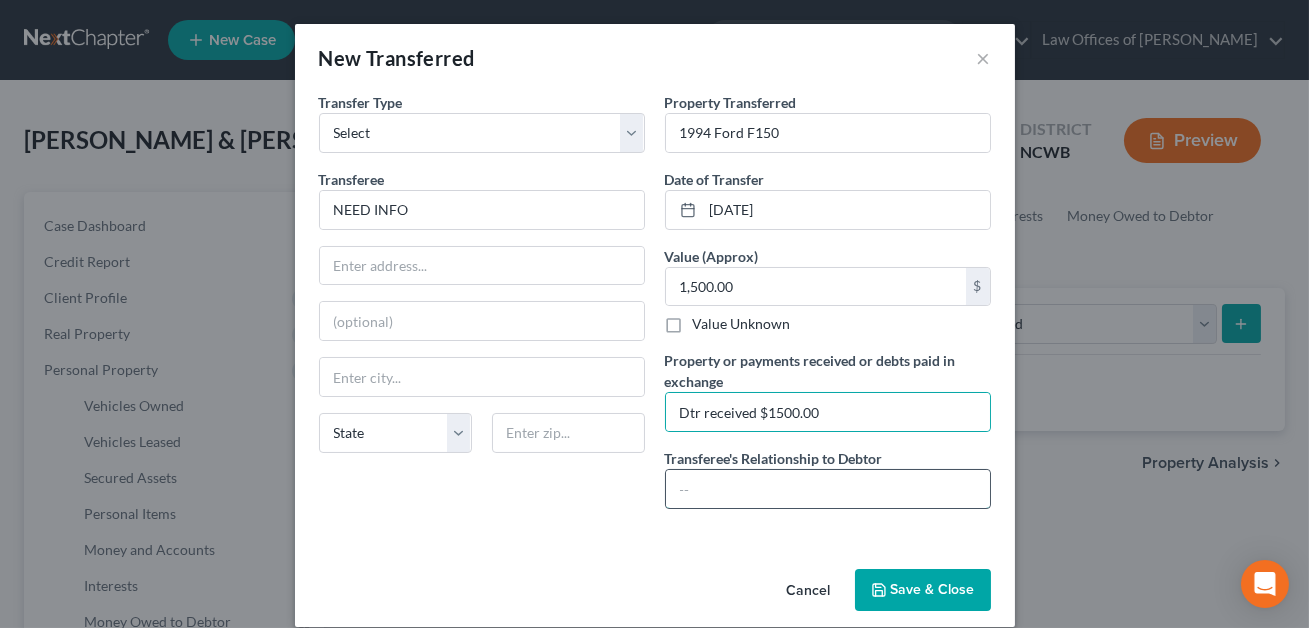 click at bounding box center (828, 489) 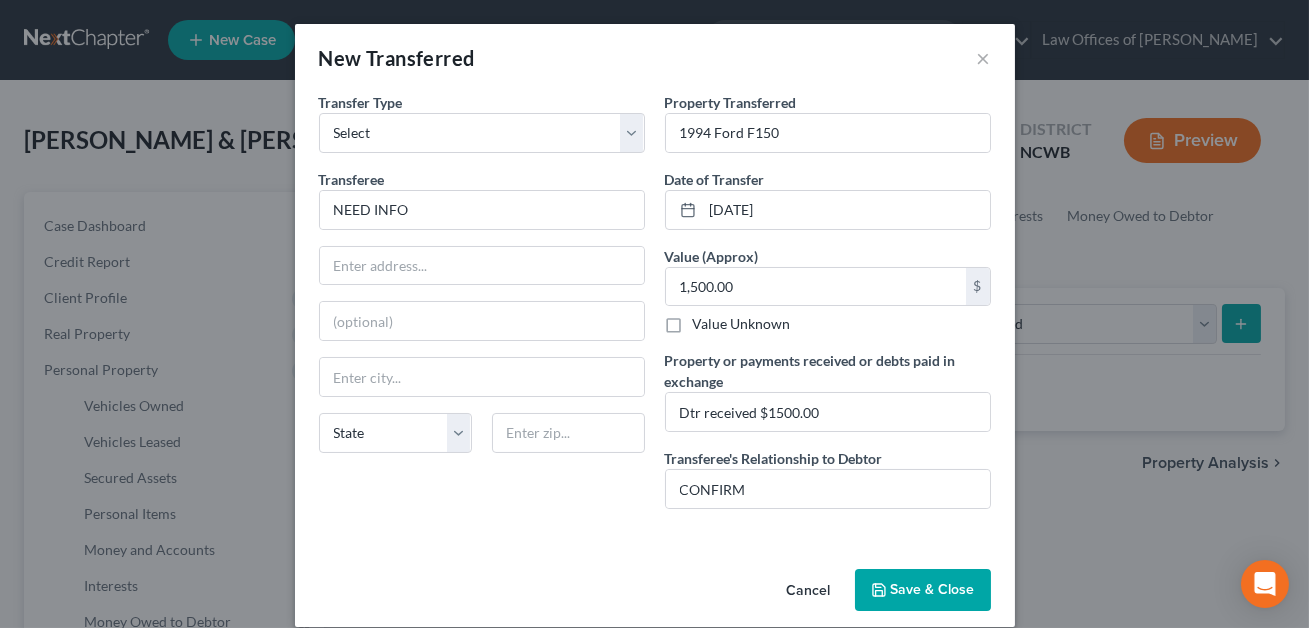 click on "Save & Close" at bounding box center (923, 590) 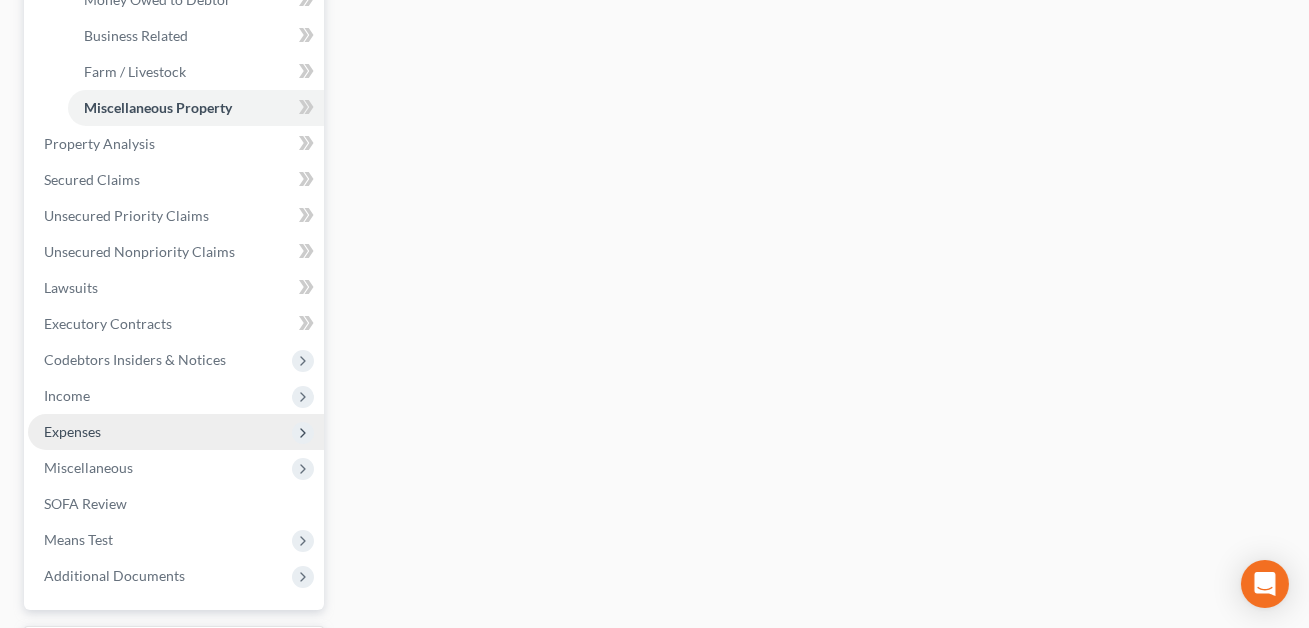 scroll, scrollTop: 696, scrollLeft: 0, axis: vertical 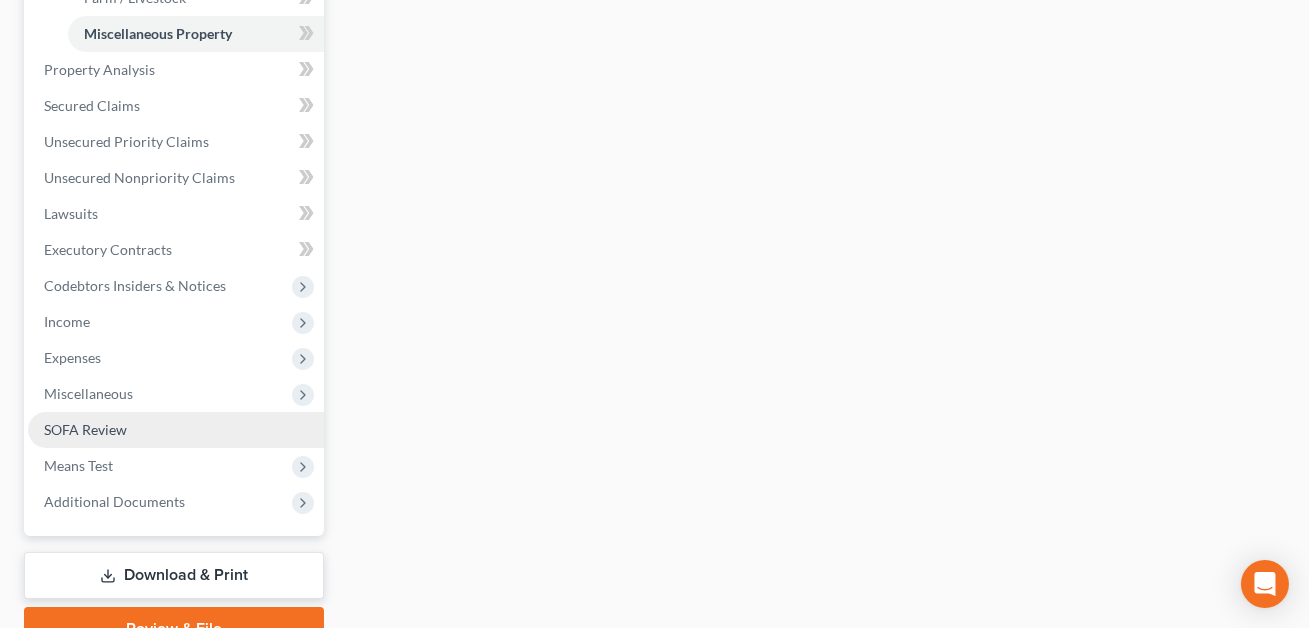 click on "SOFA Review" at bounding box center (85, 429) 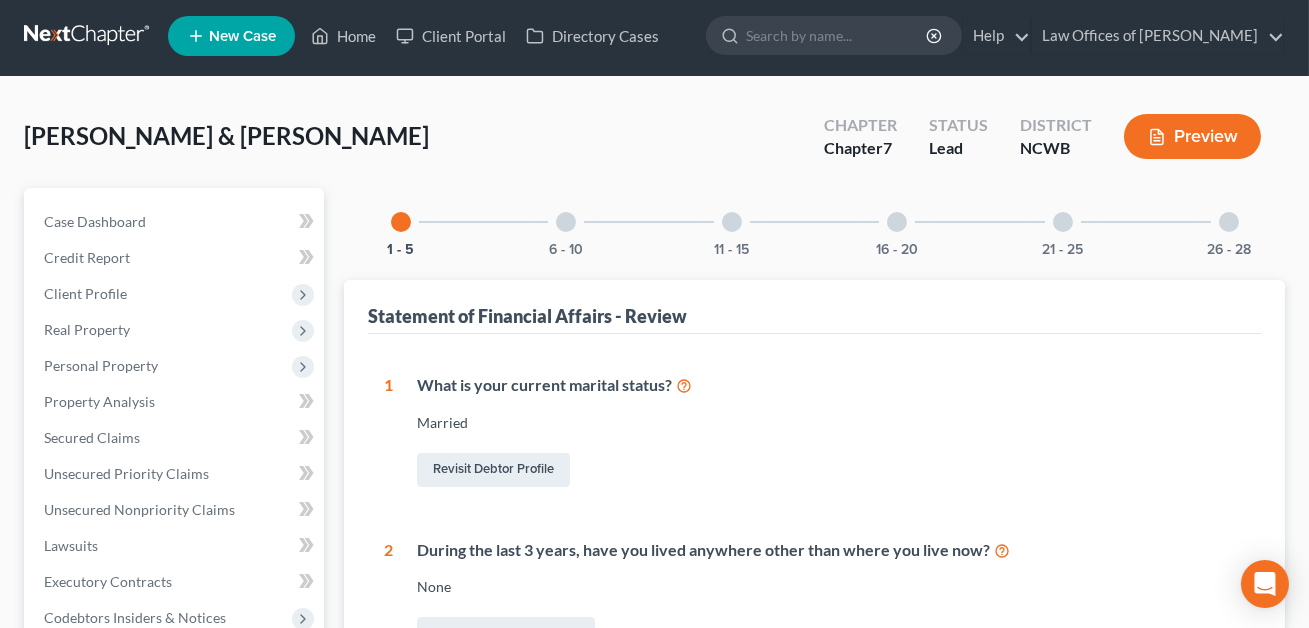 scroll, scrollTop: 0, scrollLeft: 0, axis: both 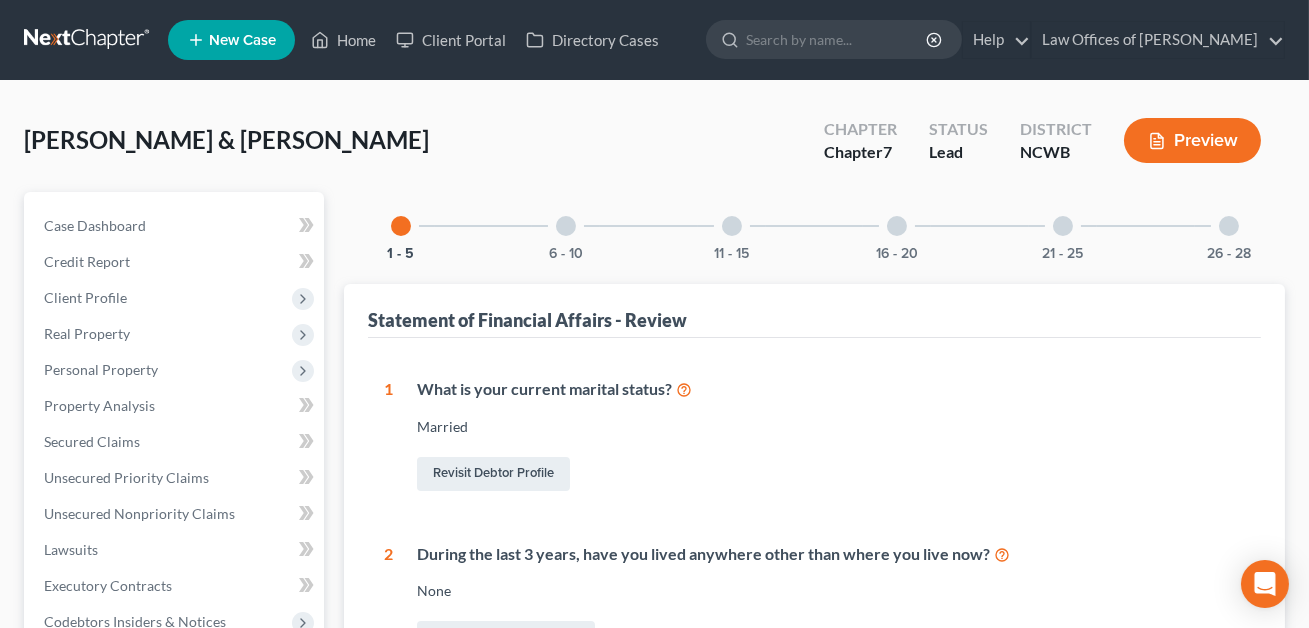 click at bounding box center (1229, 226) 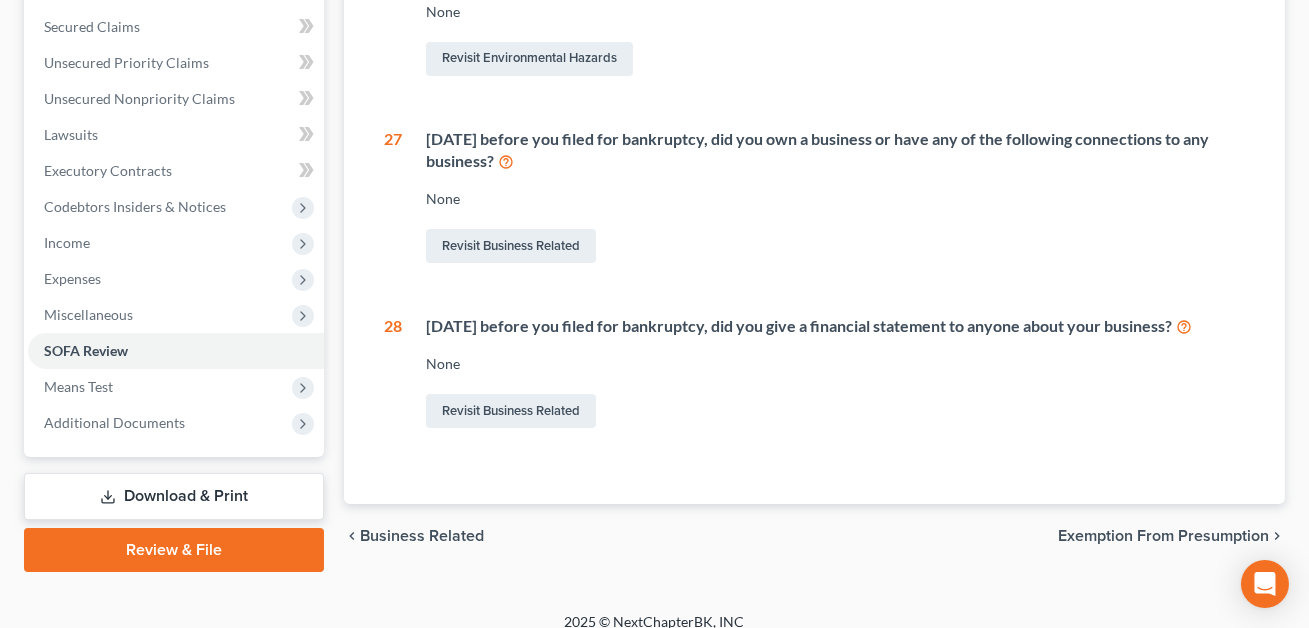 scroll, scrollTop: 432, scrollLeft: 0, axis: vertical 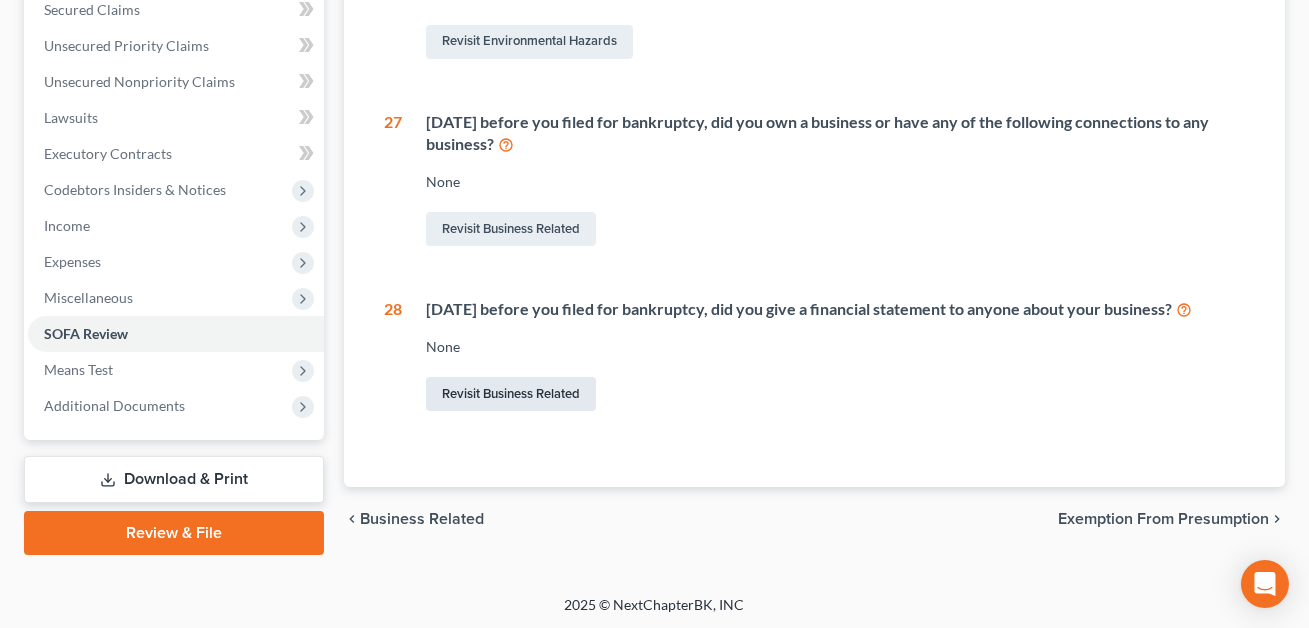 click on "Revisit Business Related" at bounding box center (511, 394) 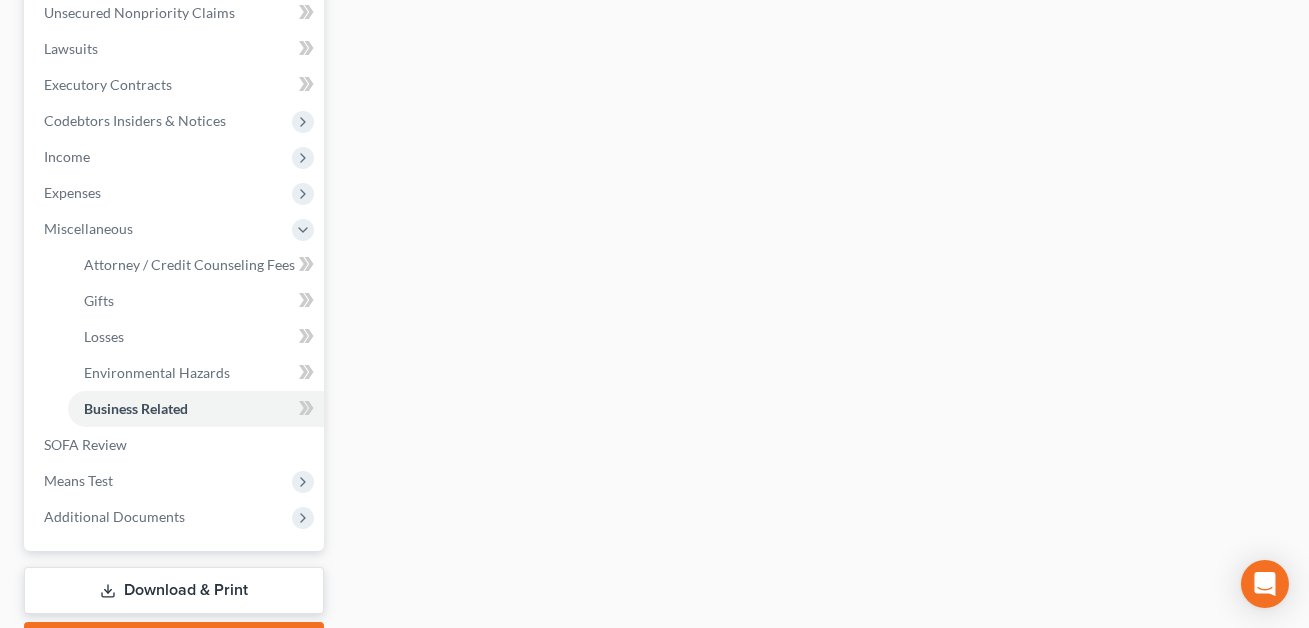 scroll, scrollTop: 612, scrollLeft: 0, axis: vertical 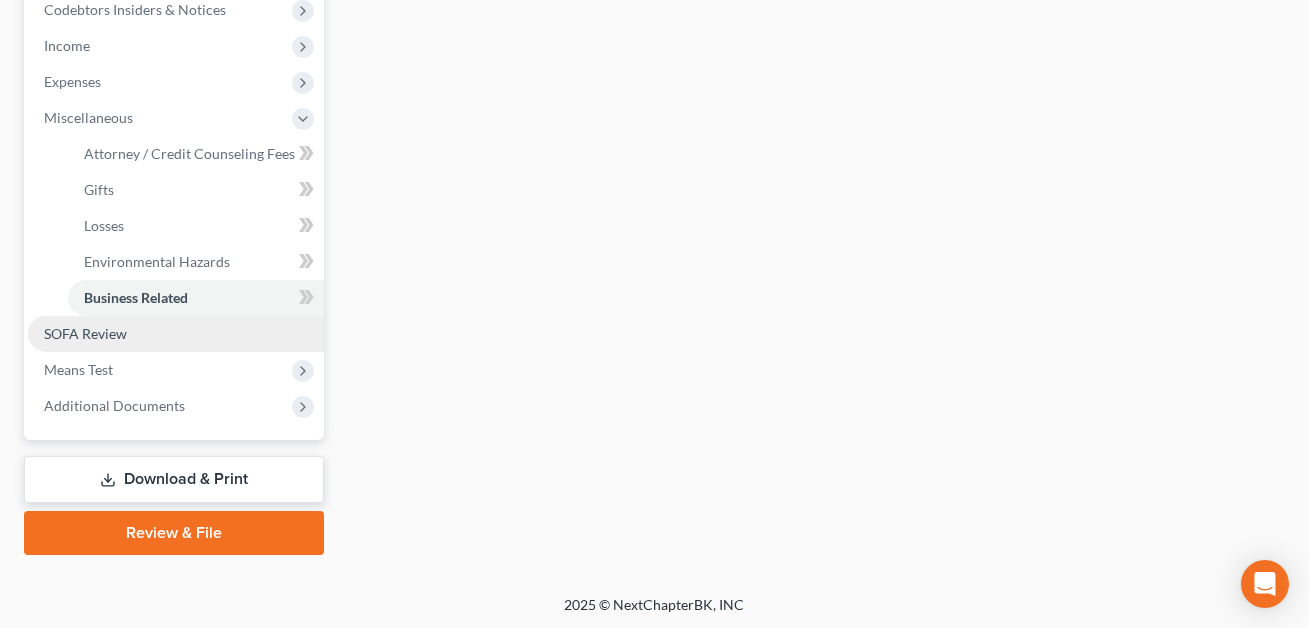 click on "SOFA Review" at bounding box center (85, 333) 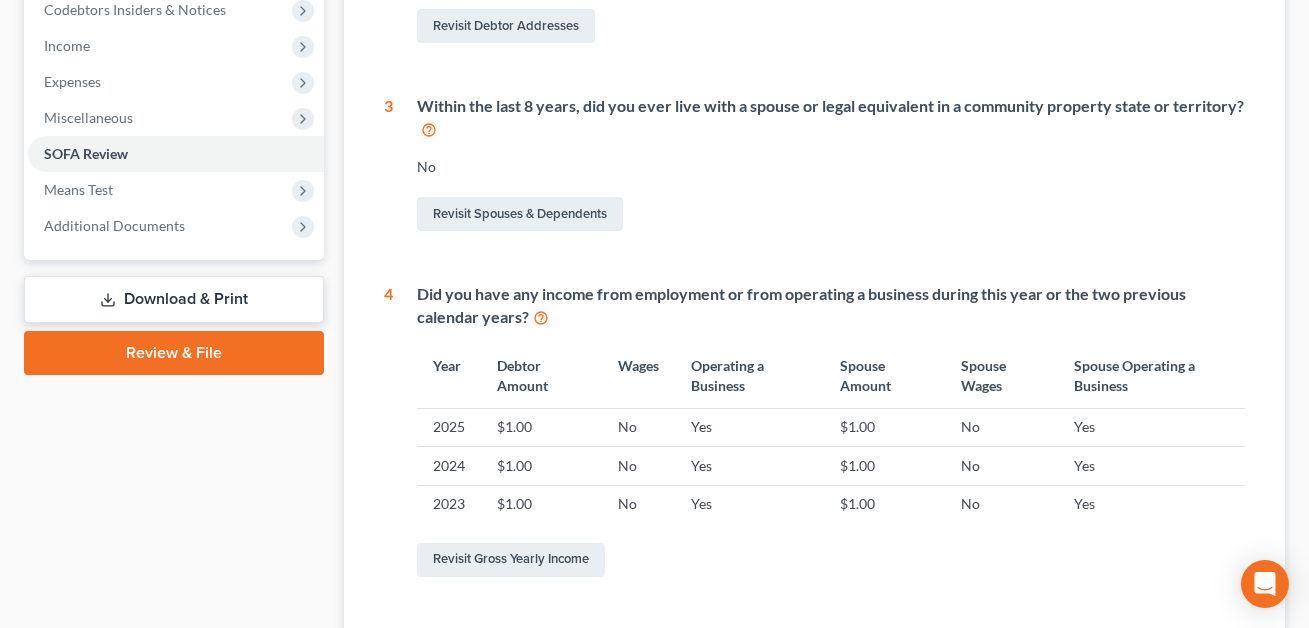 scroll, scrollTop: 0, scrollLeft: 0, axis: both 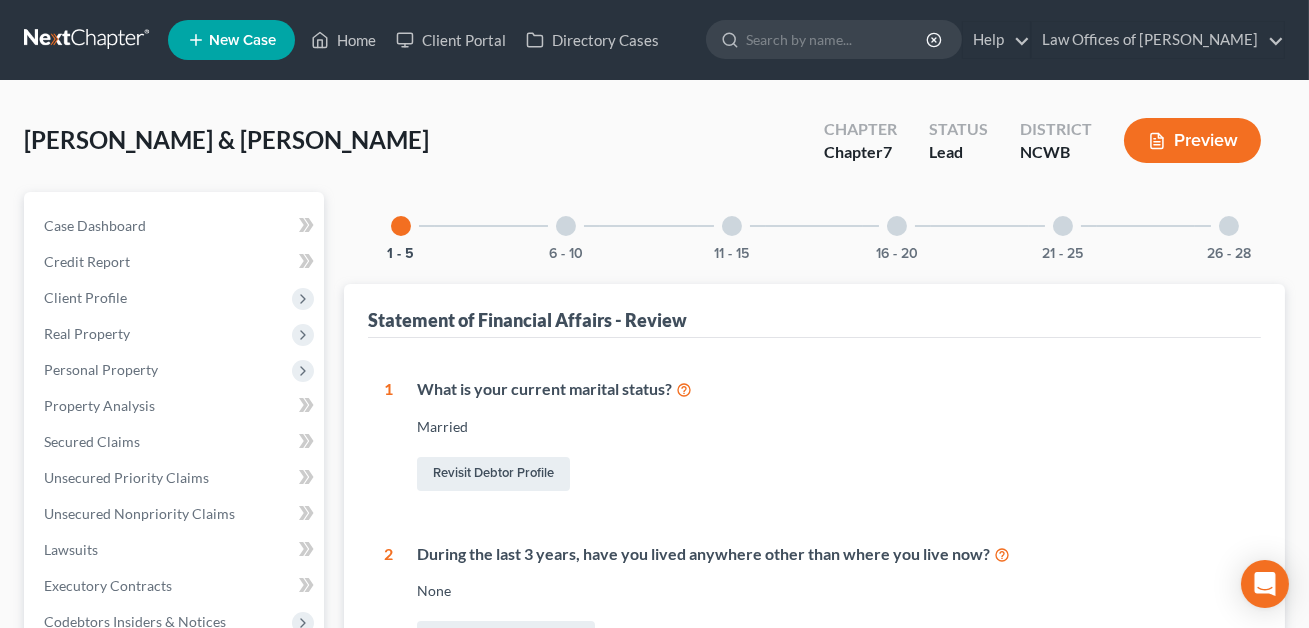 click at bounding box center [1229, 226] 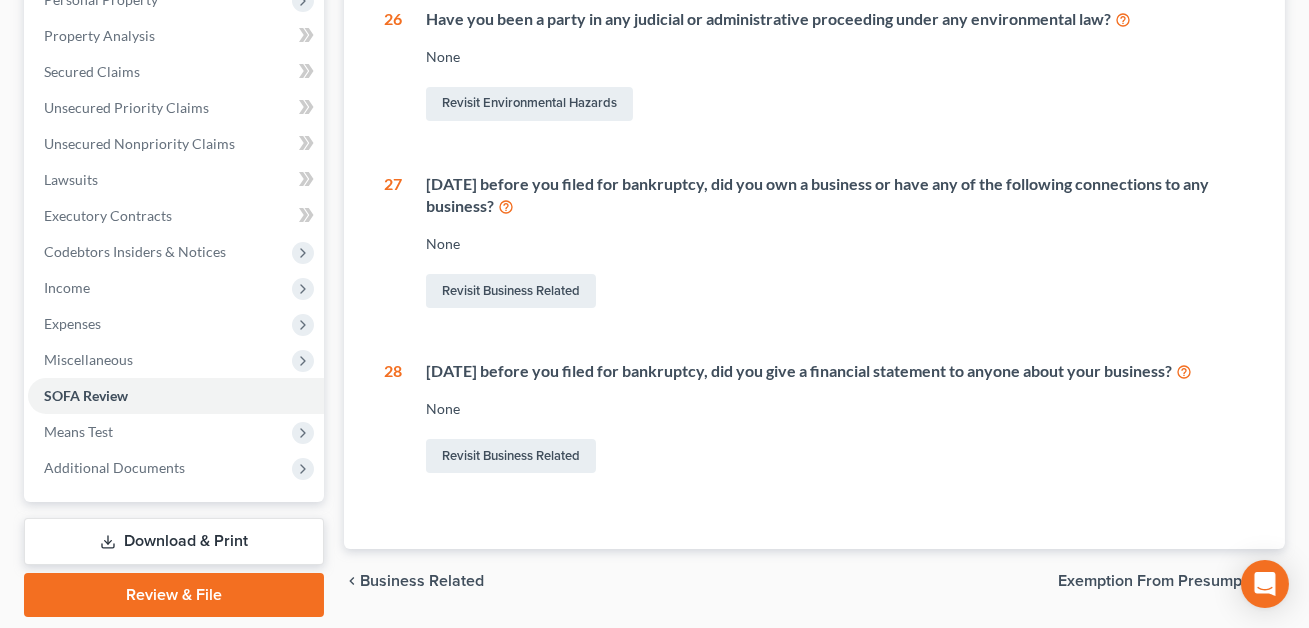 scroll, scrollTop: 432, scrollLeft: 0, axis: vertical 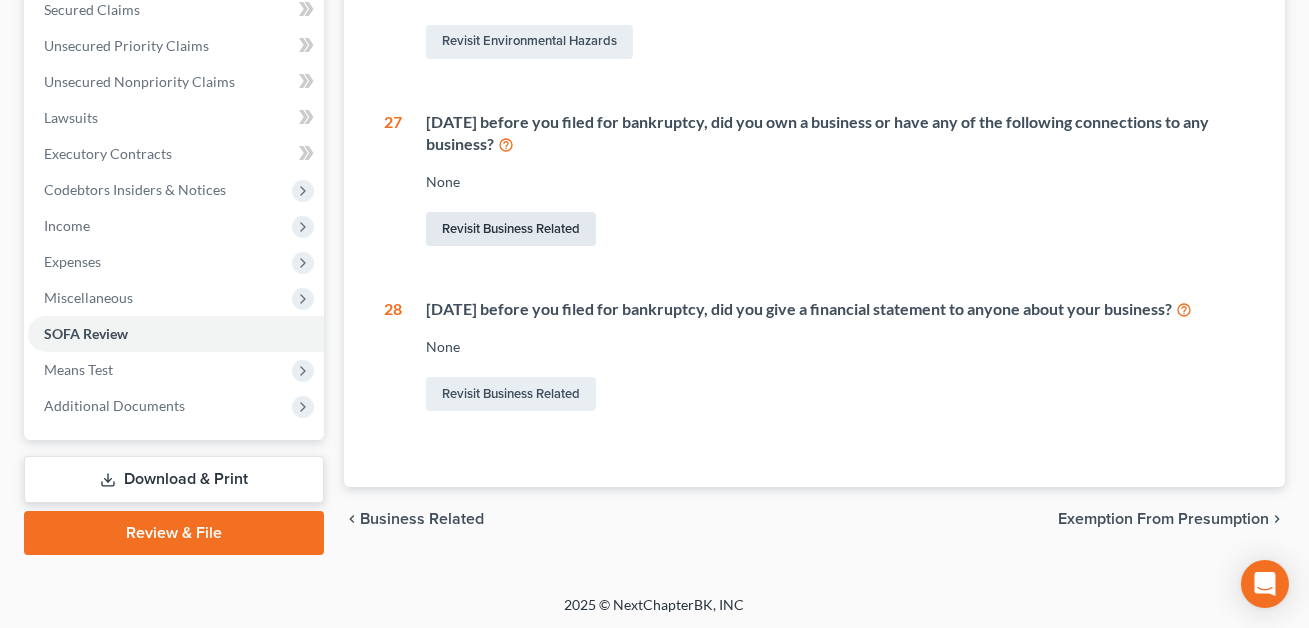 click on "Revisit Business Related" at bounding box center (511, 229) 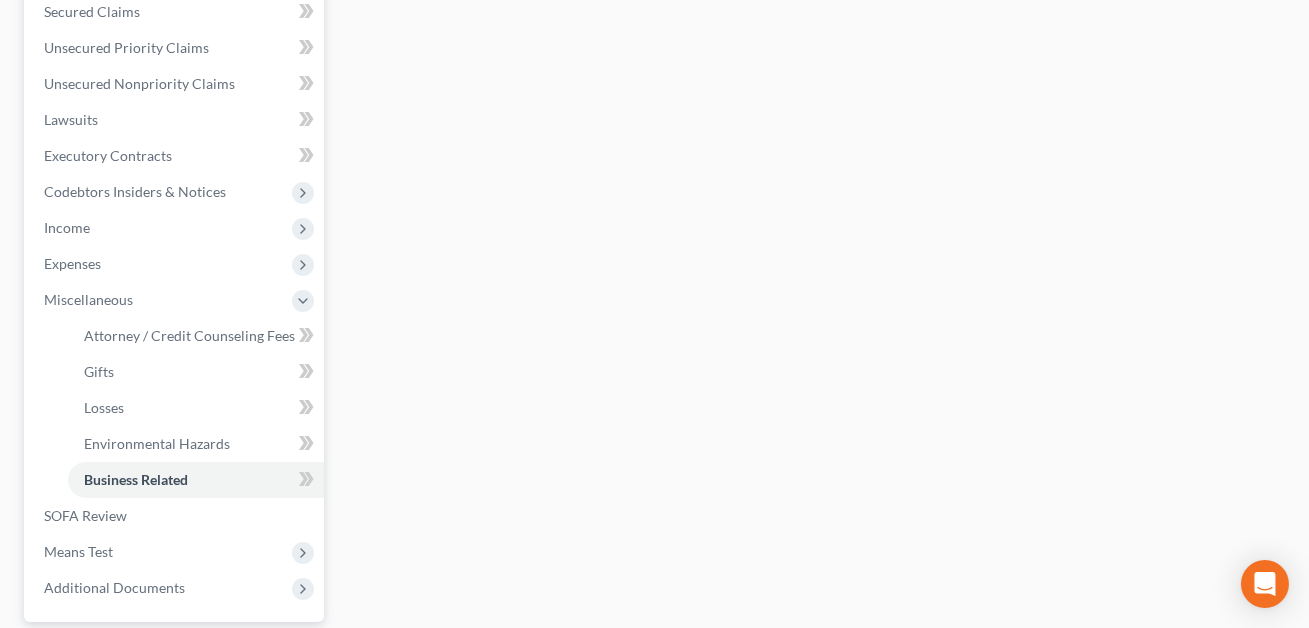 scroll, scrollTop: 0, scrollLeft: 0, axis: both 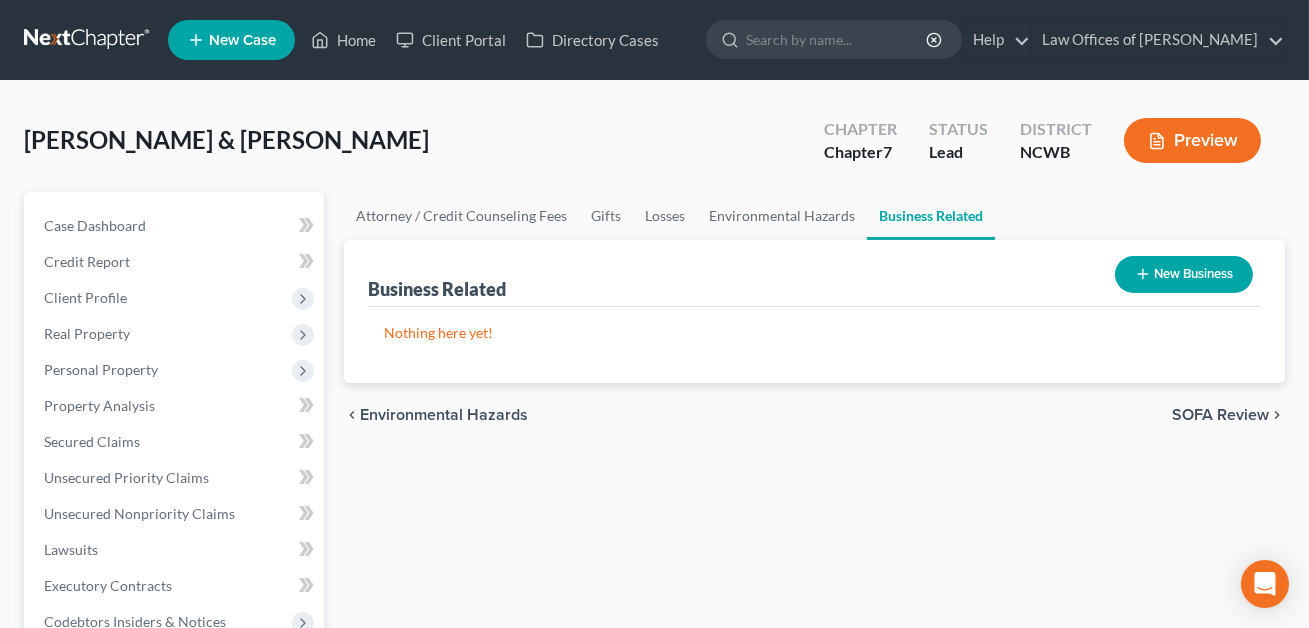 click on "New Business" at bounding box center (1184, 274) 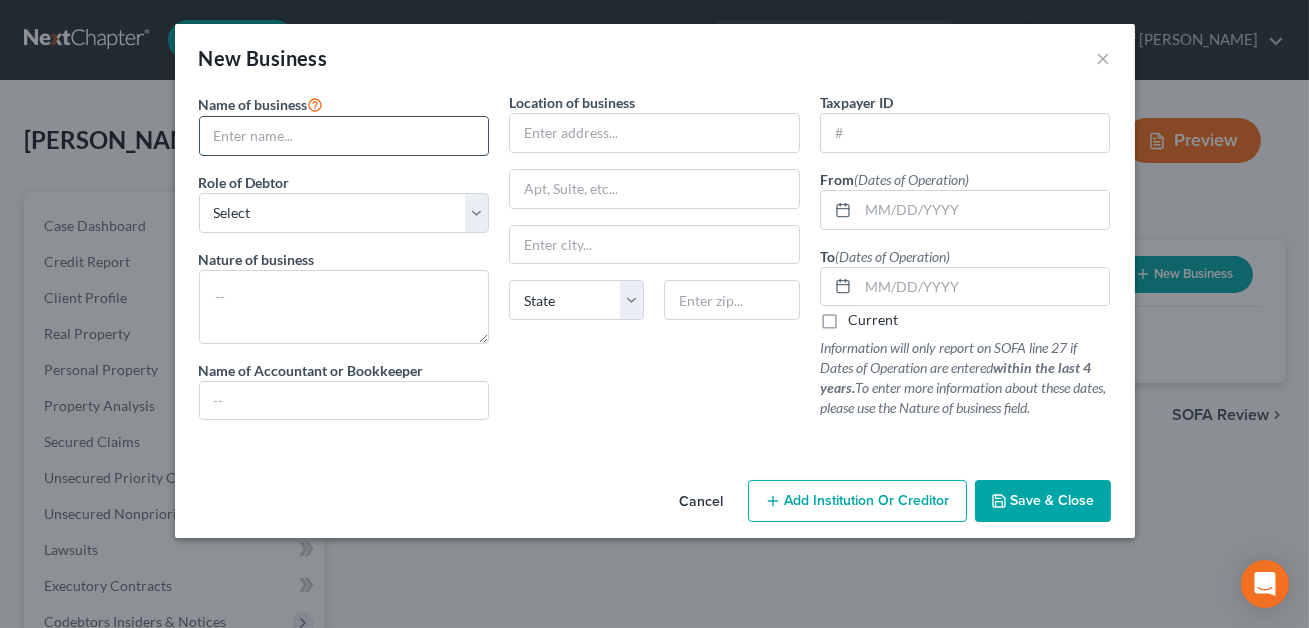 click at bounding box center [344, 136] 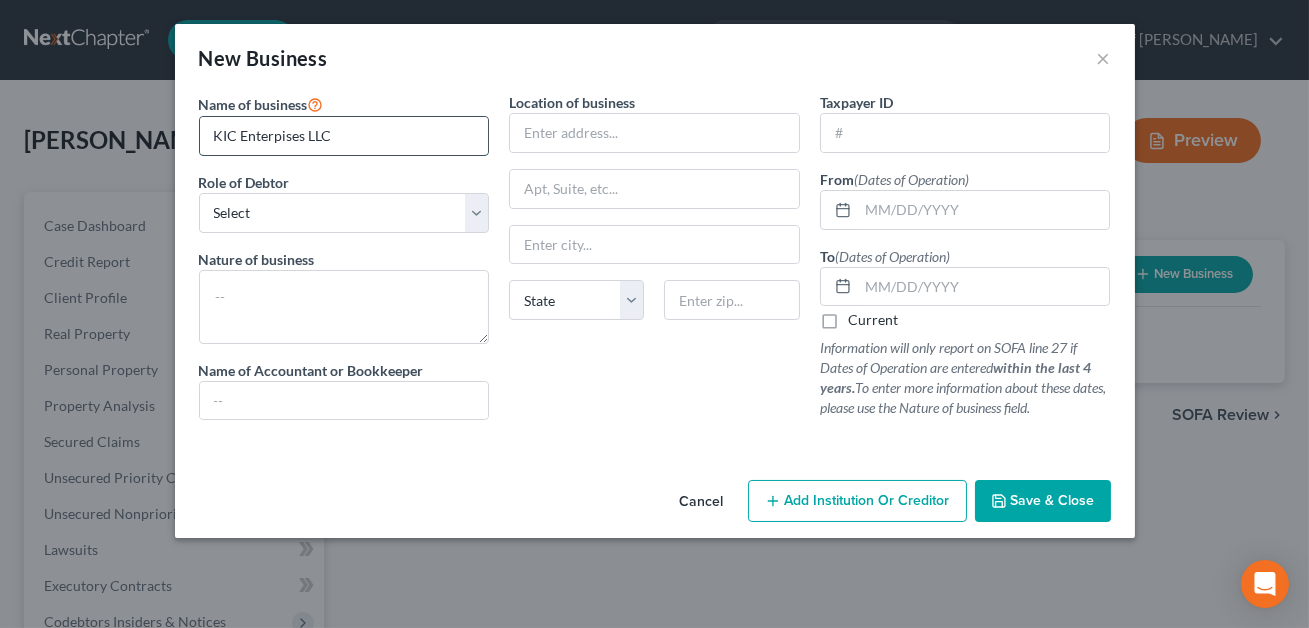 click on "KIC Enterpises LLC" at bounding box center [344, 136] 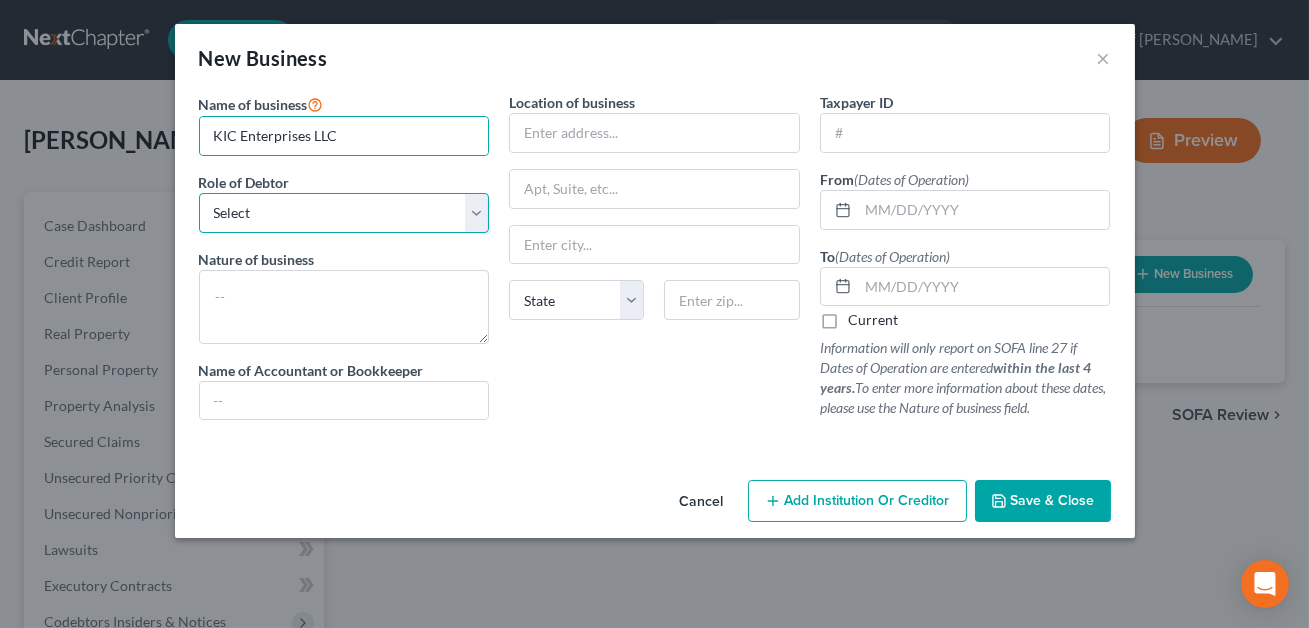 click on "Select A member of a limited liability company (LLC) or limited liability partnership (LLP) An officer, director, or managing executive of a corporation An owner of at least 5% of the voting or equity securities of a corporation A partner in a partnership A sole proprietor or self-employed in a trade, profession, or [MEDICAL_DATA], either full-time or part-time" at bounding box center (344, 213) 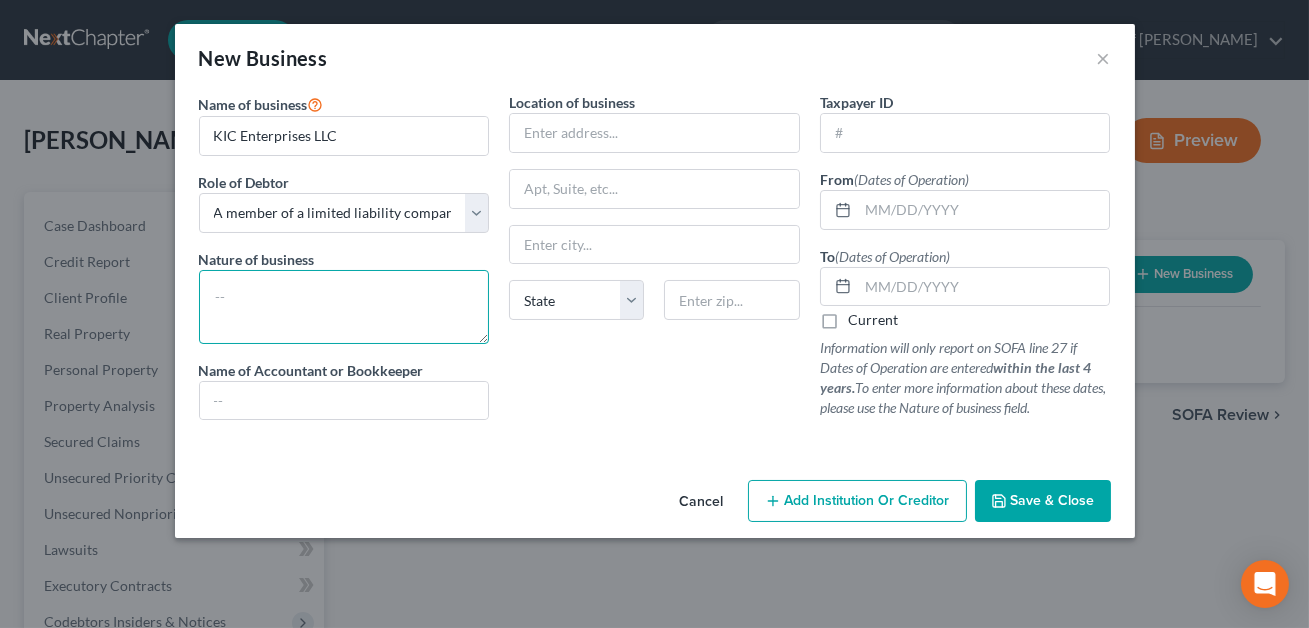 click at bounding box center [344, 307] 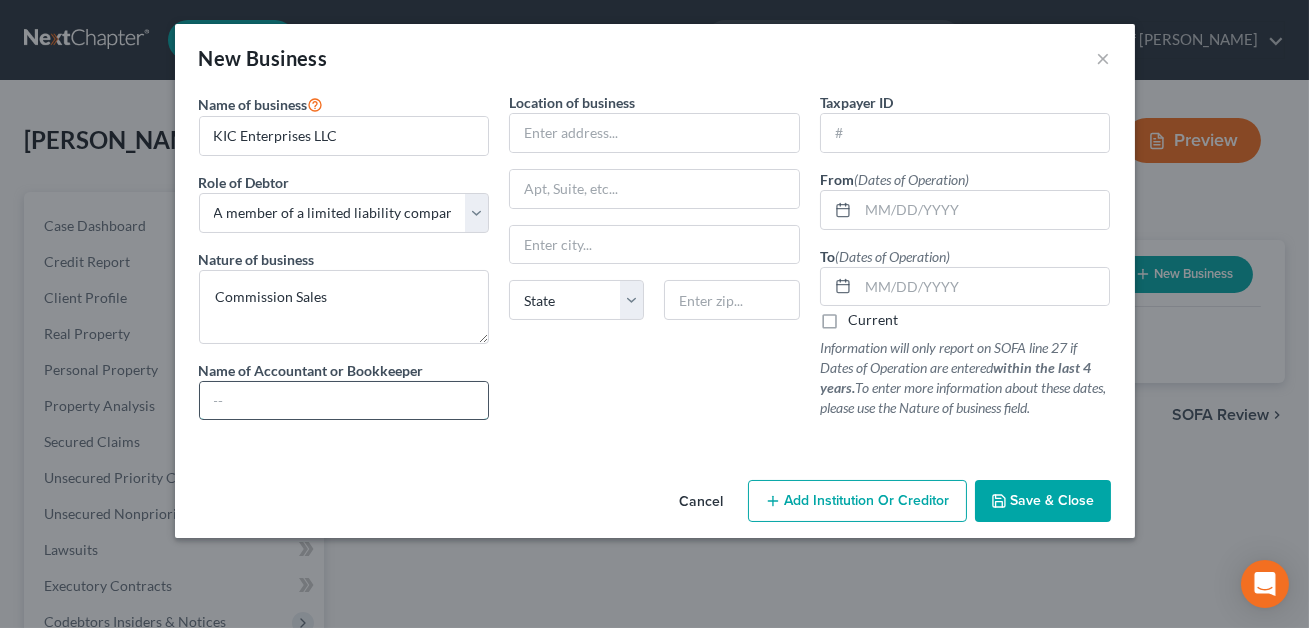 click at bounding box center (344, 401) 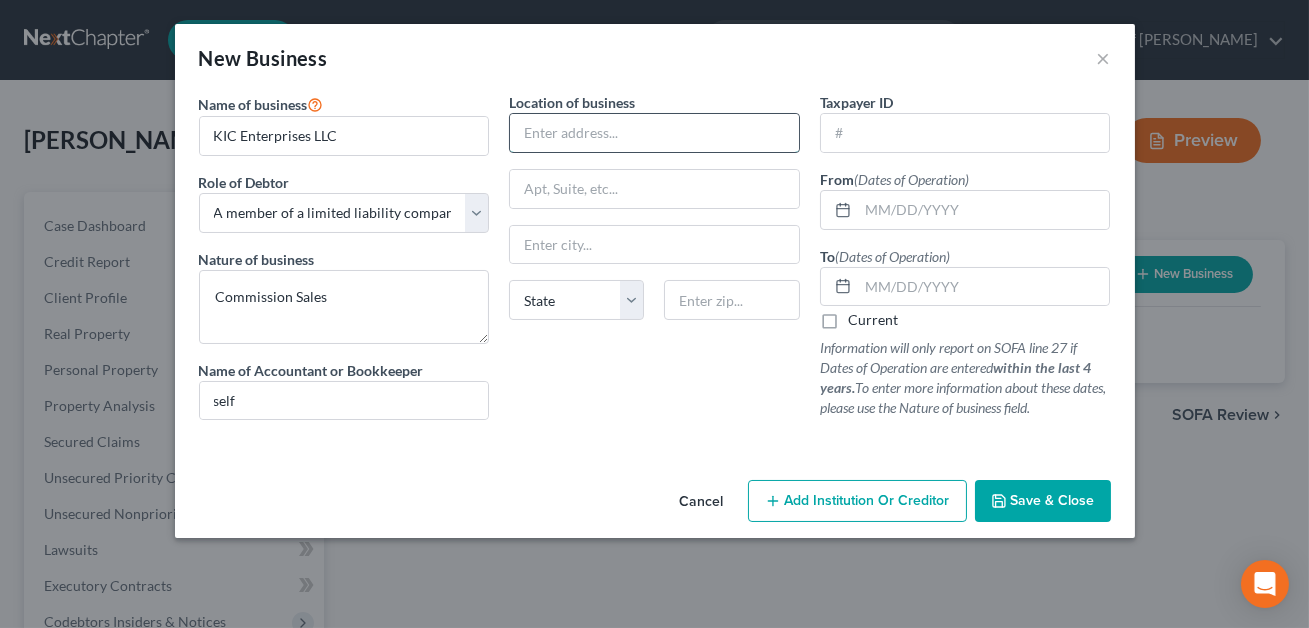 click at bounding box center [654, 133] 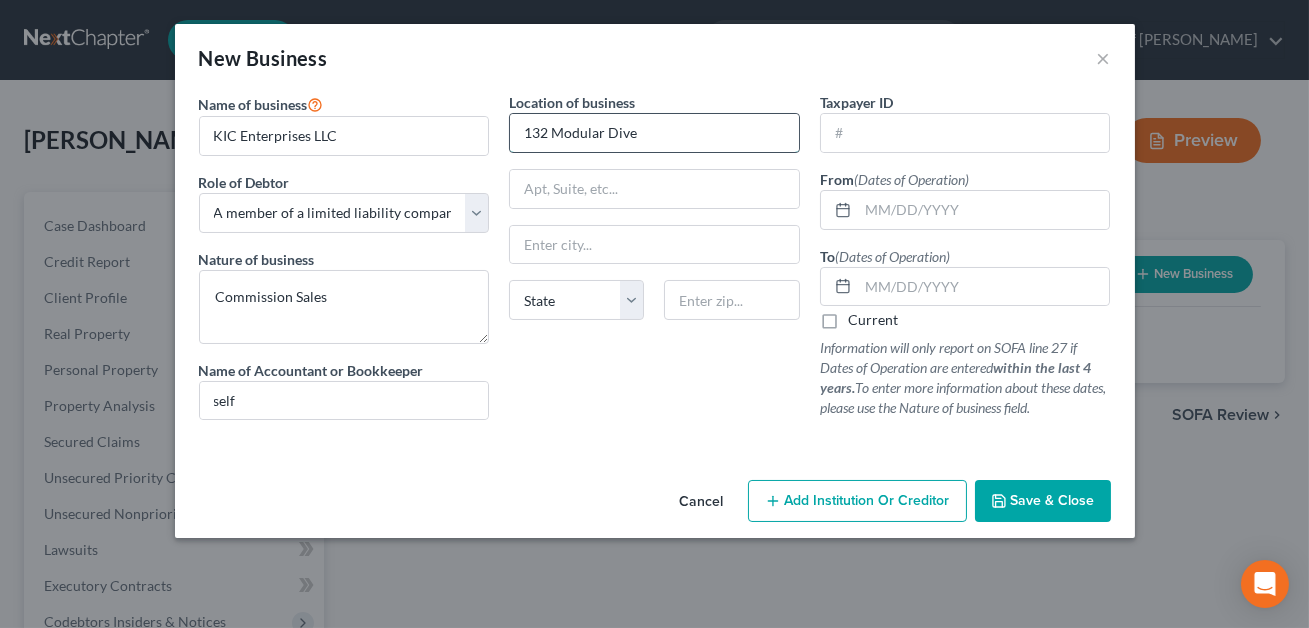 click on "132 Modular Dive" at bounding box center [654, 133] 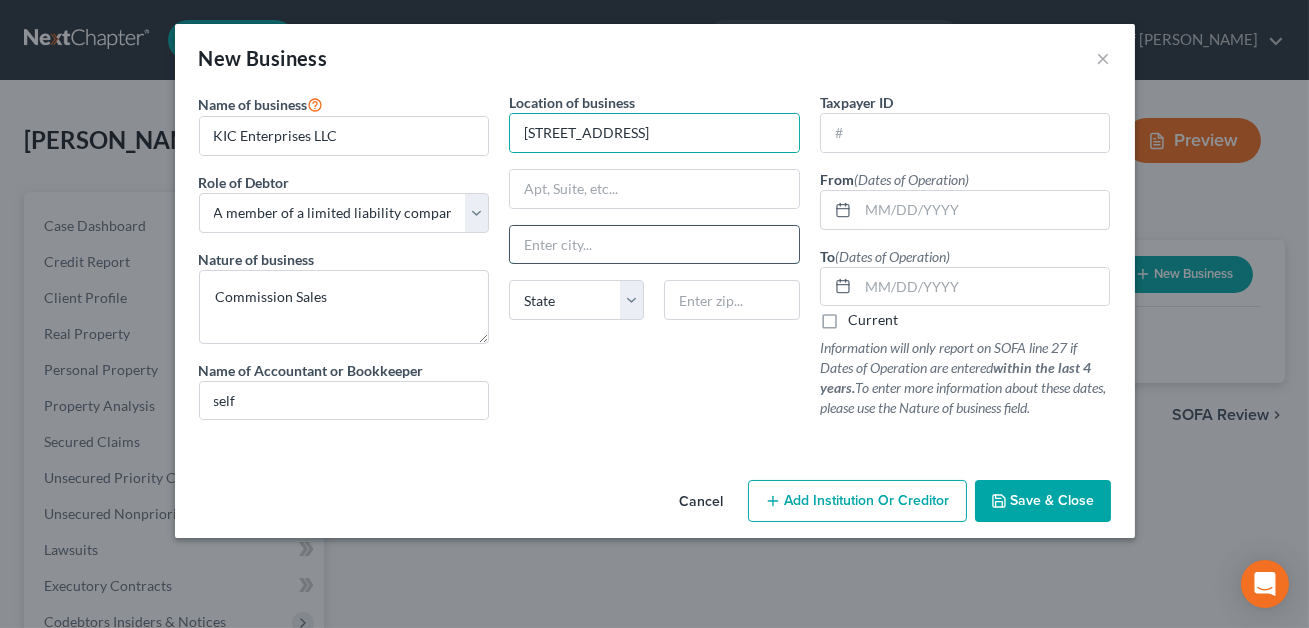 click at bounding box center (654, 245) 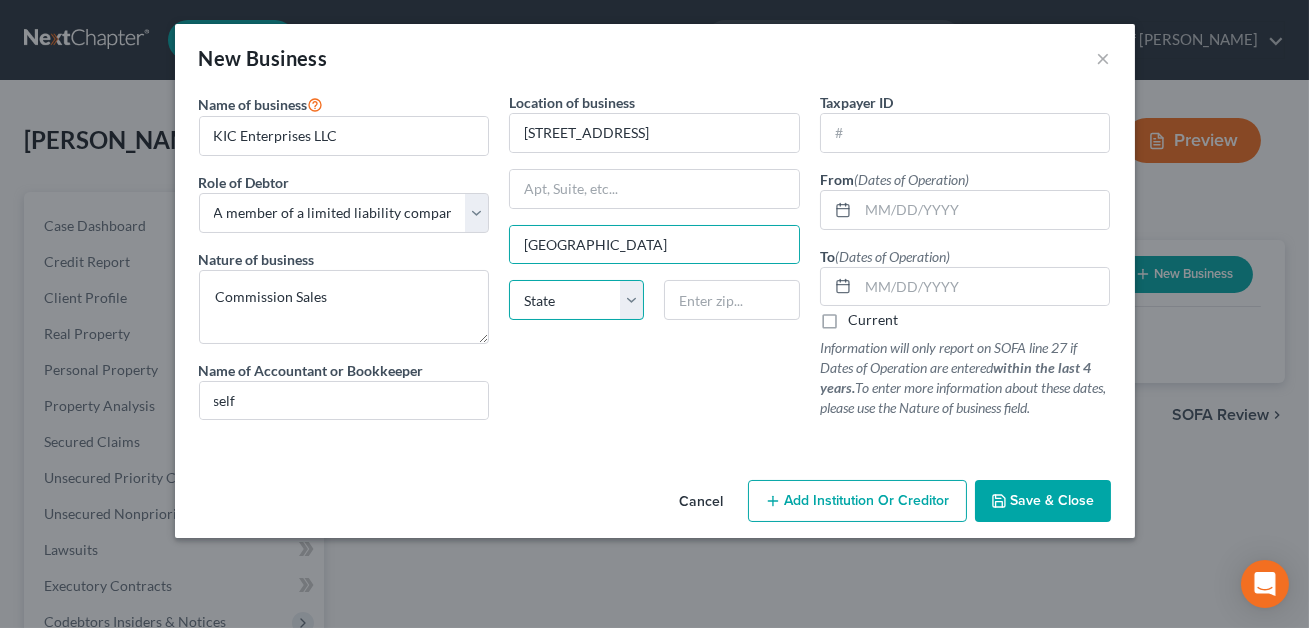 click on "State [US_STATE] AK AR AZ CA CO CT DE DC [GEOGRAPHIC_DATA] [GEOGRAPHIC_DATA] GU HI ID IL IN [GEOGRAPHIC_DATA] [GEOGRAPHIC_DATA] [GEOGRAPHIC_DATA] LA ME MD [GEOGRAPHIC_DATA] [GEOGRAPHIC_DATA] [GEOGRAPHIC_DATA] [GEOGRAPHIC_DATA] [GEOGRAPHIC_DATA] MT NC [GEOGRAPHIC_DATA] [GEOGRAPHIC_DATA] [GEOGRAPHIC_DATA] NH [GEOGRAPHIC_DATA] [GEOGRAPHIC_DATA] [GEOGRAPHIC_DATA] [GEOGRAPHIC_DATA] [GEOGRAPHIC_DATA] [GEOGRAPHIC_DATA] [GEOGRAPHIC_DATA] PR RI SC SD [GEOGRAPHIC_DATA] [GEOGRAPHIC_DATA] [GEOGRAPHIC_DATA] VI [GEOGRAPHIC_DATA] [GEOGRAPHIC_DATA] [GEOGRAPHIC_DATA] WV WI WY" at bounding box center (576, 300) 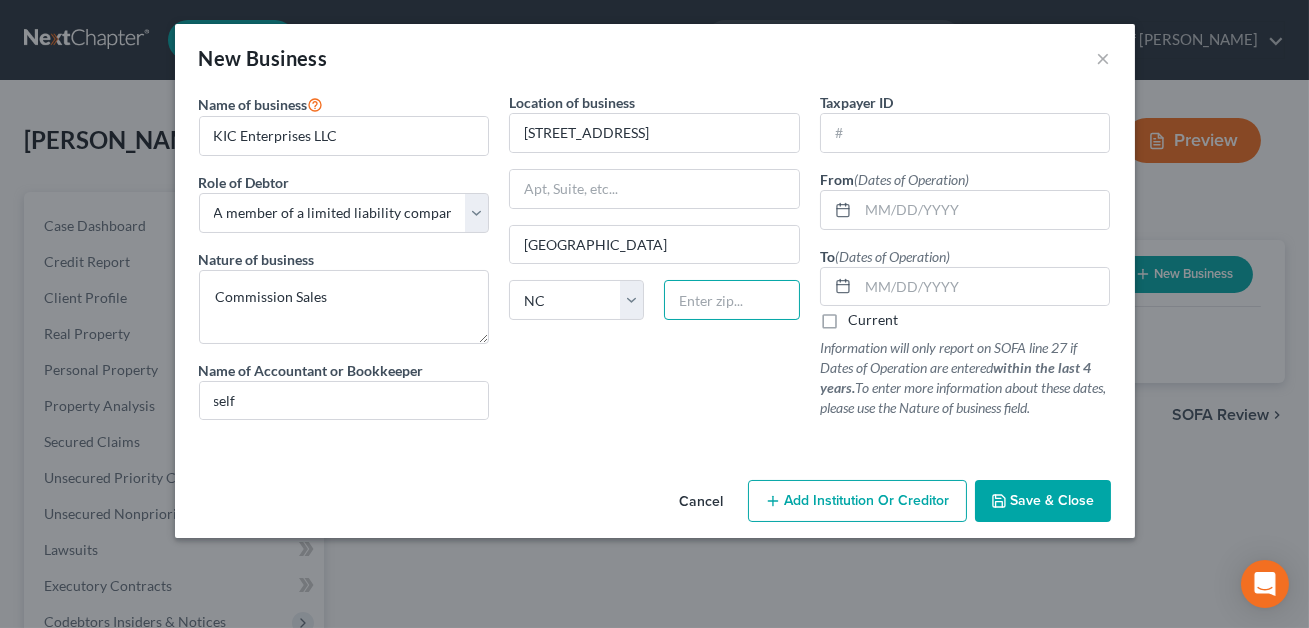click at bounding box center [731, 300] 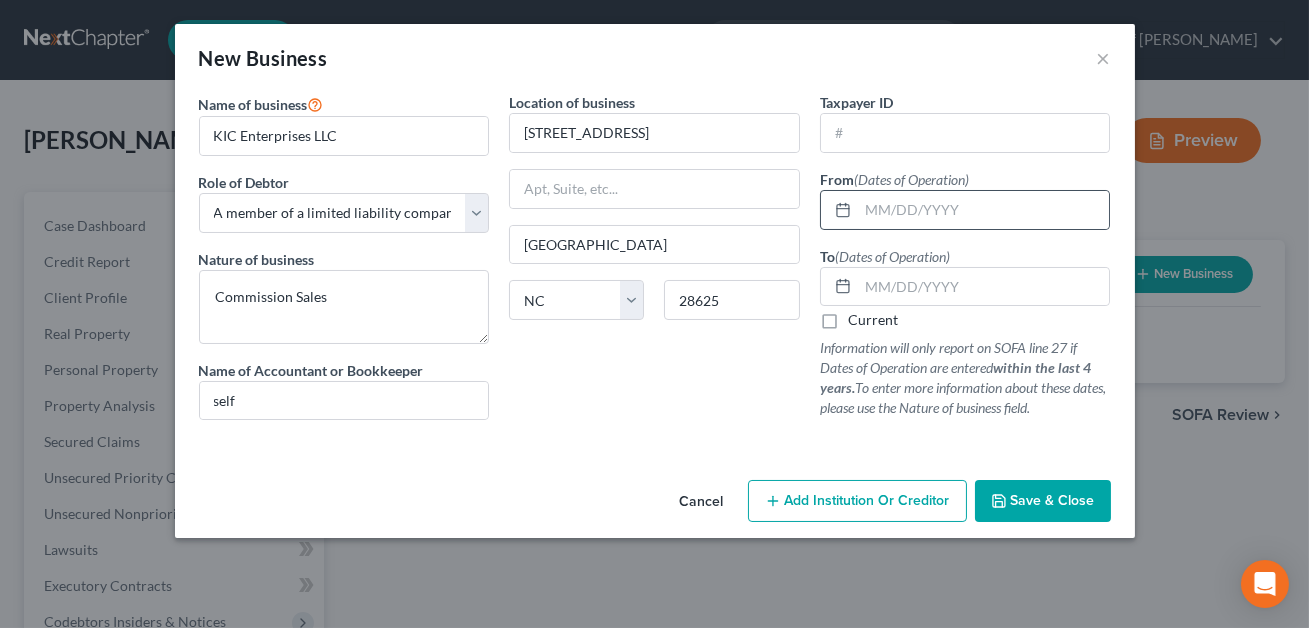 click at bounding box center (839, 210) 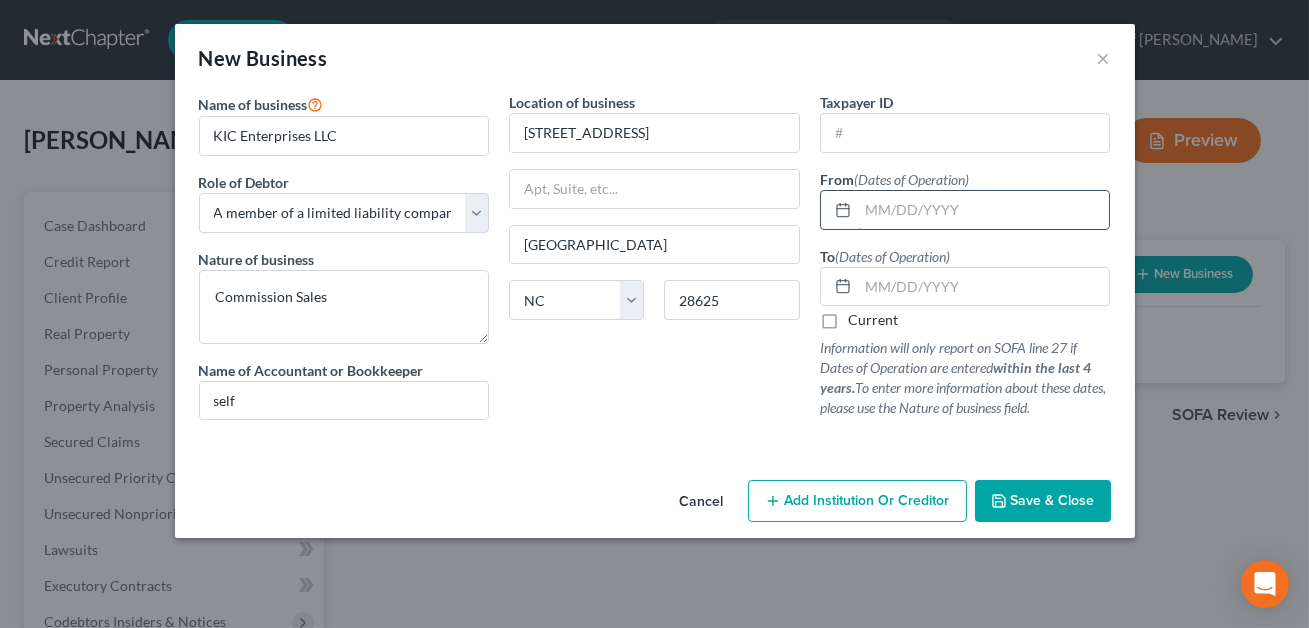click at bounding box center [984, 210] 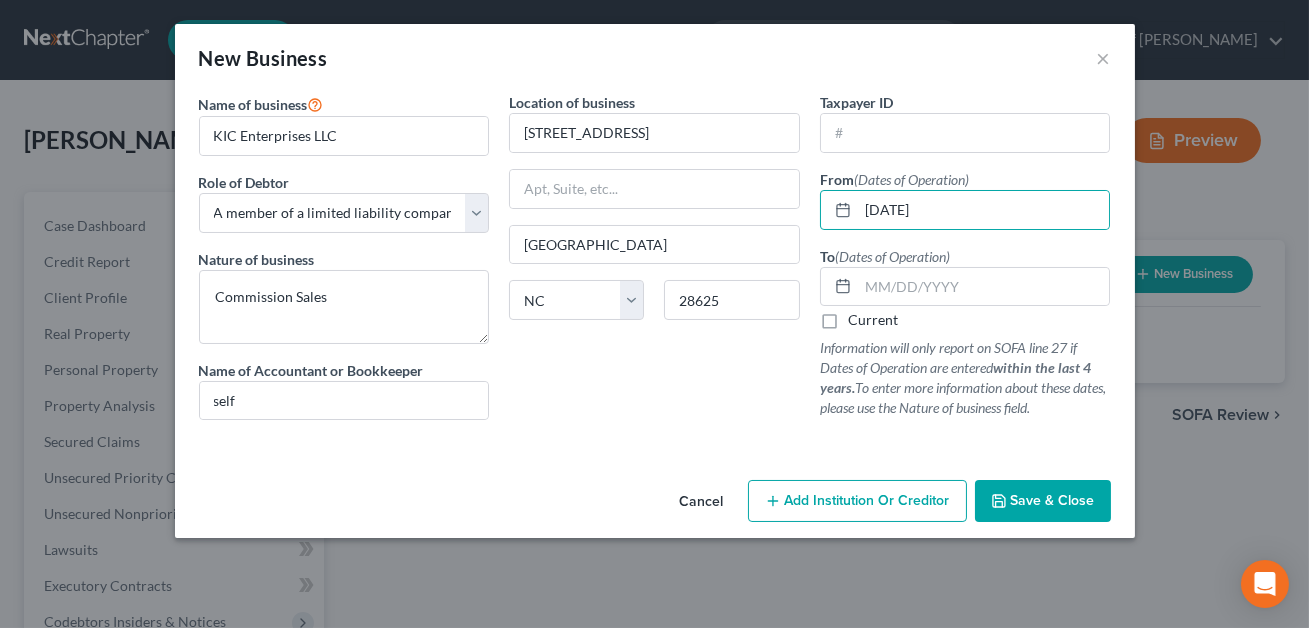 click on "Current" at bounding box center [873, 320] 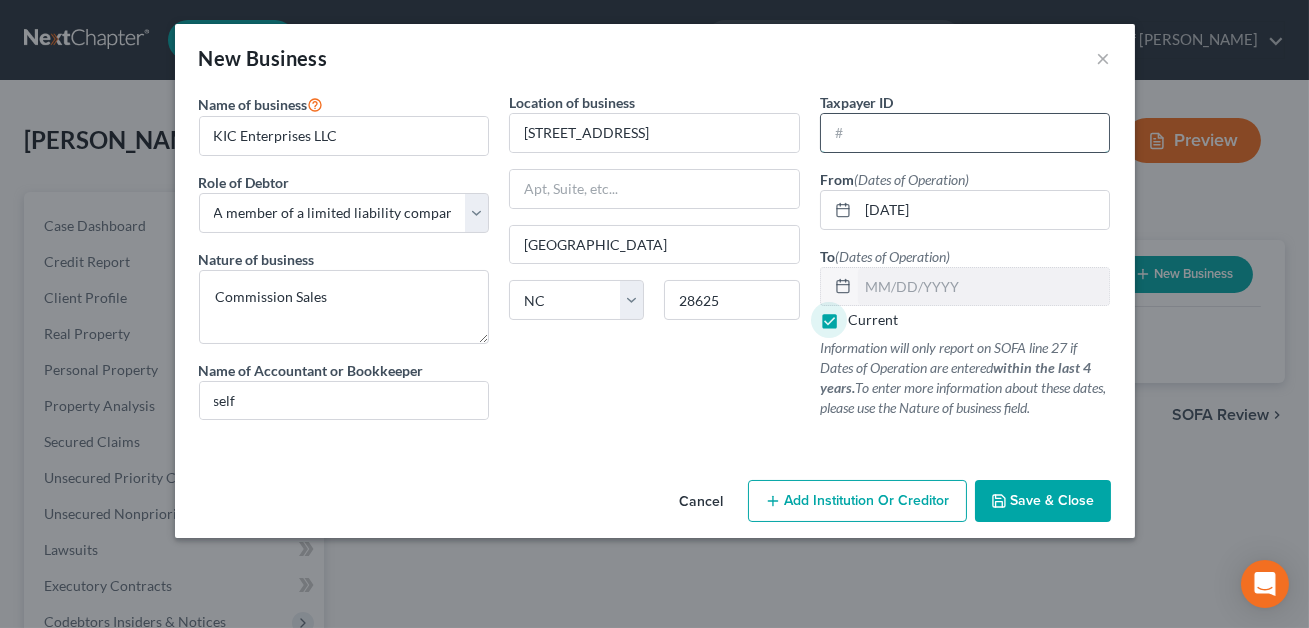 click at bounding box center [965, 133] 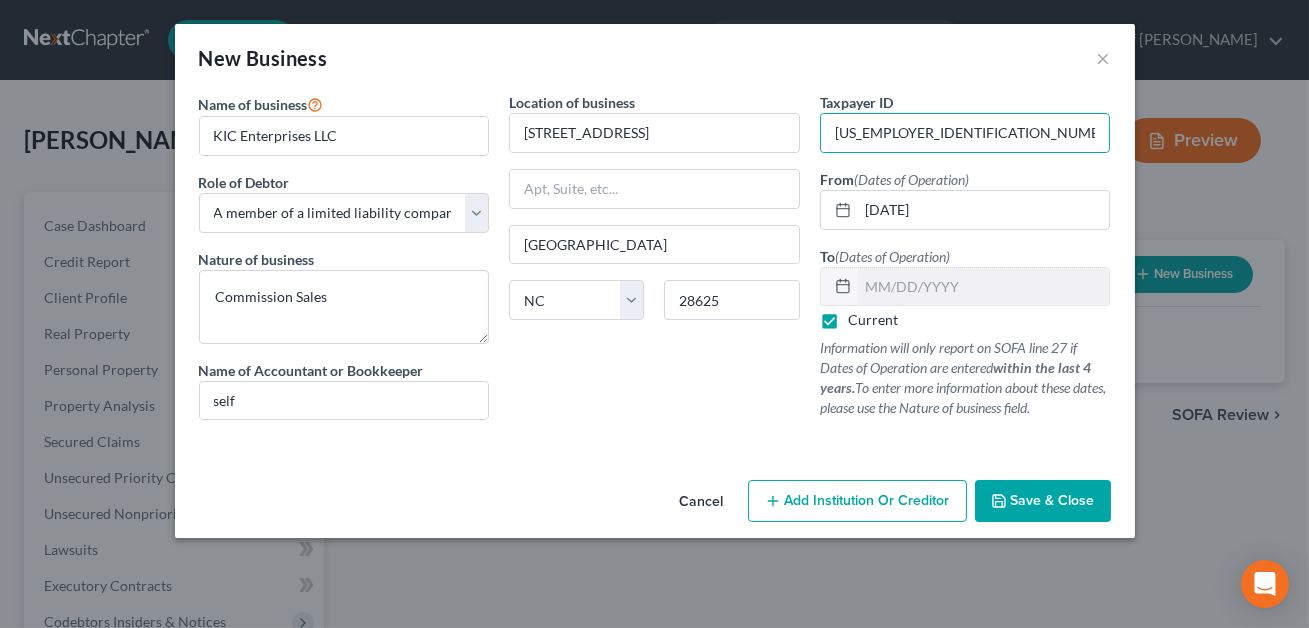 click on "Save & Close" at bounding box center (1053, 500) 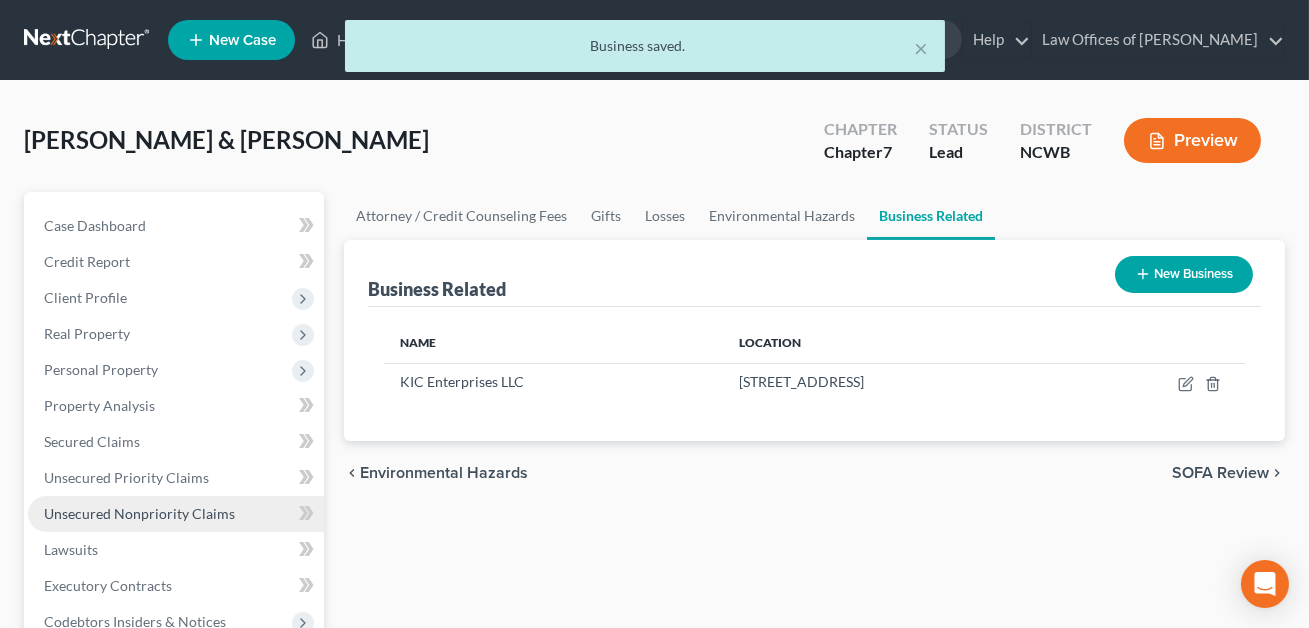 scroll, scrollTop: 424, scrollLeft: 0, axis: vertical 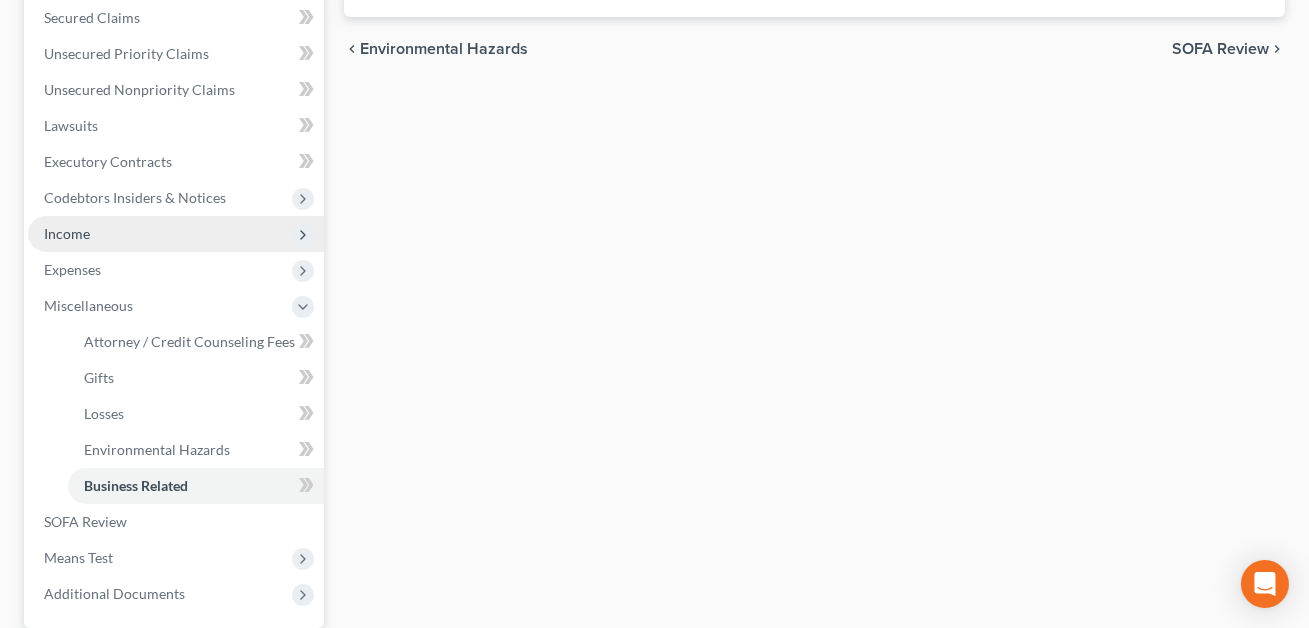 click on "Income" at bounding box center [67, 233] 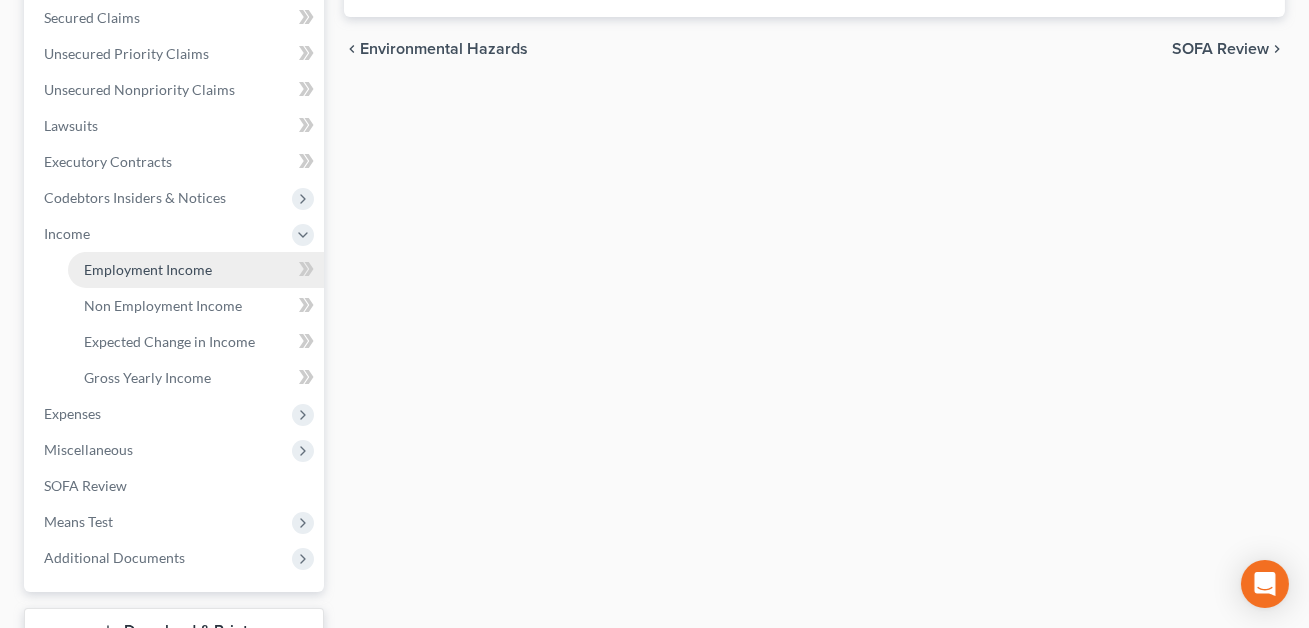 click on "Employment Income" at bounding box center [148, 269] 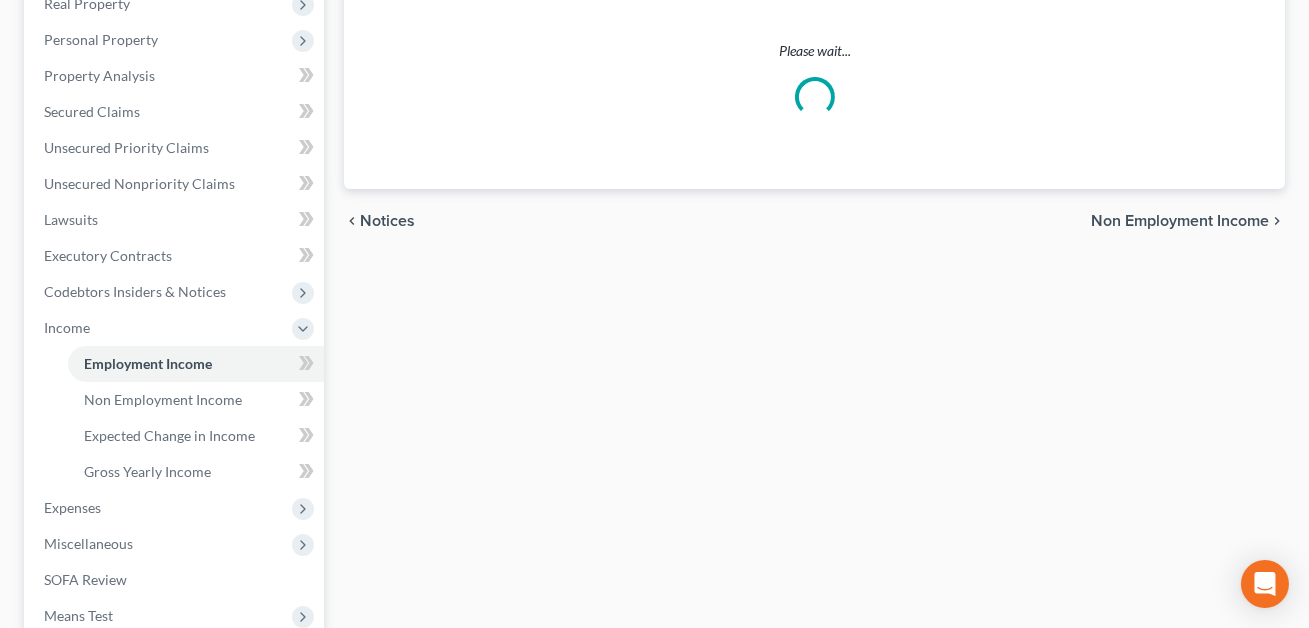 scroll, scrollTop: 0, scrollLeft: 0, axis: both 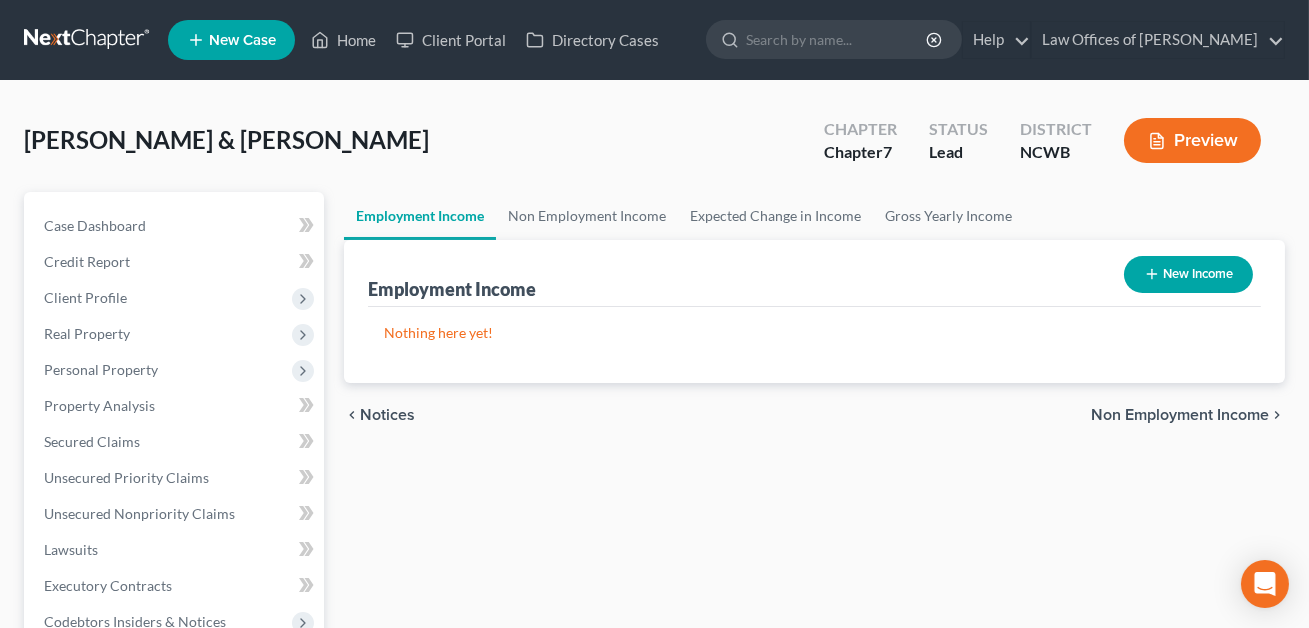 click on "New Income" at bounding box center [1188, 274] 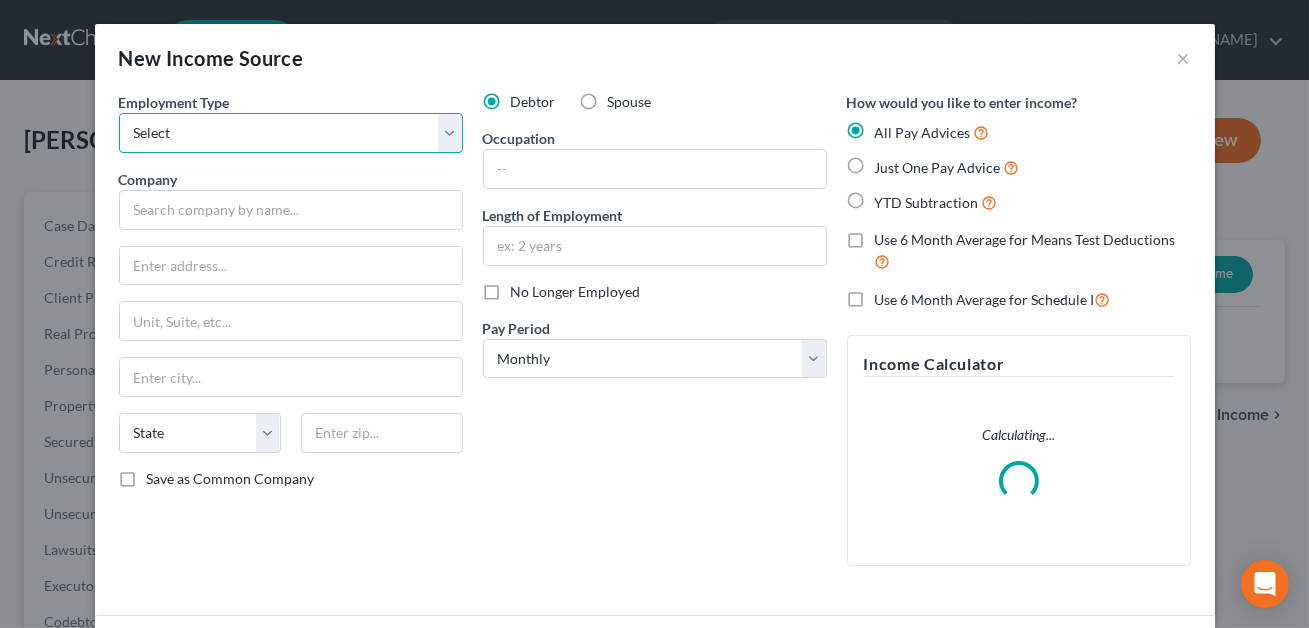 click on "Select Full or [DEMOGRAPHIC_DATA] Employment Self Employment" at bounding box center [291, 133] 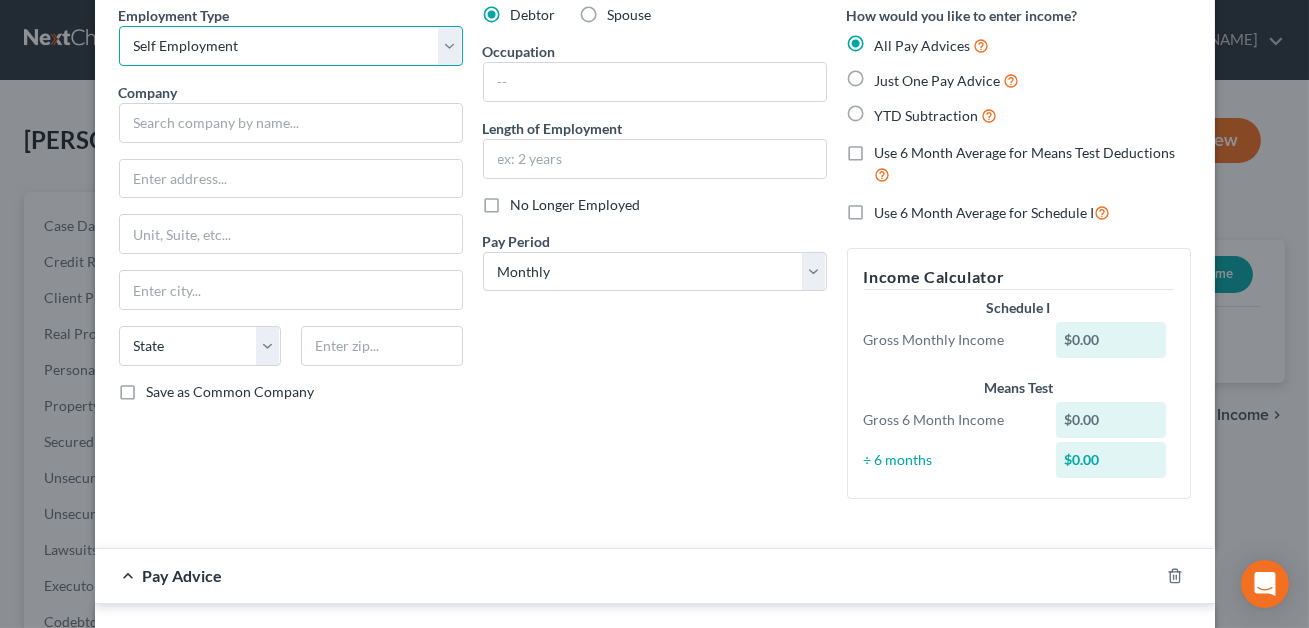 scroll, scrollTop: 226, scrollLeft: 0, axis: vertical 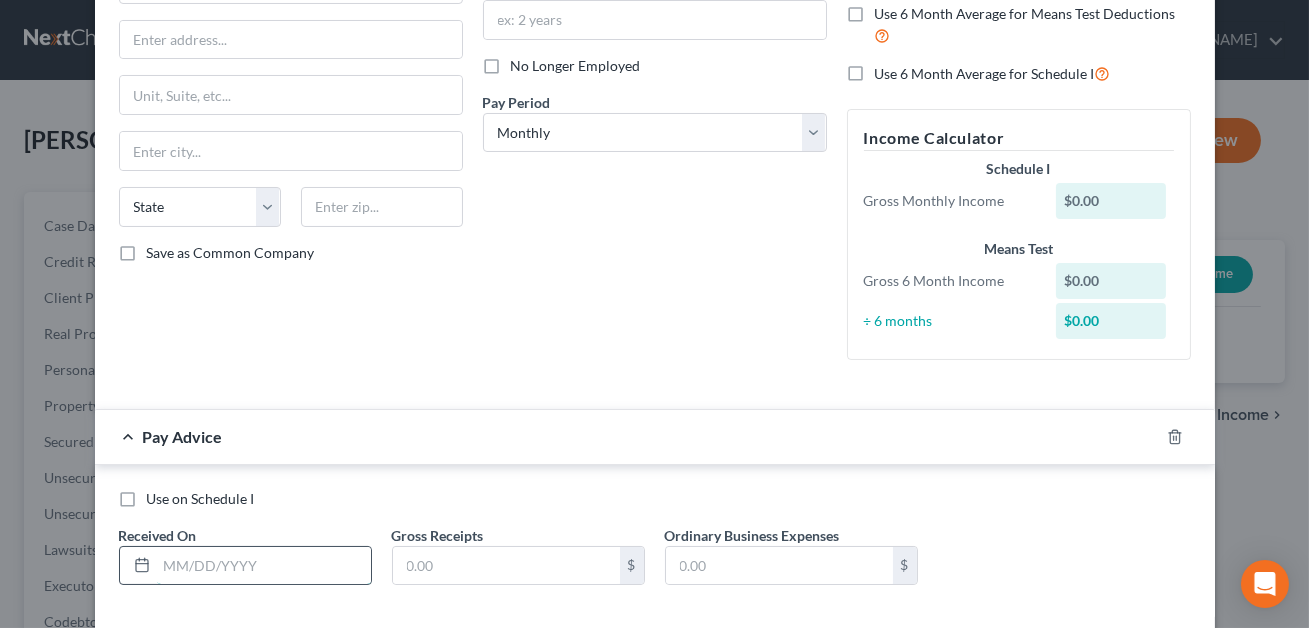 click at bounding box center (264, 566) 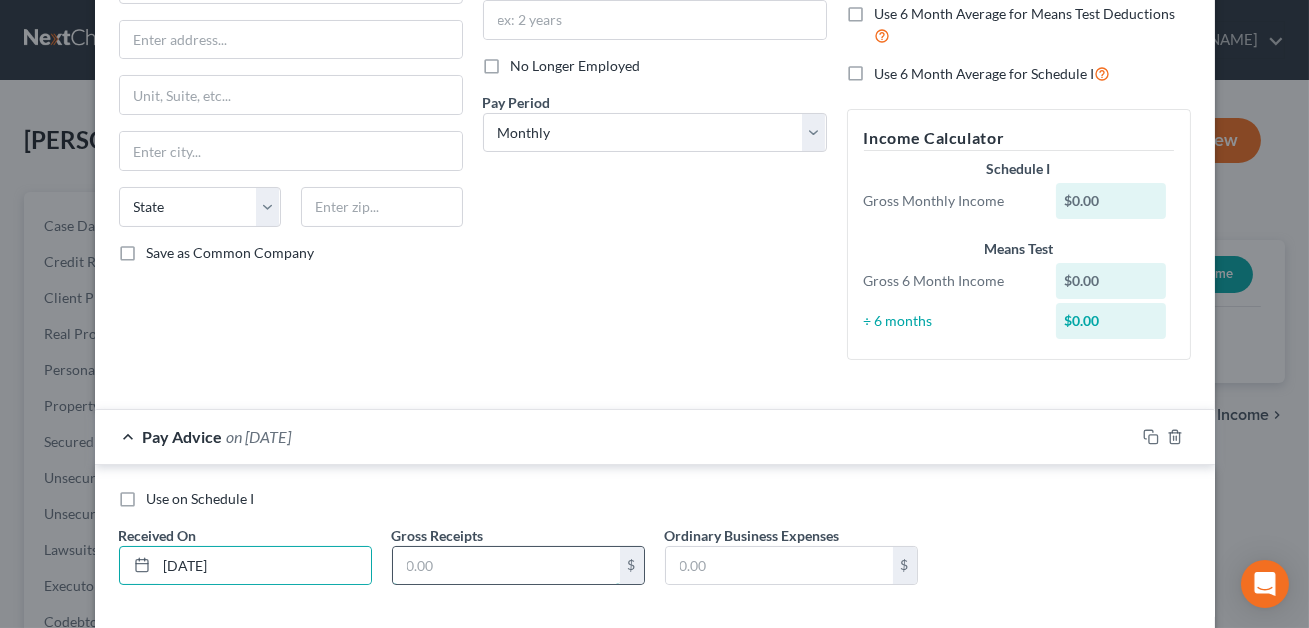 click at bounding box center (506, 566) 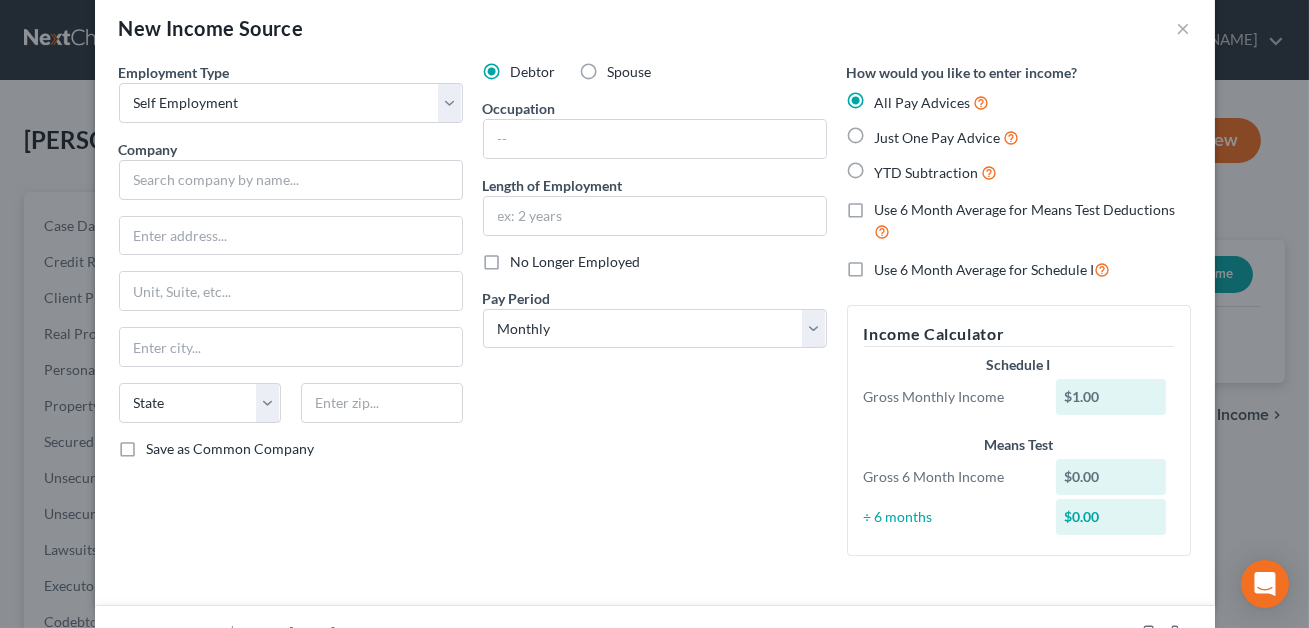 scroll, scrollTop: 30, scrollLeft: 0, axis: vertical 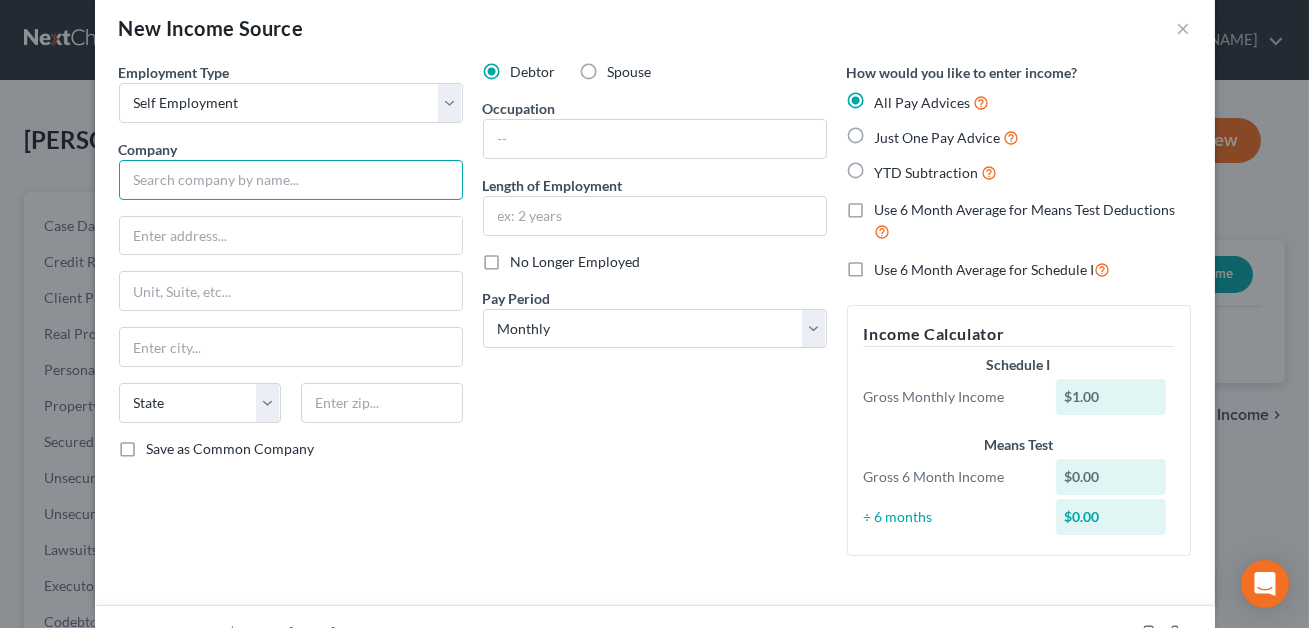 click at bounding box center [291, 180] 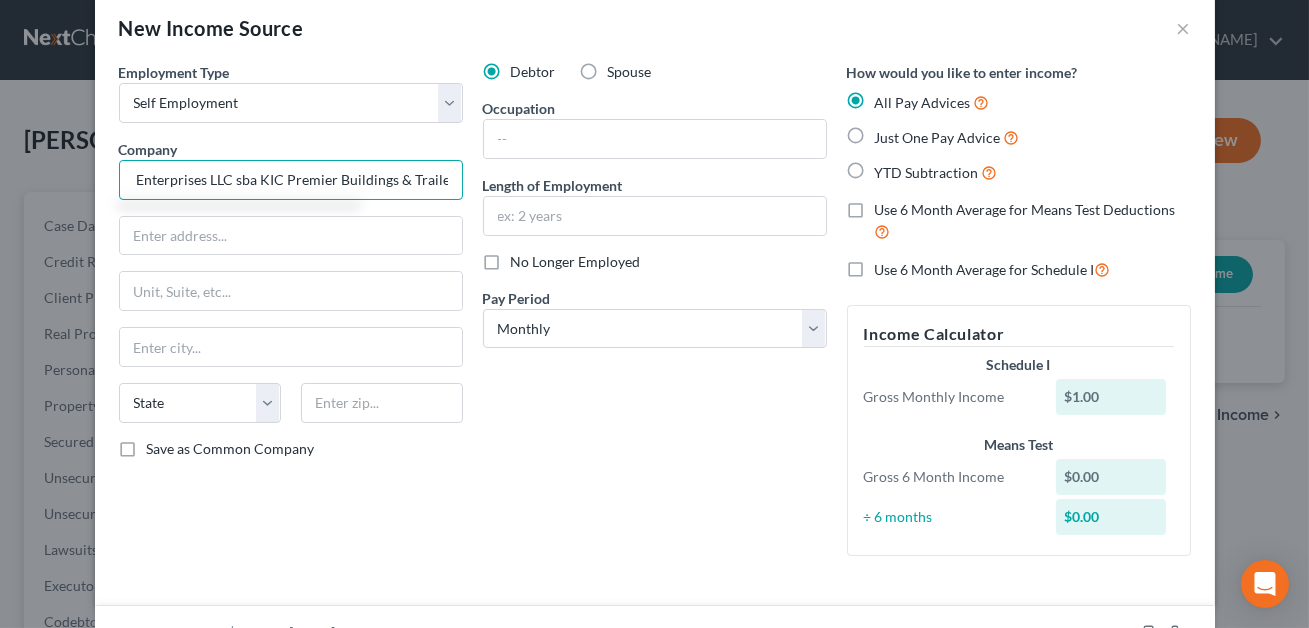 scroll, scrollTop: 0, scrollLeft: 30, axis: horizontal 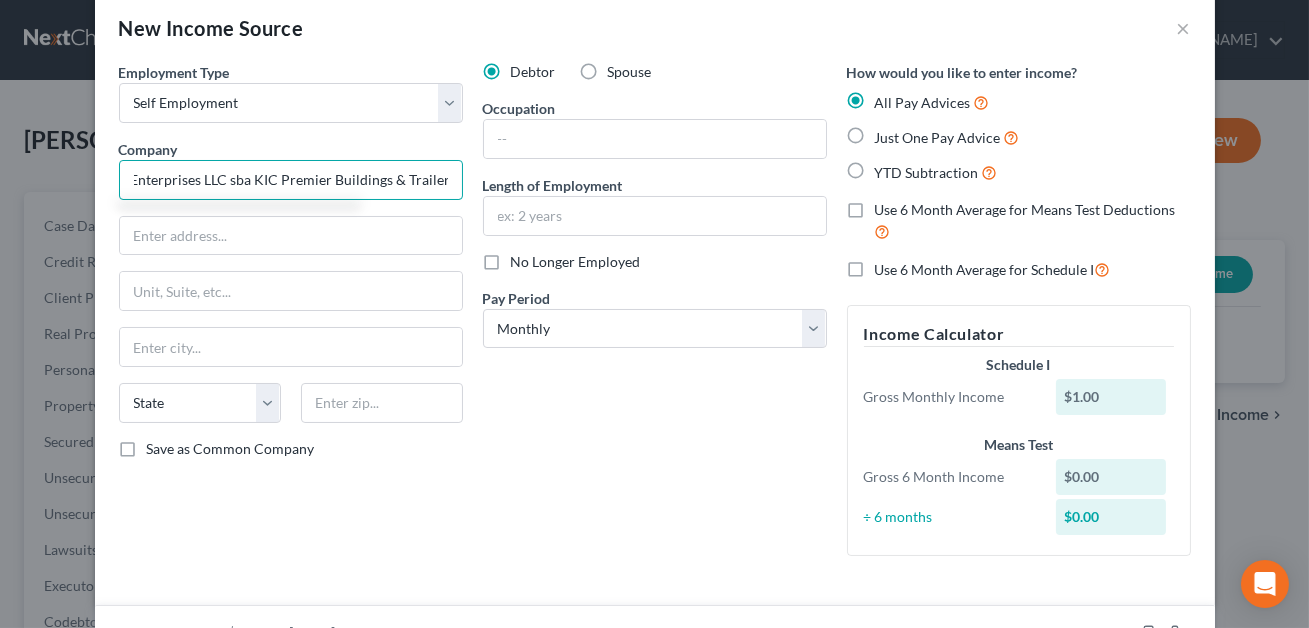 click on "KIC Enterprises LLC sba KIC Premier Buildings & Trailers" at bounding box center (291, 180) 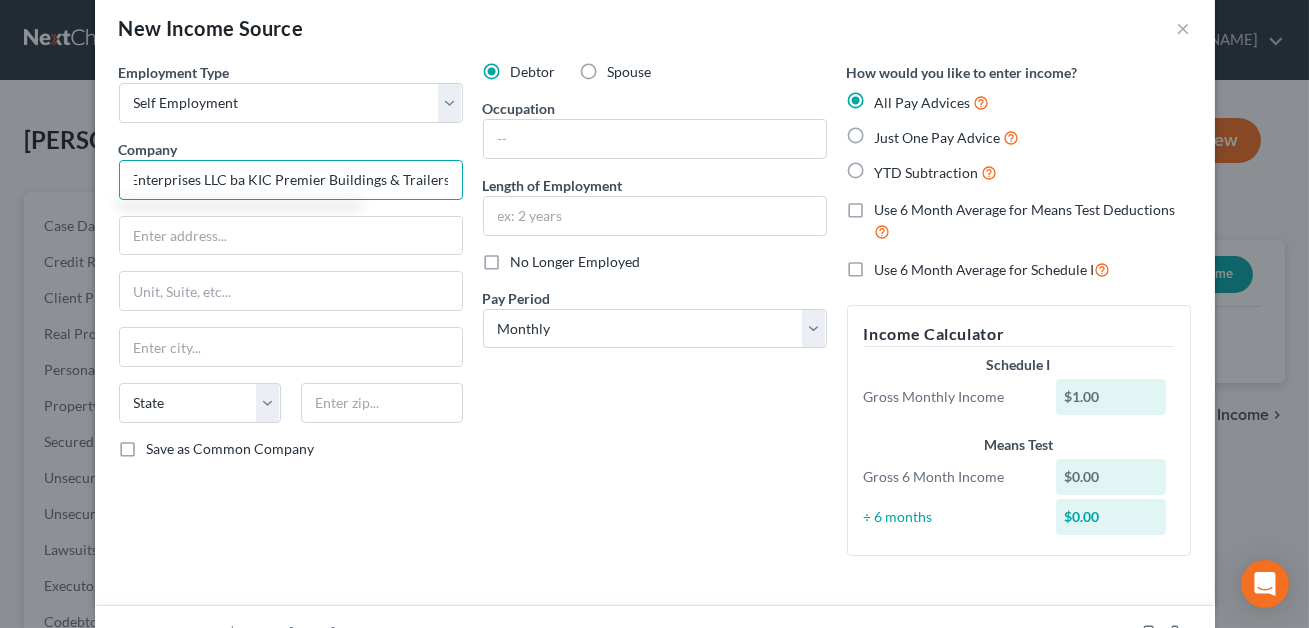 scroll, scrollTop: 0, scrollLeft: 24, axis: horizontal 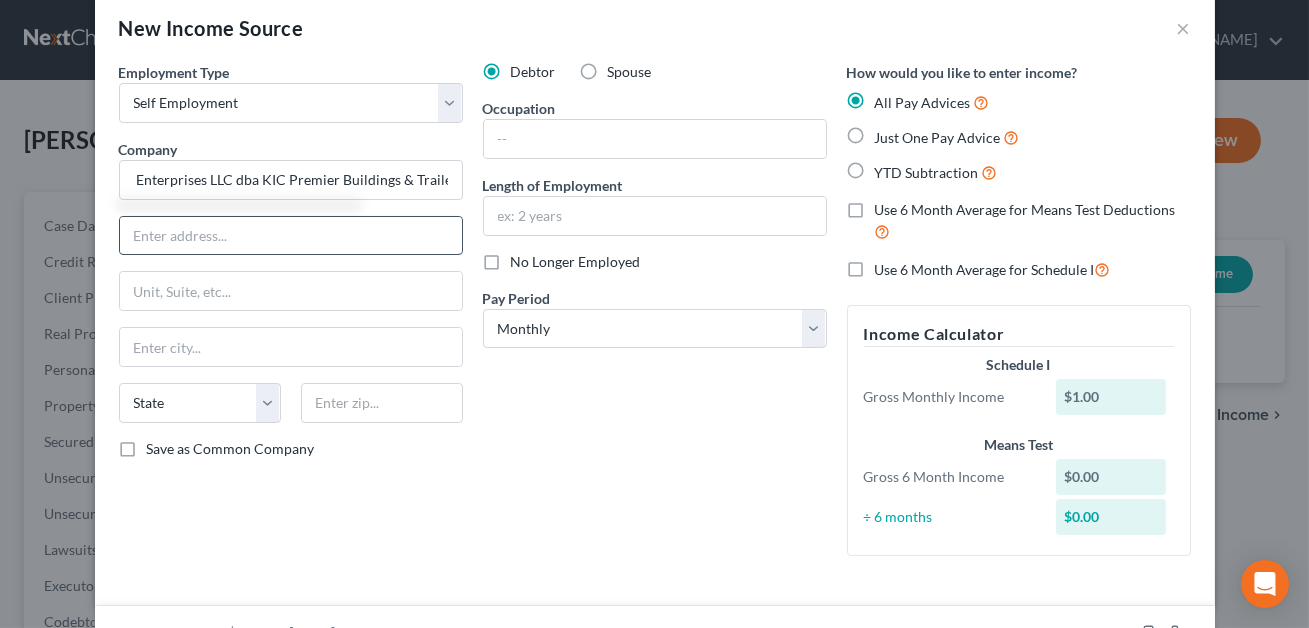 click at bounding box center (291, 236) 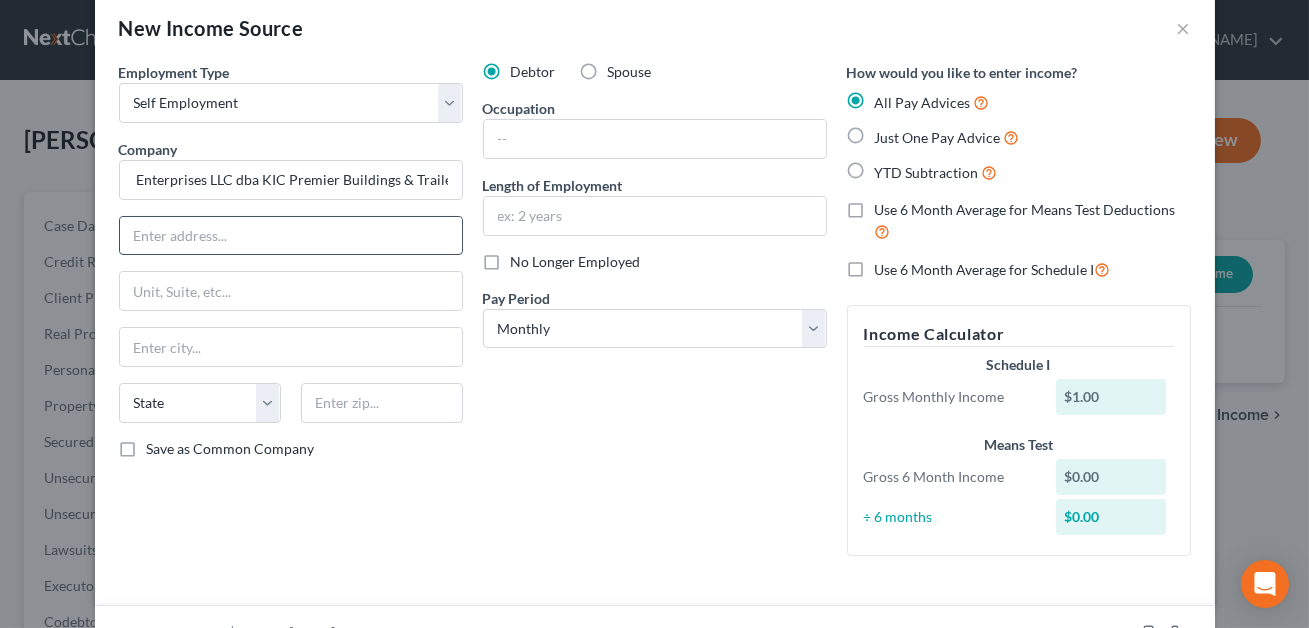 scroll, scrollTop: 0, scrollLeft: 0, axis: both 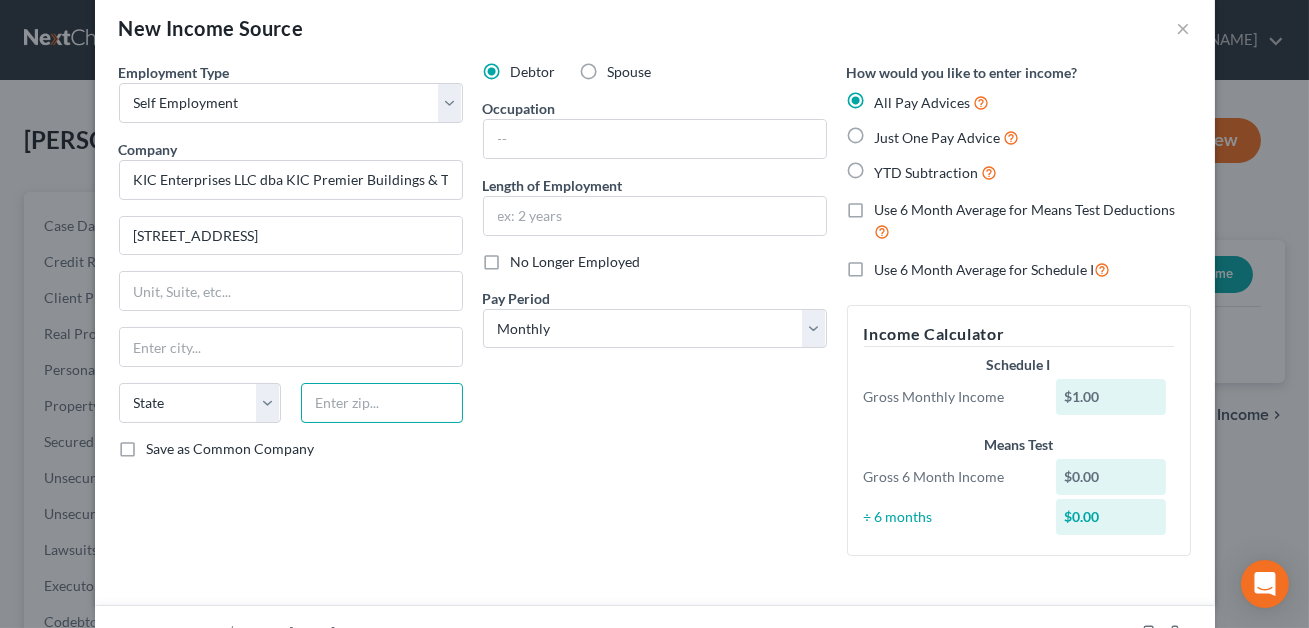 click at bounding box center (382, 403) 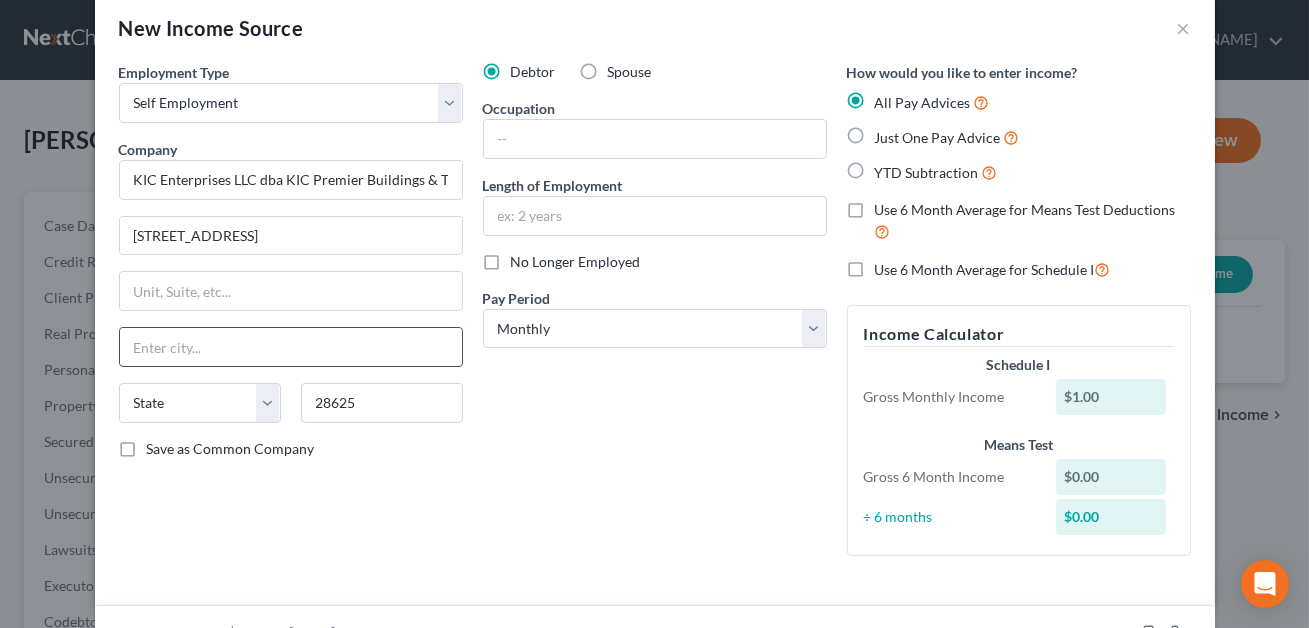 click at bounding box center [291, 347] 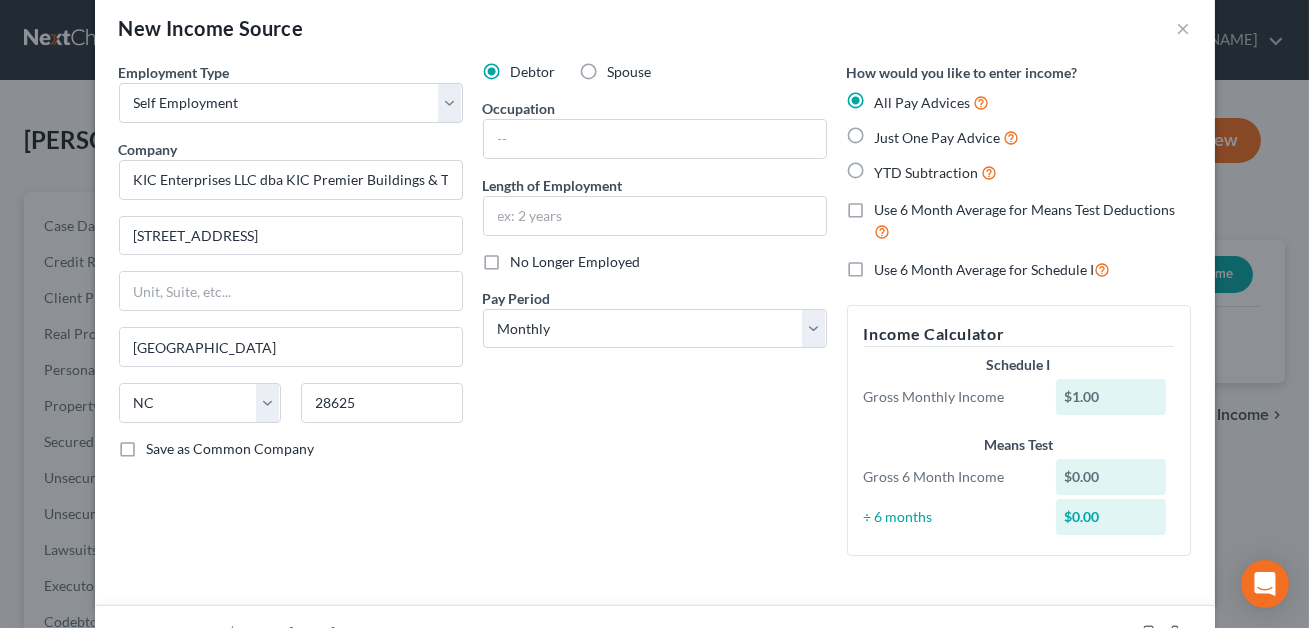 click on "Employment Type
*
Select Full or [DEMOGRAPHIC_DATA] Employment Self Employment
Company
*
KIC Enterprises LLC dba KIC Premier Buildings & Trailers                      132 Modular Dr. Statesville State [US_STATE] AK [GEOGRAPHIC_DATA] [GEOGRAPHIC_DATA] CA CO [GEOGRAPHIC_DATA] DE DC [GEOGRAPHIC_DATA] [GEOGRAPHIC_DATA] GU HI ID IL IN [GEOGRAPHIC_DATA] [GEOGRAPHIC_DATA] [GEOGRAPHIC_DATA] LA ME MD [GEOGRAPHIC_DATA] [GEOGRAPHIC_DATA] [GEOGRAPHIC_DATA] [GEOGRAPHIC_DATA] [GEOGRAPHIC_DATA] MT [GEOGRAPHIC_DATA] [GEOGRAPHIC_DATA] [GEOGRAPHIC_DATA] [GEOGRAPHIC_DATA] [GEOGRAPHIC_DATA] [GEOGRAPHIC_DATA] [GEOGRAPHIC_DATA] [GEOGRAPHIC_DATA] [GEOGRAPHIC_DATA] [GEOGRAPHIC_DATA] OR [GEOGRAPHIC_DATA] PR RI SC SD [GEOGRAPHIC_DATA] [GEOGRAPHIC_DATA] UT VI [GEOGRAPHIC_DATA] [GEOGRAPHIC_DATA] [GEOGRAPHIC_DATA] WV [GEOGRAPHIC_DATA] WY 28625 Save as Common Company" at bounding box center [291, 317] 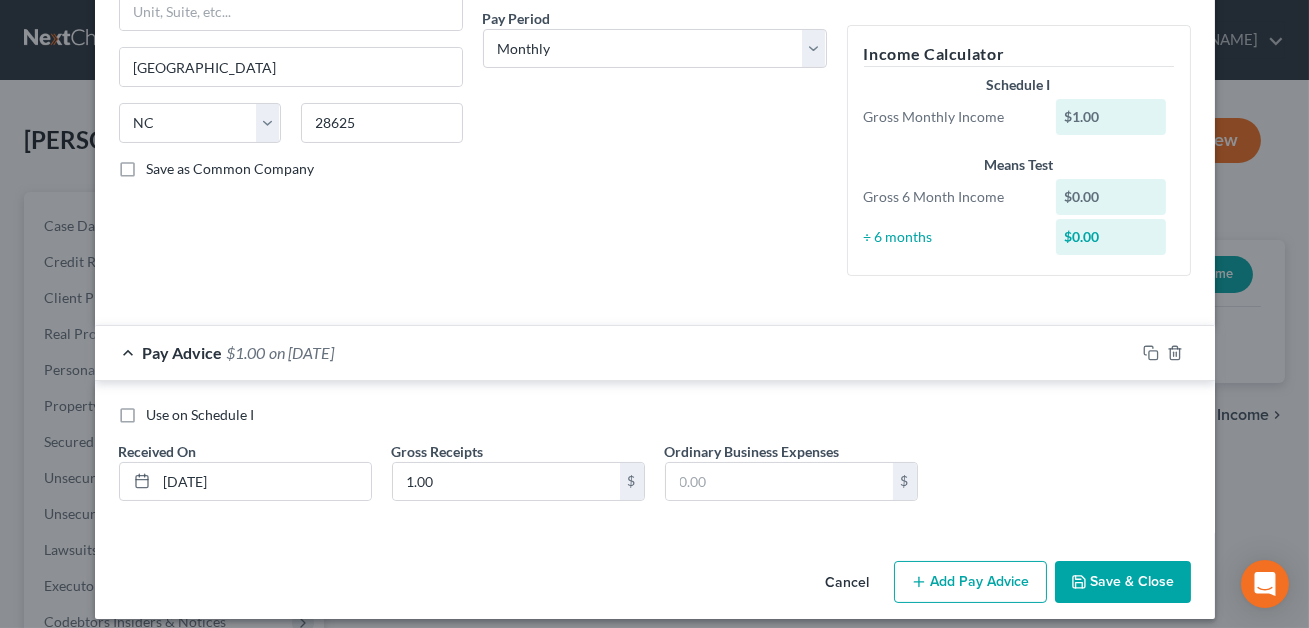 scroll, scrollTop: 323, scrollLeft: 0, axis: vertical 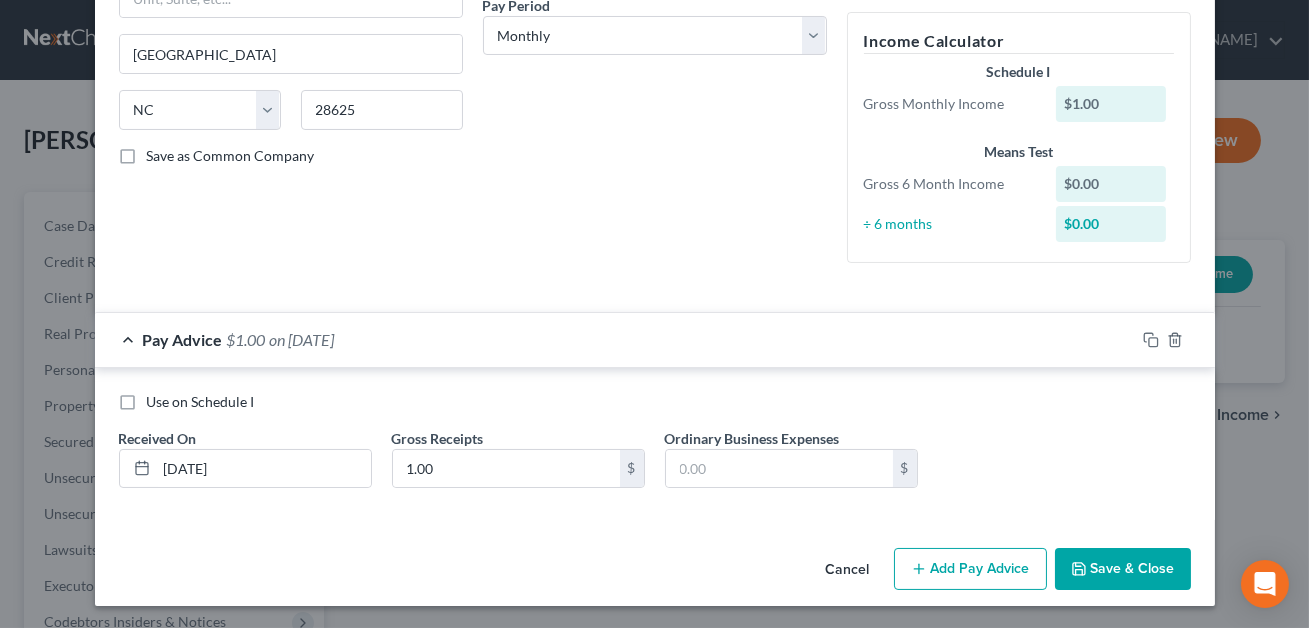click on "Save & Close" at bounding box center [1123, 569] 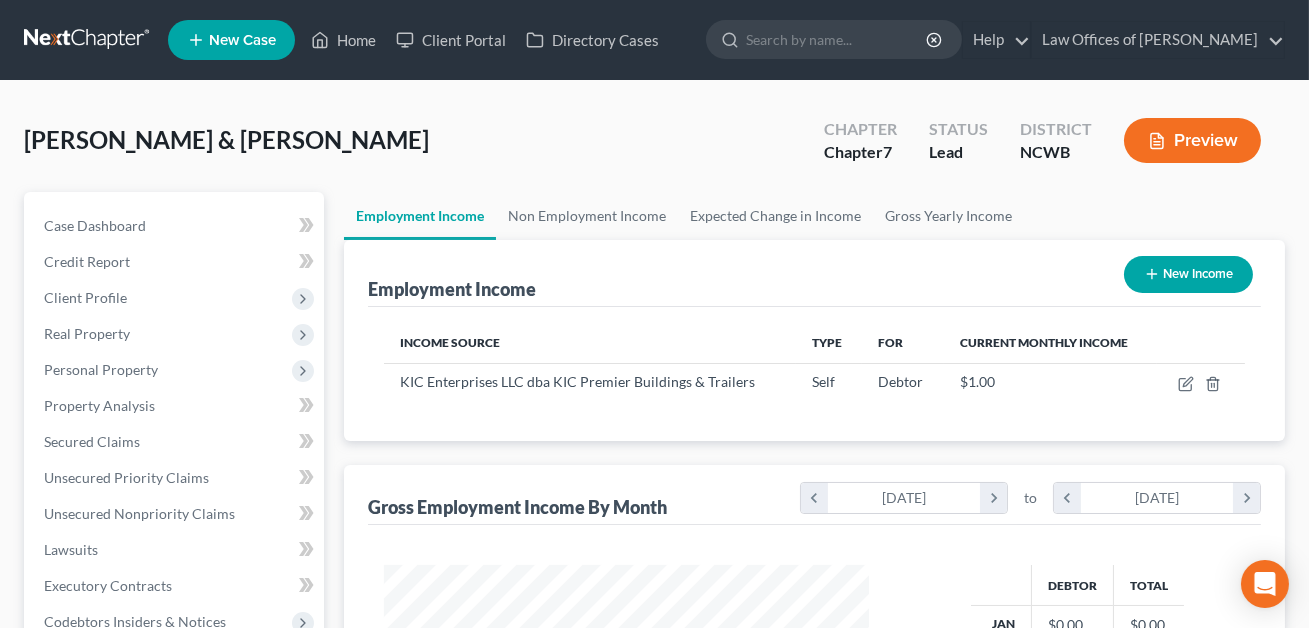 scroll, scrollTop: 999642, scrollLeft: 999474, axis: both 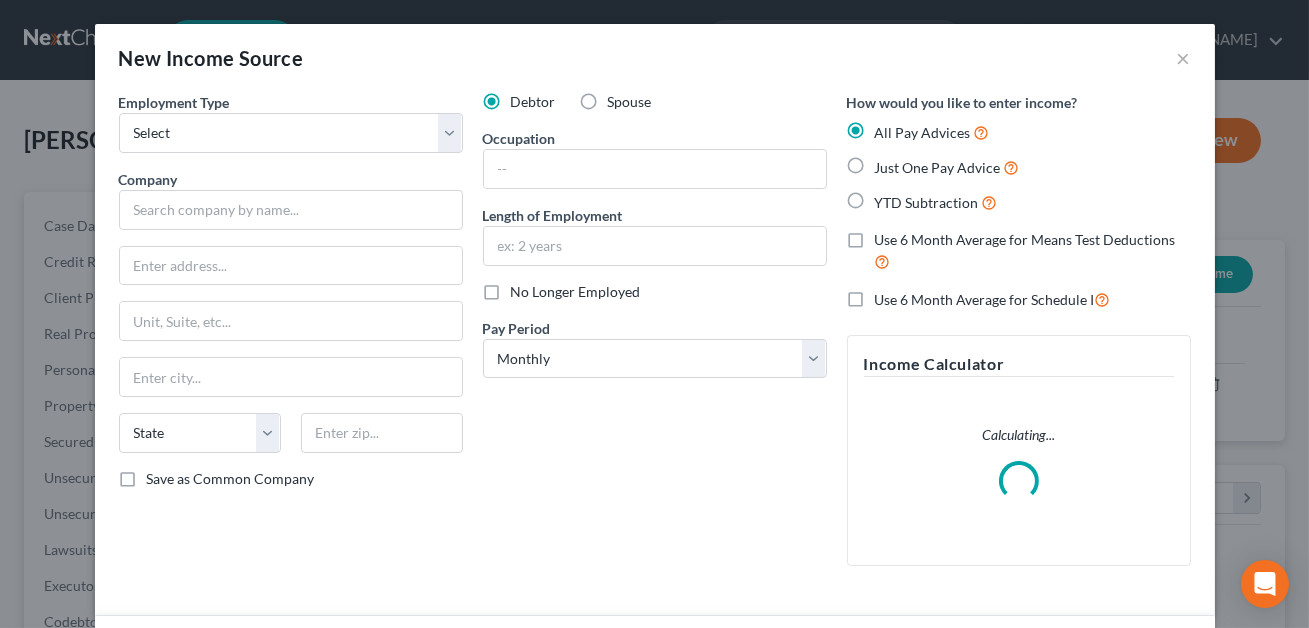 click on "Spouse" at bounding box center [630, 102] 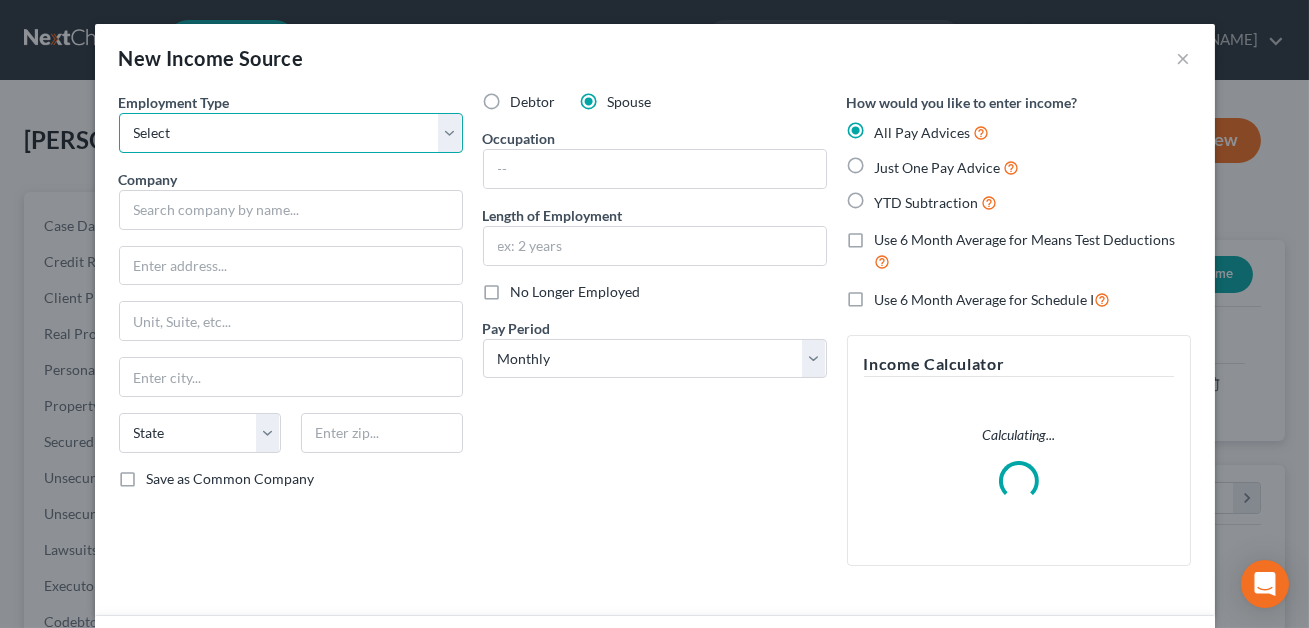 click on "Select Full or [DEMOGRAPHIC_DATA] Employment Self Employment" at bounding box center (291, 133) 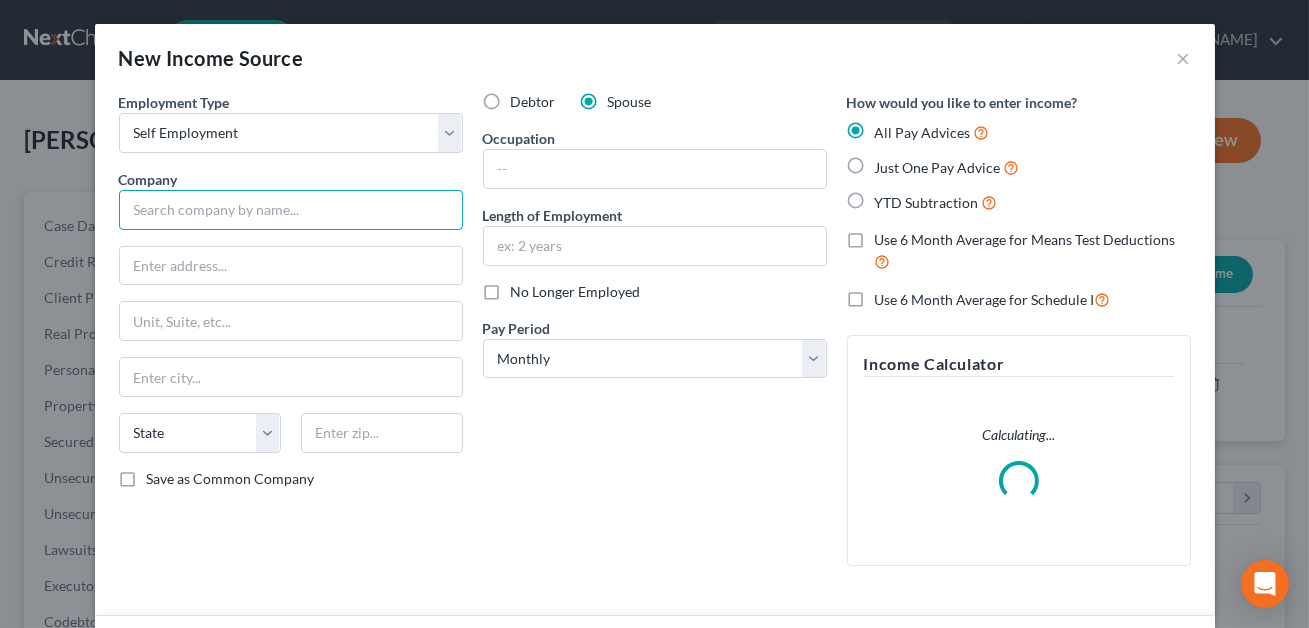 click at bounding box center (291, 210) 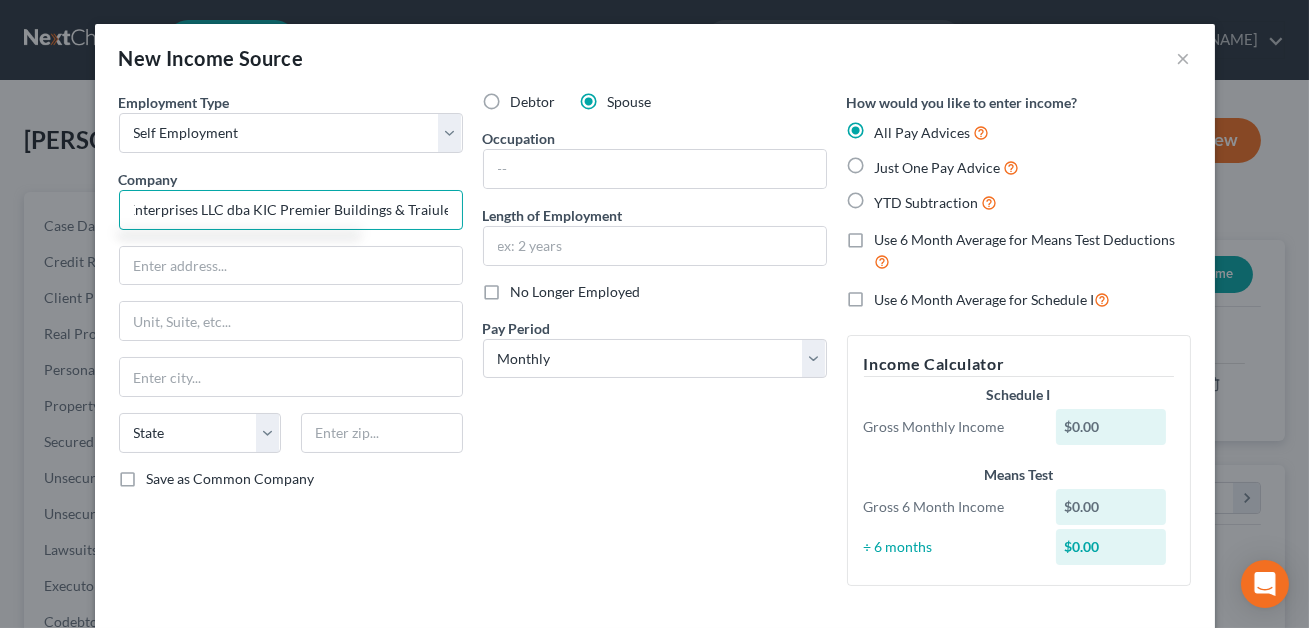 scroll, scrollTop: 0, scrollLeft: 40, axis: horizontal 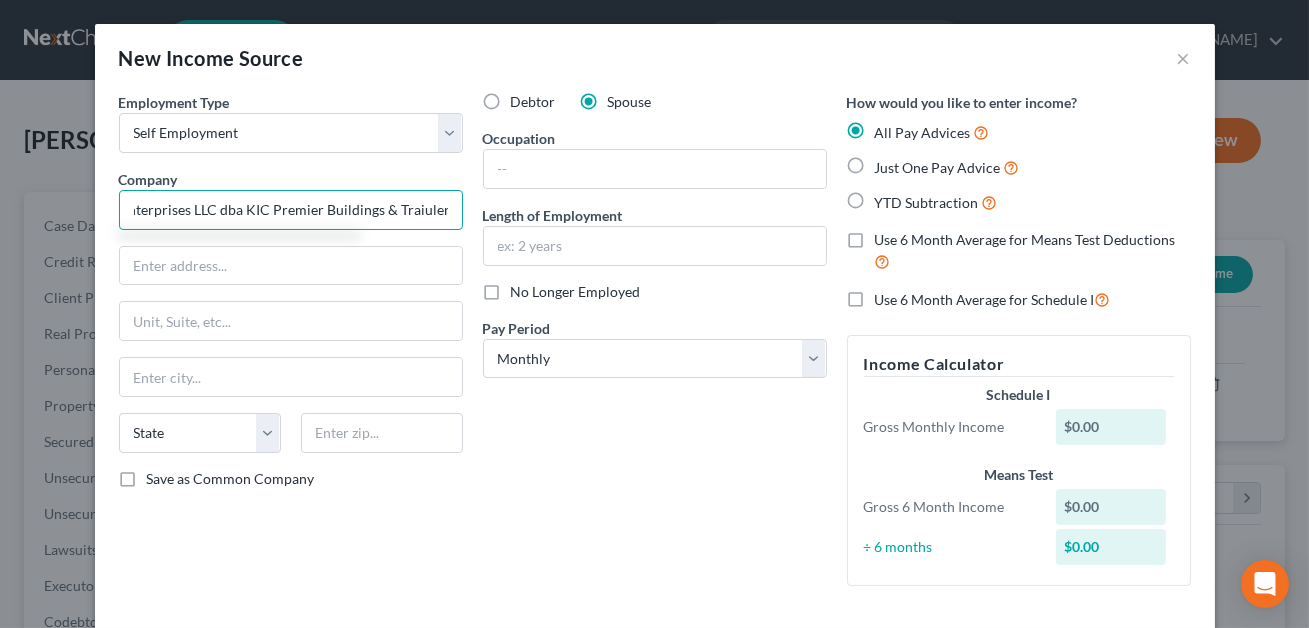 click on "KIC Enterprises LLC dba KIC Premier Buildings & Traiulers" at bounding box center [291, 210] 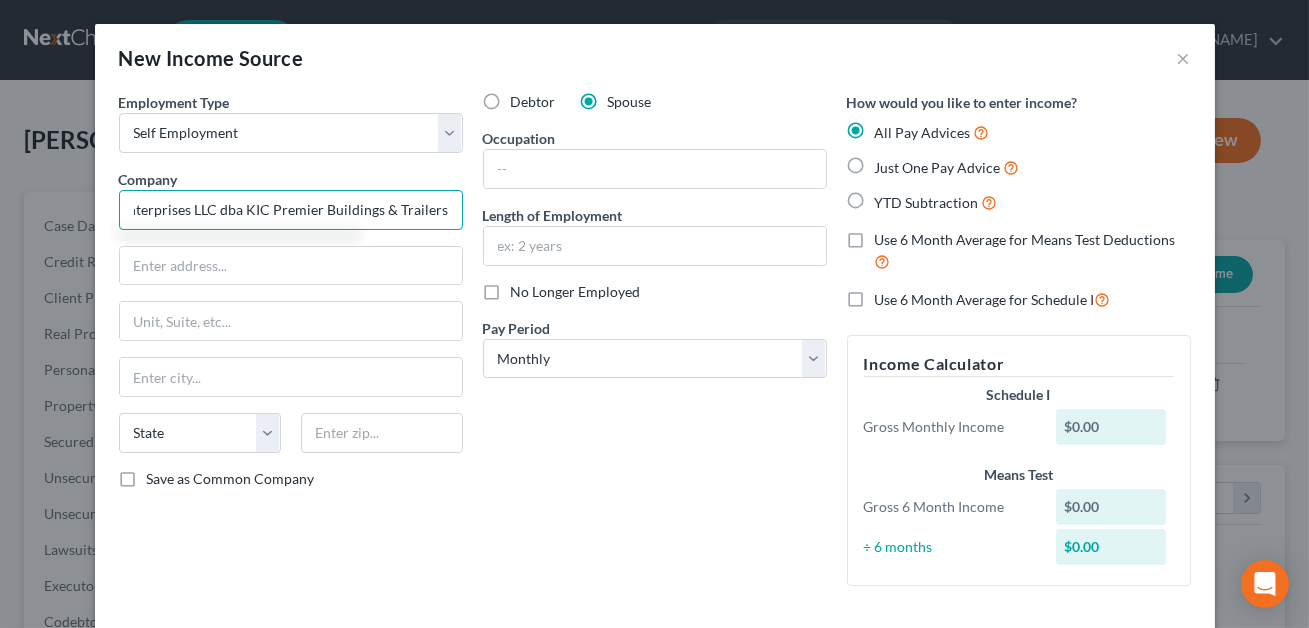 scroll, scrollTop: 0, scrollLeft: 32, axis: horizontal 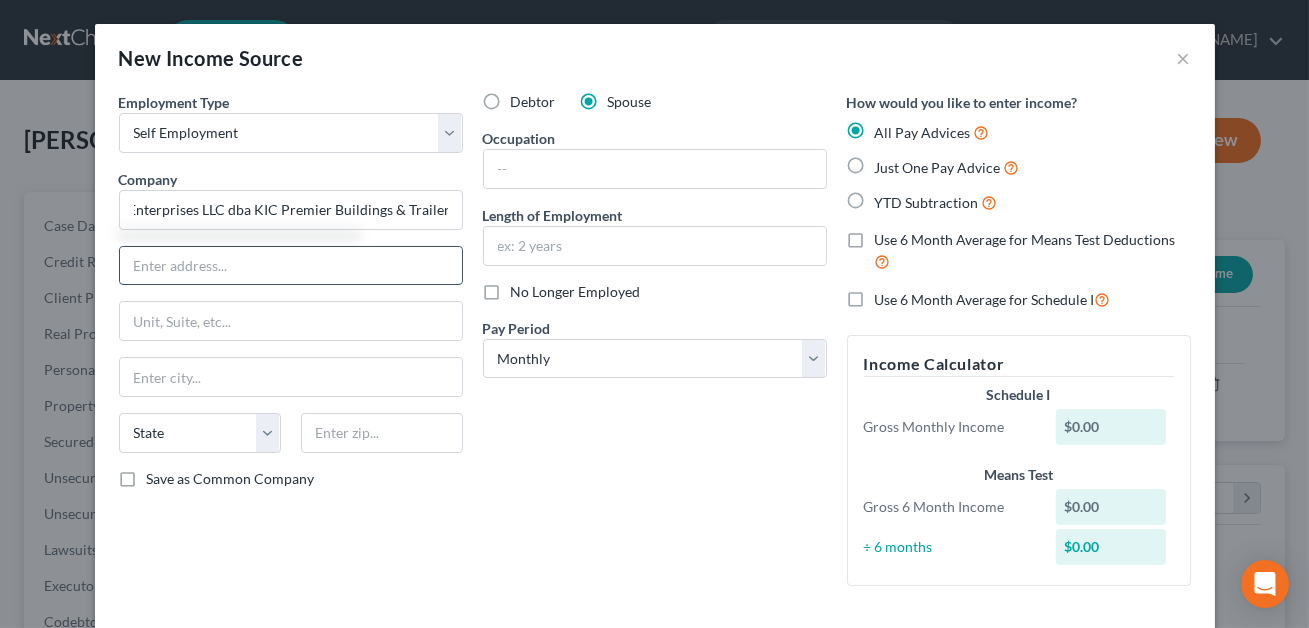 click at bounding box center [291, 266] 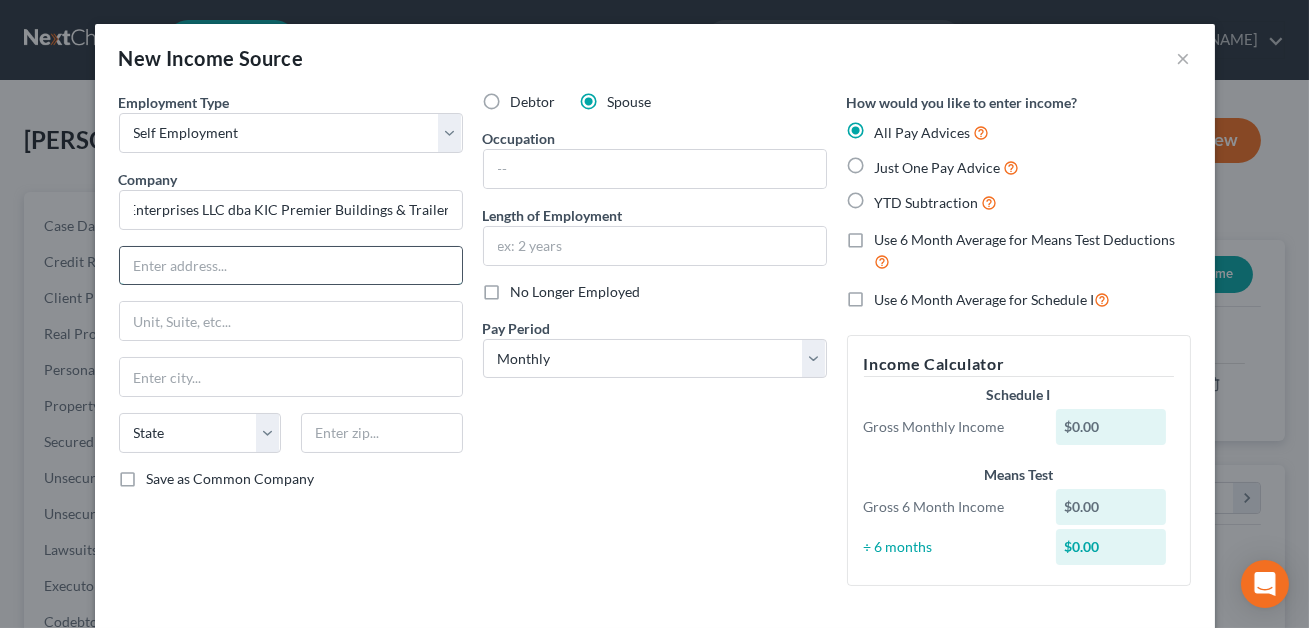 scroll, scrollTop: 0, scrollLeft: 0, axis: both 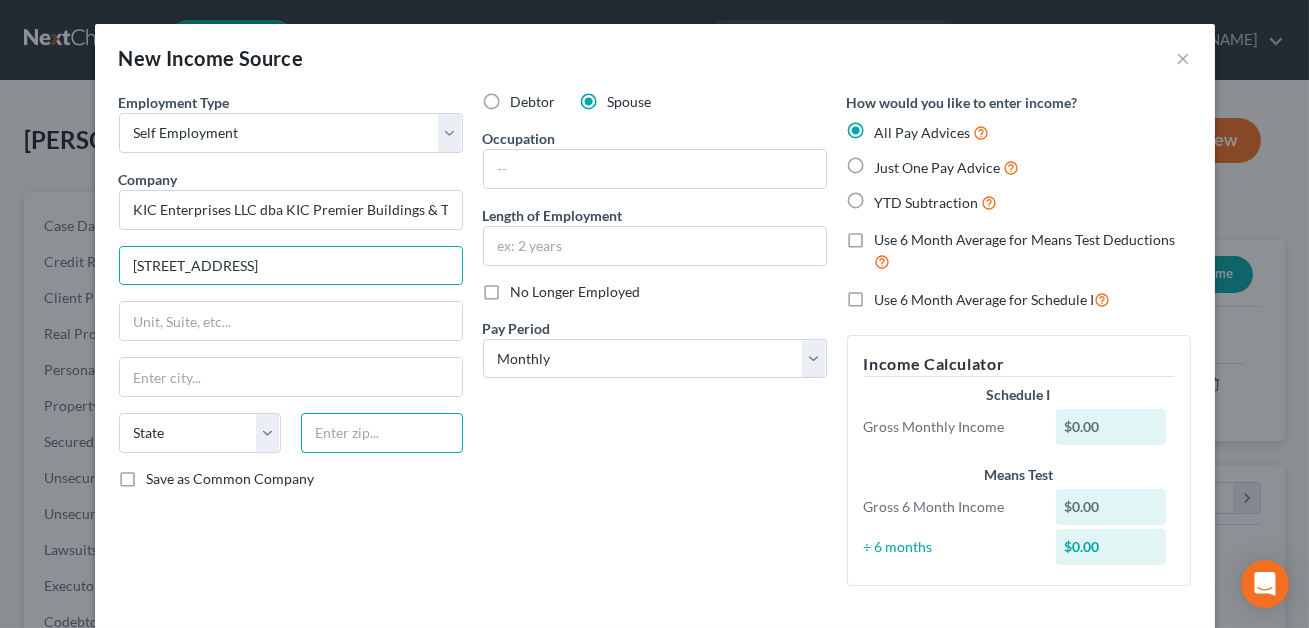 click at bounding box center [382, 433] 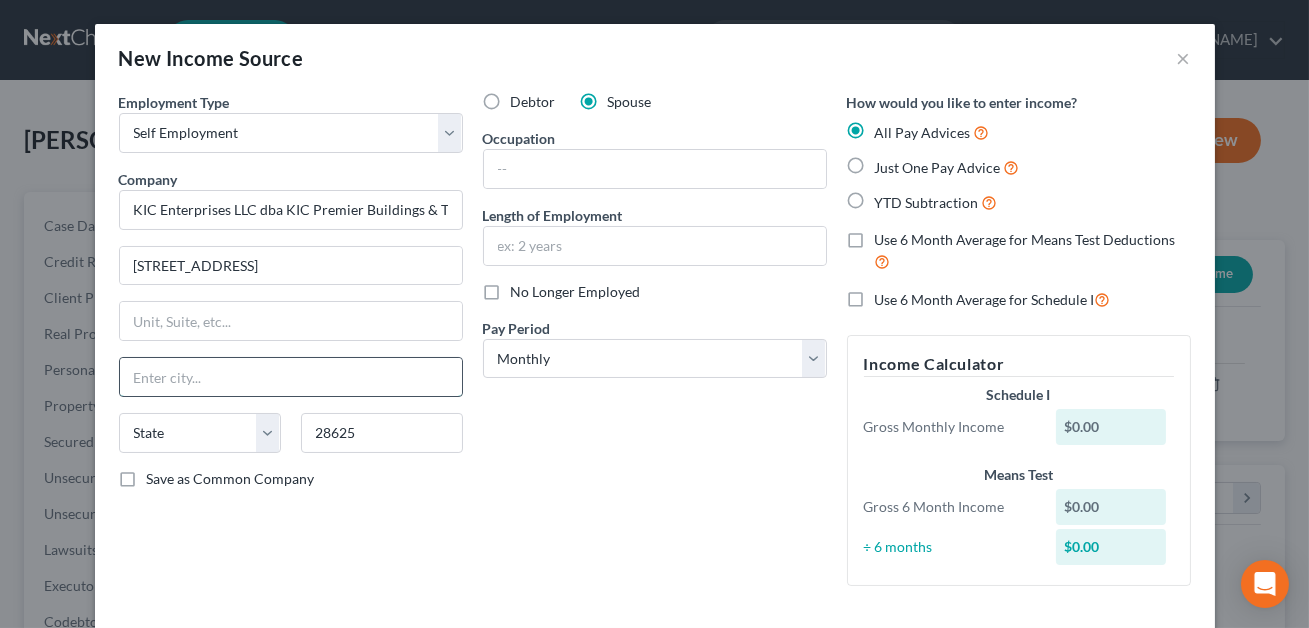 click at bounding box center [291, 377] 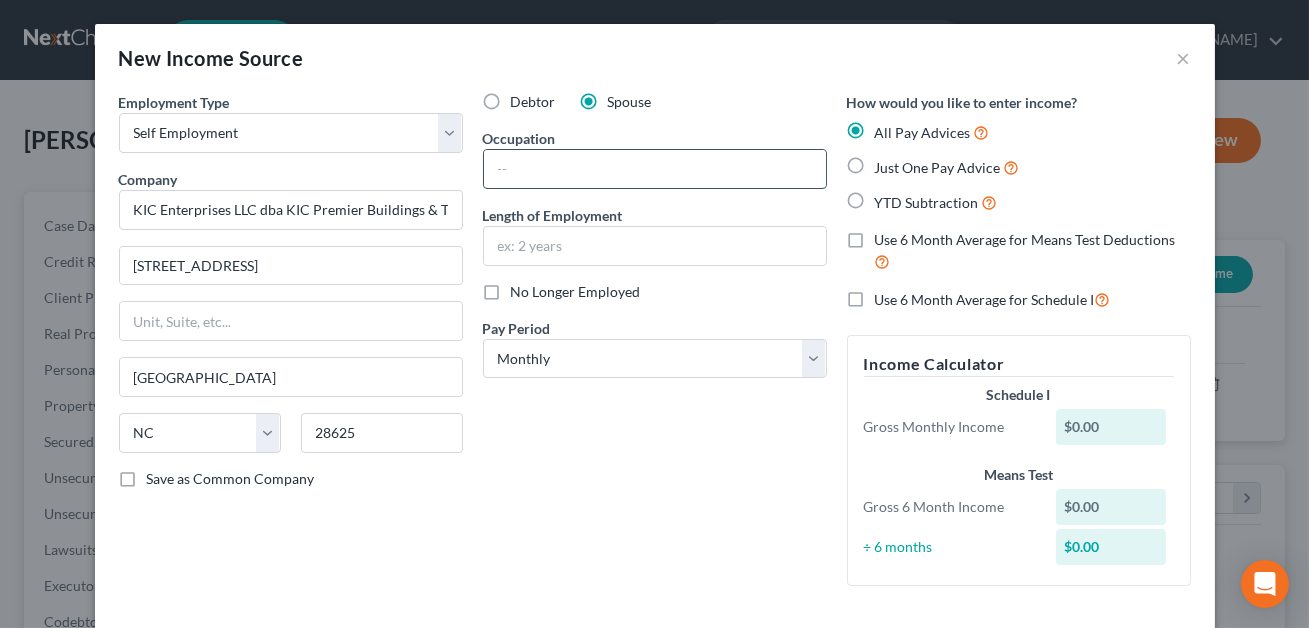 click at bounding box center (655, 169) 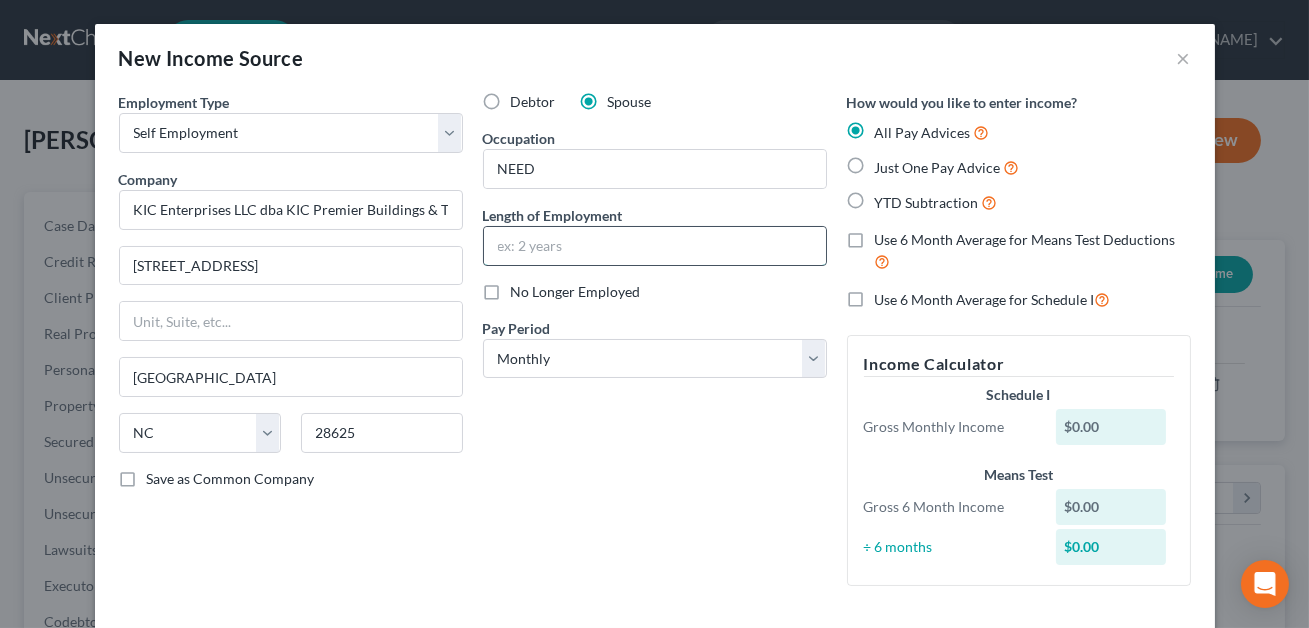 click at bounding box center (655, 246) 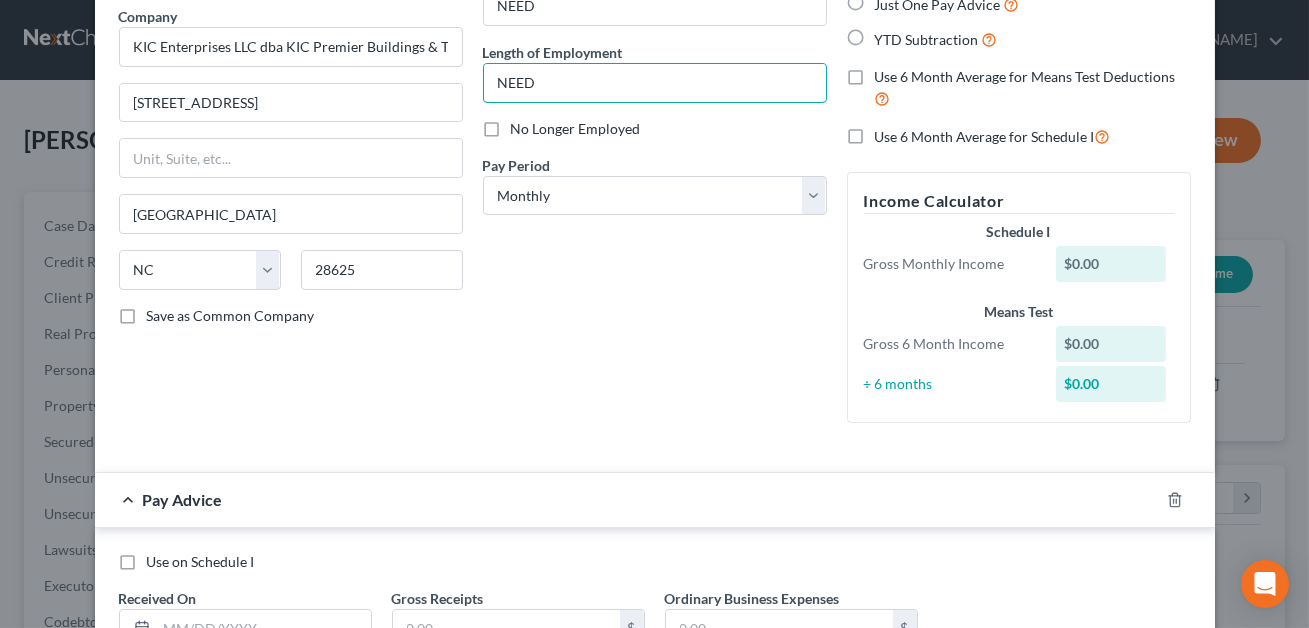 scroll, scrollTop: 323, scrollLeft: 0, axis: vertical 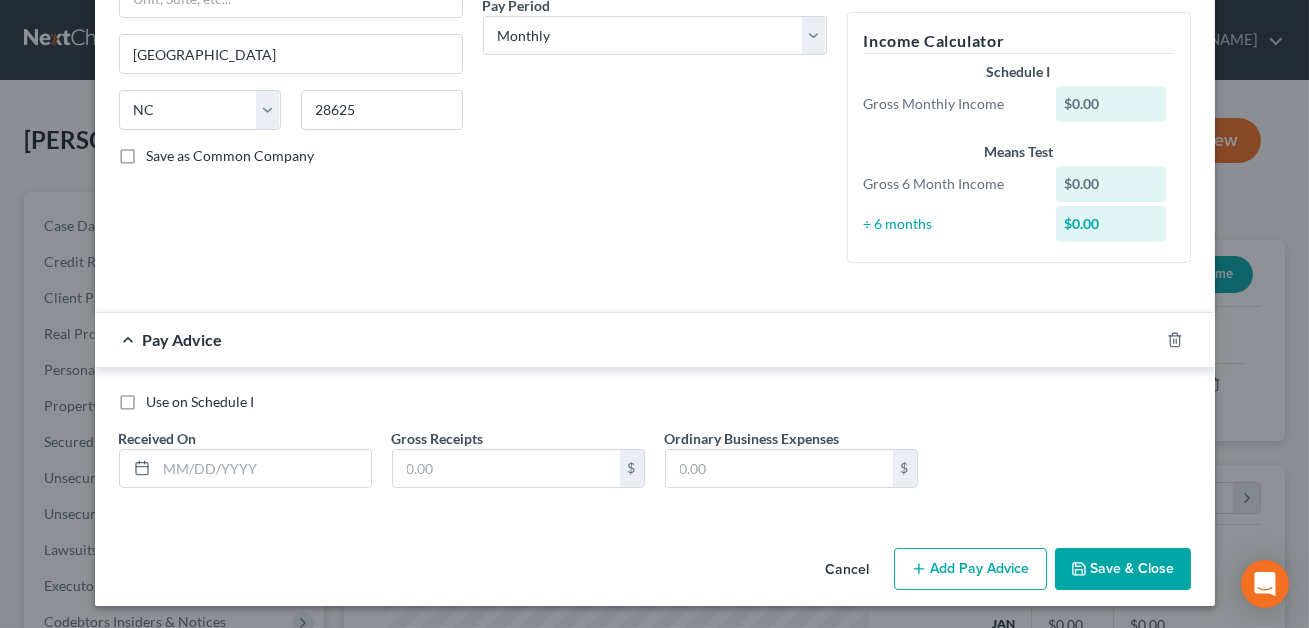 click on "Use on Schedule I" at bounding box center [201, 402] 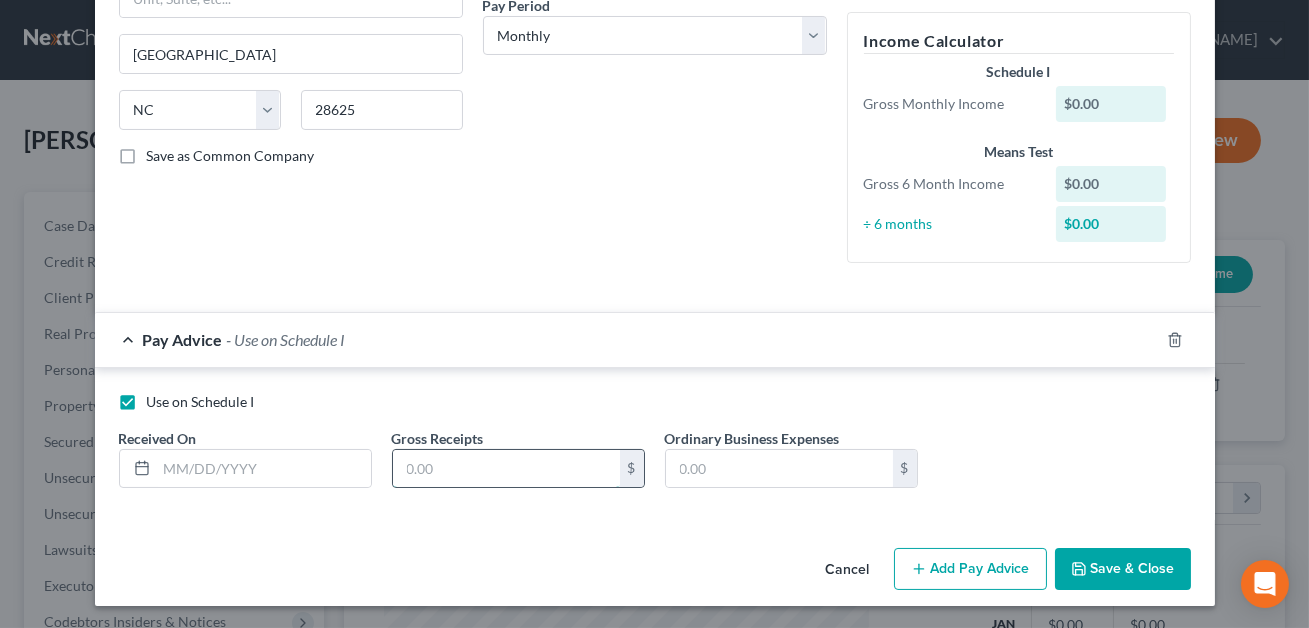click at bounding box center [506, 469] 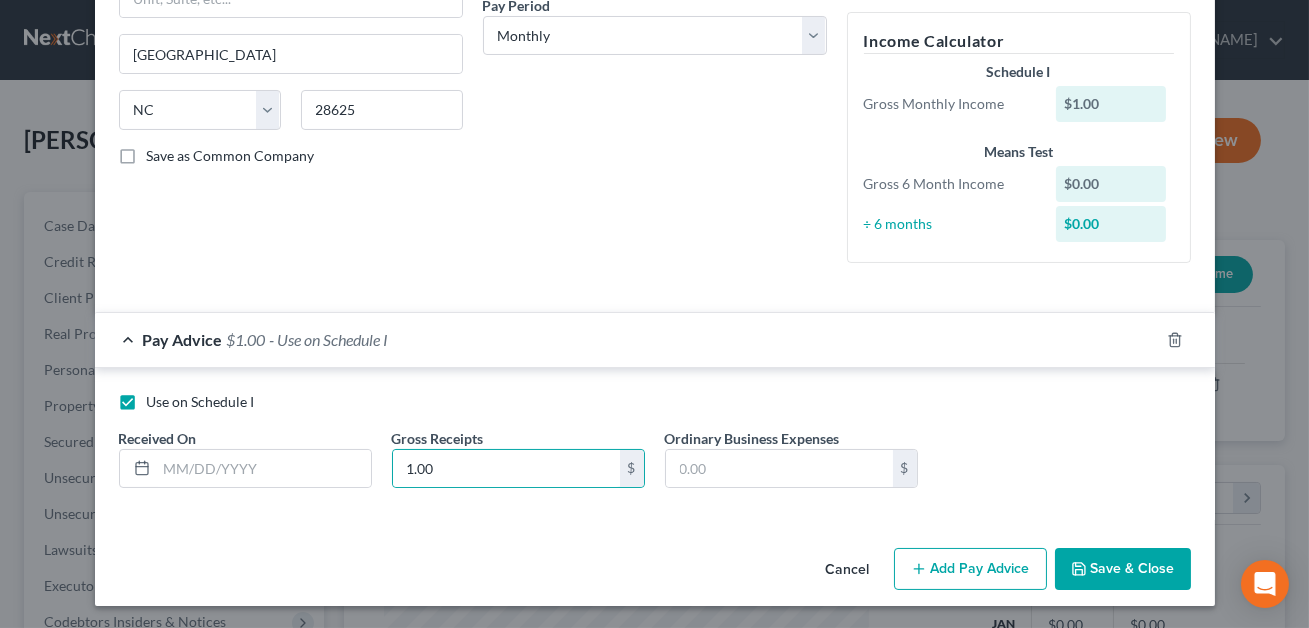 click on "Add Pay Advice" at bounding box center (970, 569) 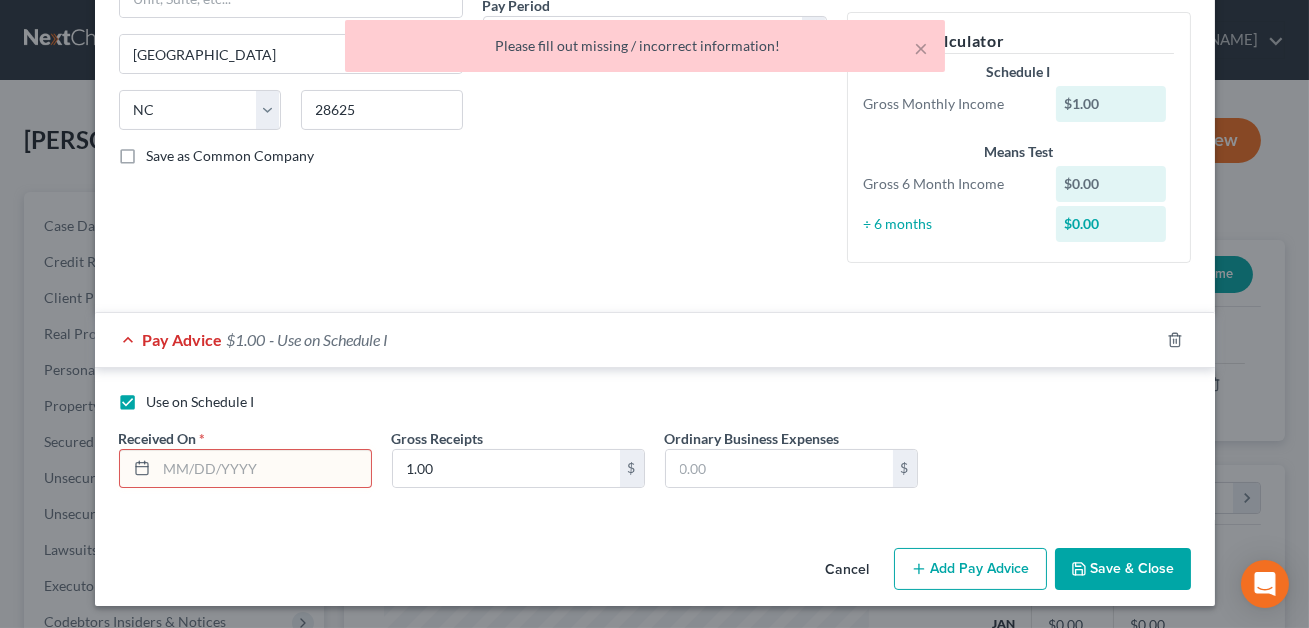 click at bounding box center [264, 469] 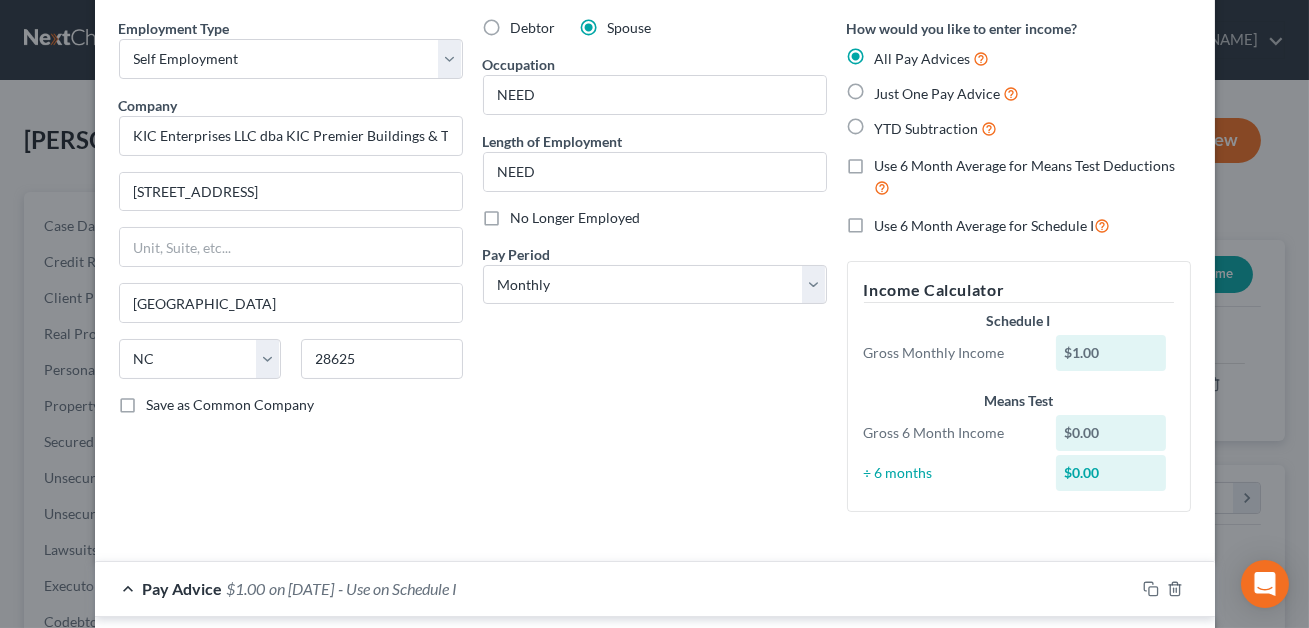 scroll, scrollTop: 62, scrollLeft: 0, axis: vertical 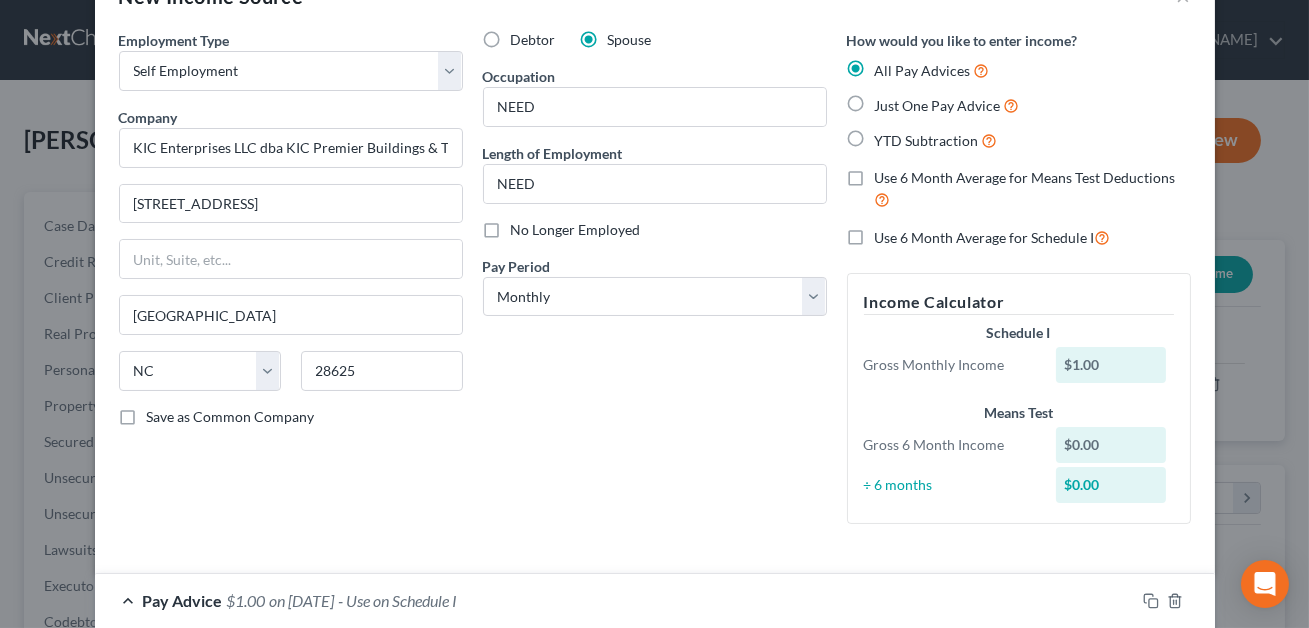 click on "Just One Pay Advice" at bounding box center [947, 105] 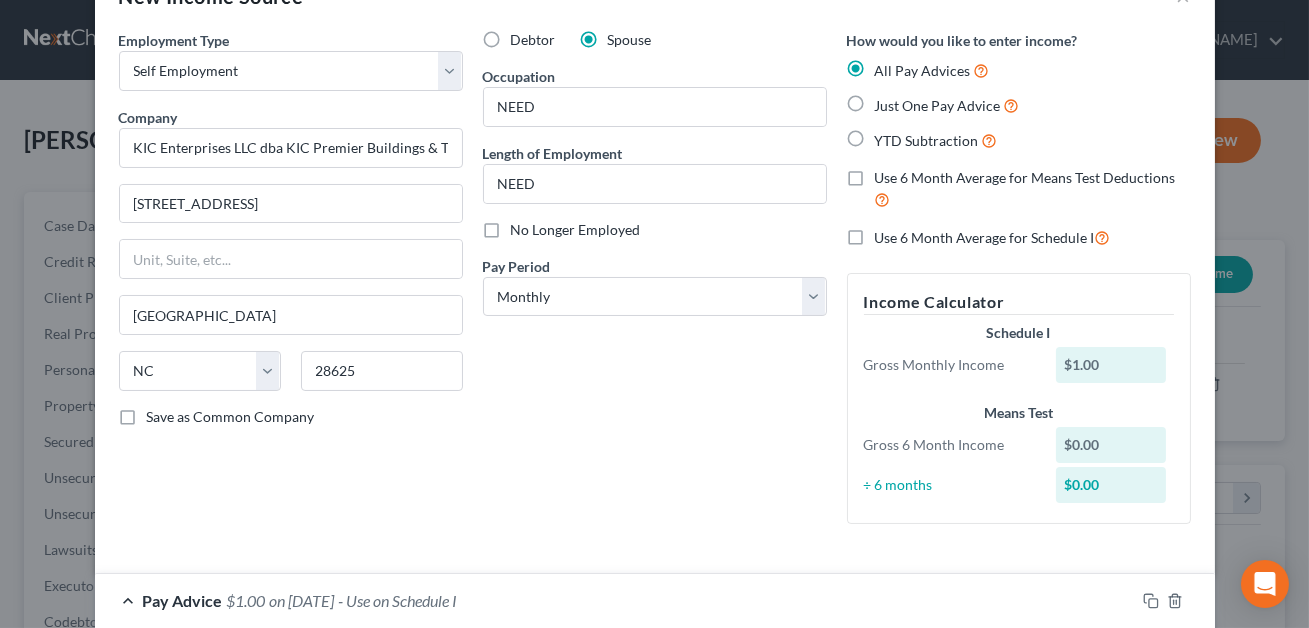 click on "Just One Pay Advice" at bounding box center (889, 100) 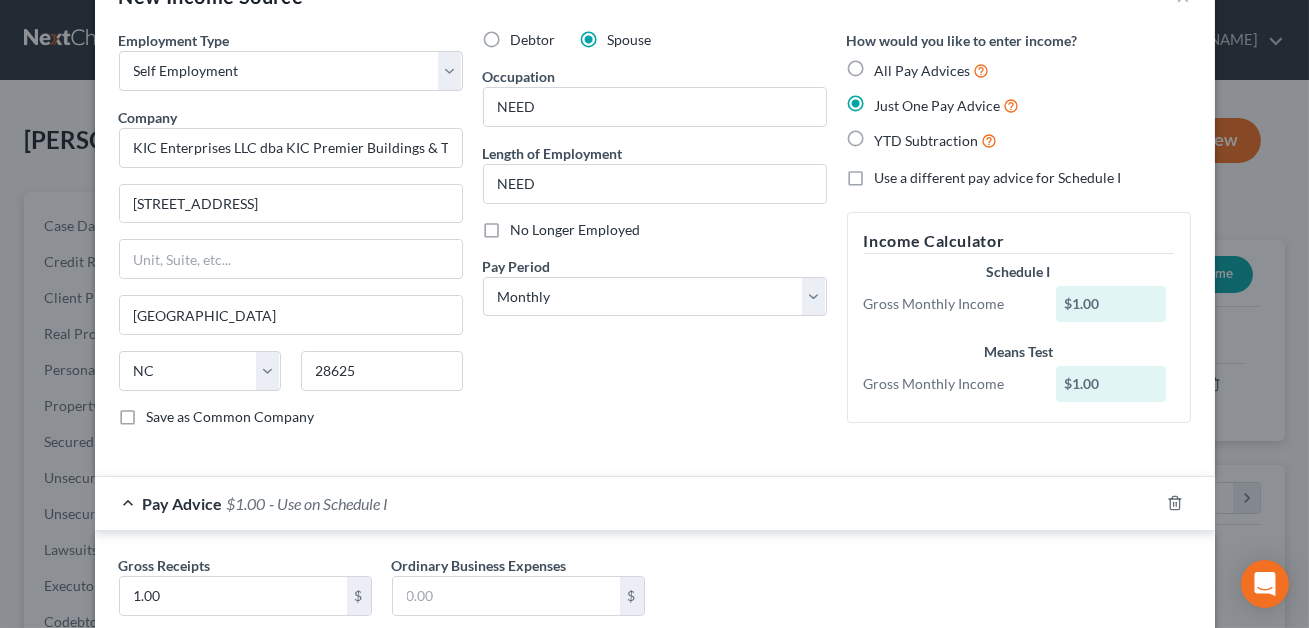 scroll, scrollTop: 190, scrollLeft: 0, axis: vertical 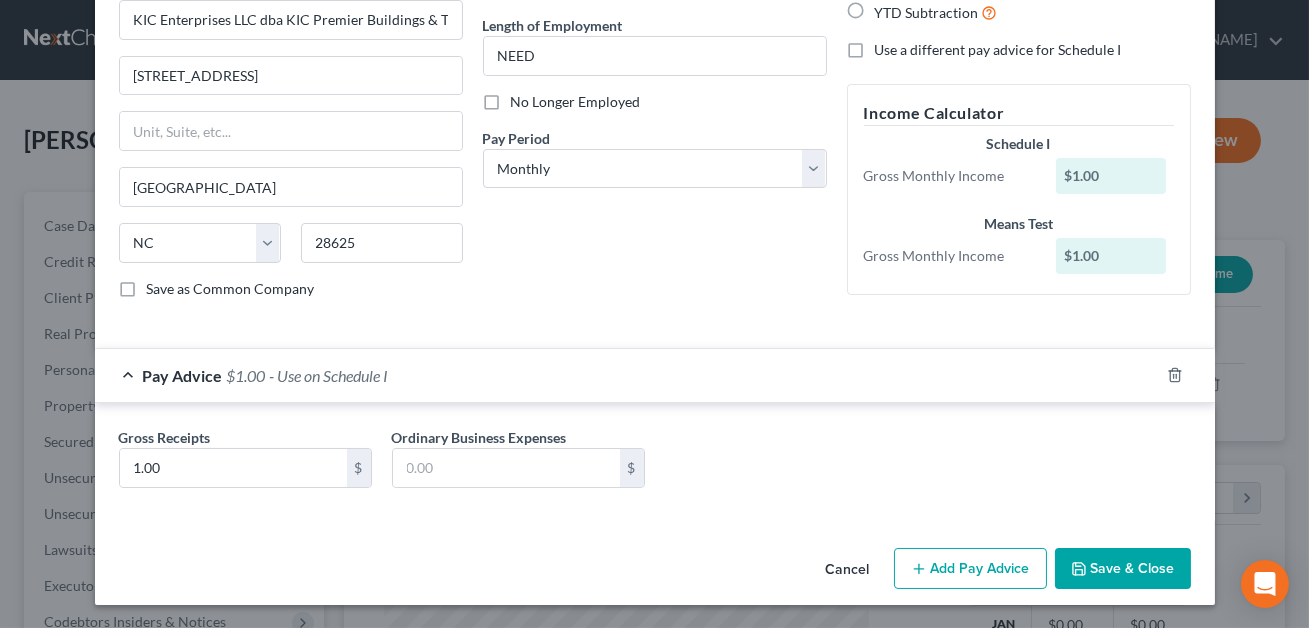click on "Save & Close" at bounding box center [1123, 569] 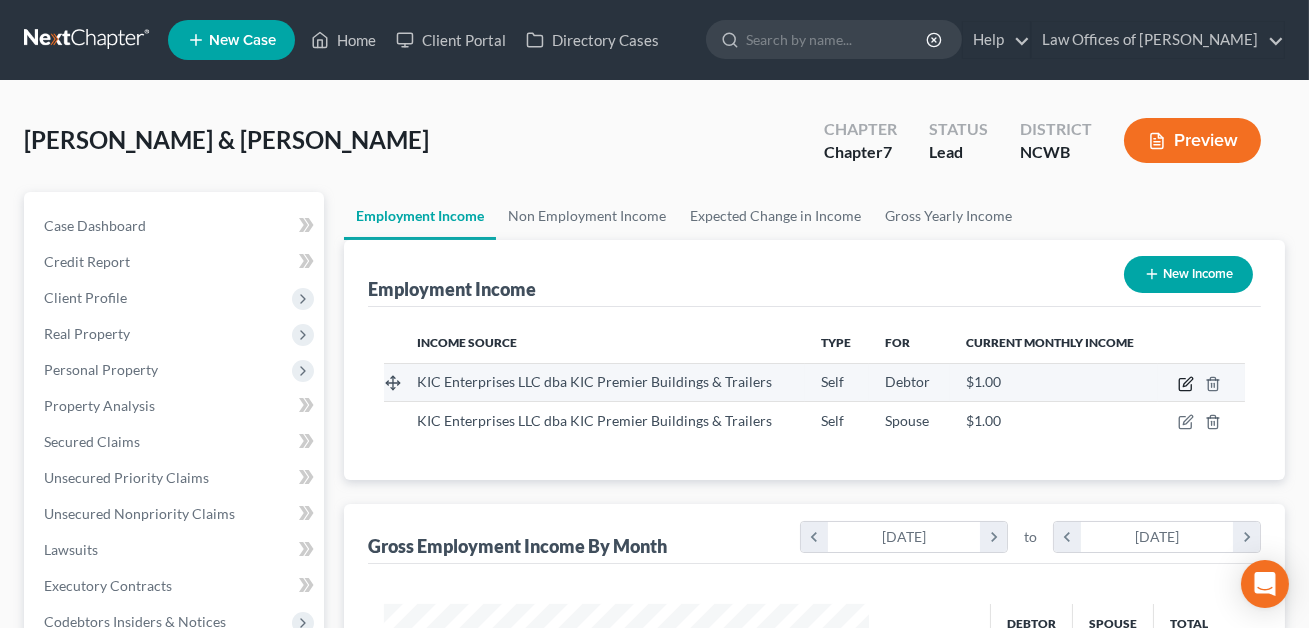 click 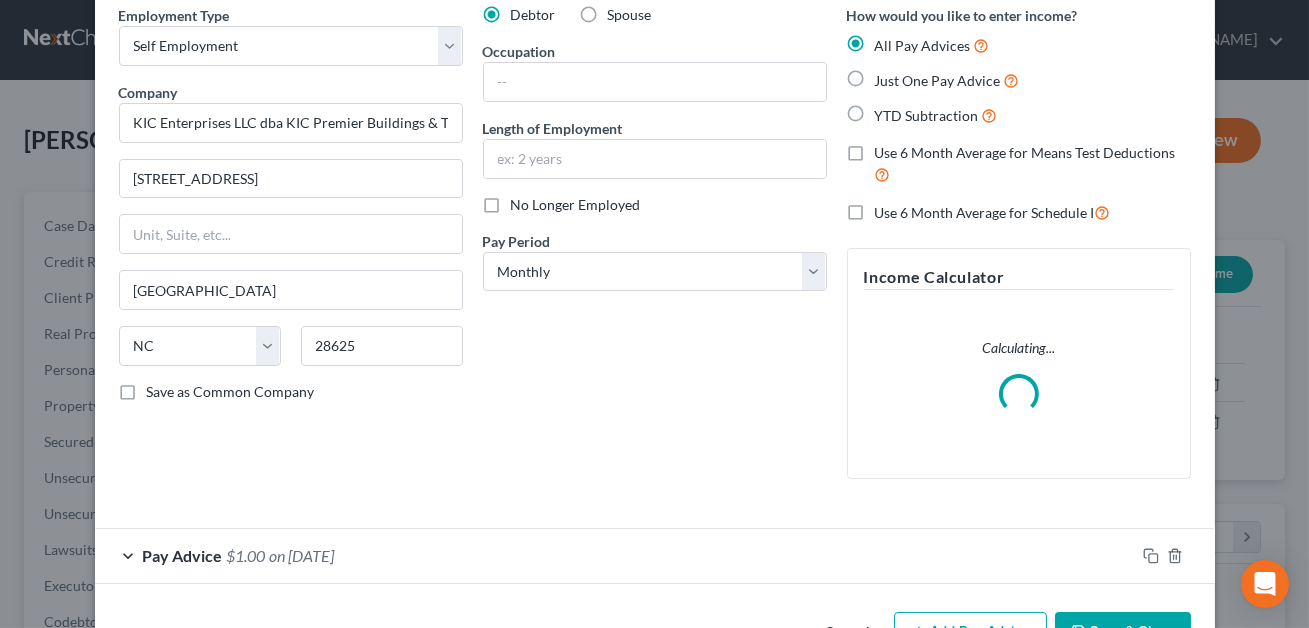 scroll, scrollTop: 150, scrollLeft: 0, axis: vertical 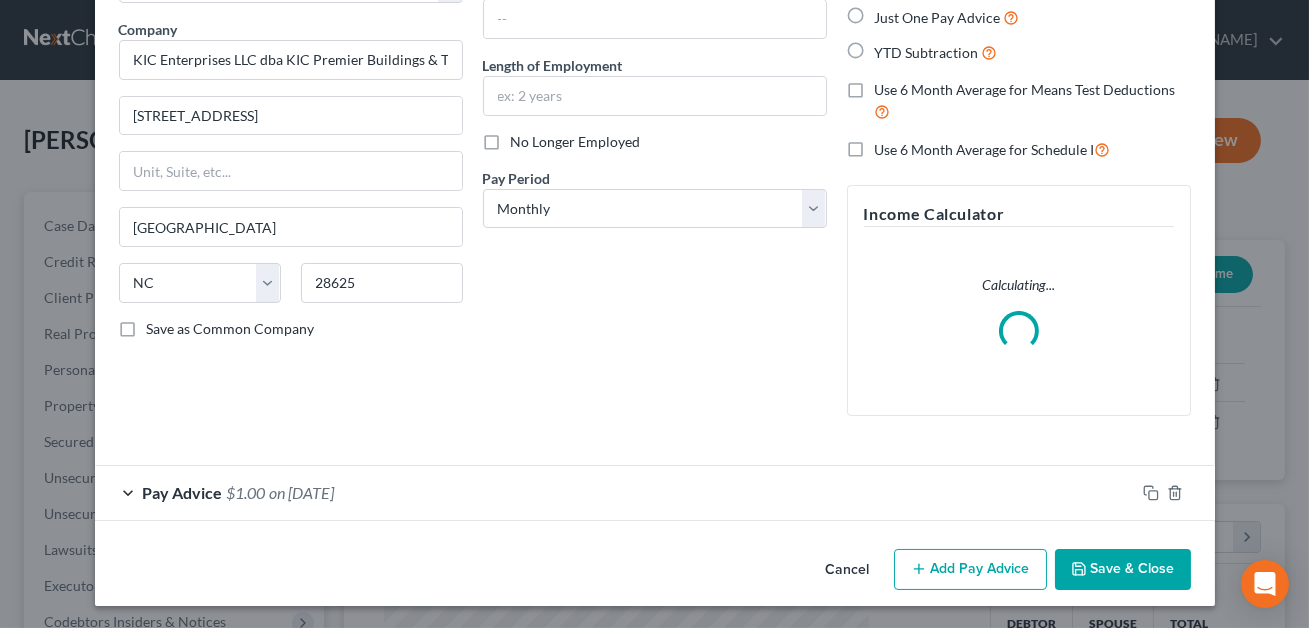 click on "Pay Advice $1.00 on [DATE]" at bounding box center [615, 492] 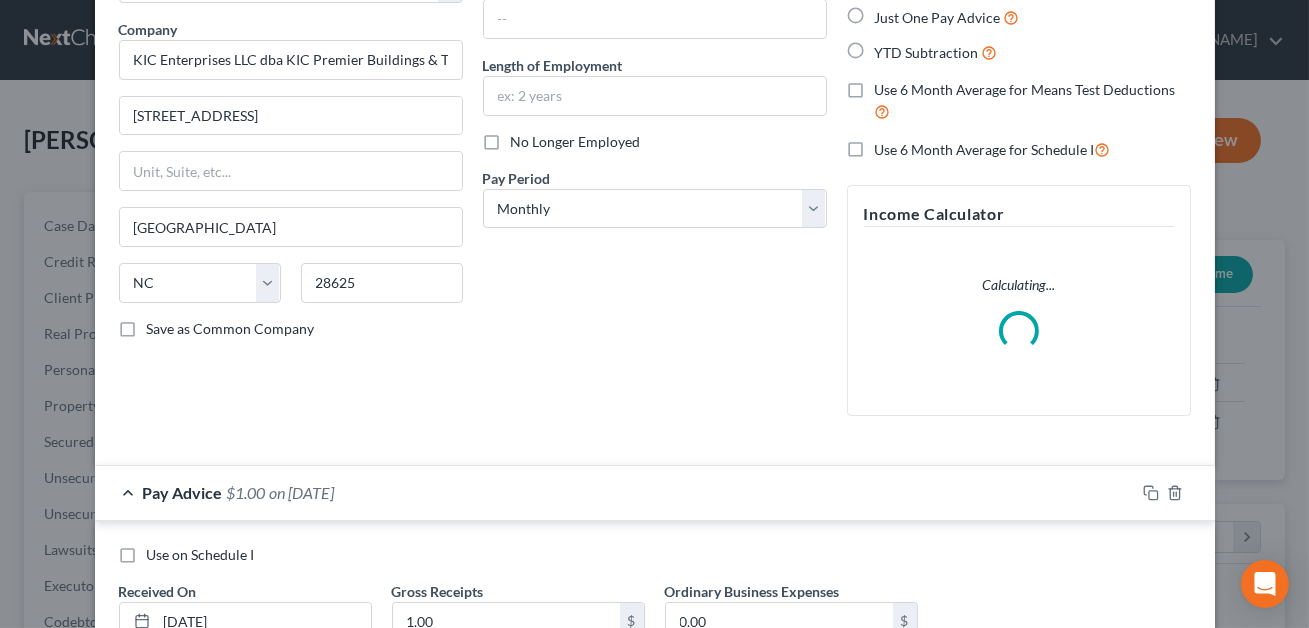 click on "Just One Pay Advice" at bounding box center [947, 17] 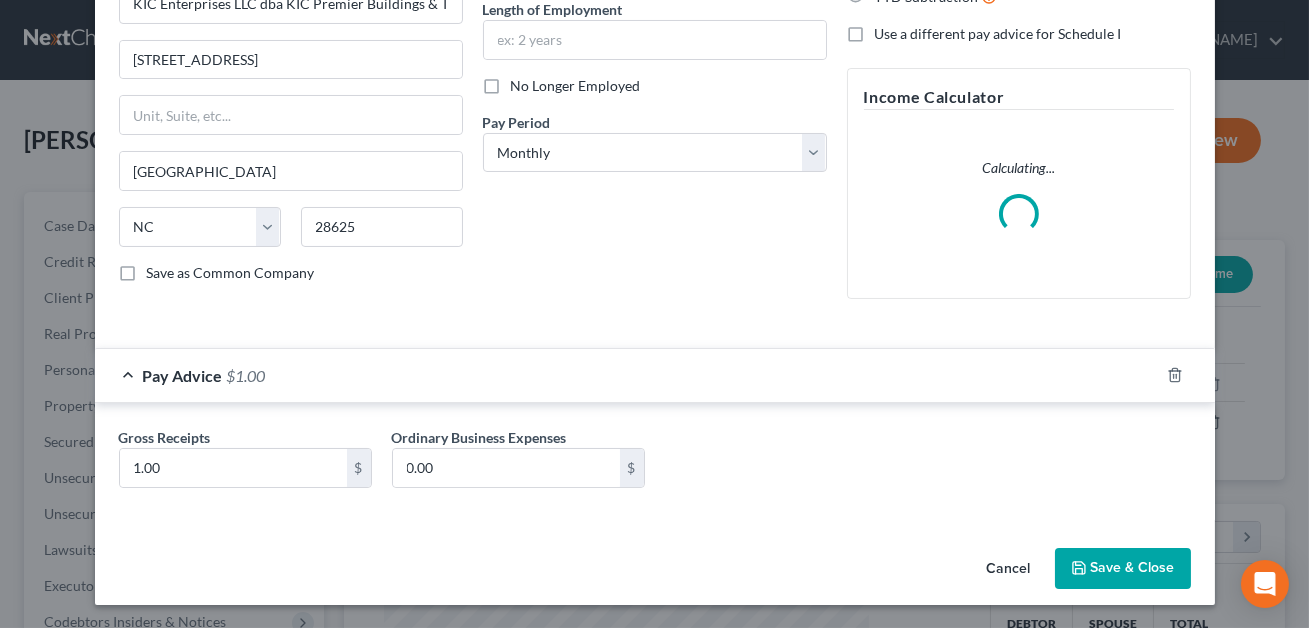 scroll, scrollTop: 190, scrollLeft: 0, axis: vertical 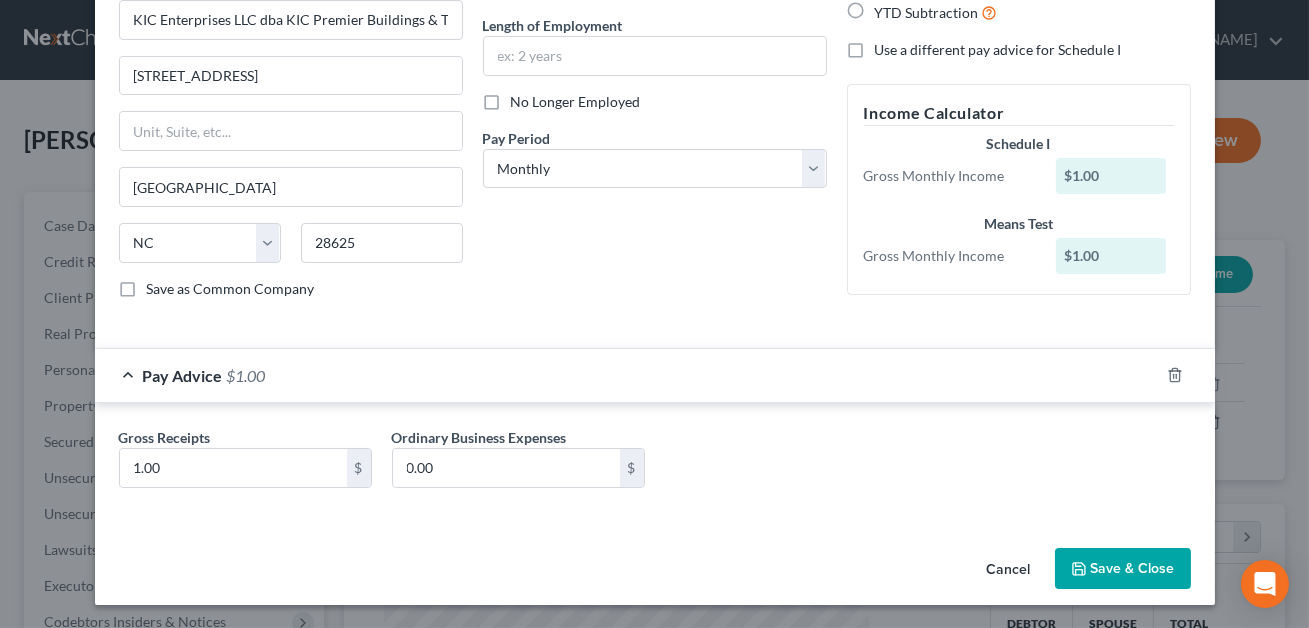 click on "Save & Close" at bounding box center (1123, 569) 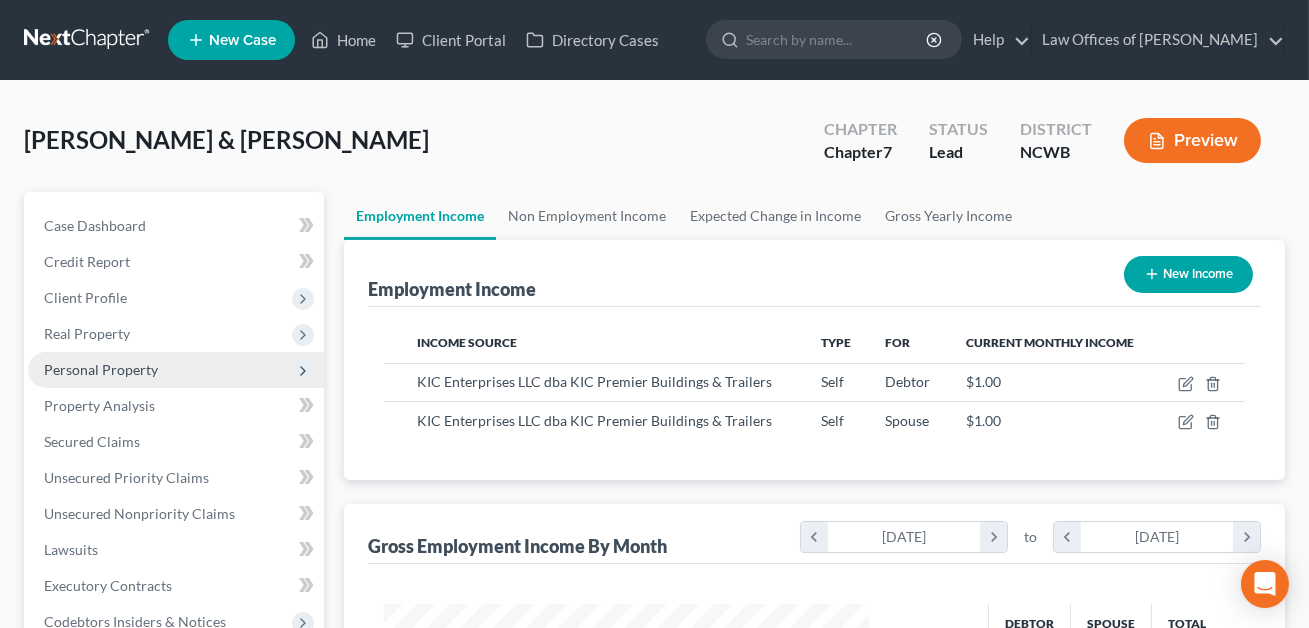click on "Personal Property" at bounding box center (101, 369) 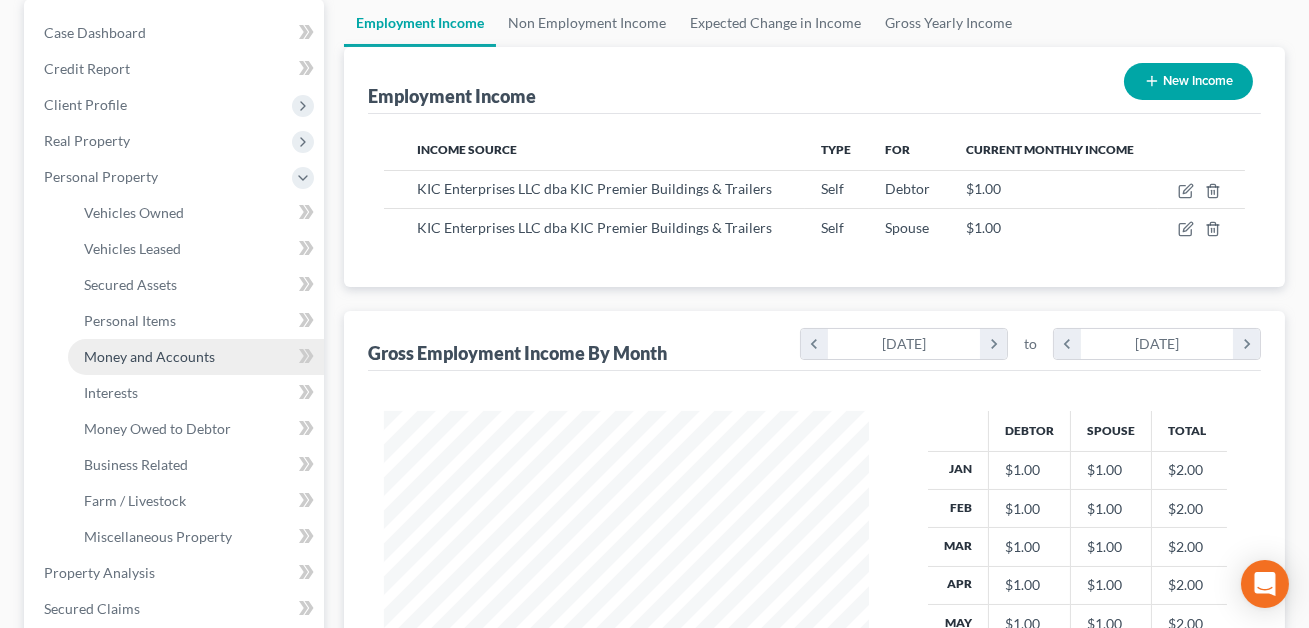 scroll, scrollTop: 272, scrollLeft: 0, axis: vertical 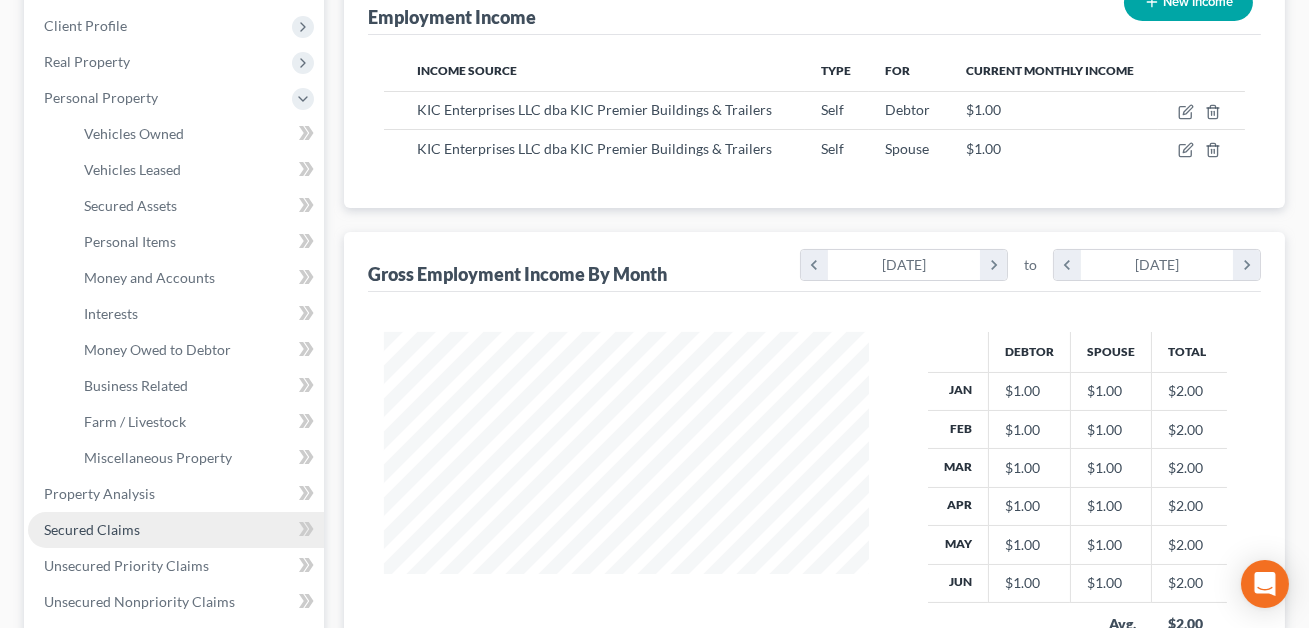 click on "Secured Claims" at bounding box center [92, 529] 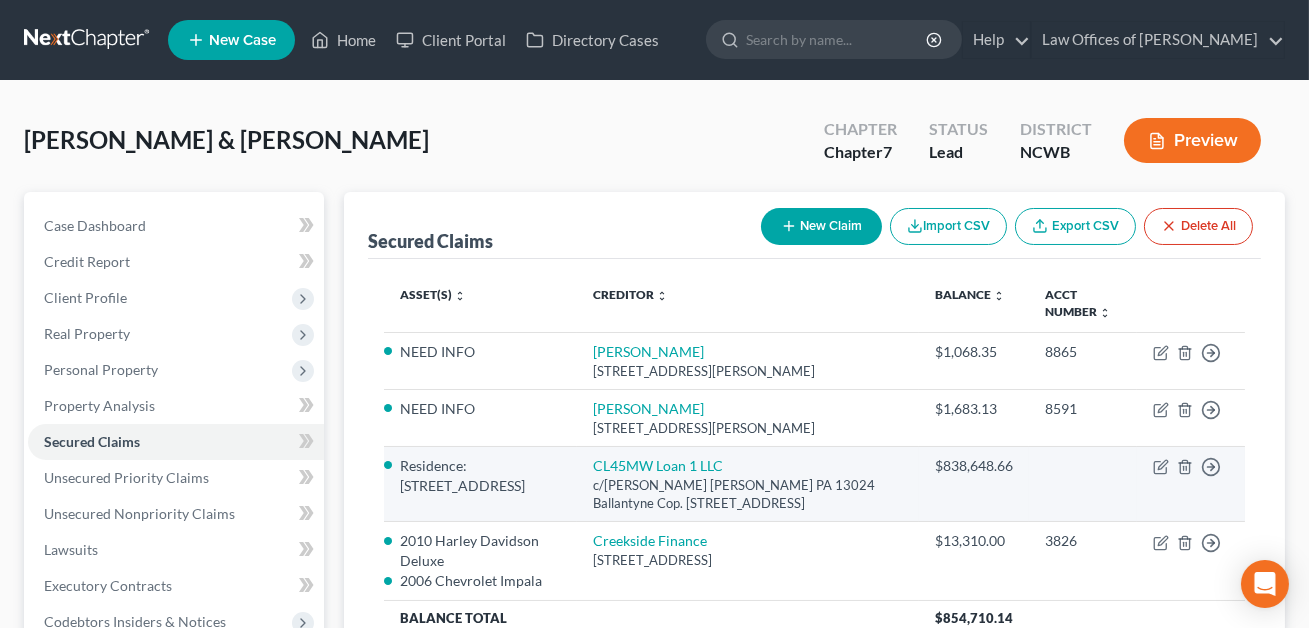 scroll, scrollTop: 90, scrollLeft: 0, axis: vertical 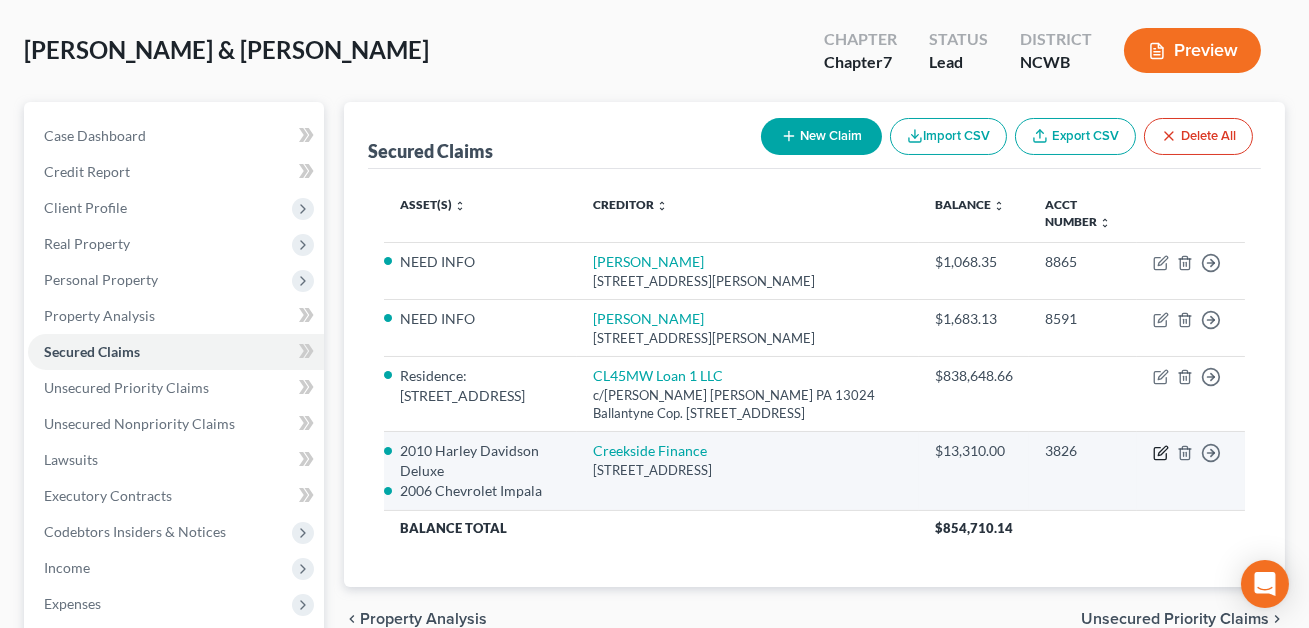 click 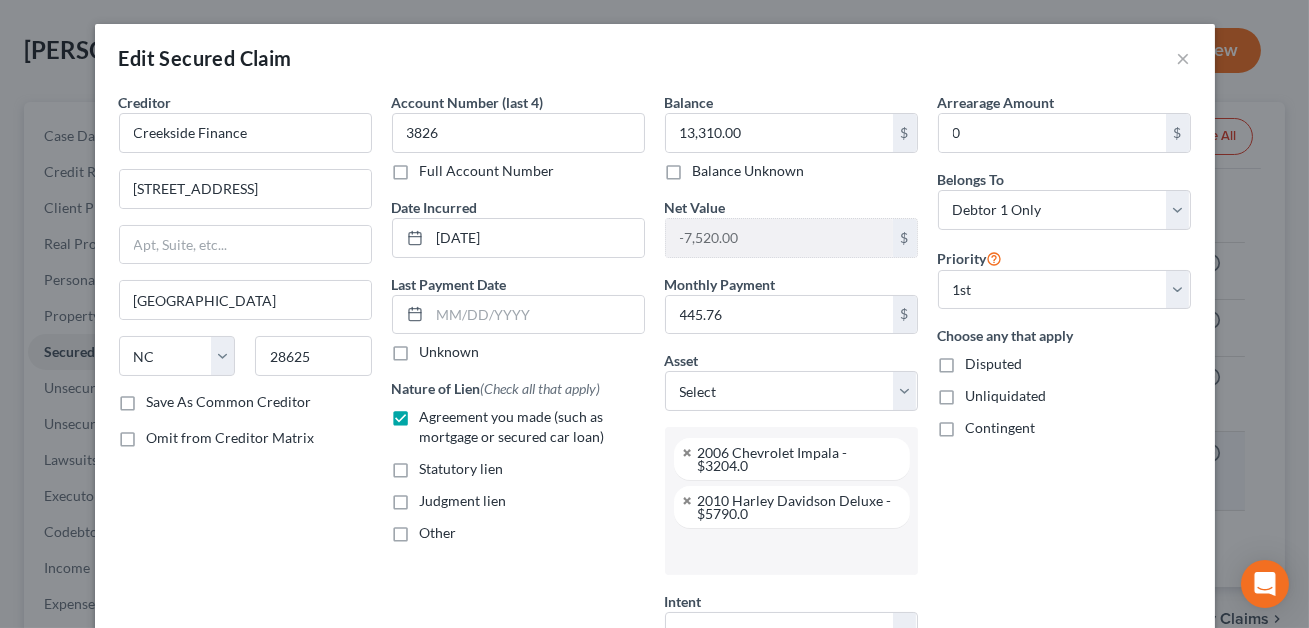 scroll, scrollTop: 295, scrollLeft: 0, axis: vertical 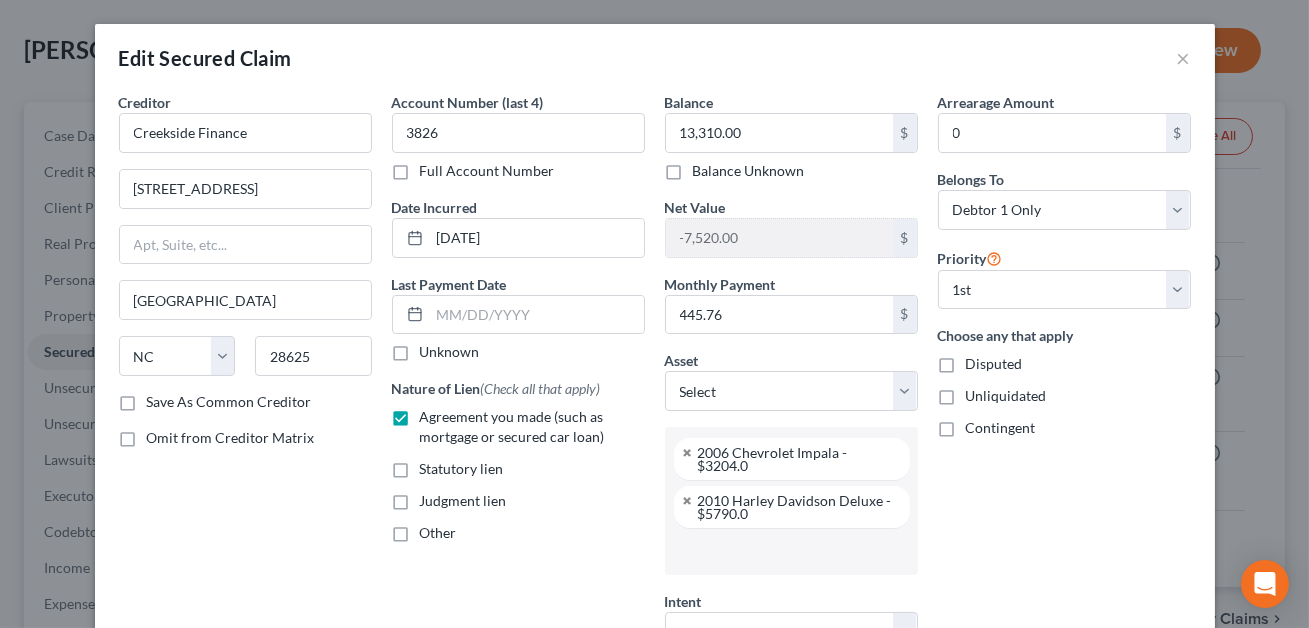 click on "Agreement you made (such as mortgage or secured car loan)" at bounding box center (532, 427) 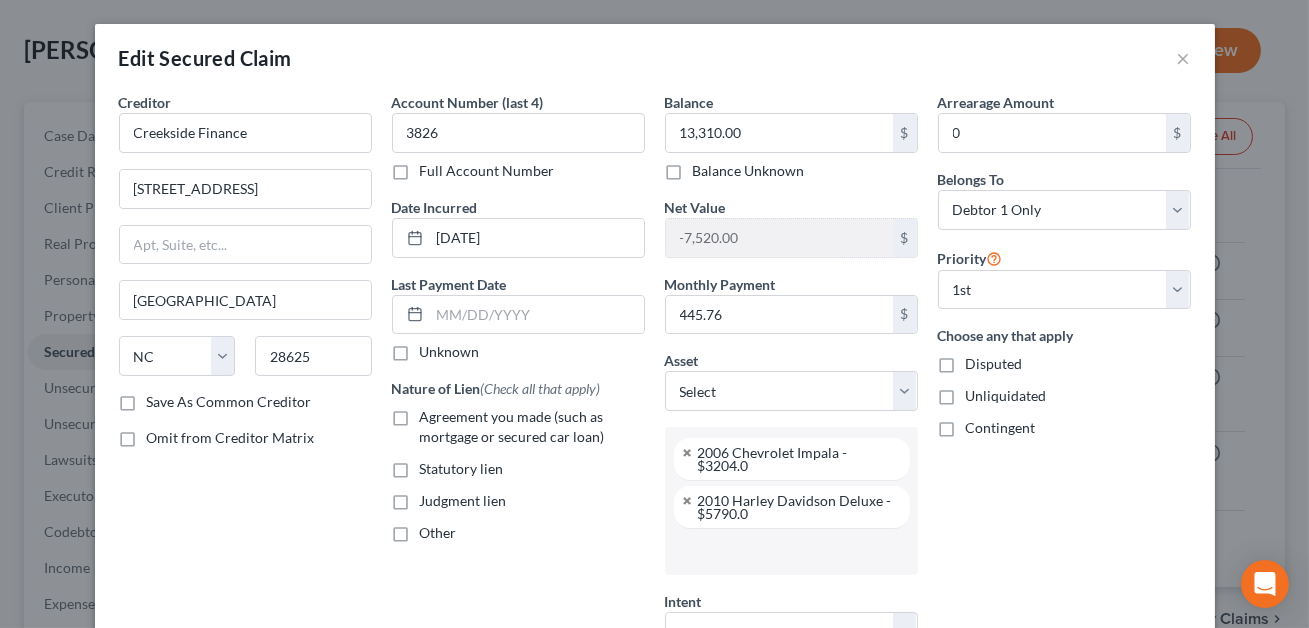 click on "Other" at bounding box center (438, 533) 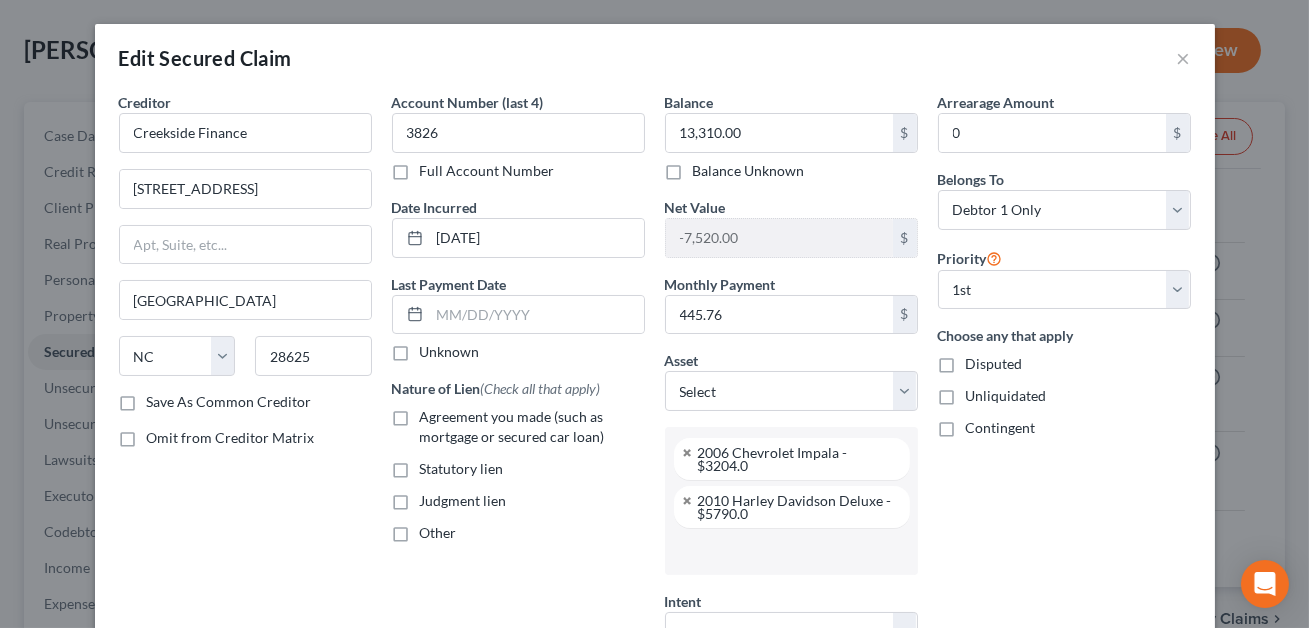 click on "Other" at bounding box center (434, 529) 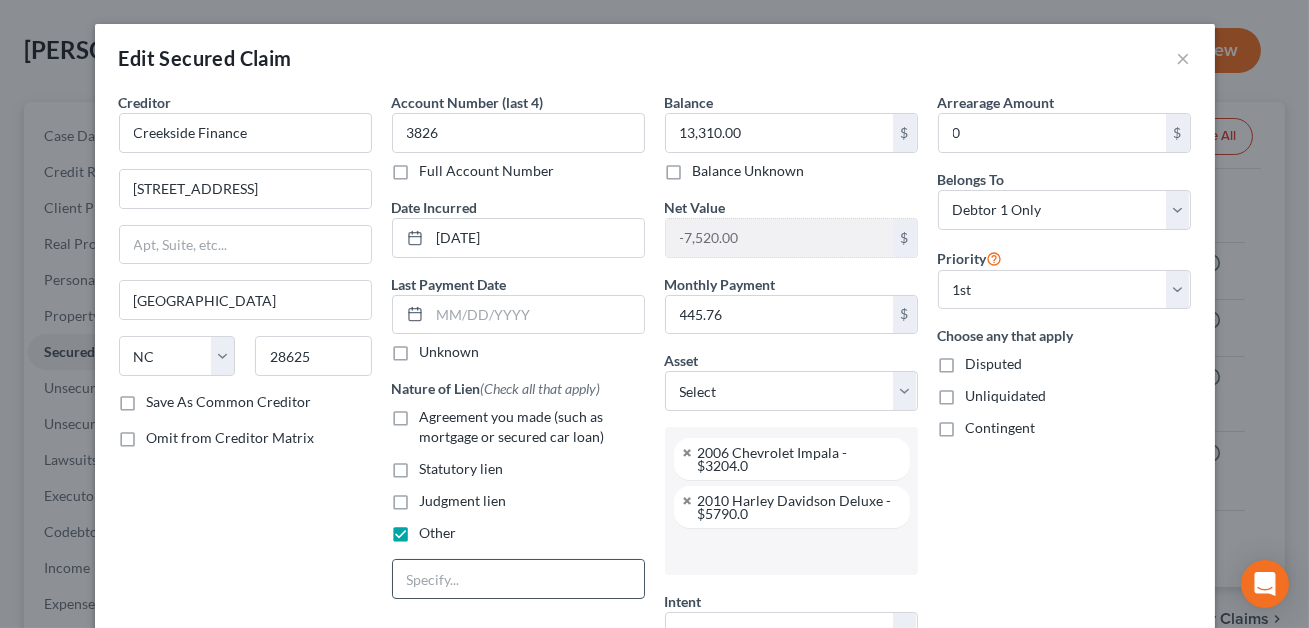 click at bounding box center [518, 579] 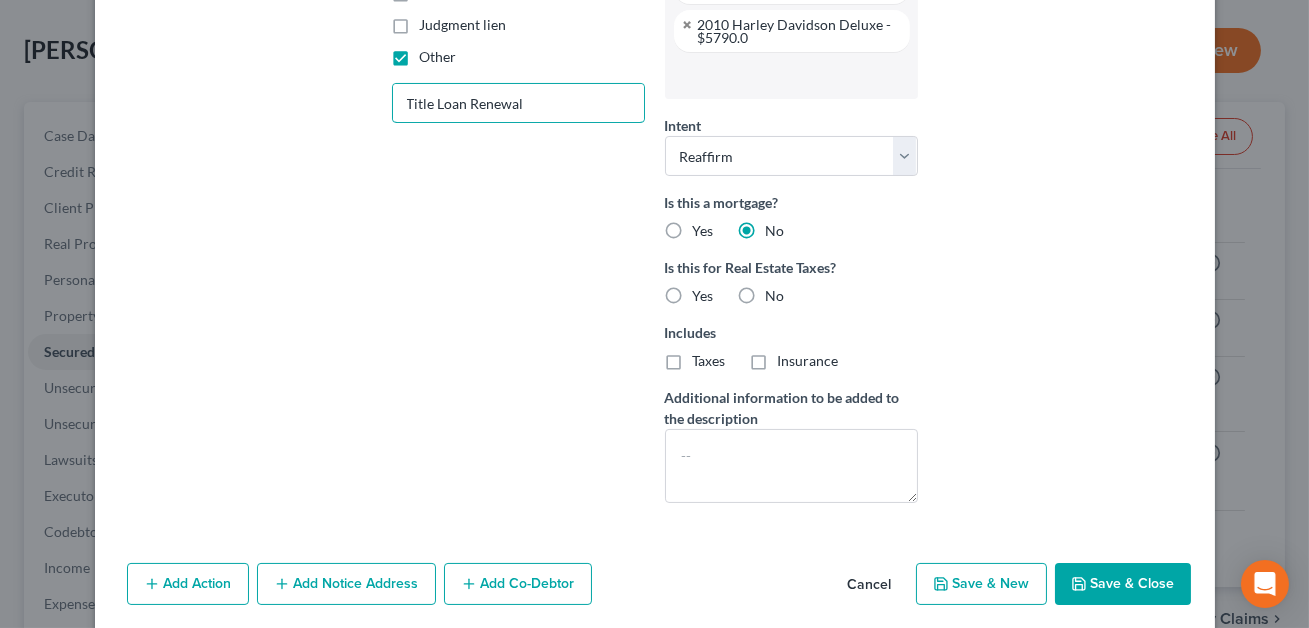 scroll, scrollTop: 447, scrollLeft: 0, axis: vertical 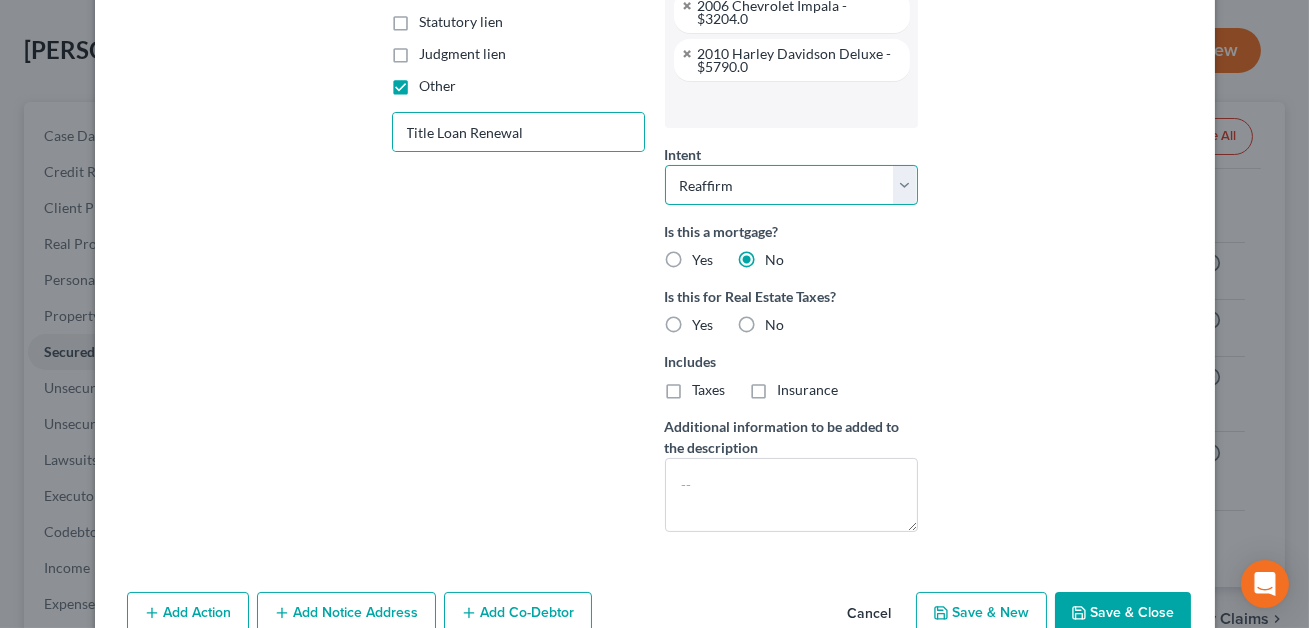 click on "Select Surrender Redeem Reaffirm Avoid Other" at bounding box center (791, 185) 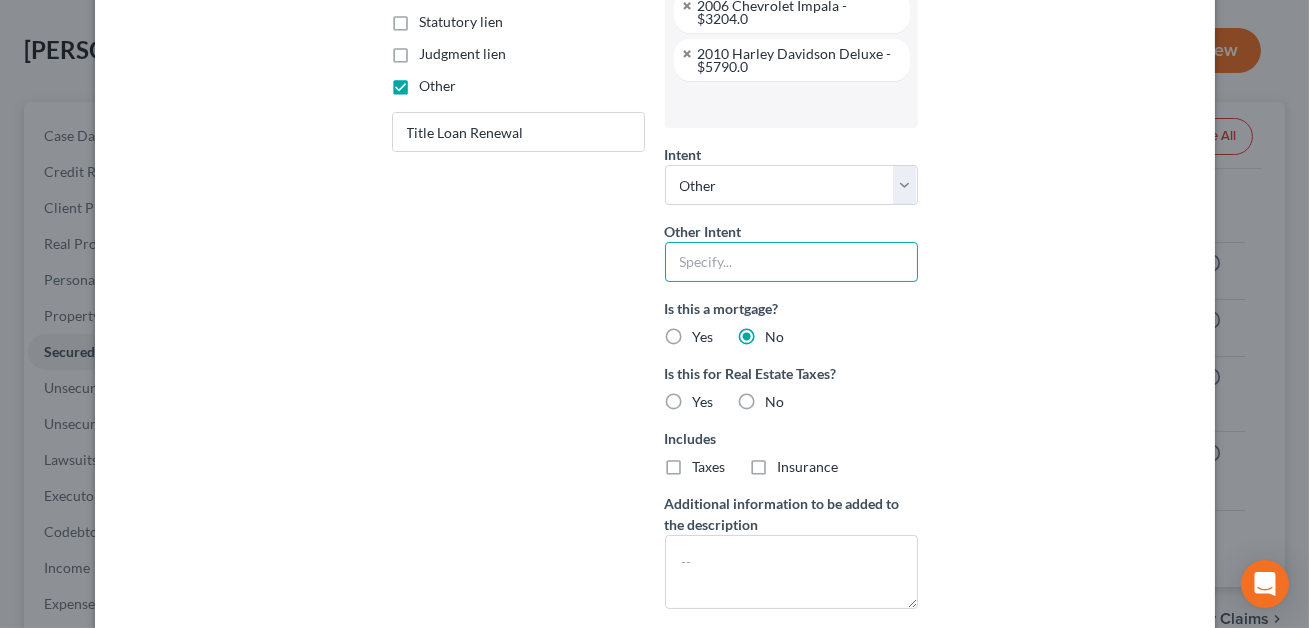 click at bounding box center [791, 262] 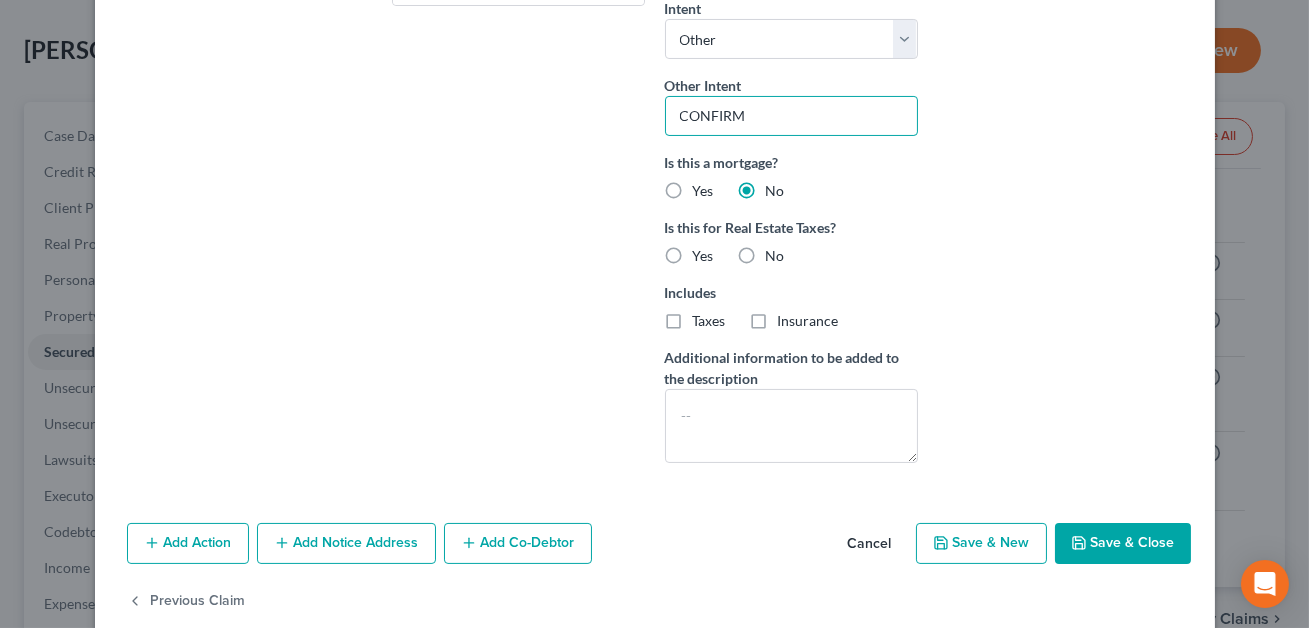 scroll, scrollTop: 600, scrollLeft: 0, axis: vertical 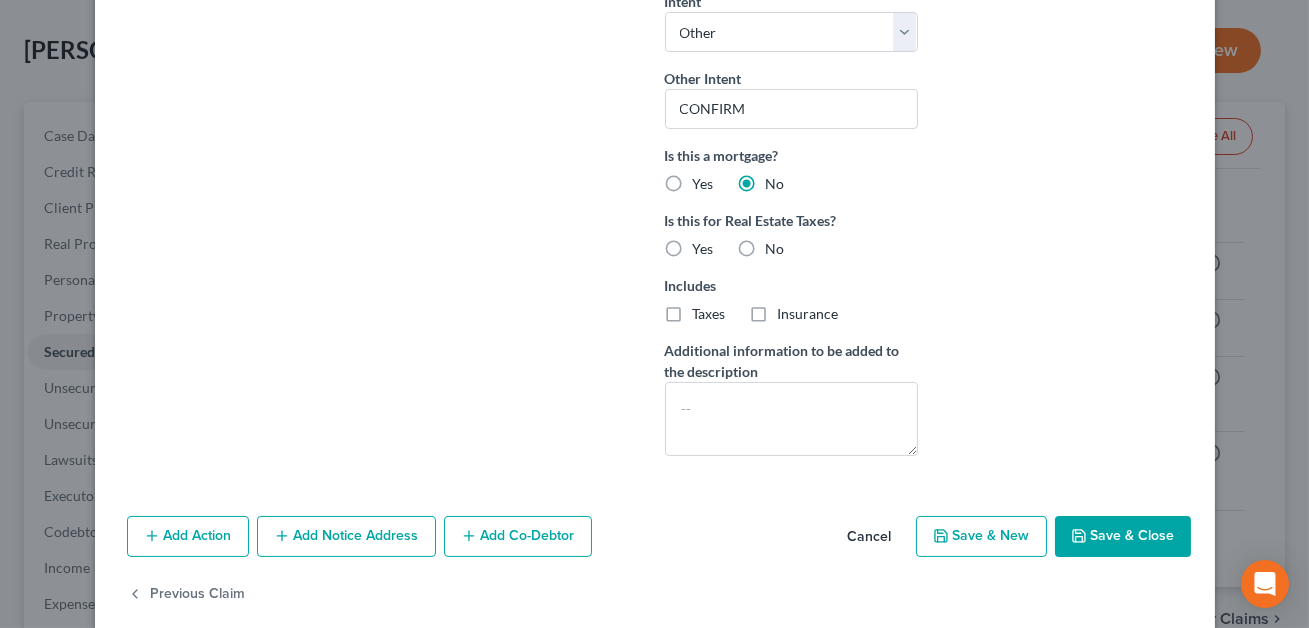 click on "Save & Close" at bounding box center [1123, 537] 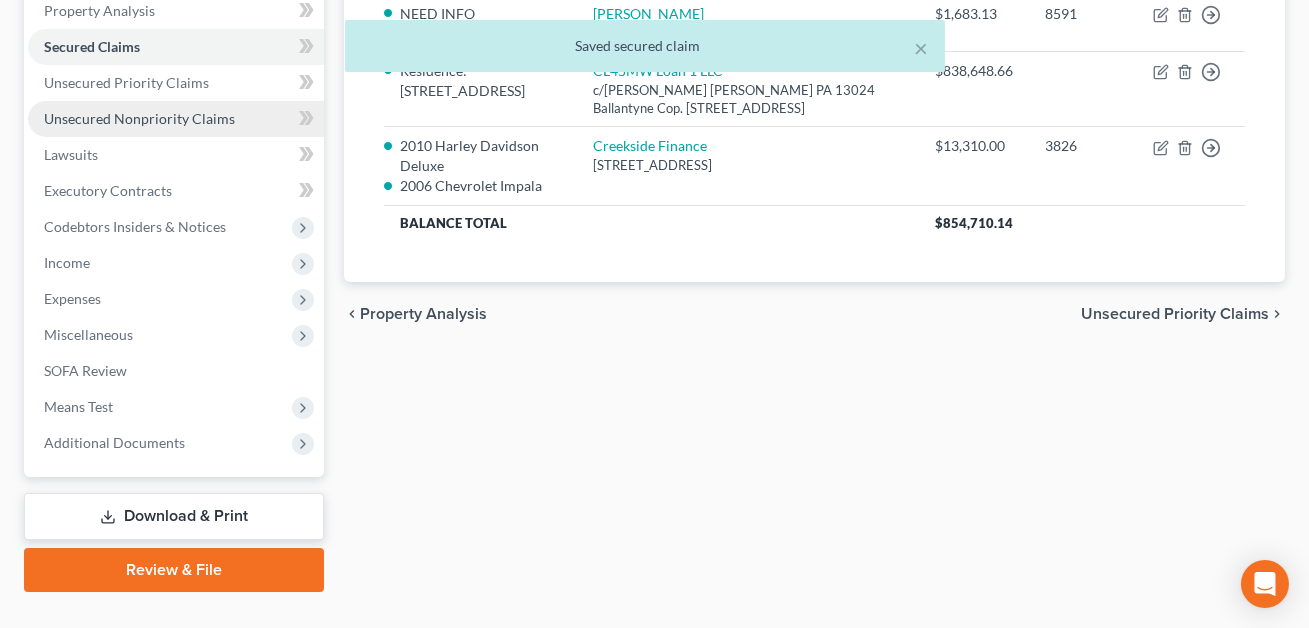 scroll, scrollTop: 432, scrollLeft: 0, axis: vertical 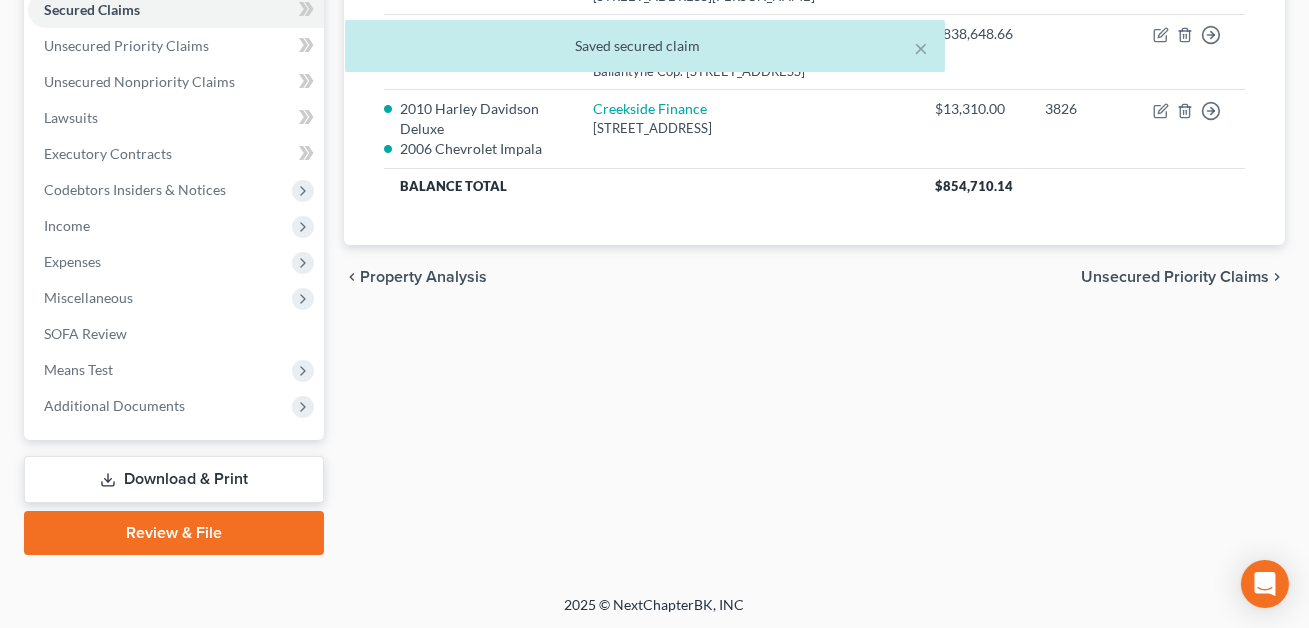 click on "Download & Print" at bounding box center [174, 479] 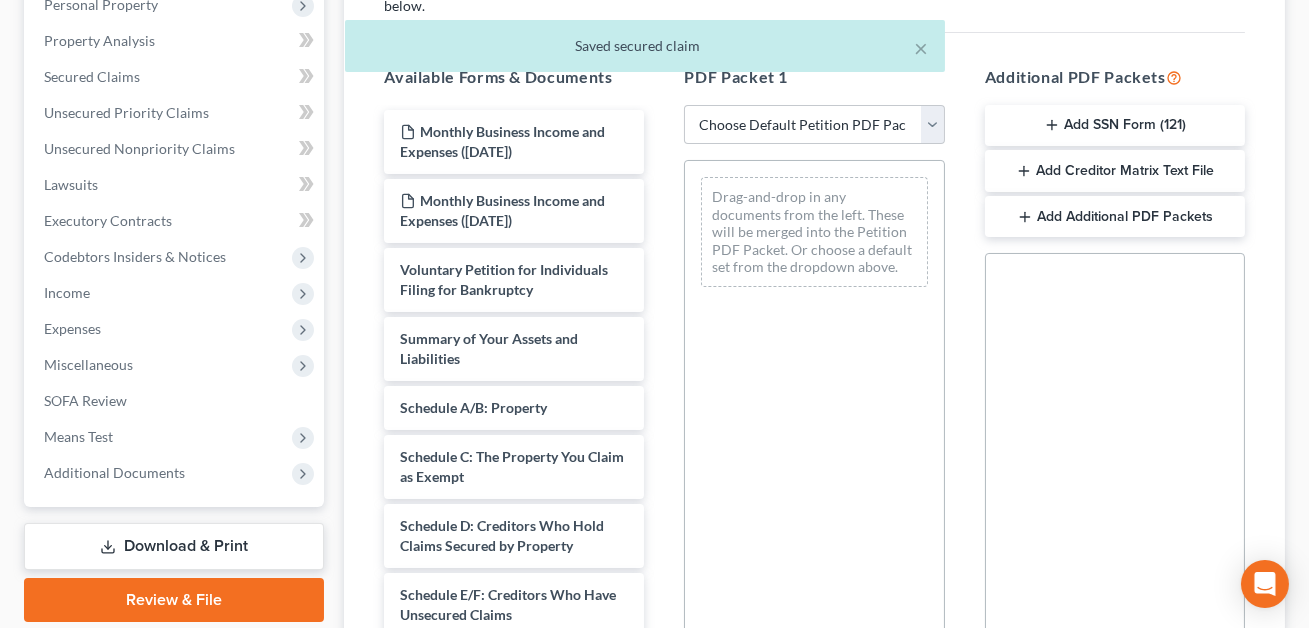 scroll, scrollTop: 0, scrollLeft: 0, axis: both 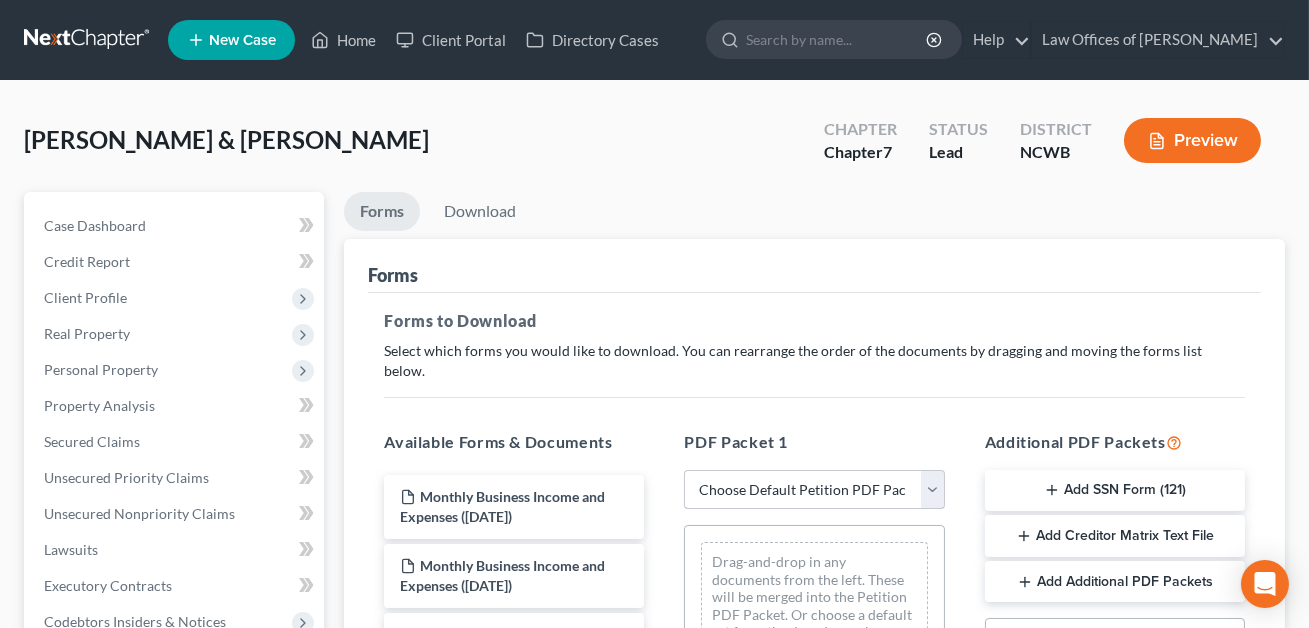 click on "Choose Default Petition PDF Packet Complete Bankruptcy Petition (all forms and schedules) Emergency Filing Forms (Petition and Creditor List Only) Amended Forms Signature Pages Only RHG CHPT 7 SIGNING PKT" at bounding box center [814, 490] 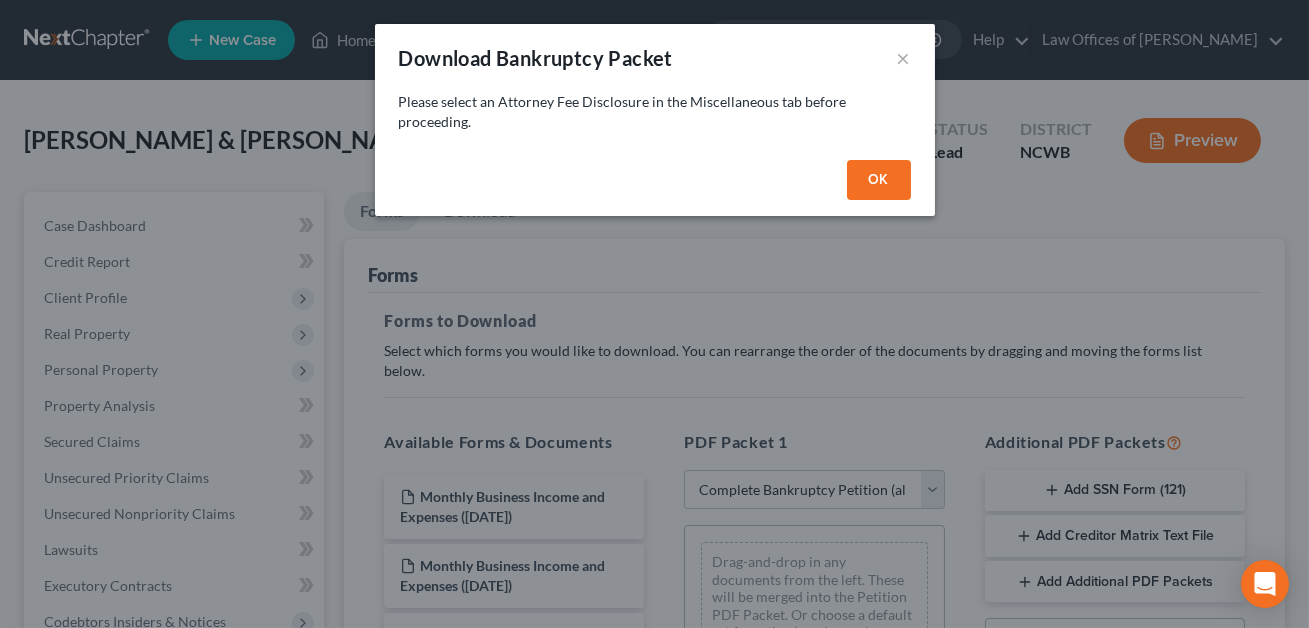 click on "OK" at bounding box center [879, 180] 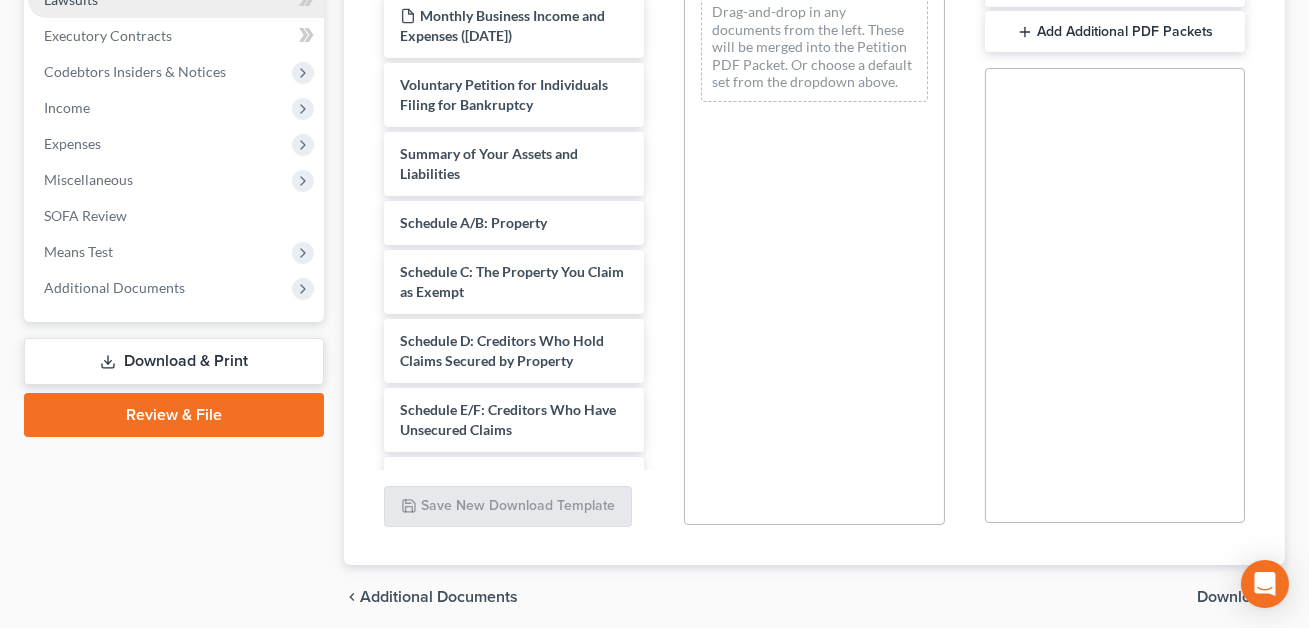 scroll, scrollTop: 557, scrollLeft: 0, axis: vertical 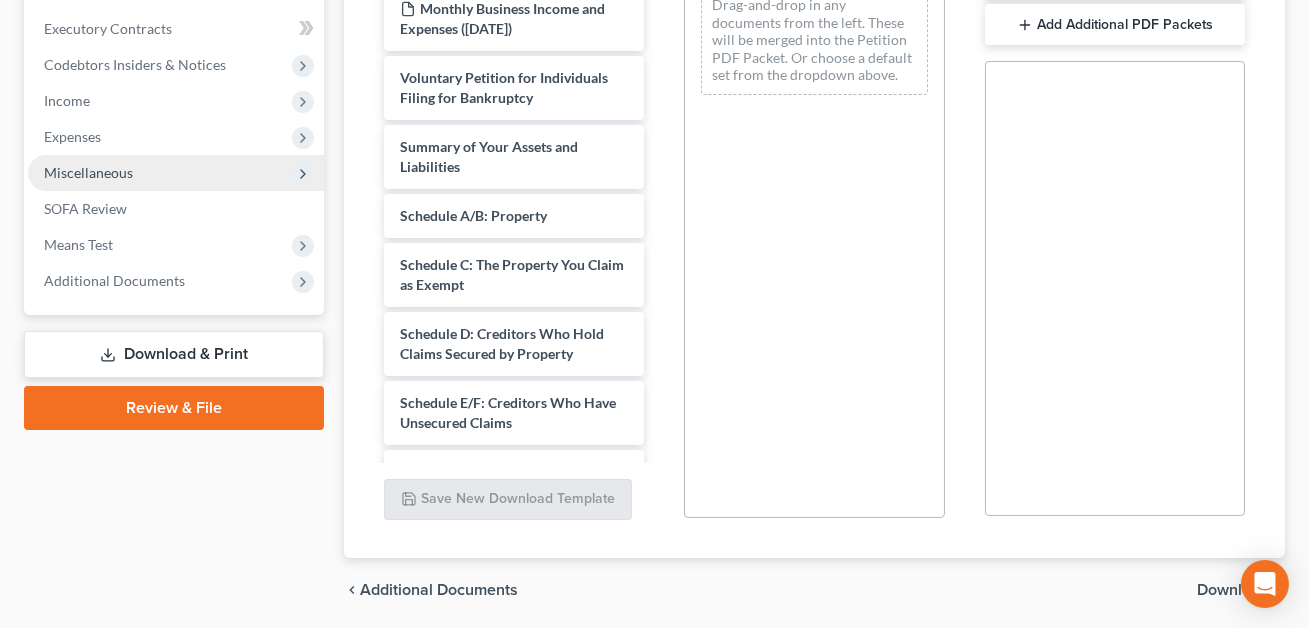 click on "Miscellaneous" at bounding box center (88, 172) 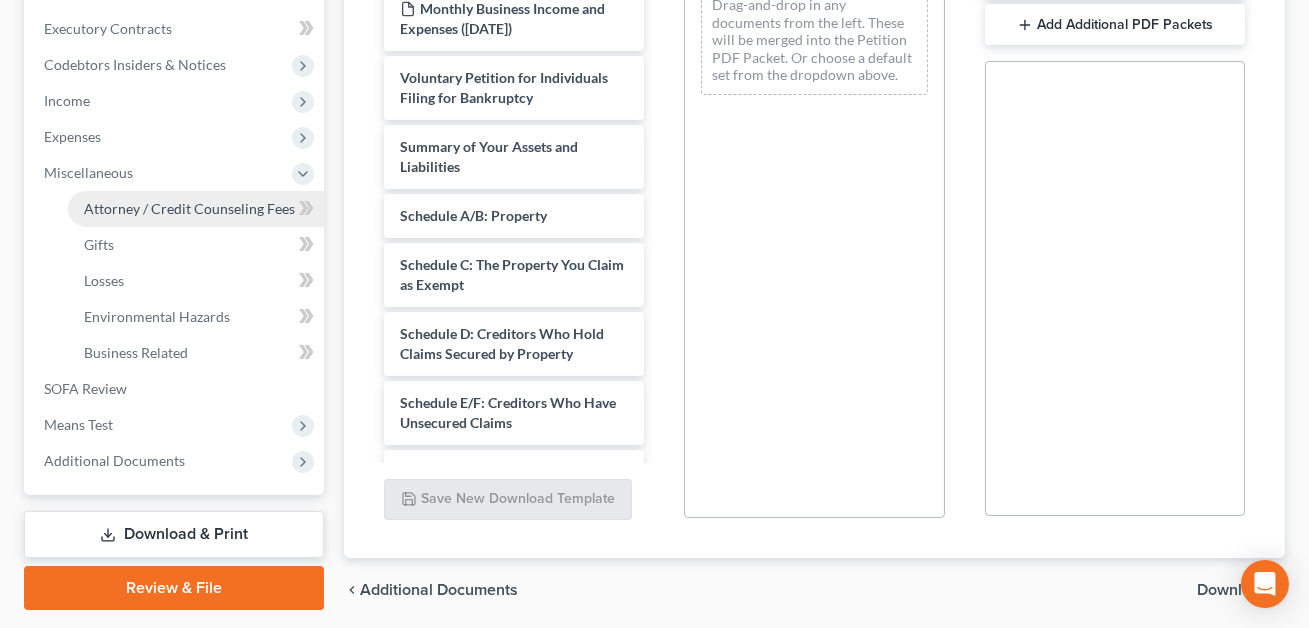 click on "Attorney / Credit Counseling Fees" at bounding box center (189, 208) 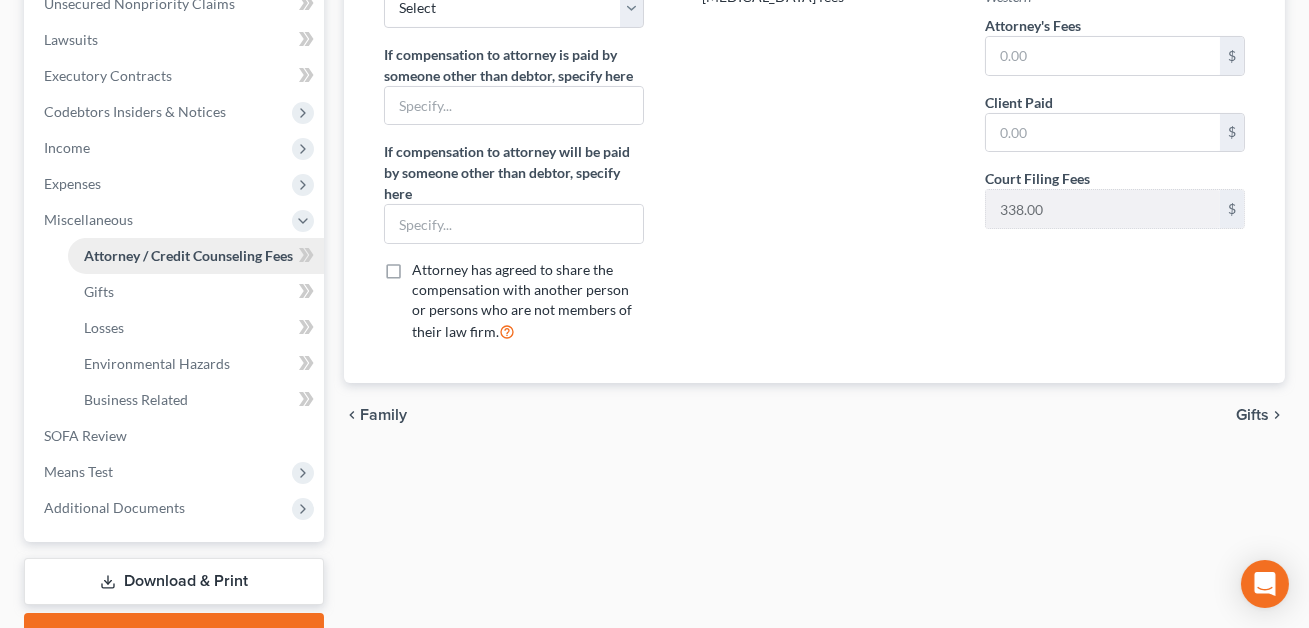 scroll, scrollTop: 0, scrollLeft: 0, axis: both 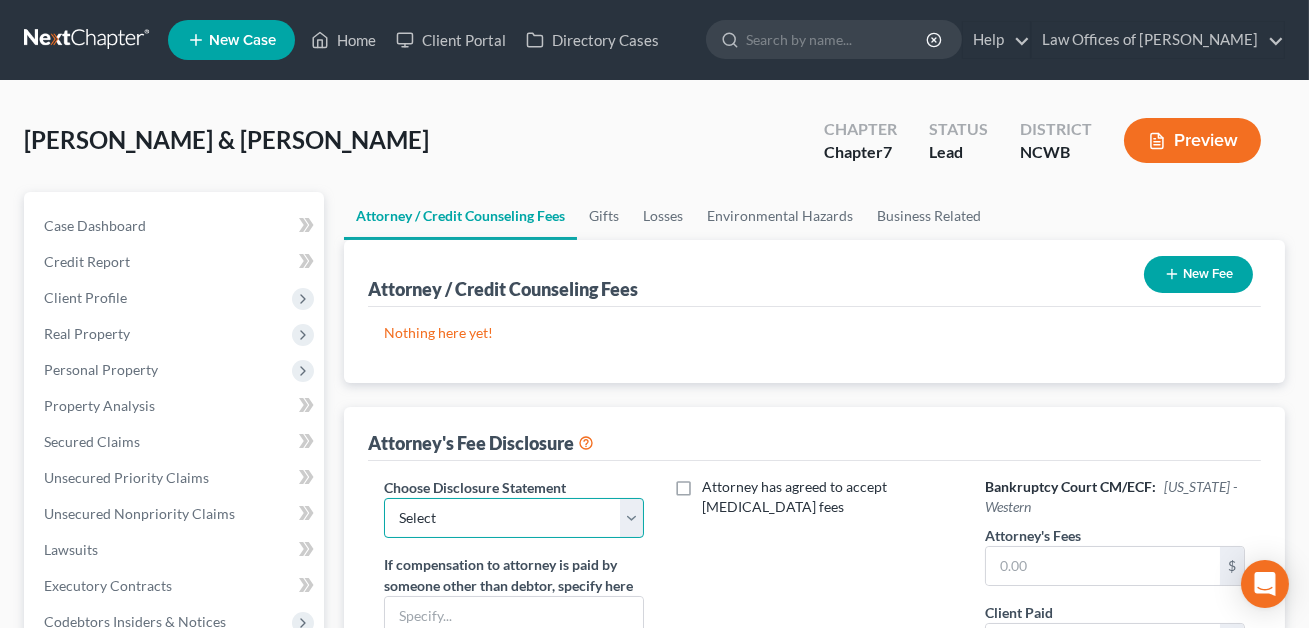 click on "Select Attorney Fee Discloure" at bounding box center [514, 518] 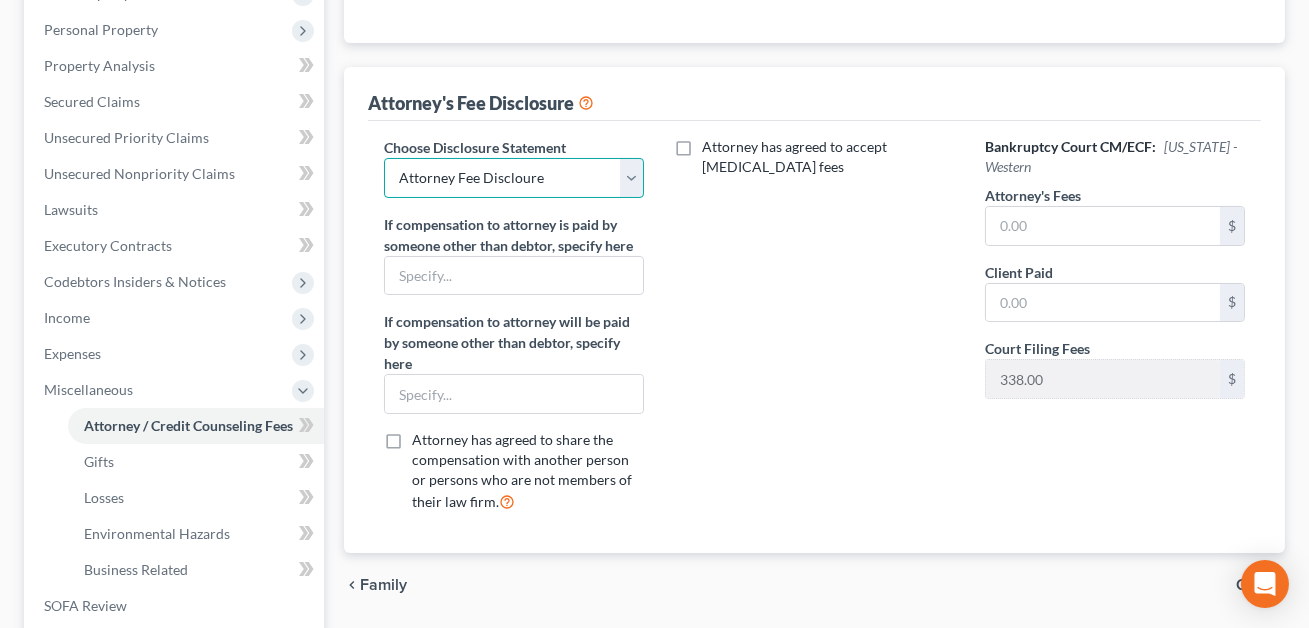 scroll, scrollTop: 439, scrollLeft: 0, axis: vertical 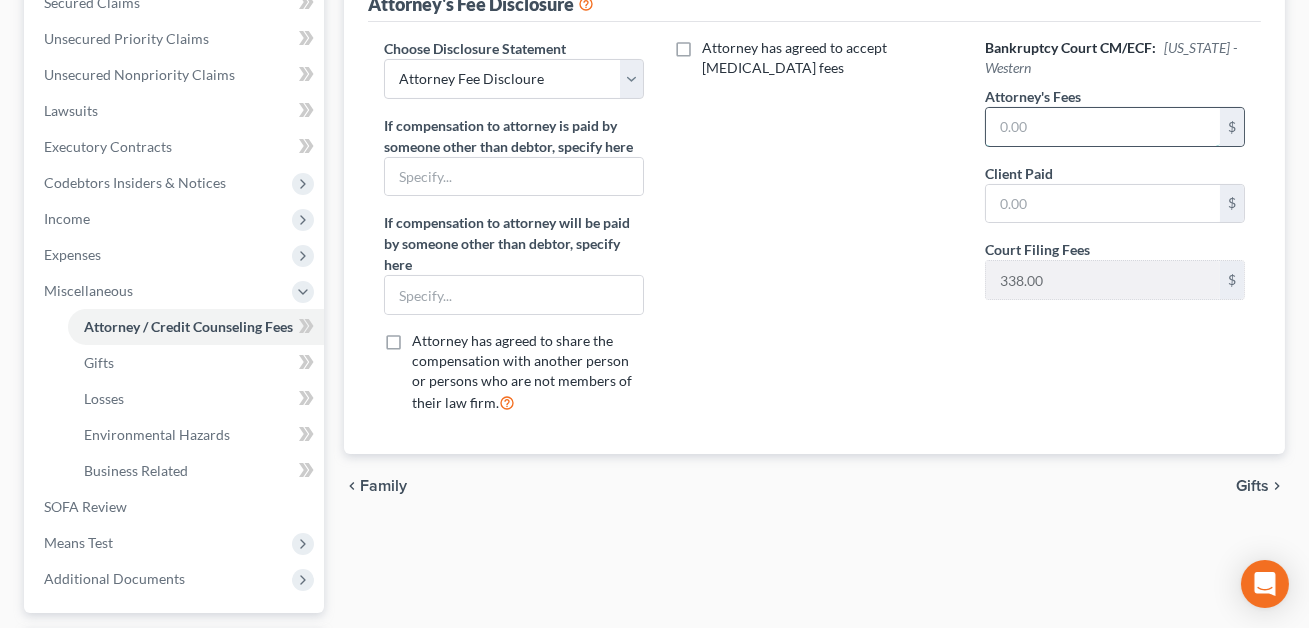 click at bounding box center [1103, 127] 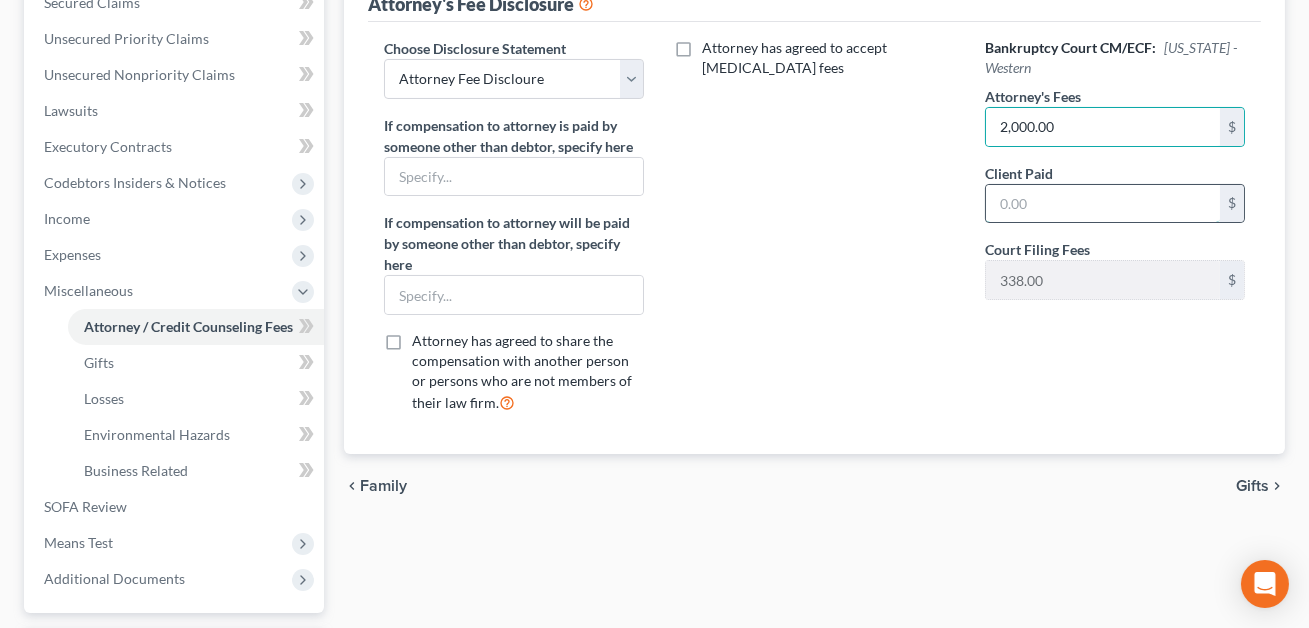 click at bounding box center (1103, 204) 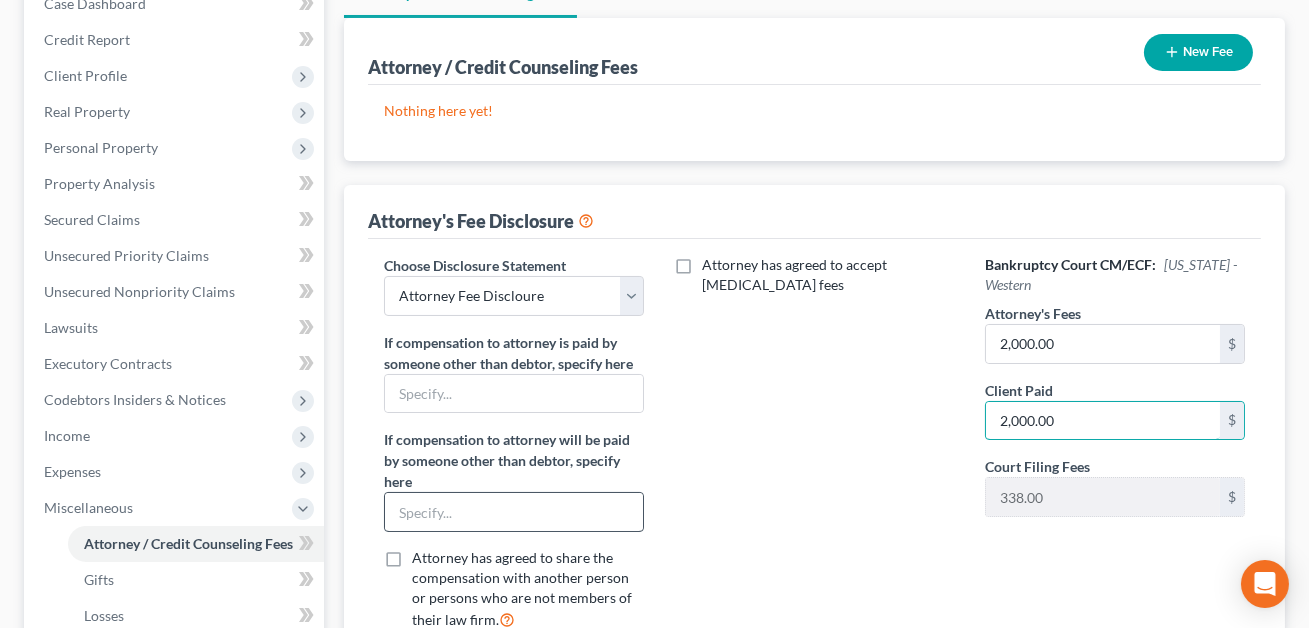 scroll, scrollTop: 31, scrollLeft: 0, axis: vertical 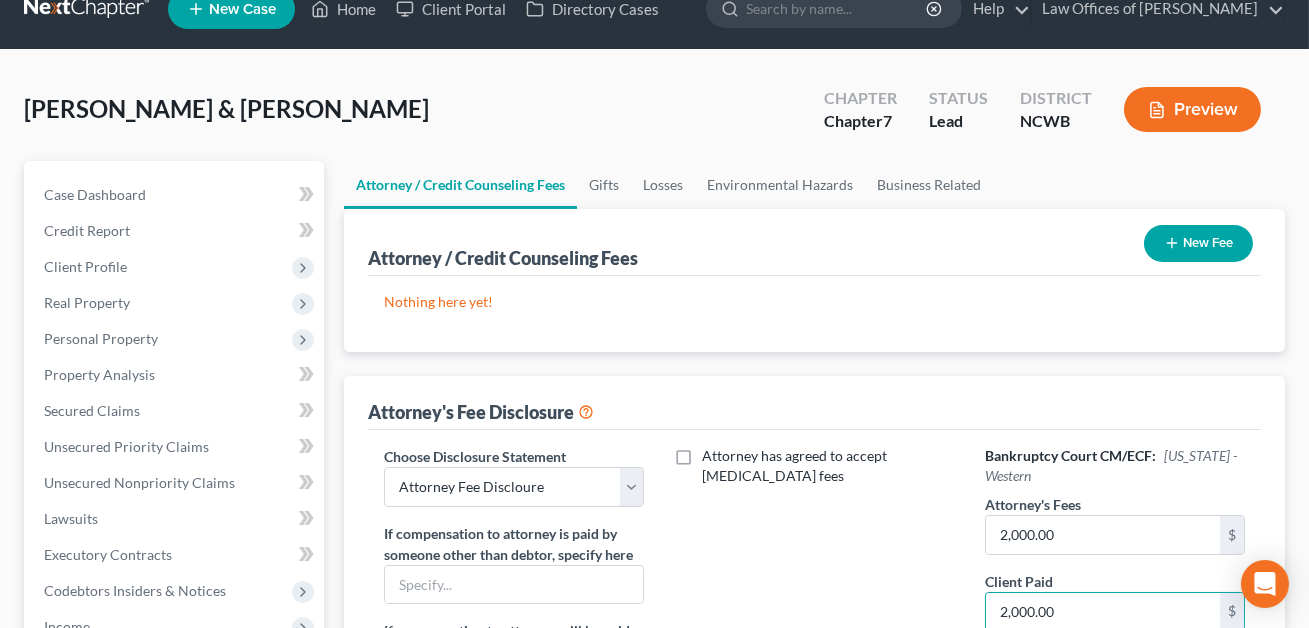 click on "New Fee" at bounding box center [1198, 243] 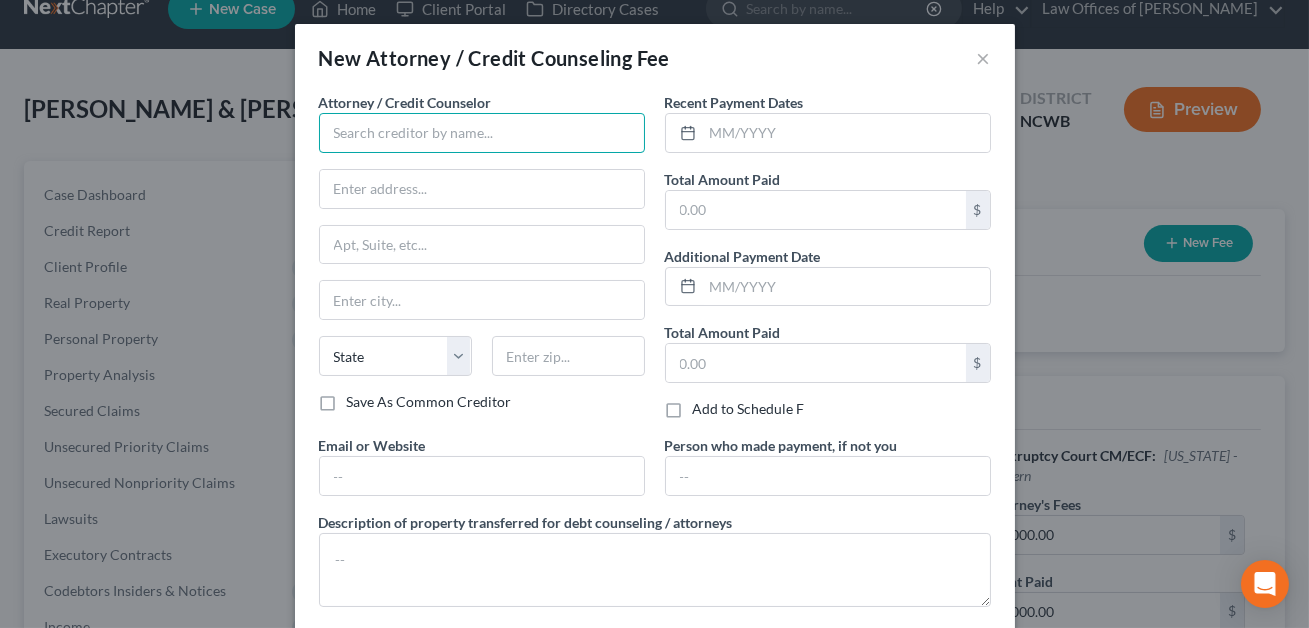 click at bounding box center (482, 133) 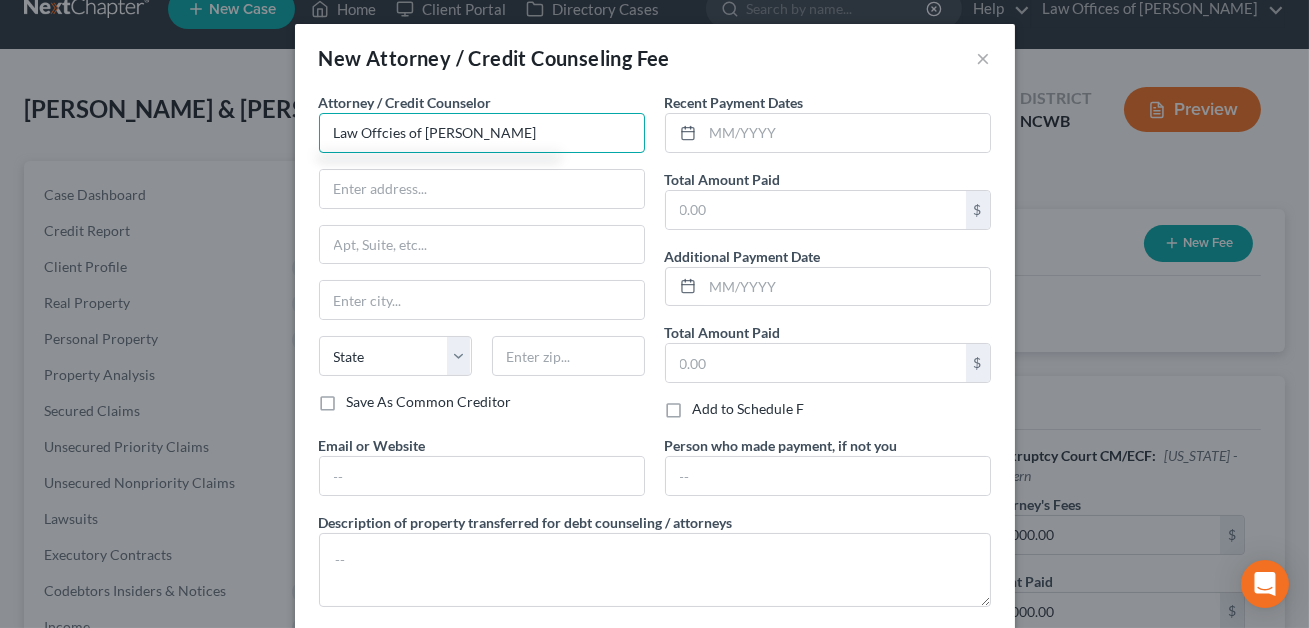 click on "Law Offcies of [PERSON_NAME]" at bounding box center (482, 133) 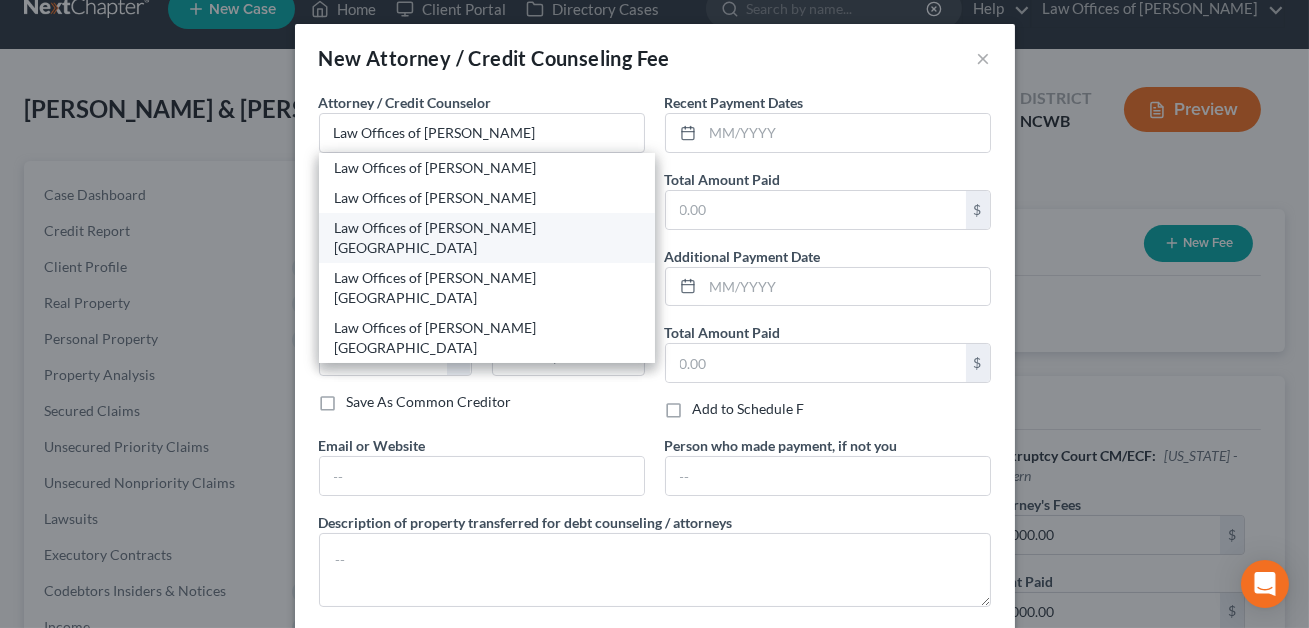 click on "Law Offices of [PERSON_NAME] [GEOGRAPHIC_DATA]" at bounding box center [487, 238] 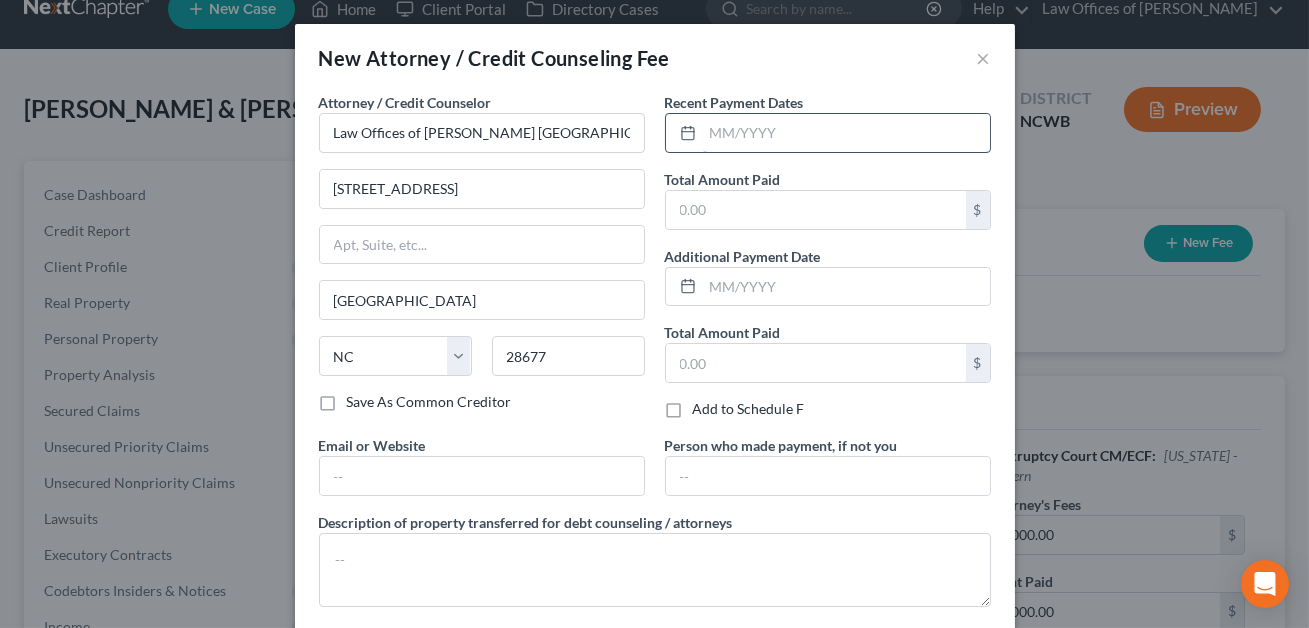 click at bounding box center (846, 133) 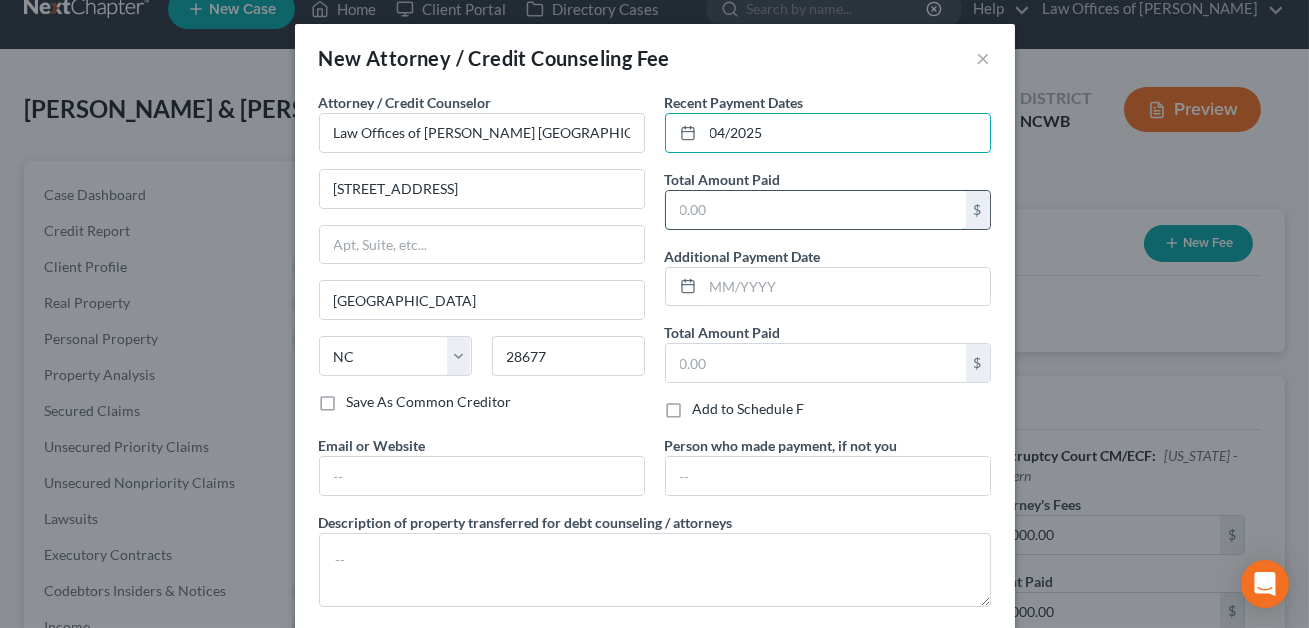click at bounding box center (816, 210) 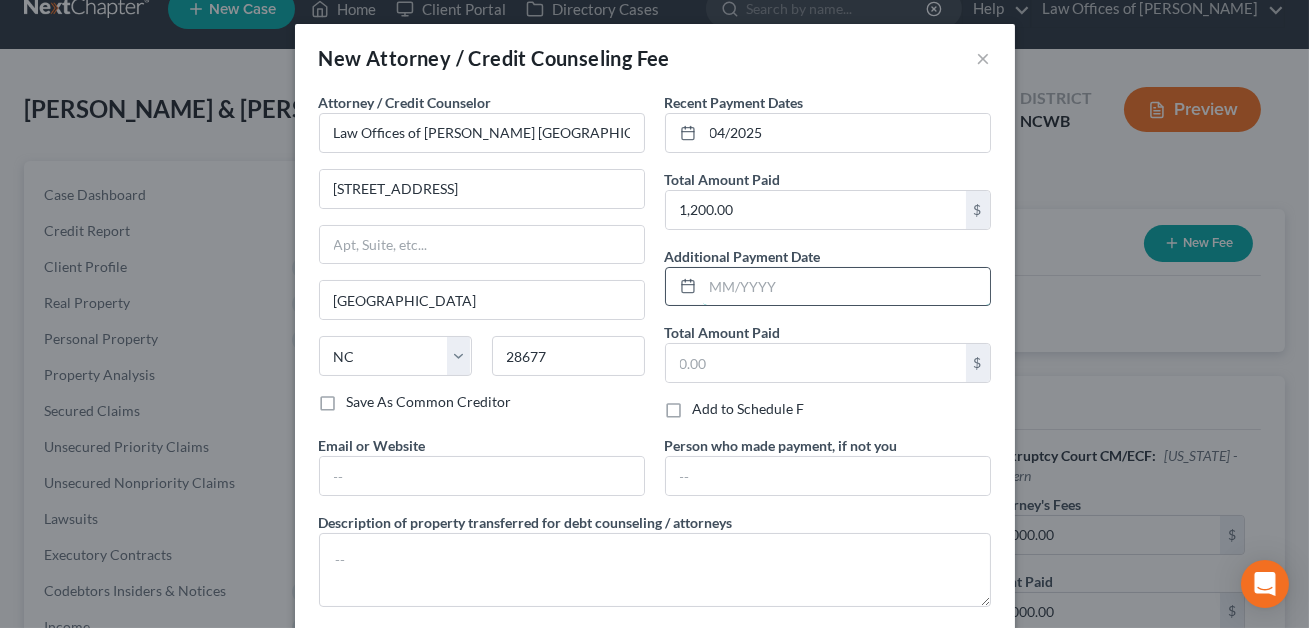 click at bounding box center (846, 287) 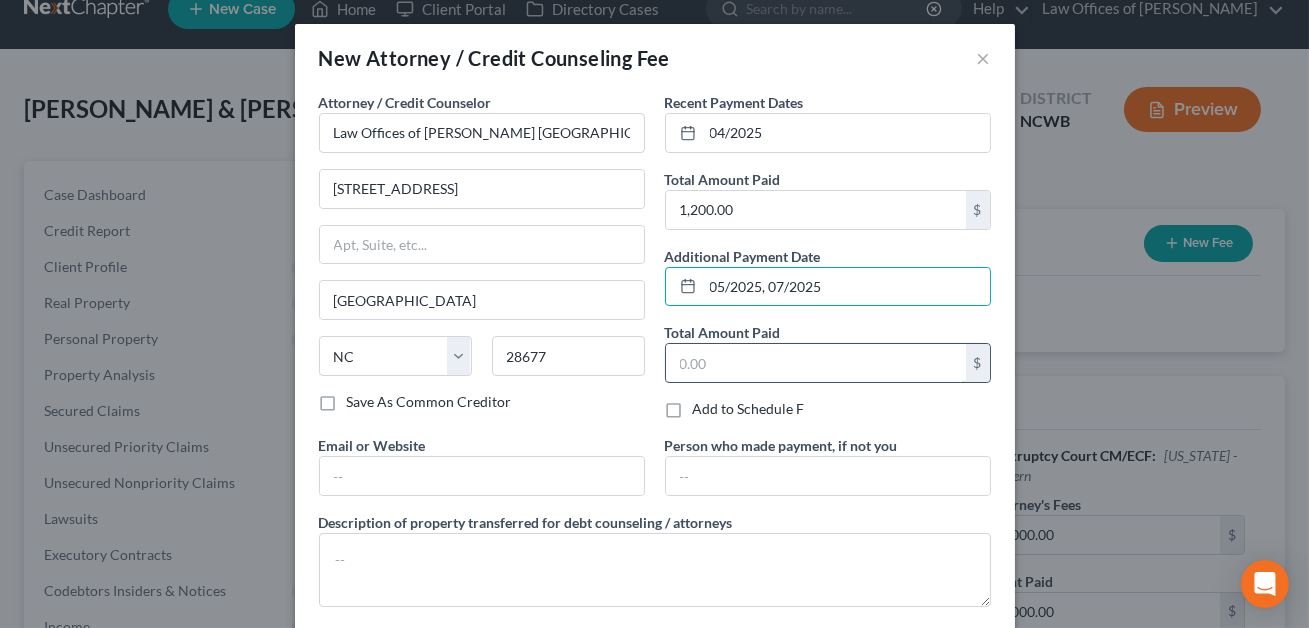 click at bounding box center [816, 363] 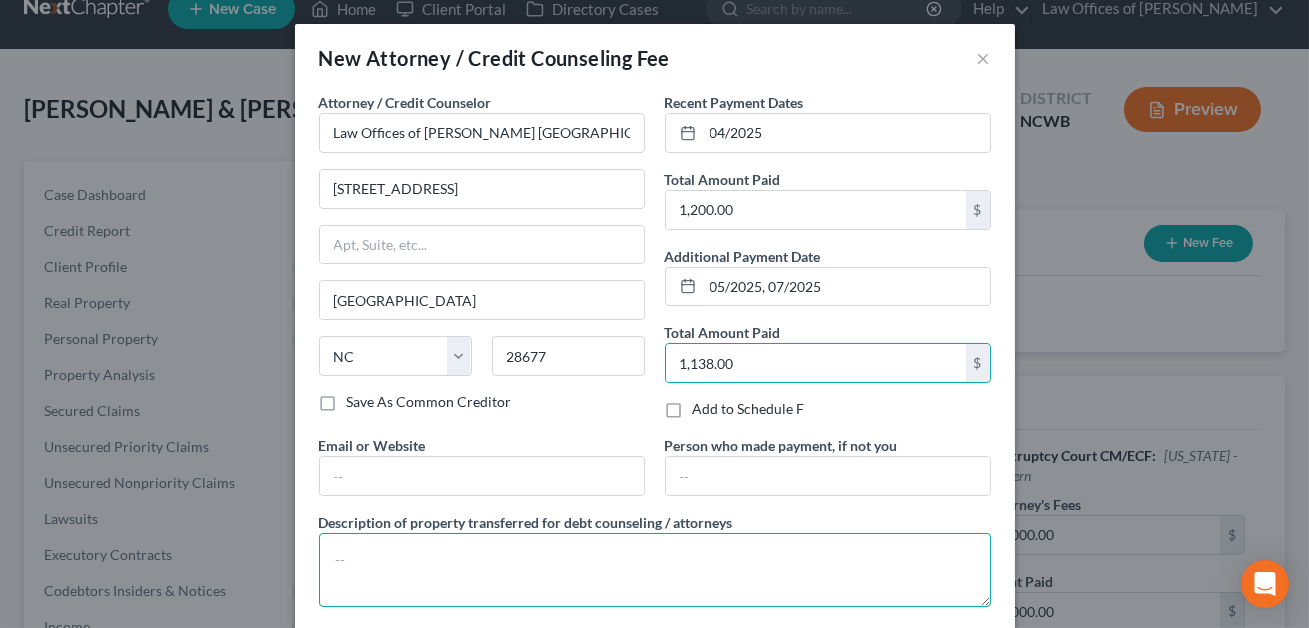 click at bounding box center [655, 570] 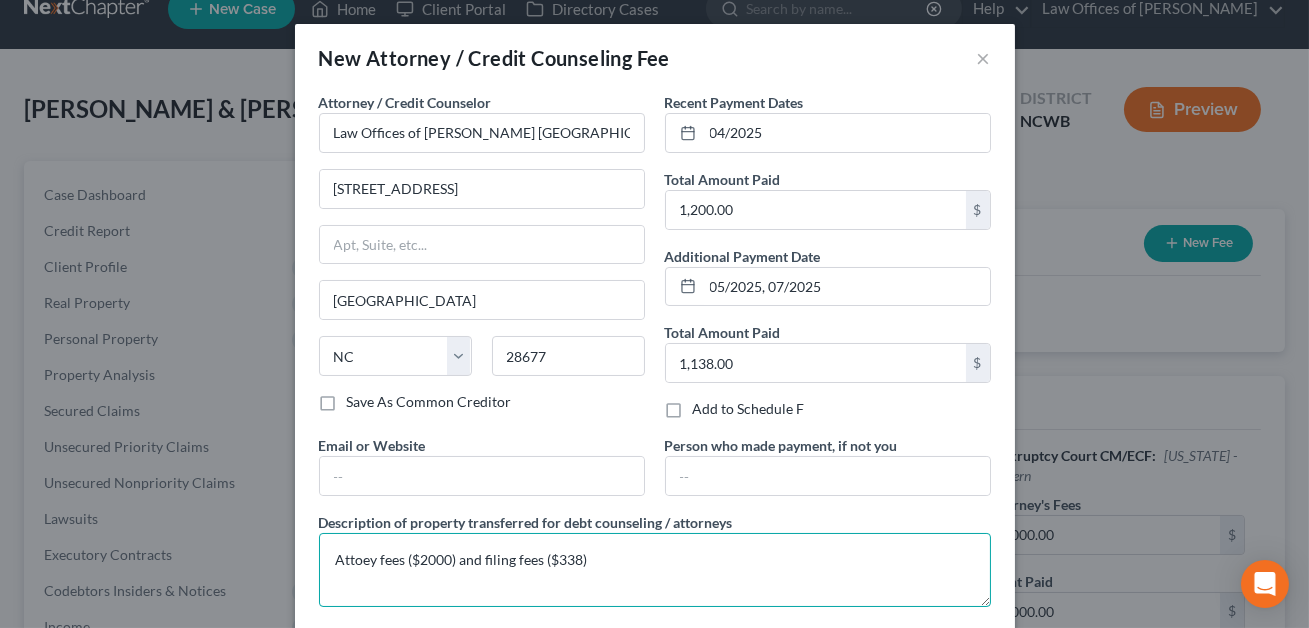 click on "Attoey fees ($2000) and filing fees ($338)" at bounding box center [655, 570] 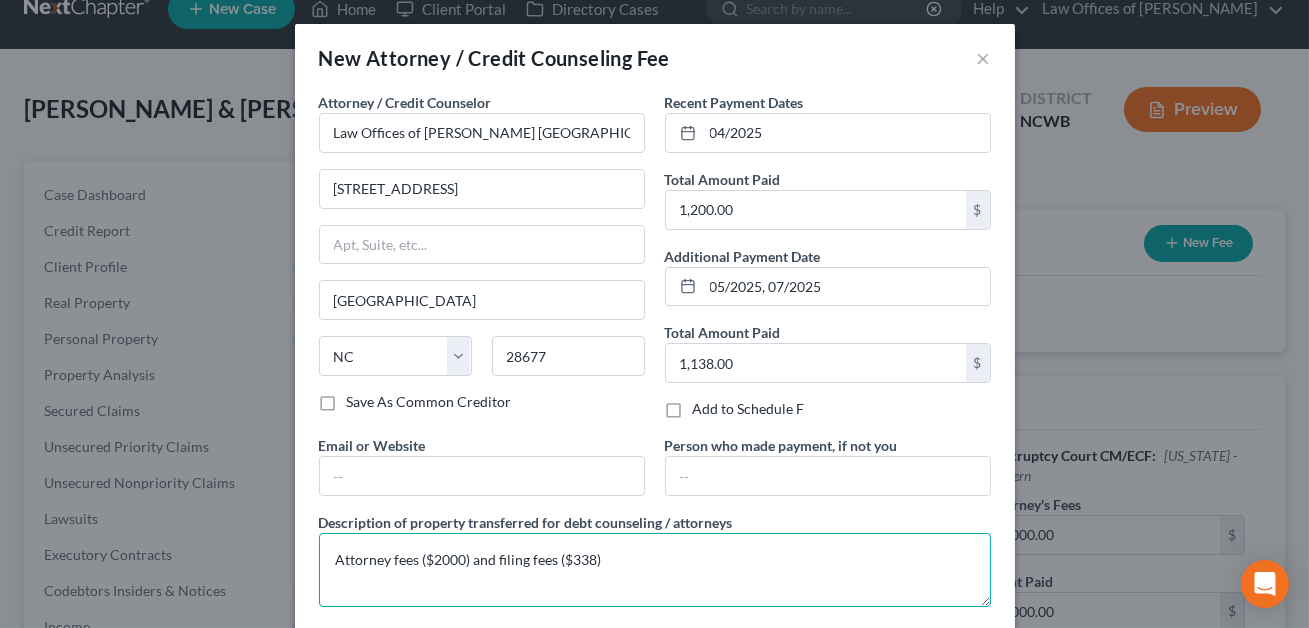 scroll, scrollTop: 102, scrollLeft: 0, axis: vertical 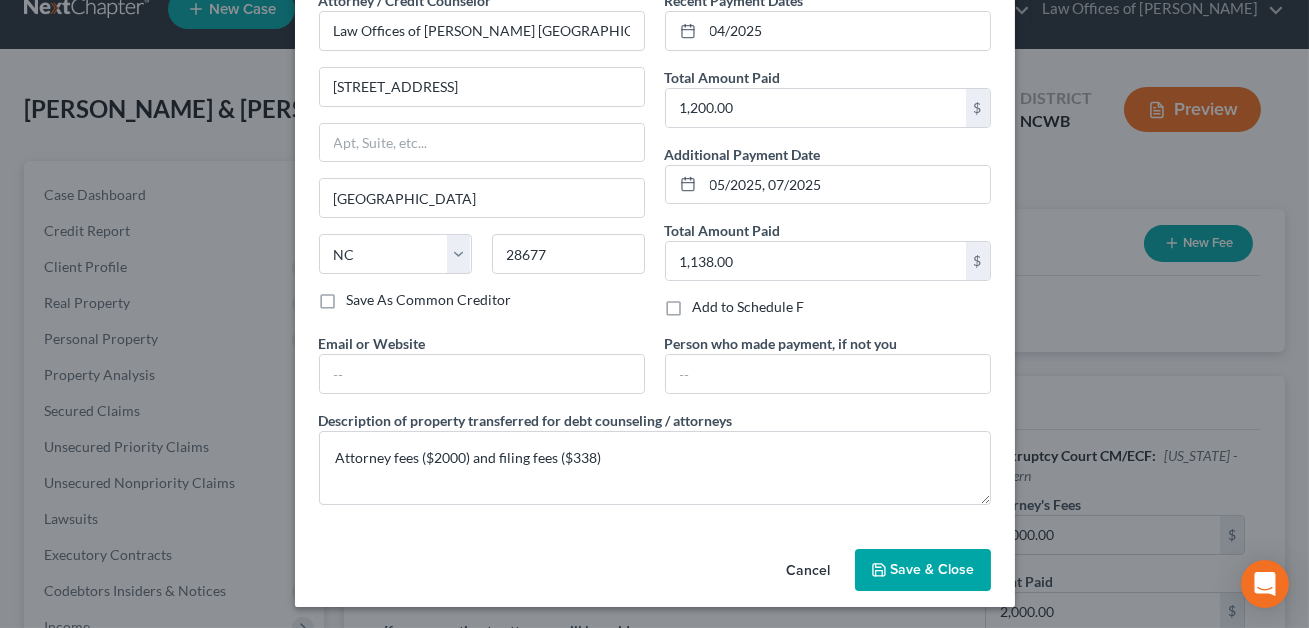 click on "Save & Close" at bounding box center [933, 569] 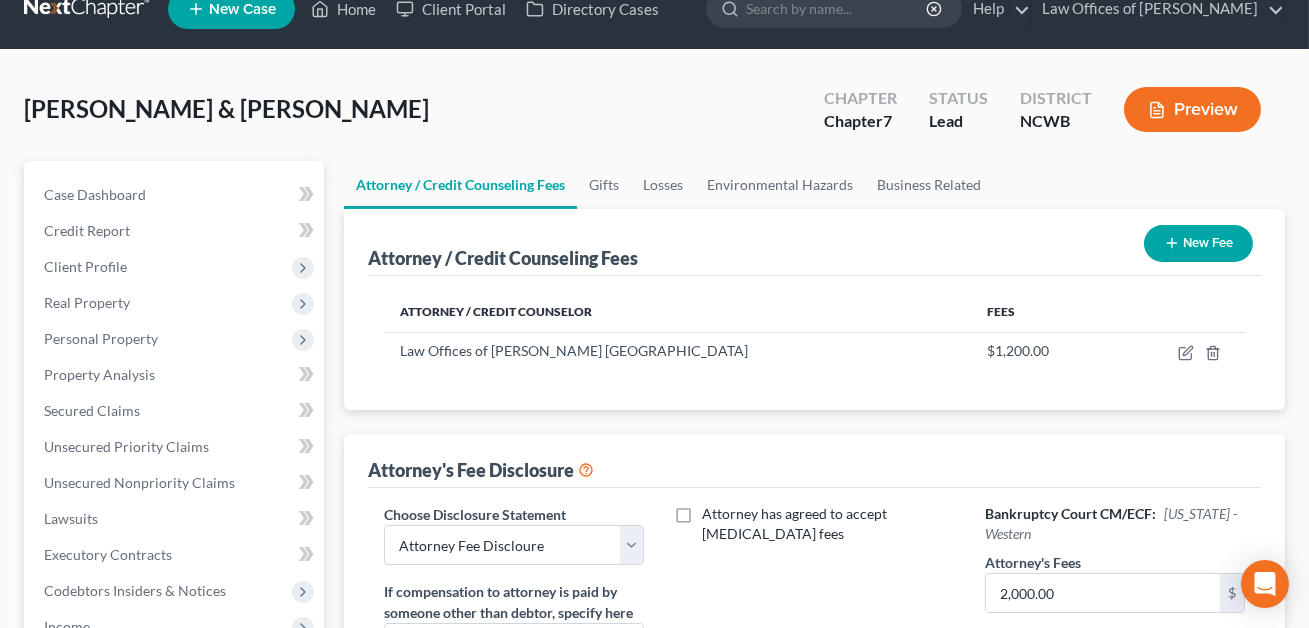 click on "New Fee" at bounding box center (1198, 243) 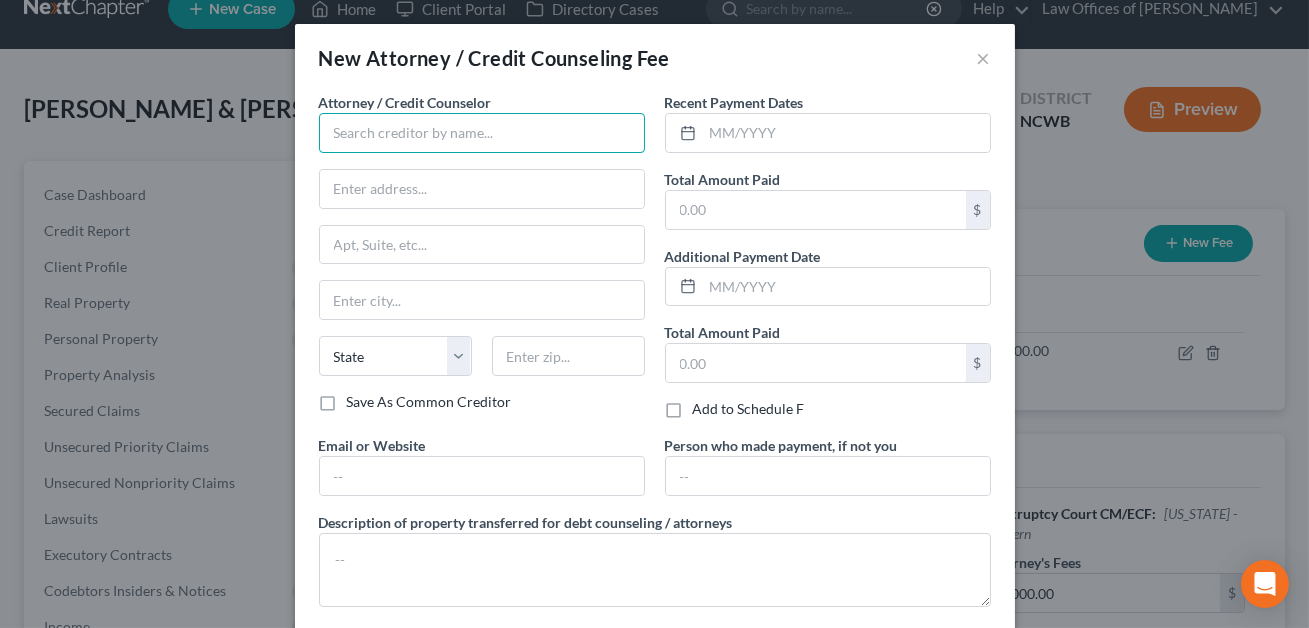 click at bounding box center [482, 133] 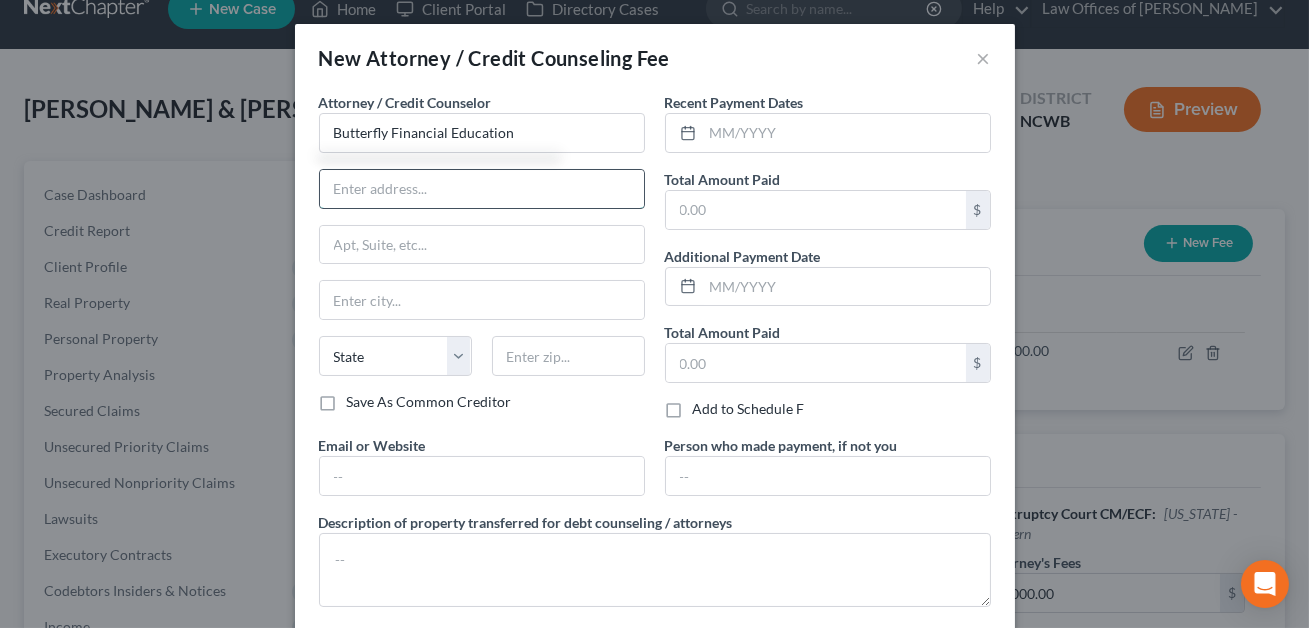 click at bounding box center (482, 189) 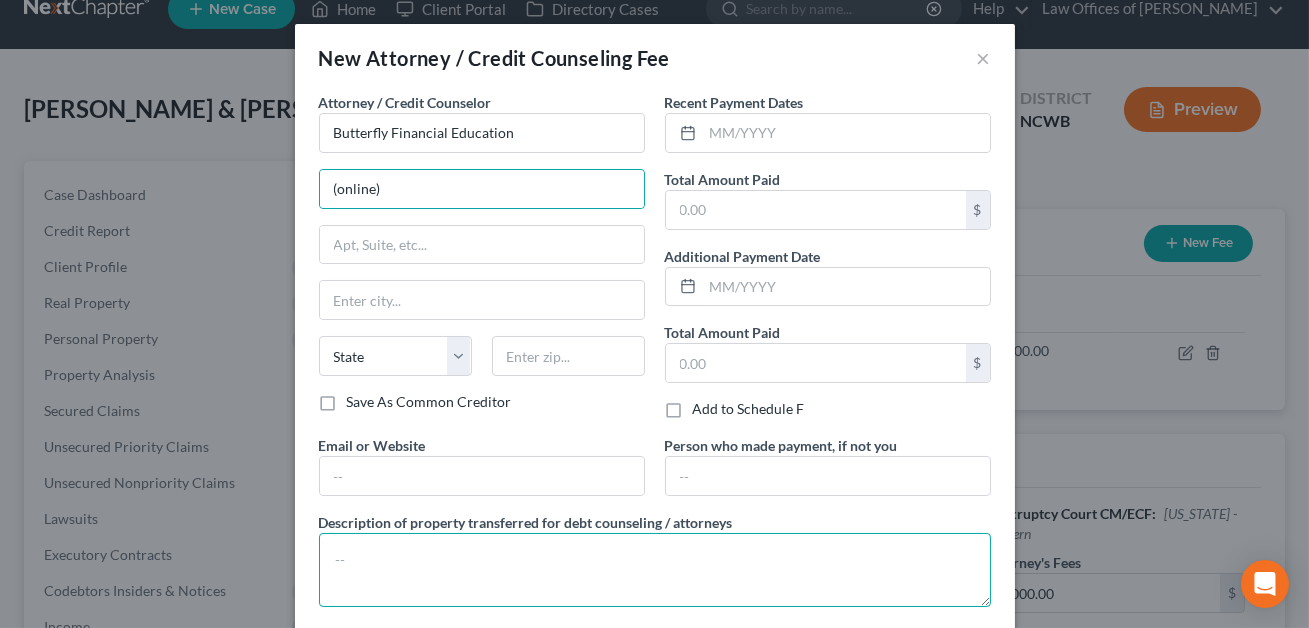 click at bounding box center (655, 570) 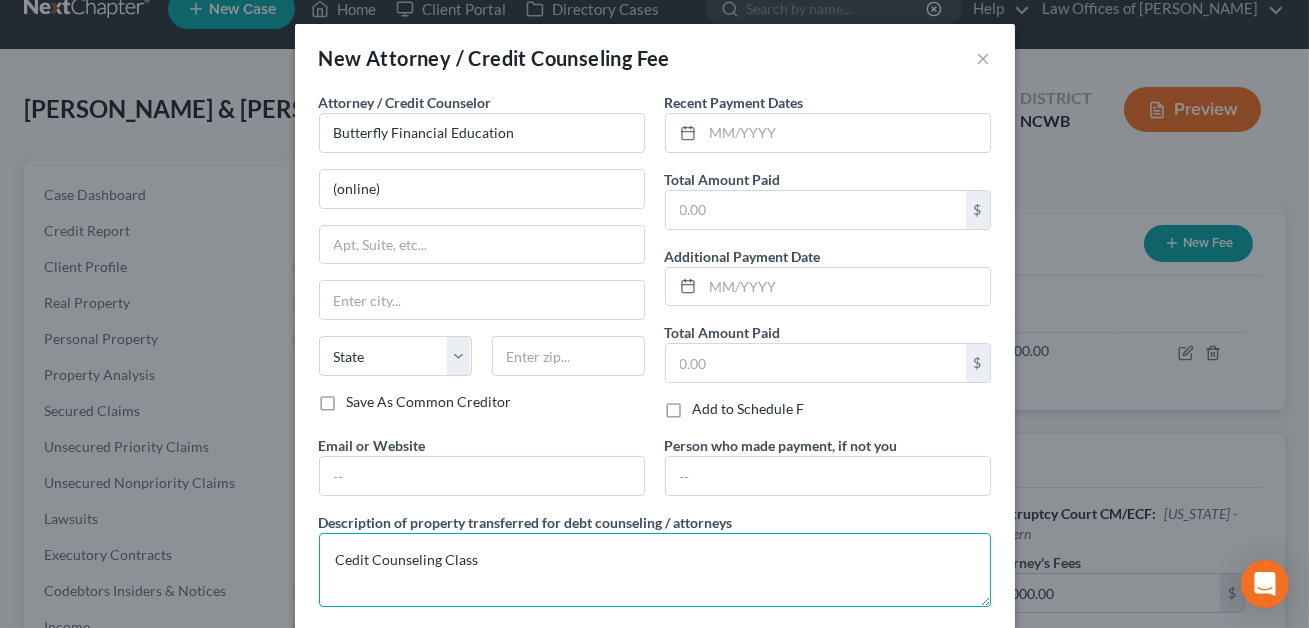 click on "Cedit Counseling Class" at bounding box center [655, 570] 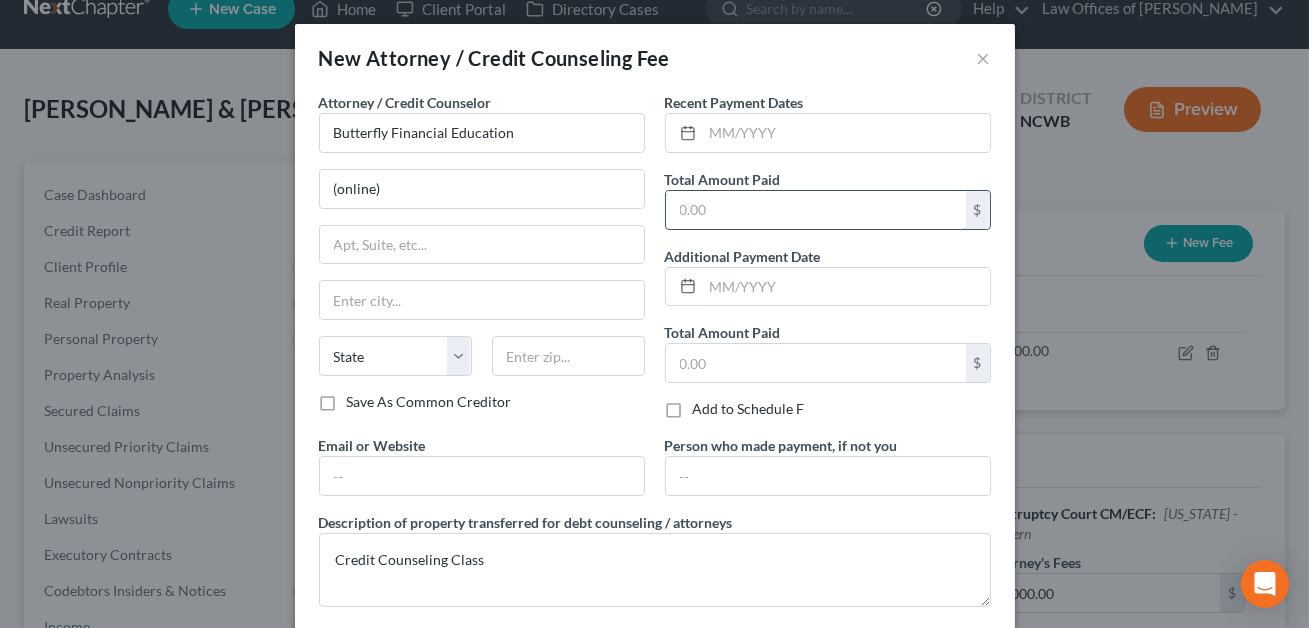 click at bounding box center (816, 210) 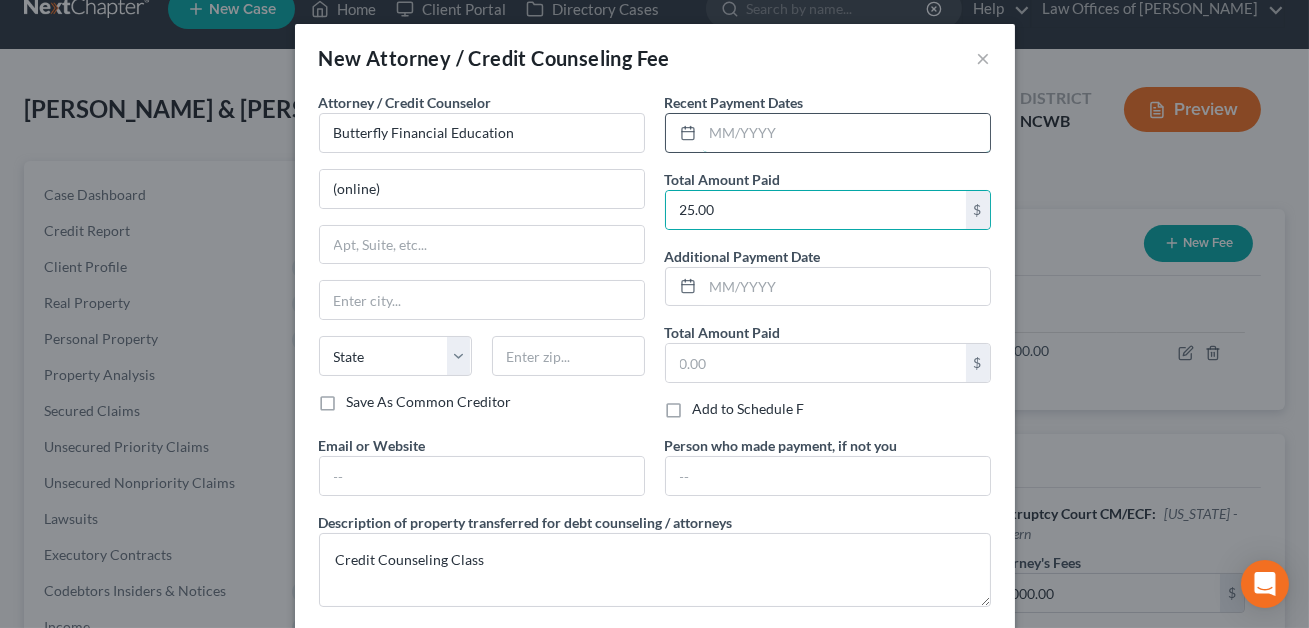 click at bounding box center [846, 133] 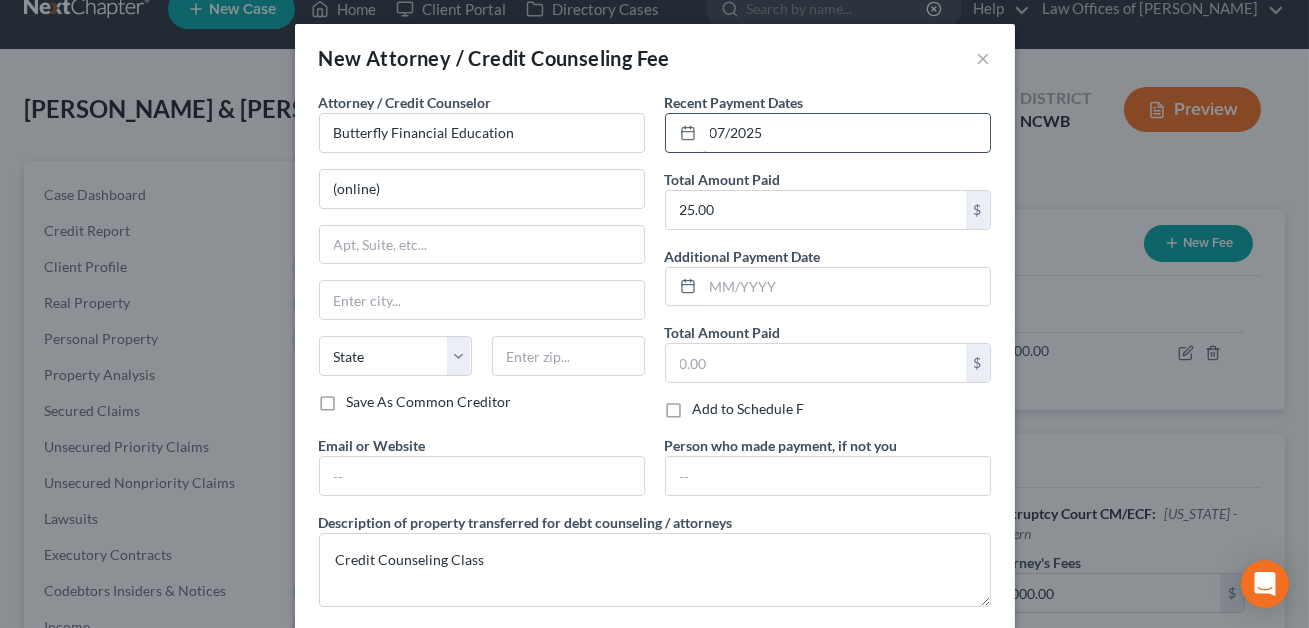 scroll, scrollTop: 102, scrollLeft: 0, axis: vertical 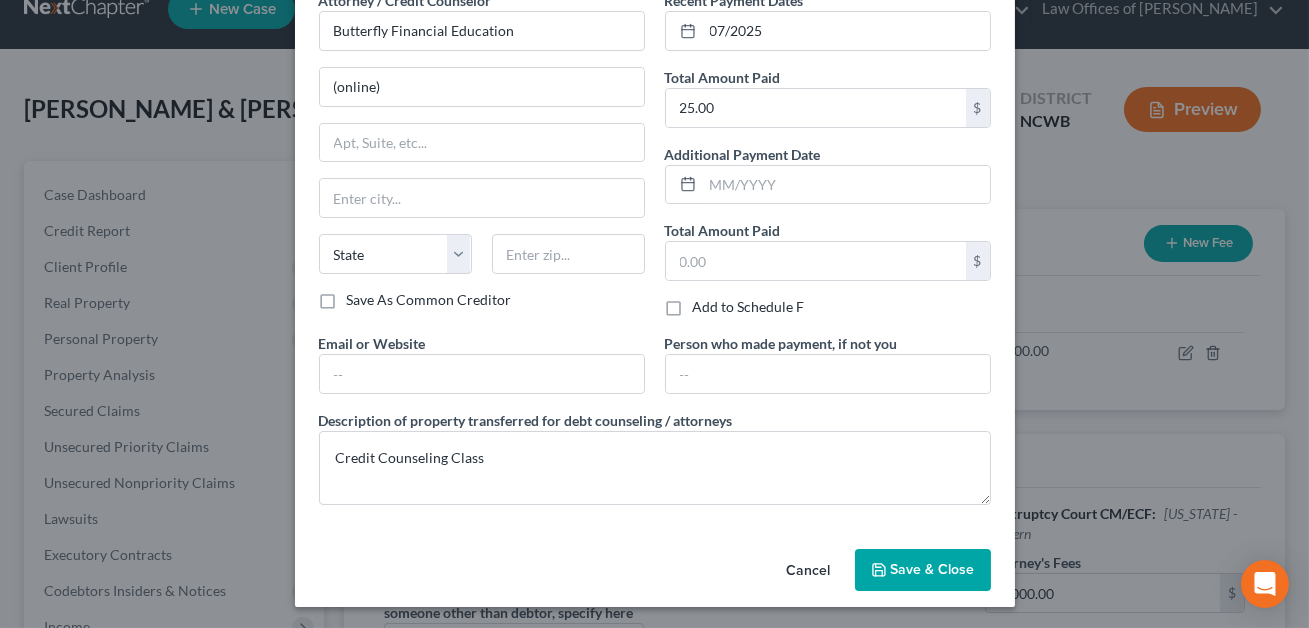 click on "Save & Close" at bounding box center [923, 570] 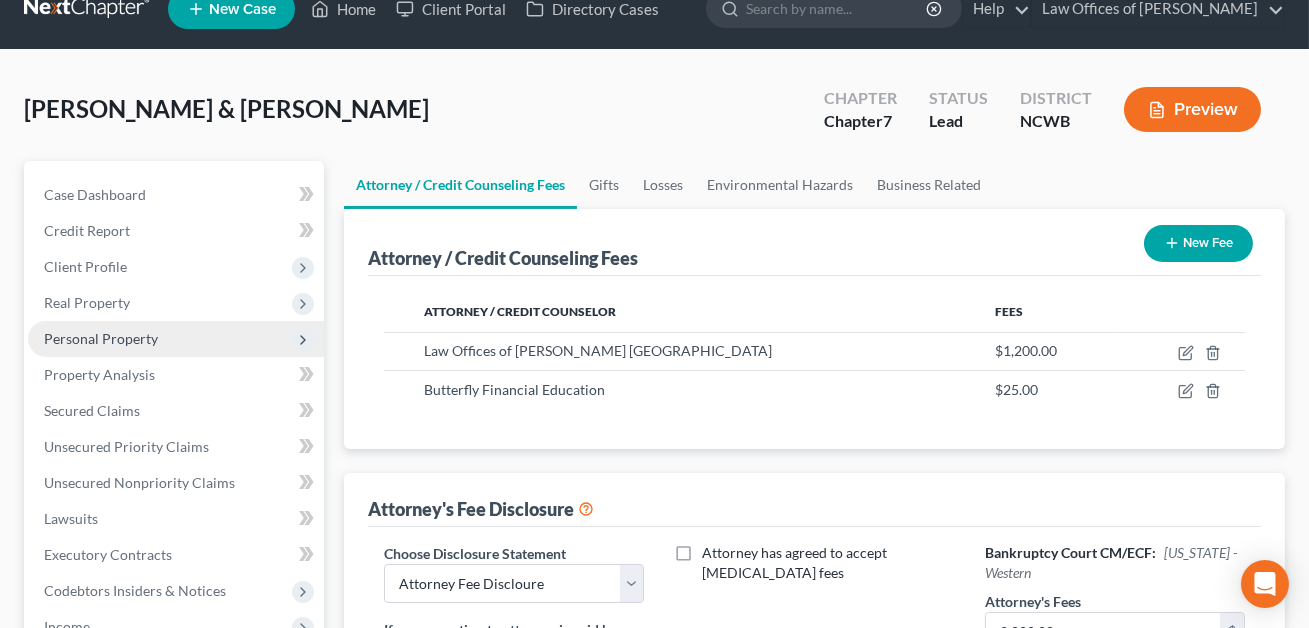 click on "Personal Property" at bounding box center [101, 338] 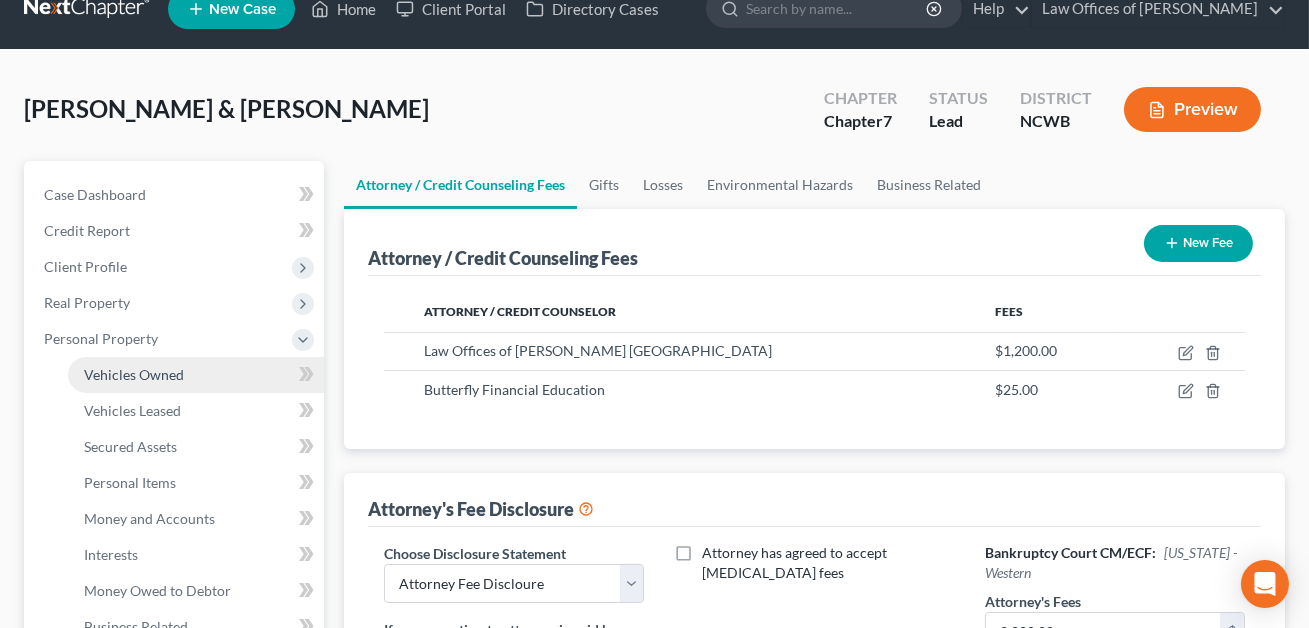 click on "Vehicles Owned" at bounding box center (134, 374) 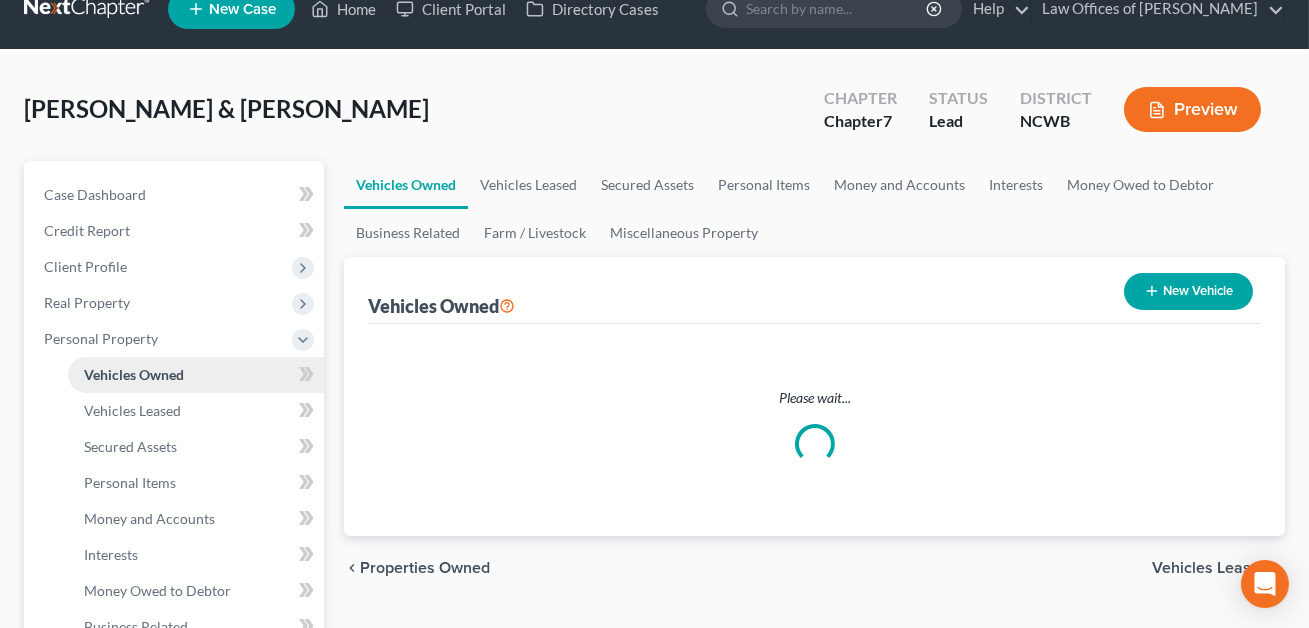 scroll, scrollTop: 0, scrollLeft: 0, axis: both 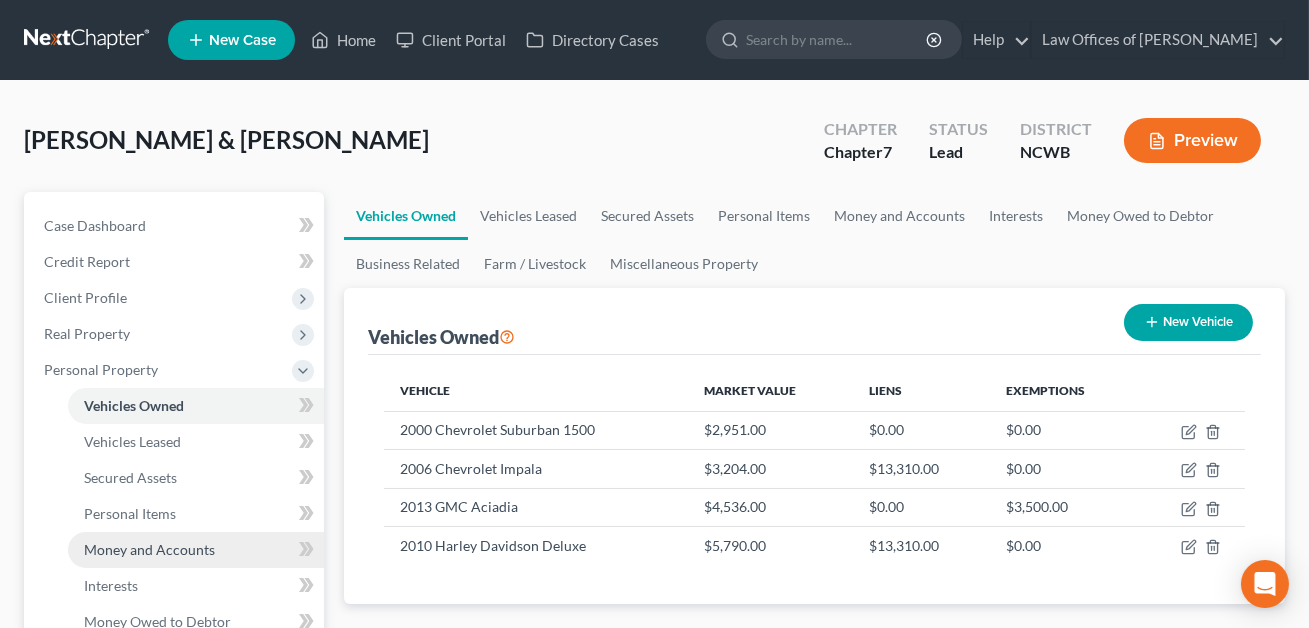 click on "Money and Accounts" at bounding box center [196, 550] 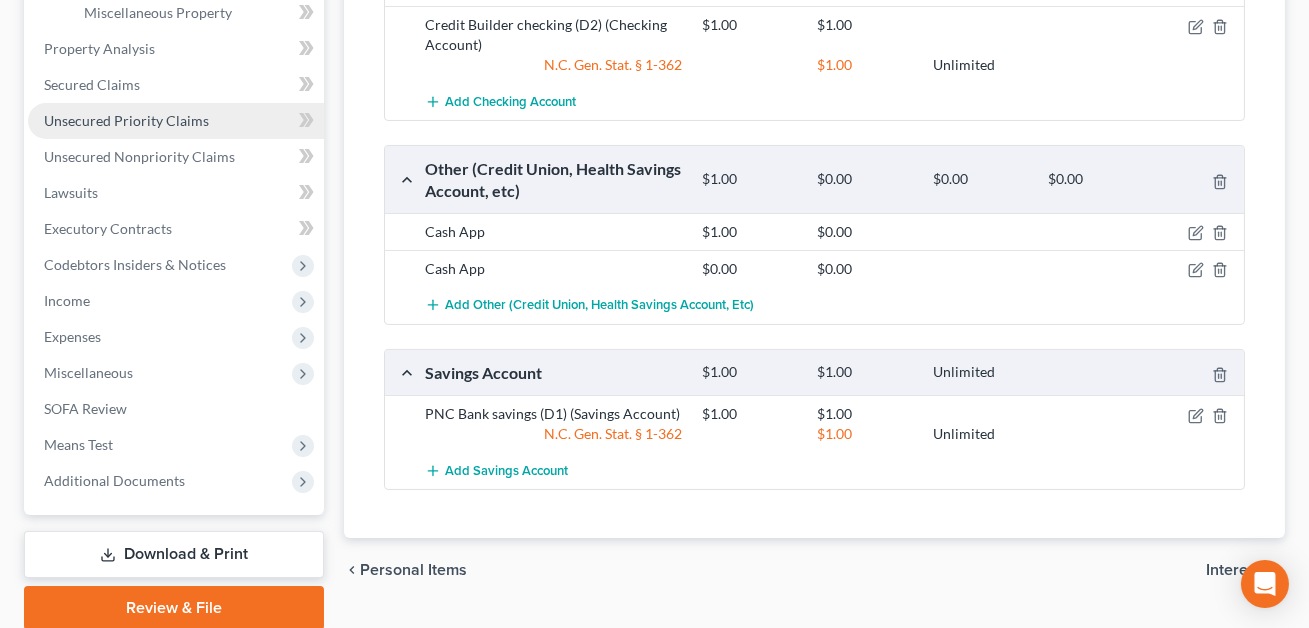 scroll, scrollTop: 792, scrollLeft: 0, axis: vertical 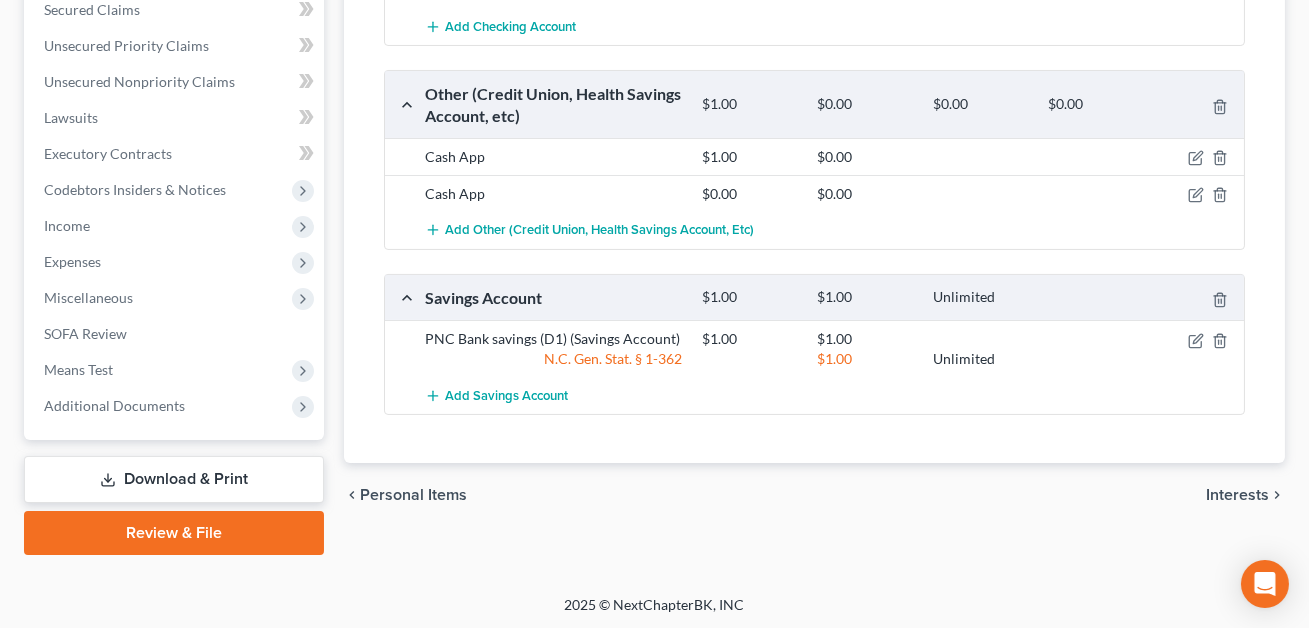 click on "Download & Print" at bounding box center [174, 479] 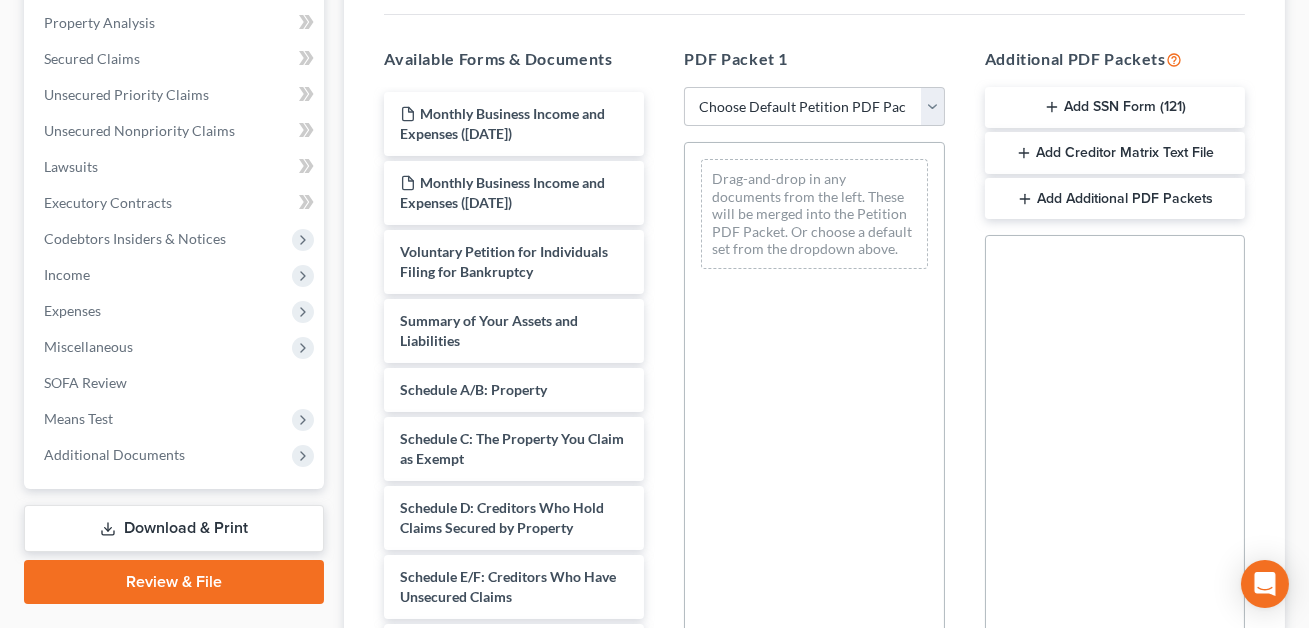 scroll, scrollTop: 0, scrollLeft: 0, axis: both 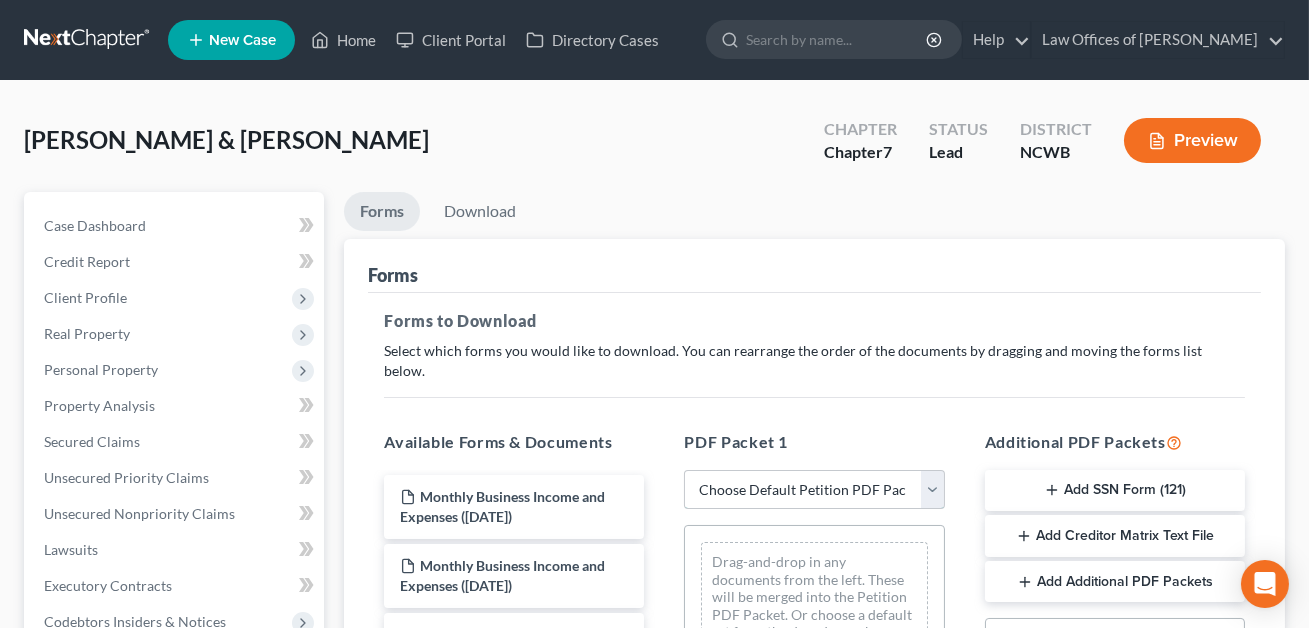 click on "Choose Default Petition PDF Packet Complete Bankruptcy Petition (all forms and schedules) Emergency Filing Forms (Petition and Creditor List Only) Amended Forms Signature Pages Only RHG CHPT 7 SIGNING PKT" at bounding box center [814, 490] 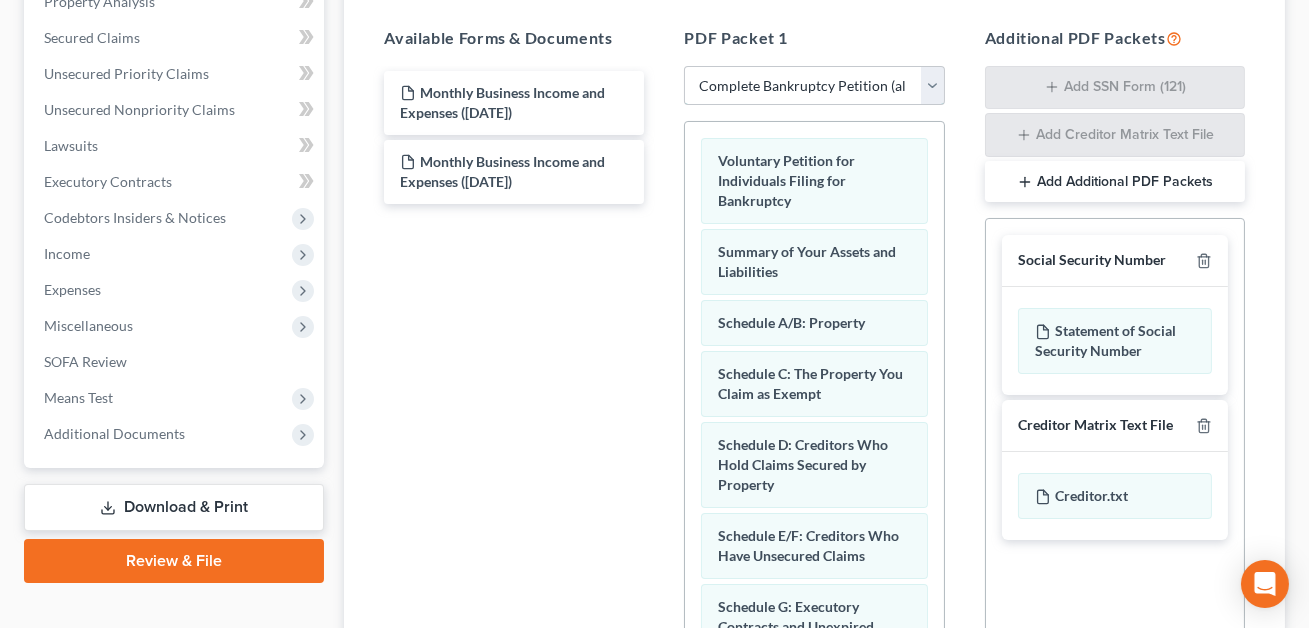 scroll, scrollTop: 432, scrollLeft: 0, axis: vertical 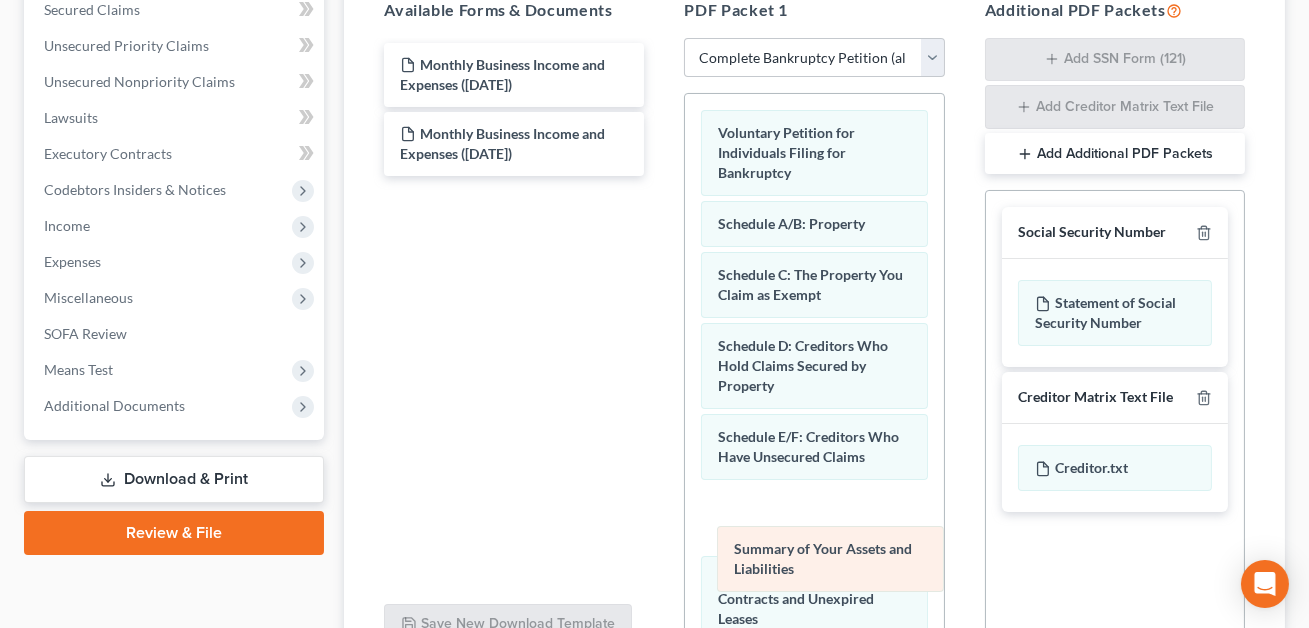 drag, startPoint x: 748, startPoint y: 213, endPoint x: 765, endPoint y: 562, distance: 349.4138 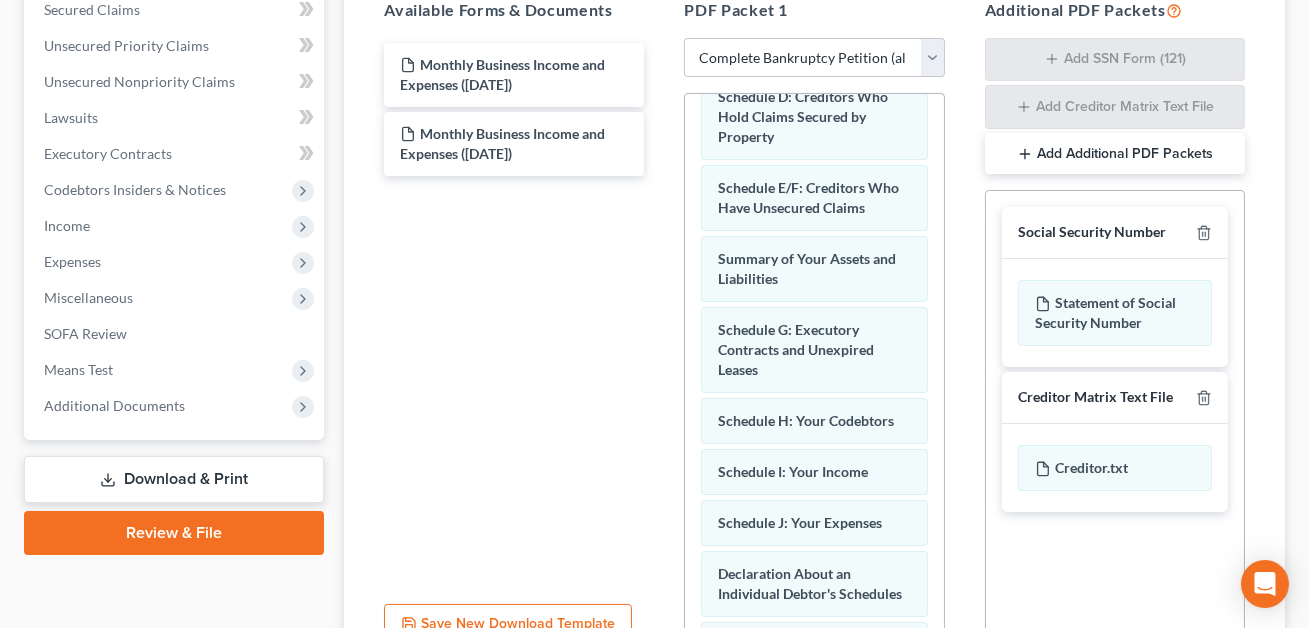 scroll, scrollTop: 279, scrollLeft: 0, axis: vertical 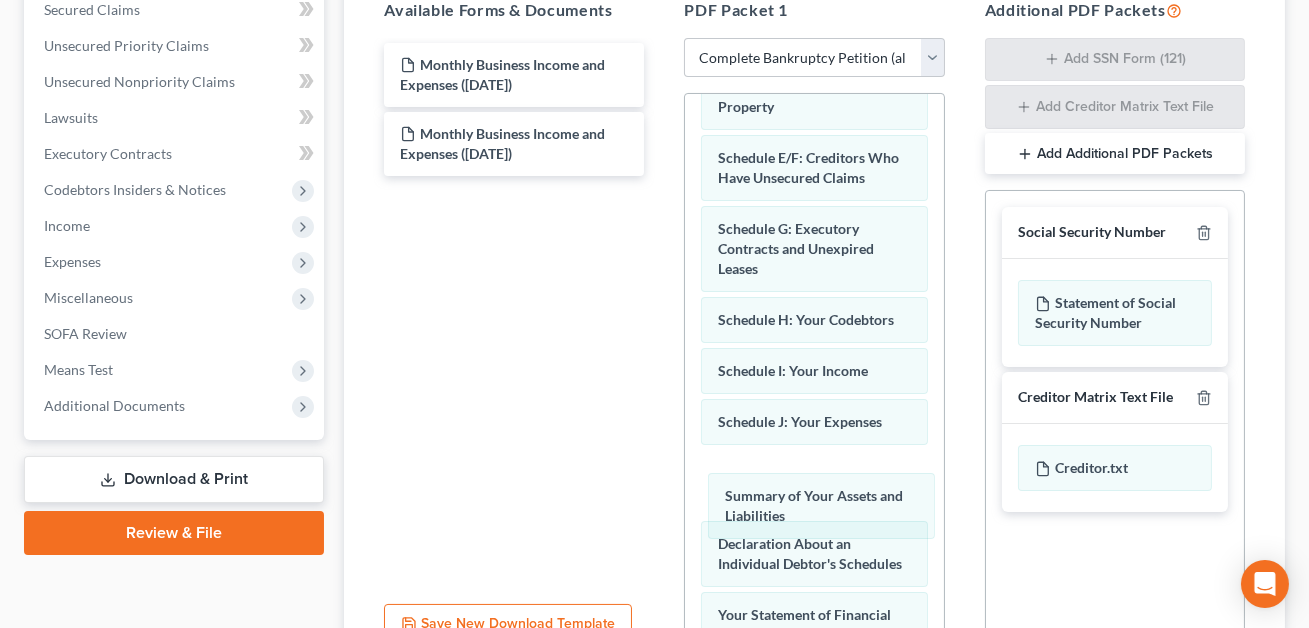 drag, startPoint x: 748, startPoint y: 207, endPoint x: 636, endPoint y: 274, distance: 130.51053 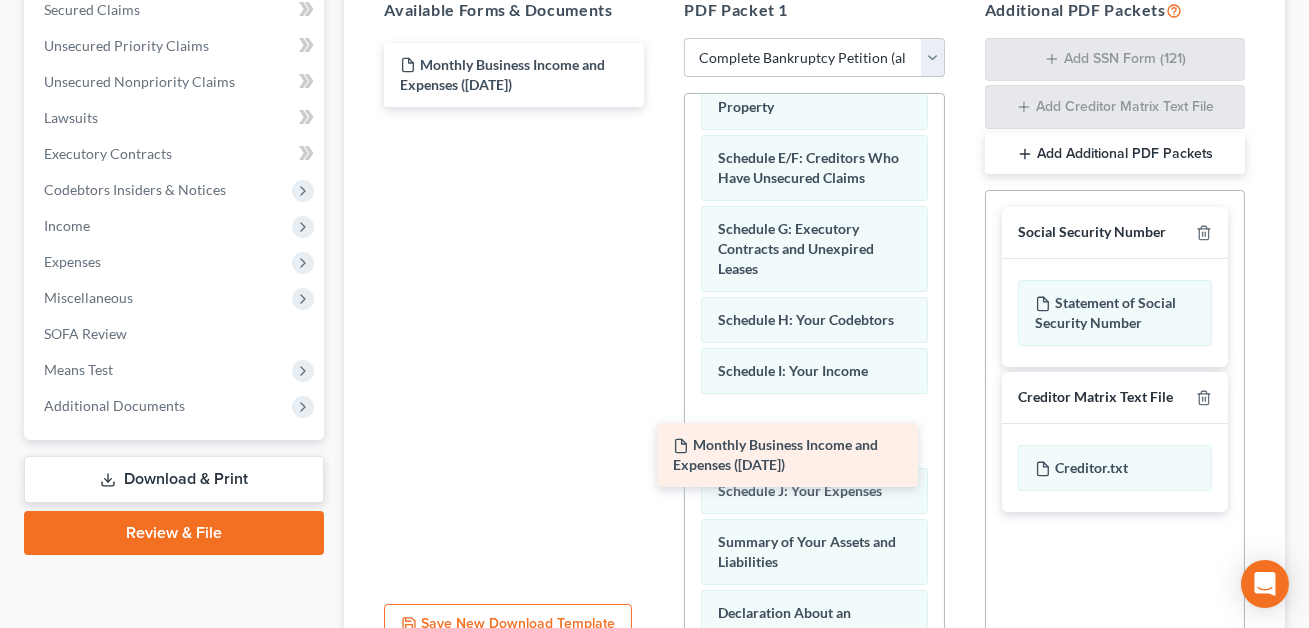 drag, startPoint x: 478, startPoint y: 121, endPoint x: 751, endPoint y: 454, distance: 430.6019 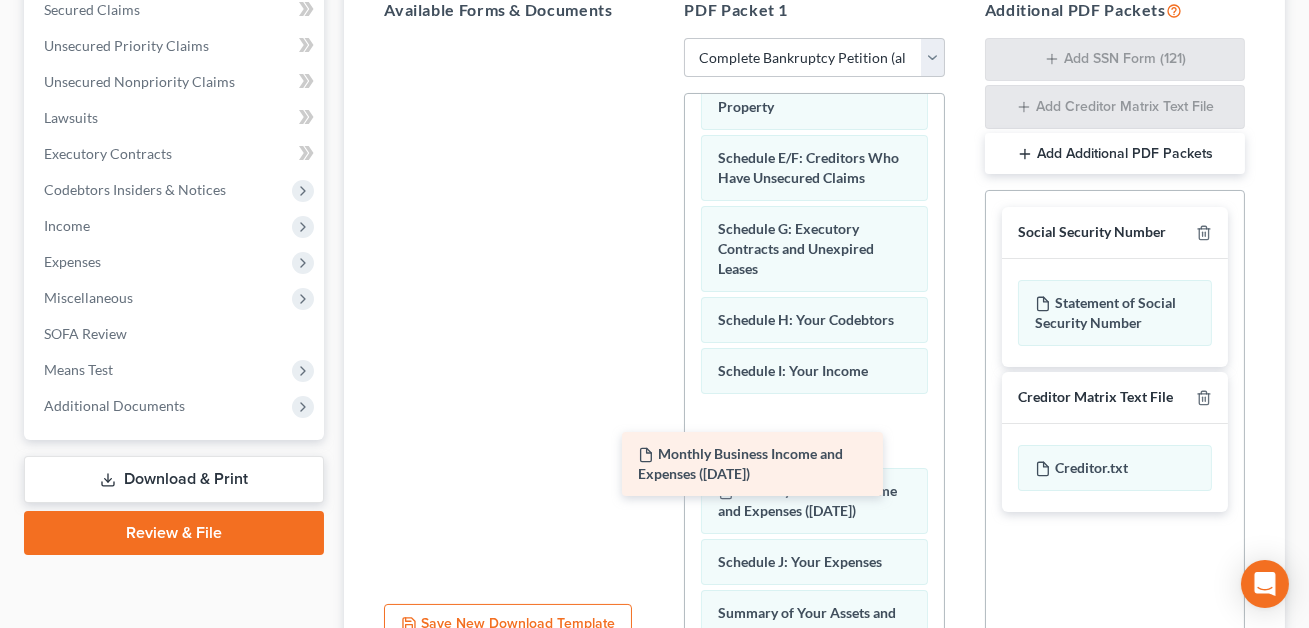 drag, startPoint x: 457, startPoint y: 62, endPoint x: 695, endPoint y: 474, distance: 475.8025 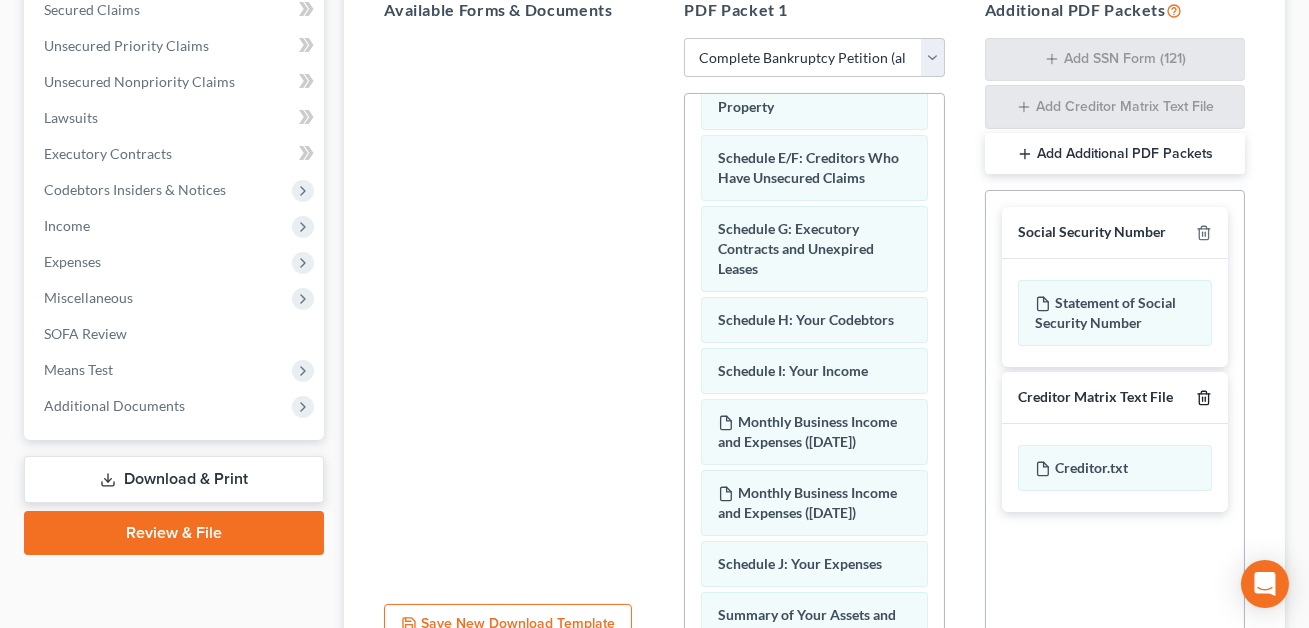 click 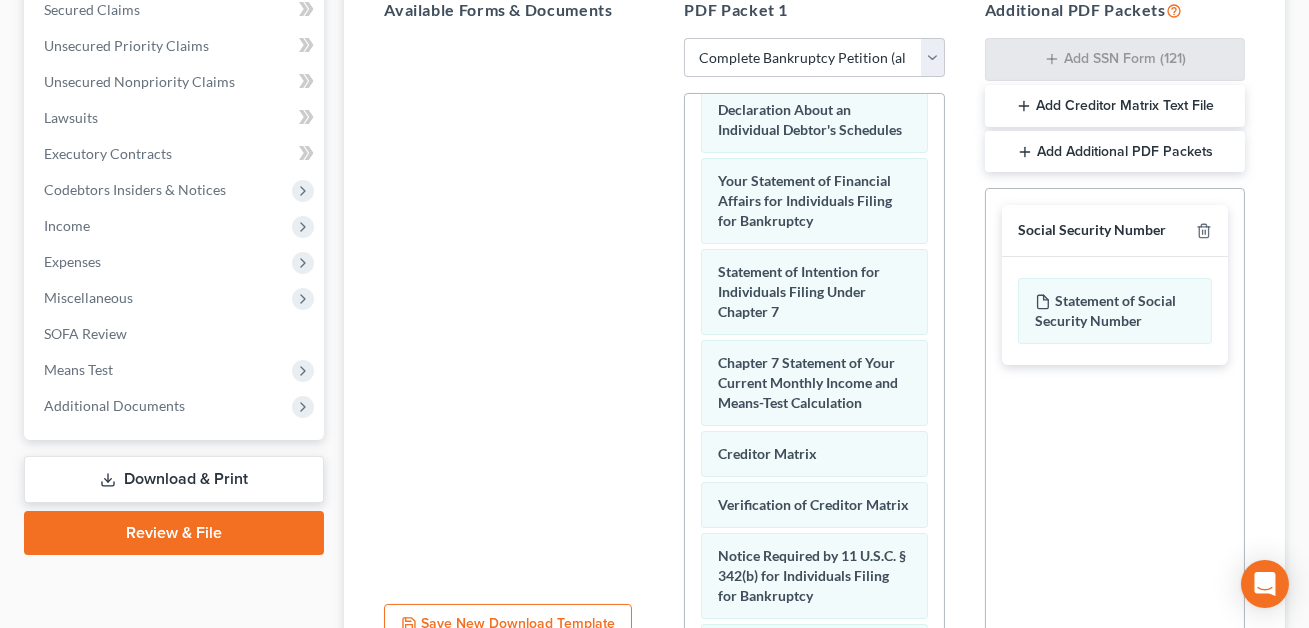 scroll, scrollTop: 925, scrollLeft: 0, axis: vertical 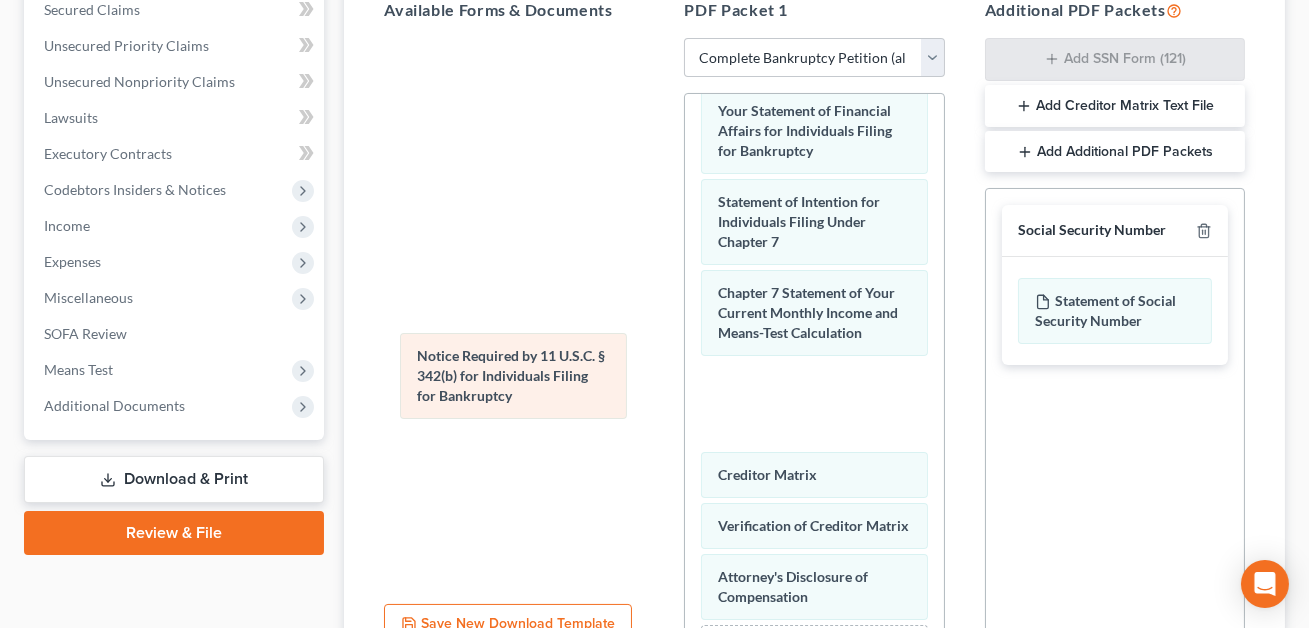 drag, startPoint x: 780, startPoint y: 460, endPoint x: 462, endPoint y: 339, distance: 340.24255 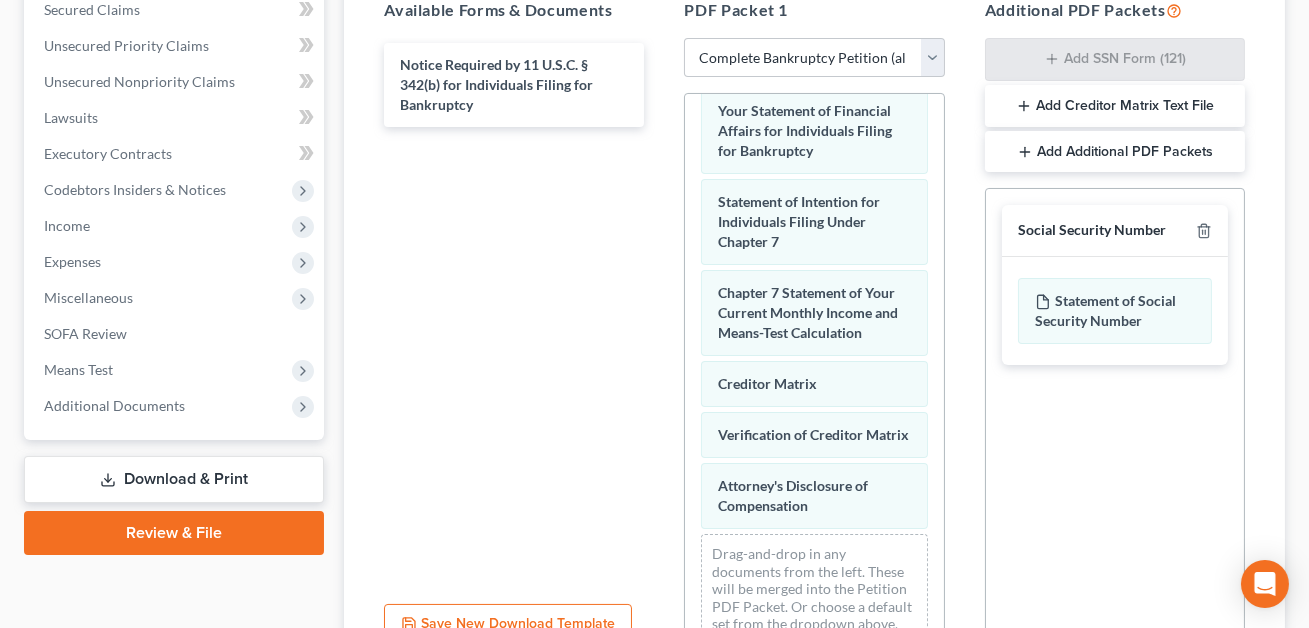 scroll, scrollTop: 605, scrollLeft: 0, axis: vertical 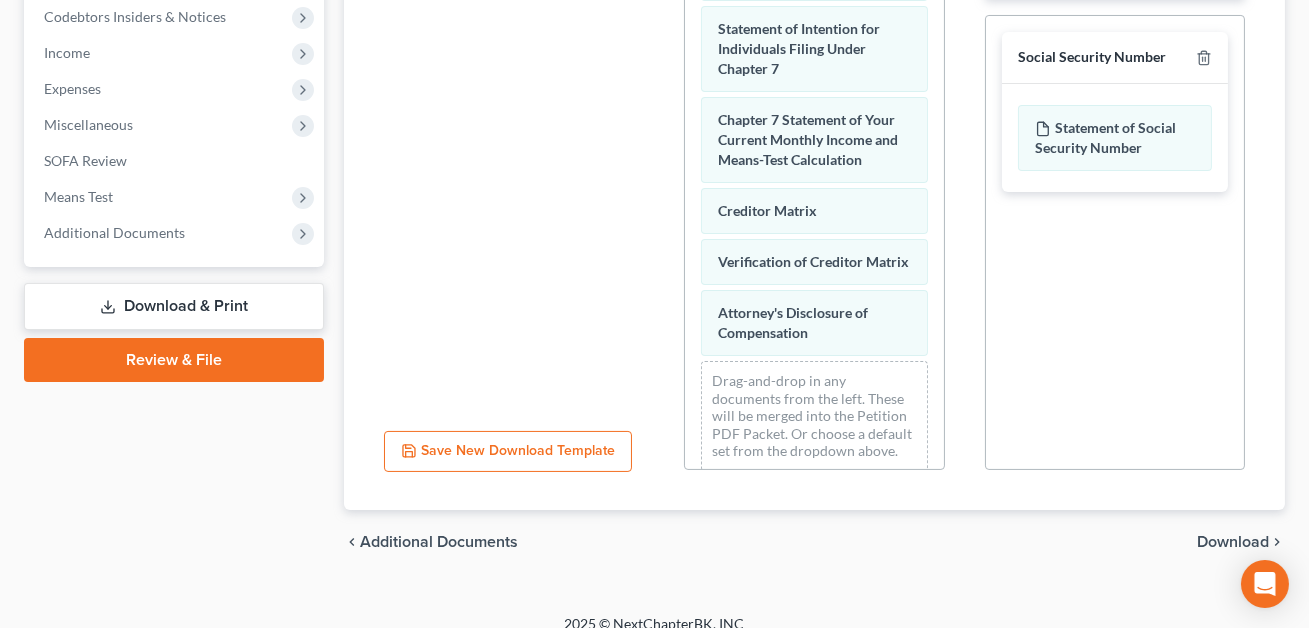 click on "Download" at bounding box center (1233, 542) 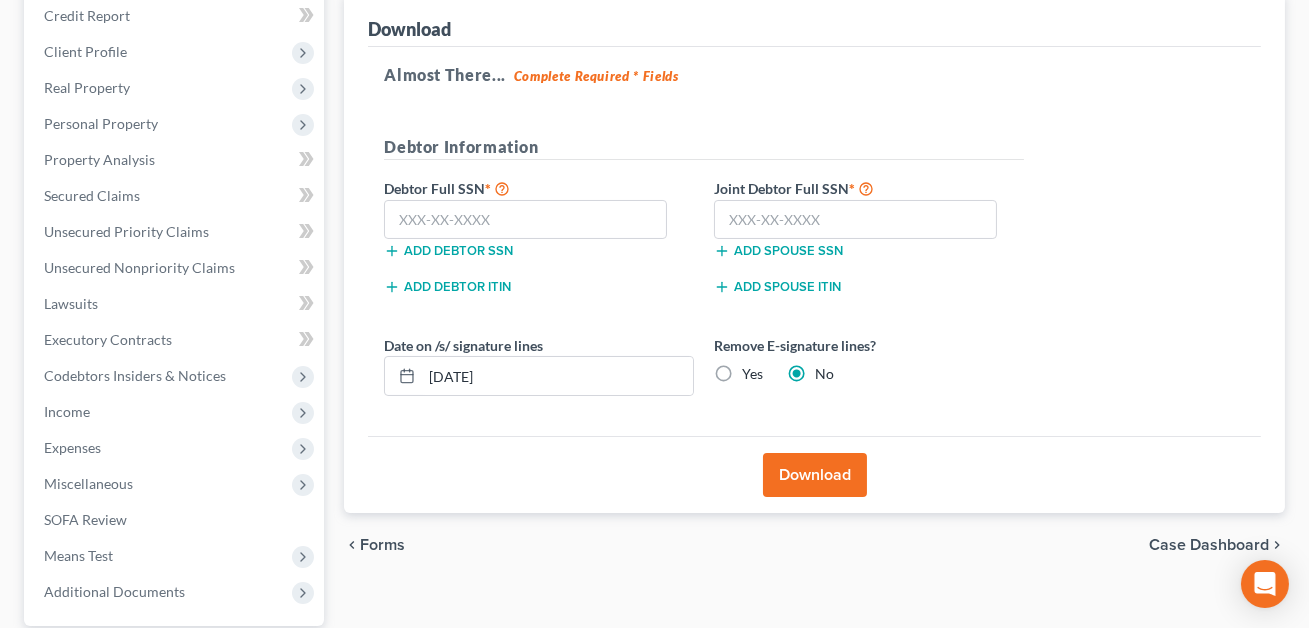 scroll, scrollTop: 207, scrollLeft: 0, axis: vertical 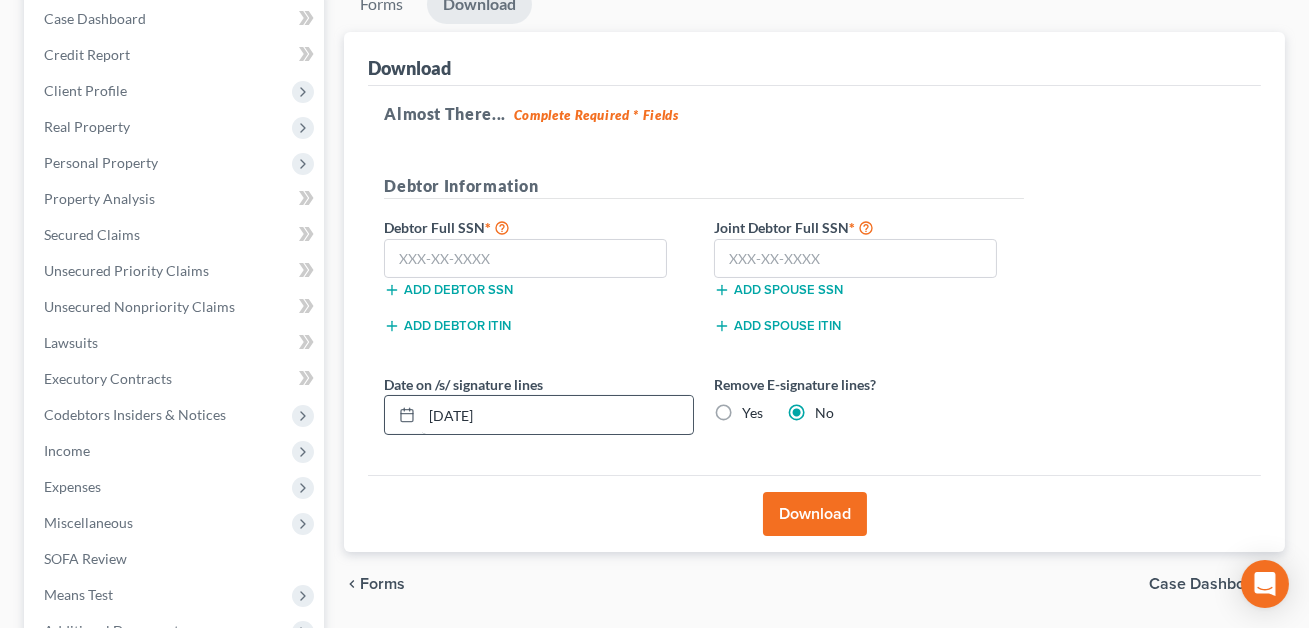 click on "Yes" at bounding box center [752, 413] 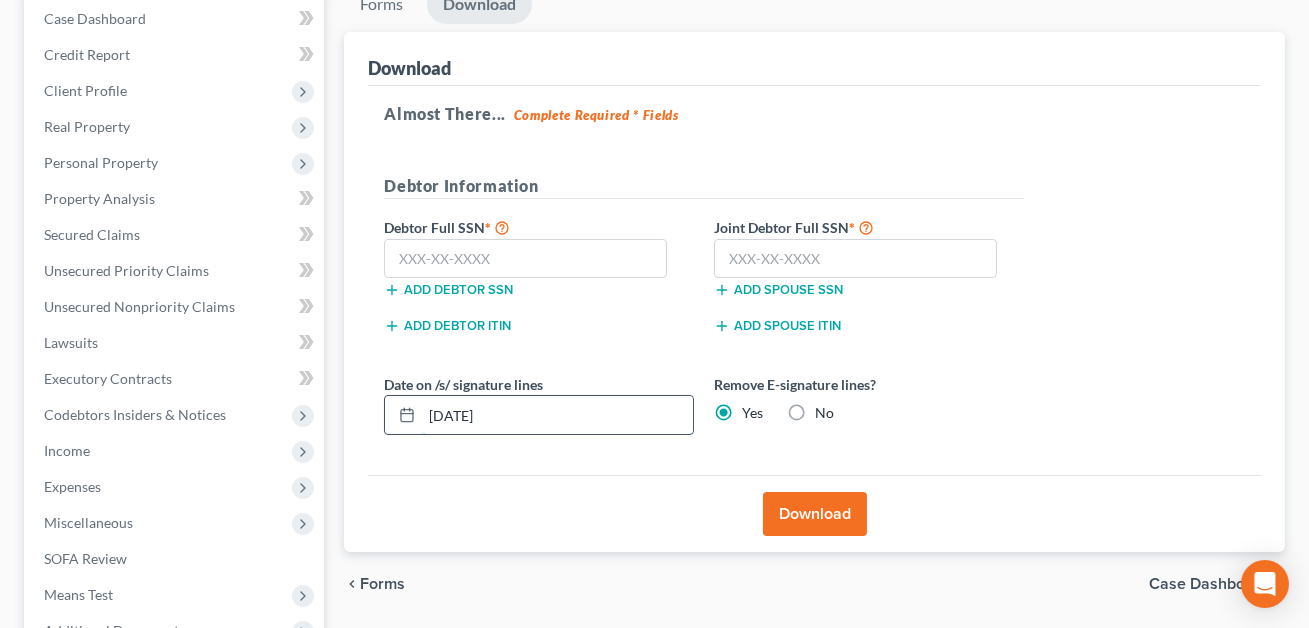 drag, startPoint x: 554, startPoint y: 412, endPoint x: 416, endPoint y: 411, distance: 138.00362 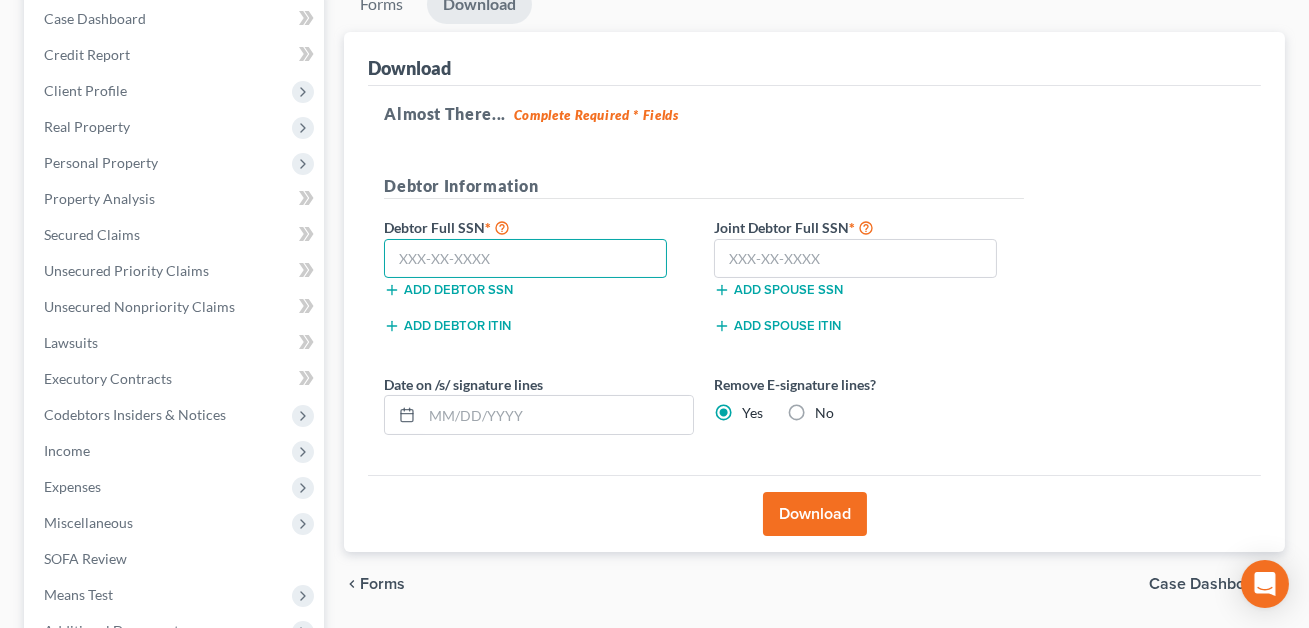 click at bounding box center [525, 259] 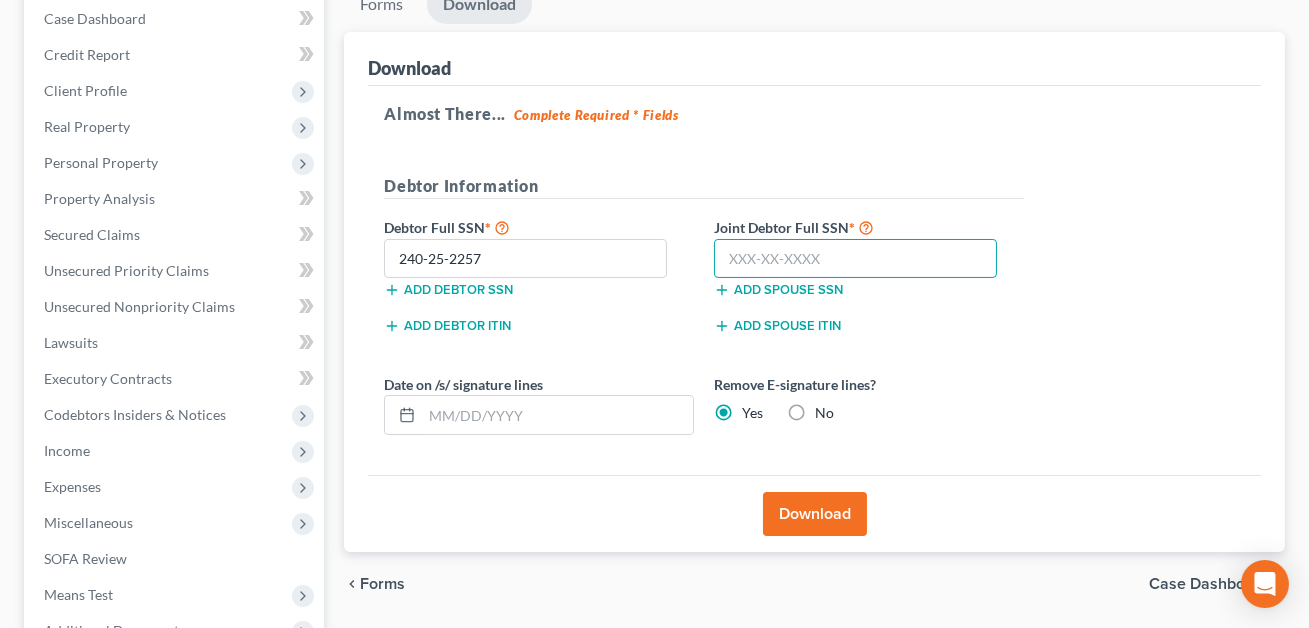 click at bounding box center [855, 259] 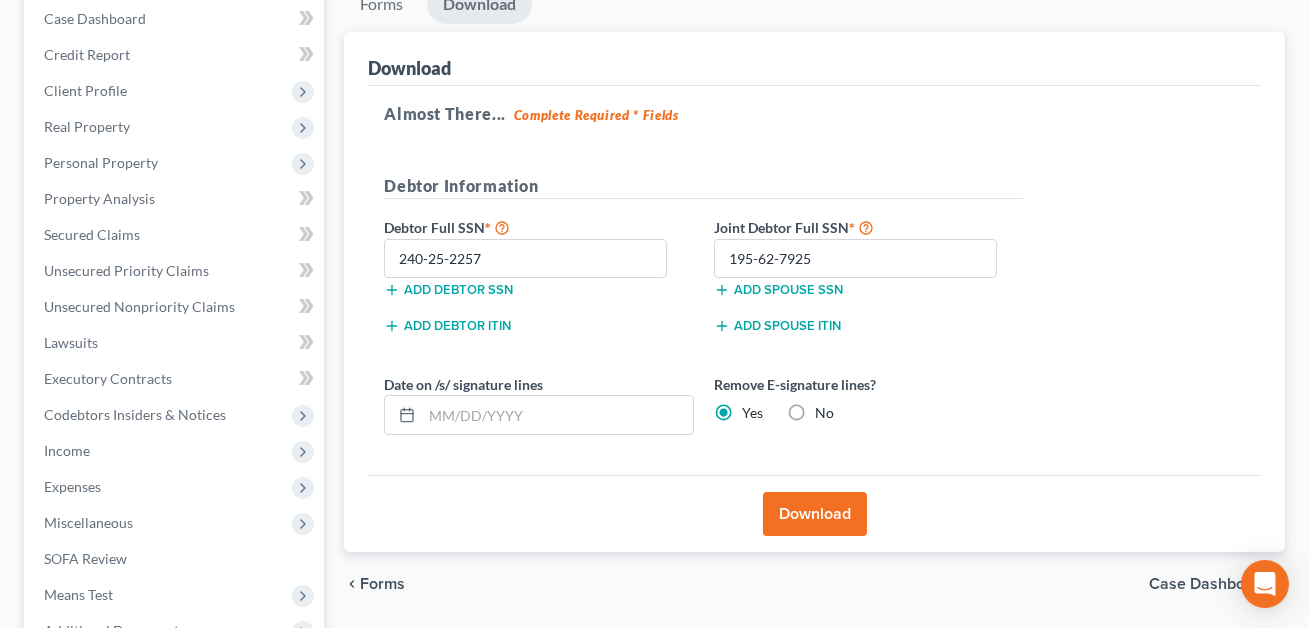 click on "Download" at bounding box center [815, 514] 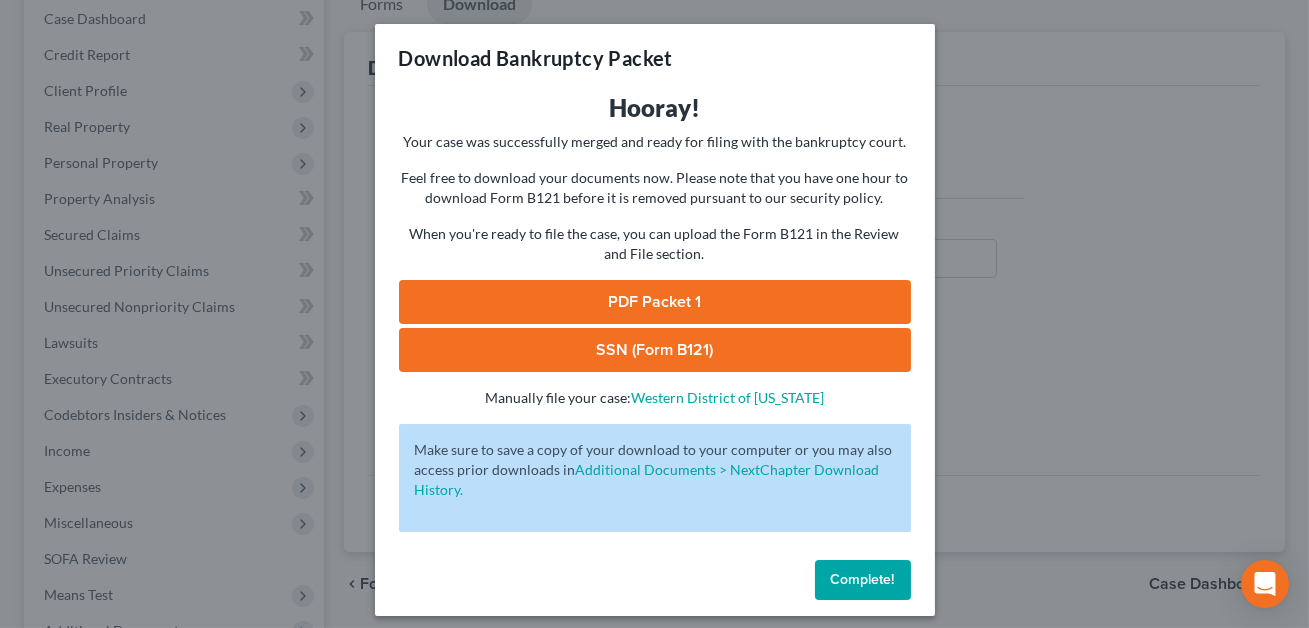 click on "SSN (Form B121)" at bounding box center [655, 350] 